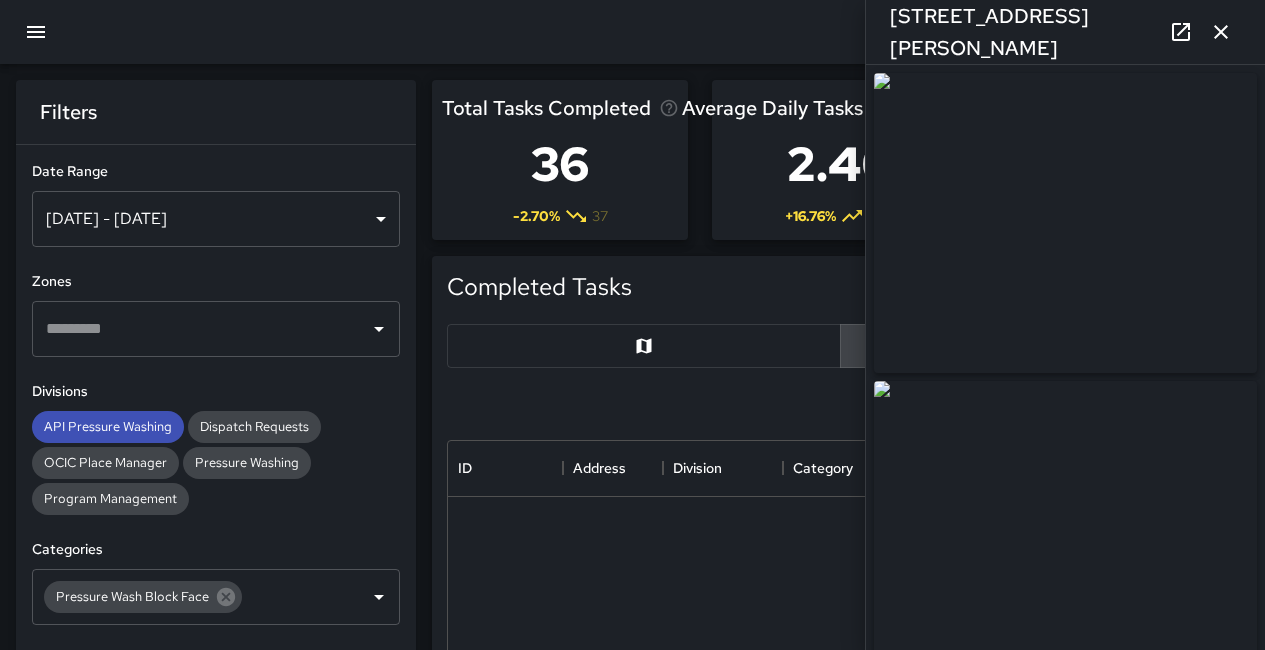 scroll, scrollTop: 638, scrollLeft: 0, axis: vertical 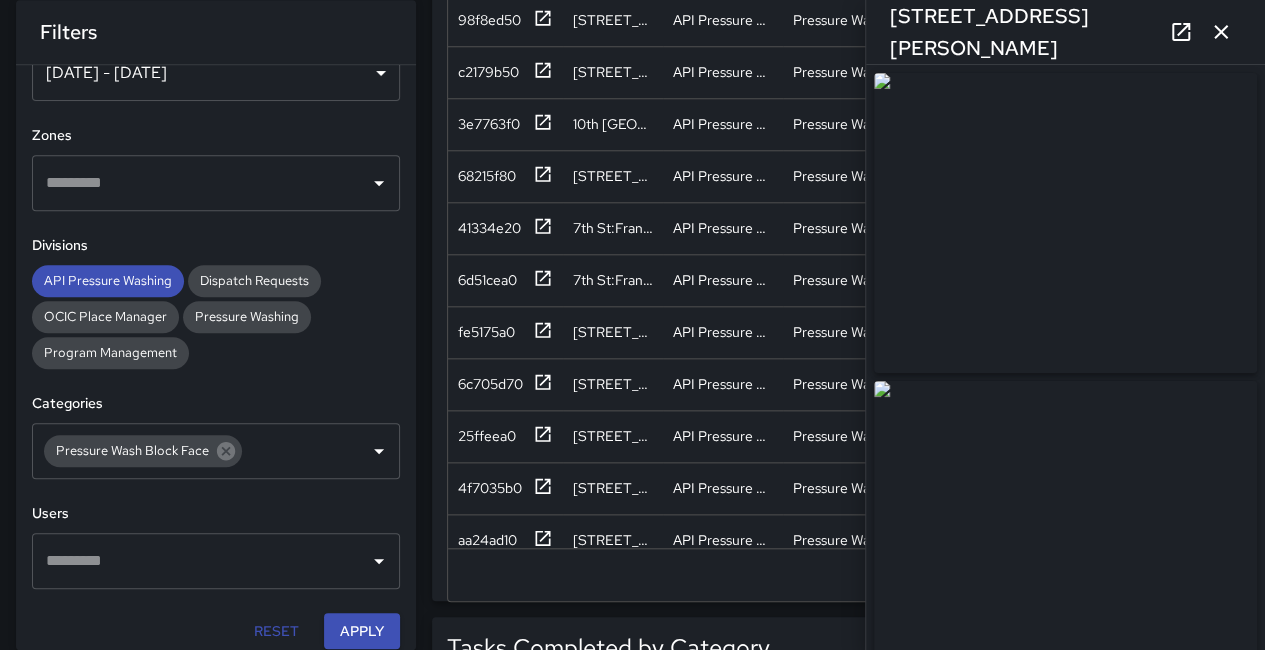 click 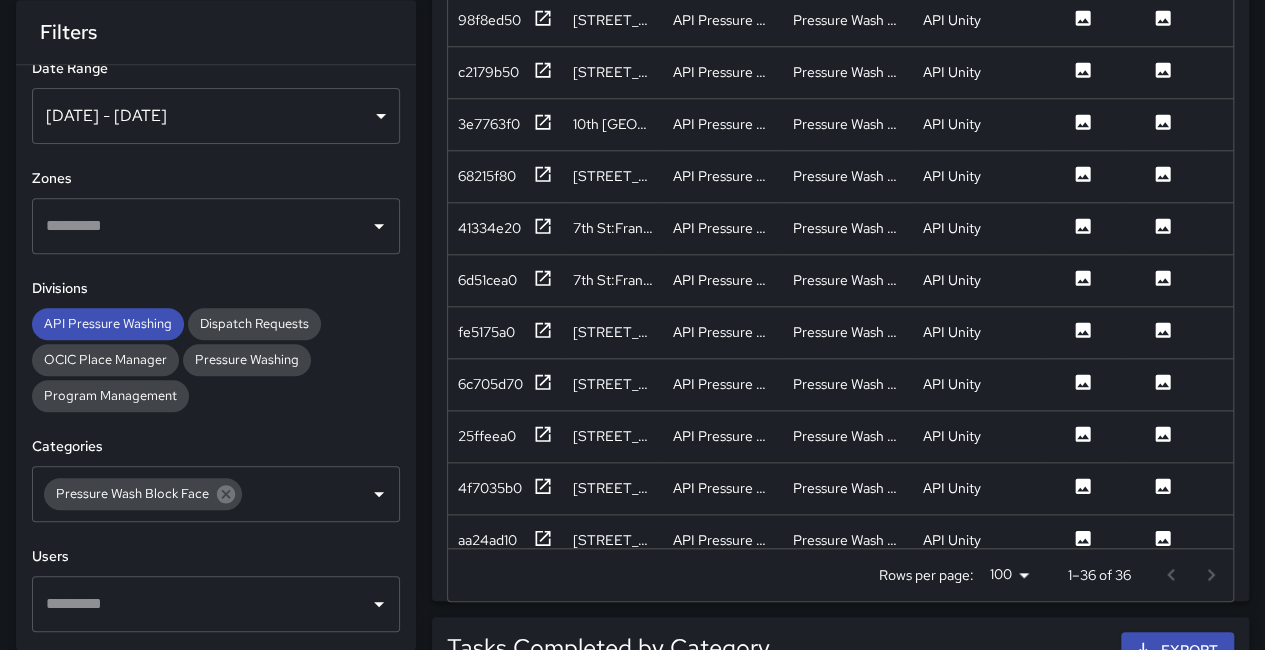 scroll, scrollTop: 0, scrollLeft: 0, axis: both 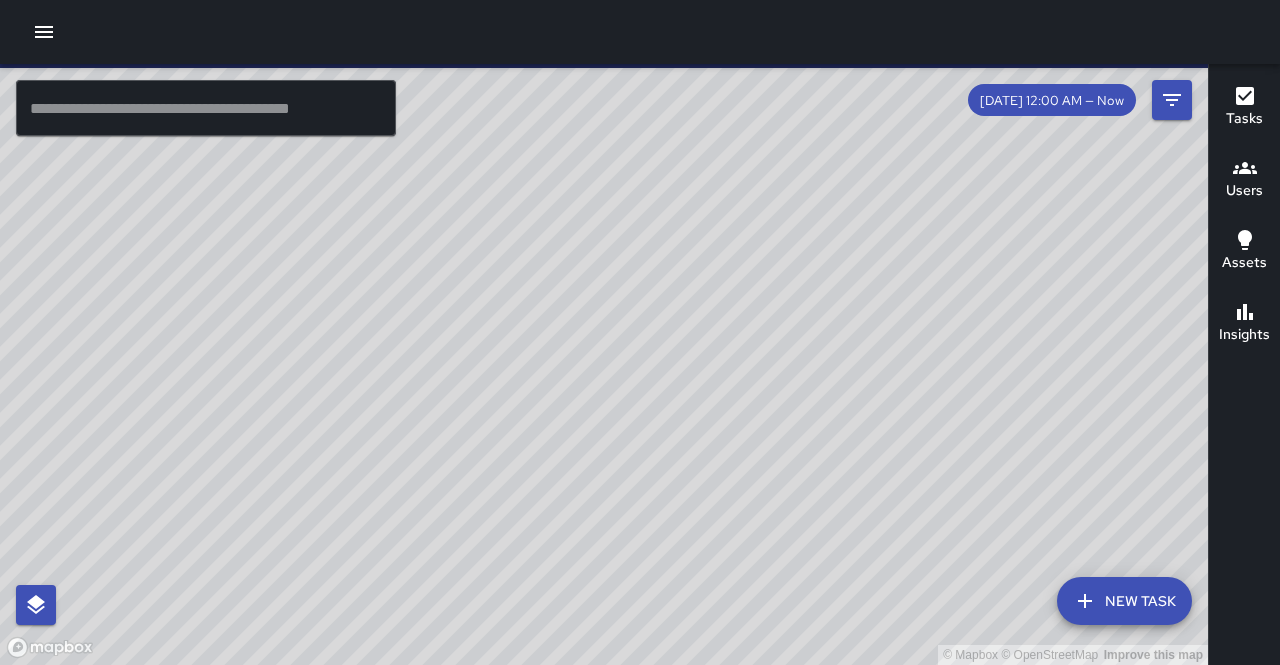 click 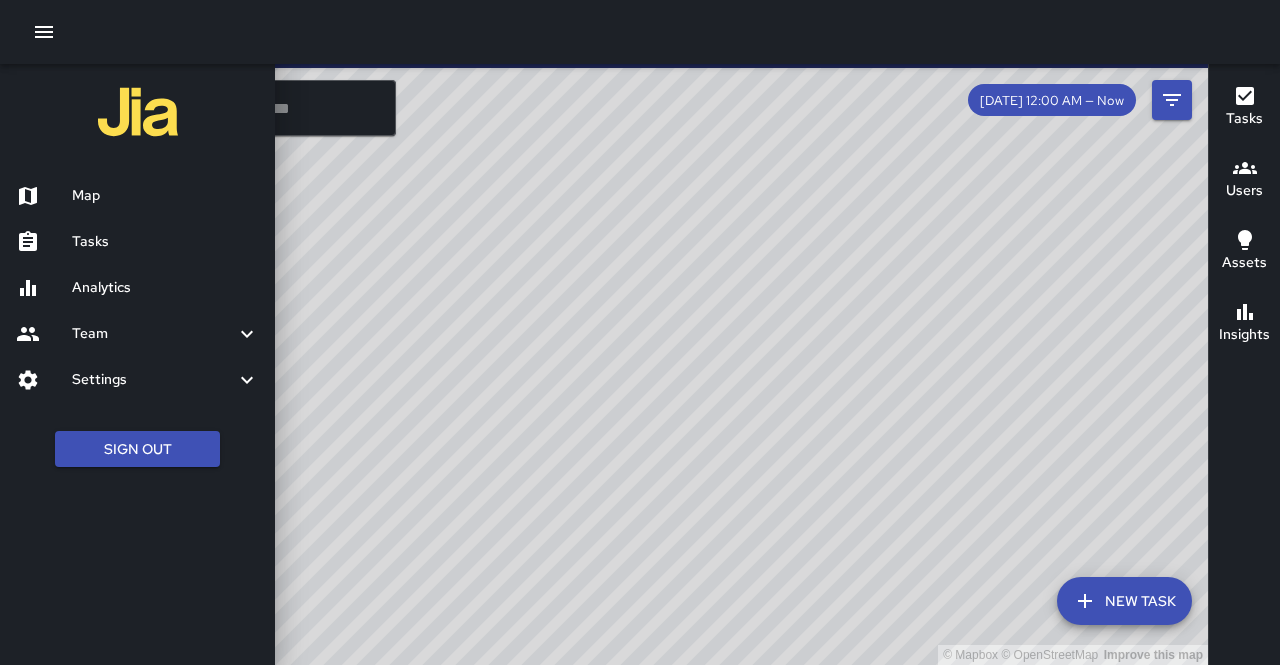 click on "Sign Out" at bounding box center [137, 449] 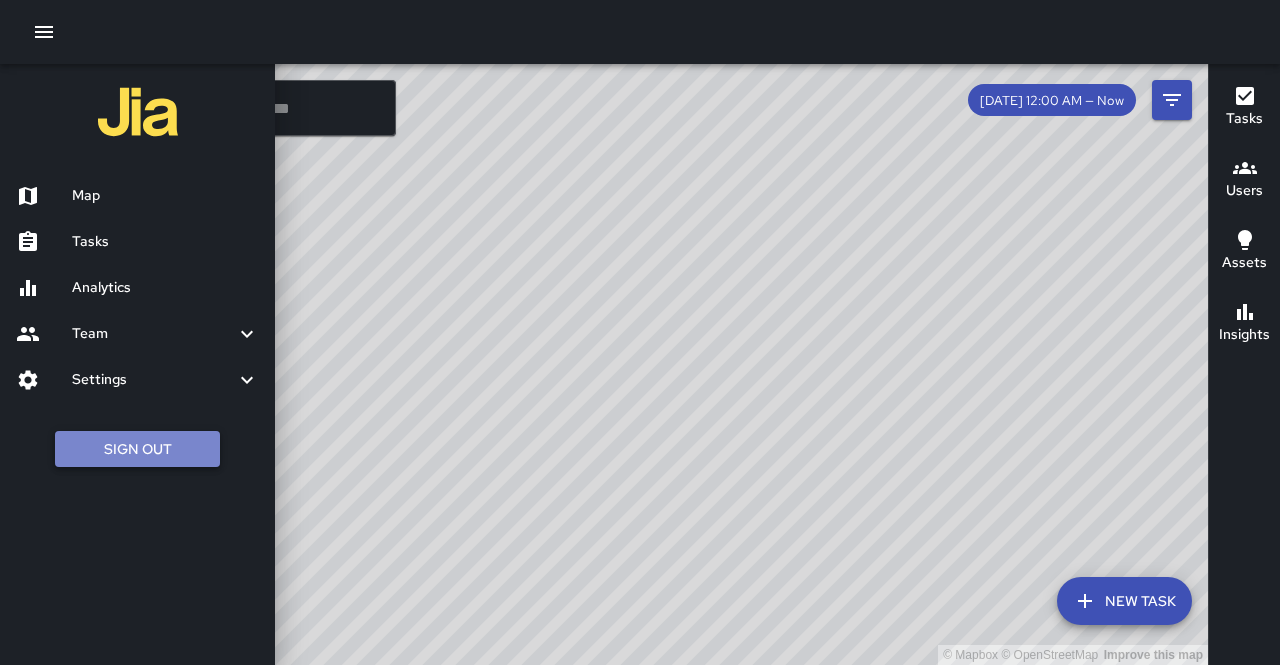 click on "Sign Out" at bounding box center (137, 449) 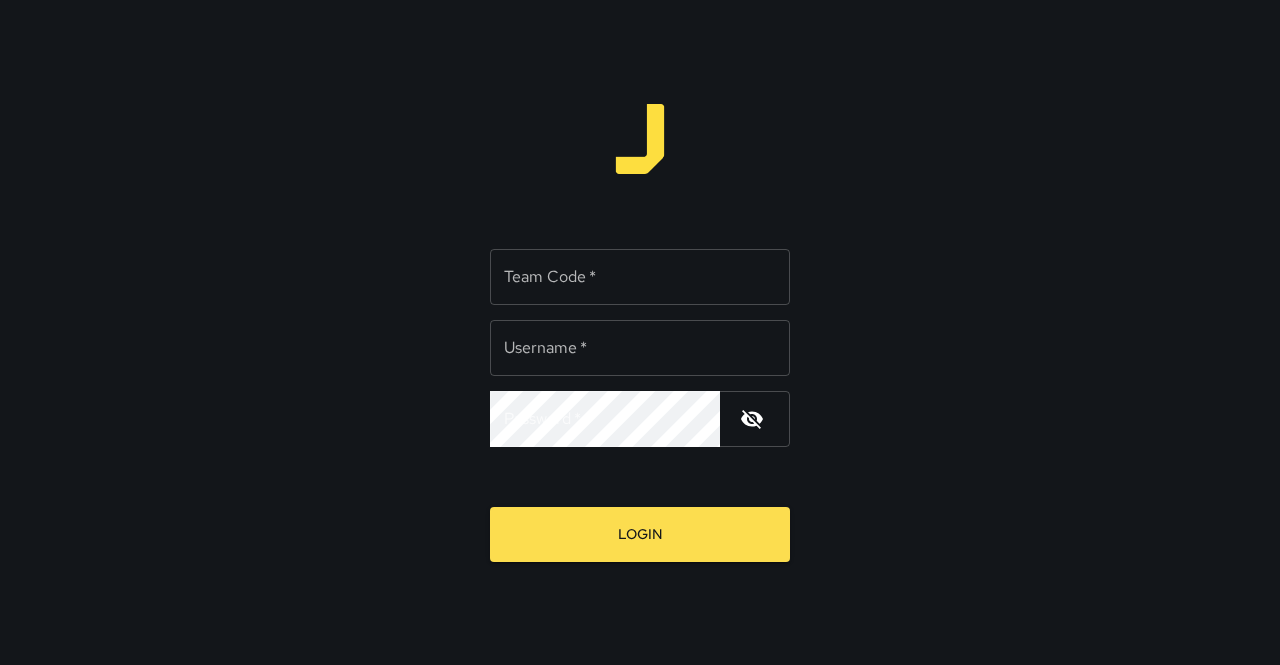 type on "**********" 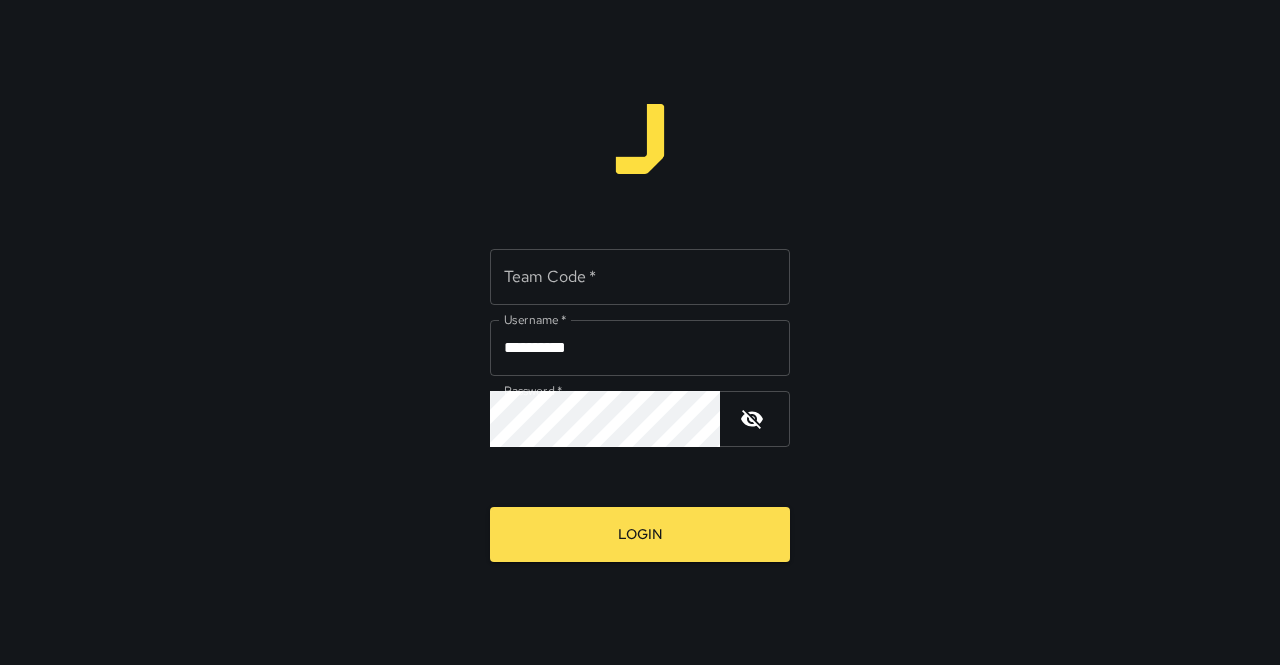 click on "Team Code   *" at bounding box center (640, 277) 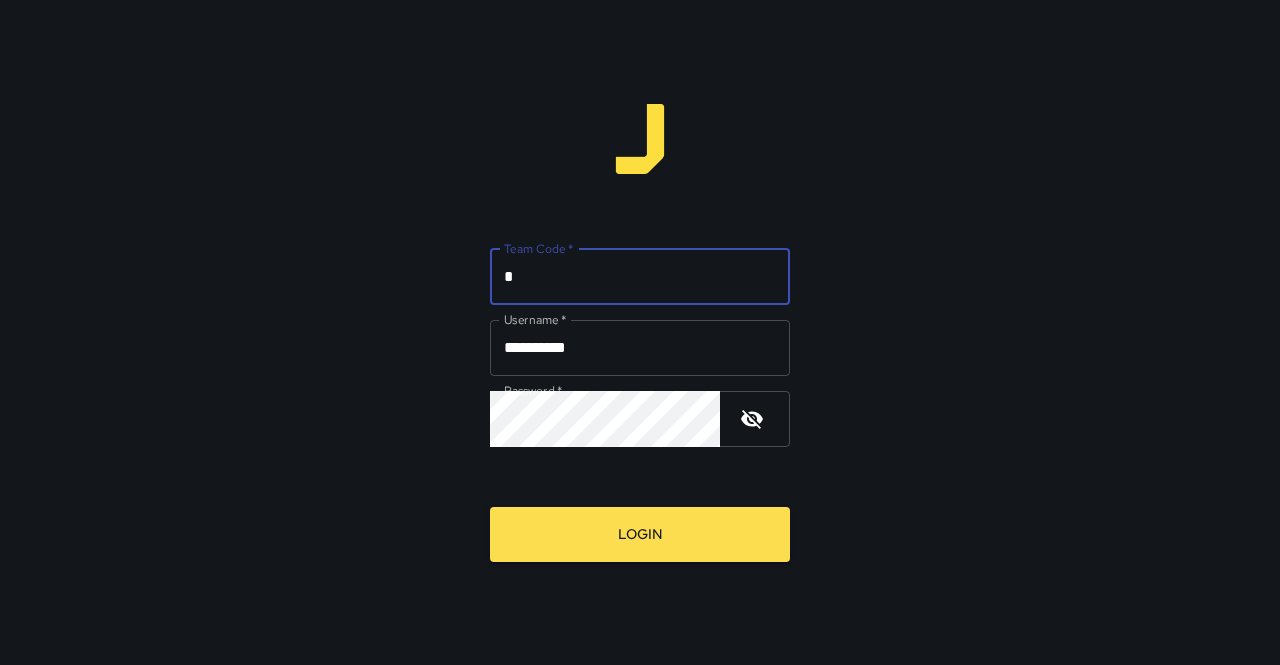 type on "****" 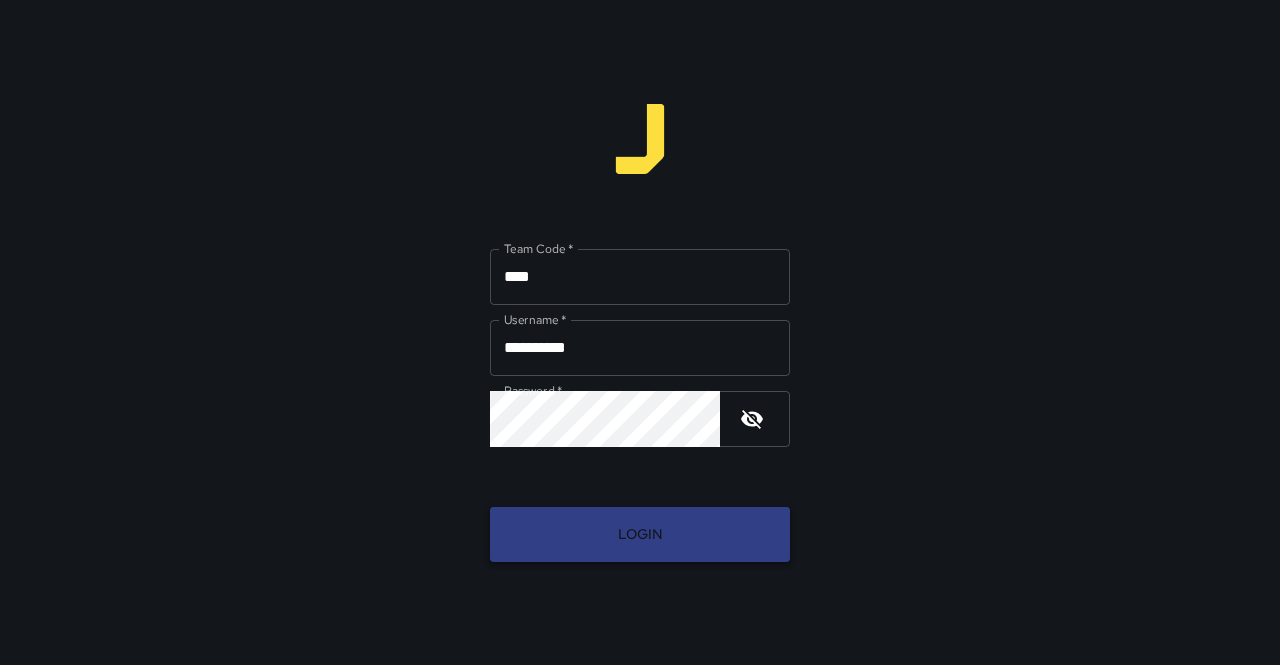 click on "Login" at bounding box center (640, 534) 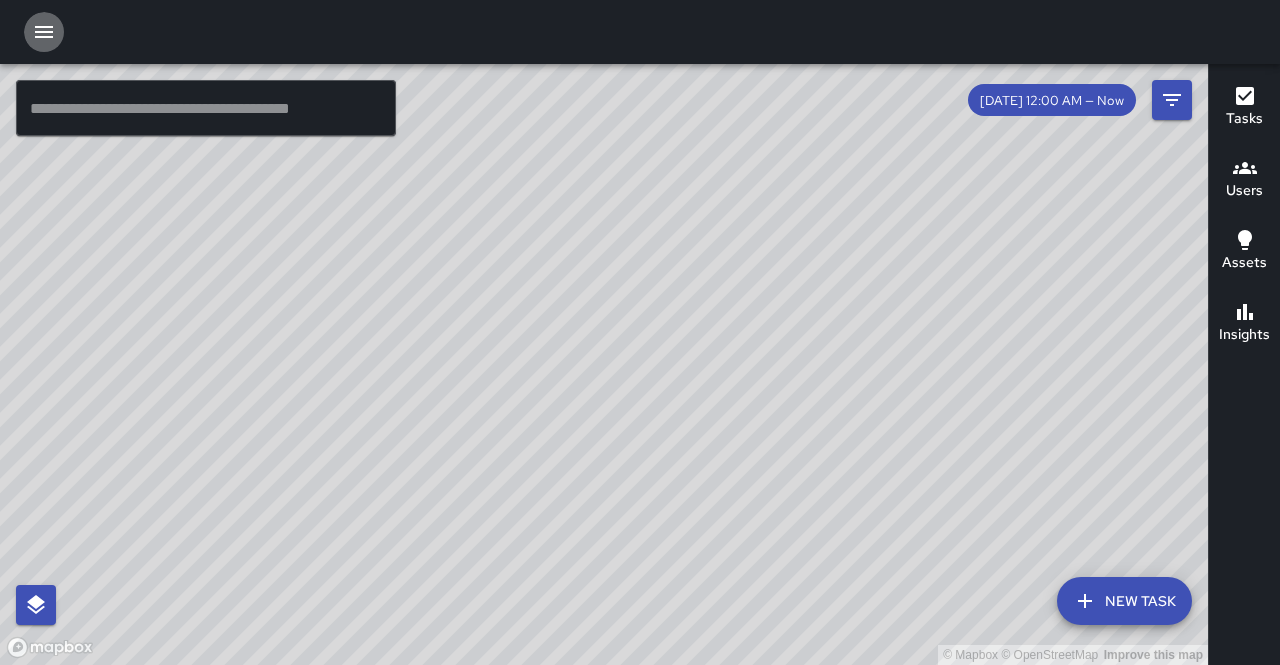 click 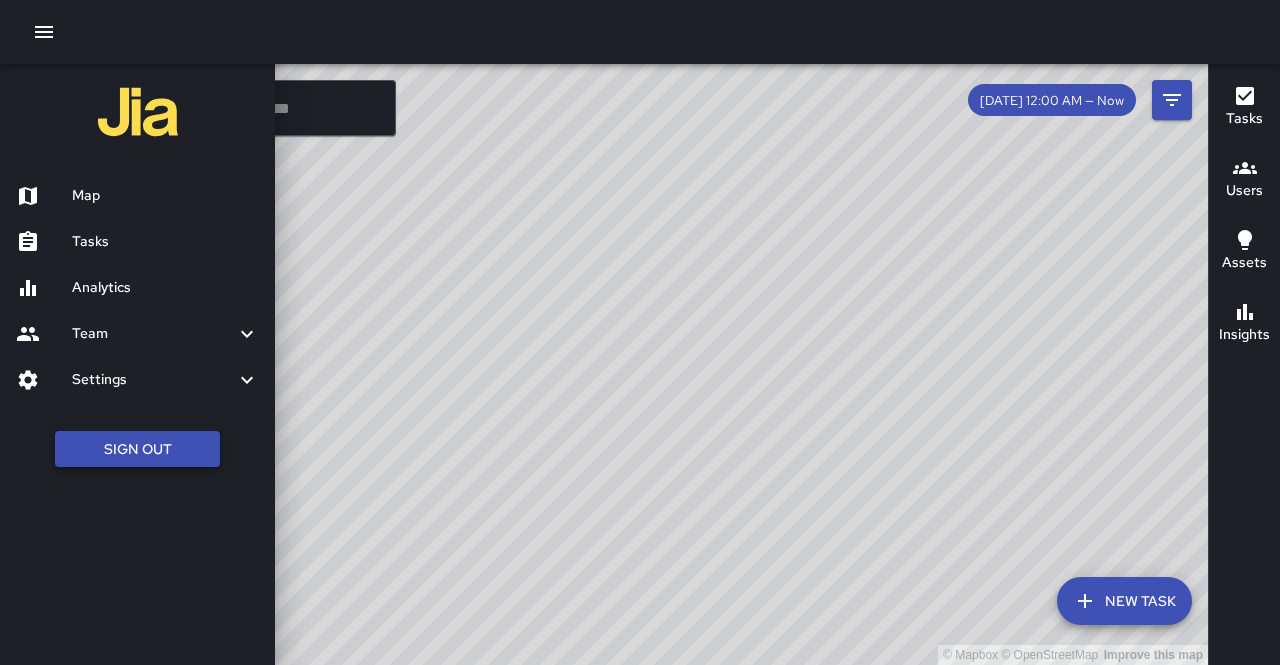 click on "Sign Out" at bounding box center [137, 449] 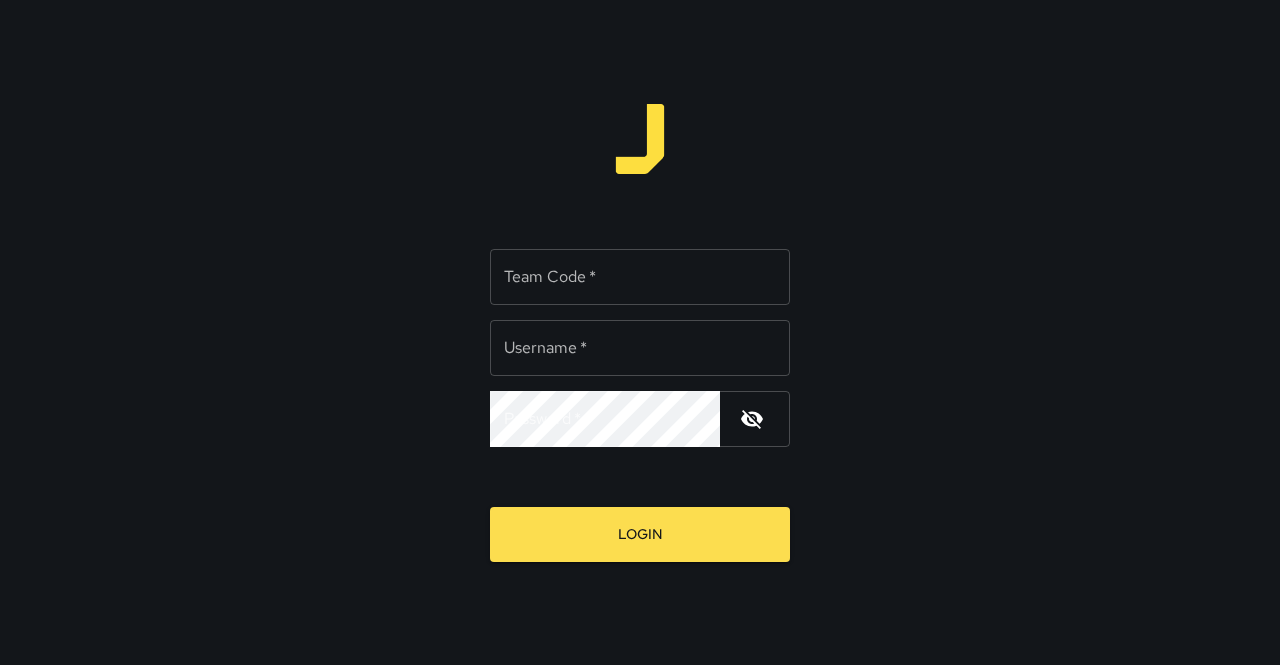 type on "**********" 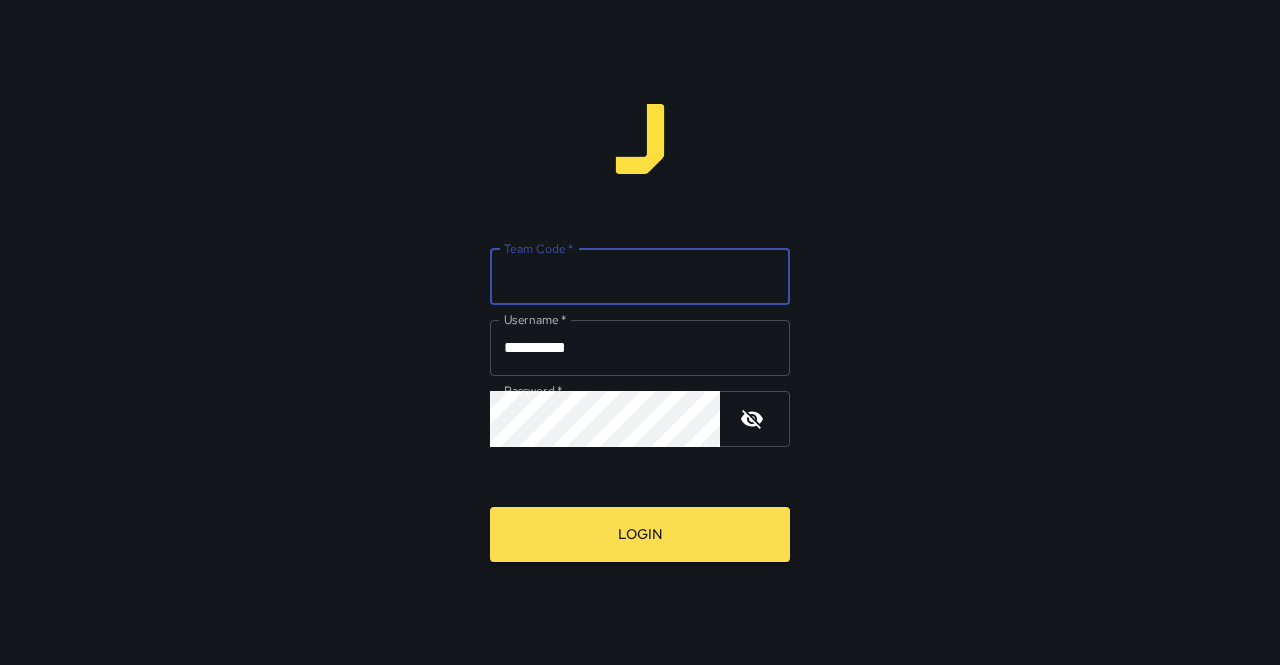 click on "Team Code   *" at bounding box center [640, 277] 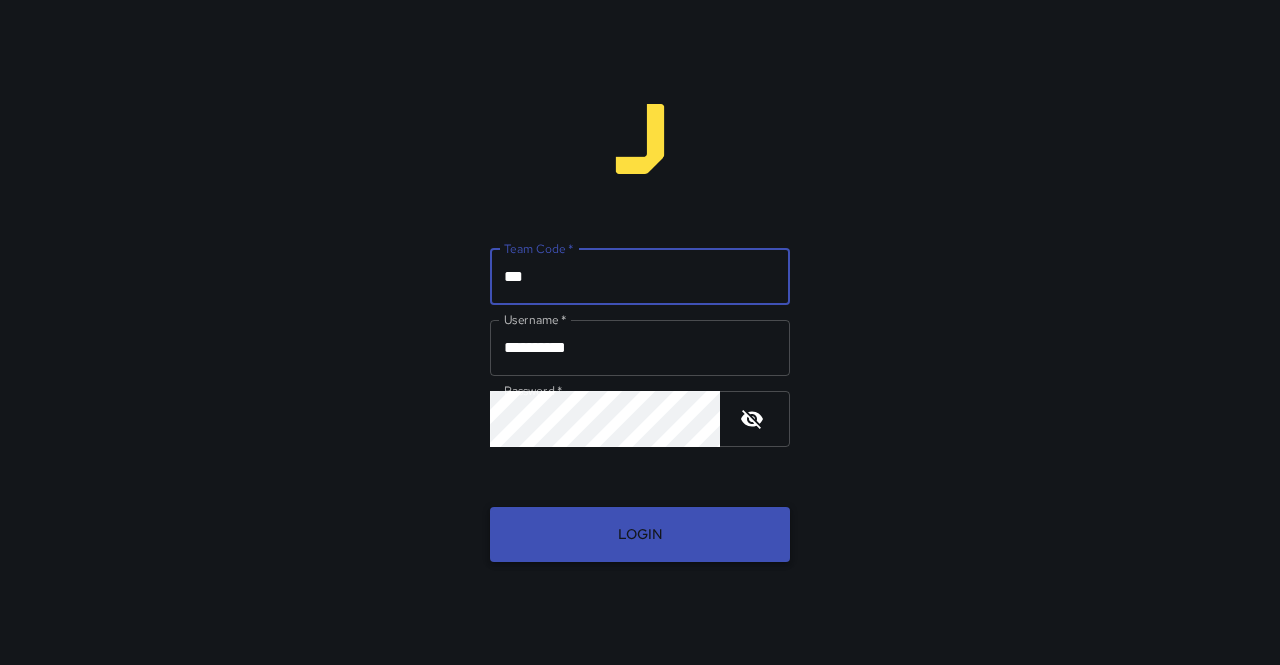 click on "Login" at bounding box center [640, 534] 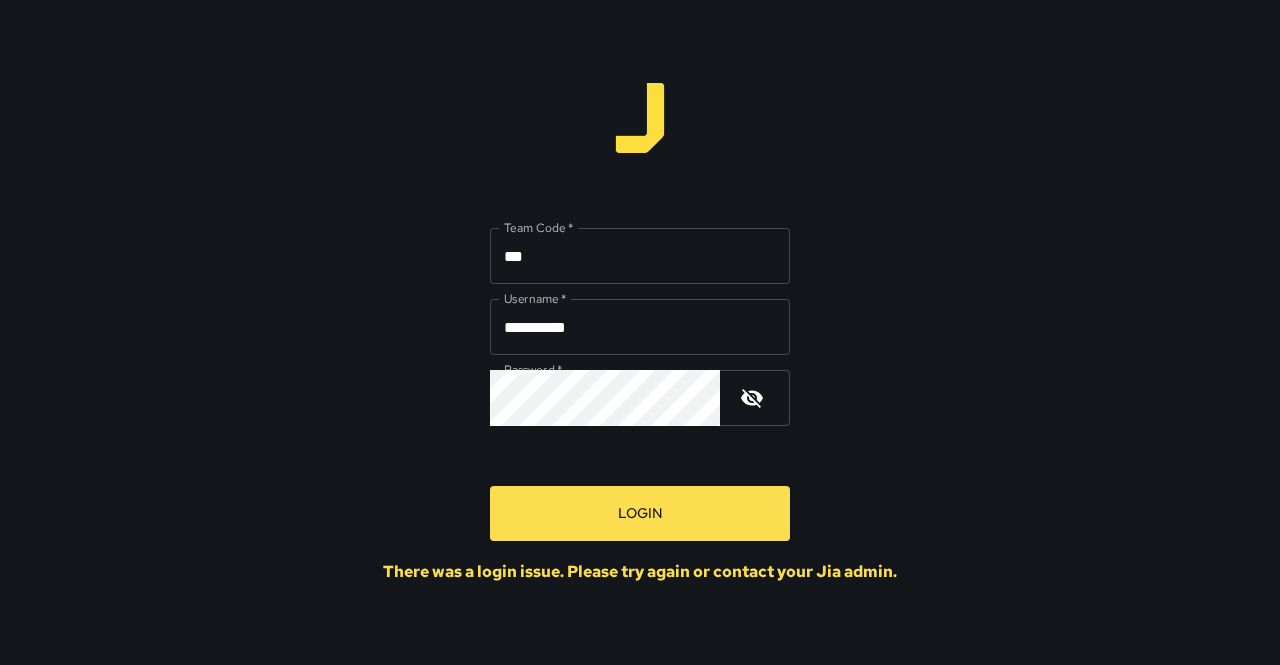 click on "***" at bounding box center (640, 256) 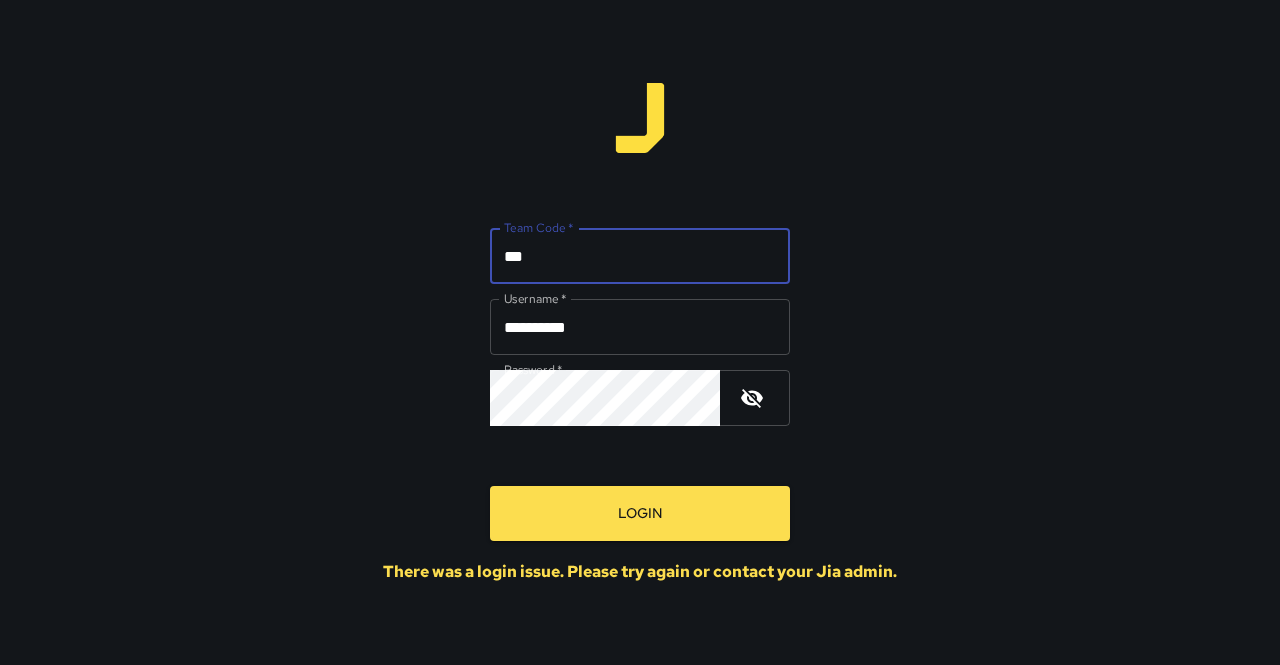 click on "***" at bounding box center [640, 256] 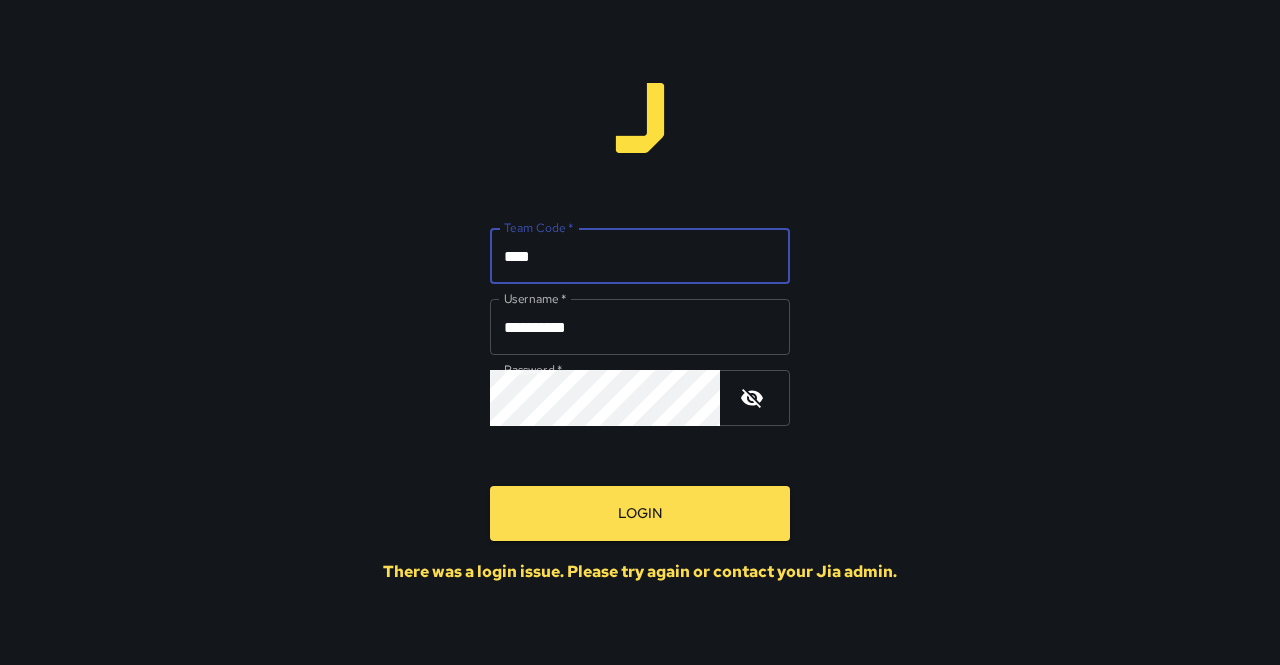 click on "Login" at bounding box center (640, 513) 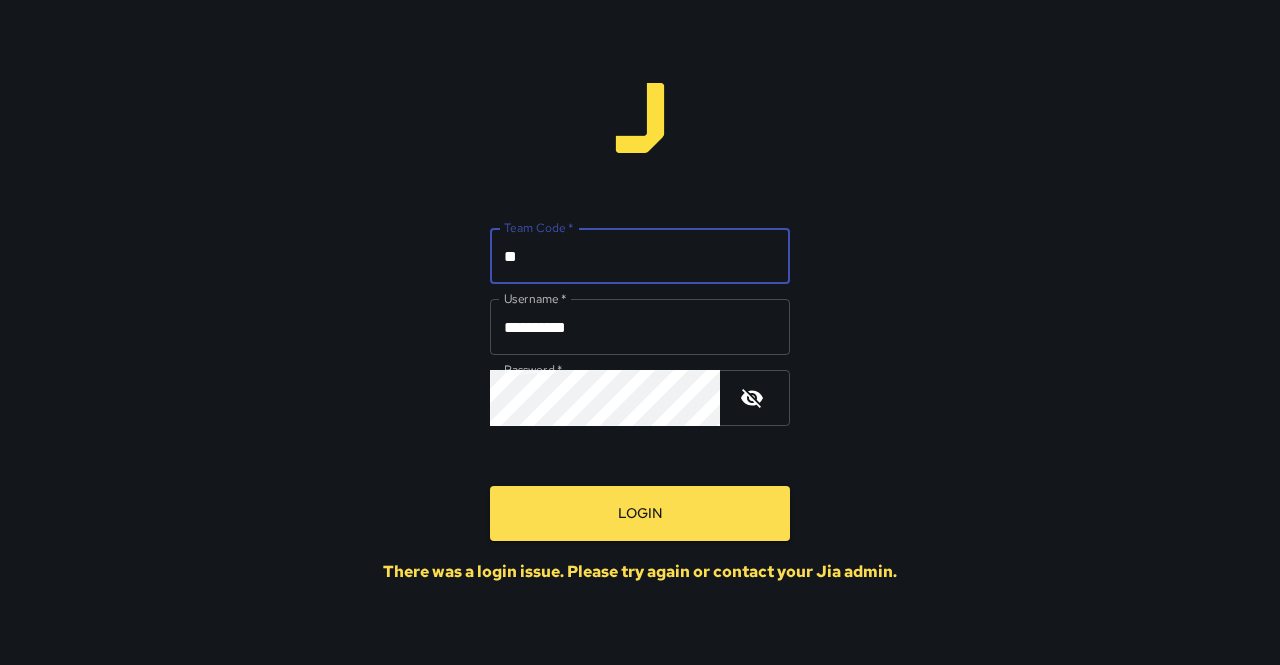 type on "*" 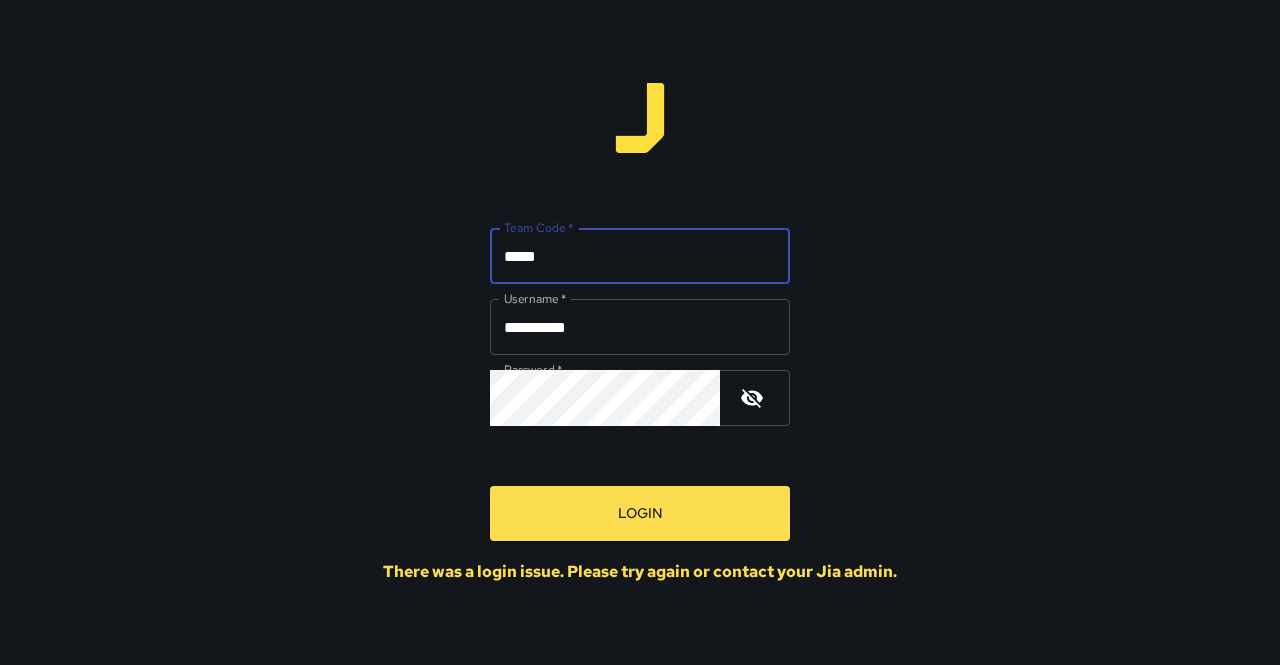 type on "*****" 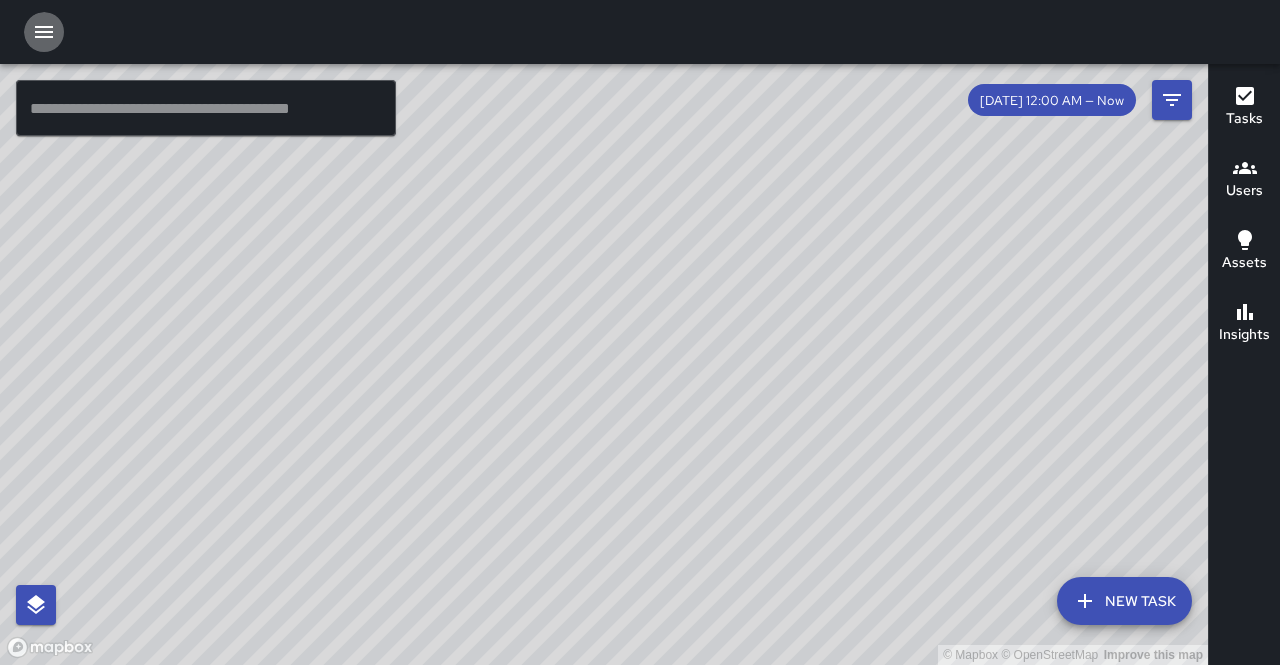 click 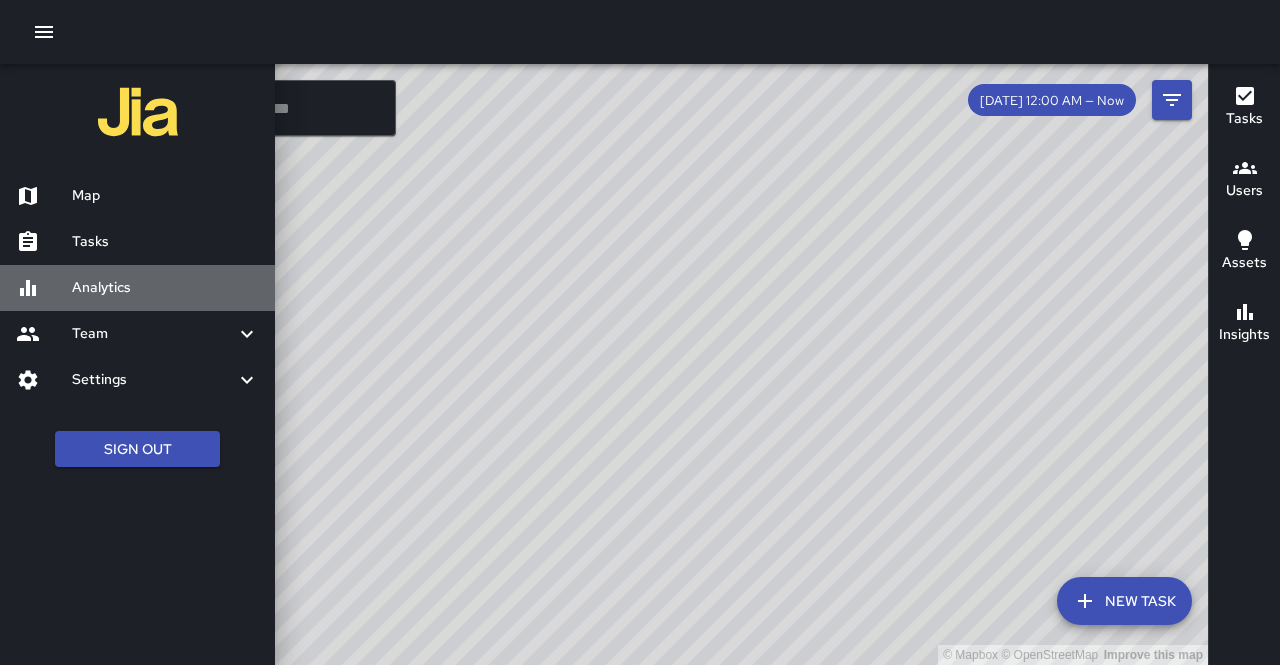 click on "Analytics" at bounding box center (165, 288) 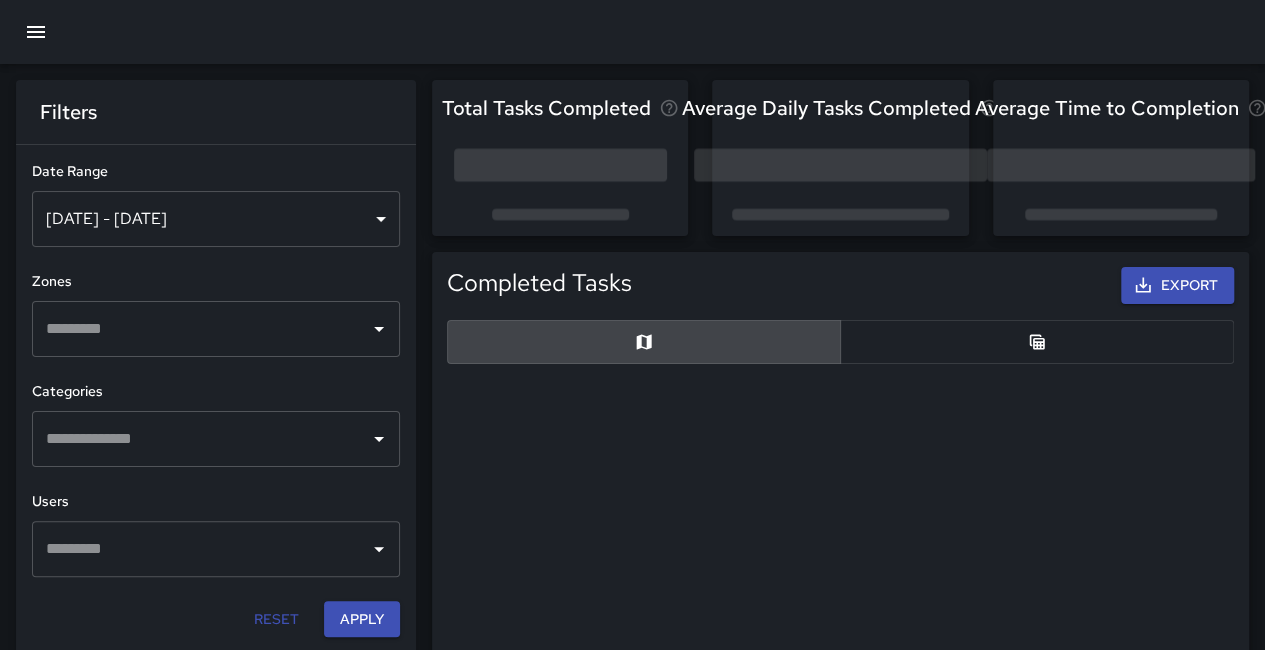 scroll, scrollTop: 16, scrollLeft: 16, axis: both 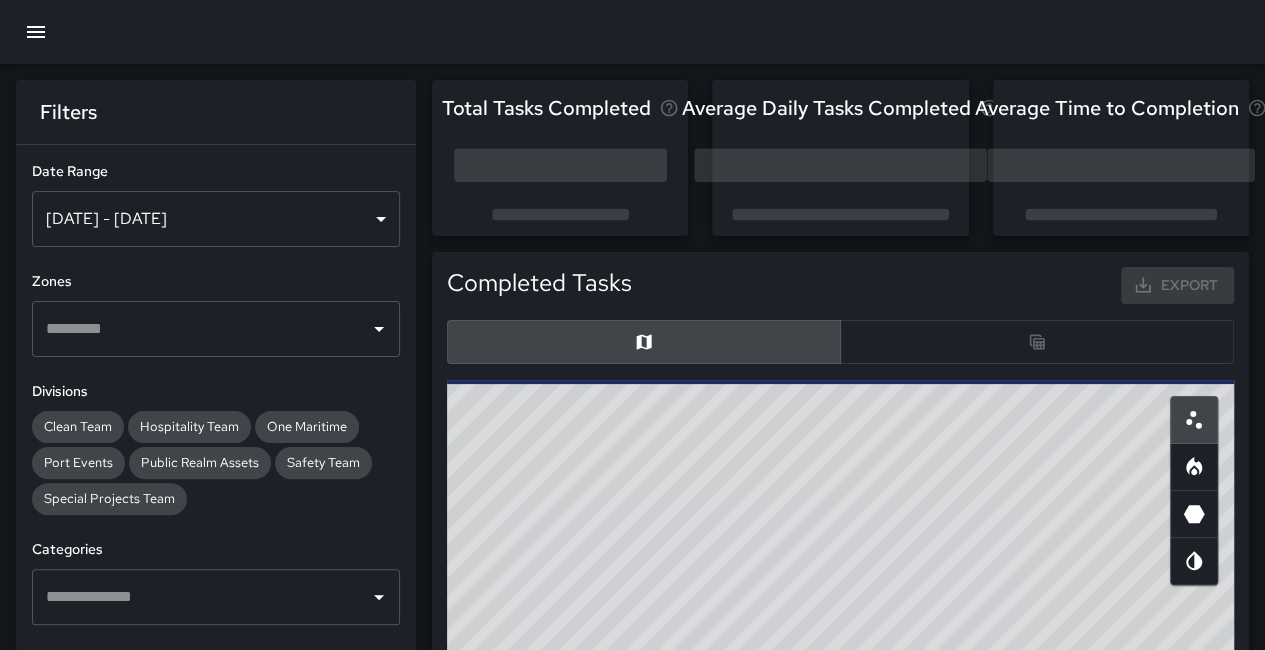 click on "[DATE] - [DATE]" at bounding box center (216, 219) 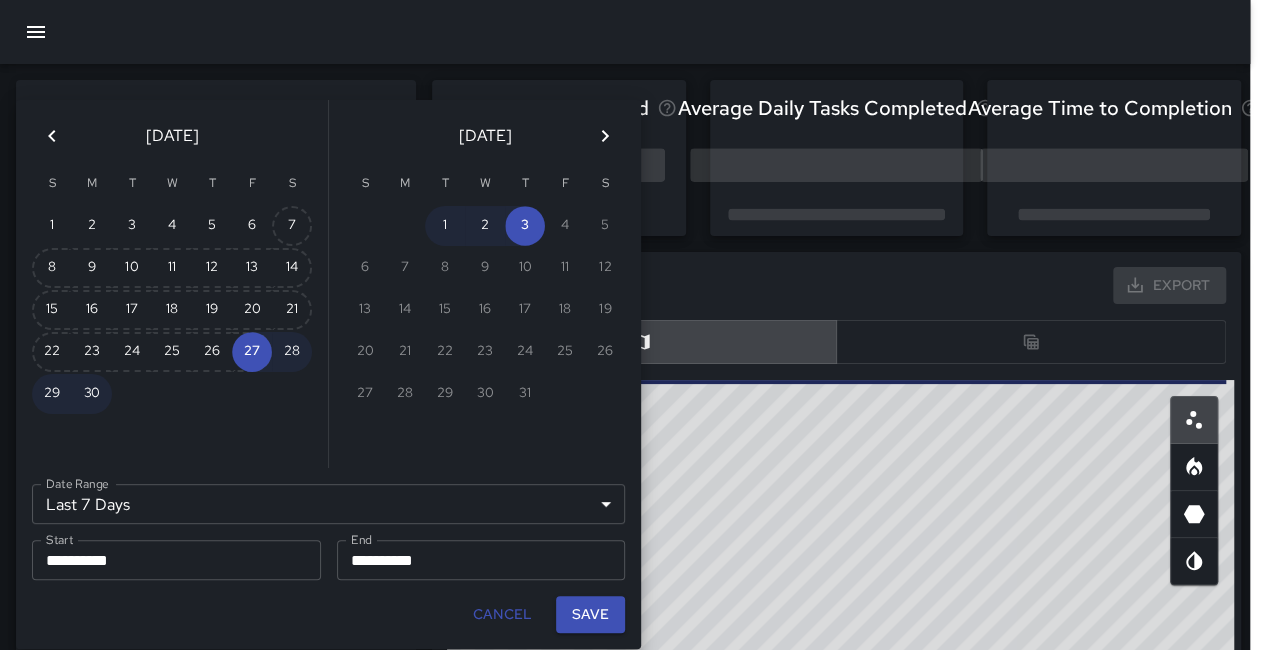 scroll, scrollTop: 16, scrollLeft: 16, axis: both 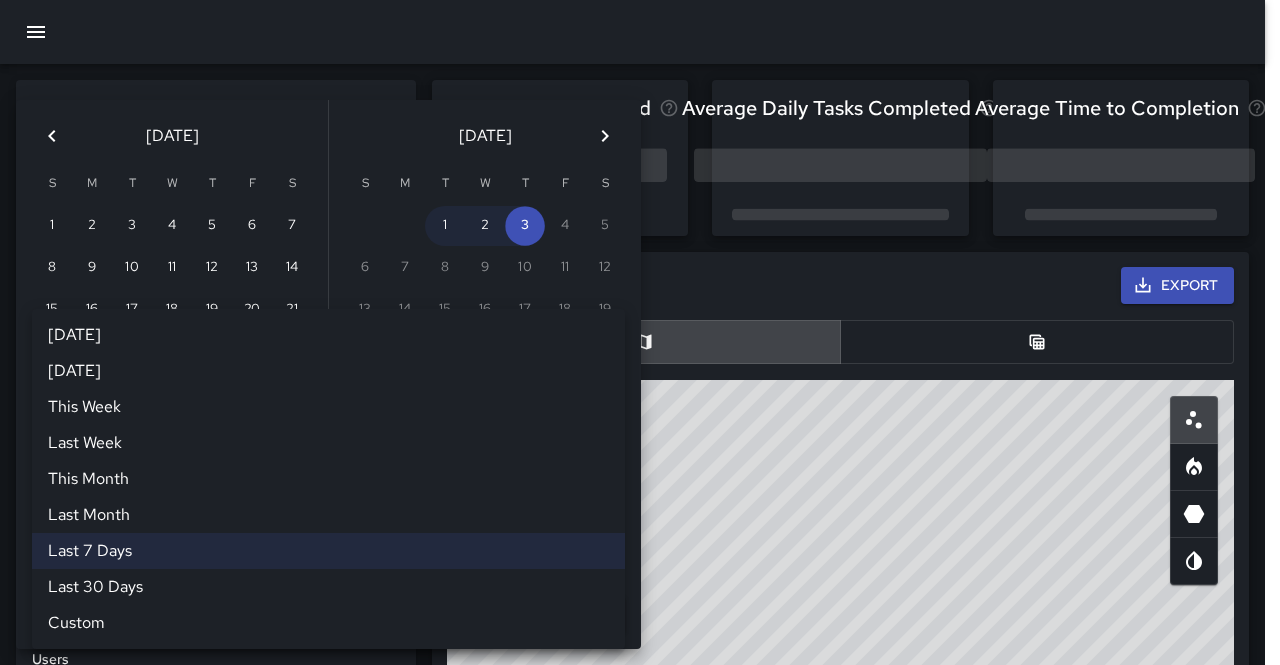 click on "Last 7 Days ****** [DATE] [DATE] This Week Last Week This Month Last Month Last 7 Days Last 30 Days Custom Date Range" at bounding box center [328, 504] 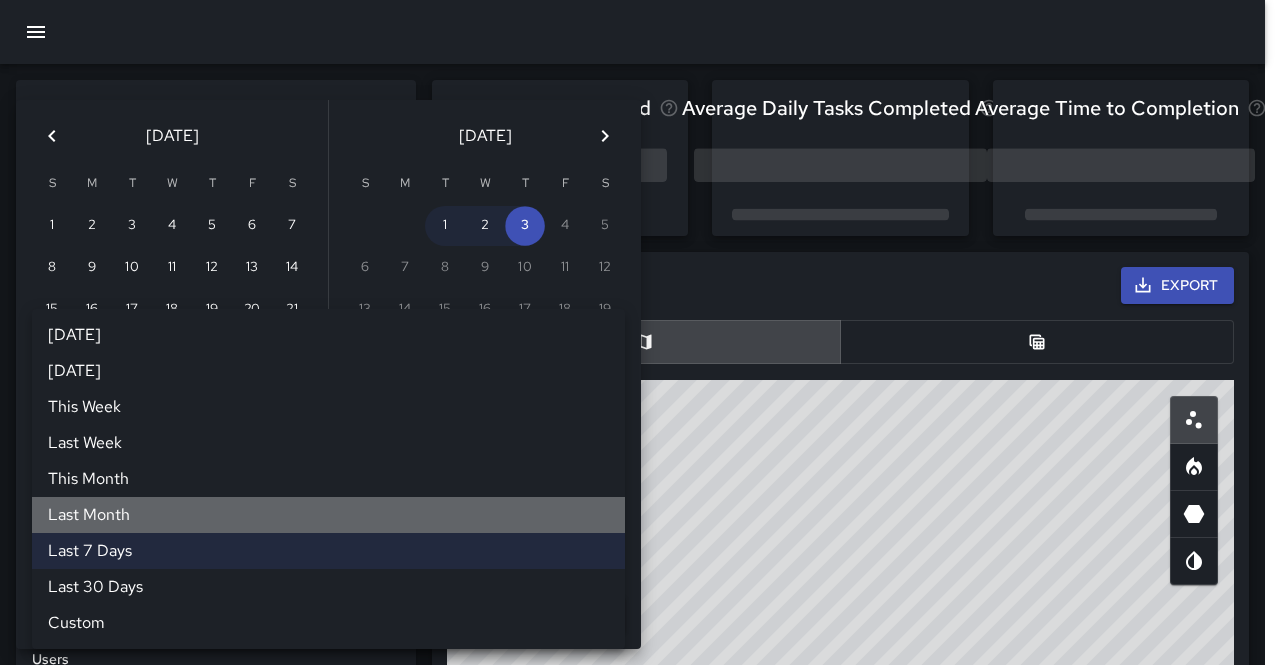 click on "Last Month" at bounding box center [328, 515] 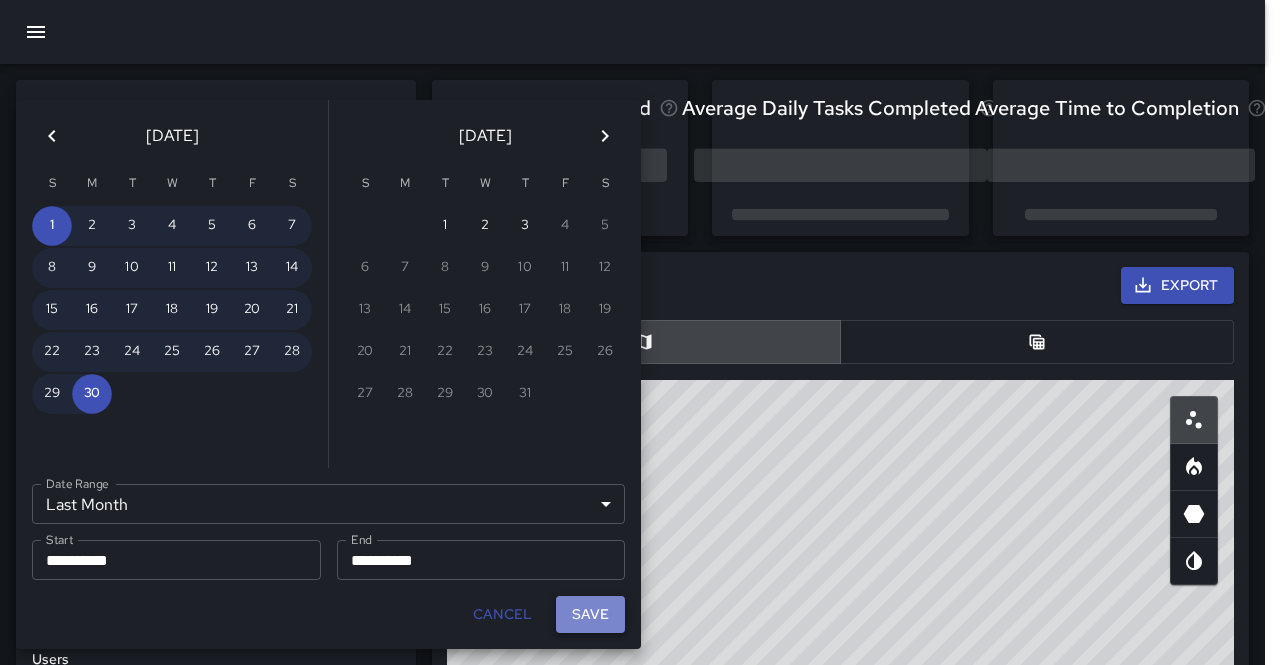 click on "Save" at bounding box center (590, 614) 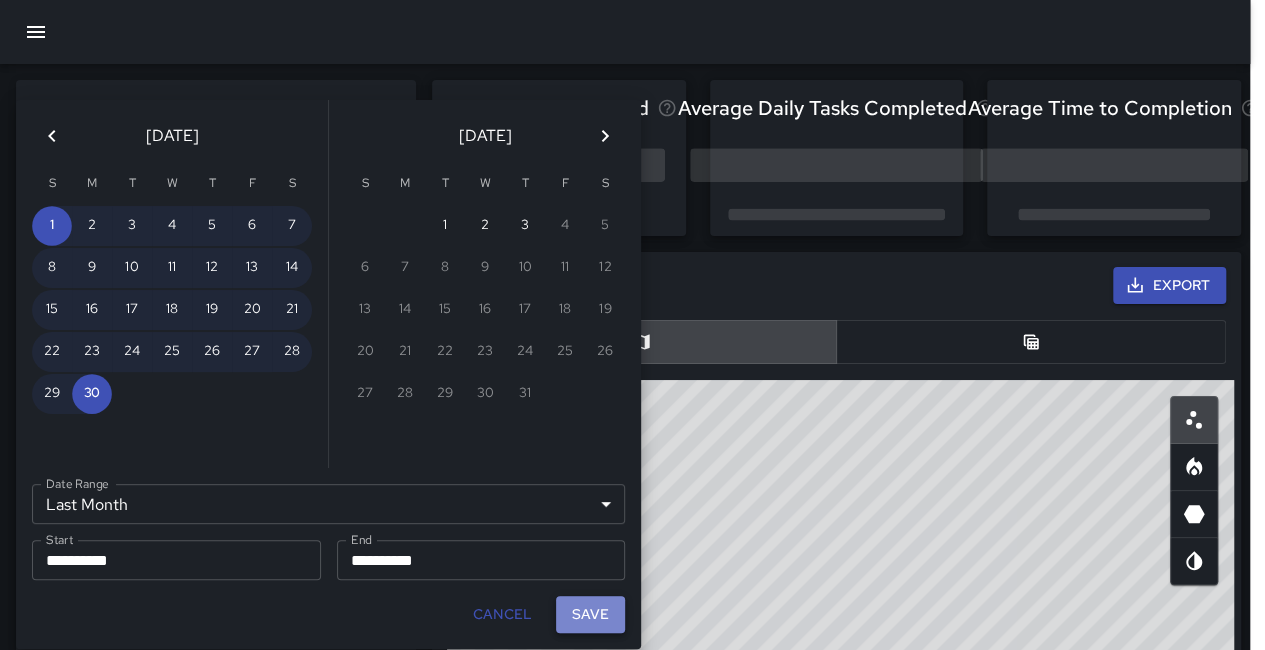 scroll, scrollTop: 16, scrollLeft: 16, axis: both 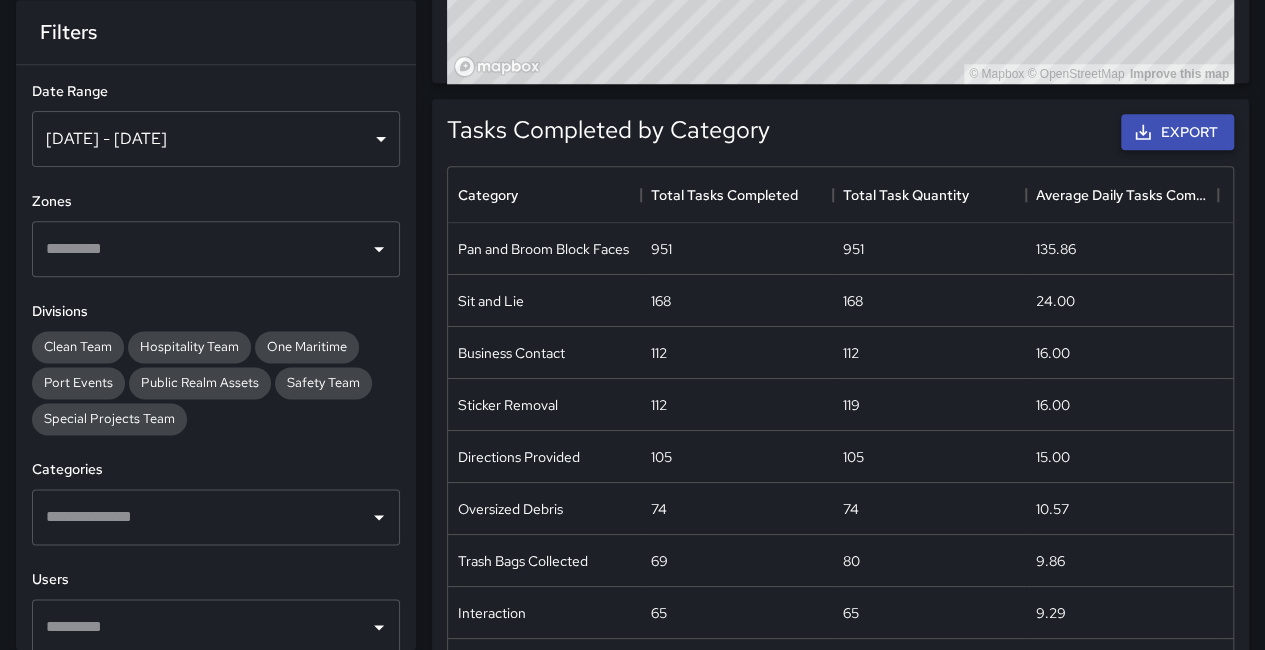 click on "Export" at bounding box center [1177, 132] 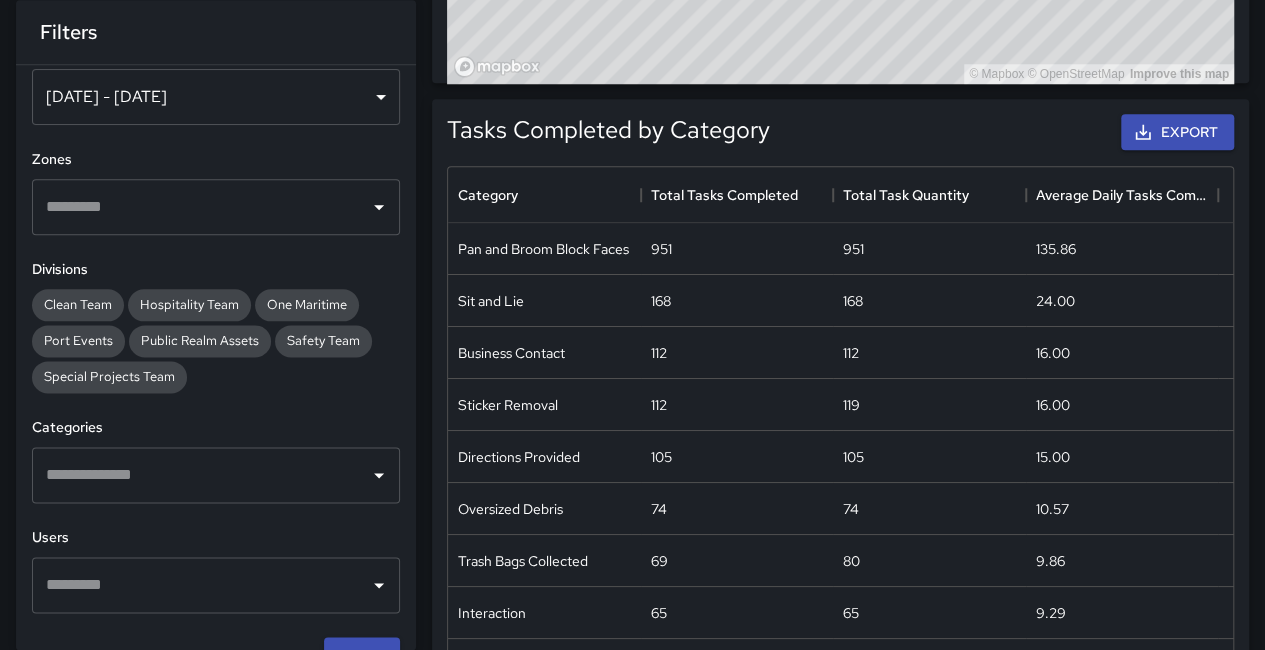 scroll, scrollTop: 66, scrollLeft: 0, axis: vertical 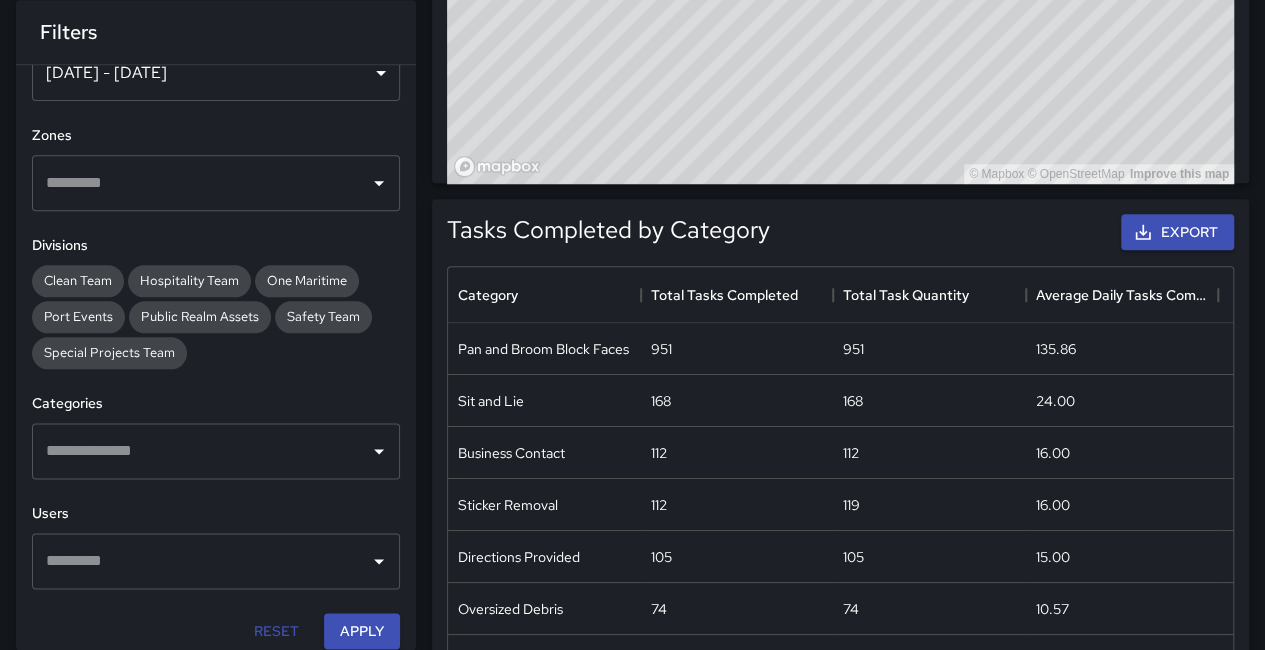 click on "[DATE] - [DATE]" at bounding box center [216, 73] 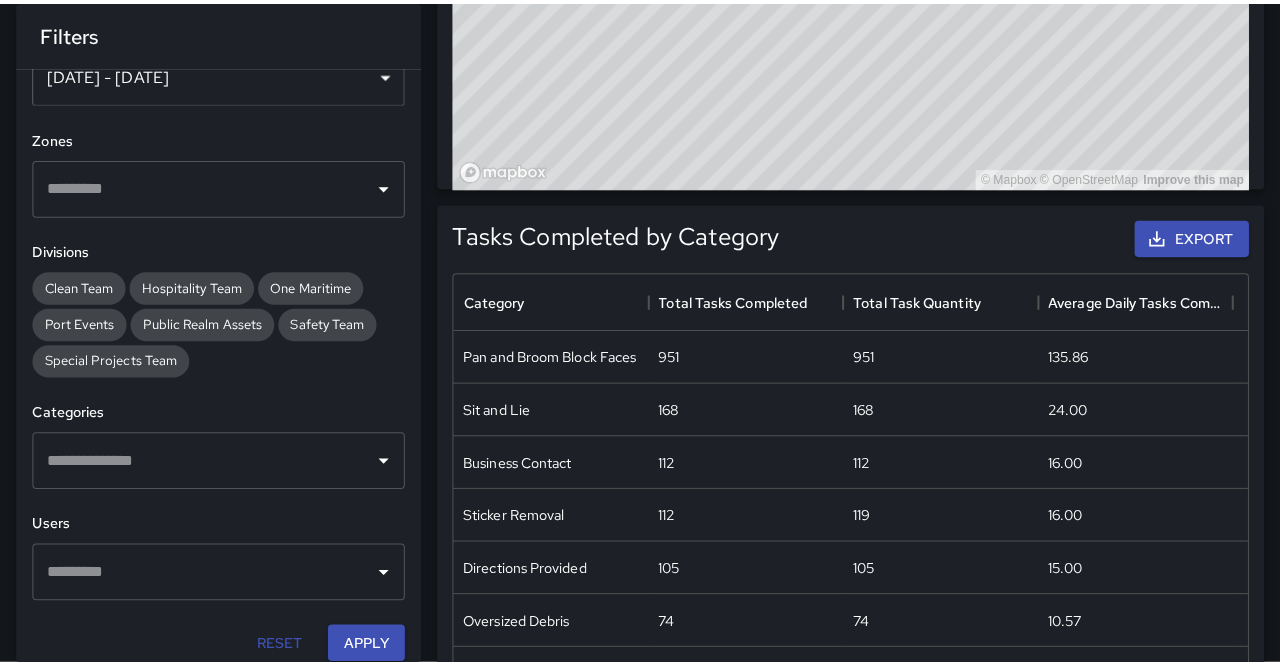 scroll, scrollTop: 46, scrollLeft: 0, axis: vertical 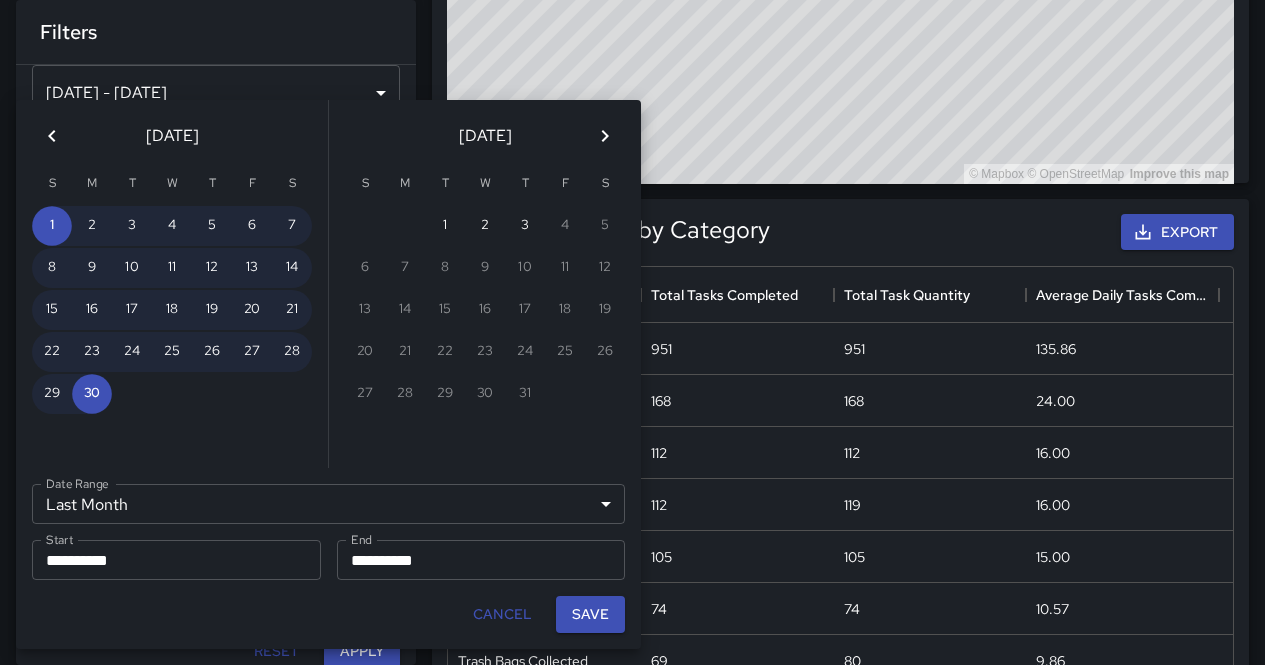 click 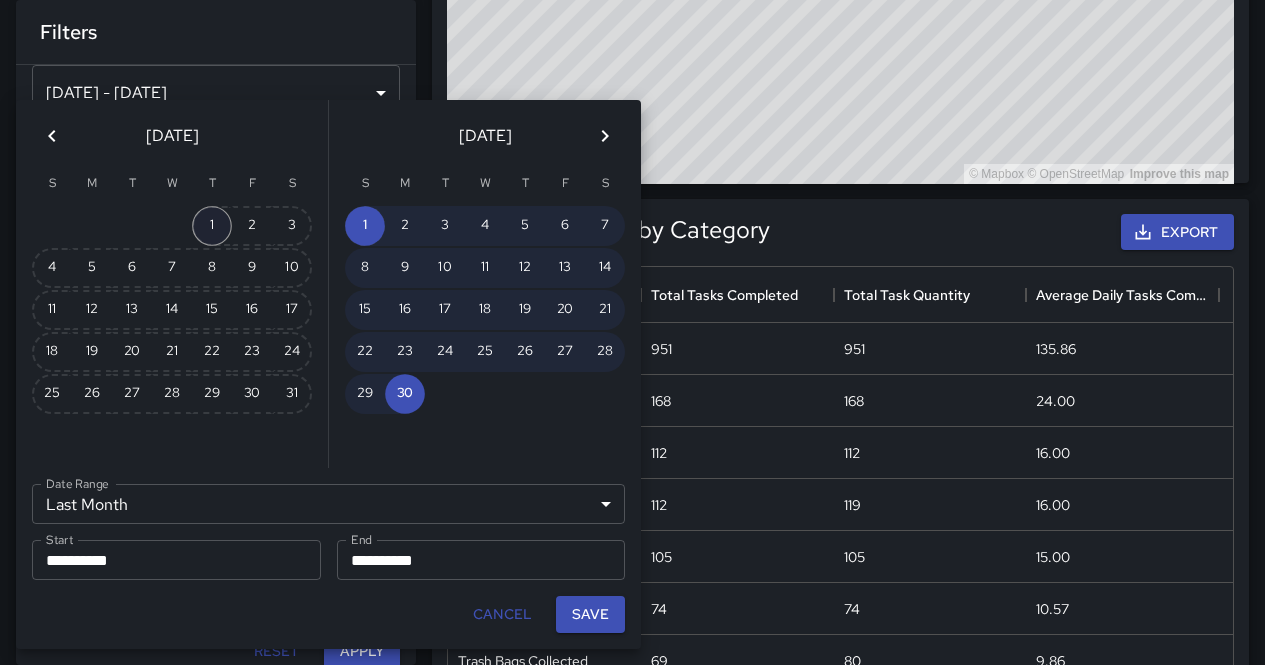 click on "1" at bounding box center [212, 226] 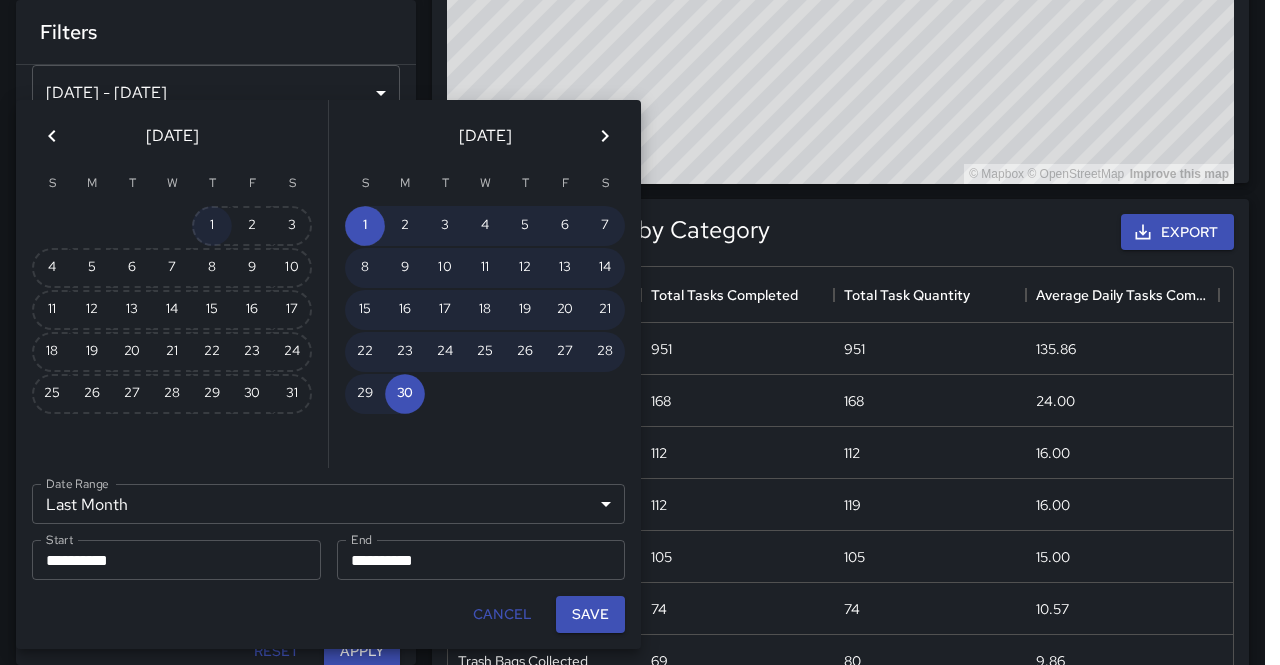 type on "******" 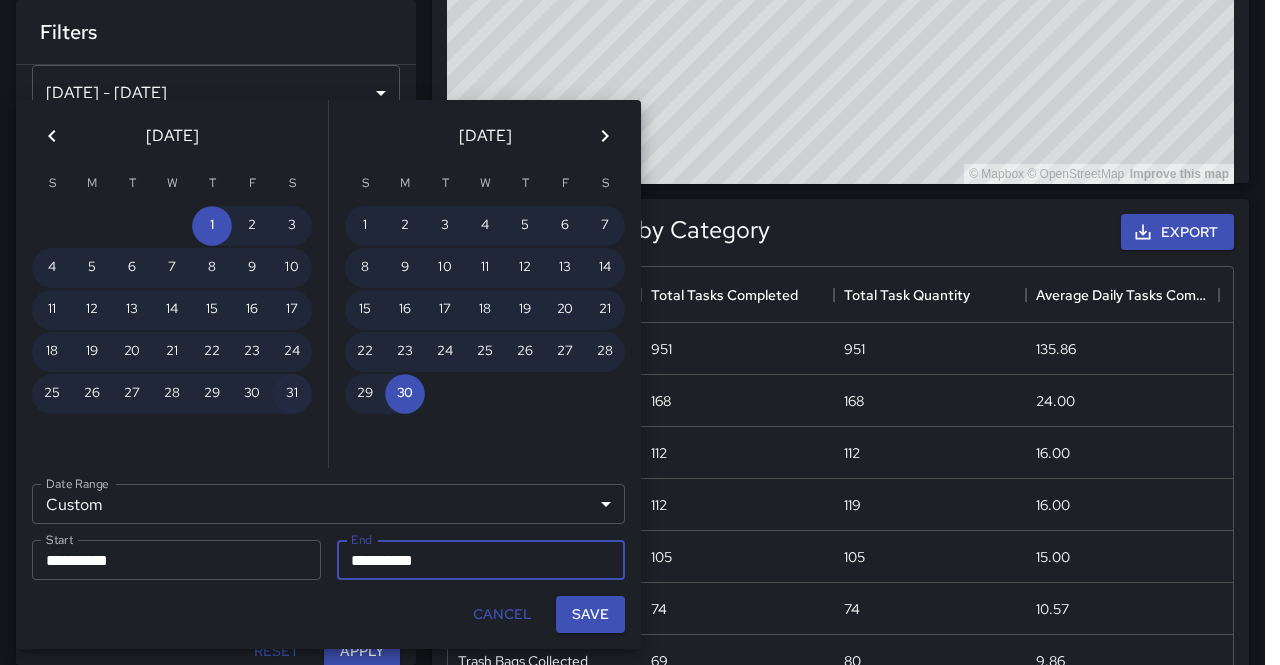 click on "31" at bounding box center [292, 394] 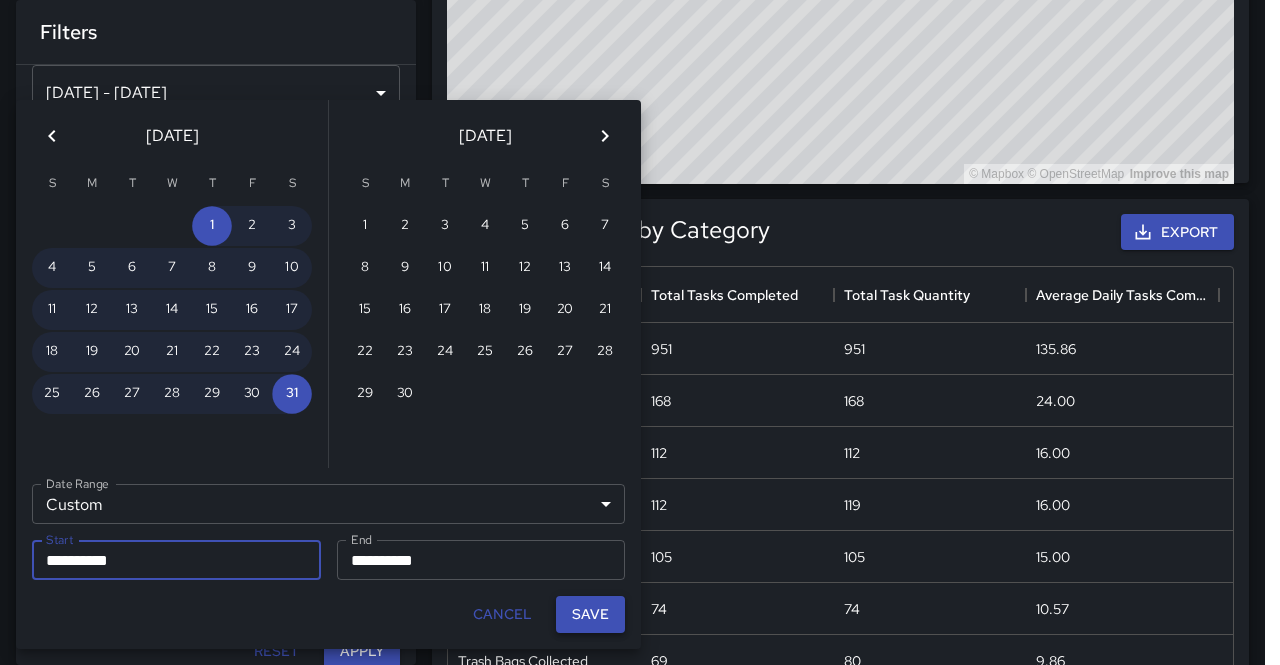 click on "Save" at bounding box center (590, 614) 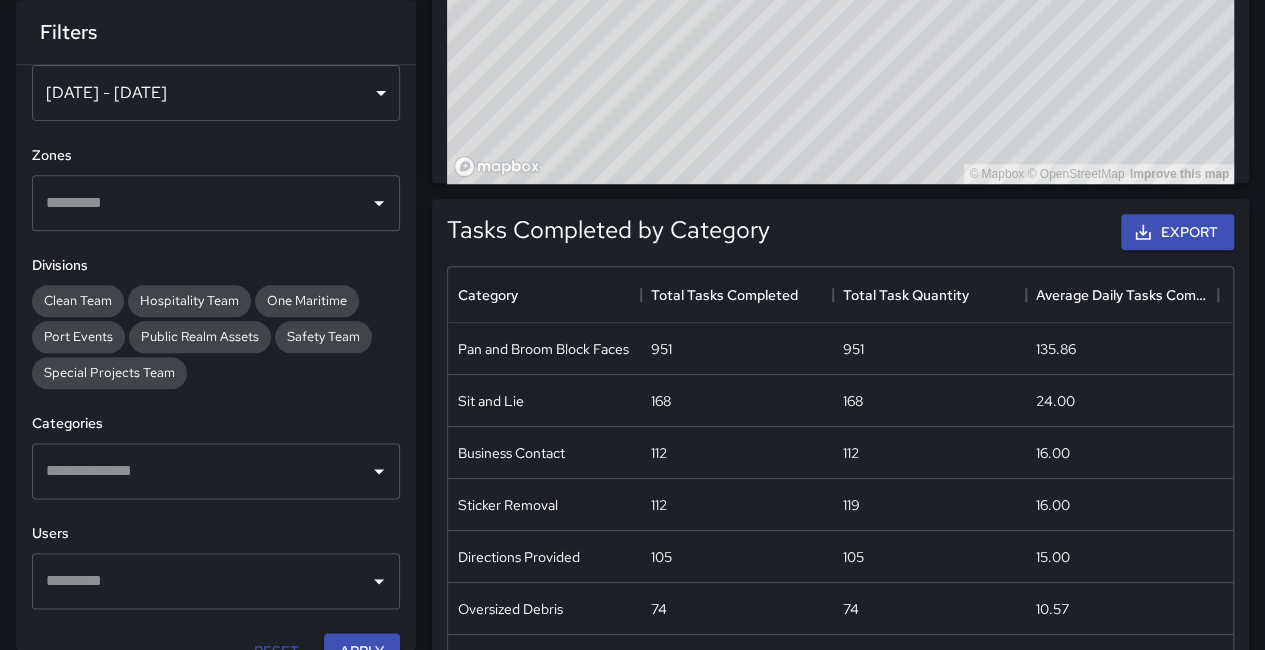 click on "Apply" at bounding box center (362, 651) 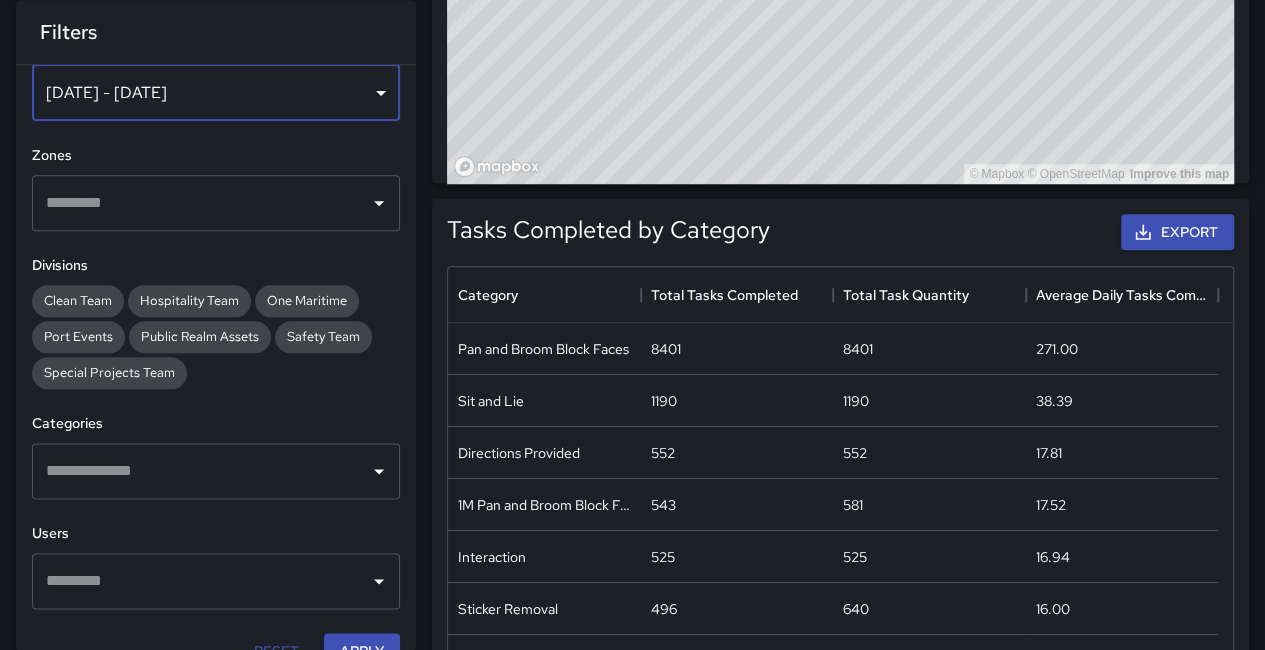 click on "[DATE] - [DATE]" at bounding box center (216, 93) 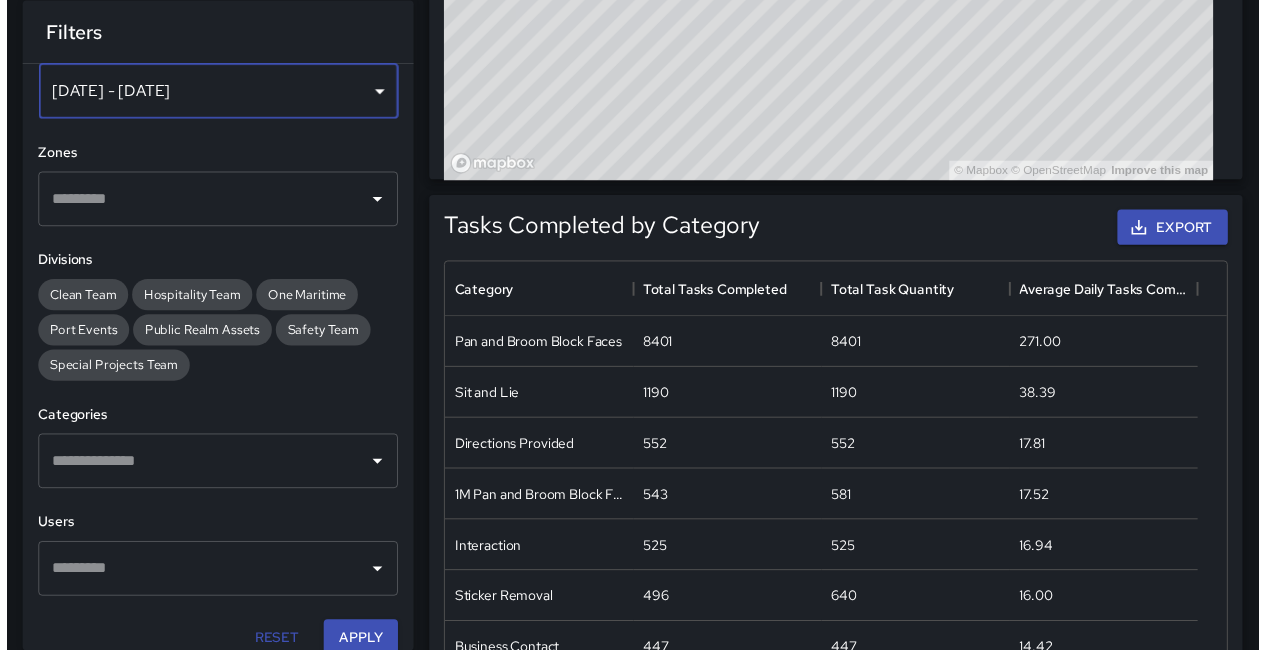 scroll, scrollTop: 16, scrollLeft: 16, axis: both 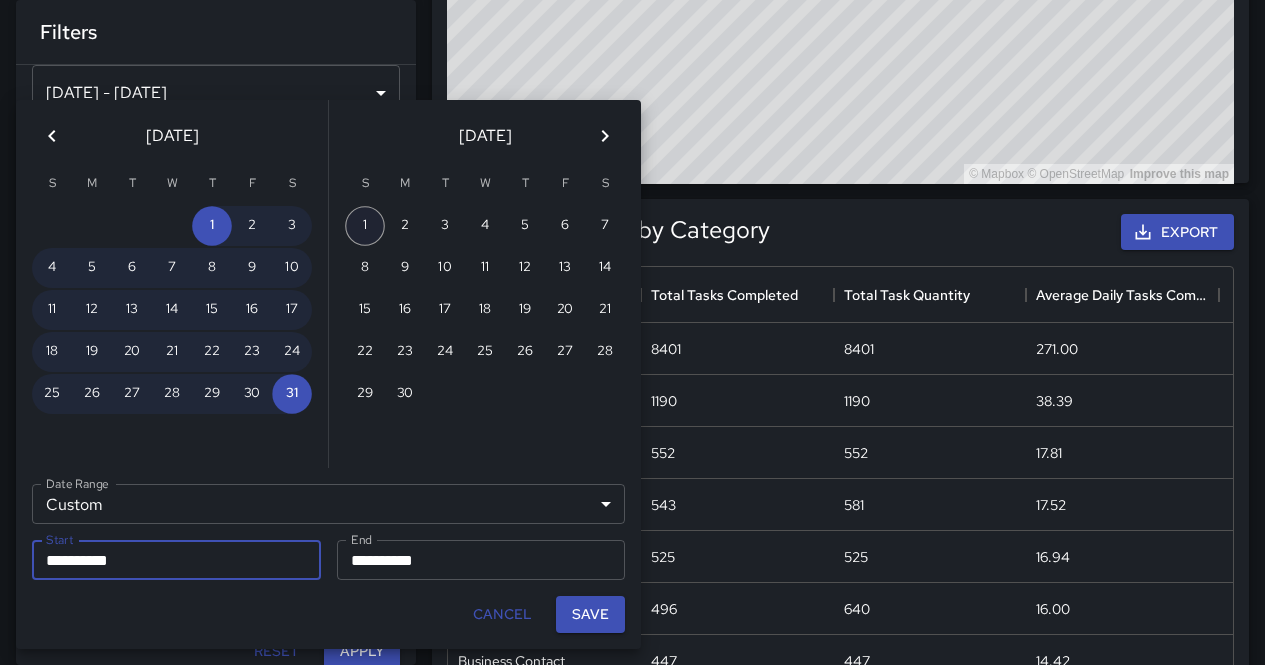 click on "1" at bounding box center (365, 226) 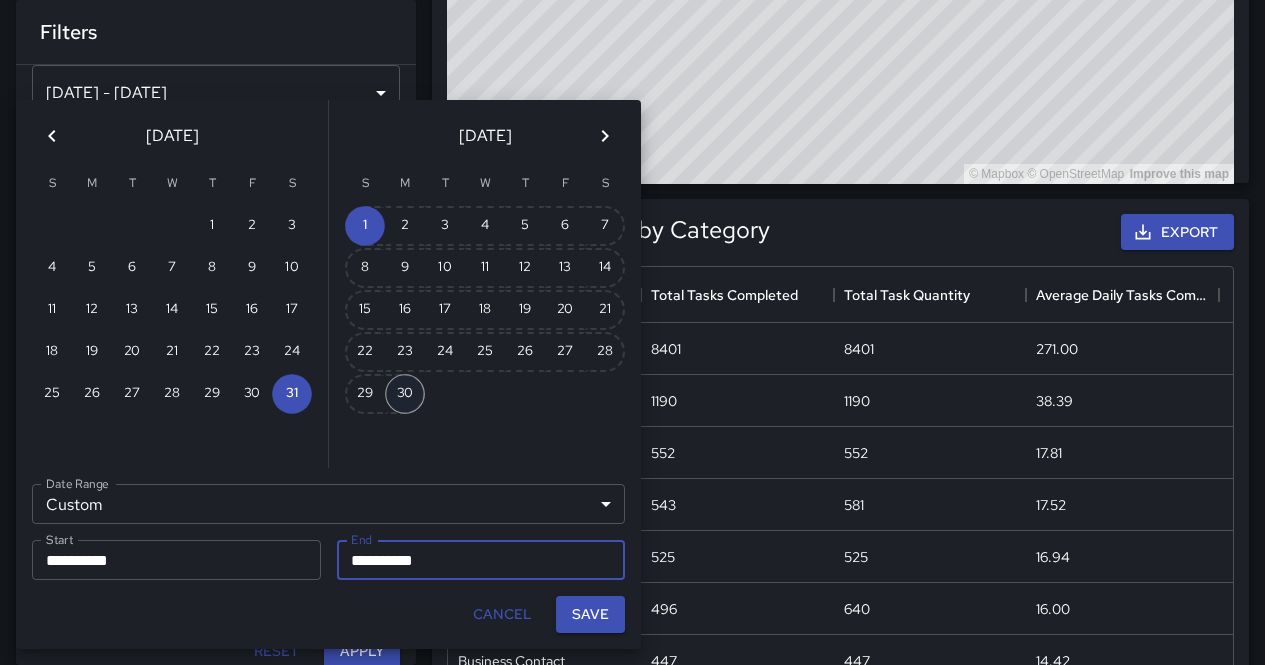 click on "30" at bounding box center [405, 394] 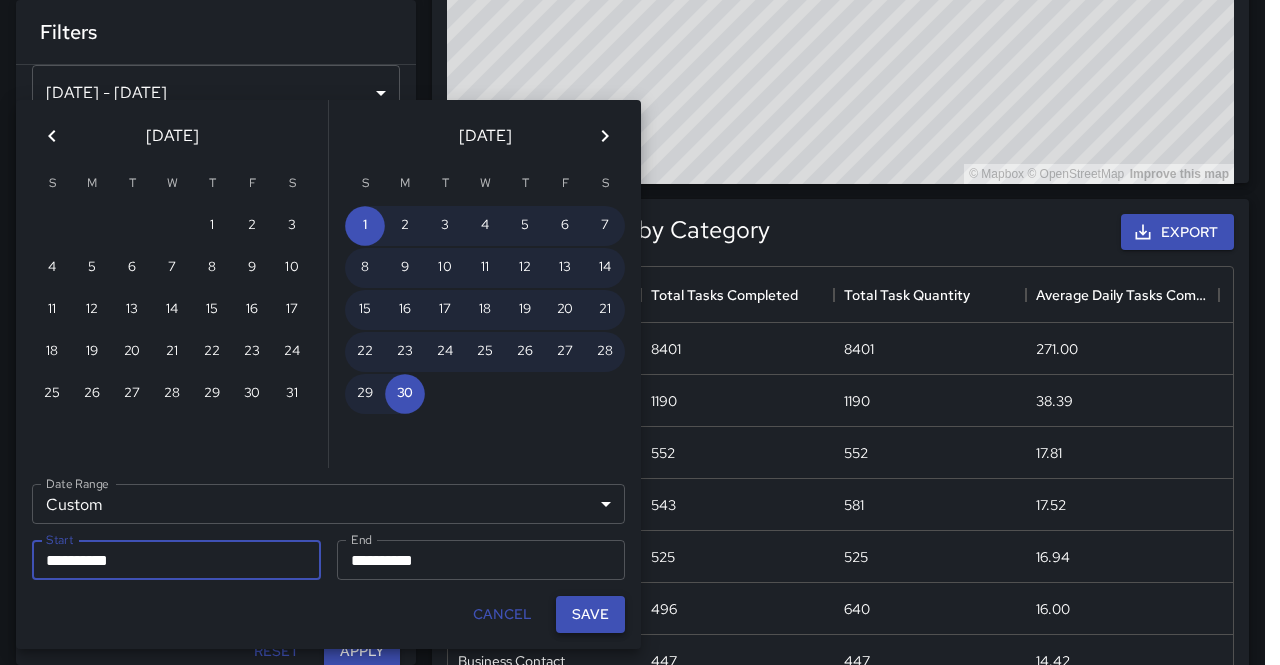 click on "Save" at bounding box center (590, 614) 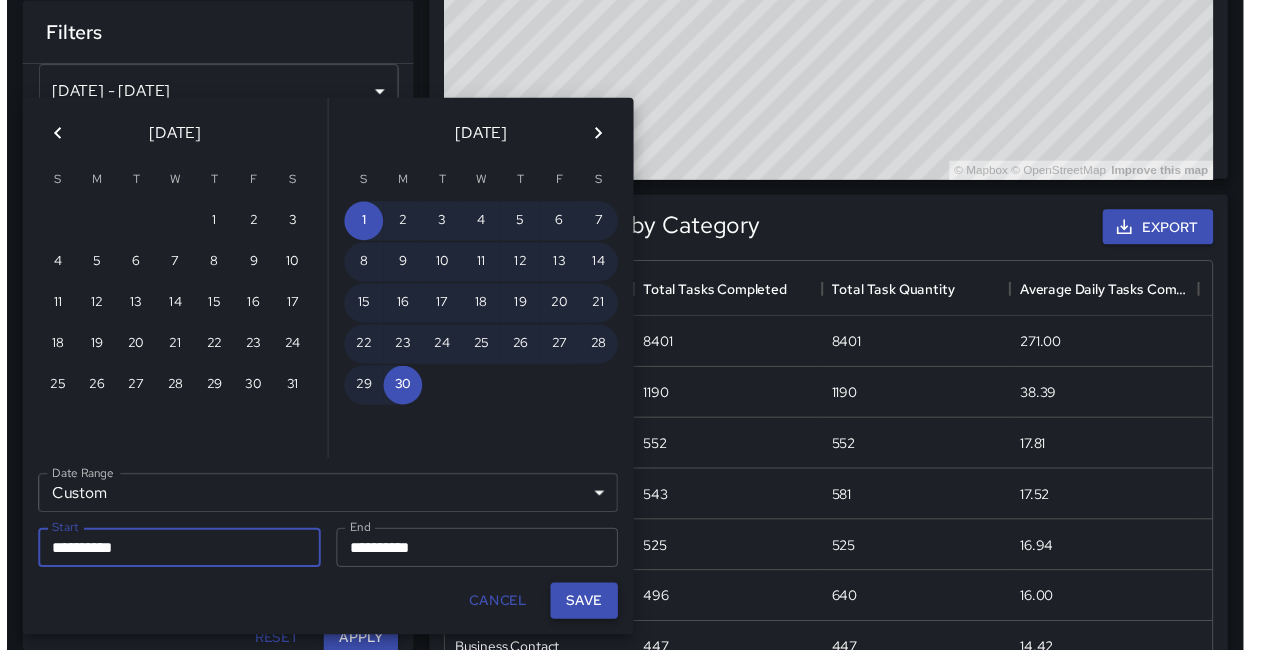 scroll, scrollTop: 16, scrollLeft: 16, axis: both 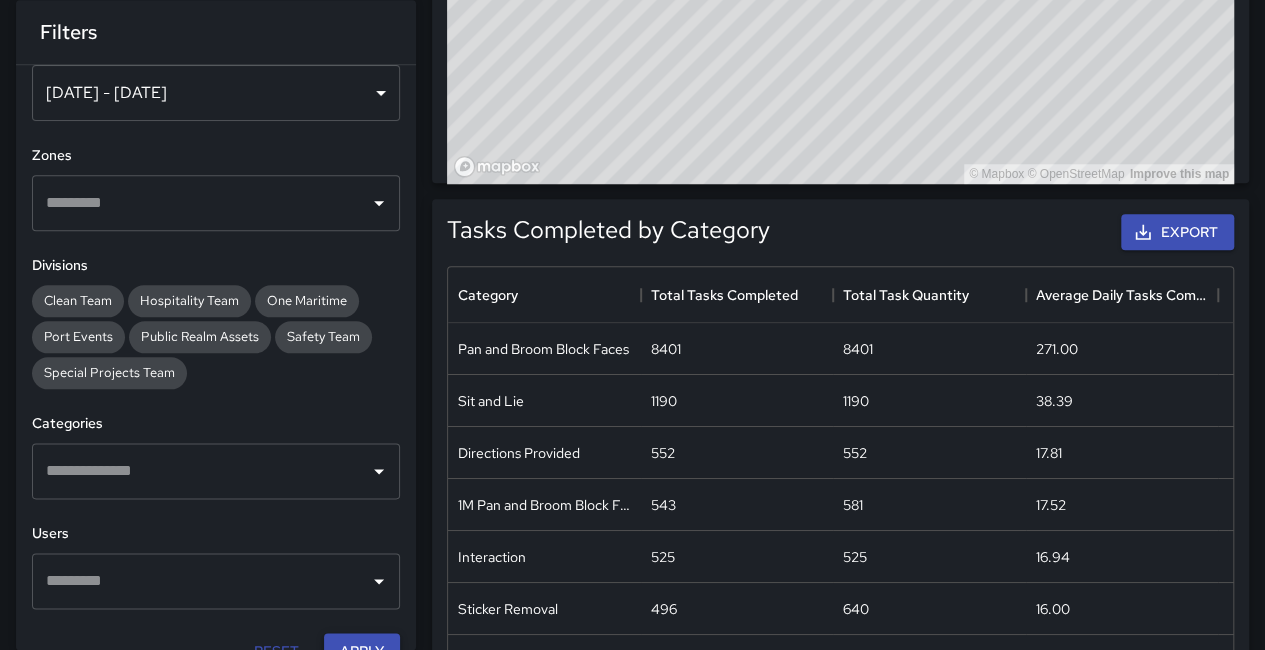 click on "Apply" at bounding box center (362, 651) 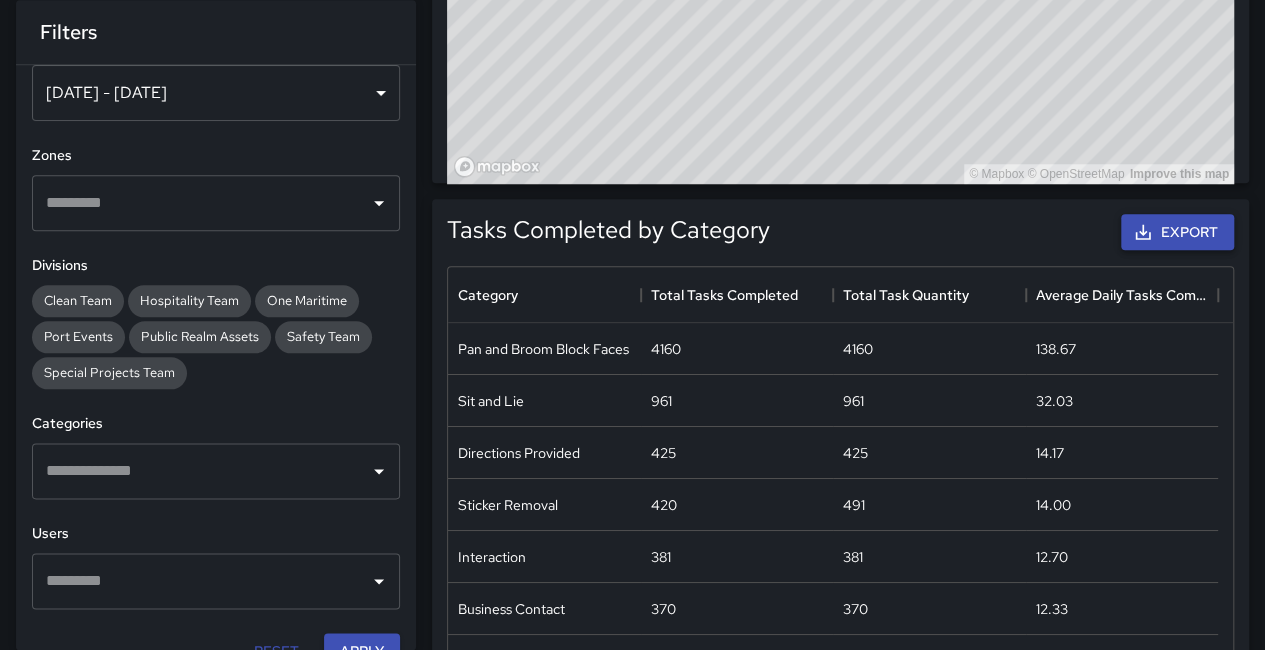 click on "Export" at bounding box center (1177, 232) 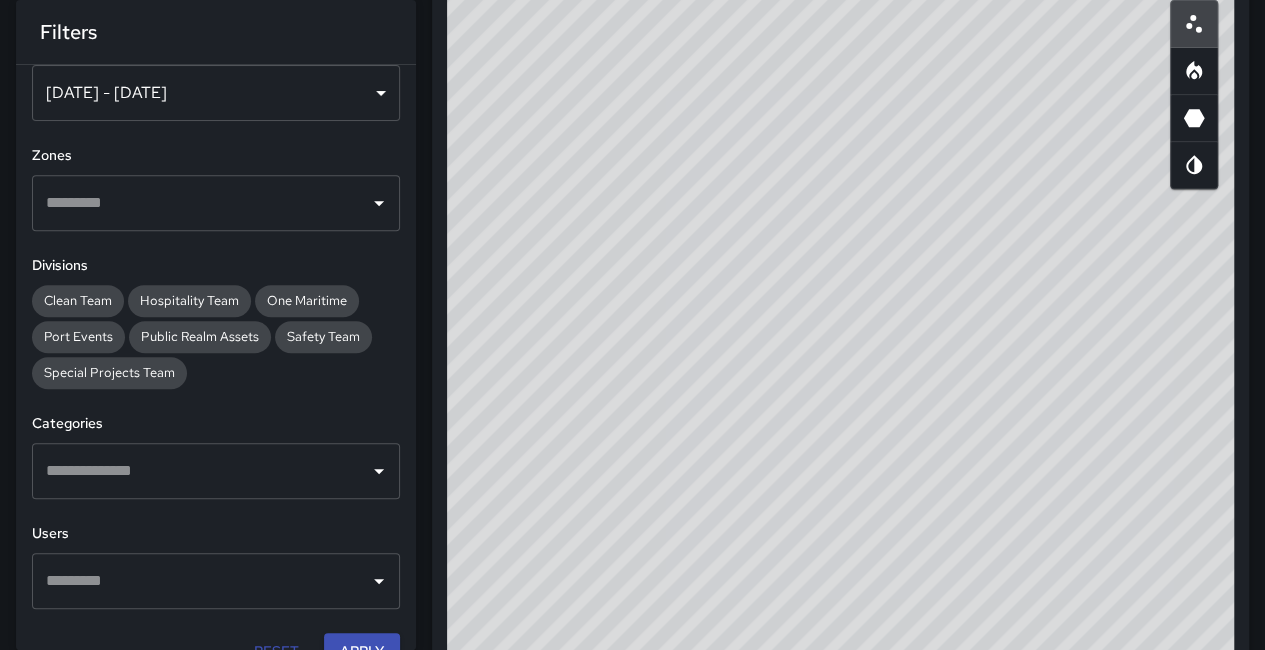 scroll, scrollTop: 100, scrollLeft: 0, axis: vertical 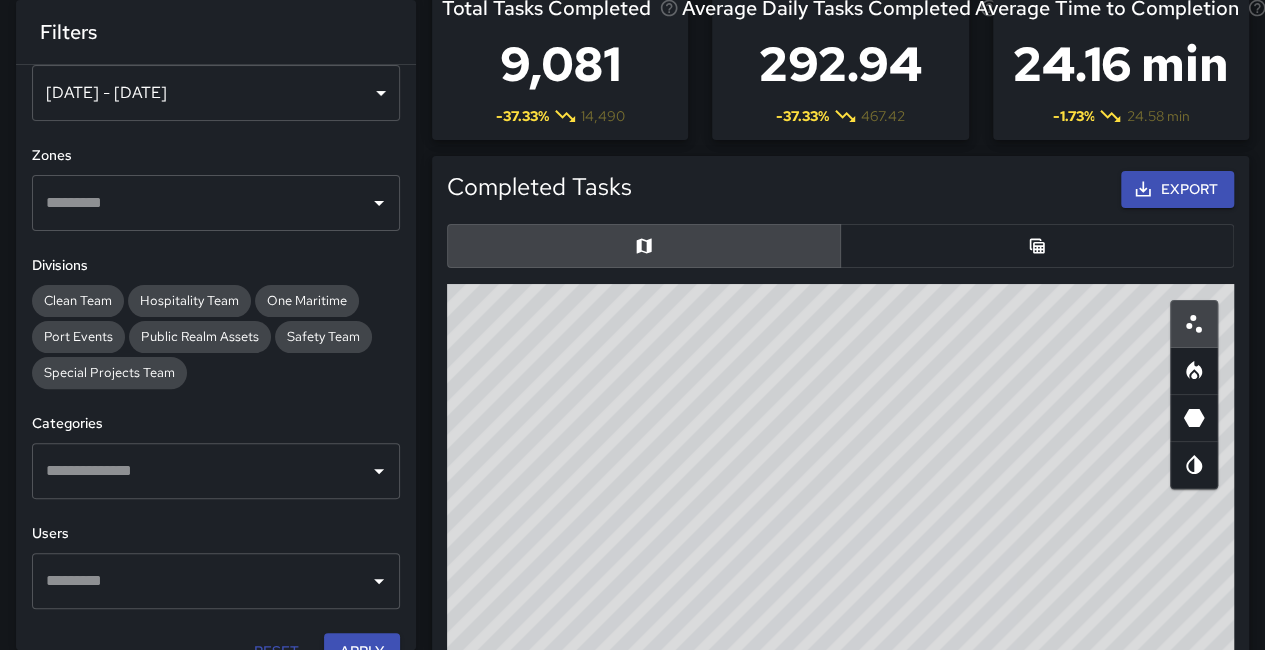 click at bounding box center [1037, 246] 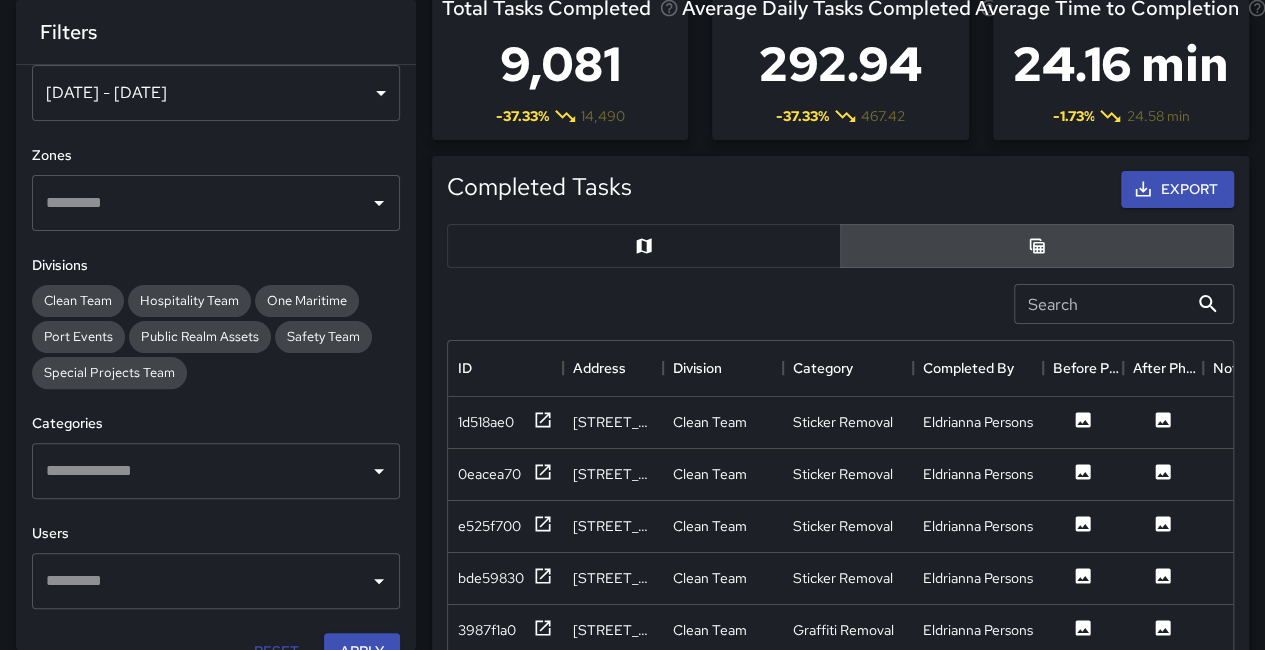 scroll, scrollTop: 730, scrollLeft: 770, axis: both 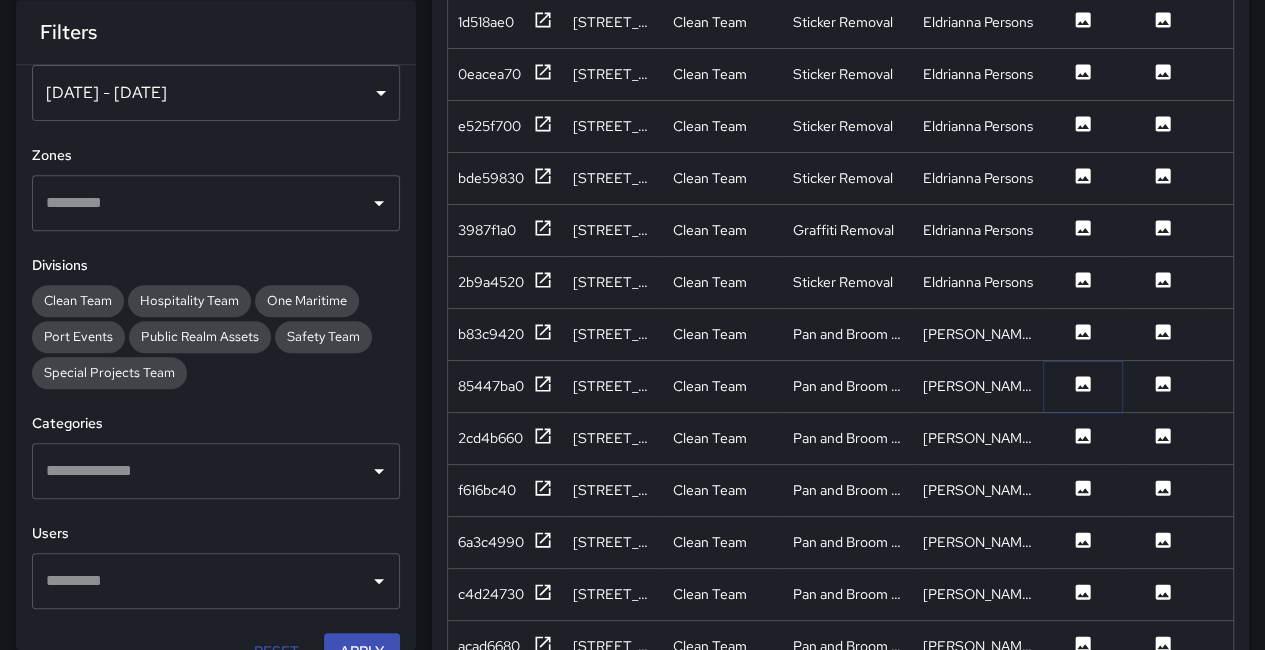 click 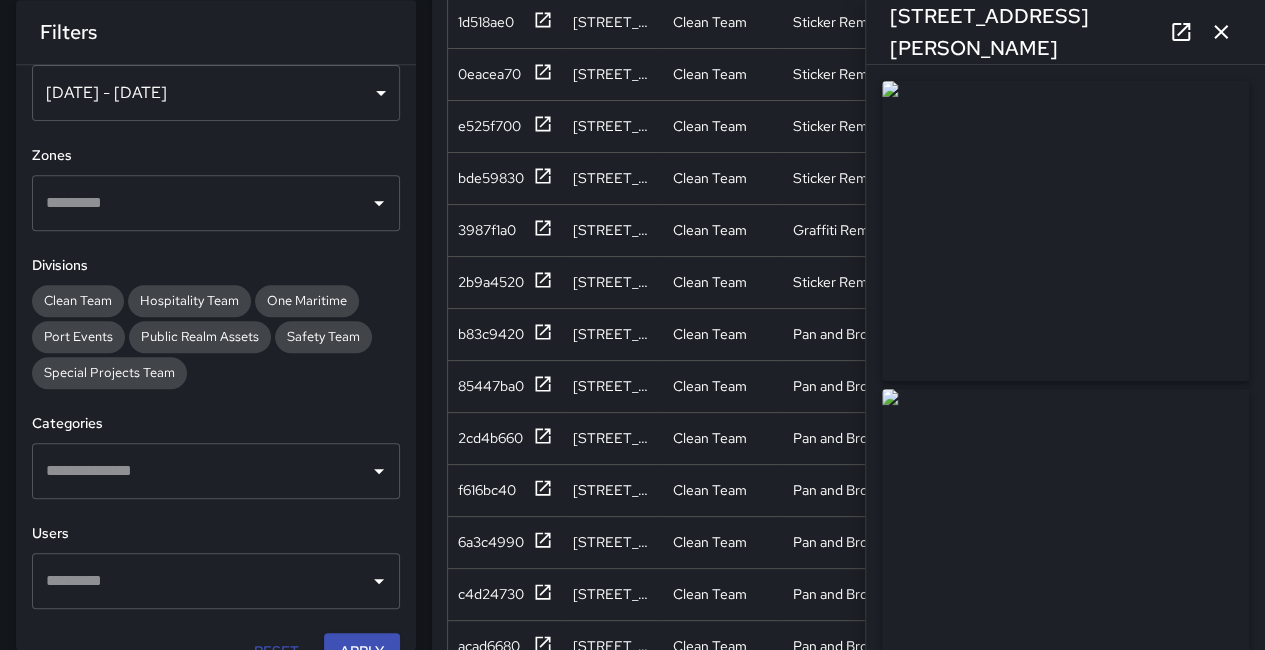 click 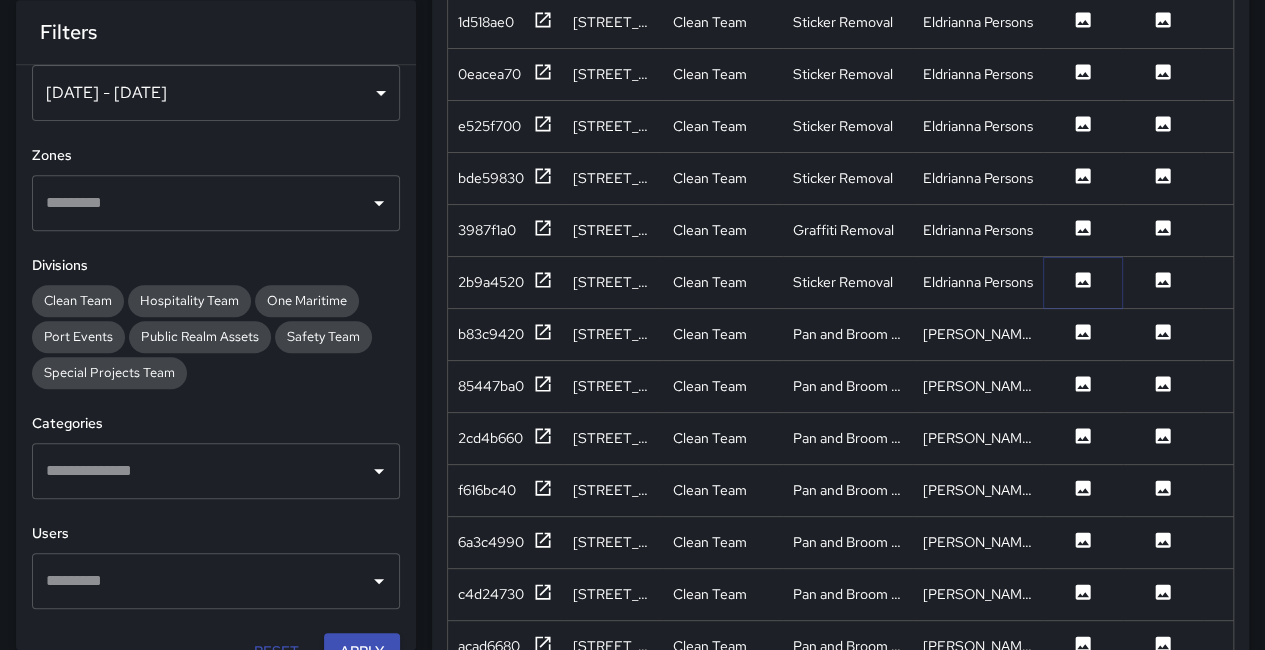 click 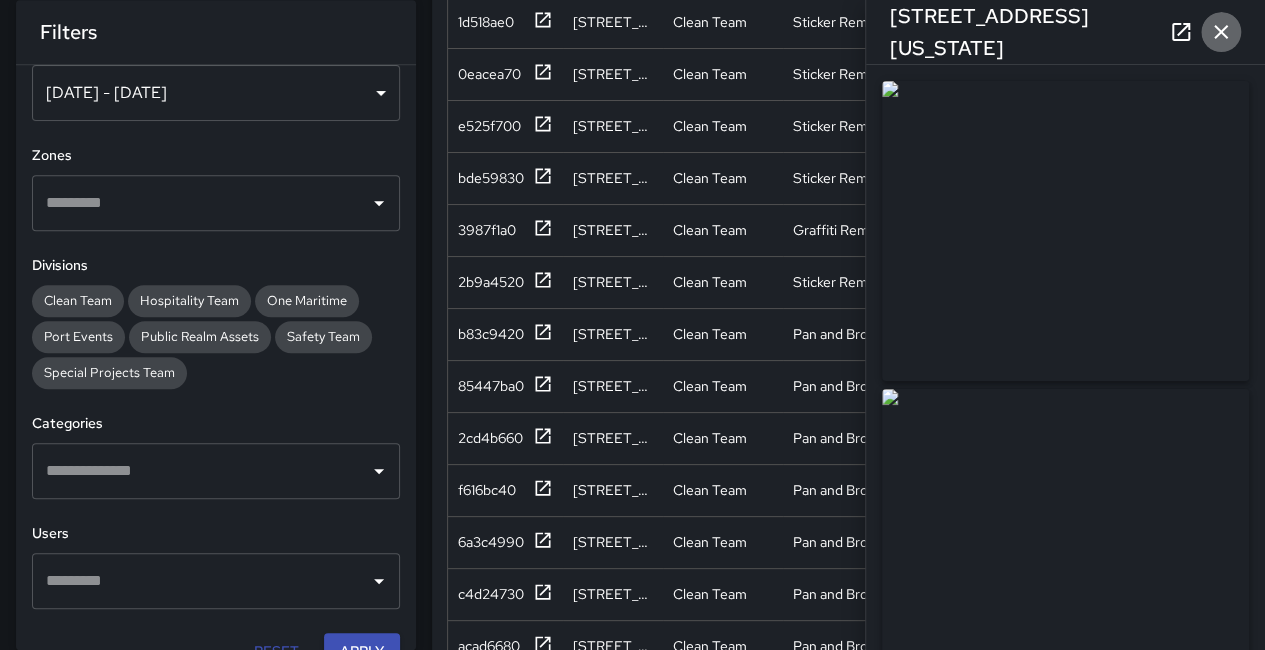 click 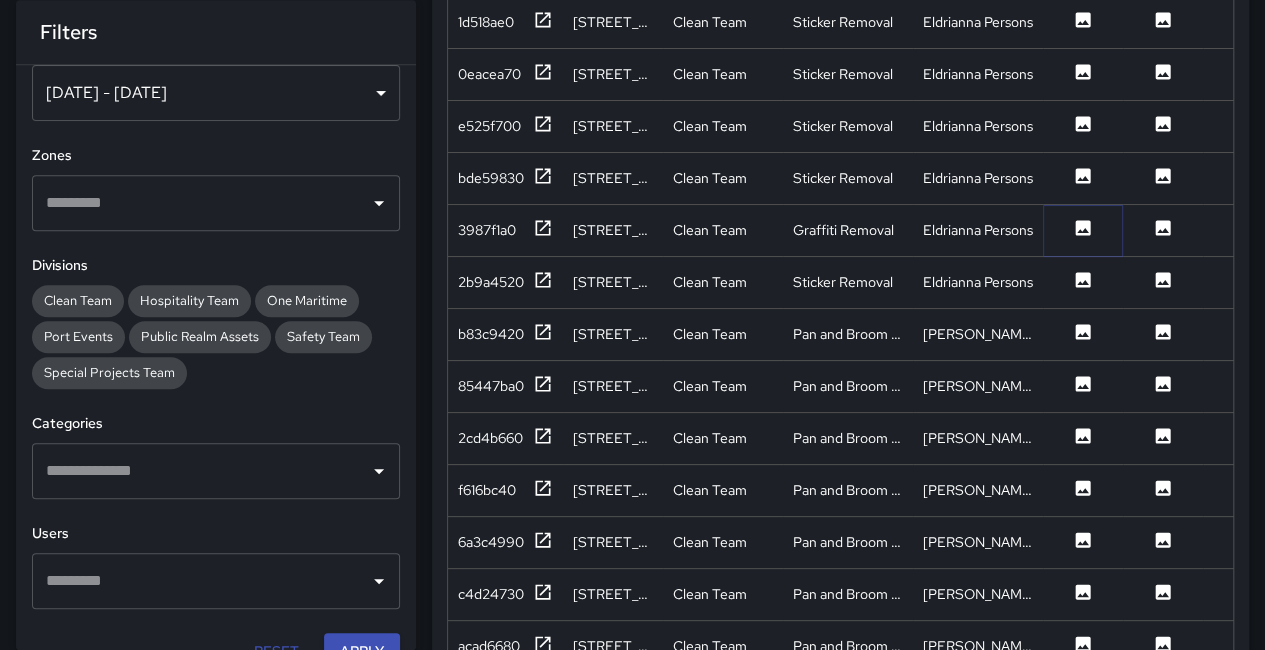 click at bounding box center [1083, 230] 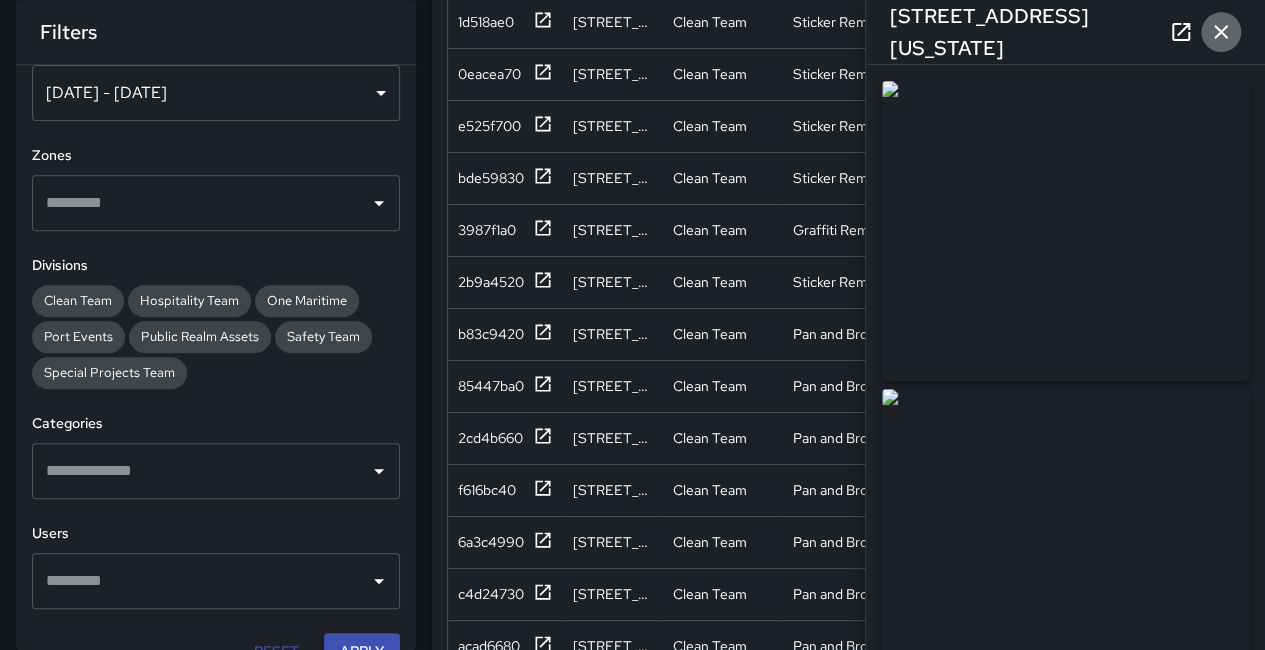 click 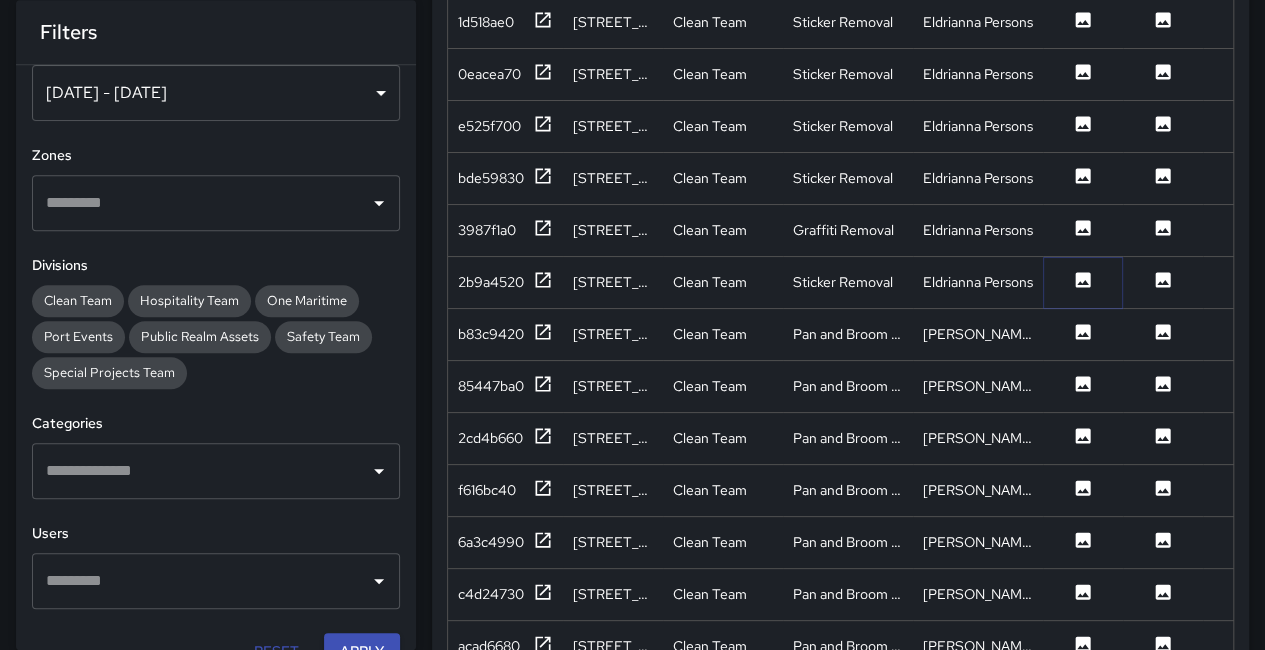 click 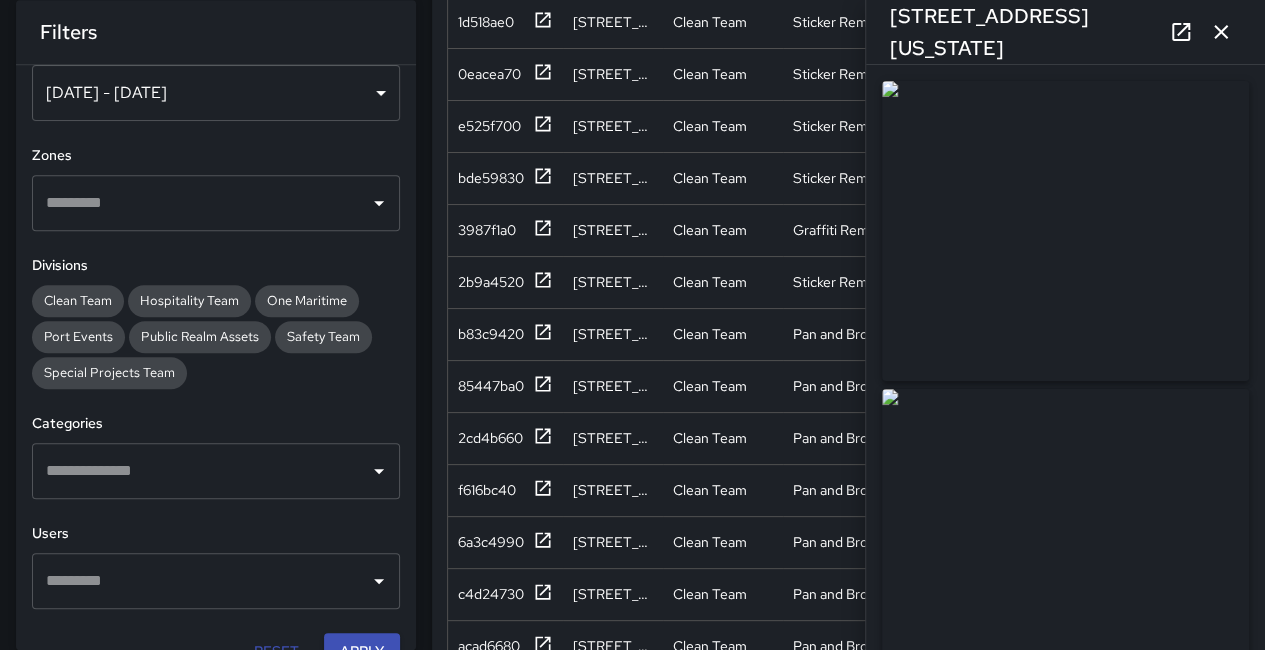 click 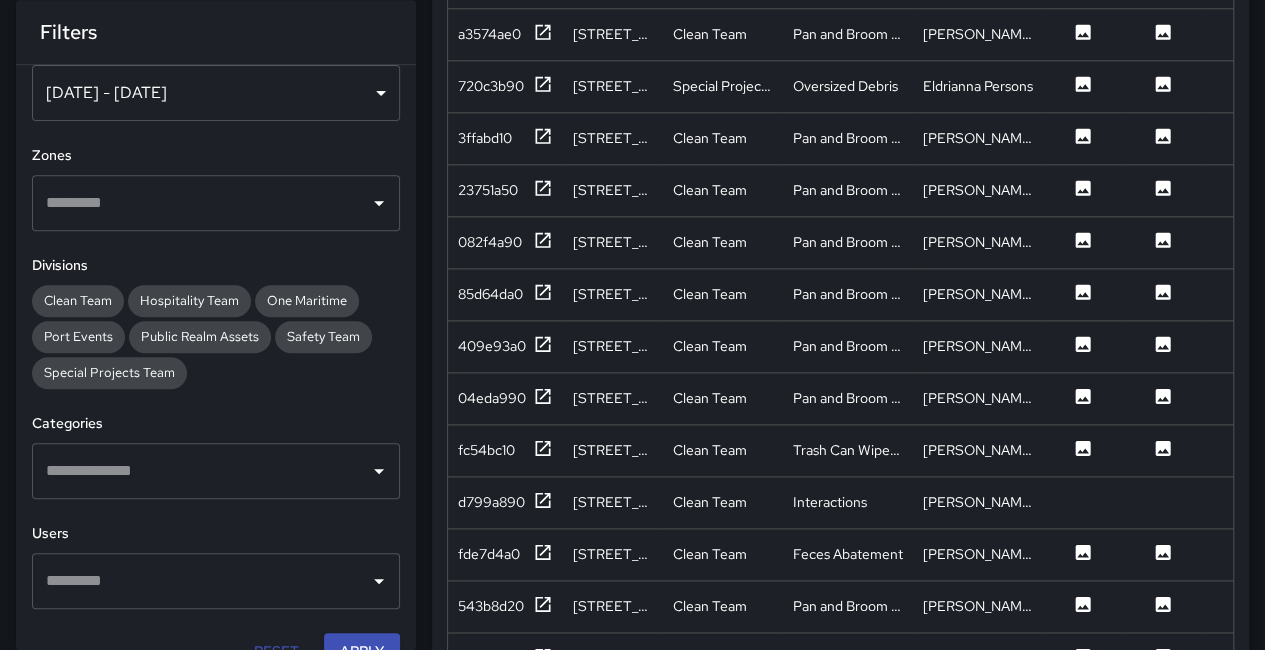 scroll, scrollTop: 1200, scrollLeft: 0, axis: vertical 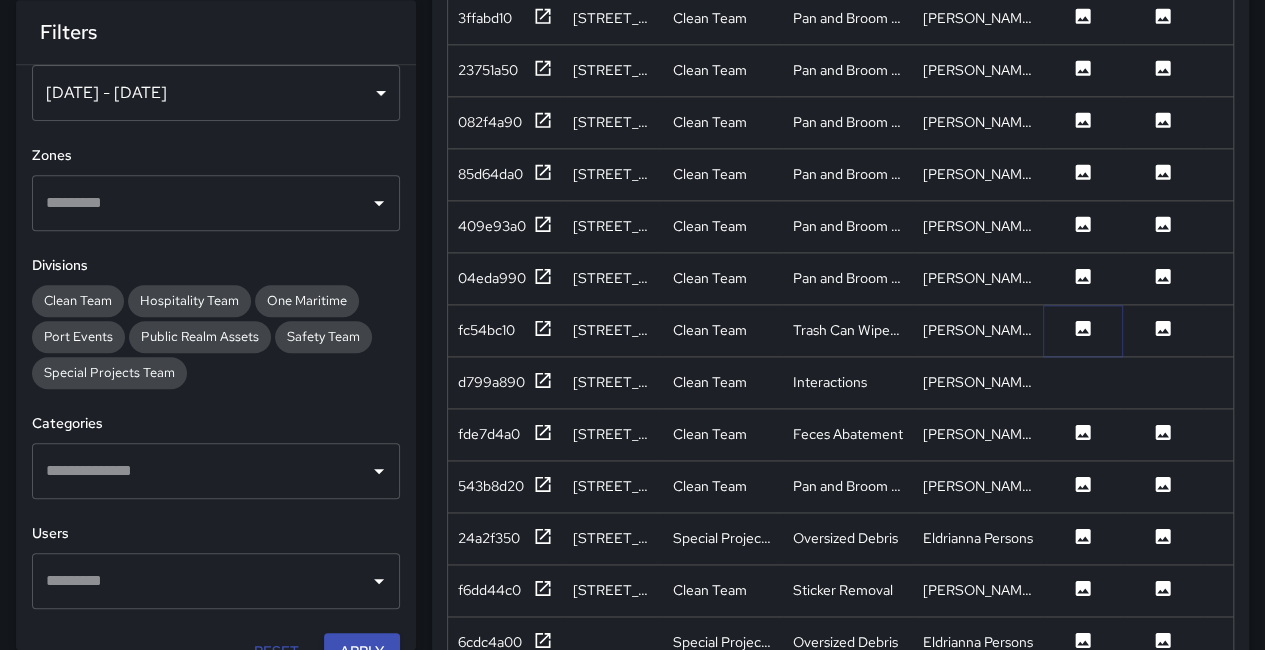 click 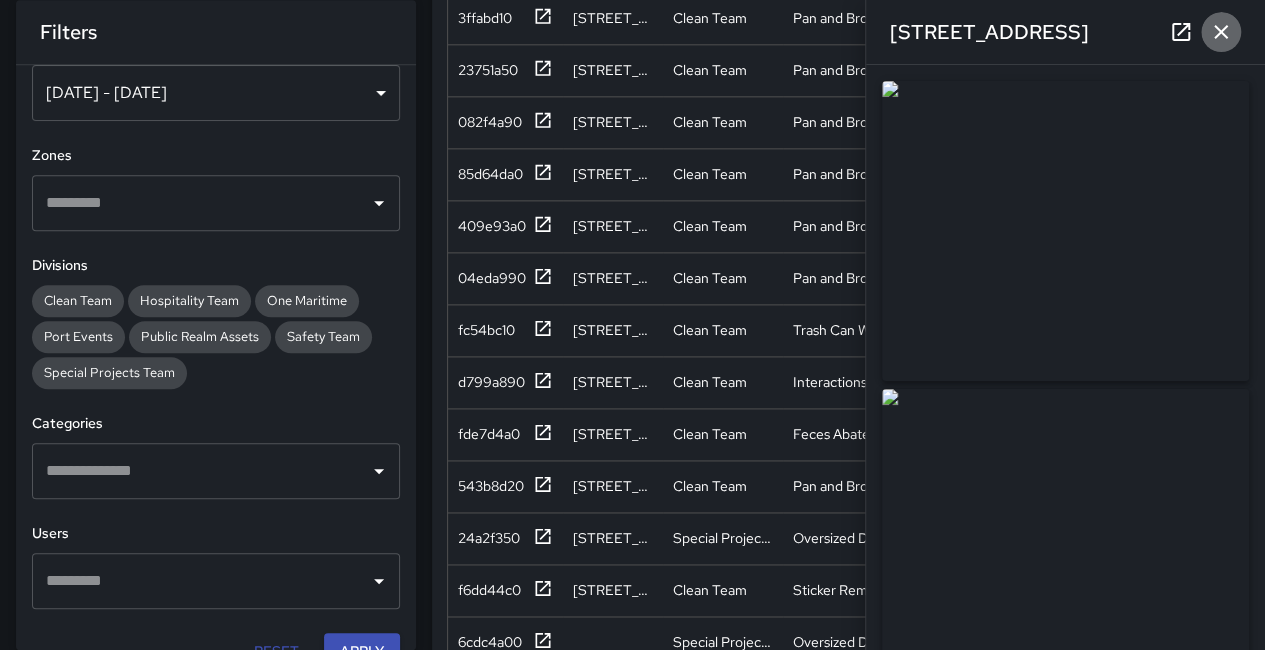 click 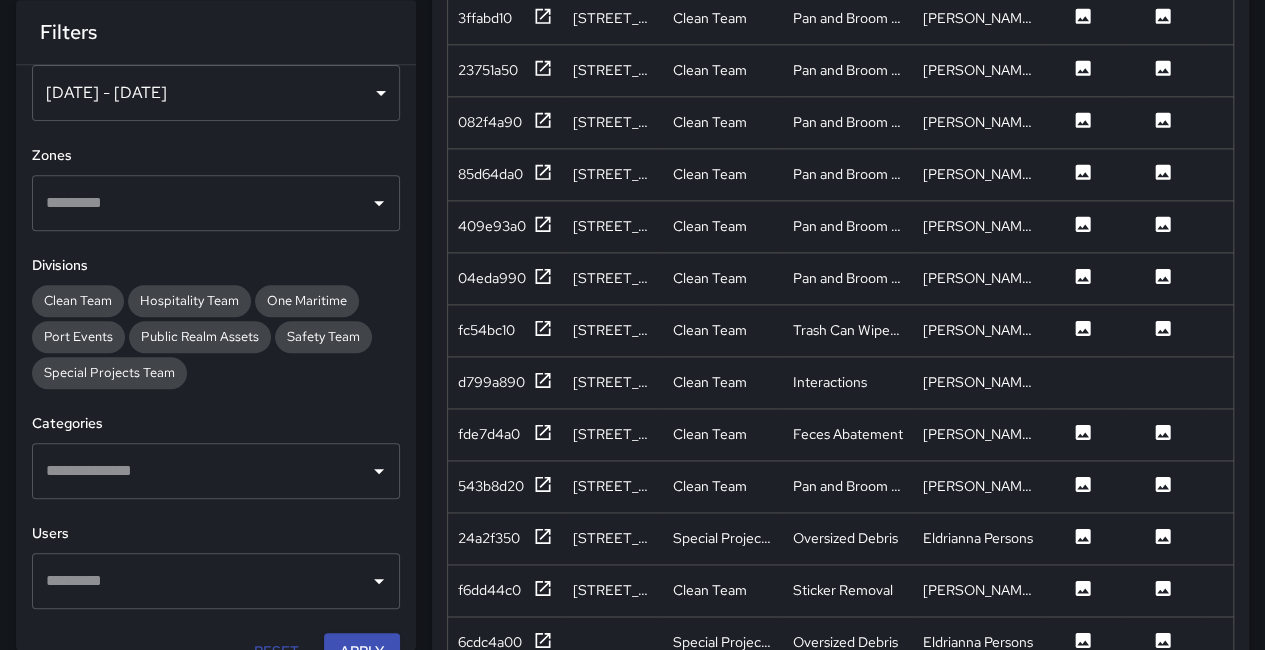 click 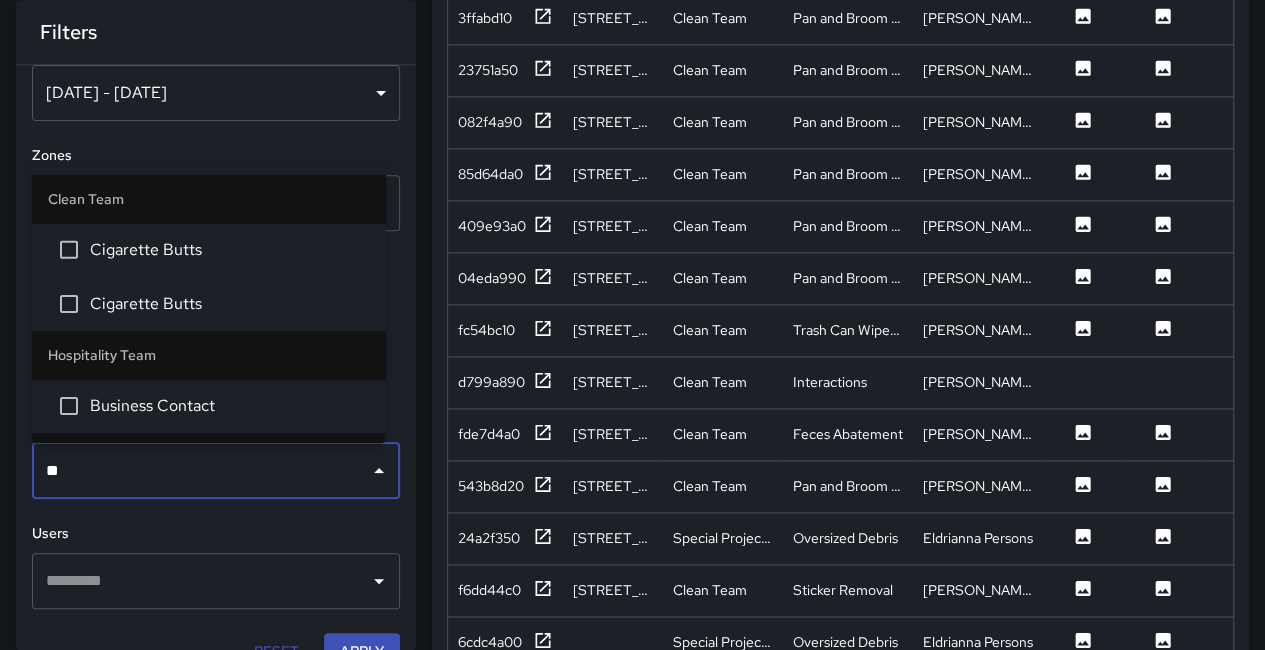 type on "*" 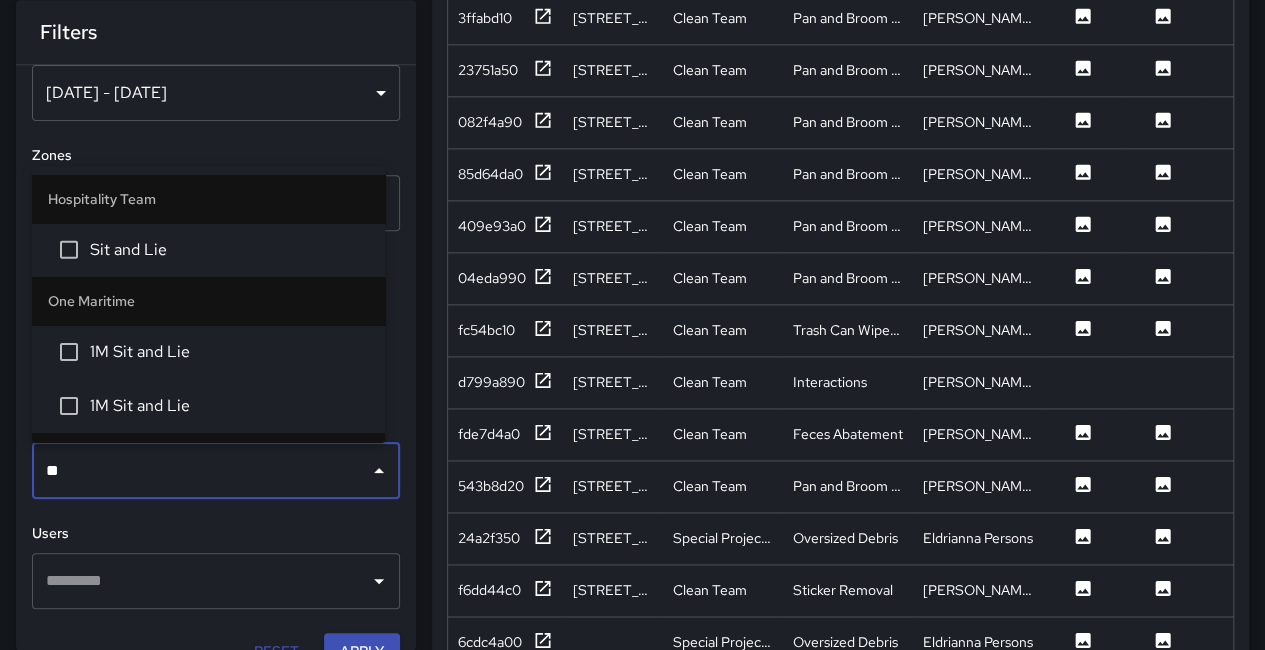 type on "*" 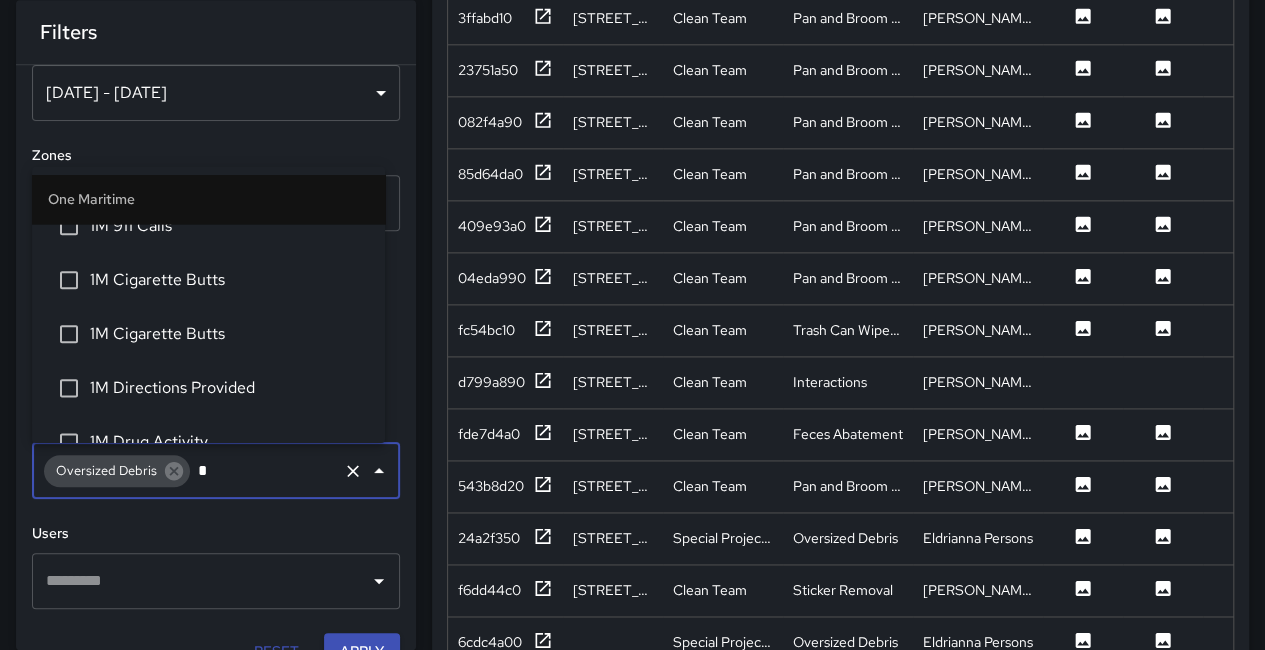 scroll, scrollTop: 0, scrollLeft: 0, axis: both 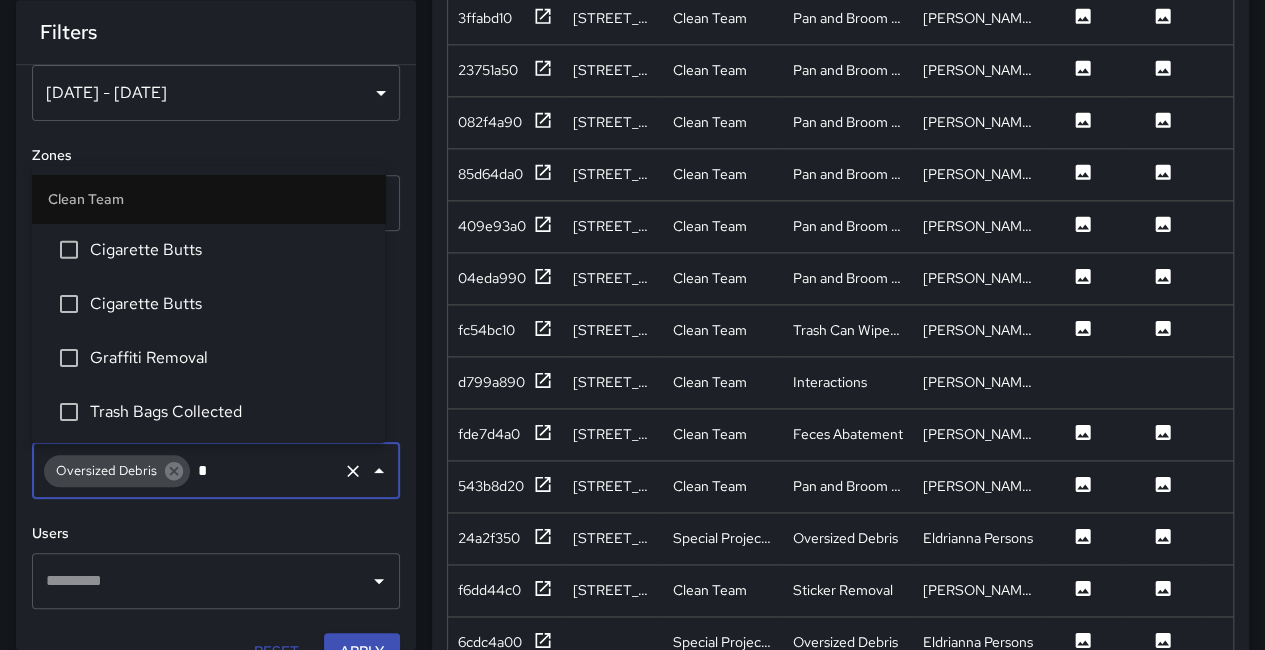 type on "**" 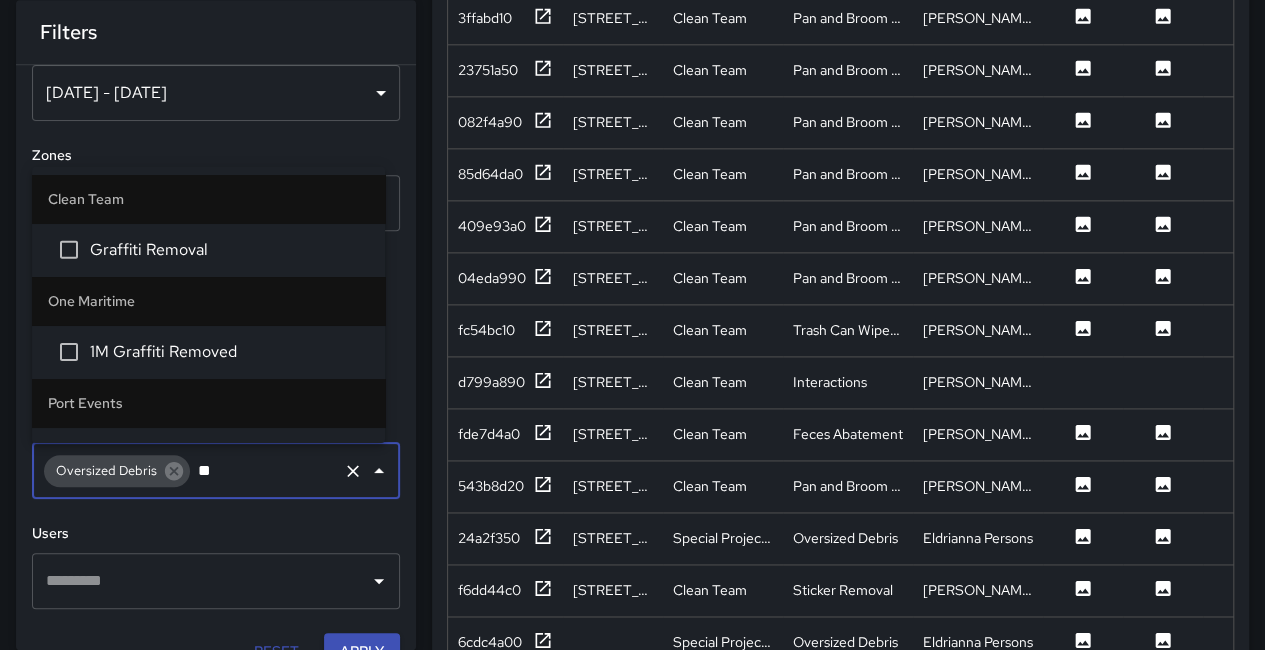 type 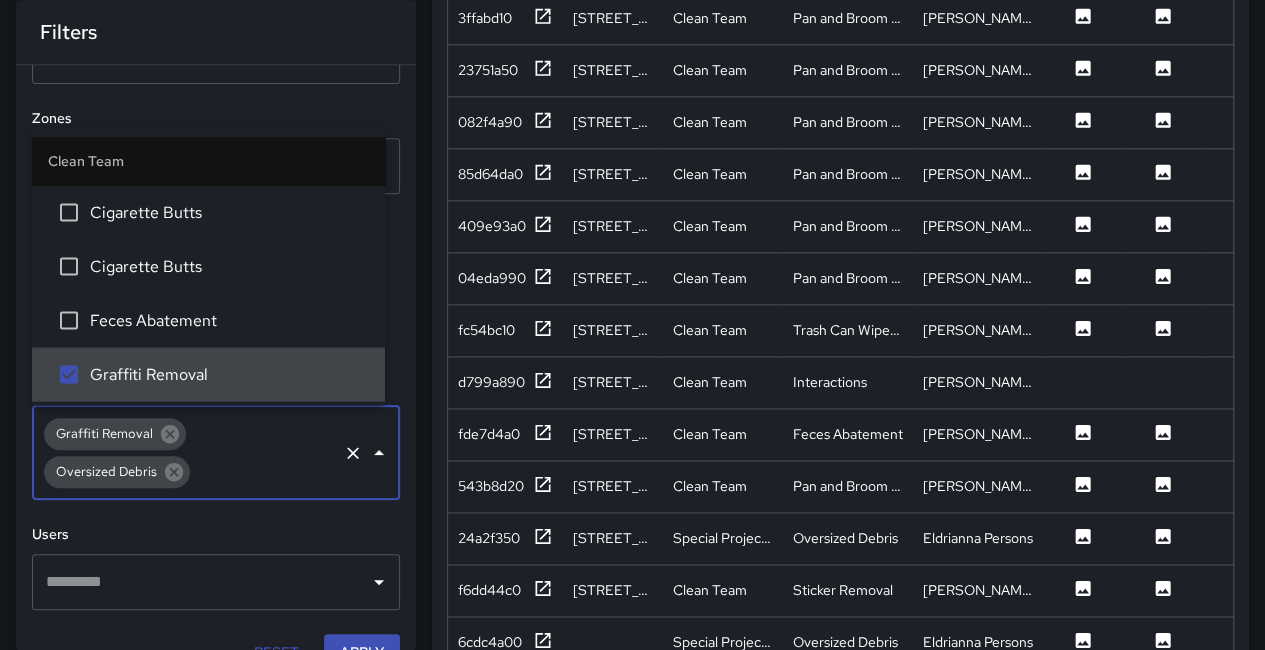 scroll, scrollTop: 104, scrollLeft: 0, axis: vertical 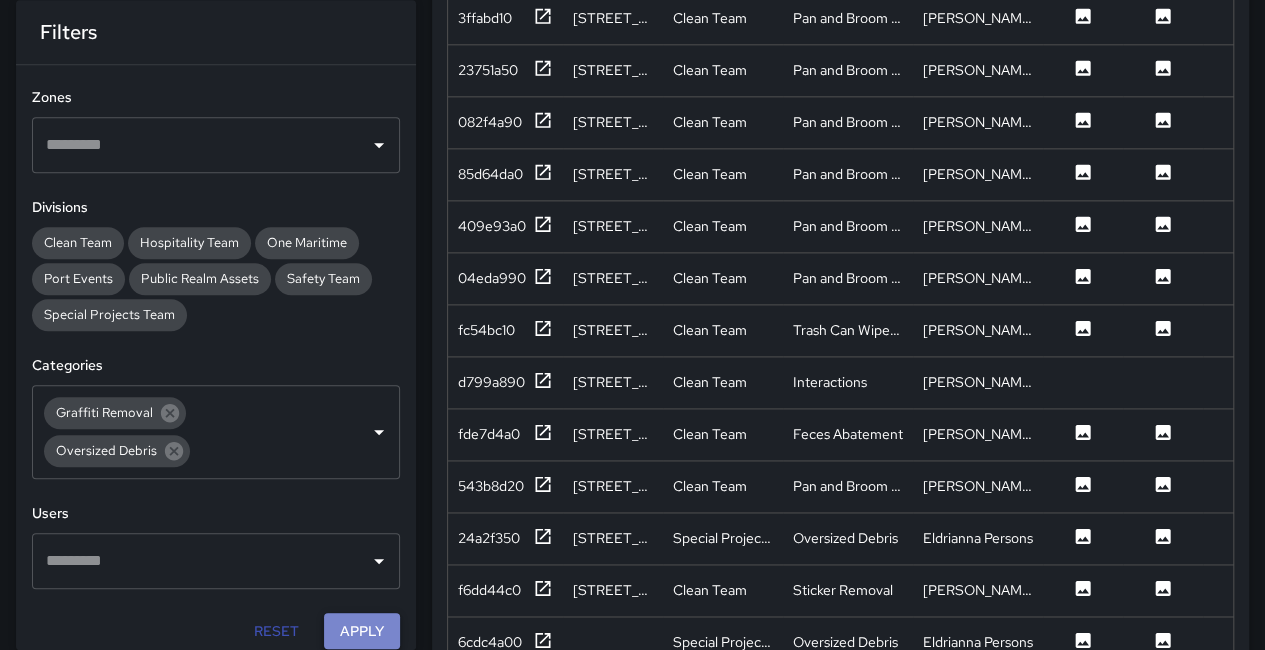 click on "Apply" at bounding box center (362, 631) 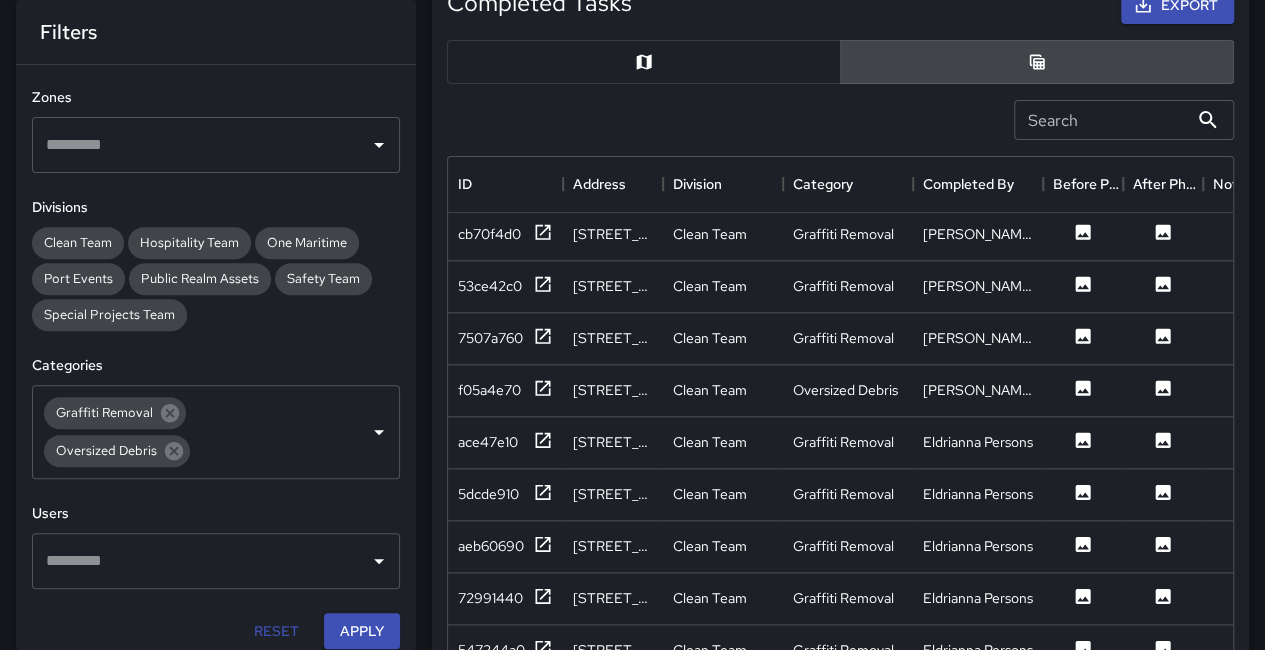 scroll, scrollTop: 400, scrollLeft: 0, axis: vertical 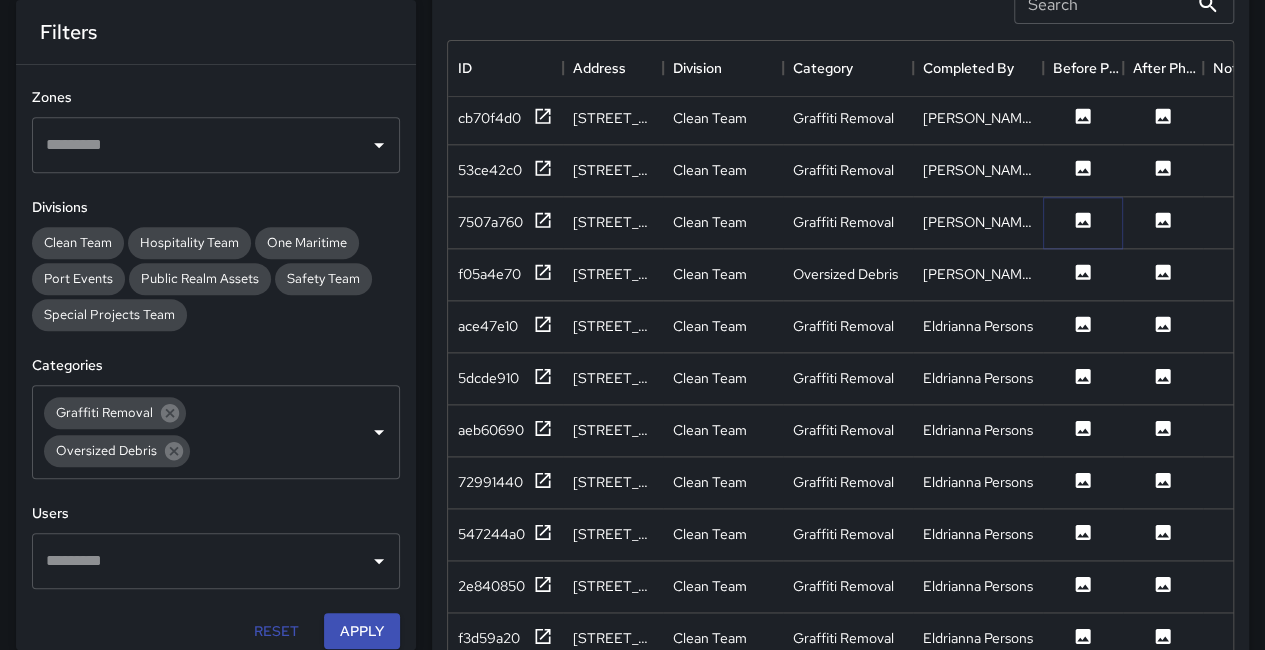 click 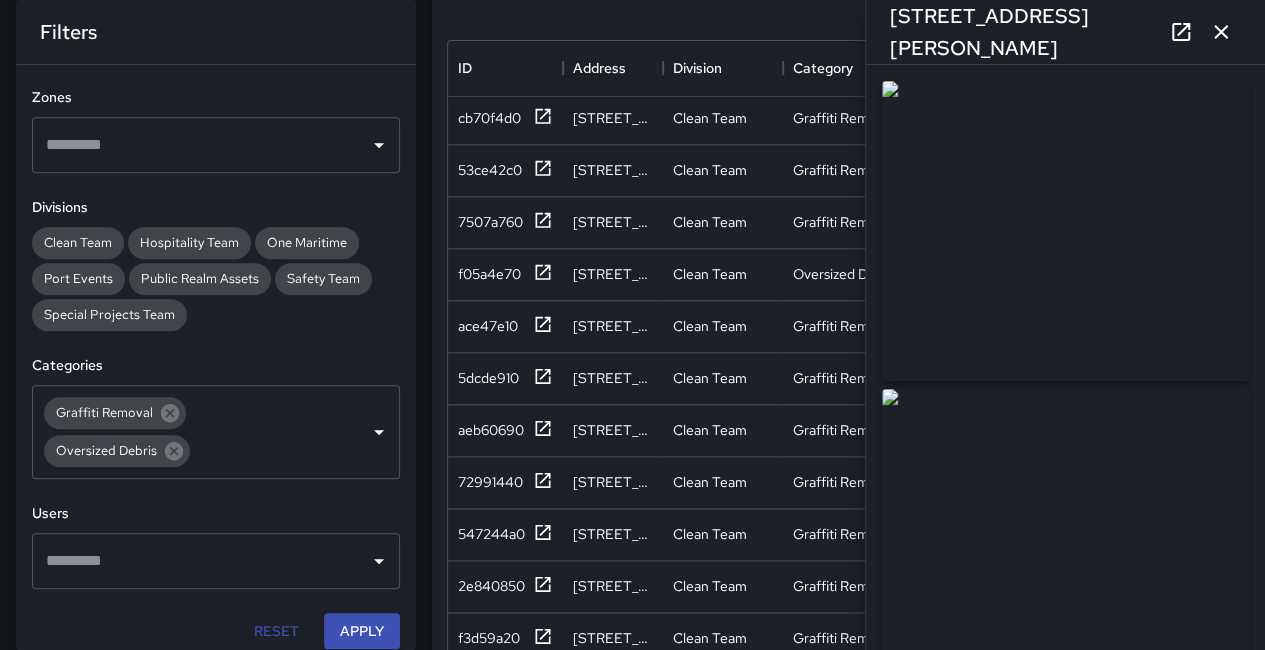 click 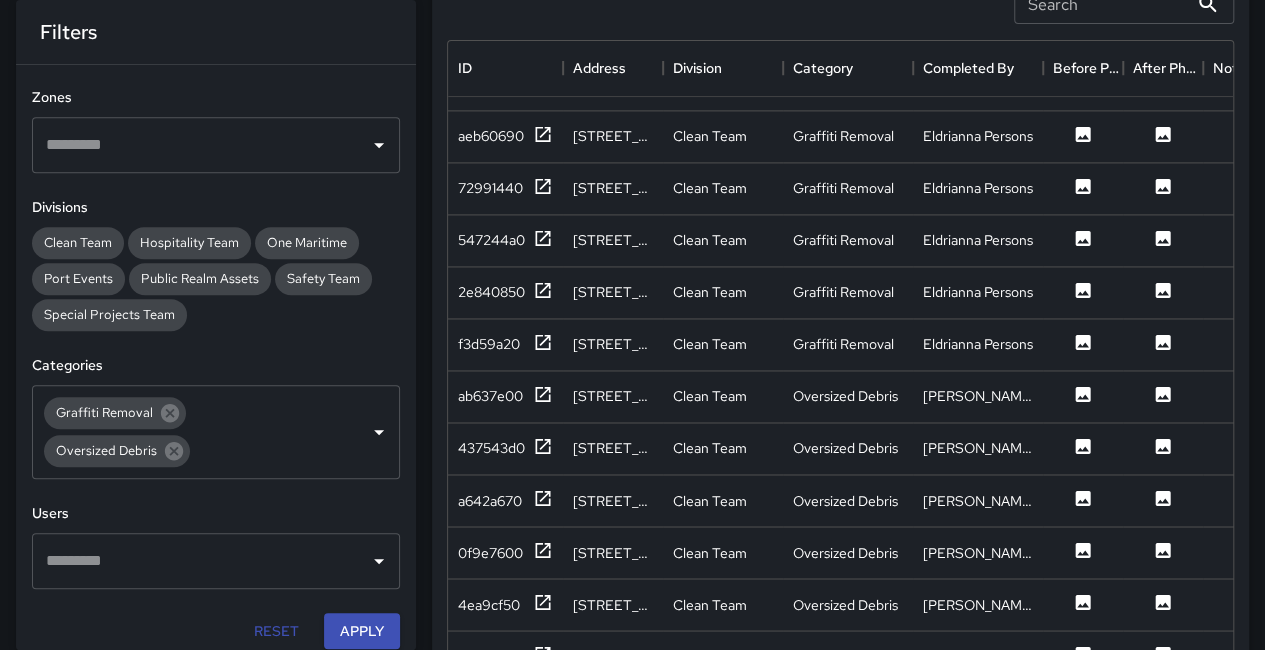 scroll, scrollTop: 1500, scrollLeft: 0, axis: vertical 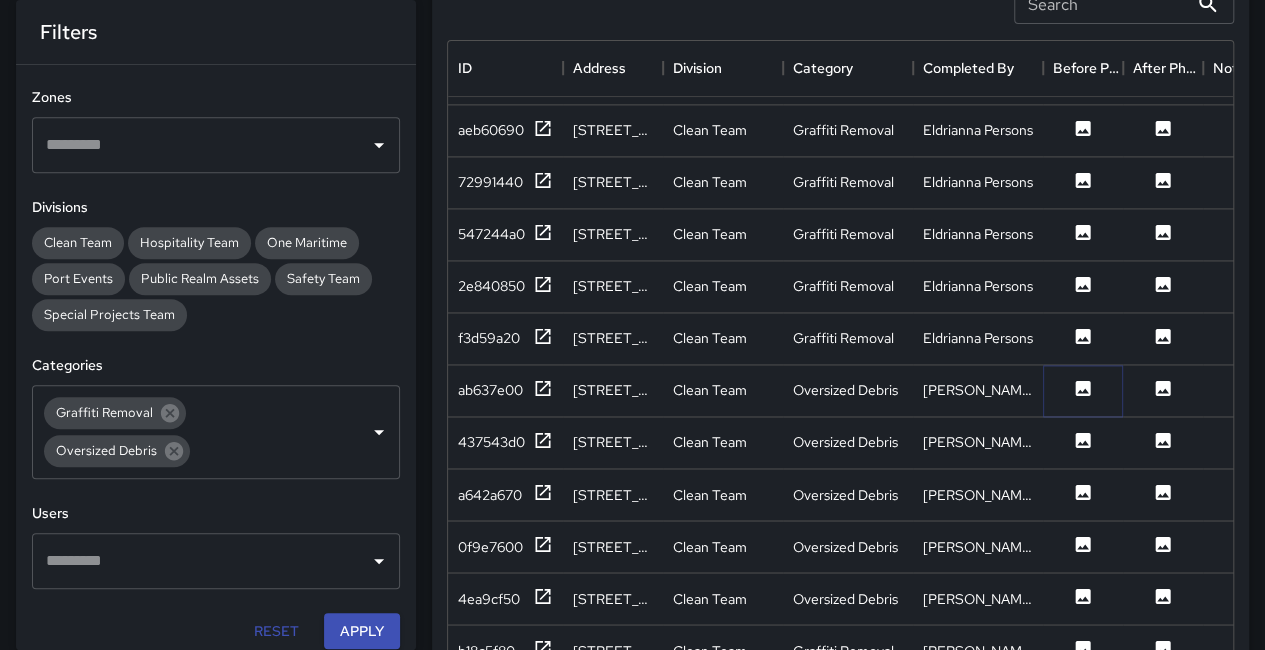 click 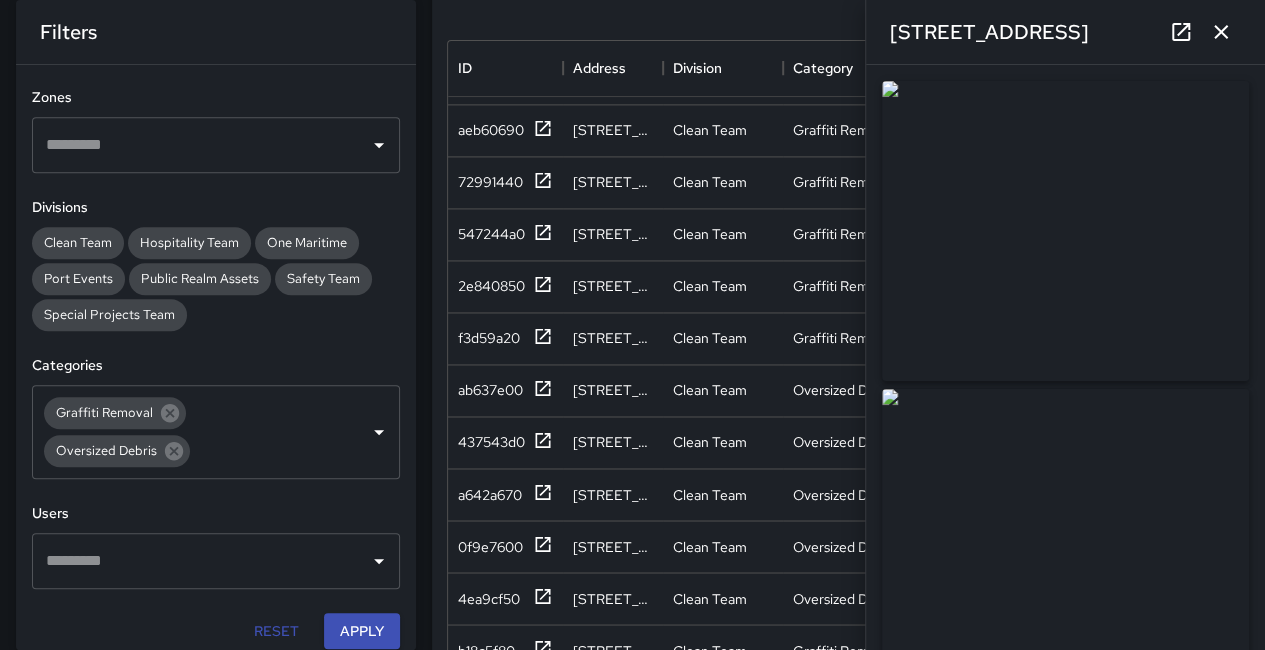 scroll, scrollTop: 1600, scrollLeft: 0, axis: vertical 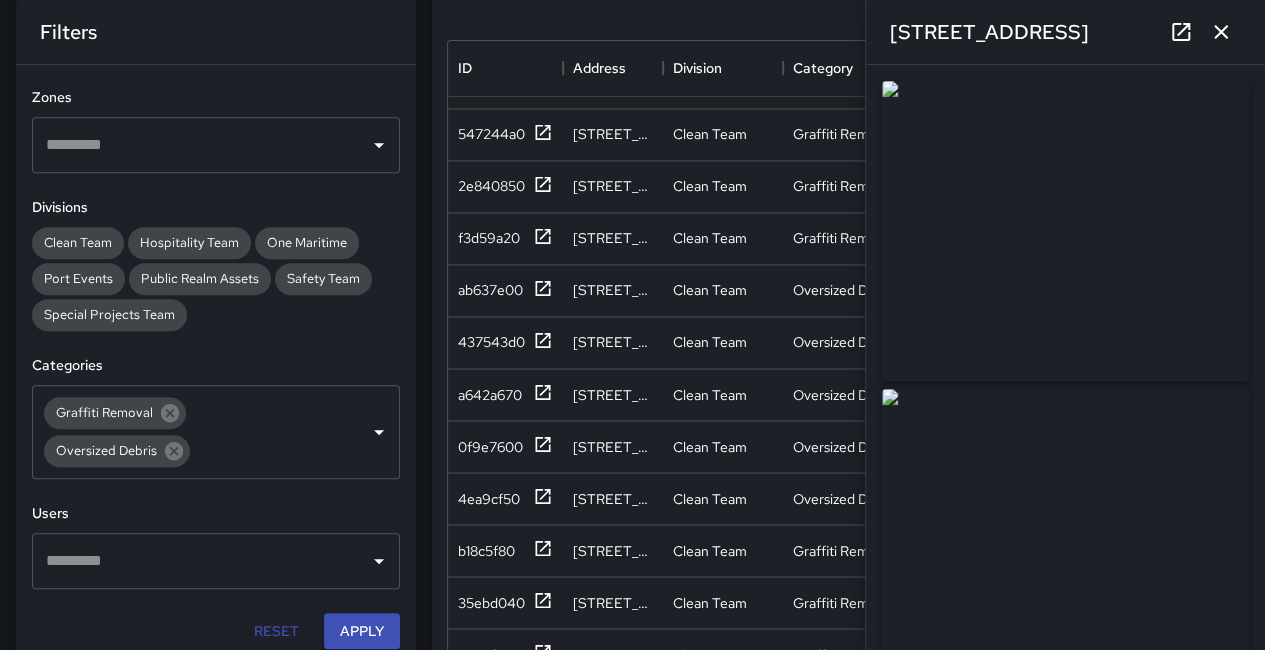drag, startPoint x: 1004, startPoint y: 319, endPoint x: 960, endPoint y: 223, distance: 105.60303 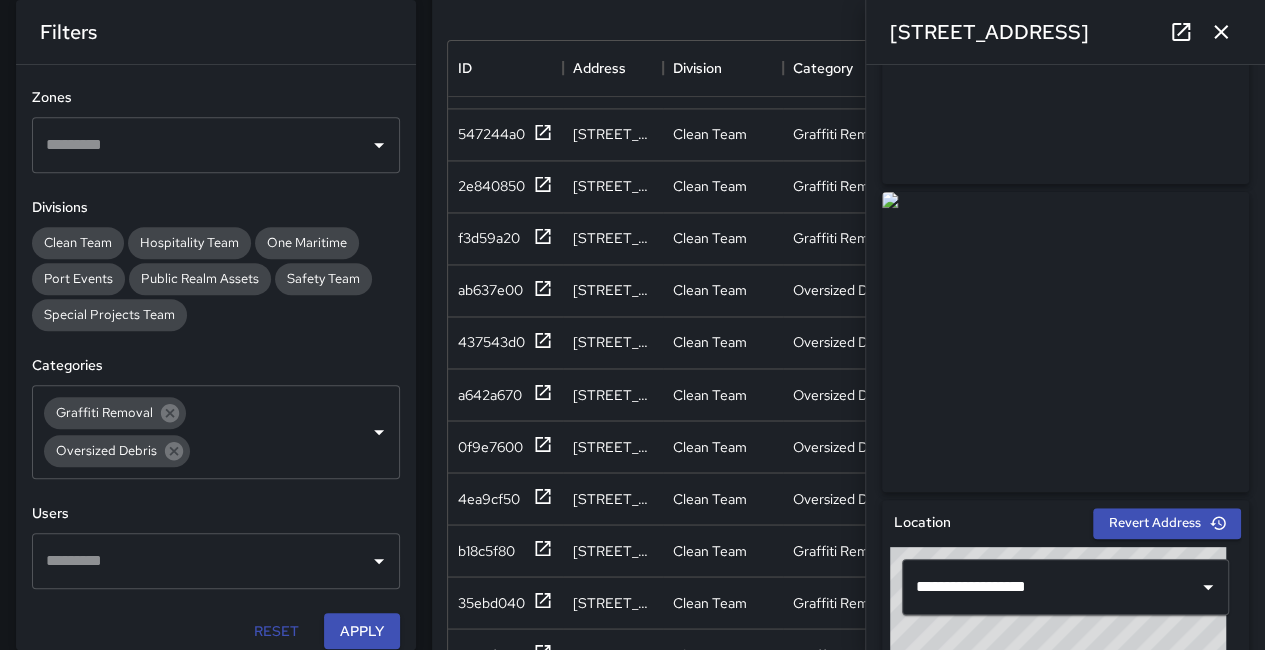 scroll, scrollTop: 200, scrollLeft: 0, axis: vertical 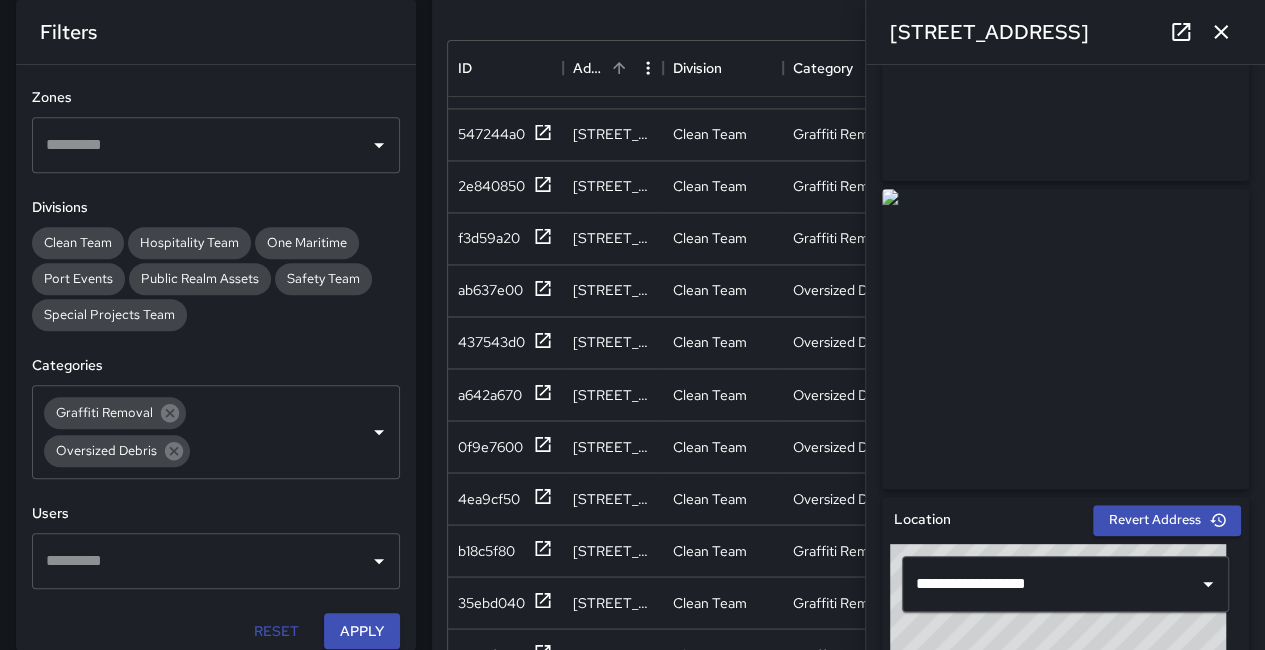 drag, startPoint x: 1061, startPoint y: 323, endPoint x: 612, endPoint y: 67, distance: 516.85297 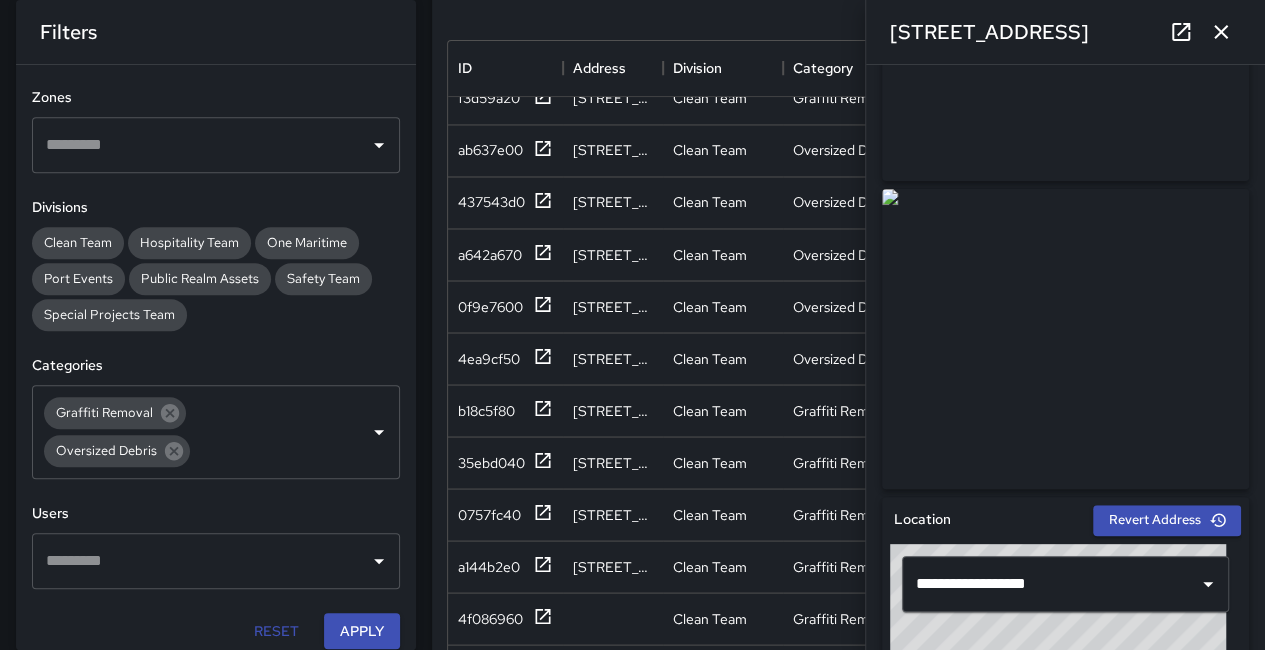 scroll, scrollTop: 1900, scrollLeft: 0, axis: vertical 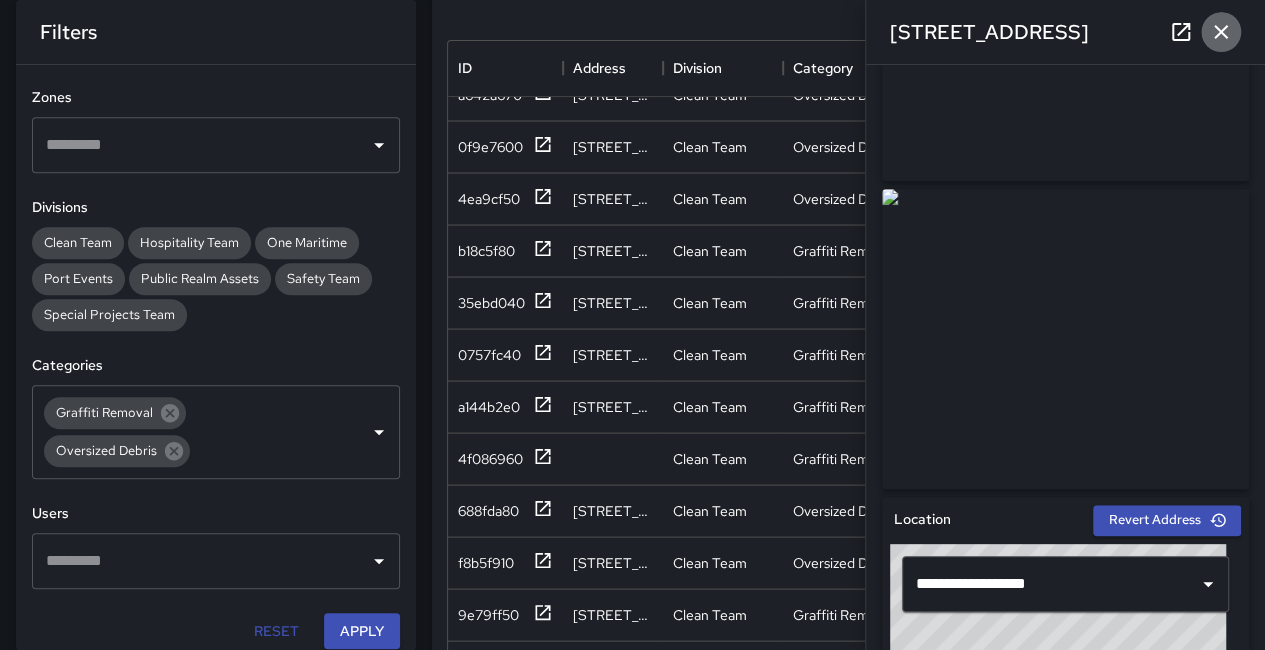 click 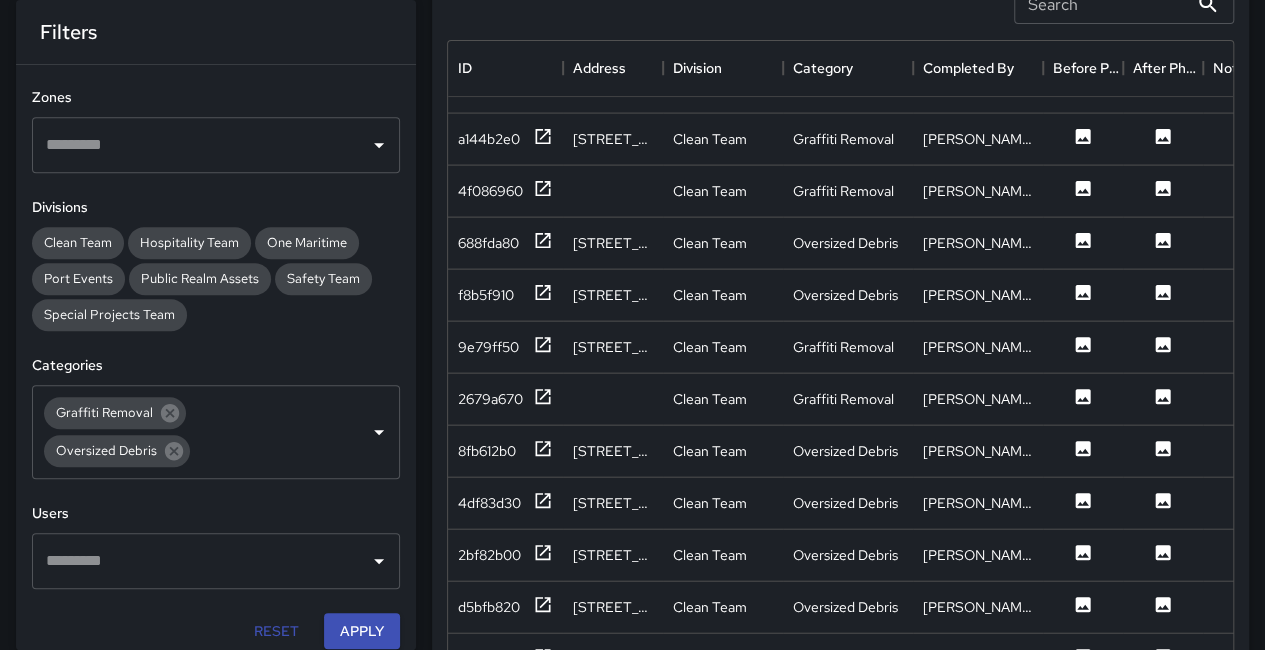 scroll, scrollTop: 2200, scrollLeft: 0, axis: vertical 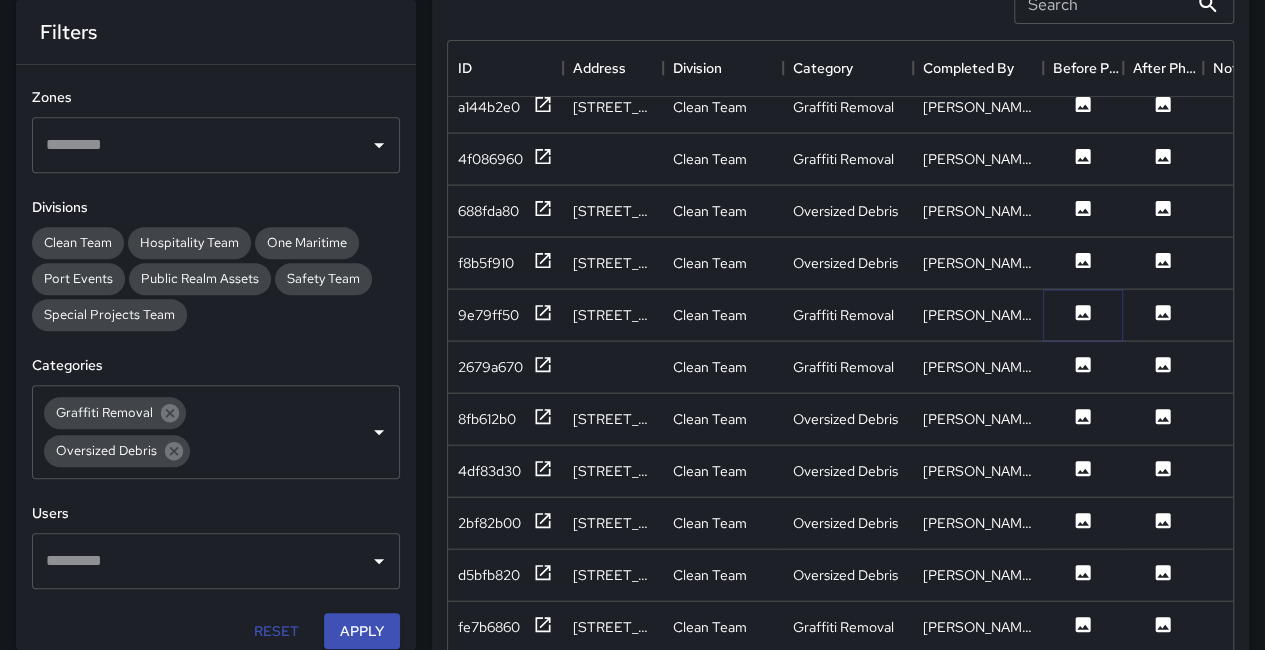 click 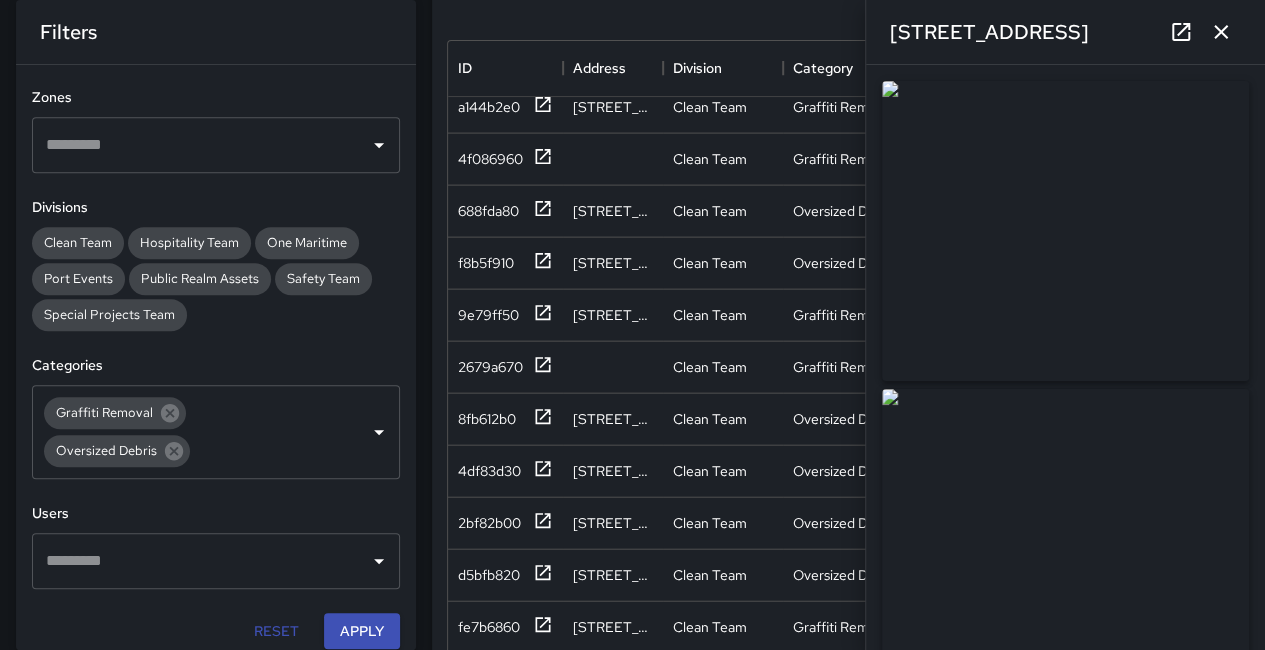 click 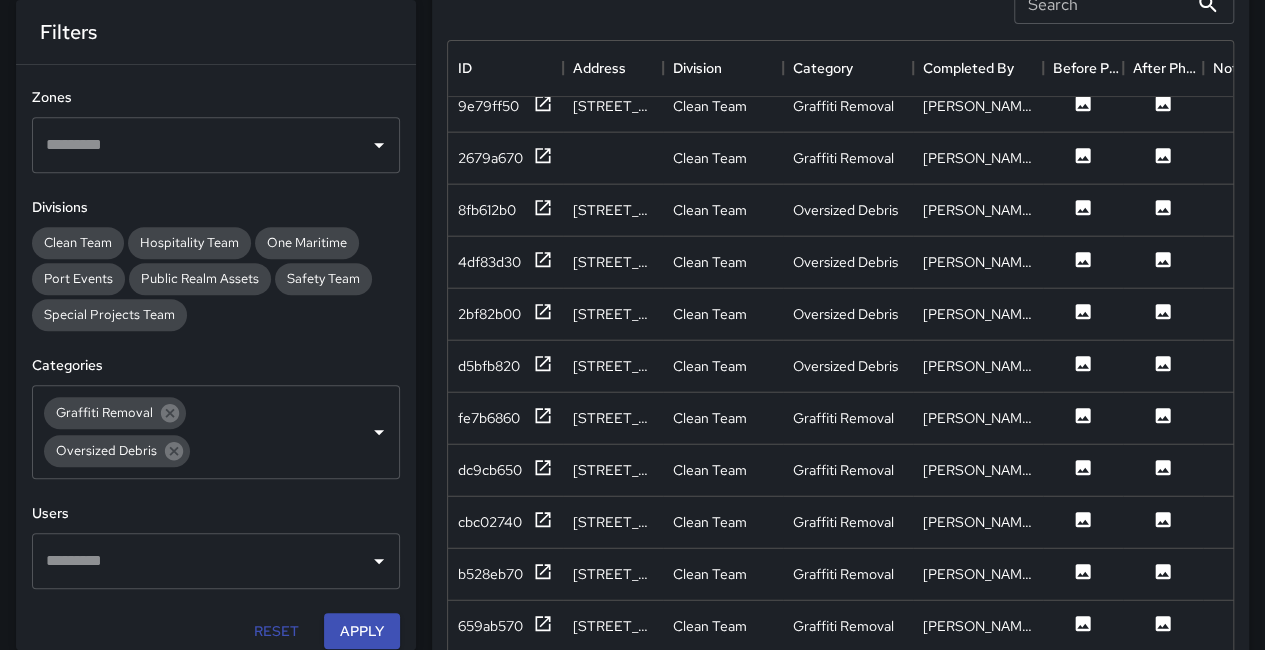 scroll, scrollTop: 2500, scrollLeft: 0, axis: vertical 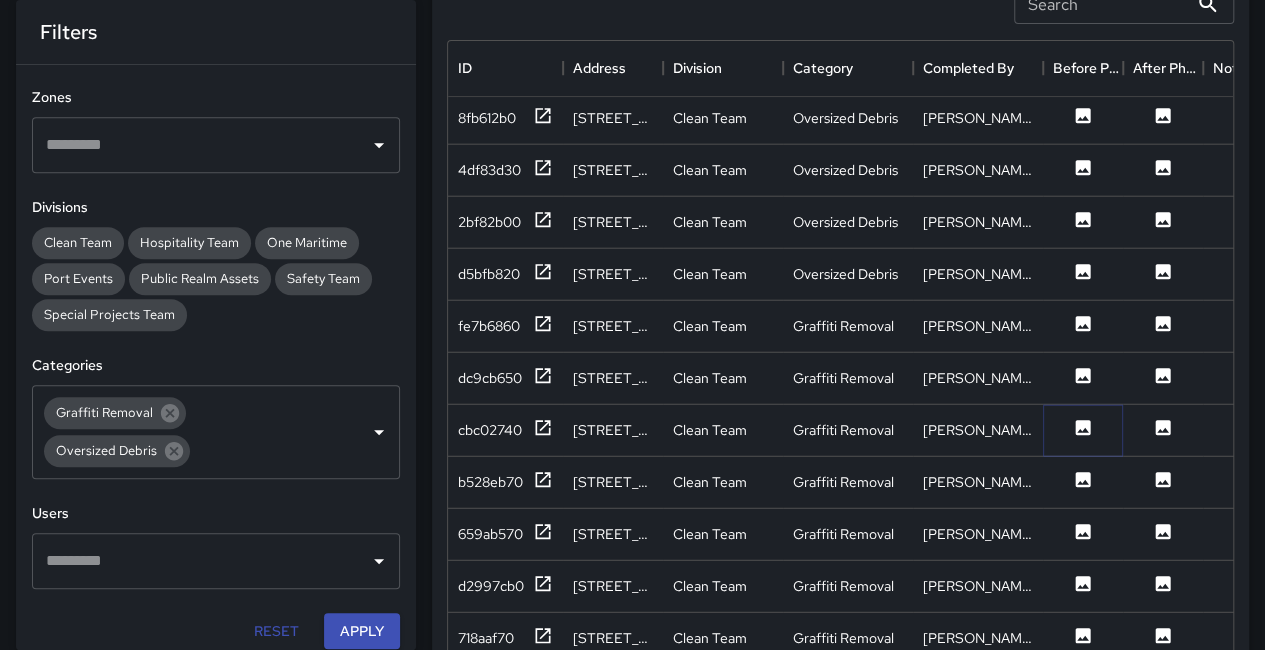 click at bounding box center [1083, 430] 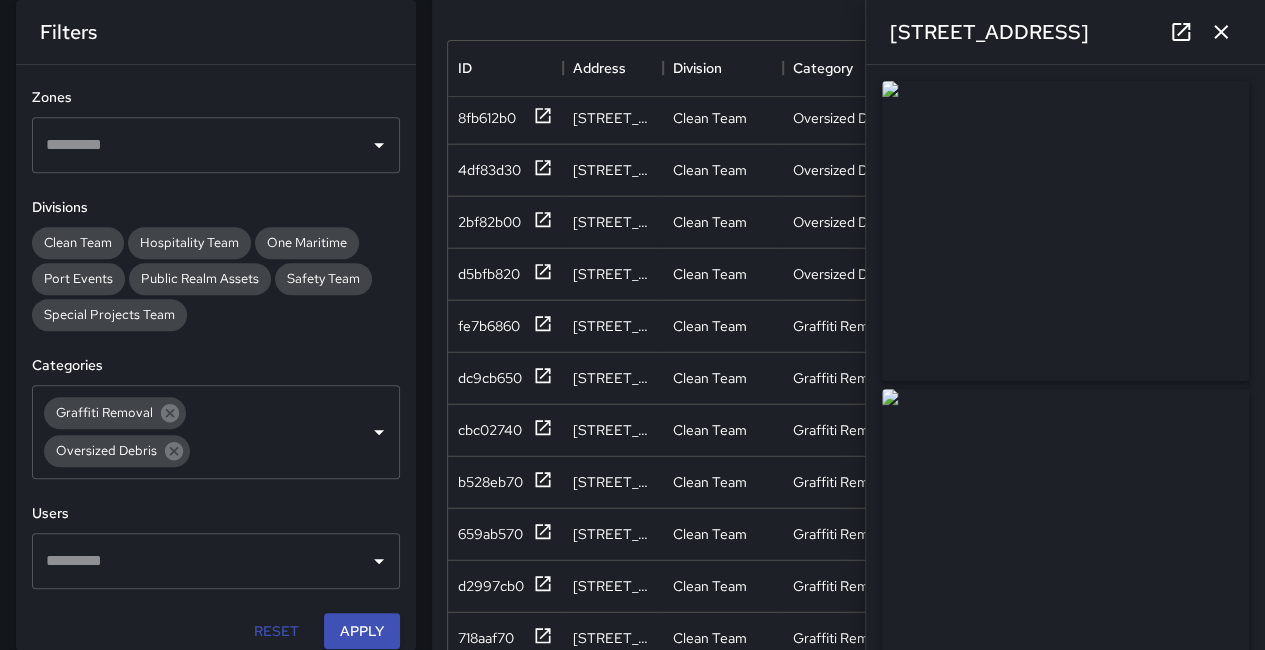 scroll, scrollTop: 2600, scrollLeft: 0, axis: vertical 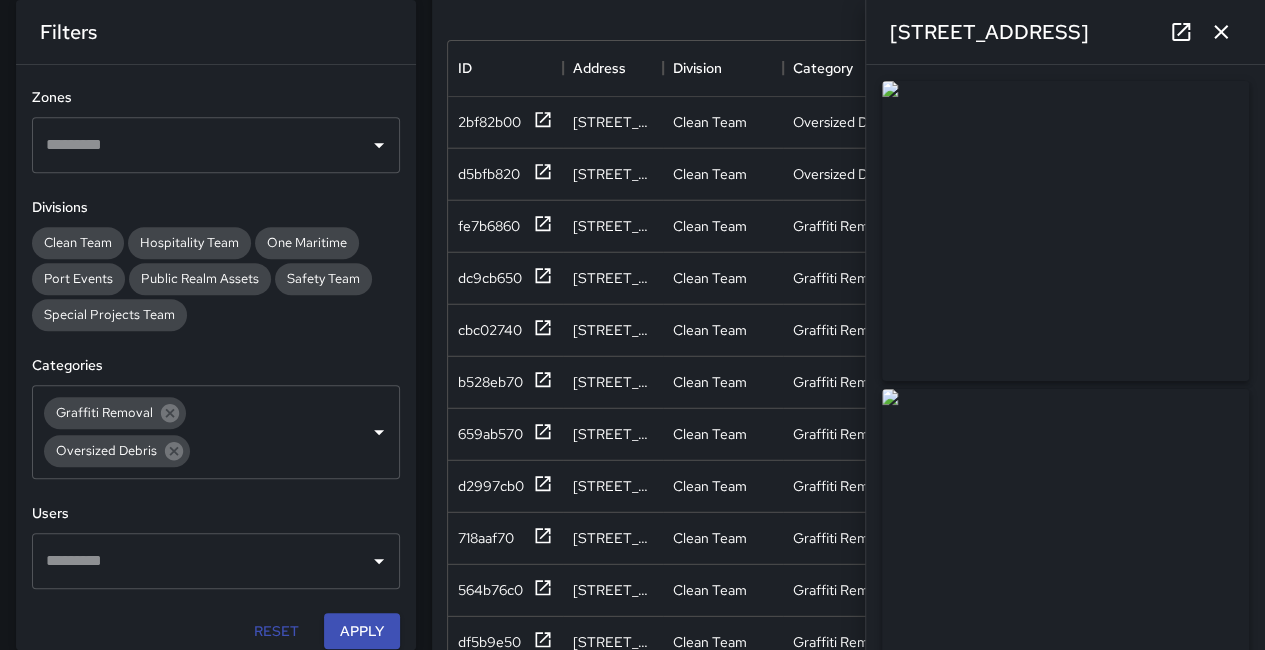 click at bounding box center [1221, 32] 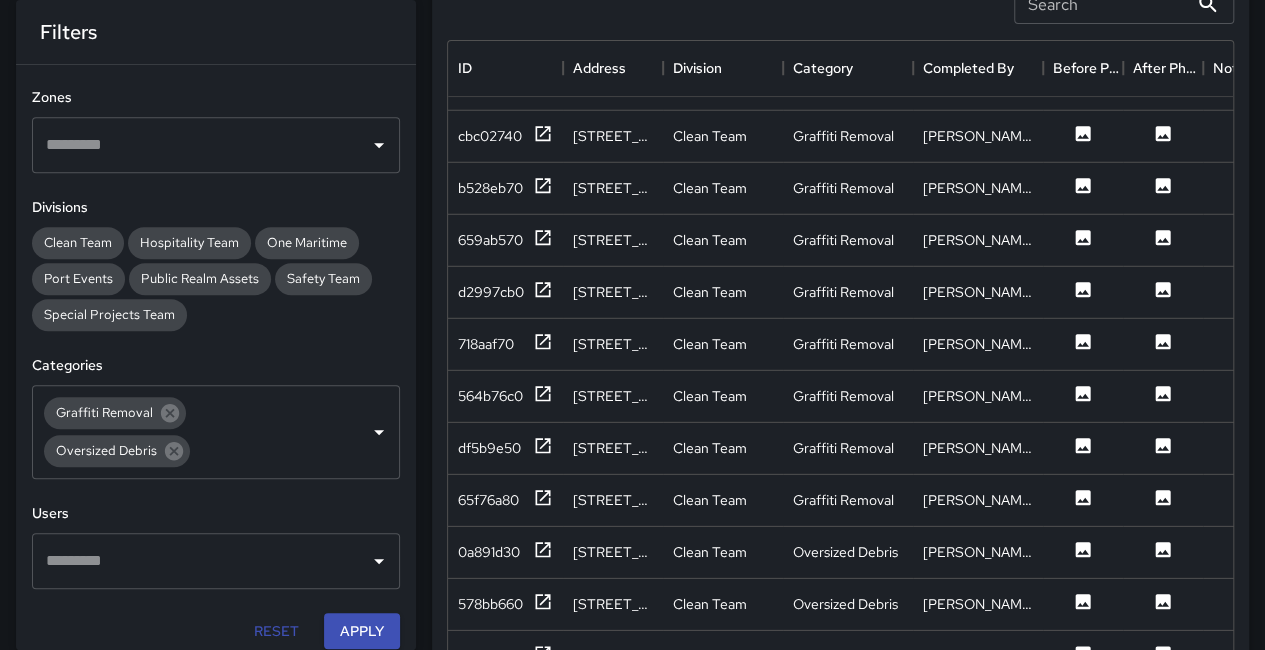 scroll, scrollTop: 2800, scrollLeft: 0, axis: vertical 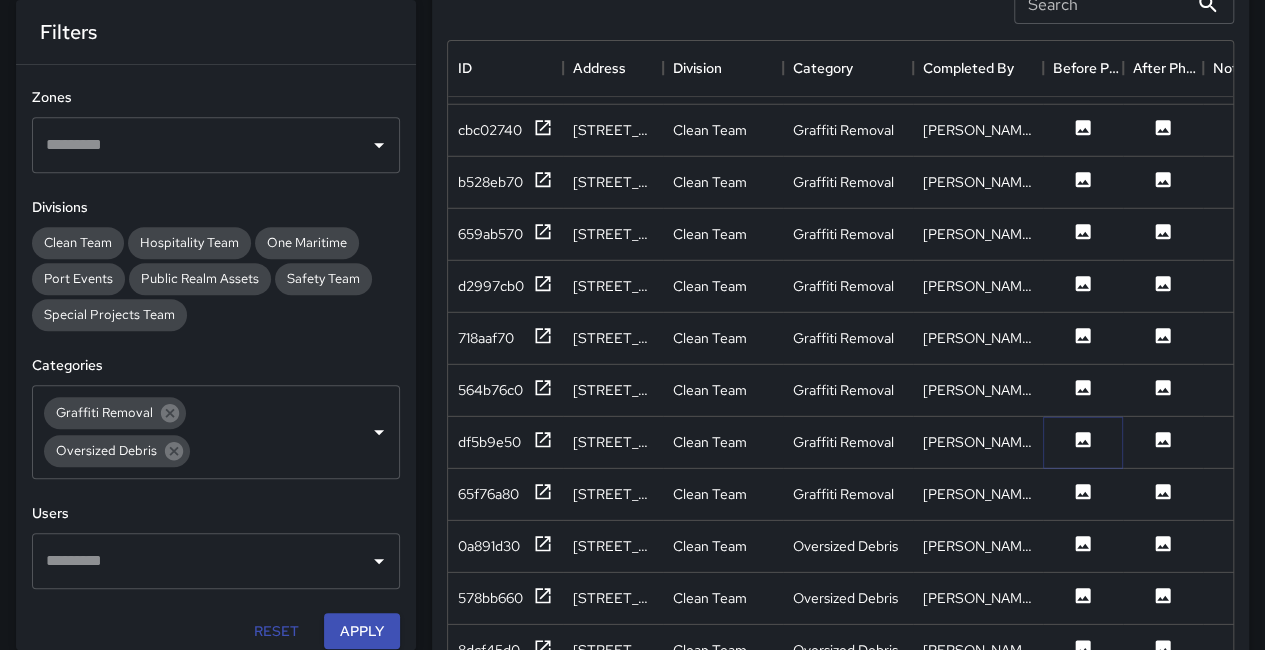click 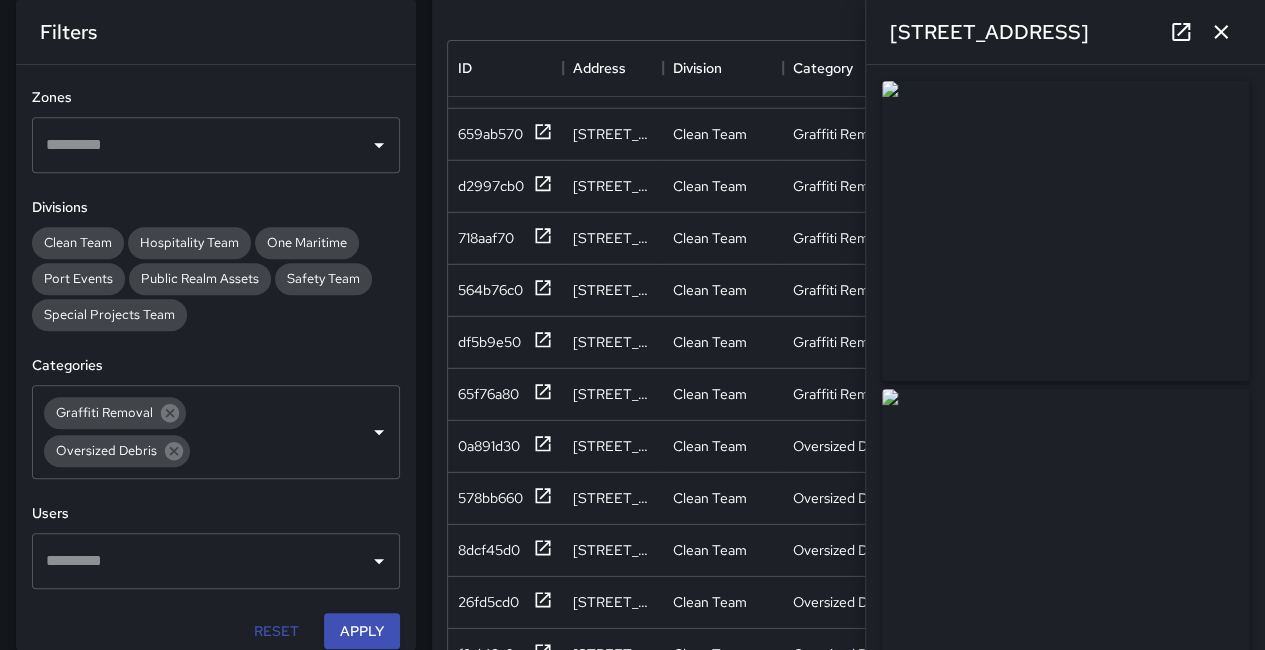 scroll, scrollTop: 3000, scrollLeft: 0, axis: vertical 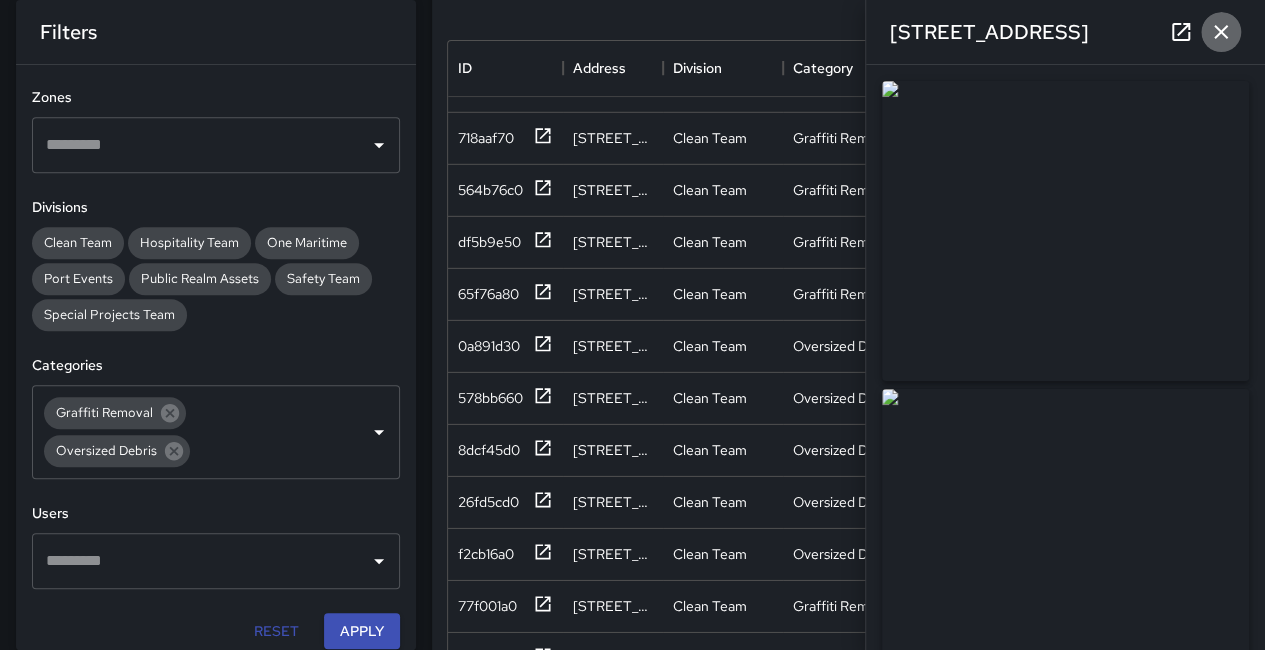 click 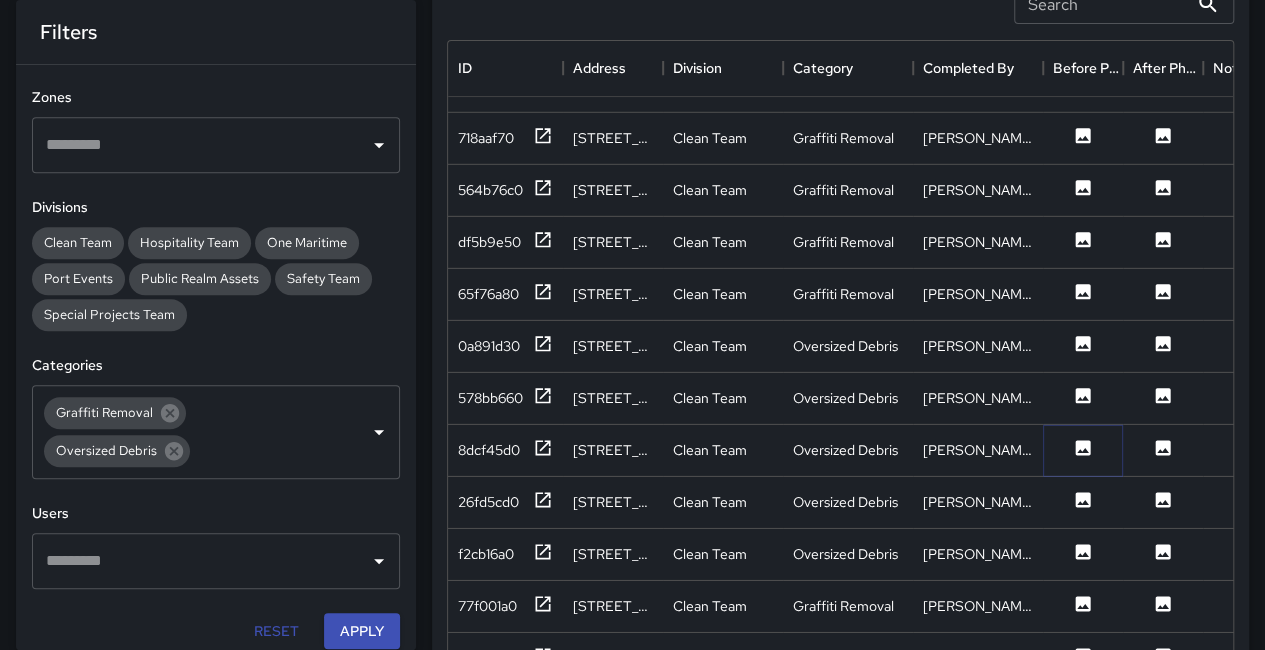 click 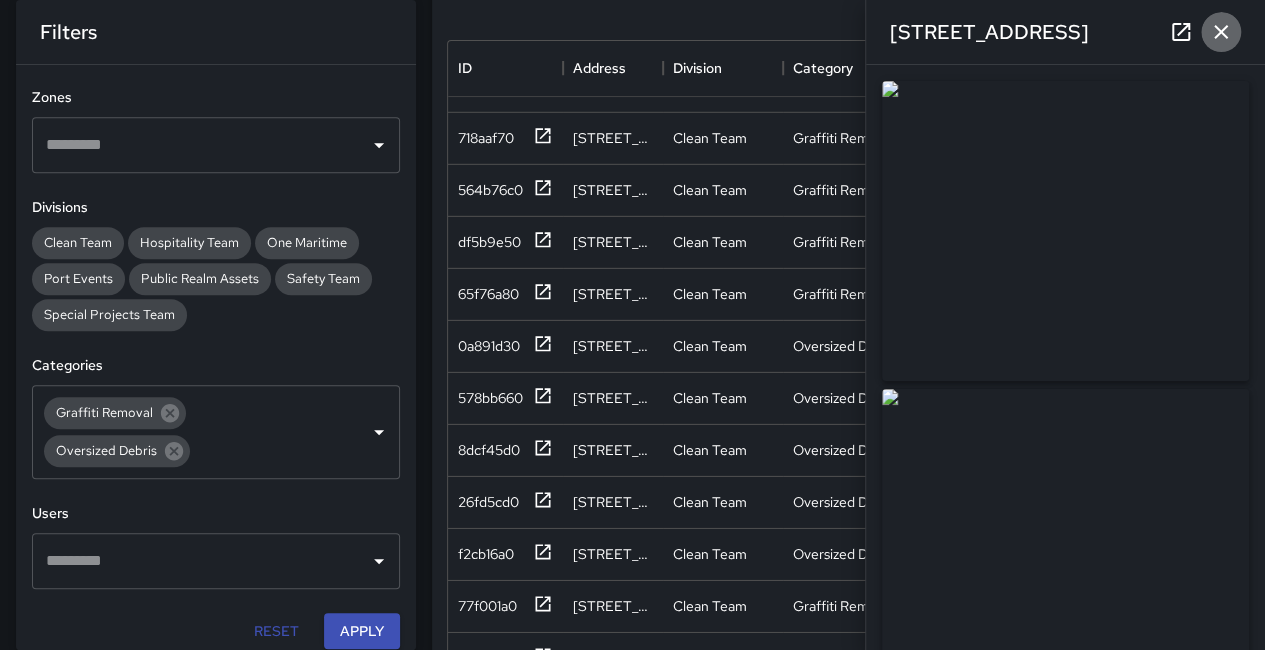 click 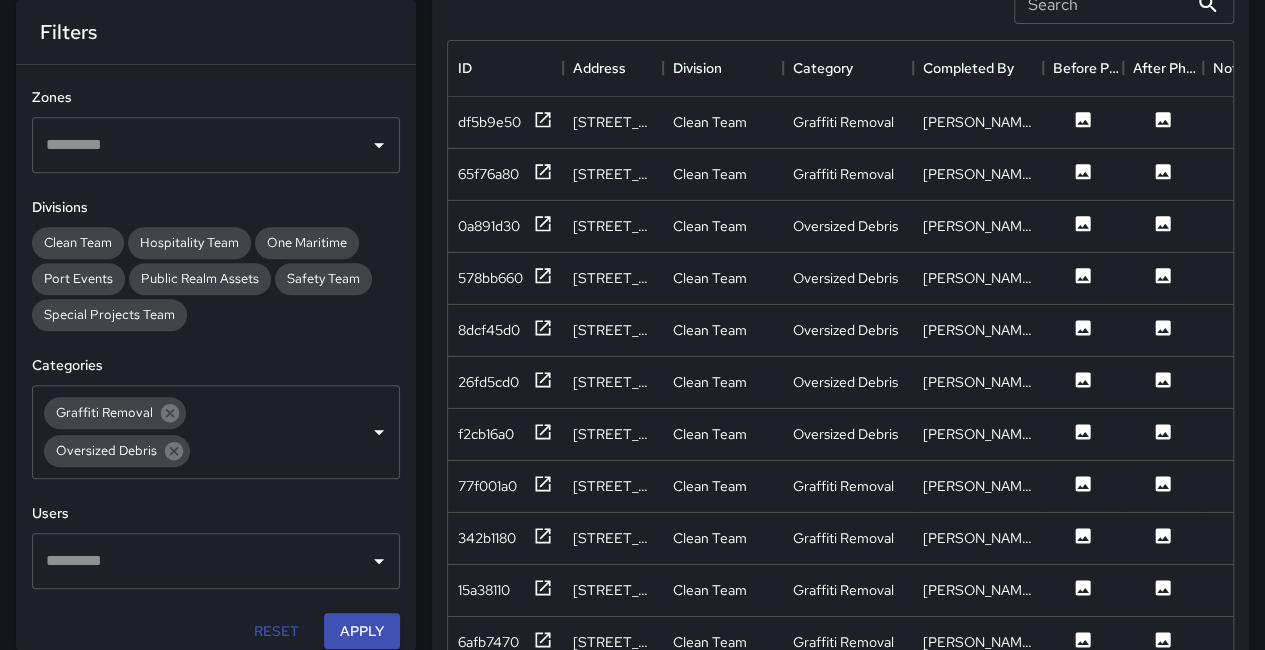 scroll, scrollTop: 3300, scrollLeft: 0, axis: vertical 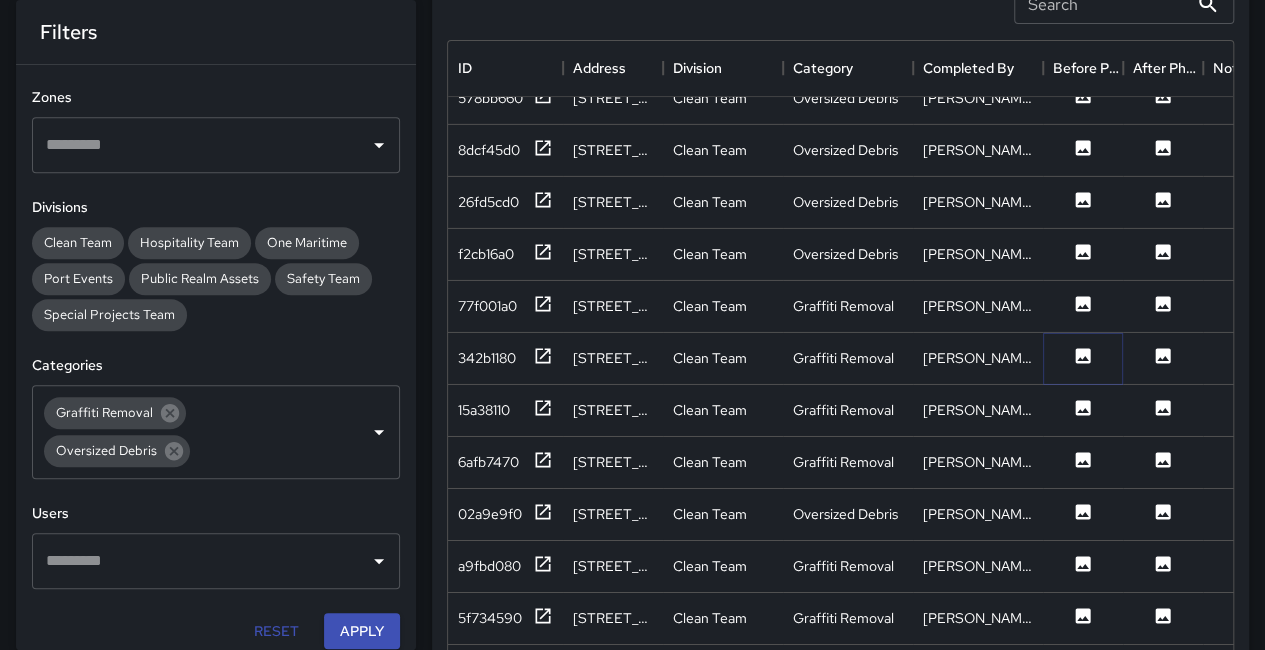 click at bounding box center (1083, 358) 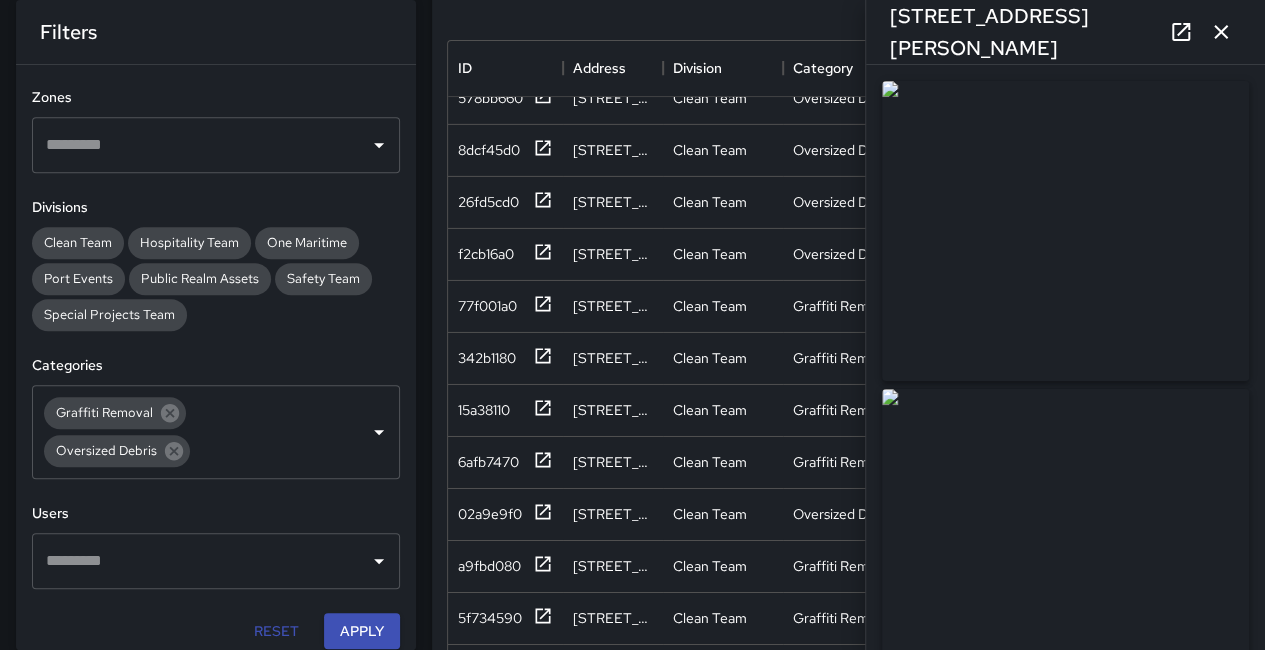 click at bounding box center [1221, 32] 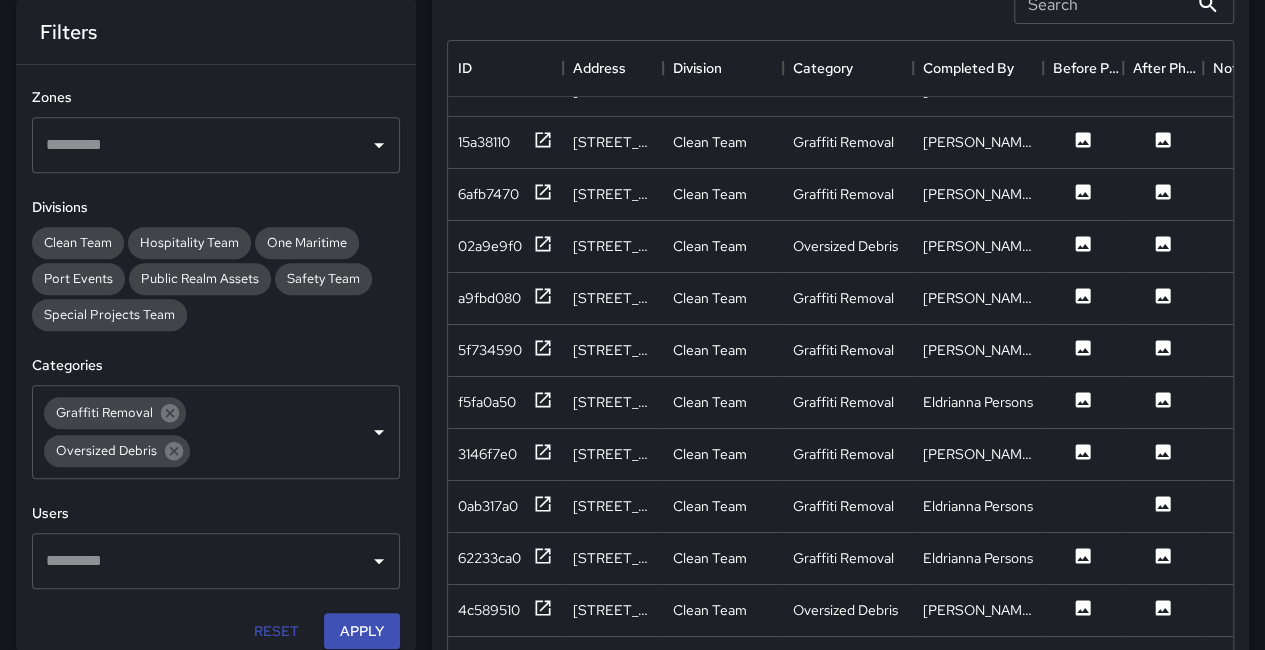 scroll, scrollTop: 3600, scrollLeft: 0, axis: vertical 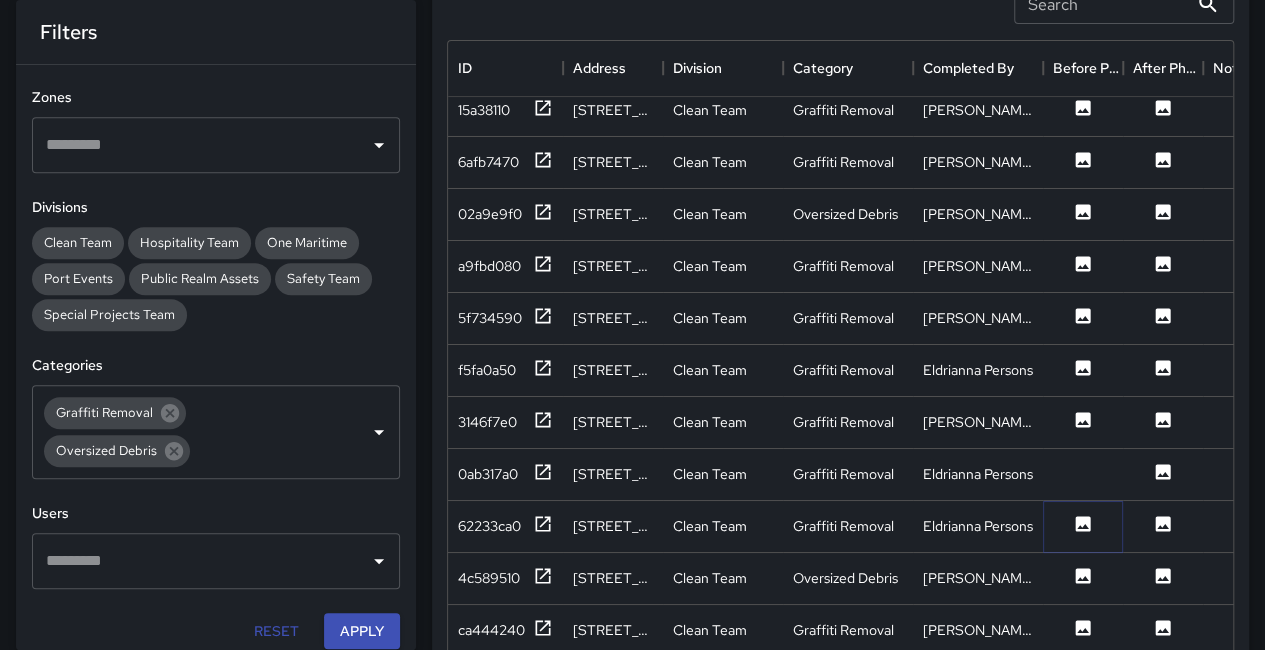 click 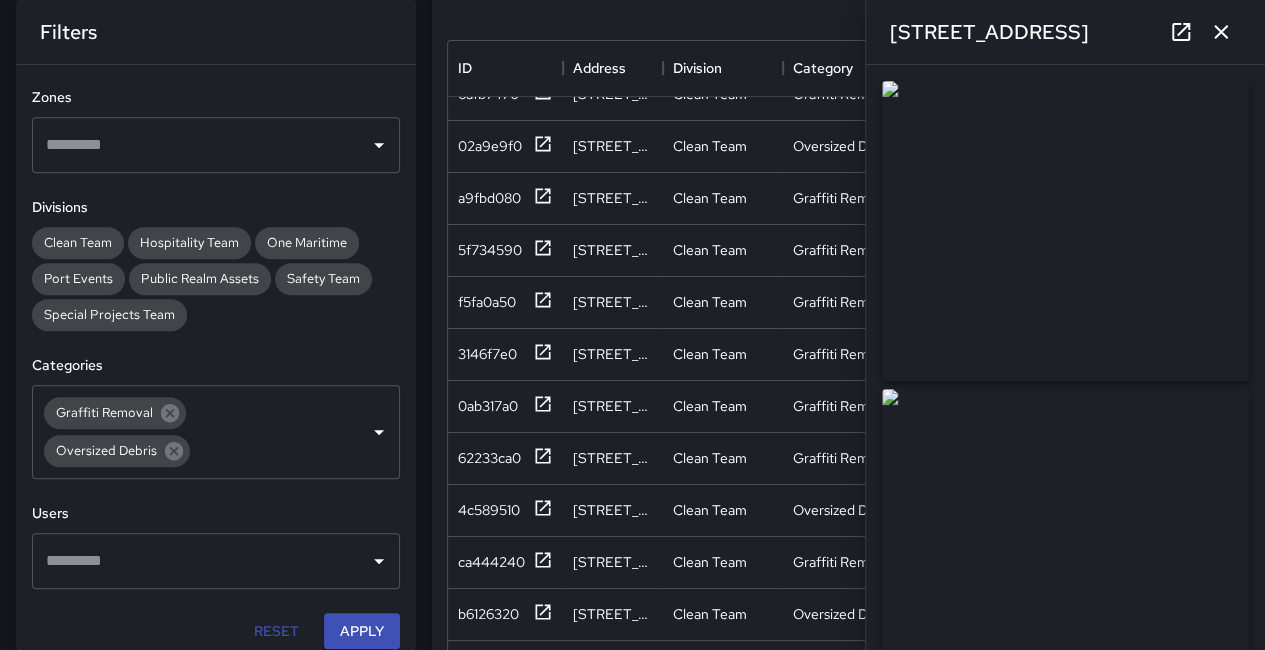 scroll, scrollTop: 3800, scrollLeft: 0, axis: vertical 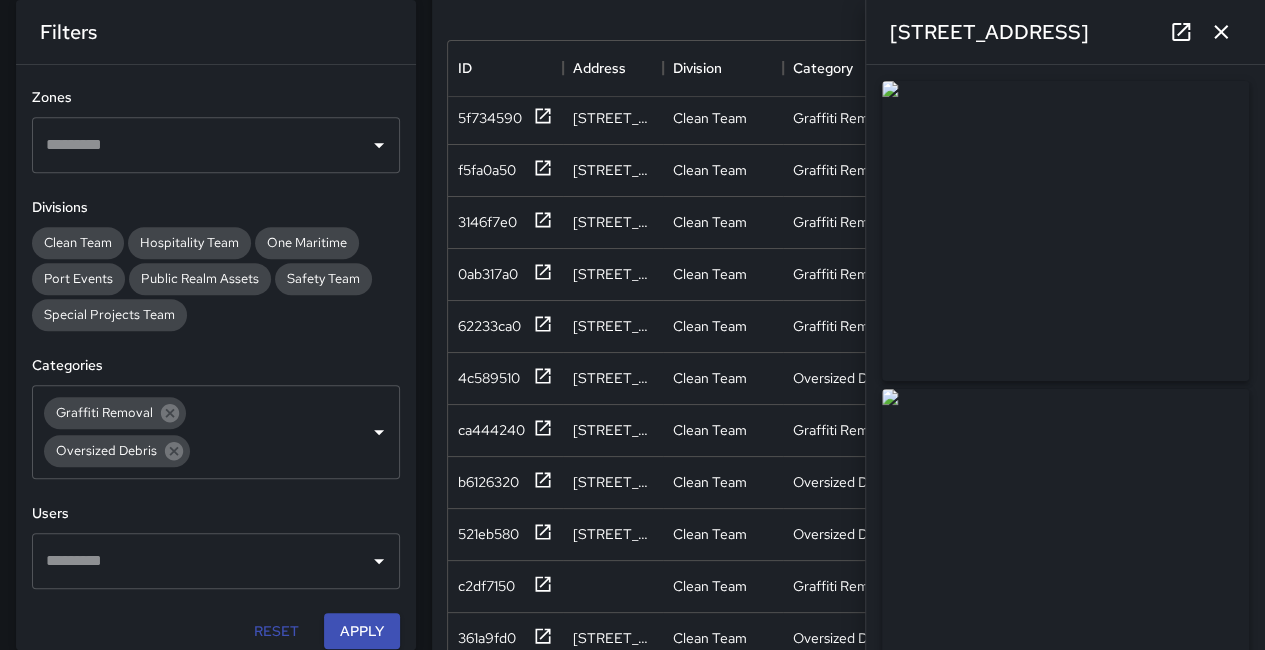 click 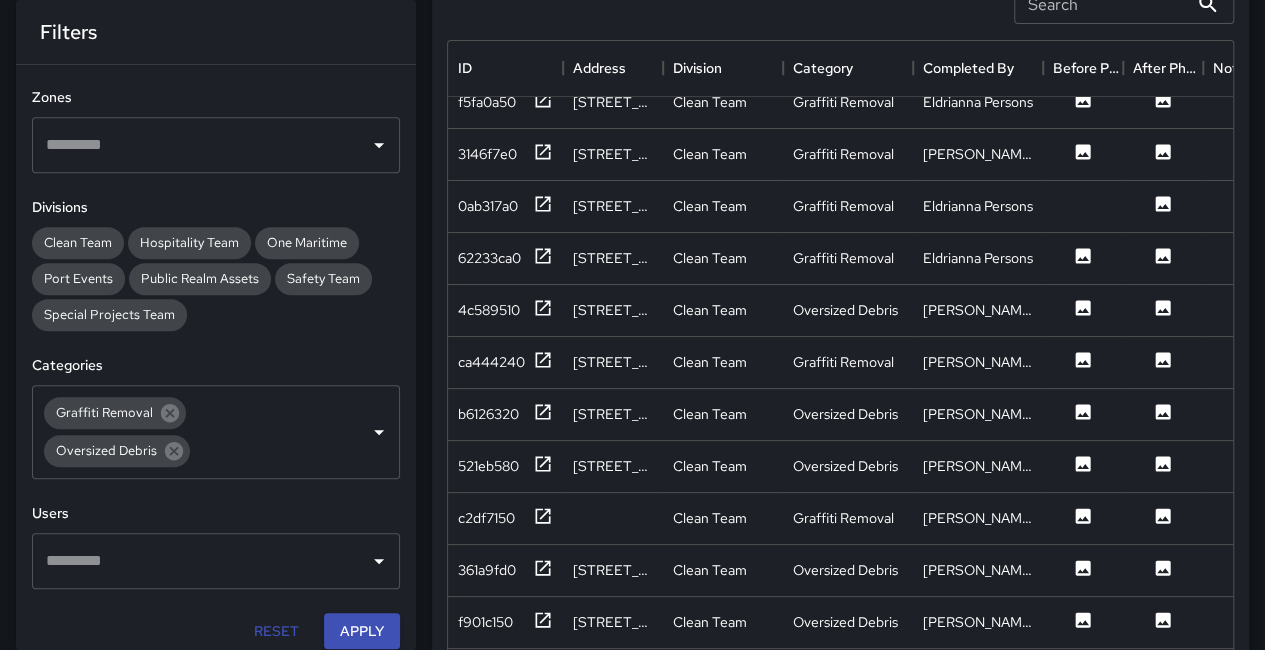 scroll, scrollTop: 3900, scrollLeft: 0, axis: vertical 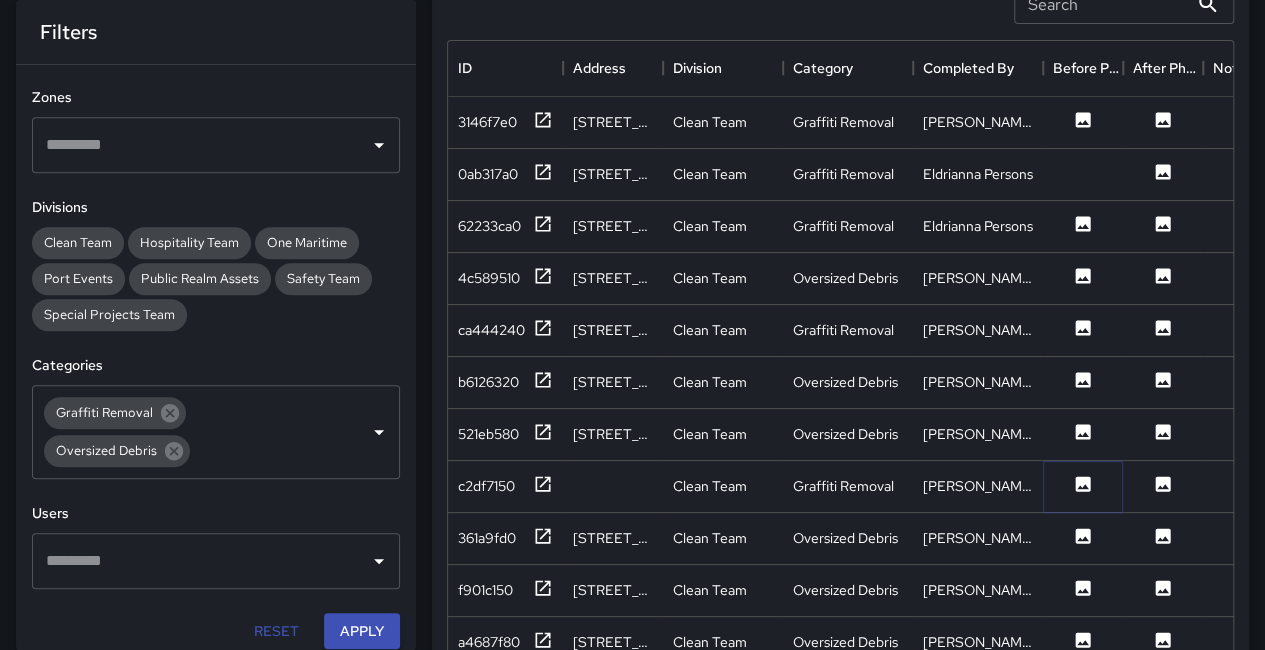 click 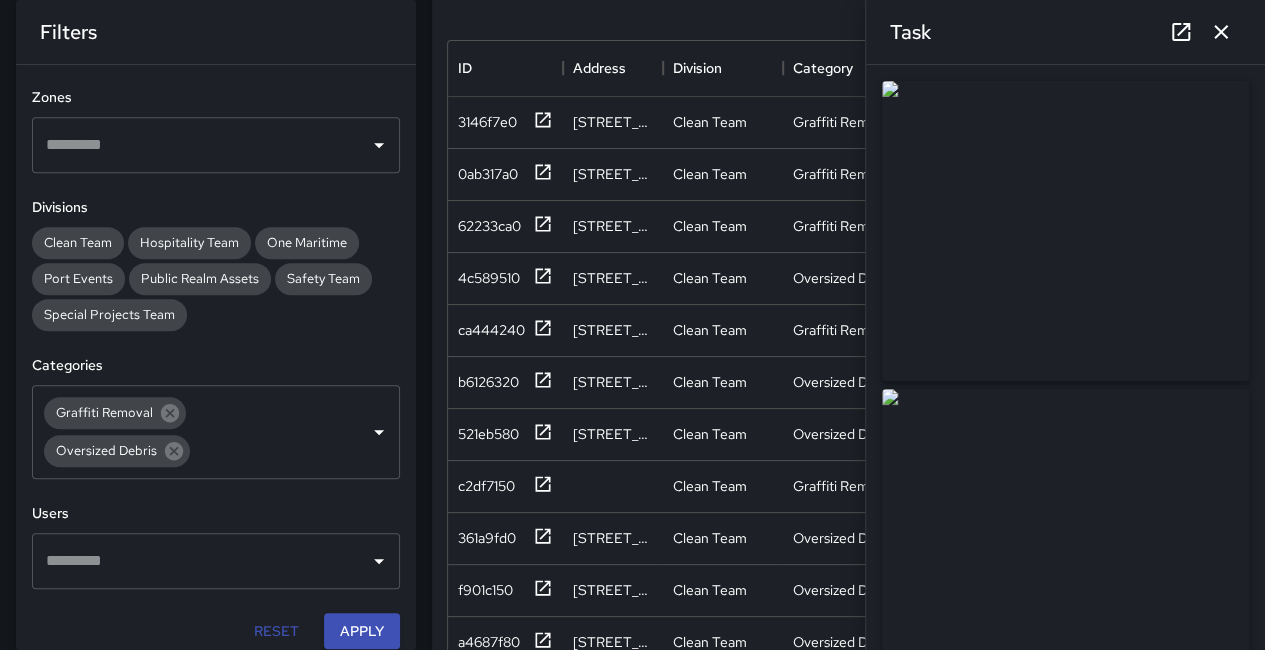 click 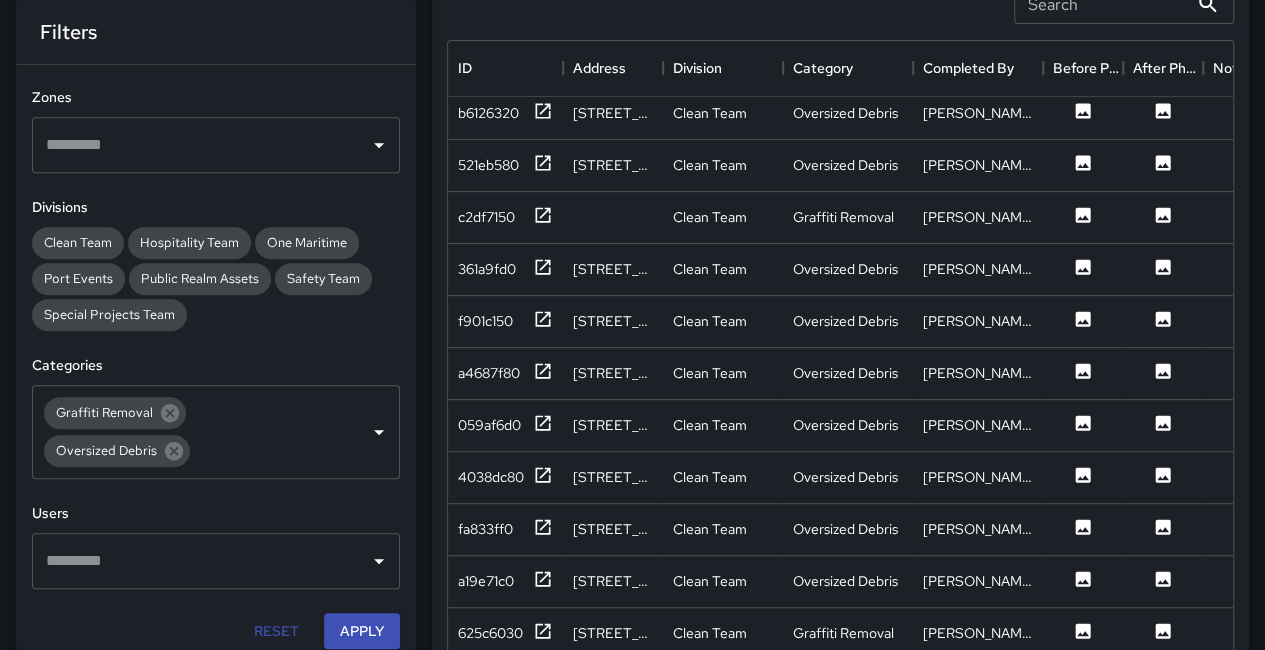 scroll, scrollTop: 4200, scrollLeft: 0, axis: vertical 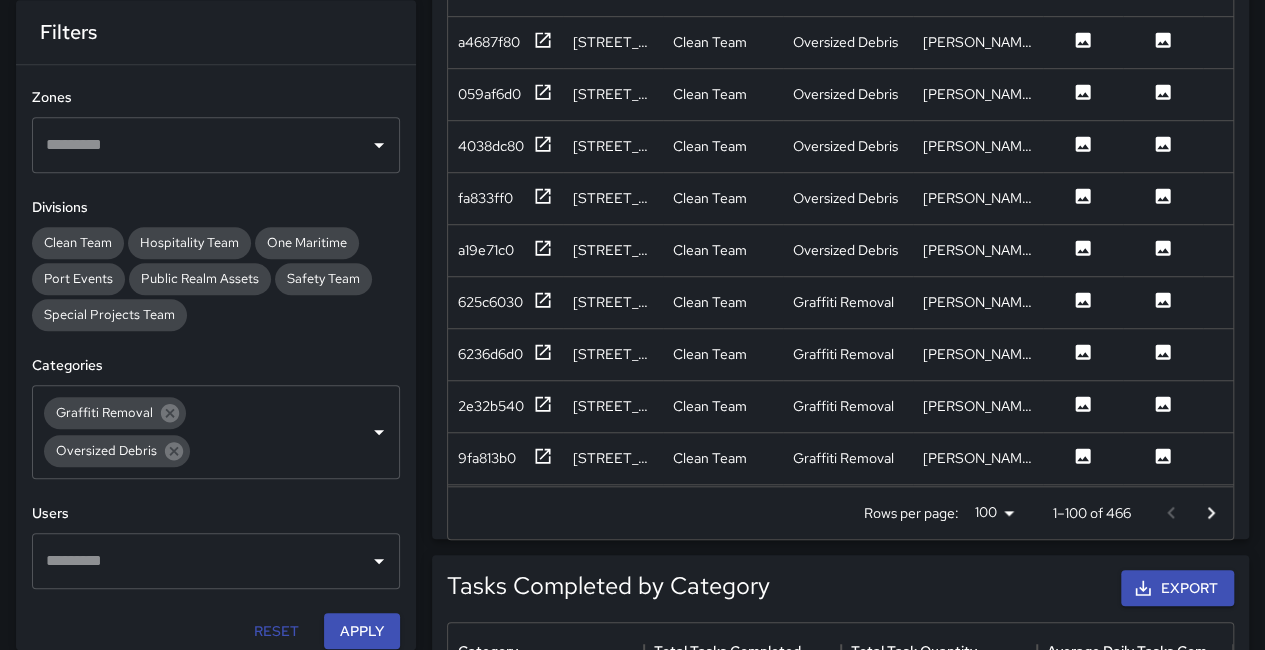 click 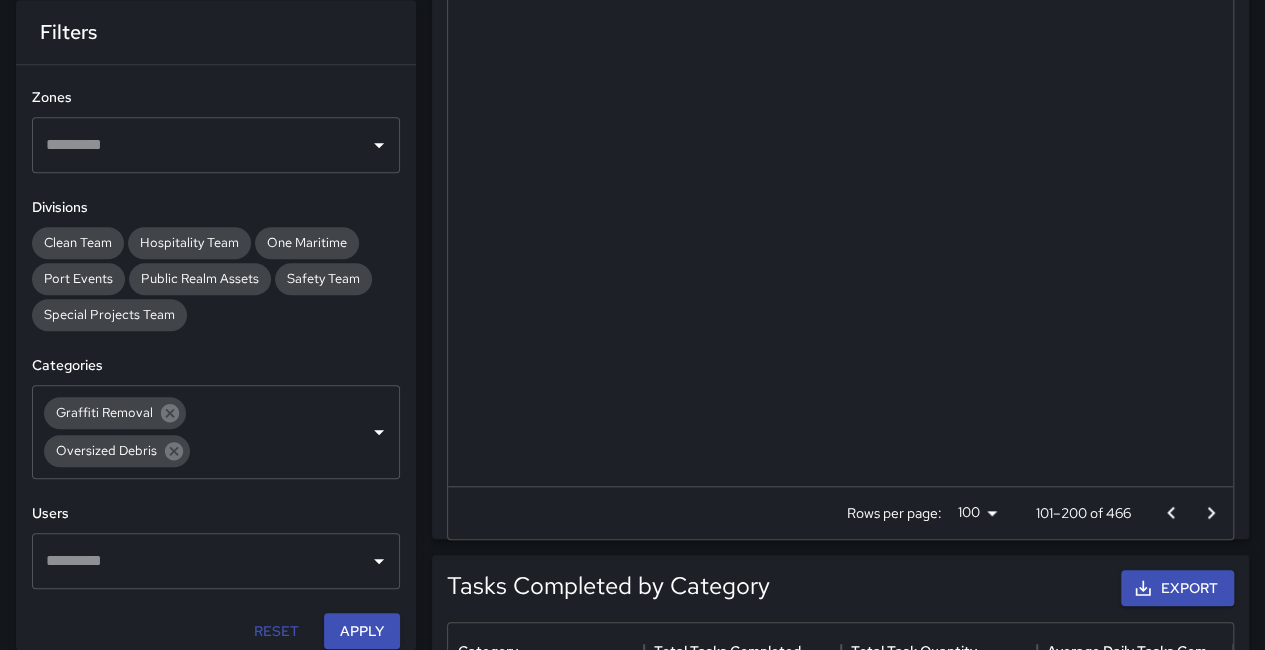 scroll, scrollTop: 0, scrollLeft: 0, axis: both 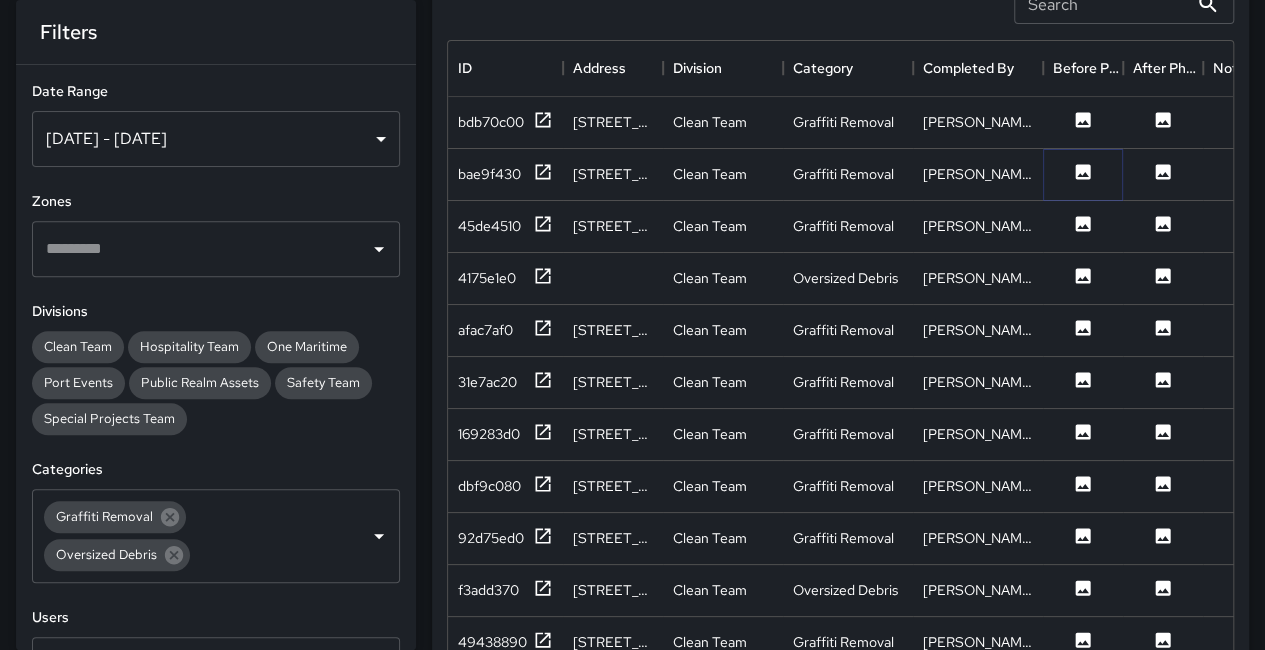 click 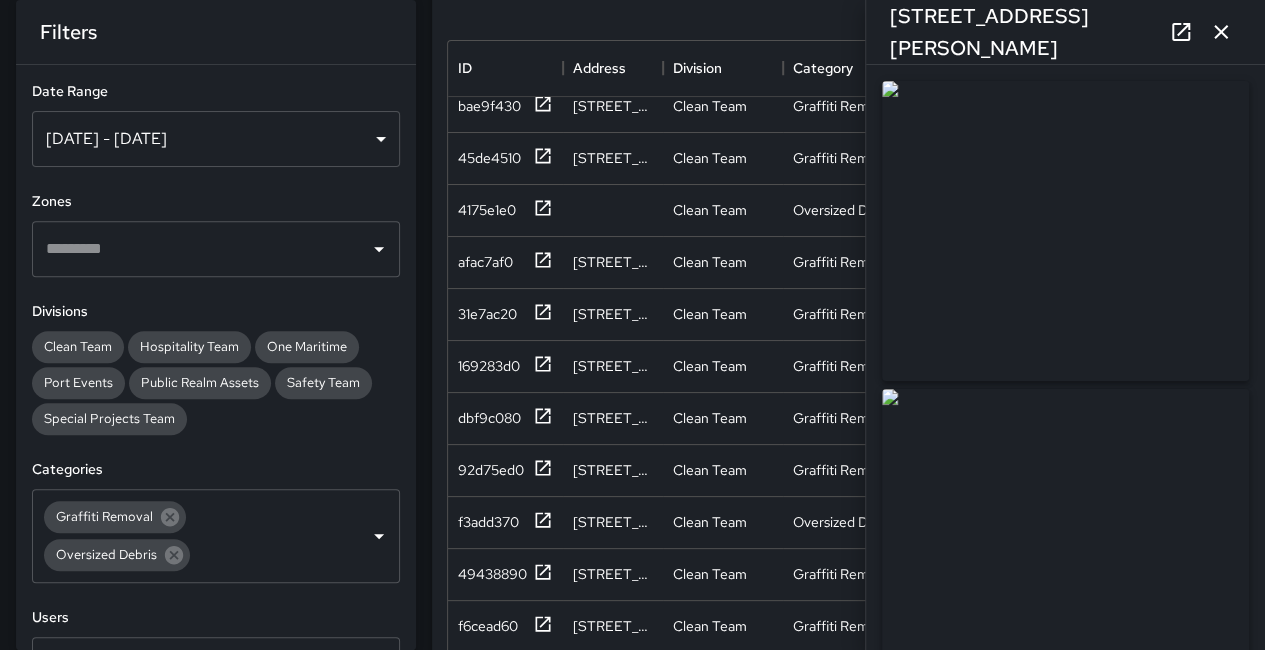 scroll, scrollTop: 100, scrollLeft: 0, axis: vertical 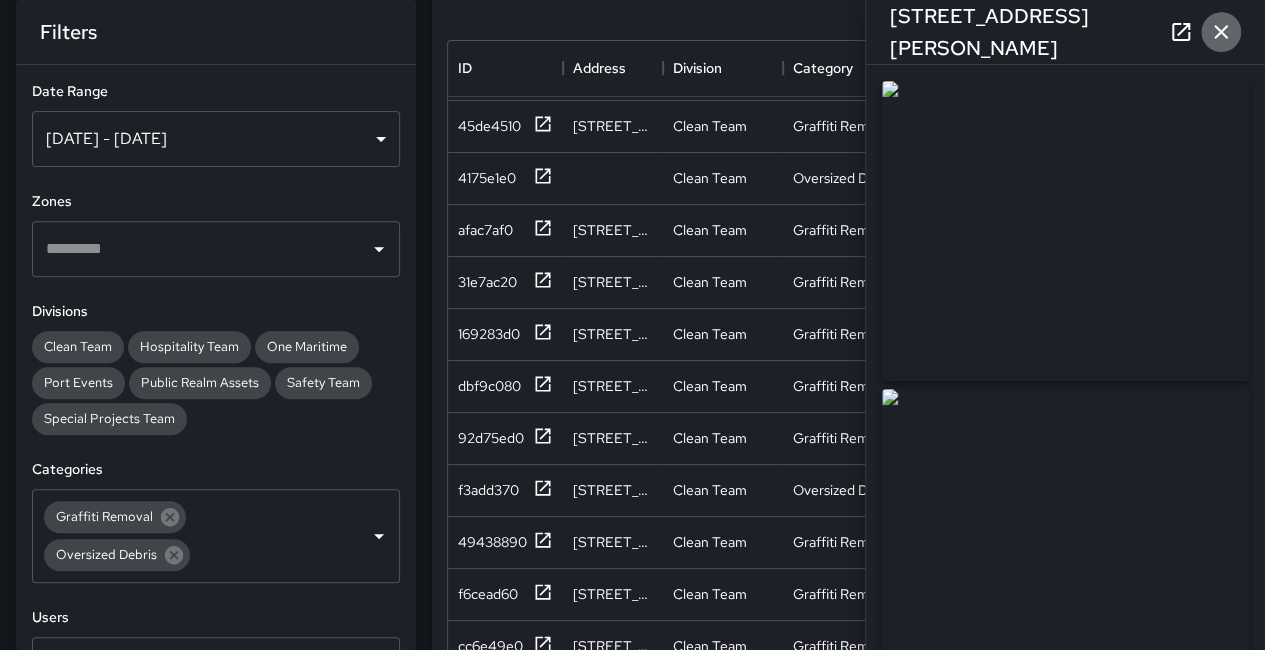 click 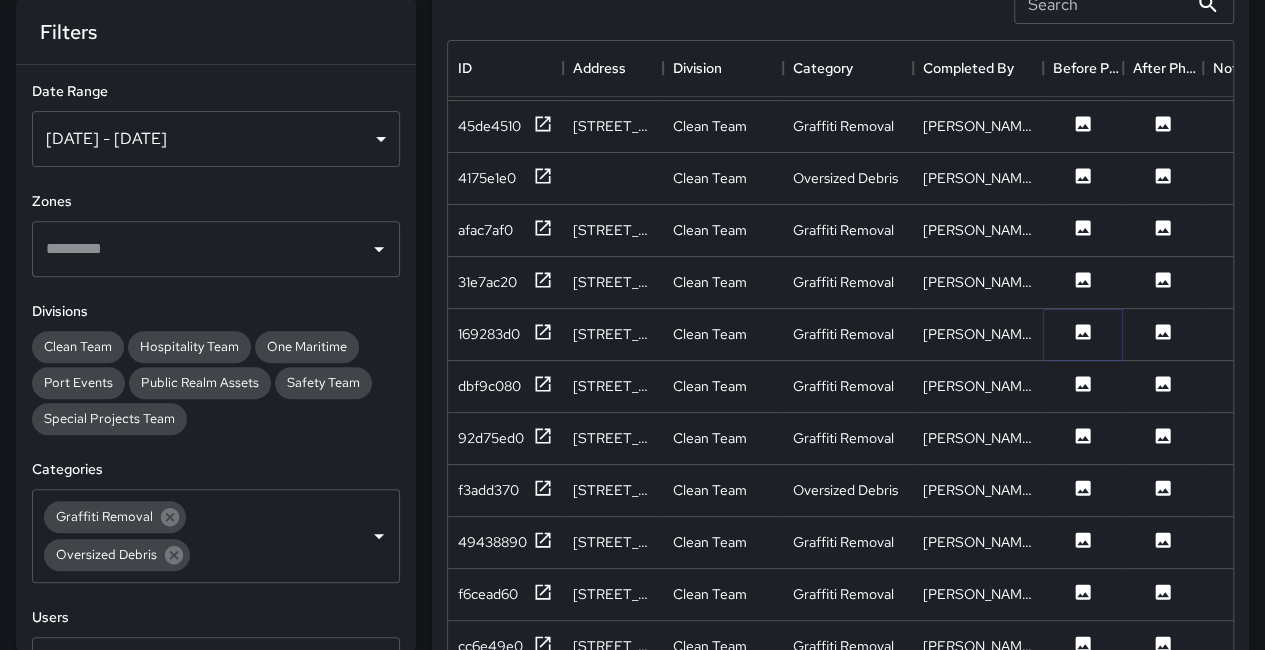 click 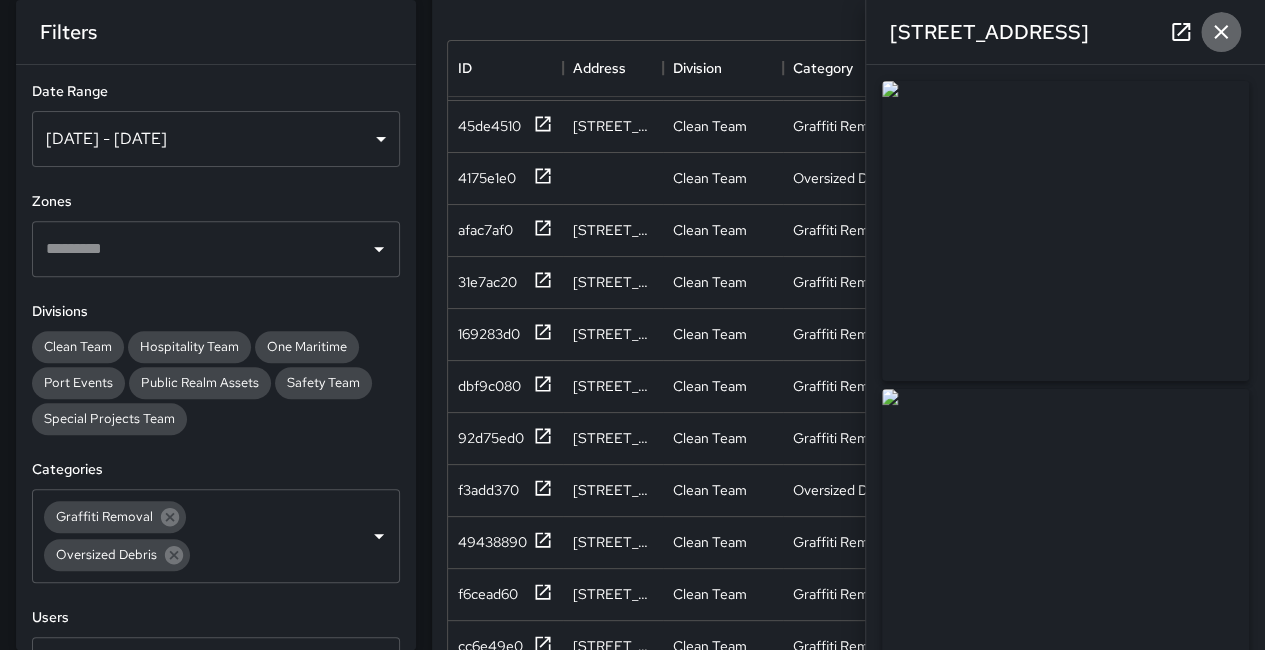 click 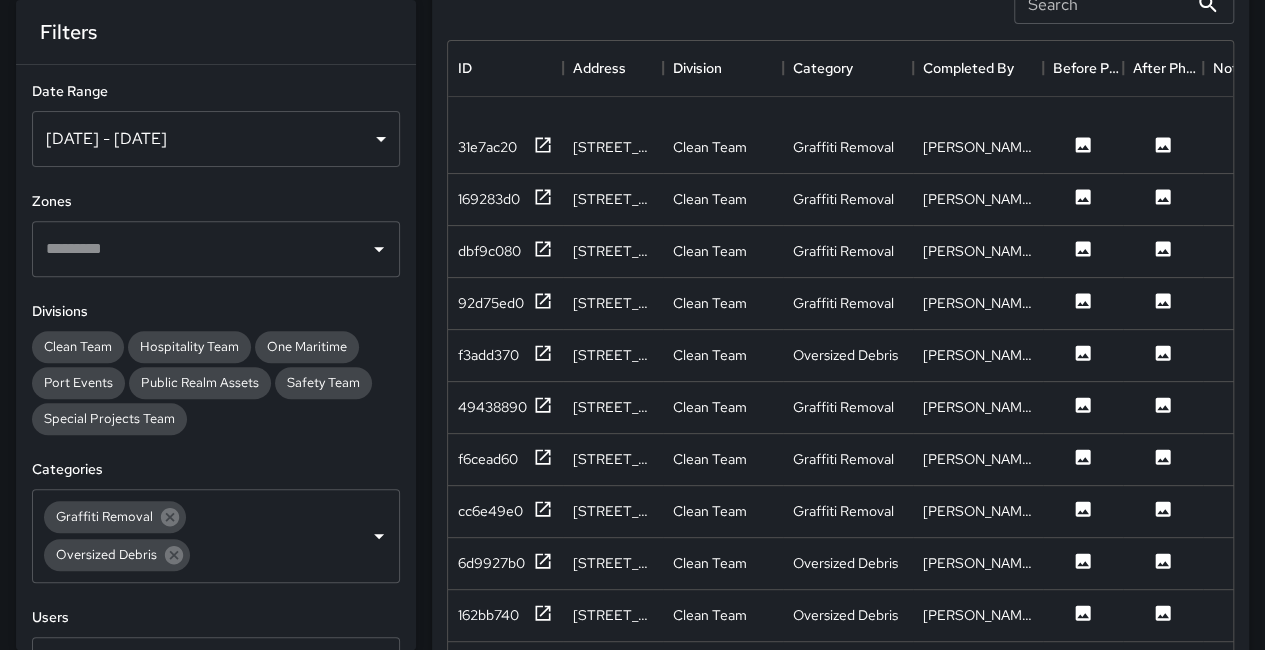 scroll, scrollTop: 400, scrollLeft: 0, axis: vertical 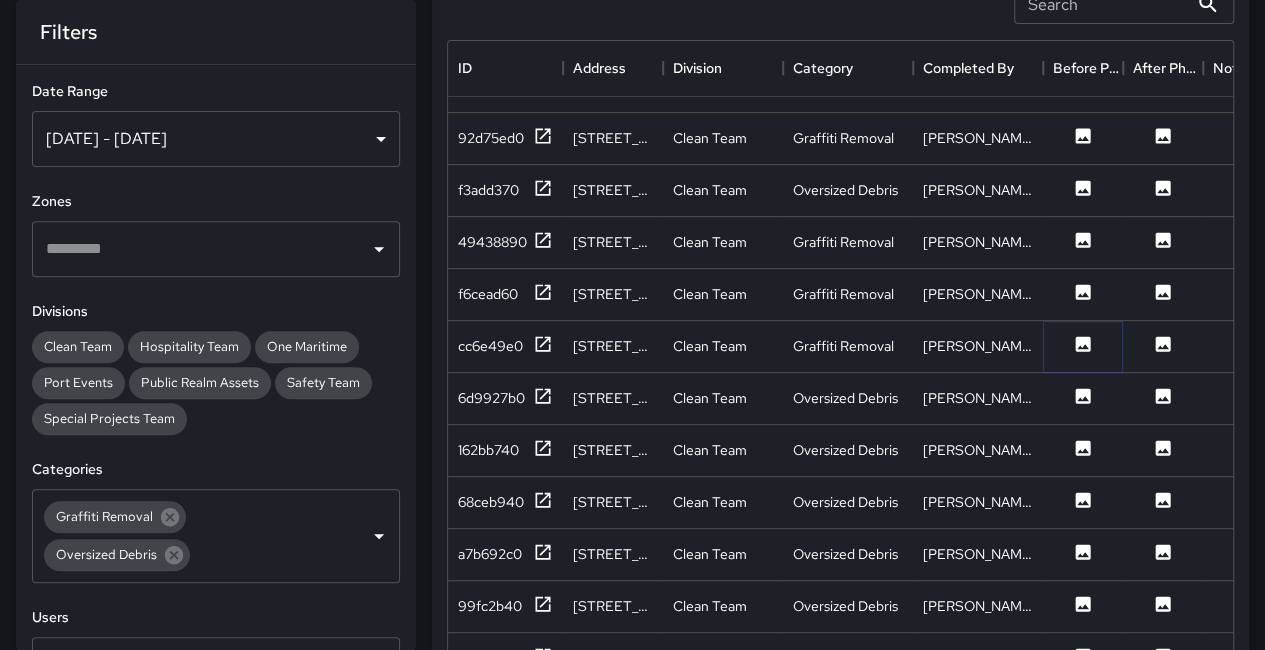click 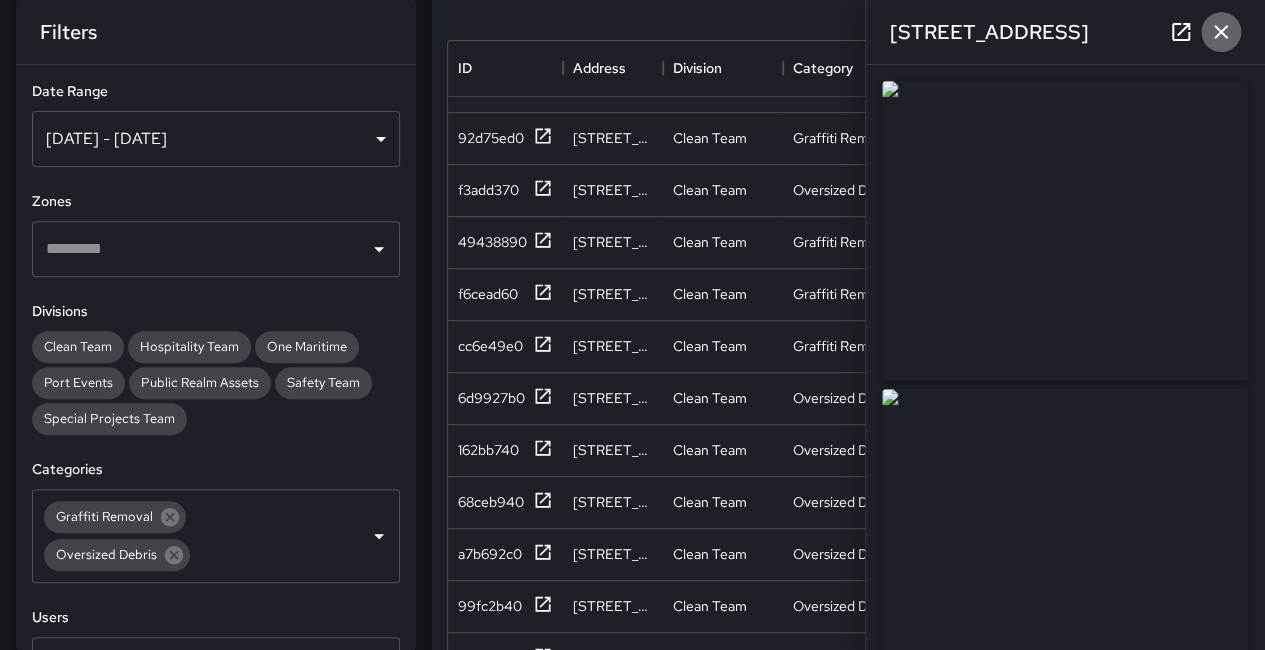 click 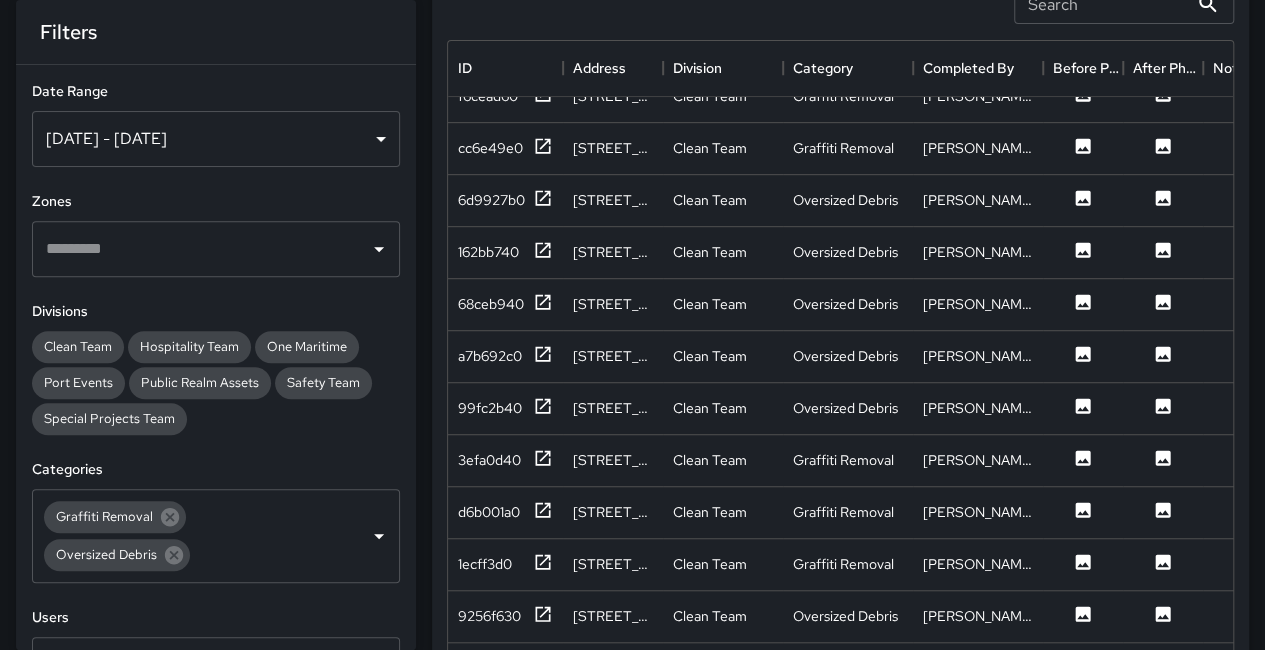 scroll, scrollTop: 600, scrollLeft: 0, axis: vertical 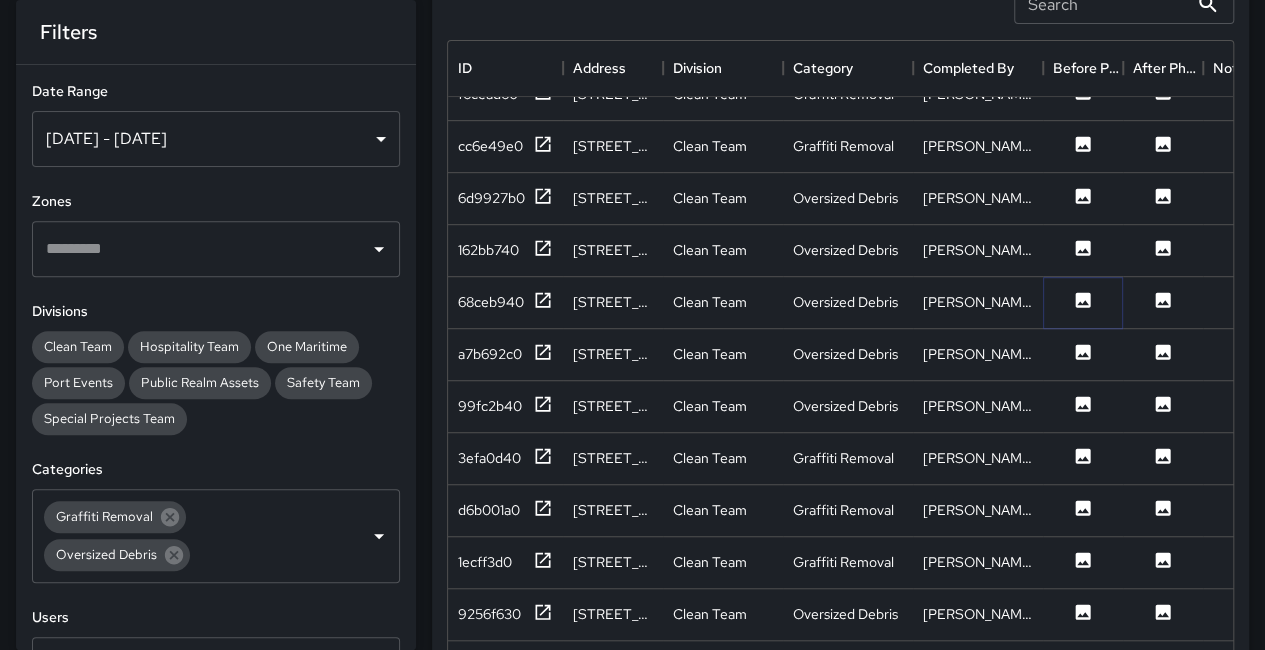 click 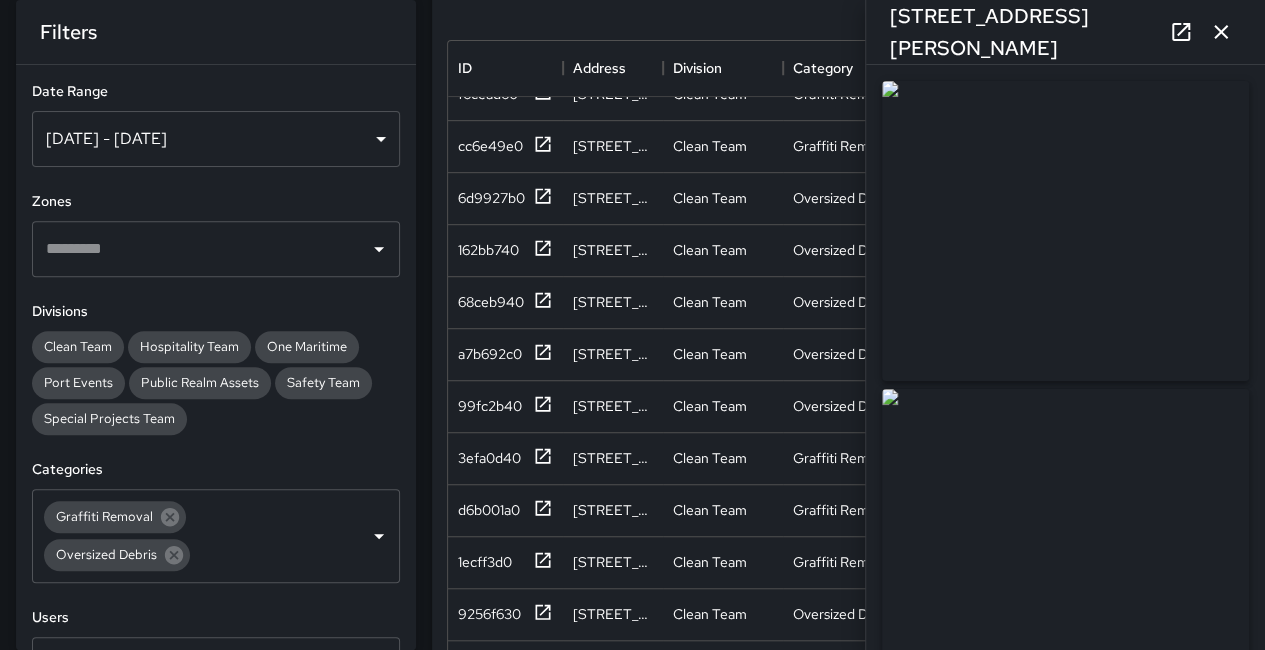click 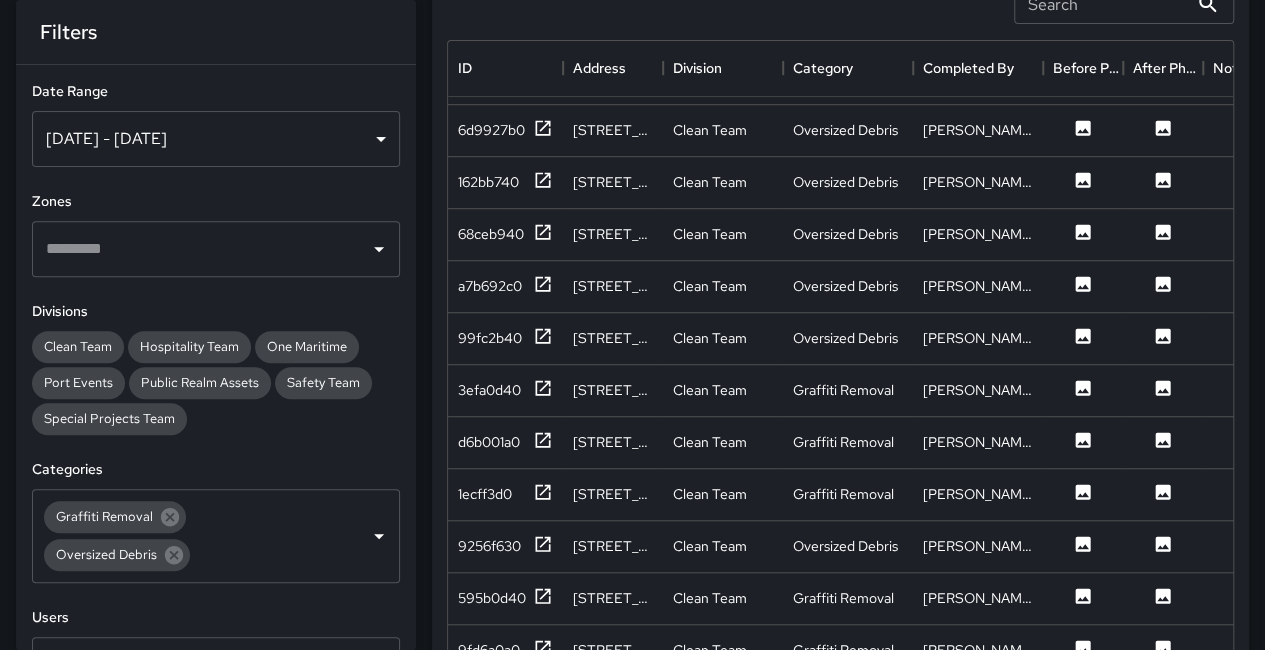 scroll, scrollTop: 700, scrollLeft: 0, axis: vertical 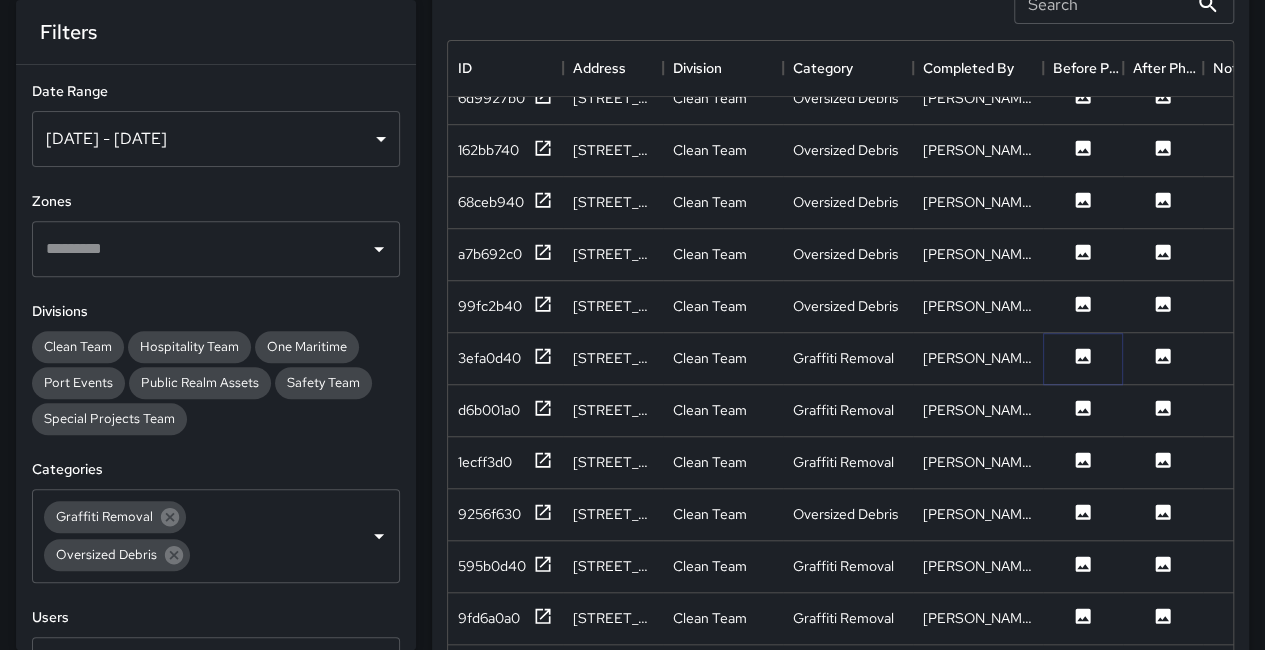 click 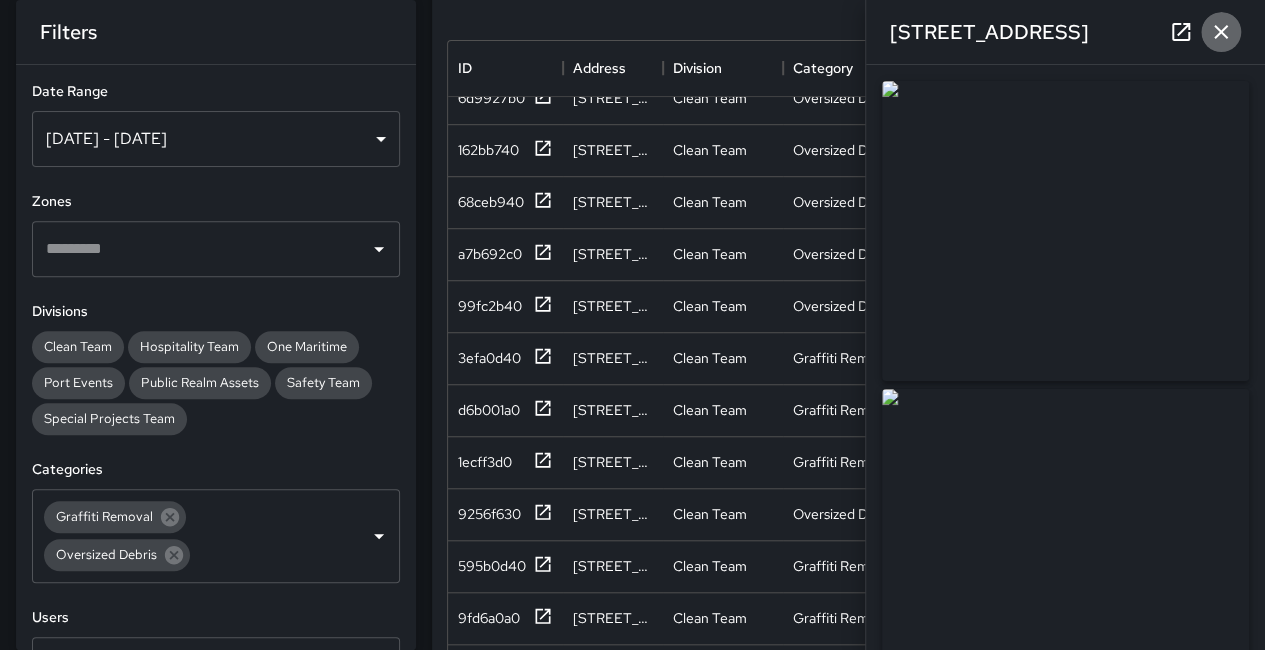 click 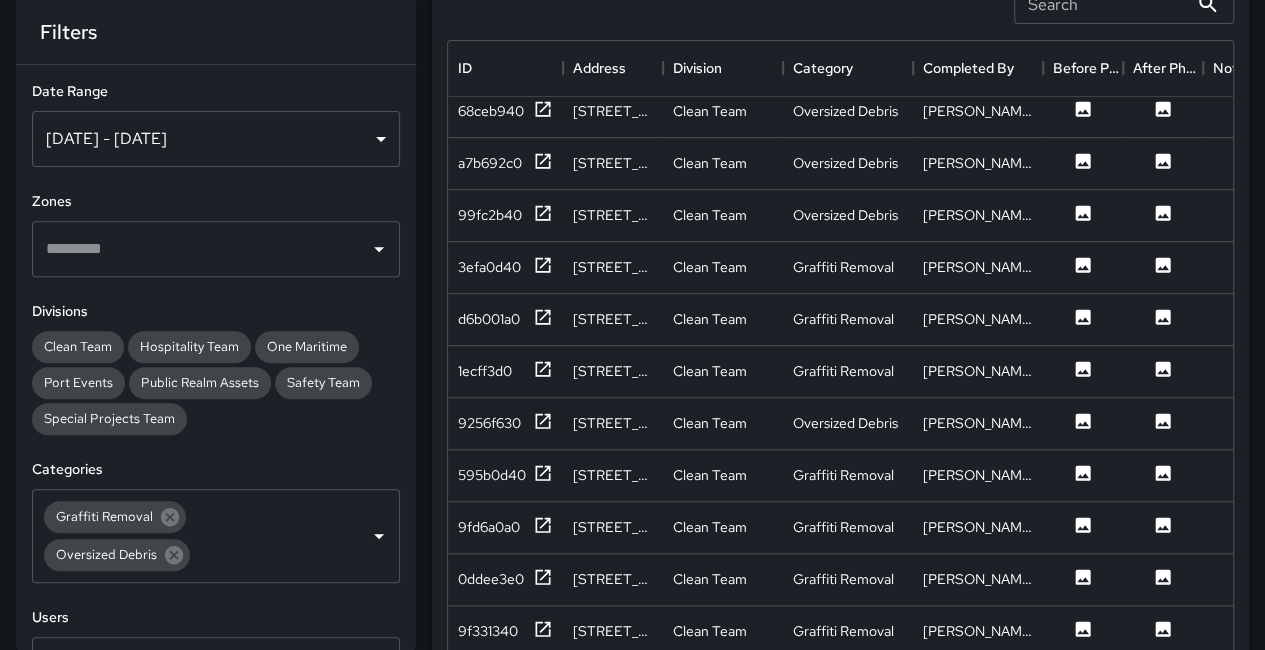 scroll, scrollTop: 900, scrollLeft: 0, axis: vertical 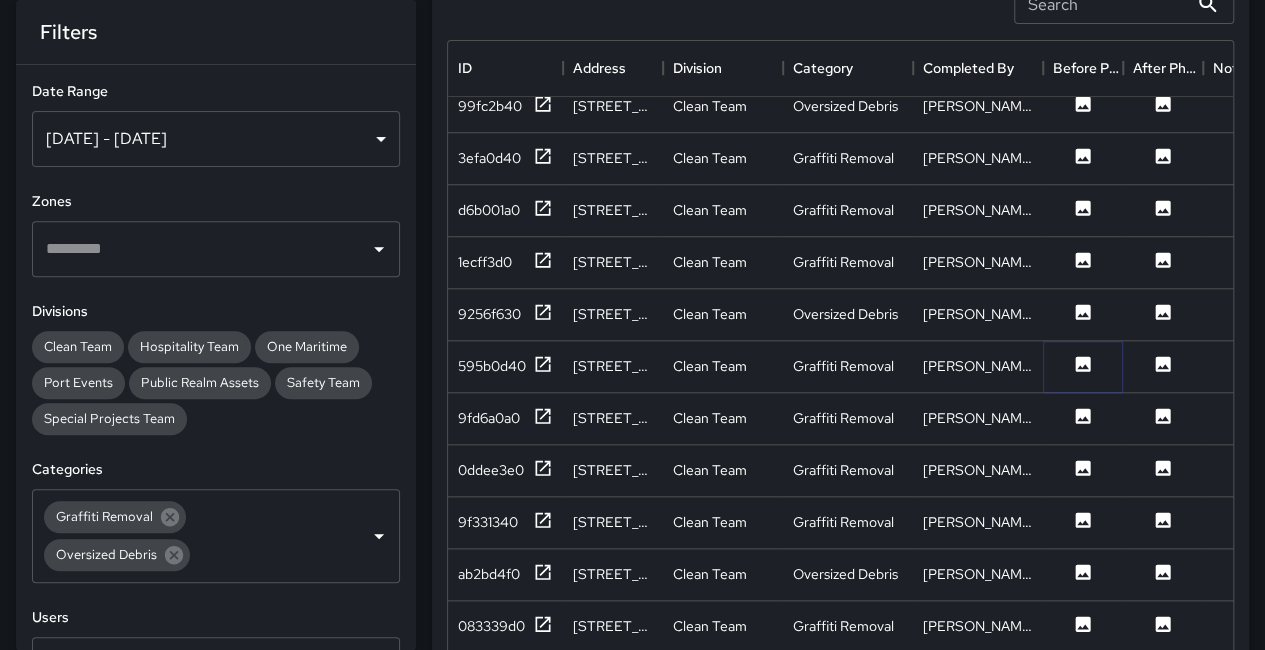 click 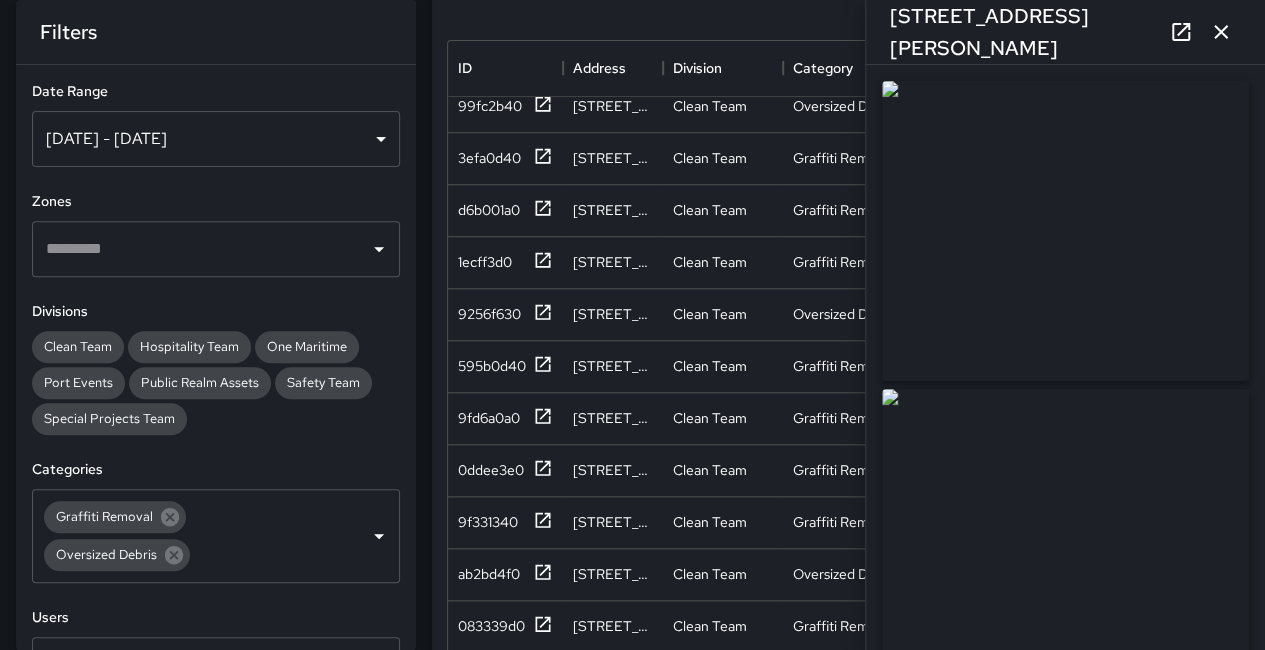 drag, startPoint x: 1043, startPoint y: 276, endPoint x: 856, endPoint y: 188, distance: 206.67123 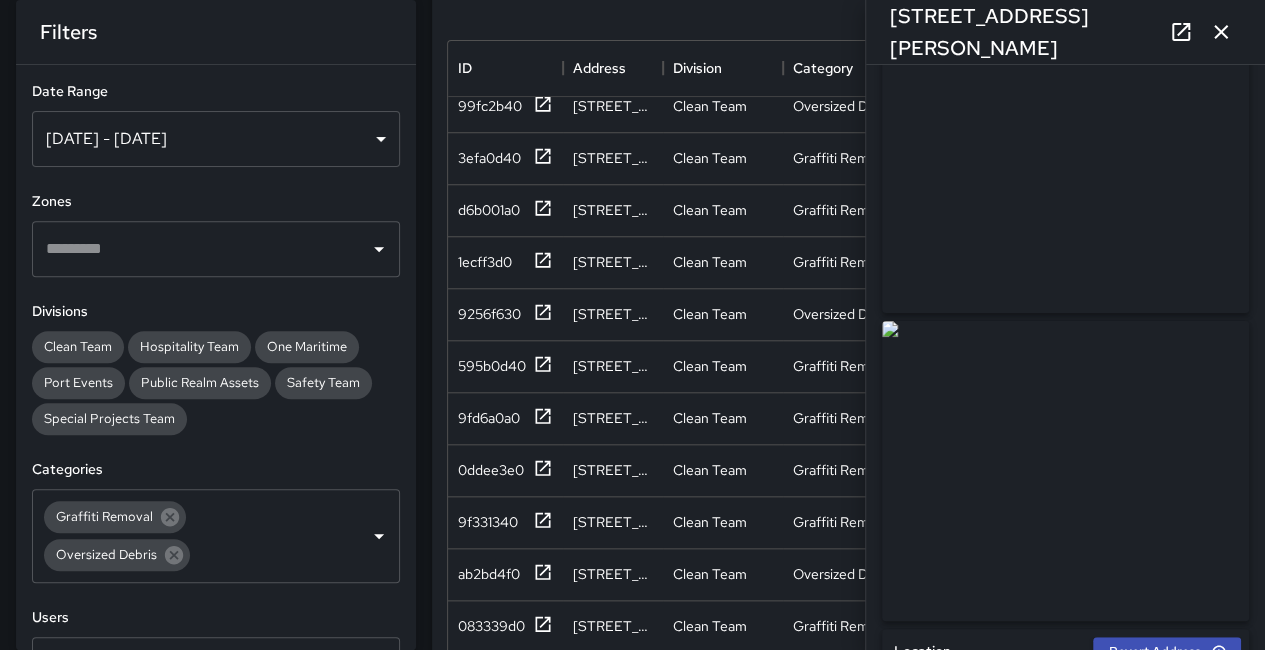 scroll, scrollTop: 100, scrollLeft: 0, axis: vertical 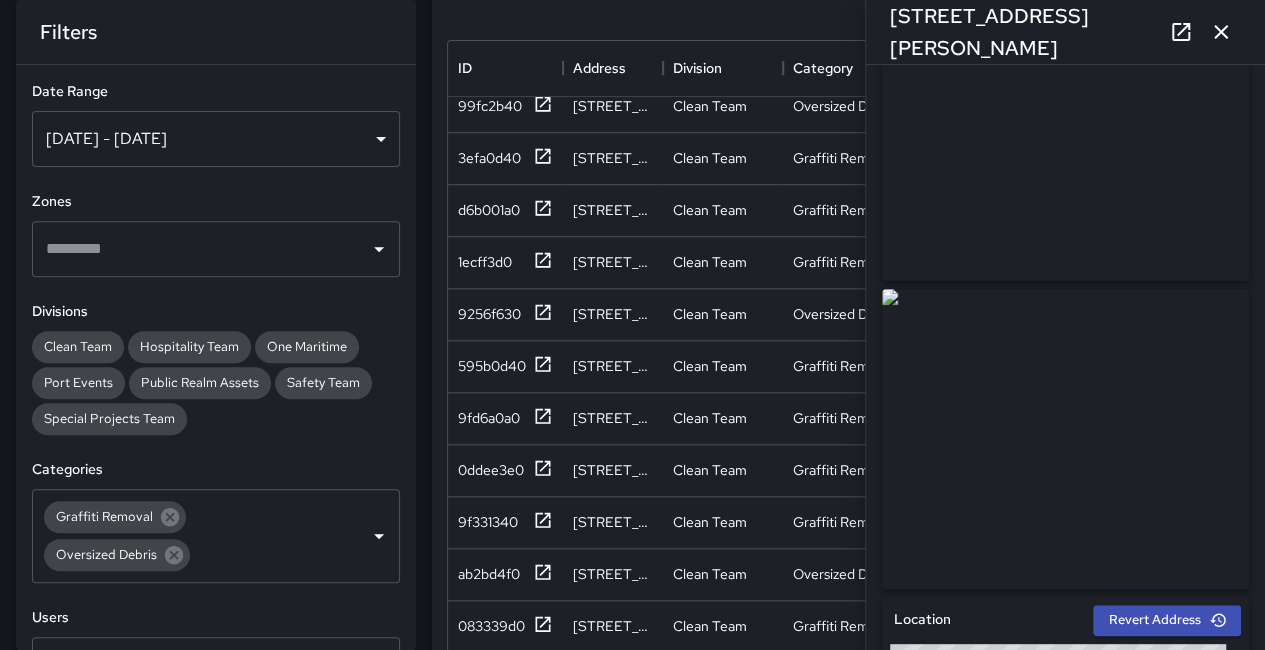 click at bounding box center [1065, 131] 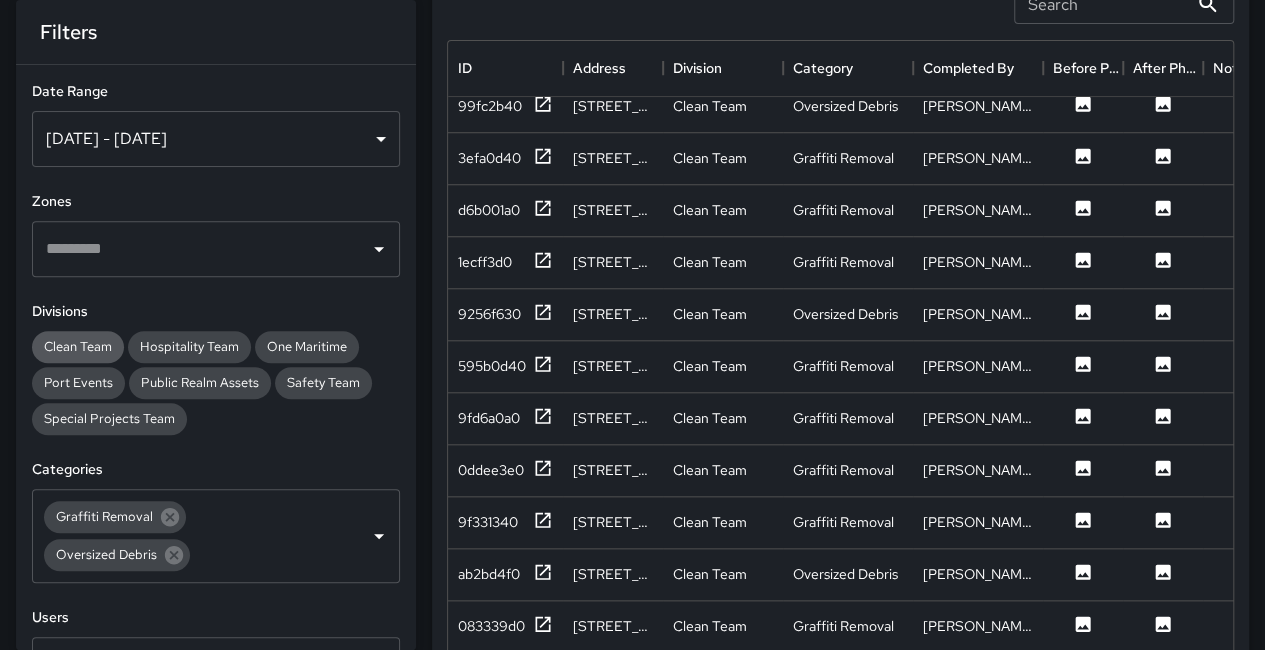 click on "Clean Team" at bounding box center (78, 346) 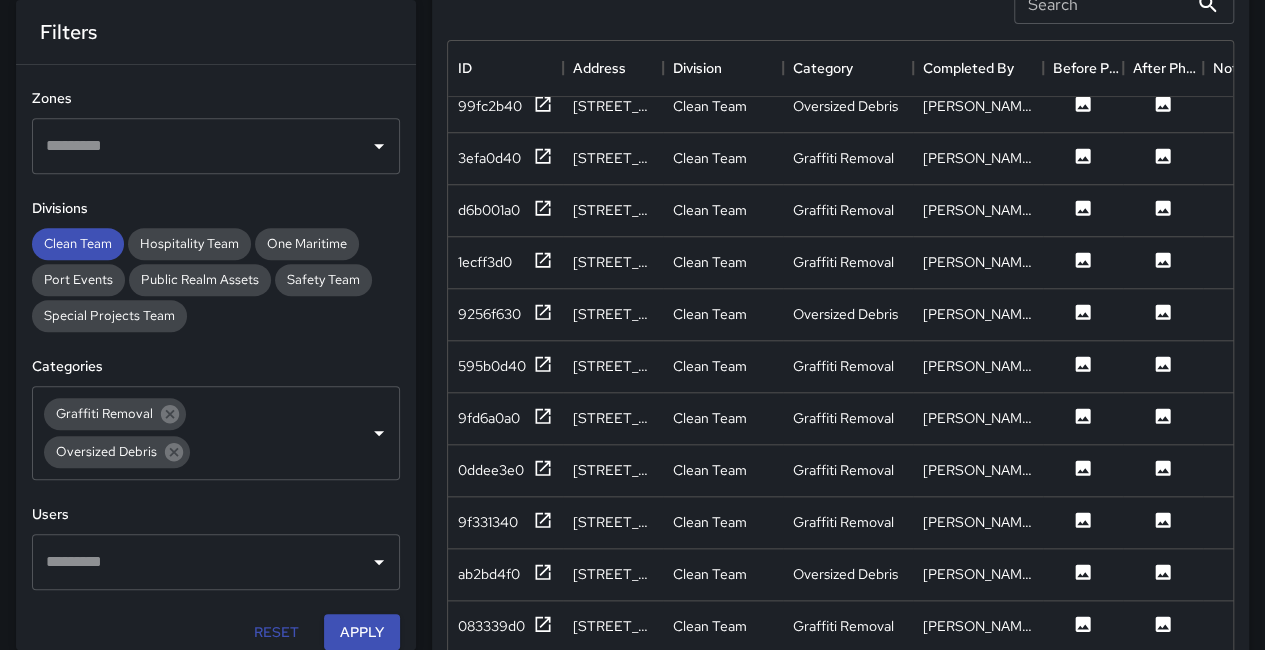 scroll, scrollTop: 104, scrollLeft: 0, axis: vertical 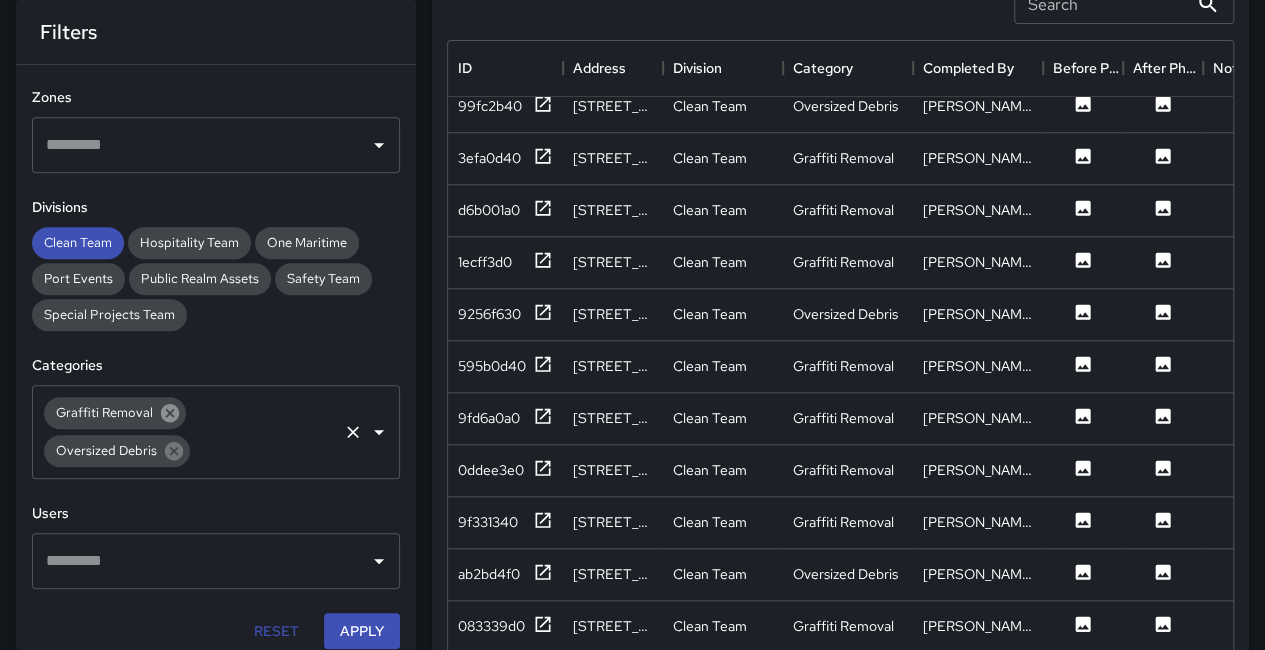 click 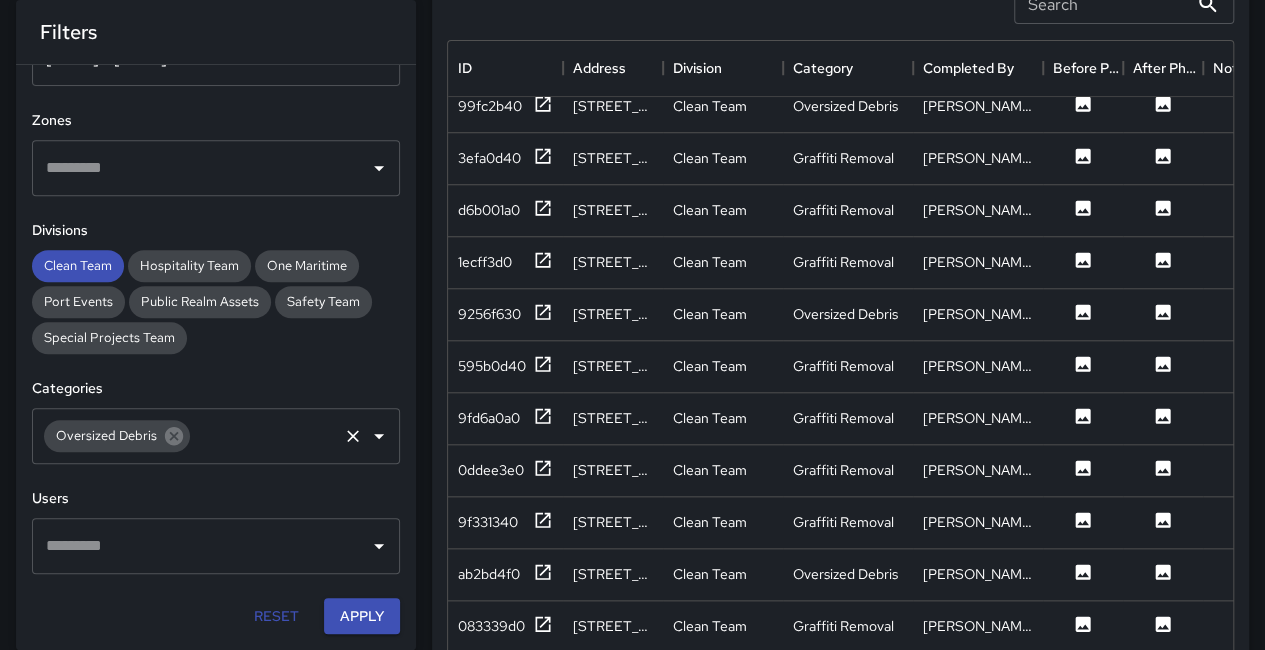 scroll, scrollTop: 66, scrollLeft: 0, axis: vertical 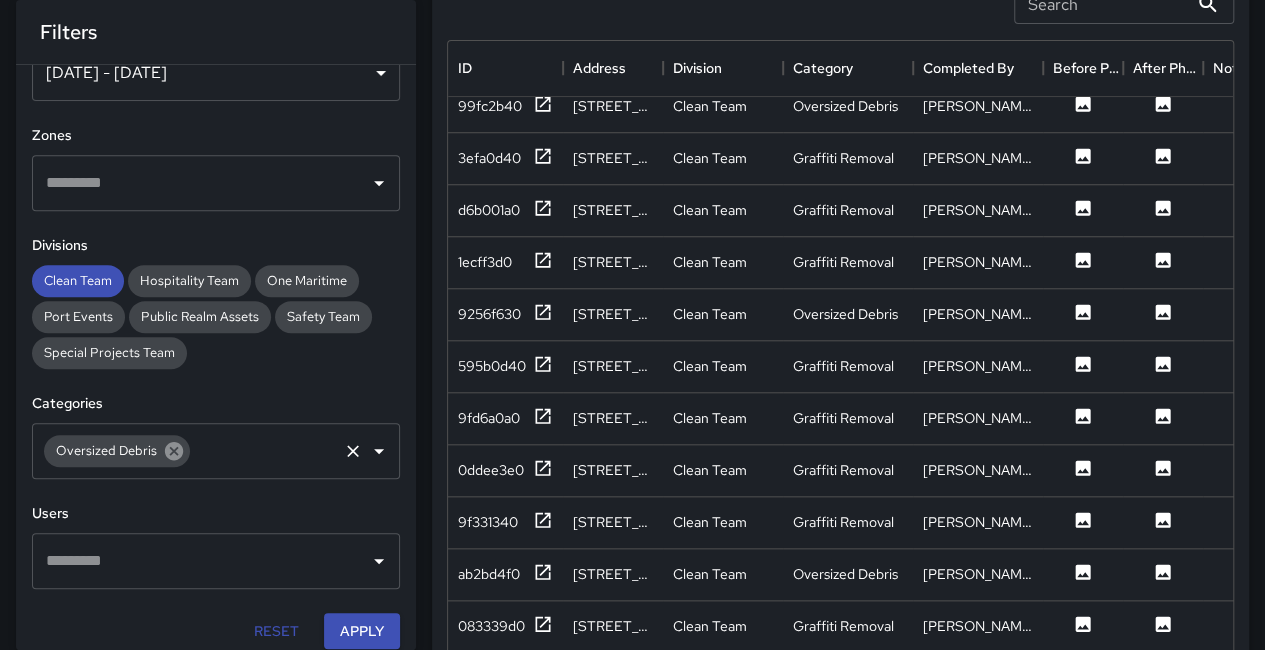 click 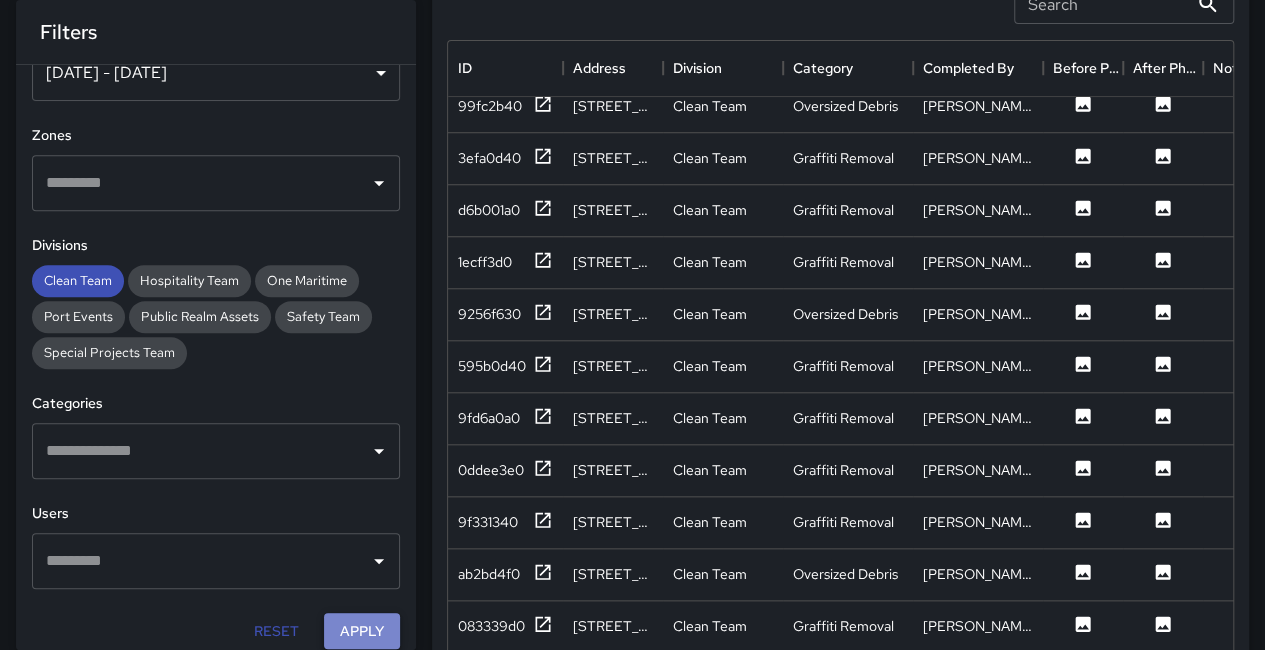click on "Apply" at bounding box center [362, 631] 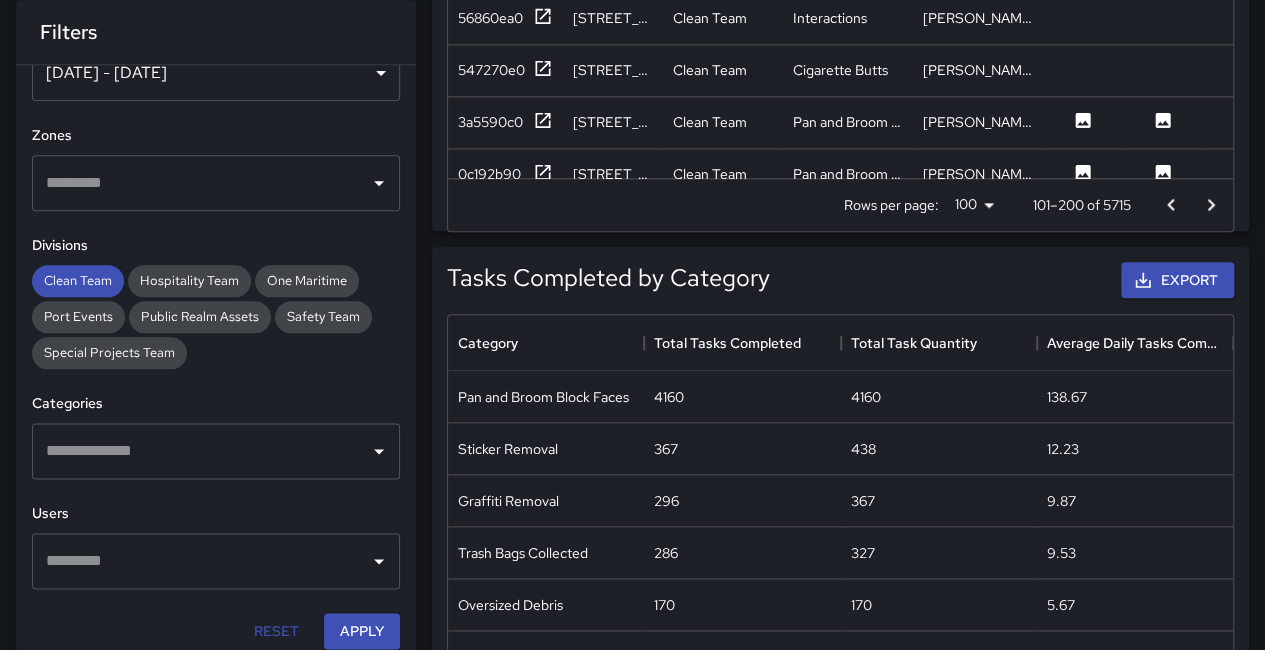 scroll, scrollTop: 1000, scrollLeft: 0, axis: vertical 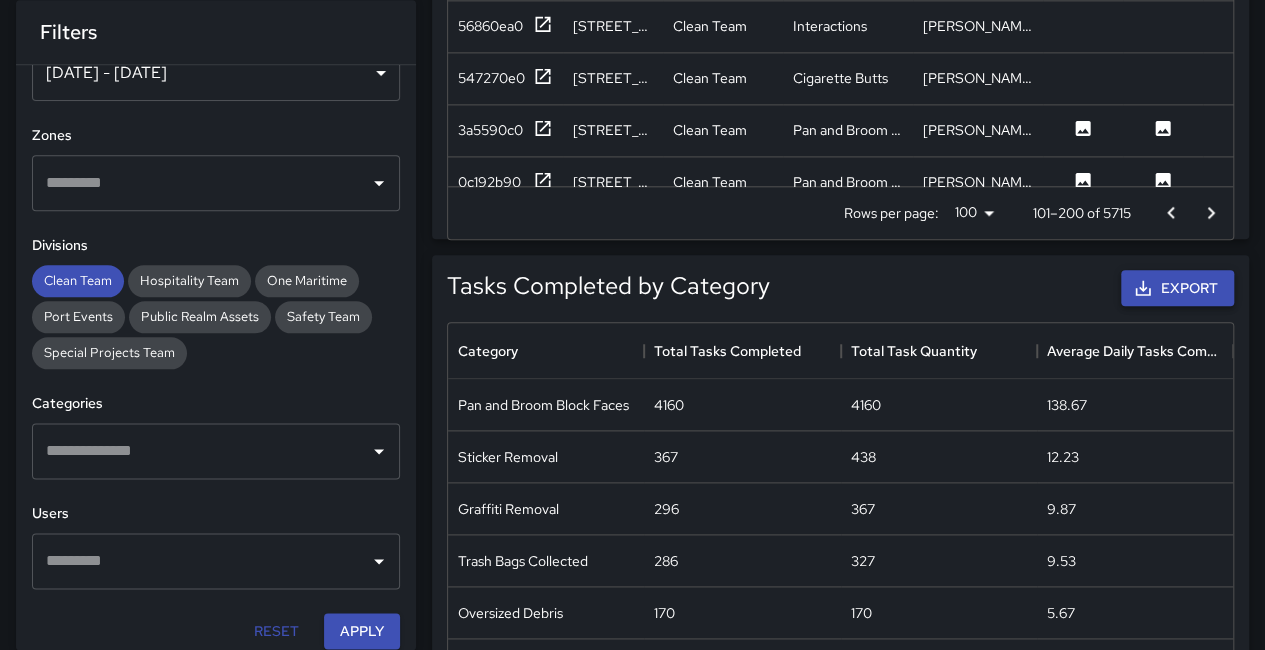 click on "Export" at bounding box center (1177, 288) 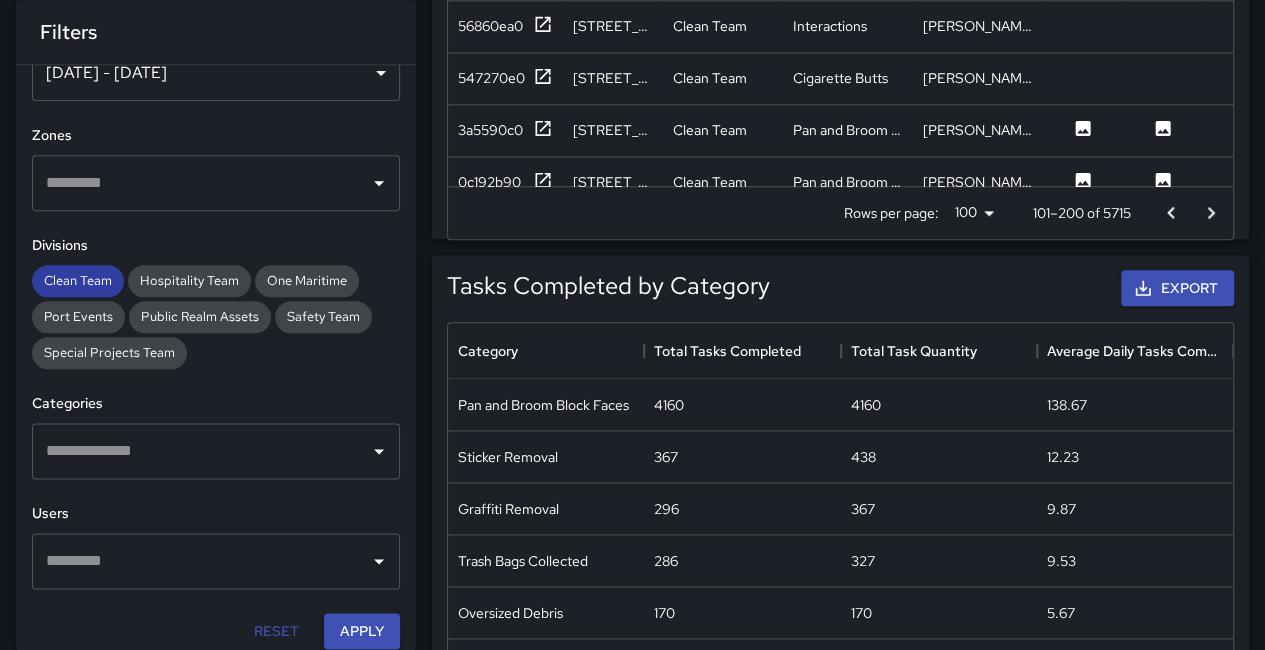 click on "Clean Team" at bounding box center (78, 280) 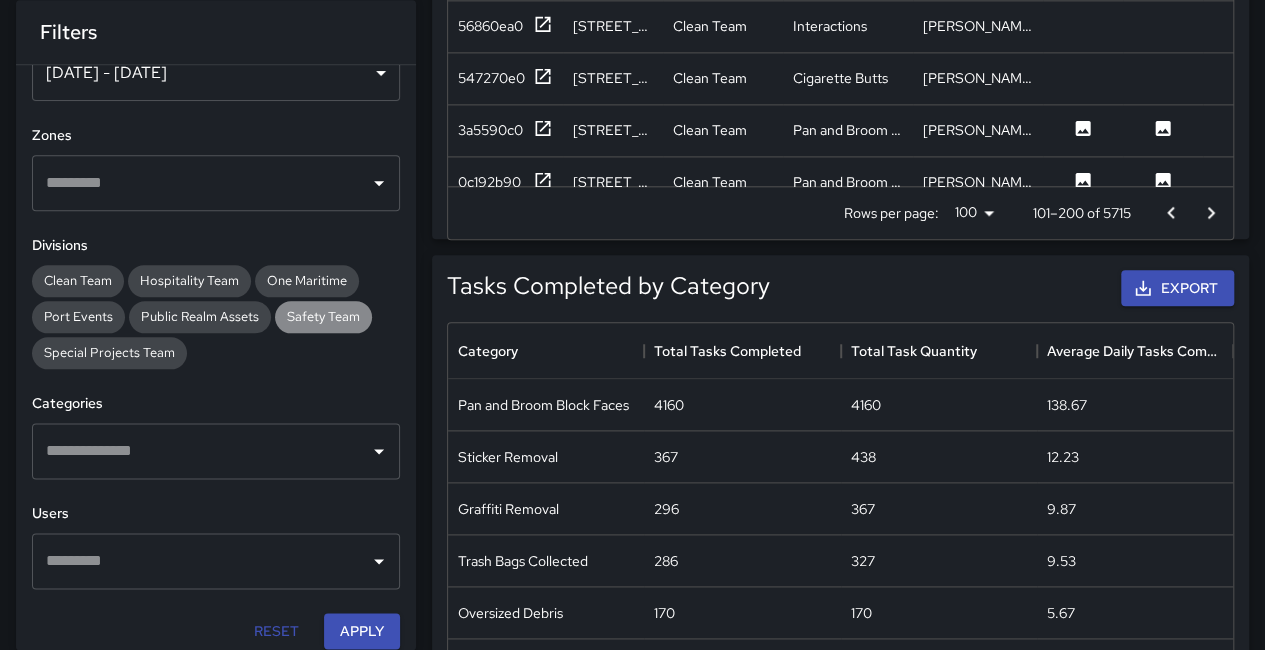 click on "Safety Team" at bounding box center [323, 316] 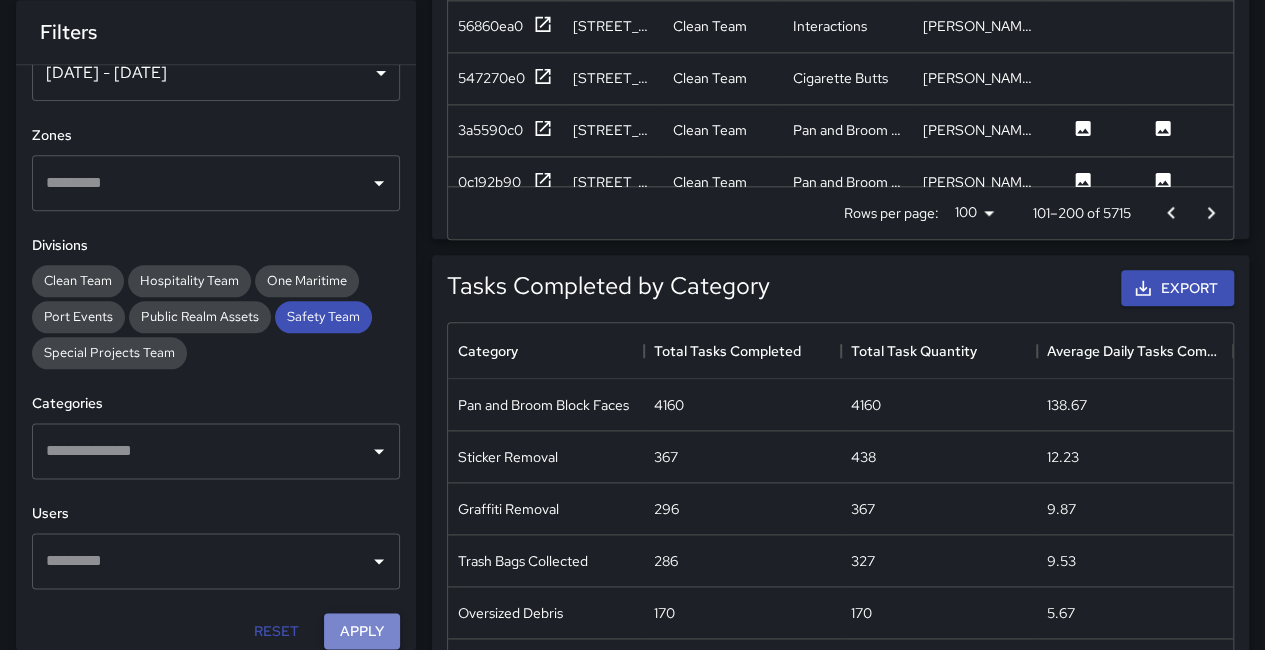 click on "Apply" at bounding box center [362, 631] 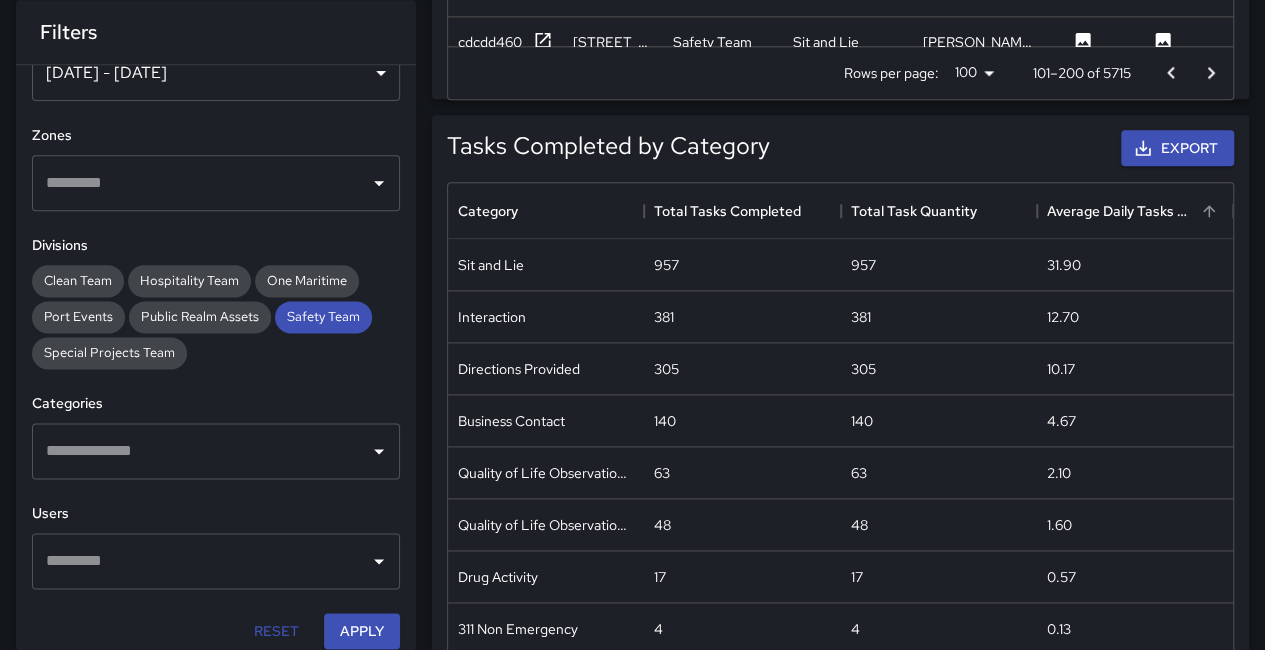 scroll, scrollTop: 1200, scrollLeft: 0, axis: vertical 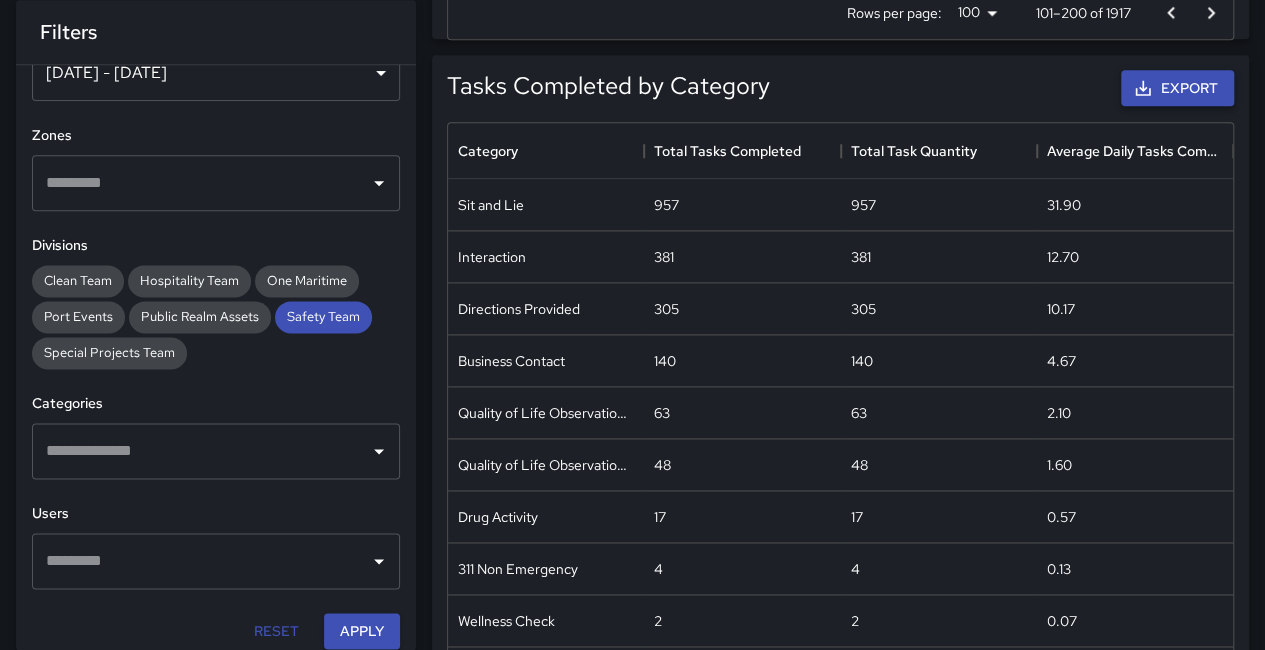 click on "Export" at bounding box center (1177, 88) 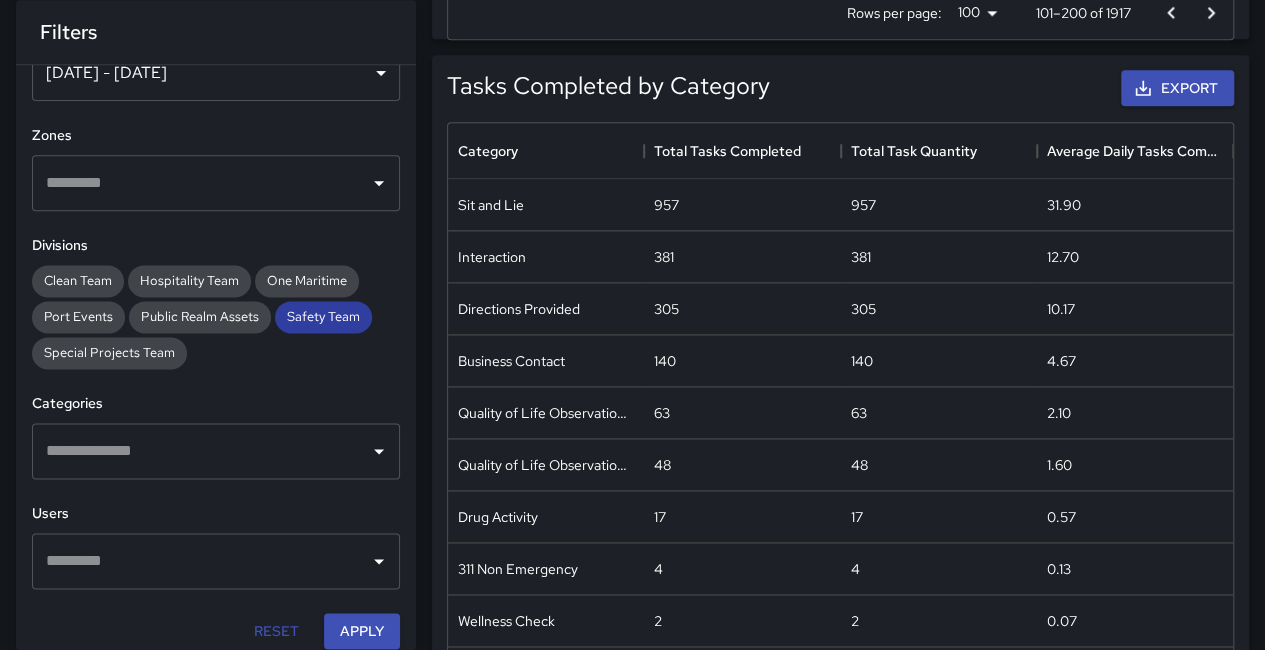 click on "Safety Team" at bounding box center (323, 316) 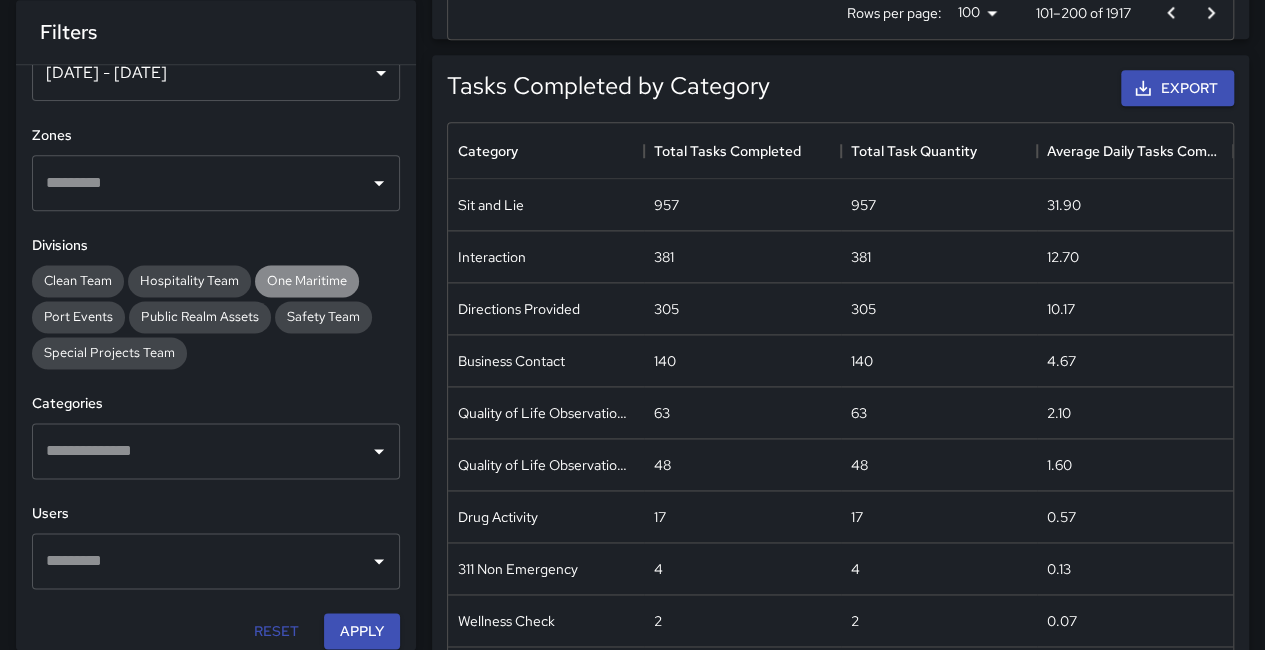 click on "One Maritime" at bounding box center [307, 280] 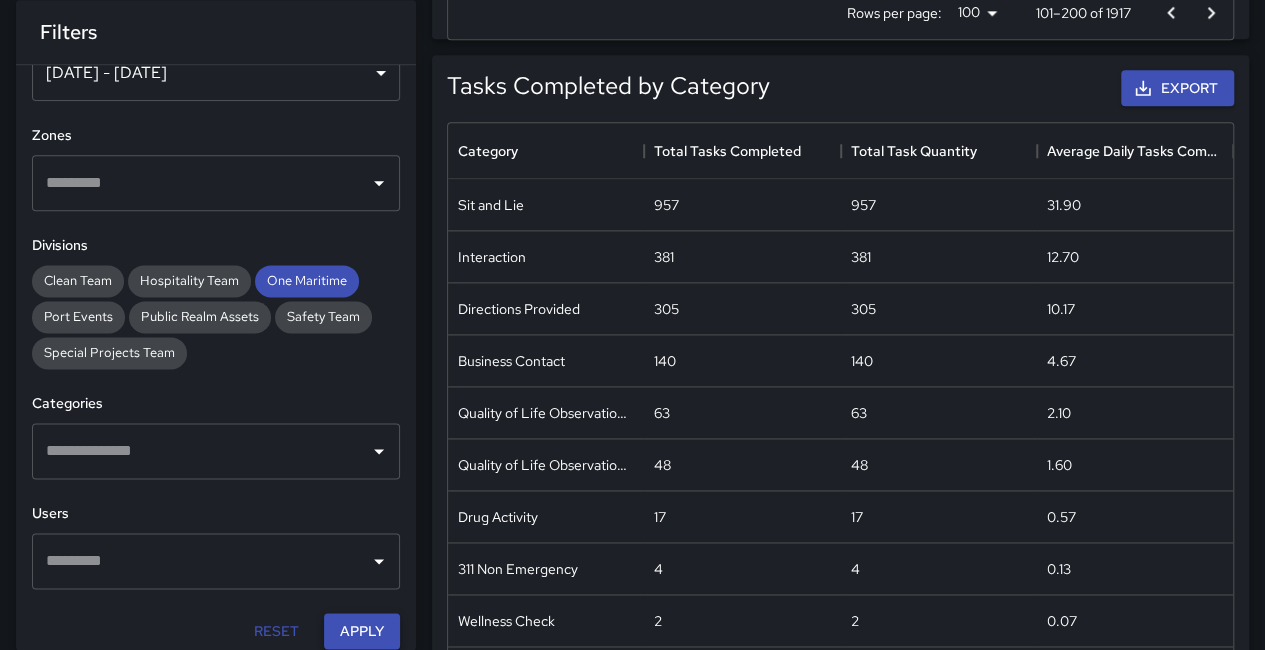 click on "Apply" at bounding box center (362, 631) 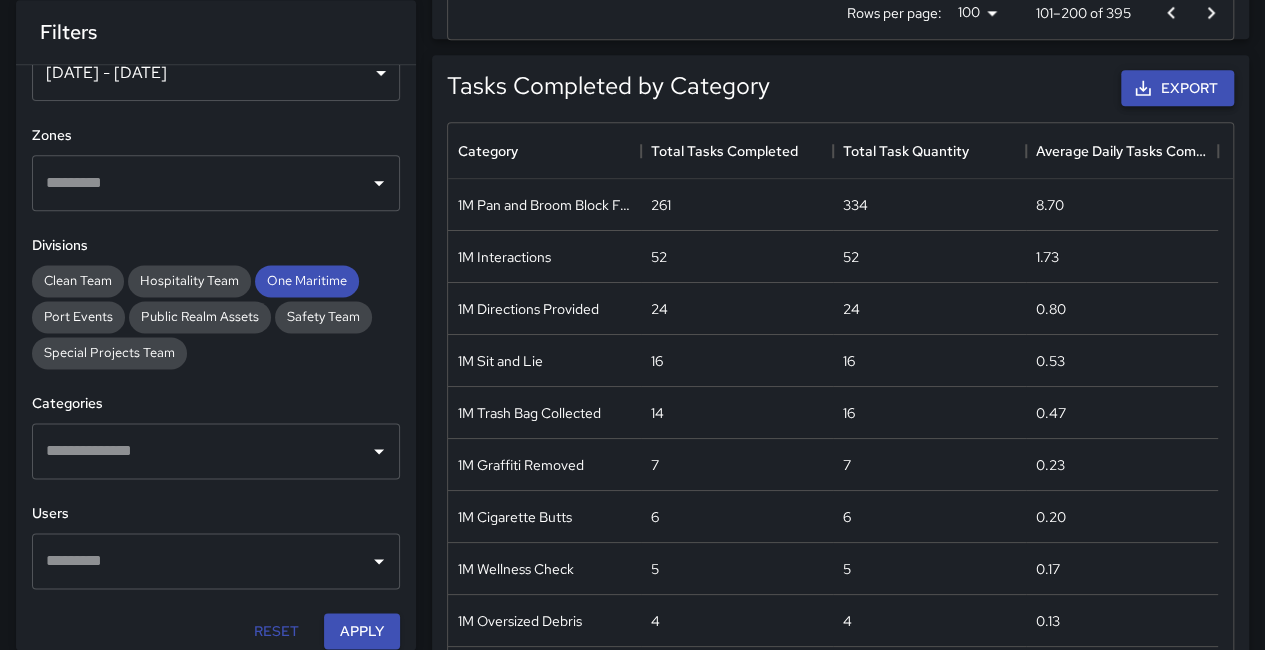 click 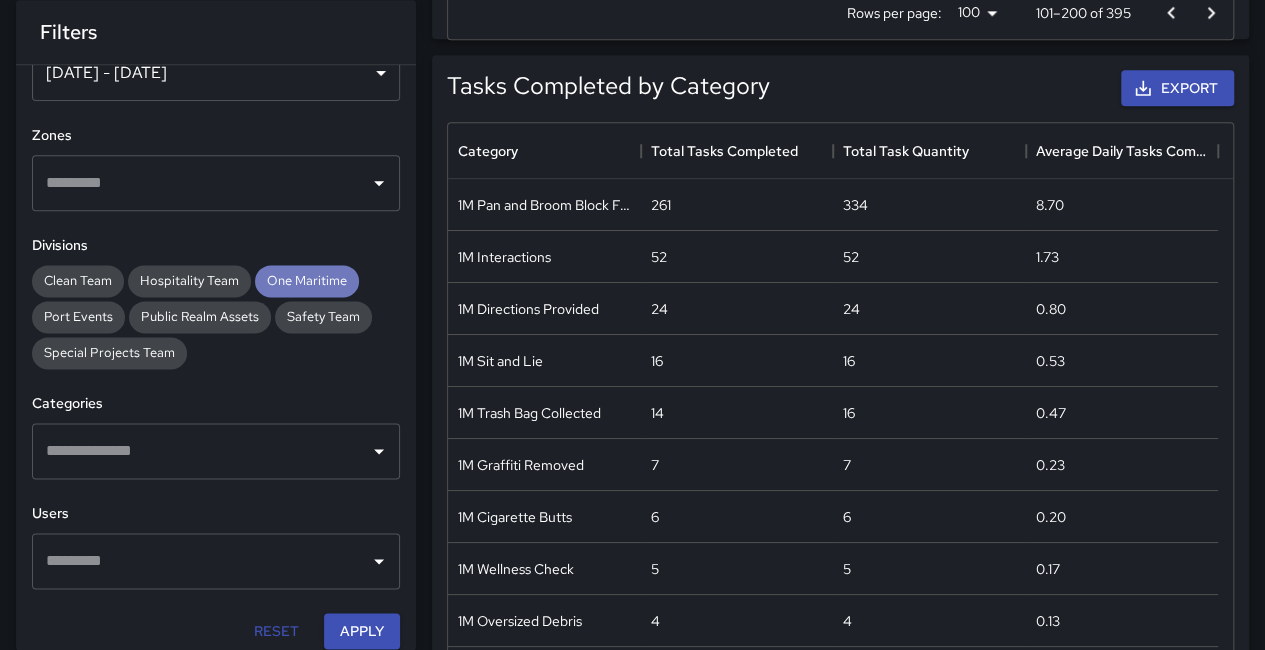 click on "One Maritime" at bounding box center (307, 280) 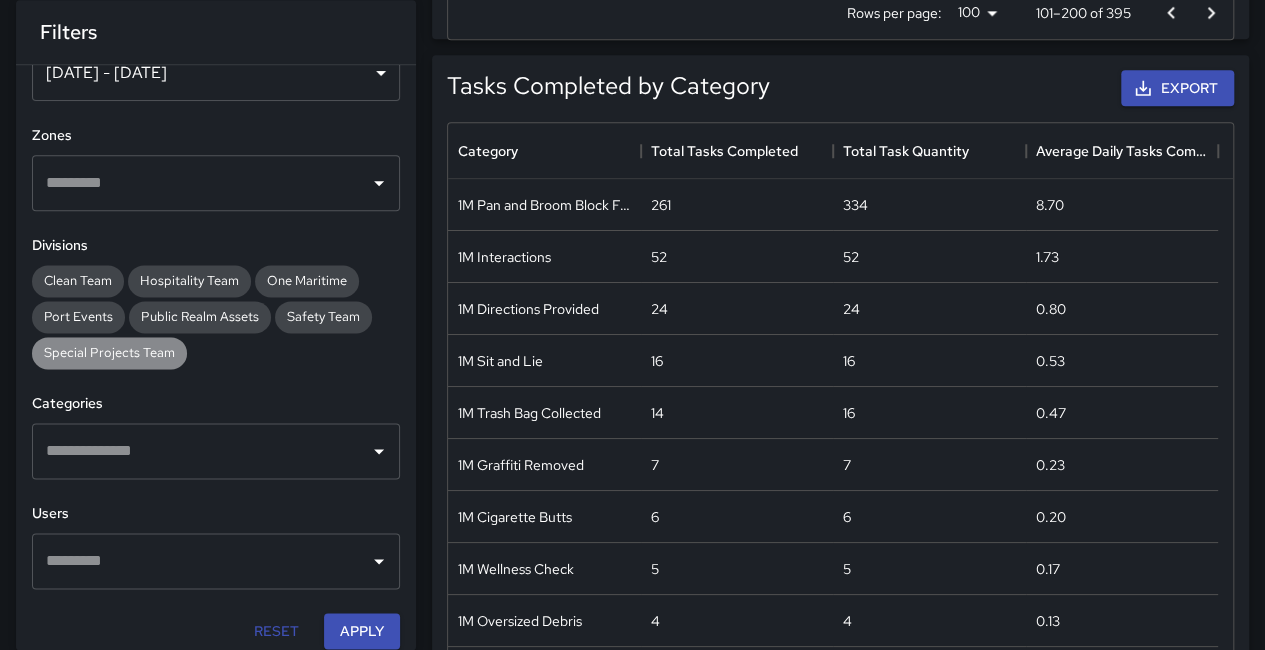 click on "Special Projects Team" at bounding box center [109, 352] 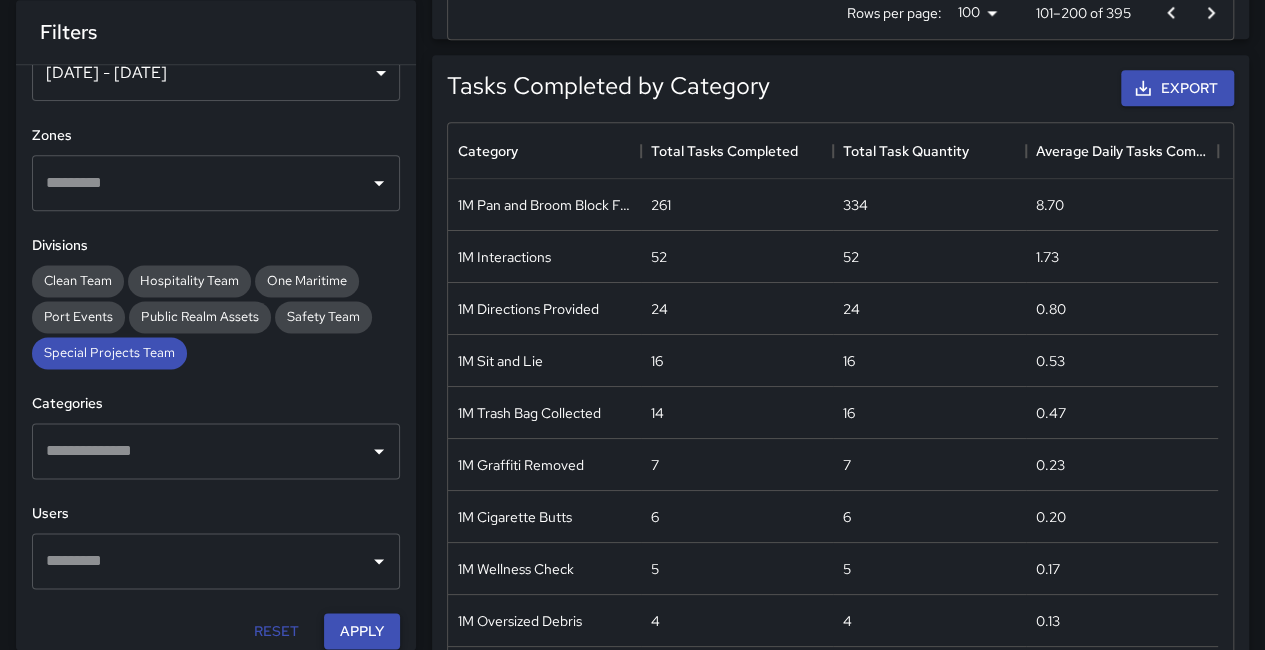 click on "Apply" at bounding box center (362, 631) 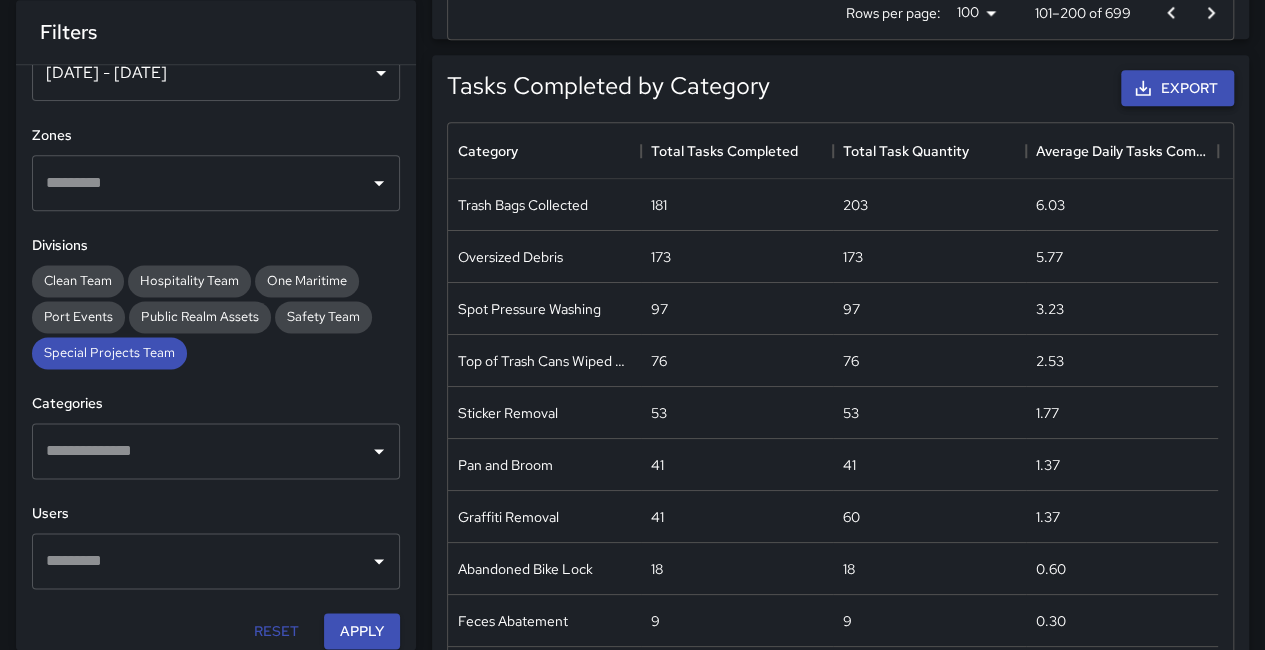 click on "Export" at bounding box center (1177, 88) 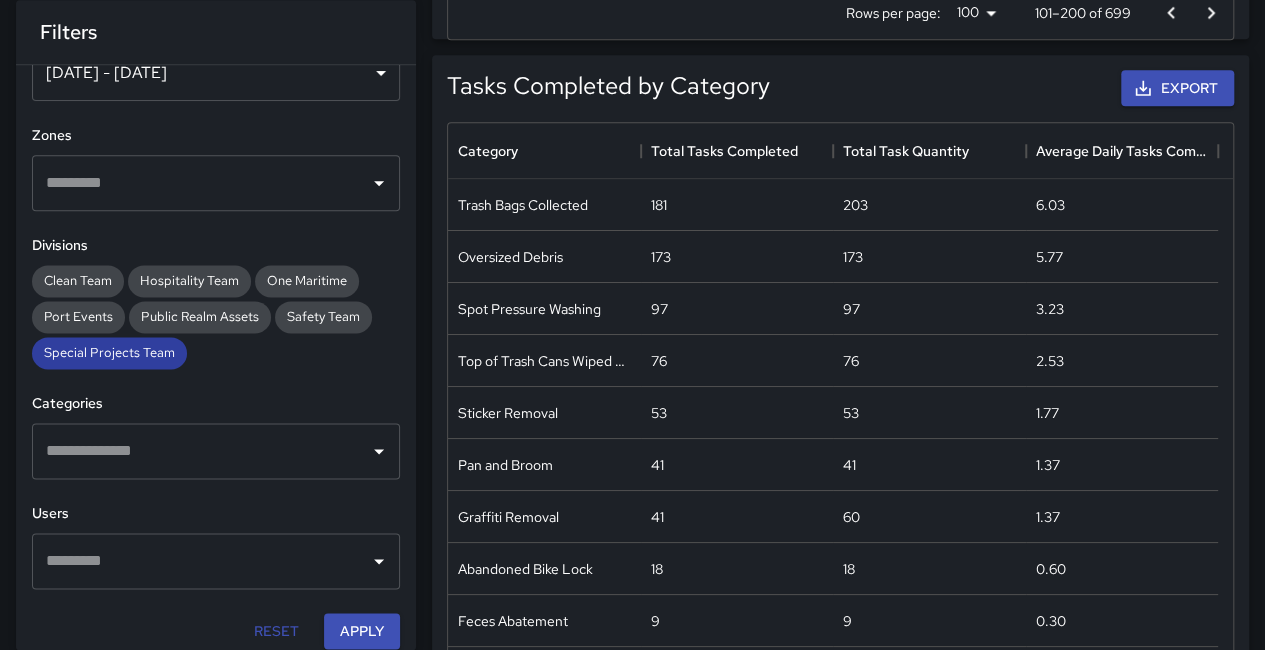 click on "Special Projects Team" at bounding box center [109, 352] 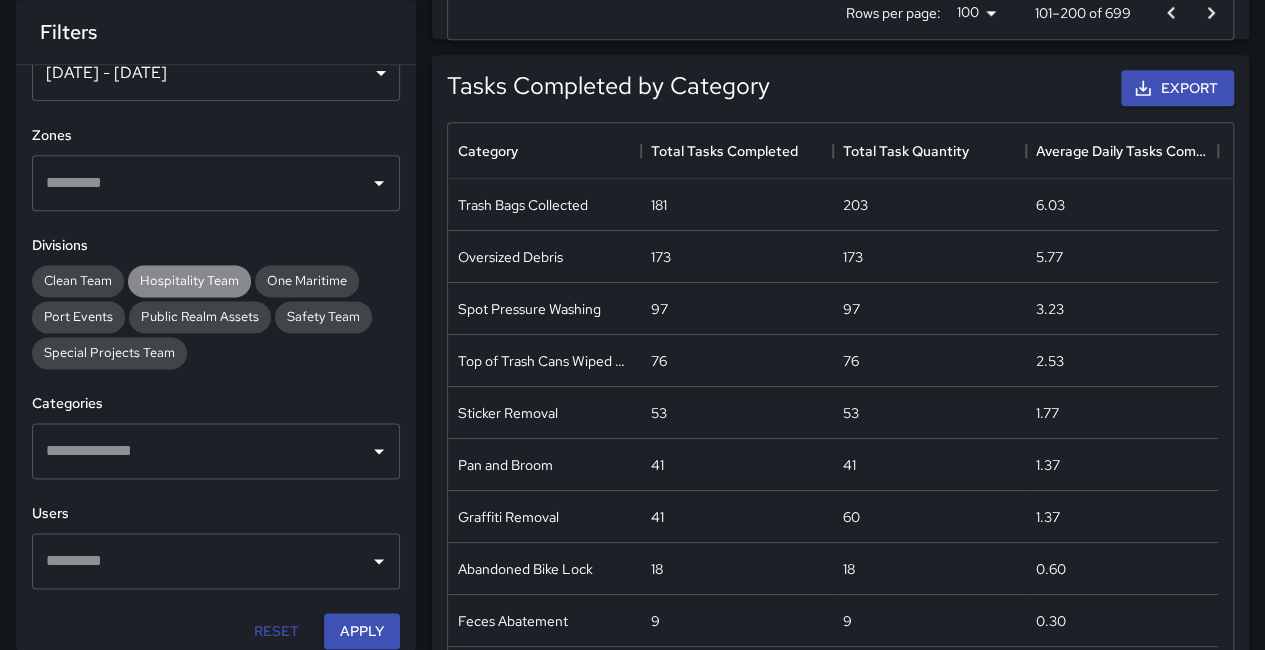 click on "Hospitality Team" at bounding box center [189, 280] 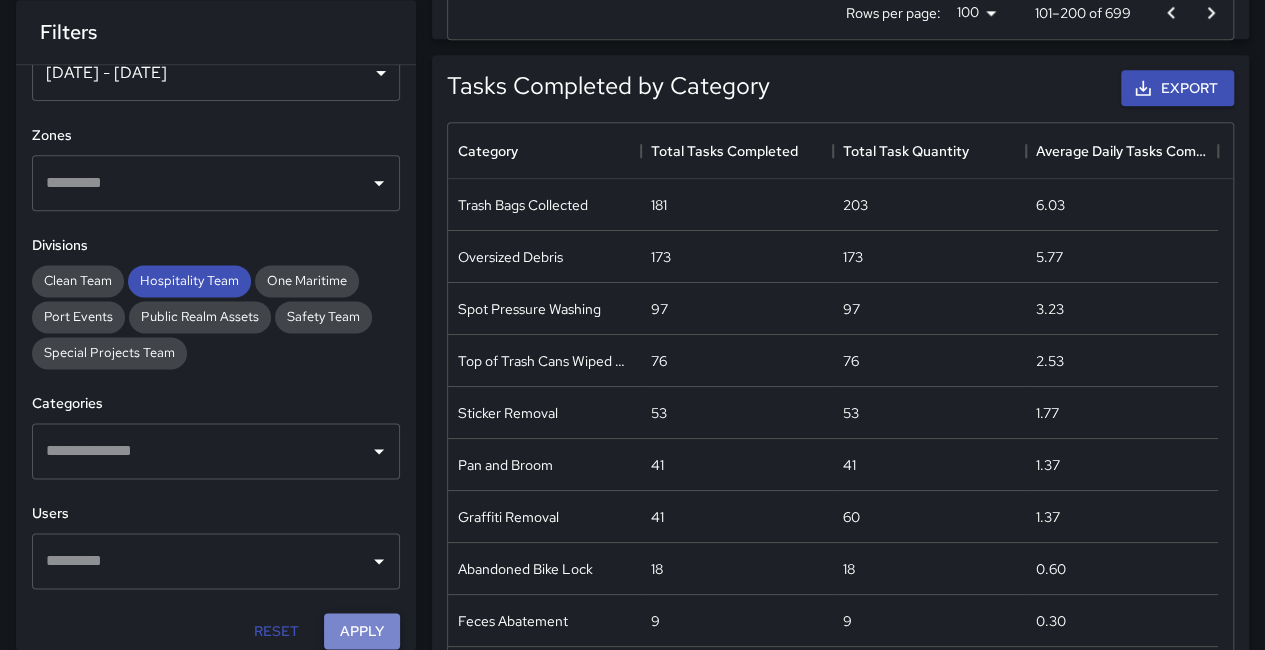 click on "Apply" at bounding box center [362, 631] 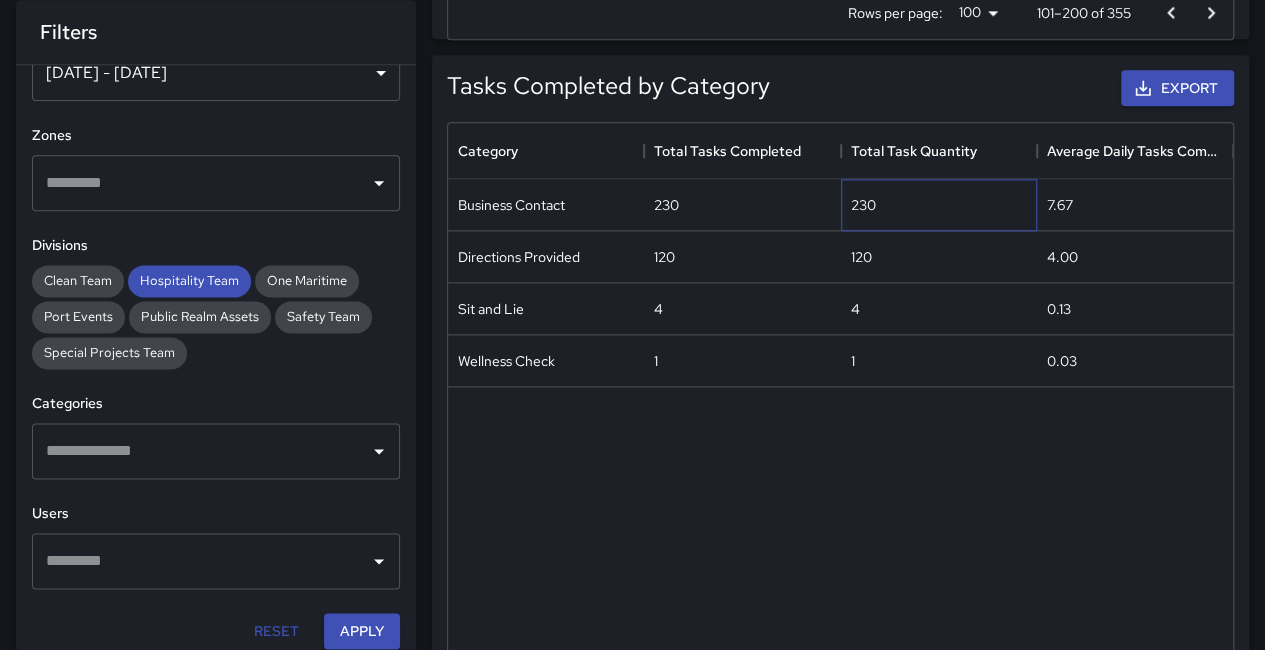 click on "230" at bounding box center [863, 205] 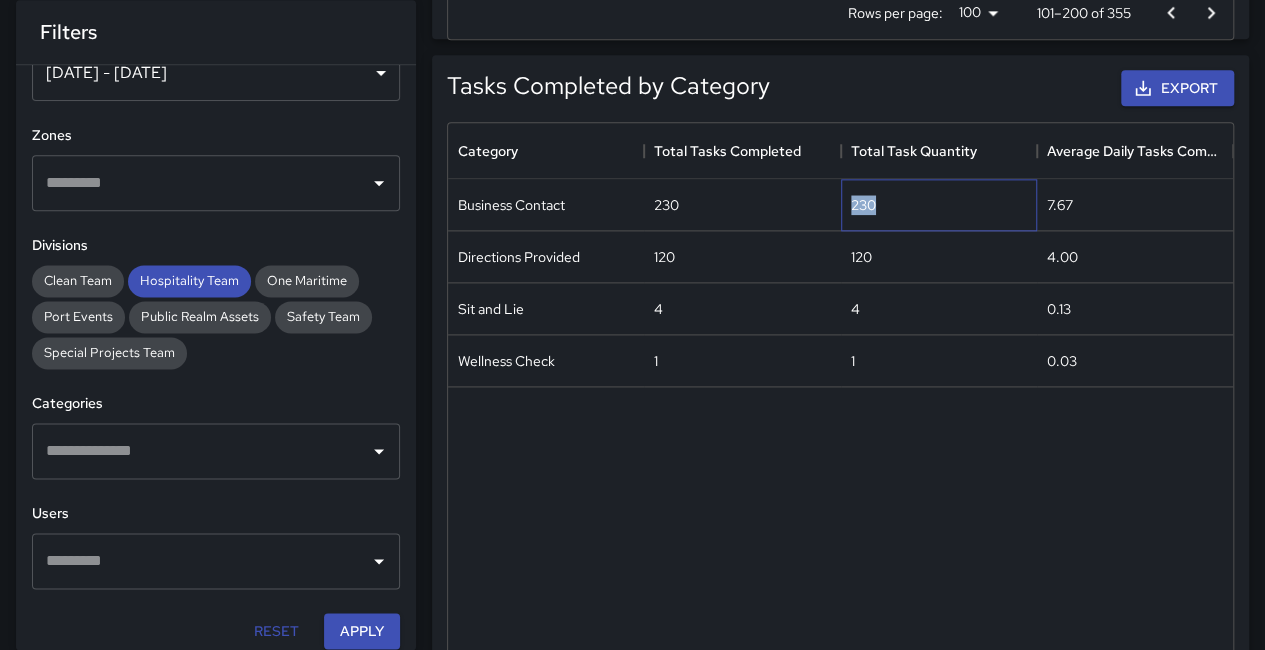 click on "230" at bounding box center (863, 205) 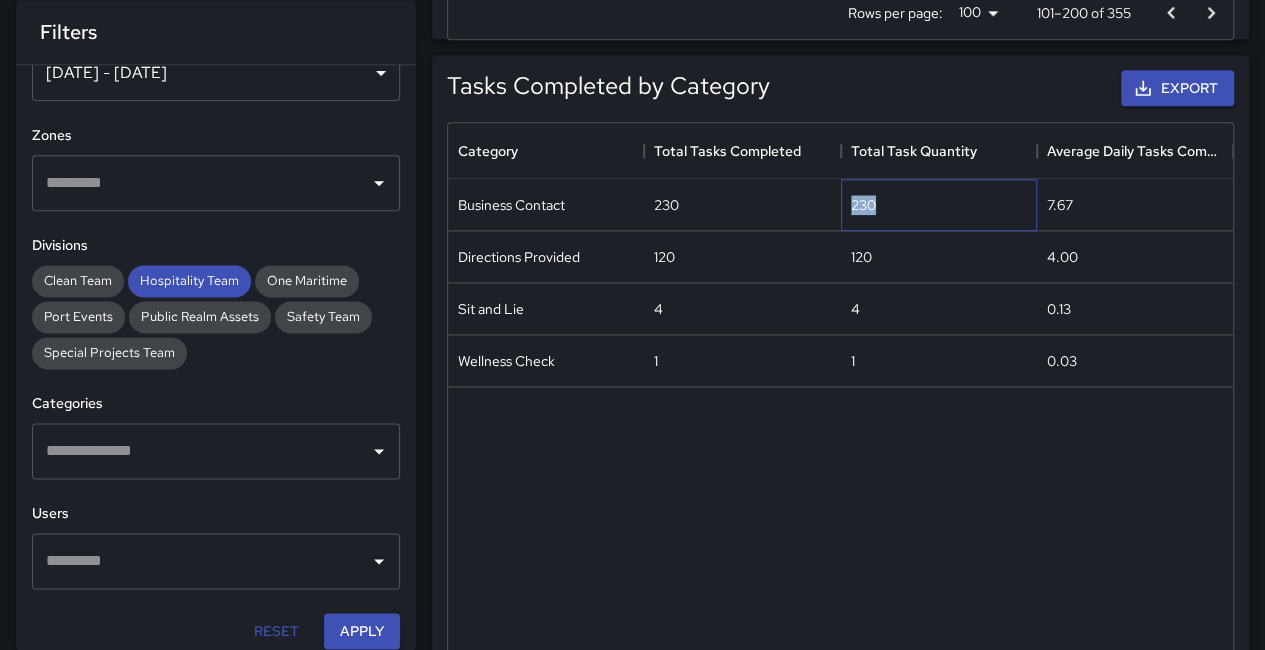 copy on "230" 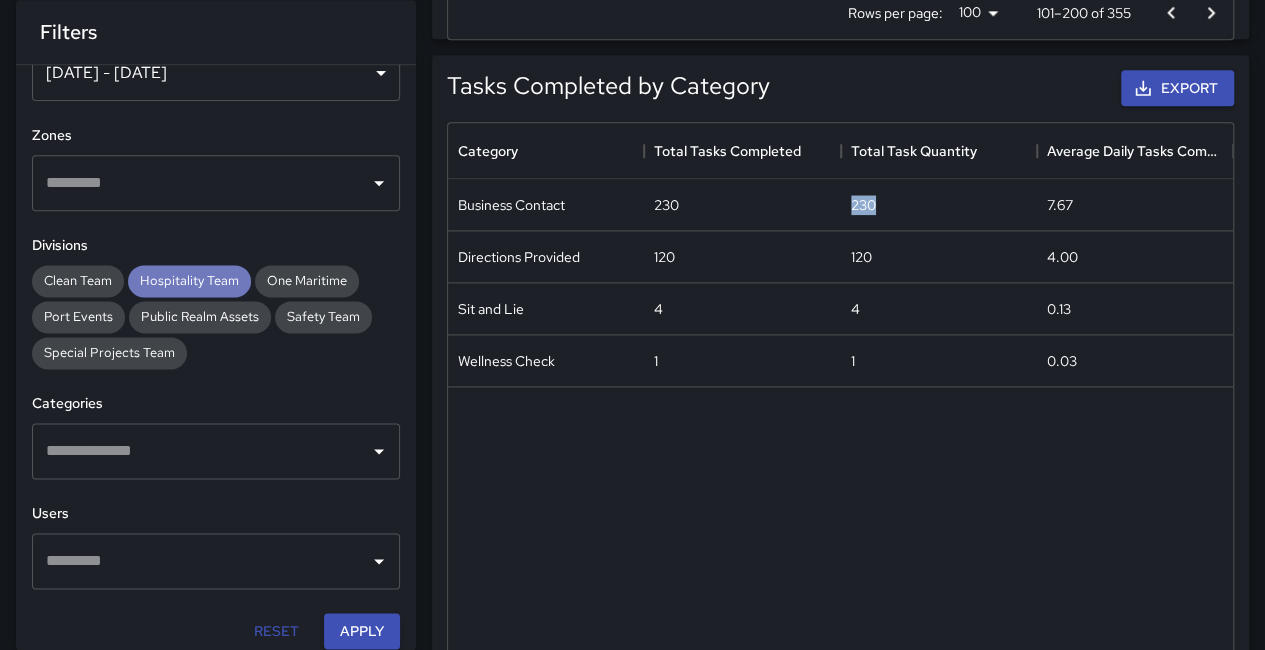 click on "Hospitality Team" at bounding box center (189, 280) 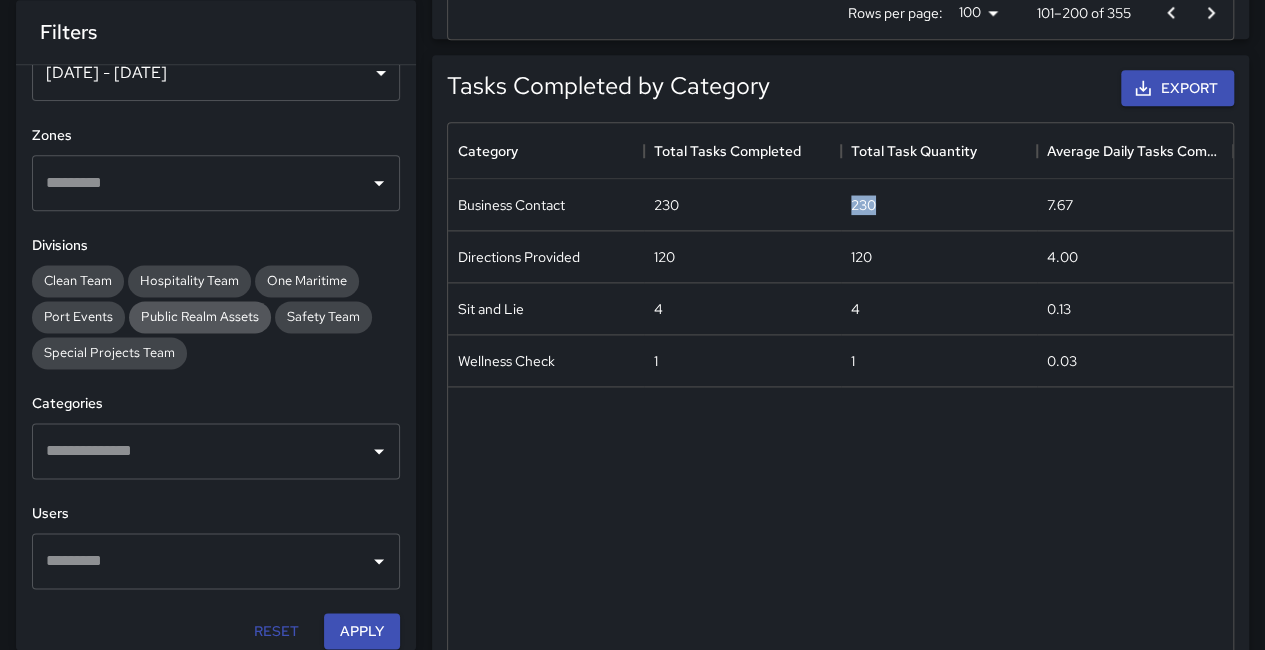 click on "Public Realm Assets" at bounding box center [200, 316] 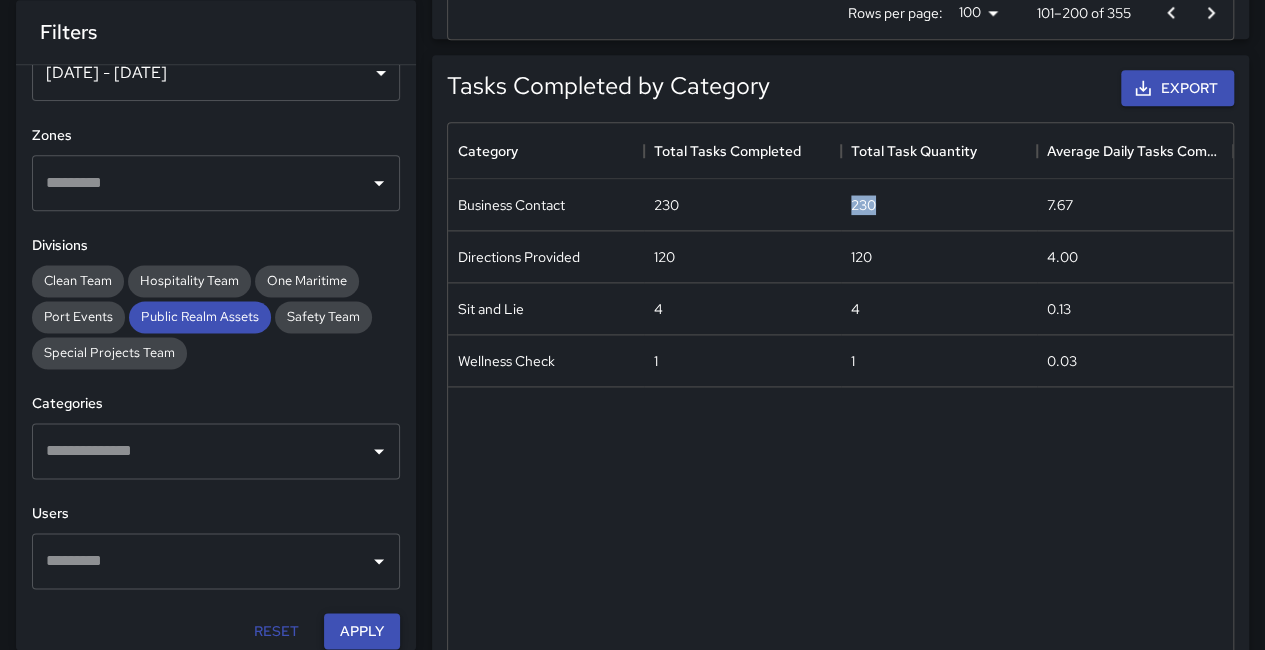 click on "Apply" at bounding box center (362, 631) 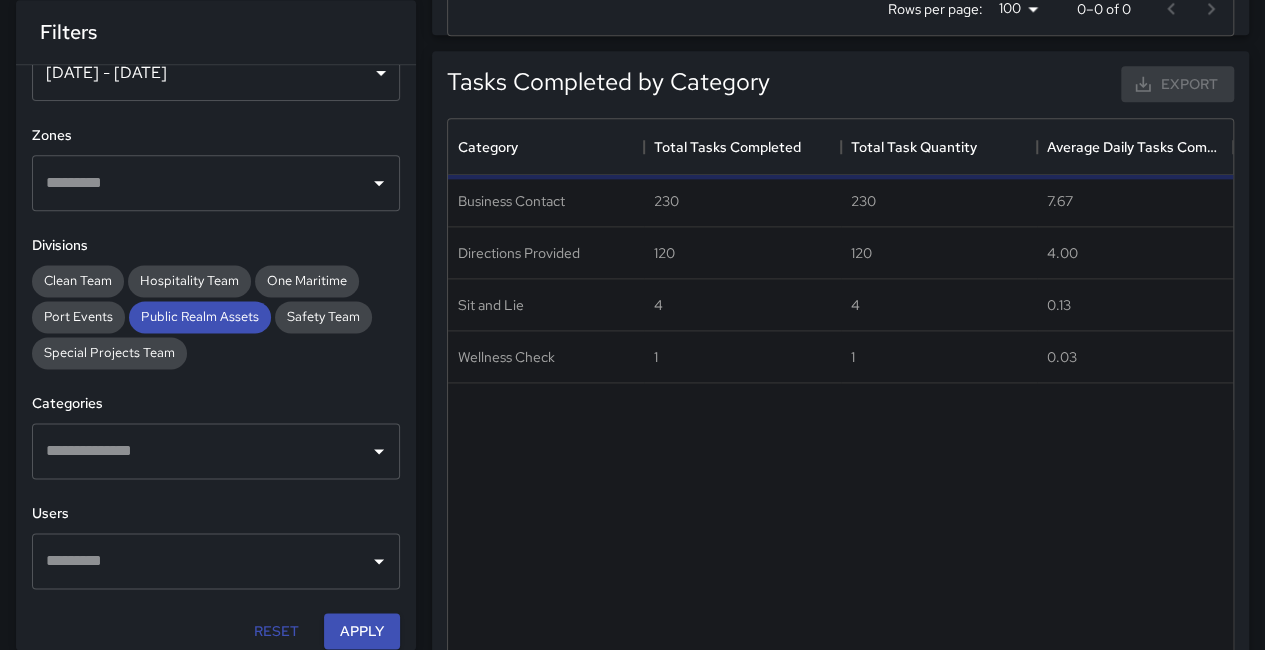 scroll, scrollTop: 0, scrollLeft: 0, axis: both 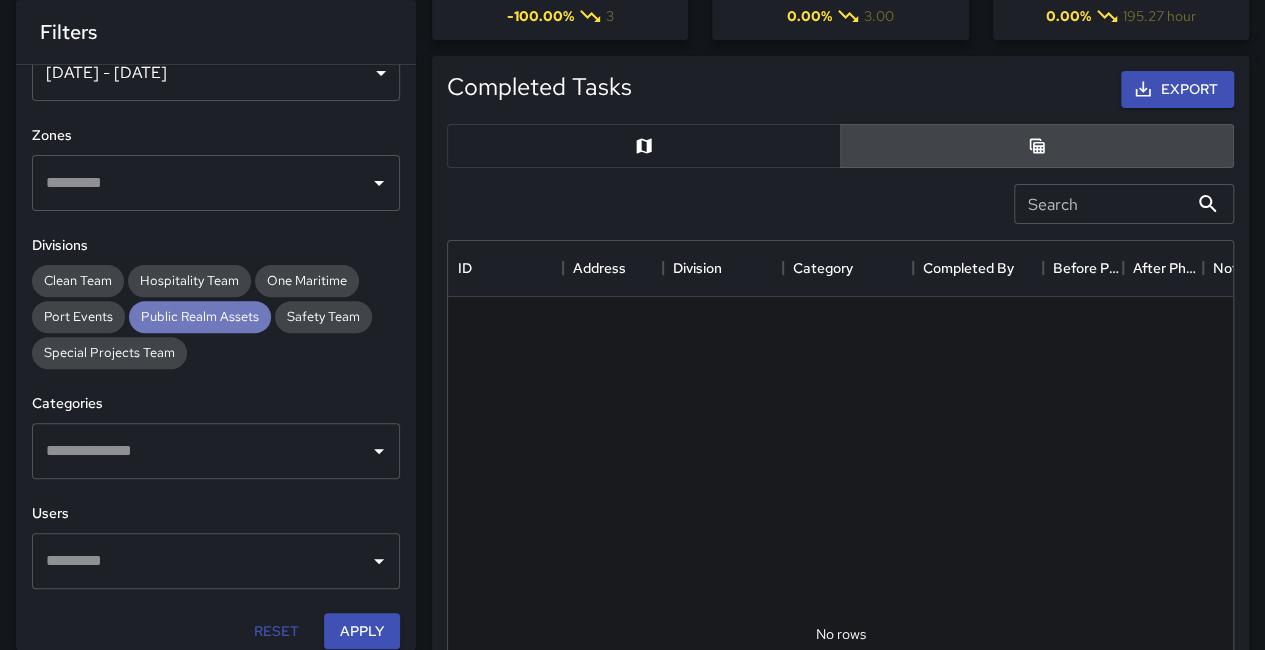 click on "Public Realm Assets" at bounding box center (200, 316) 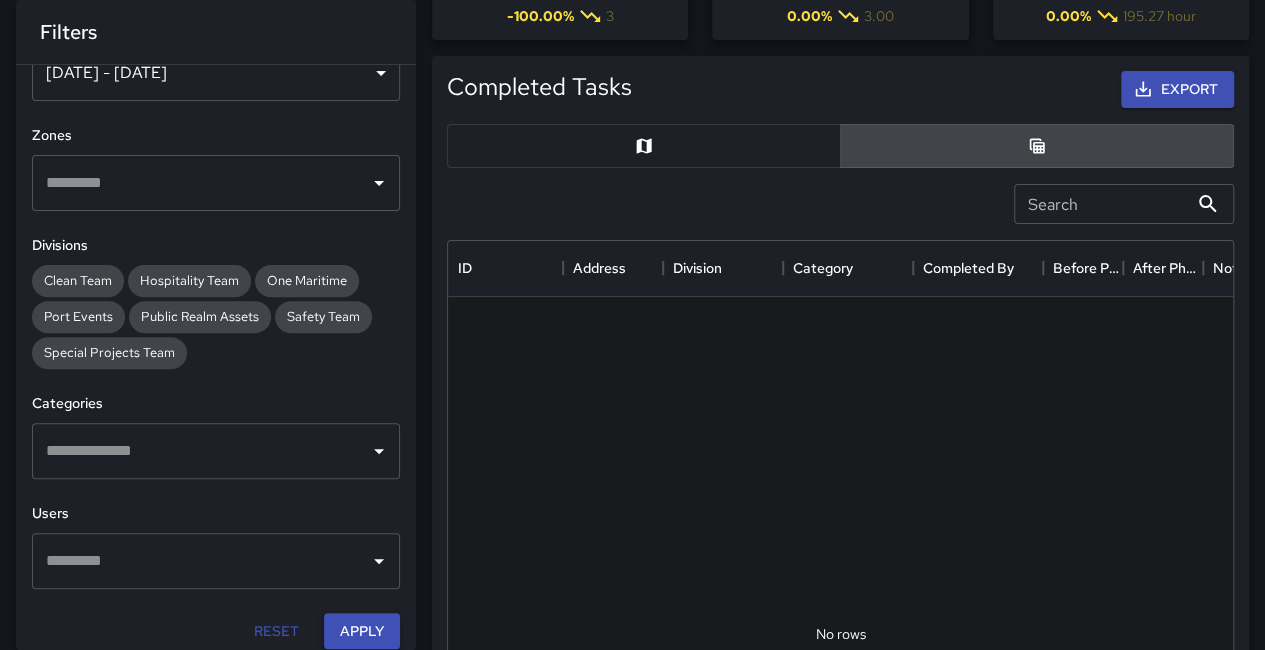 click on "Apply" at bounding box center (362, 631) 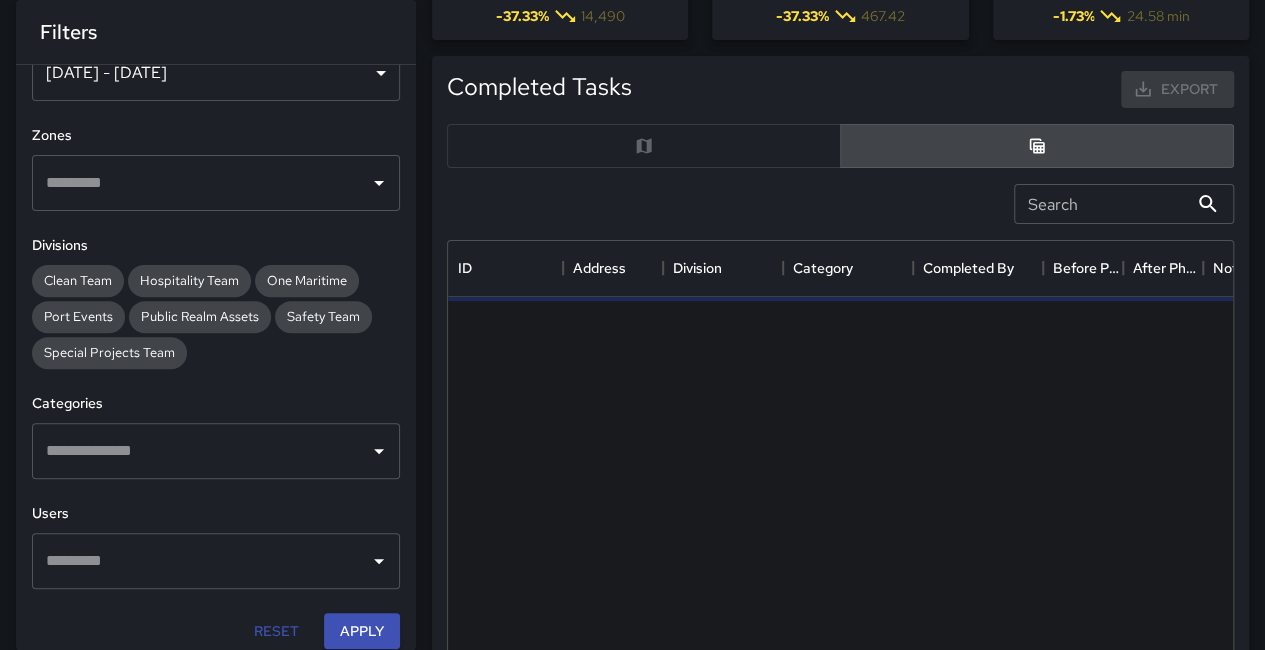 click at bounding box center (840, 146) 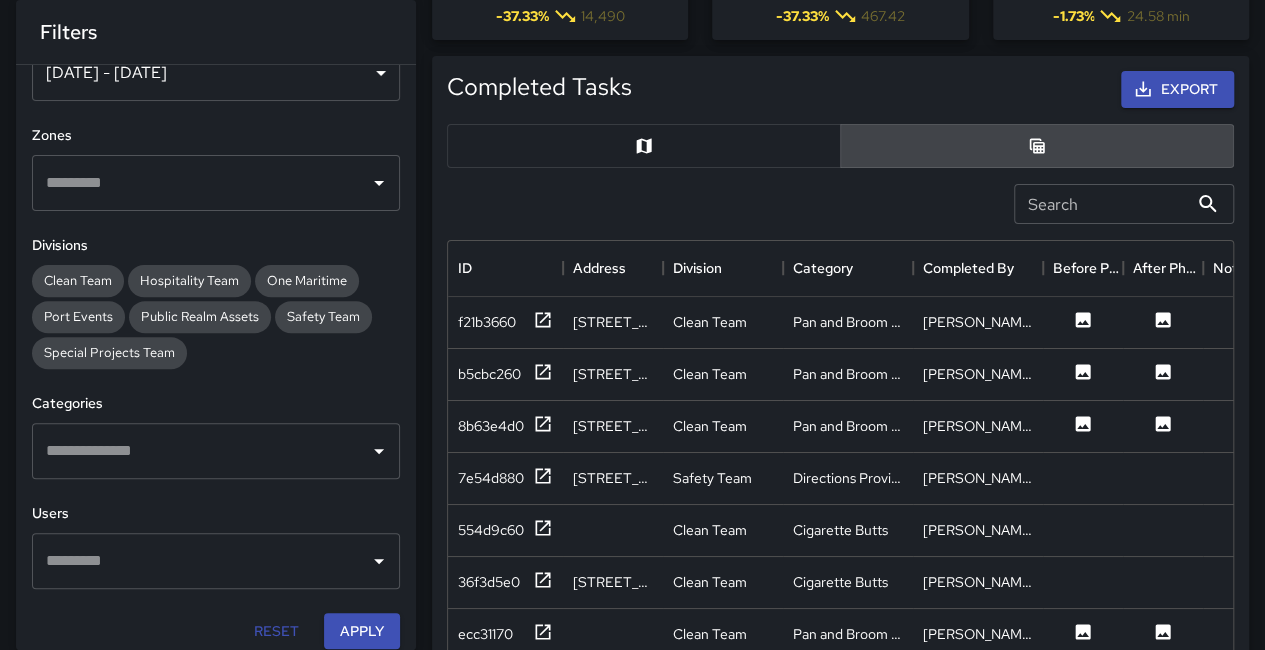 click at bounding box center [644, 146] 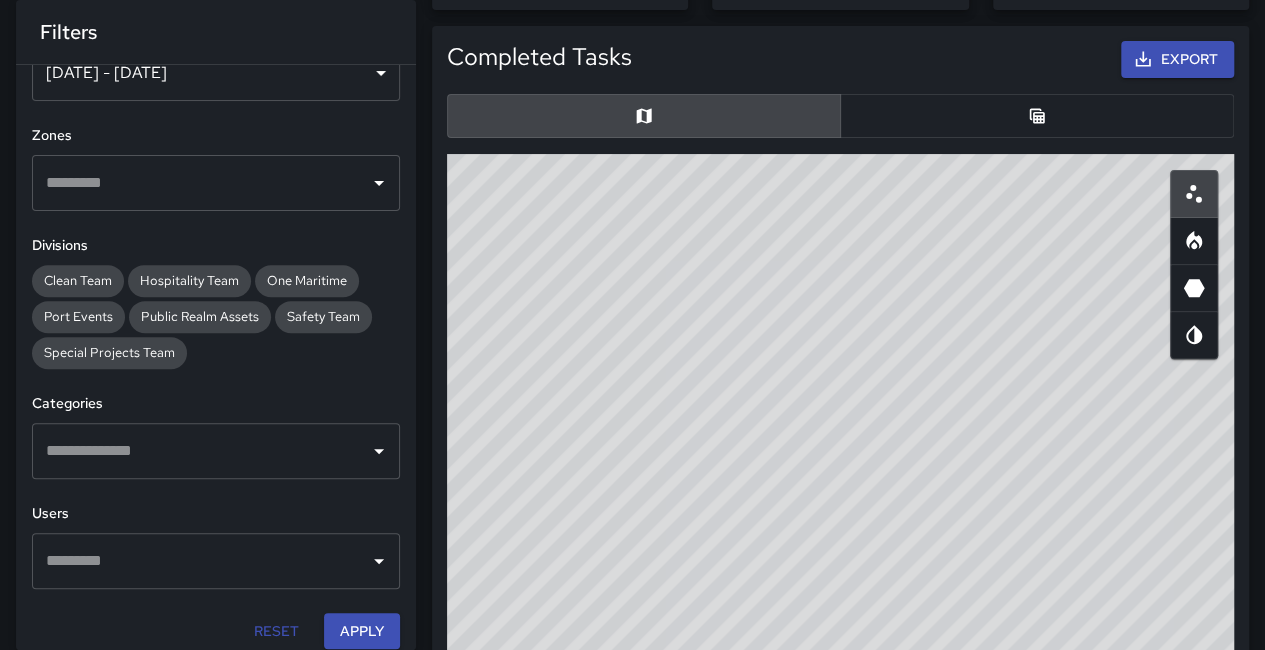 scroll, scrollTop: 559, scrollLeft: 0, axis: vertical 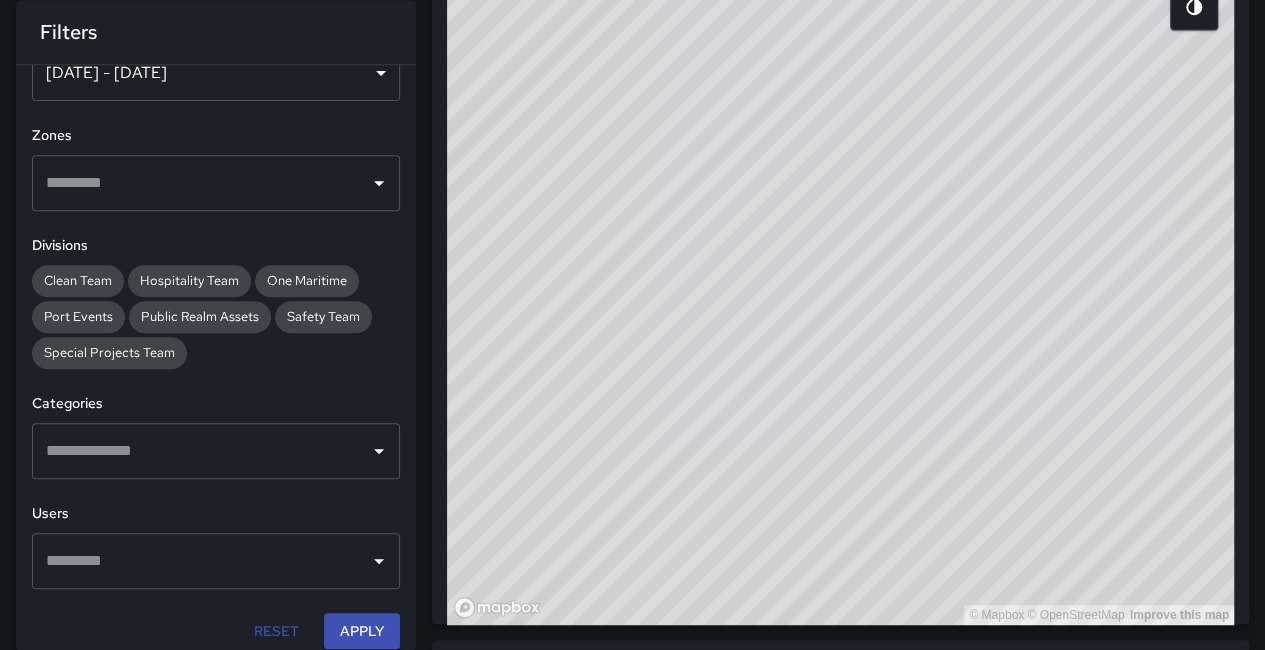 drag, startPoint x: 1006, startPoint y: 233, endPoint x: 756, endPoint y: 494, distance: 361.41528 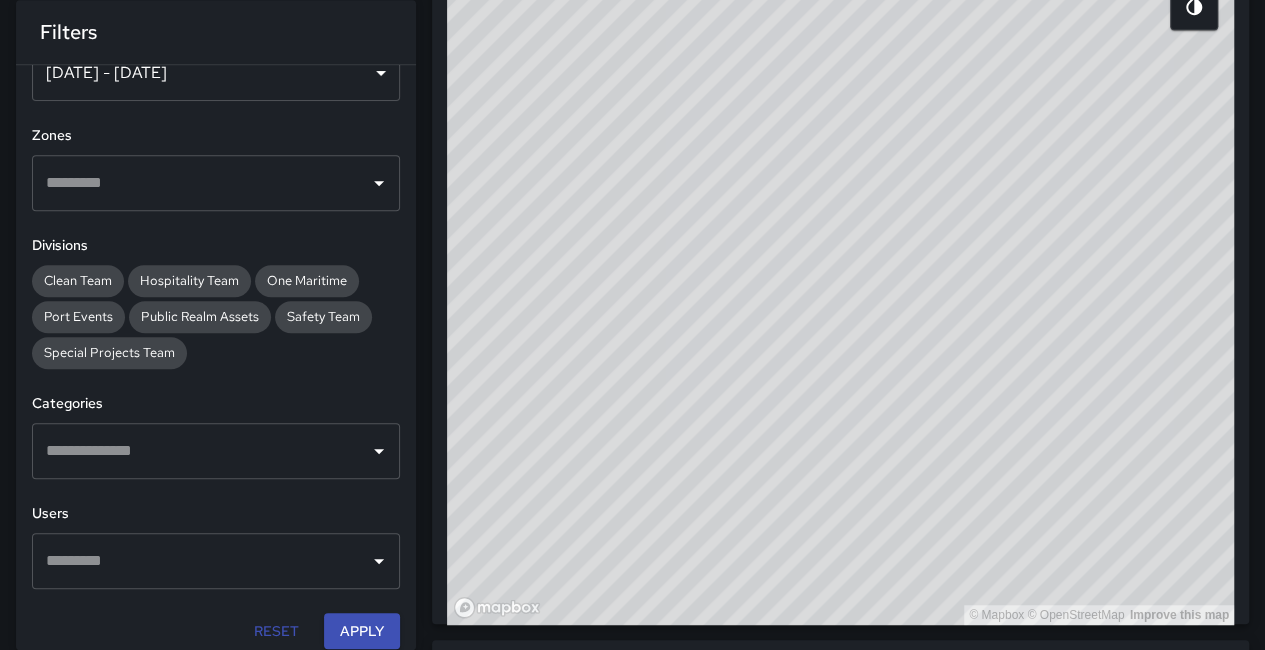 drag, startPoint x: 709, startPoint y: 401, endPoint x: 731, endPoint y: 419, distance: 28.42534 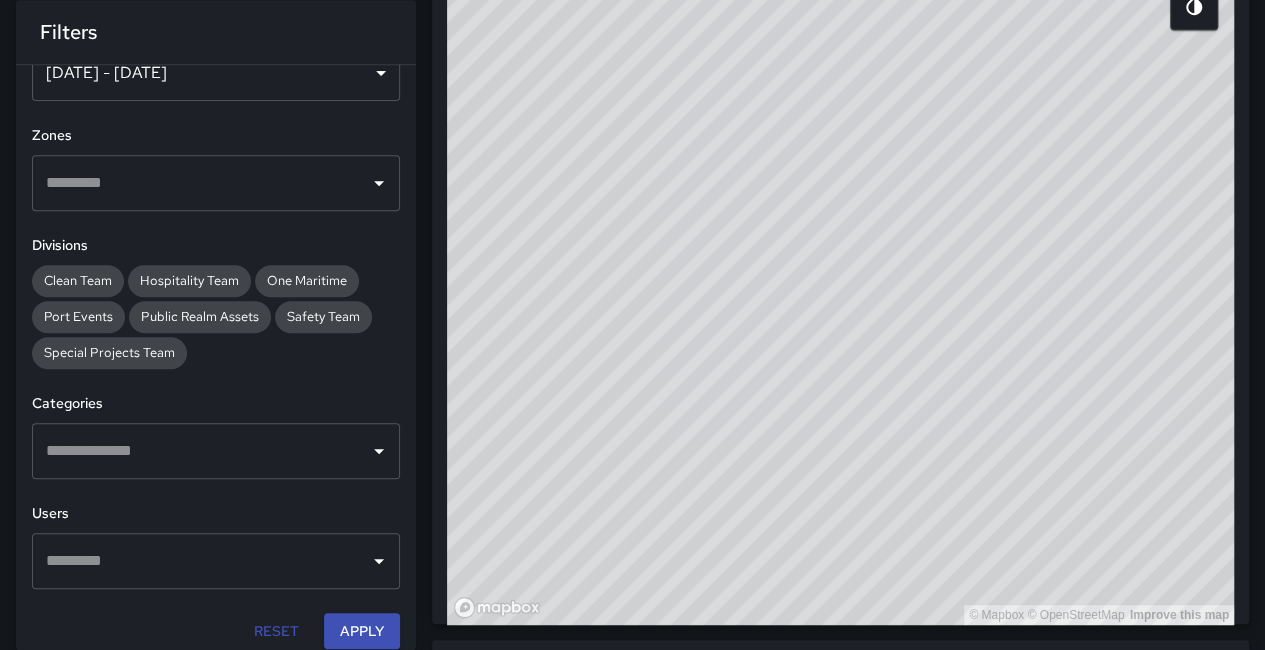 drag, startPoint x: 731, startPoint y: 419, endPoint x: 635, endPoint y: 425, distance: 96.18732 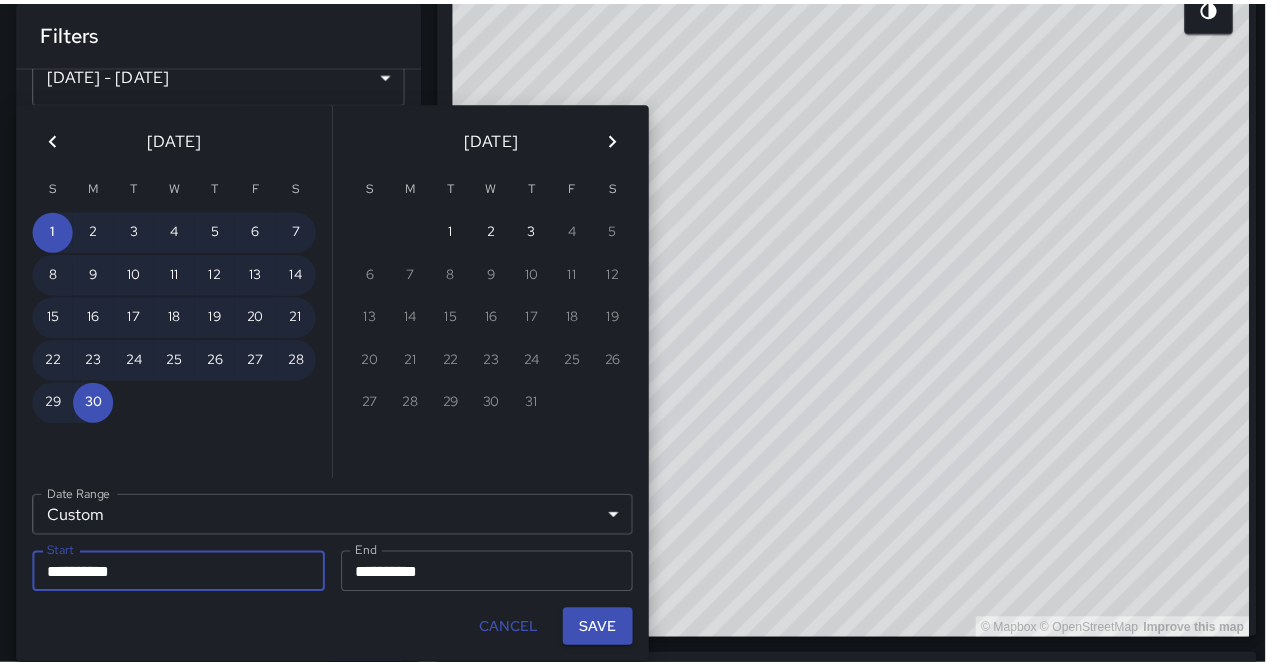 scroll, scrollTop: 46, scrollLeft: 0, axis: vertical 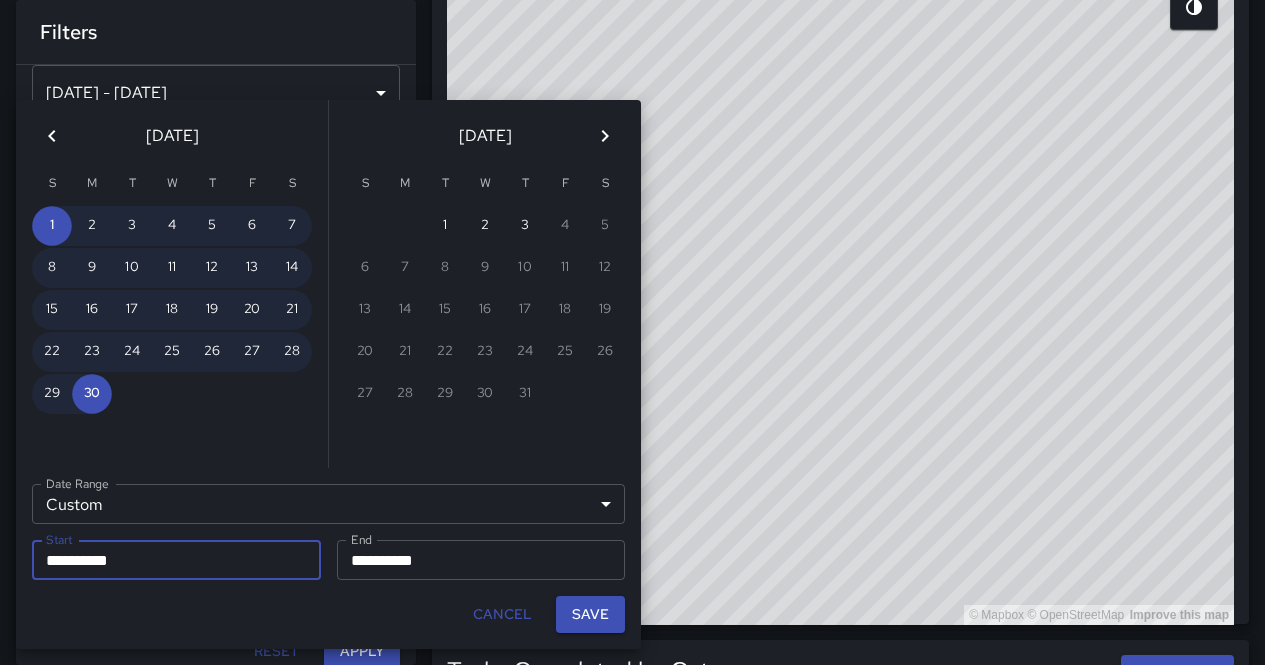click 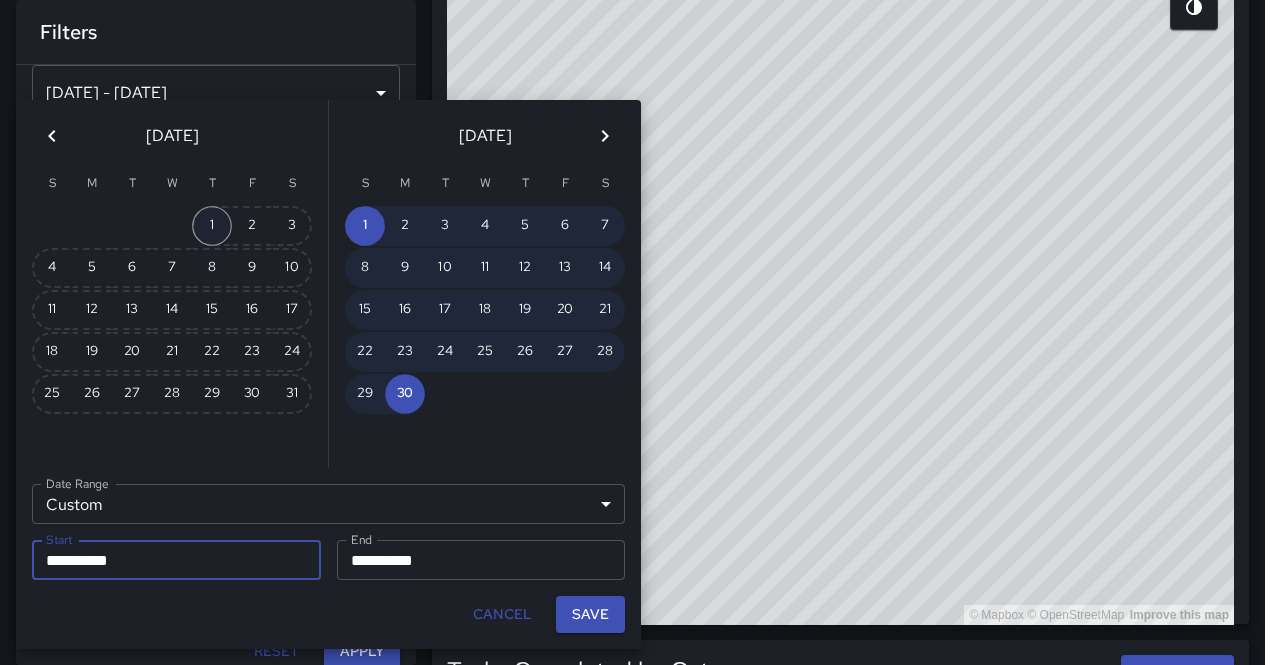 click on "1" at bounding box center [212, 226] 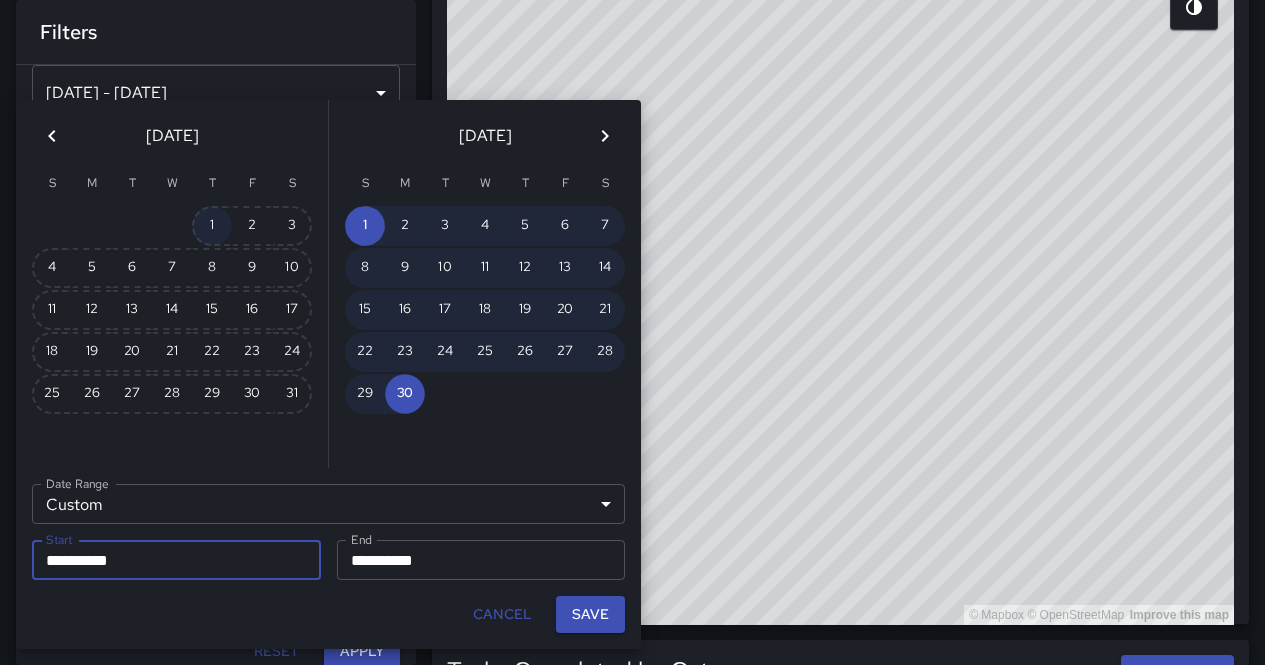 type on "**********" 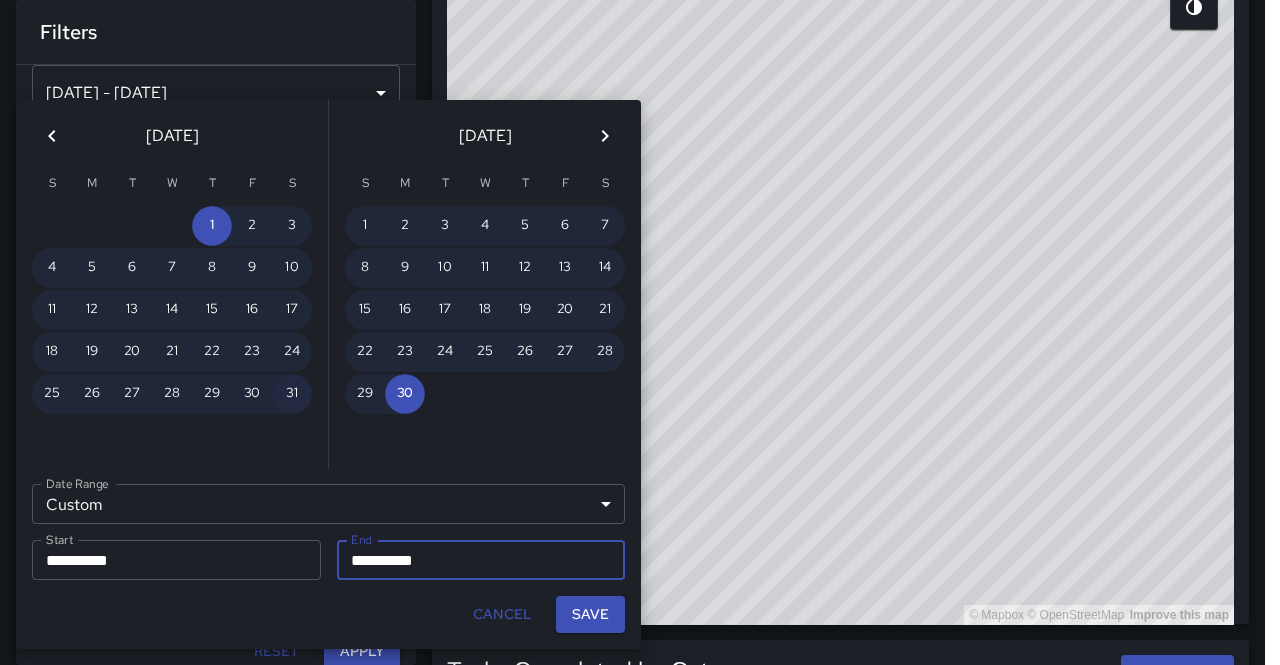 click on "31" at bounding box center (292, 394) 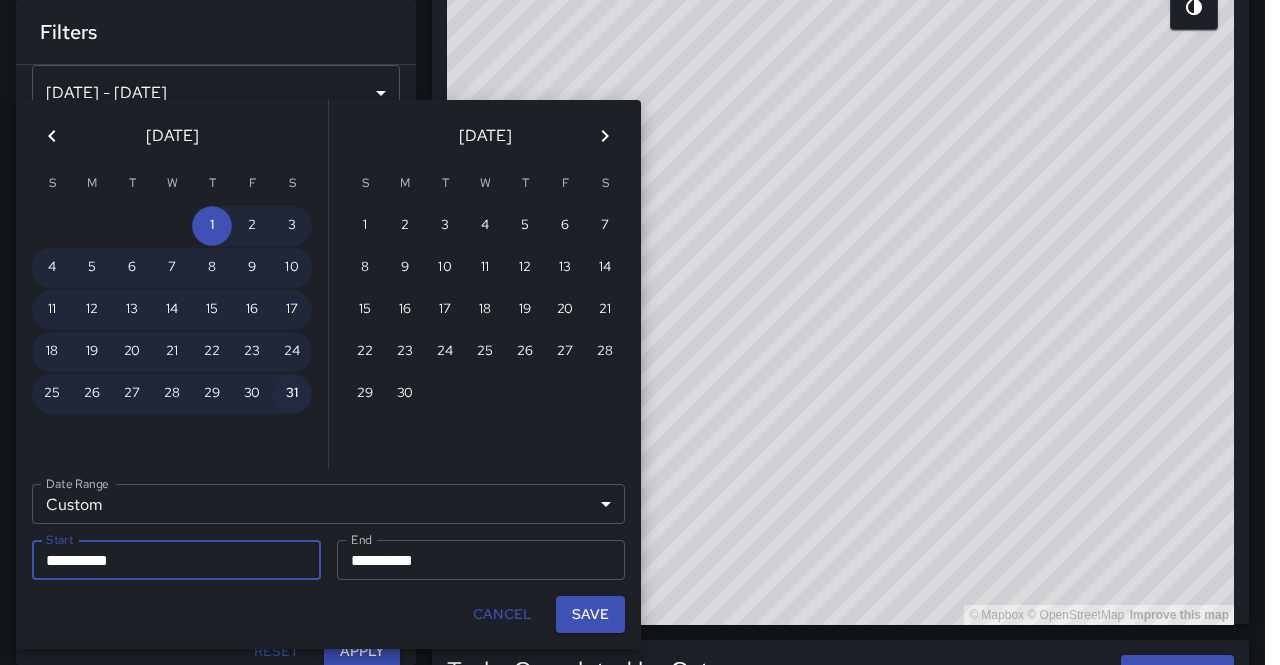 type on "**********" 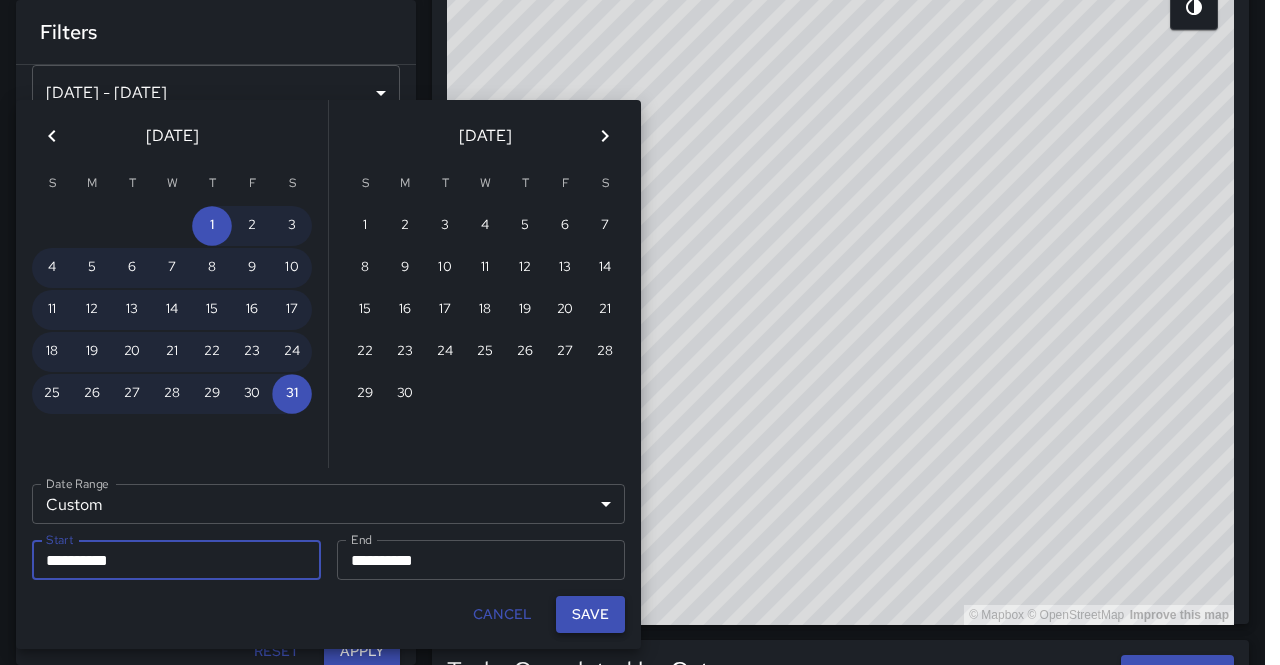 click on "Save" at bounding box center [590, 614] 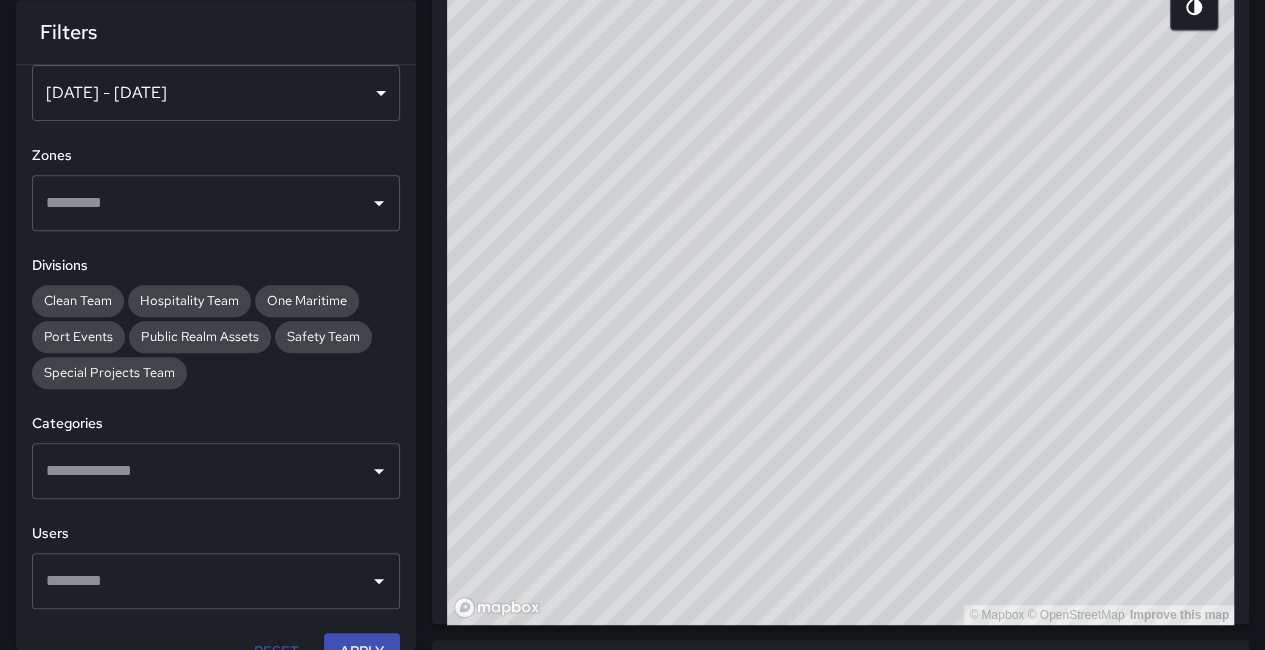 scroll, scrollTop: 16, scrollLeft: 16, axis: both 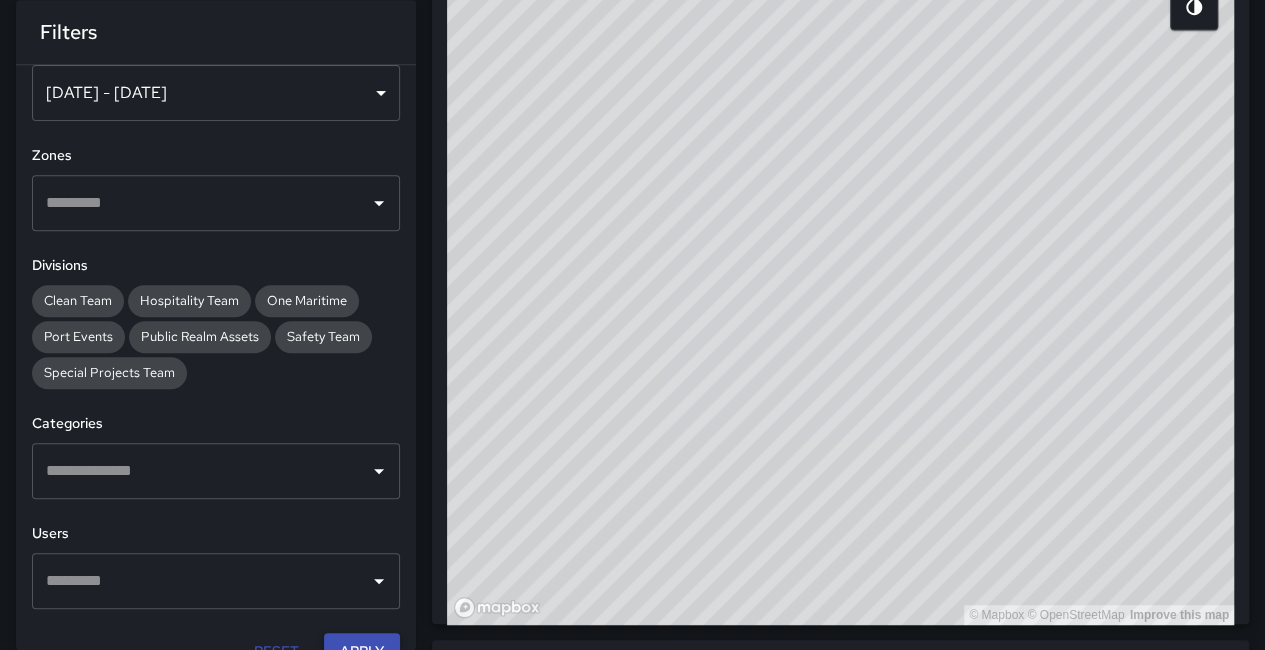 click on "Apply" at bounding box center (362, 651) 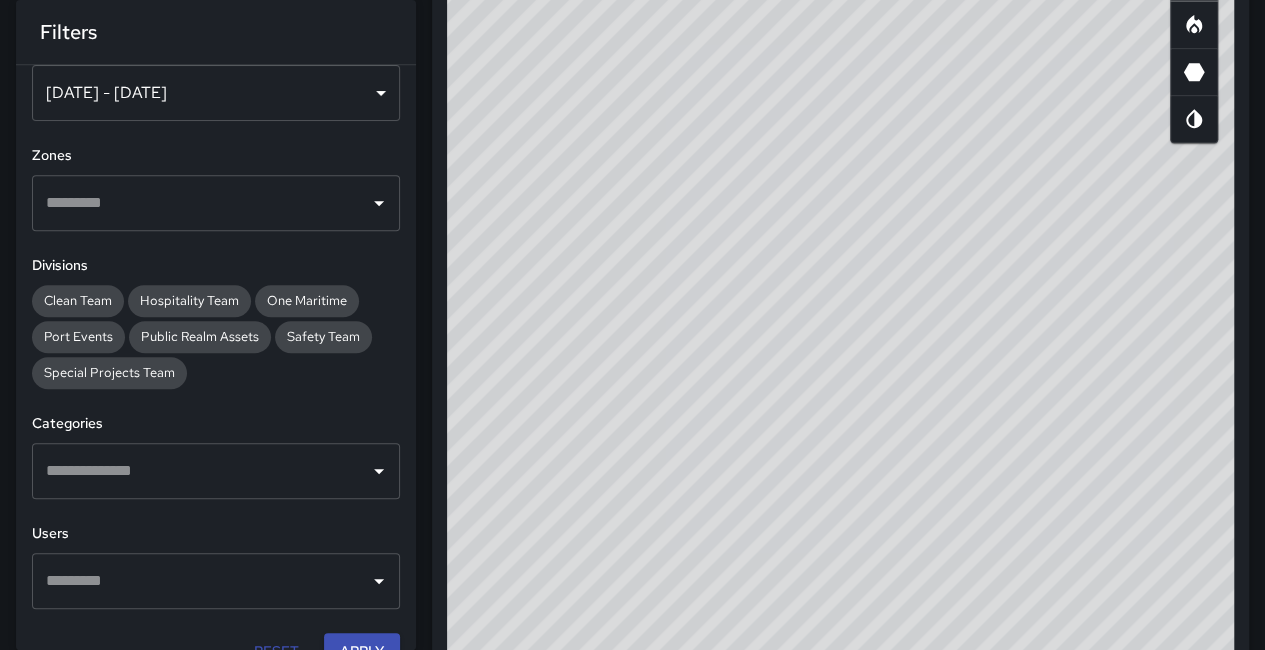 scroll, scrollTop: 359, scrollLeft: 0, axis: vertical 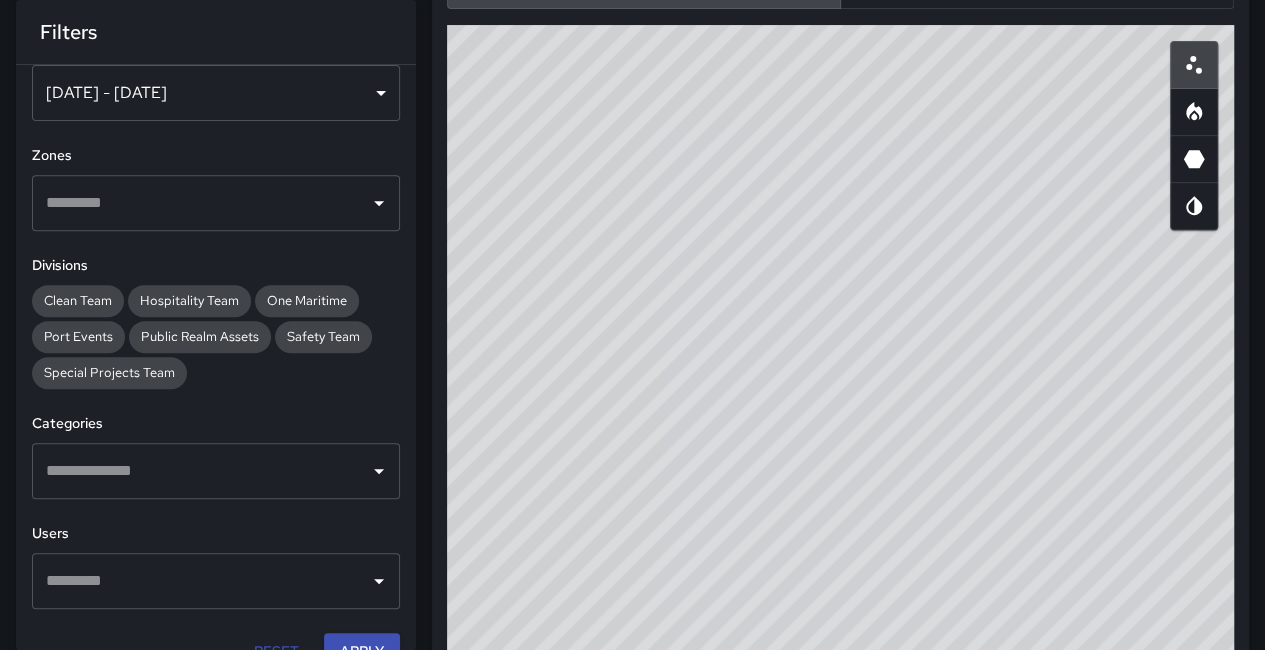 click 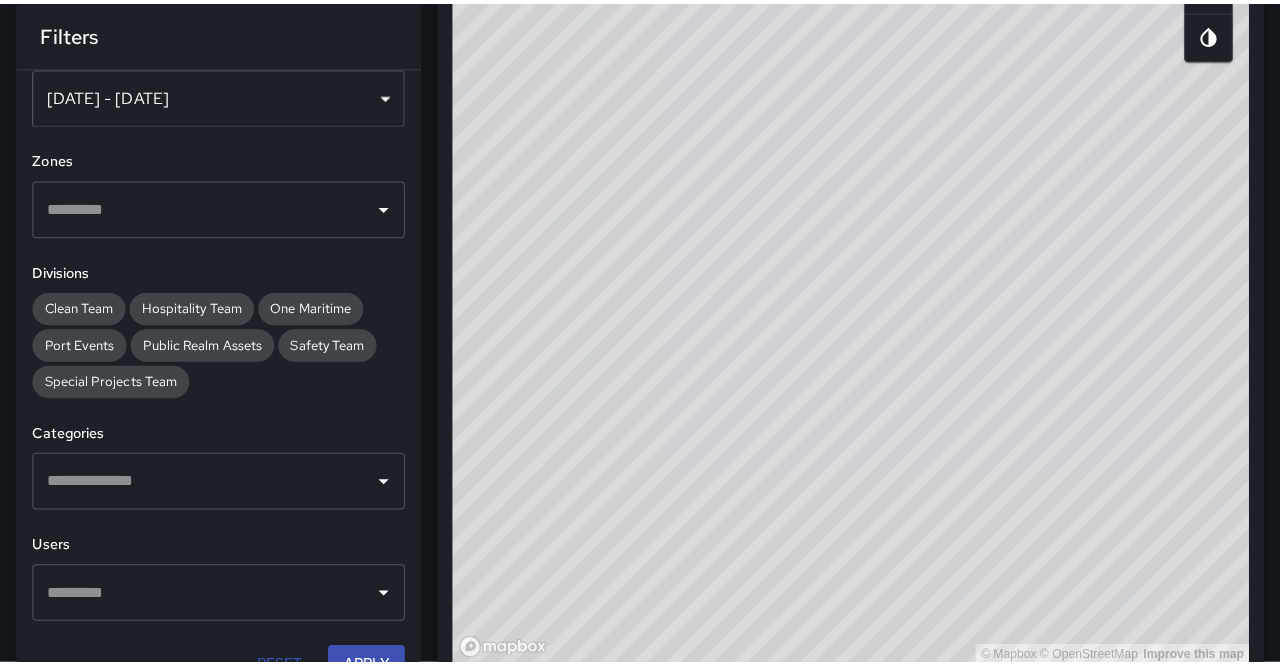 scroll, scrollTop: 559, scrollLeft: 0, axis: vertical 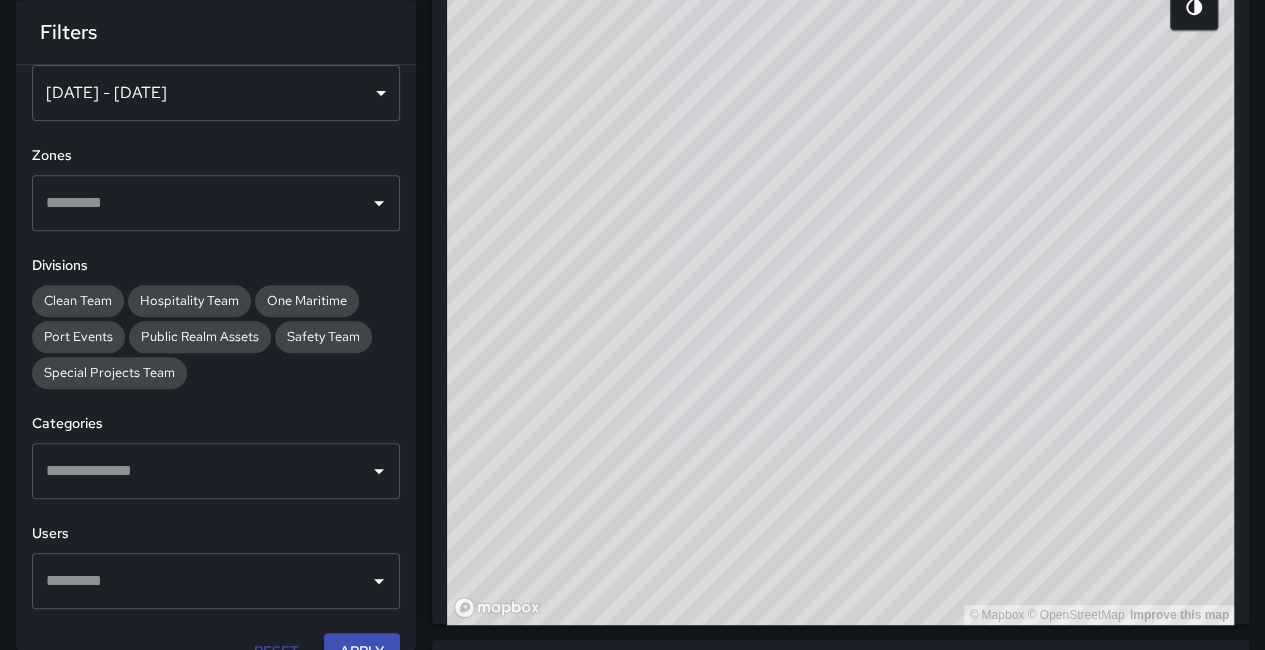 click on "[DATE] - [DATE]" at bounding box center [216, 93] 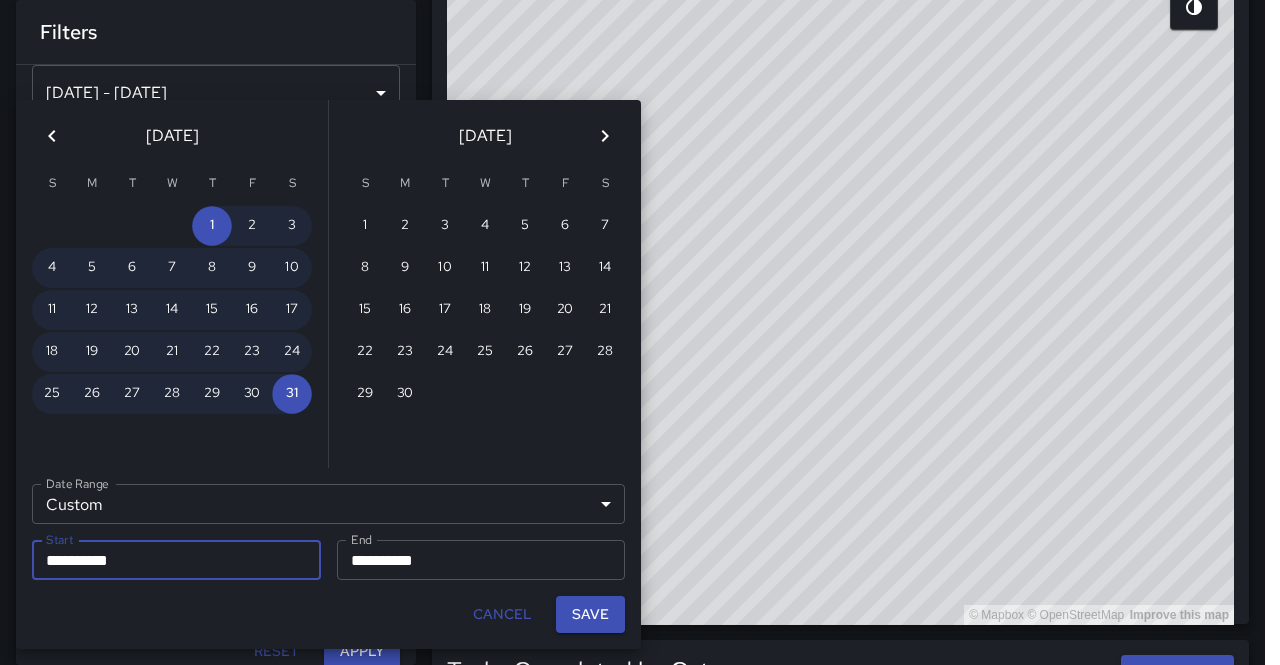 click on "Custom ****** Date Range" at bounding box center (328, 504) 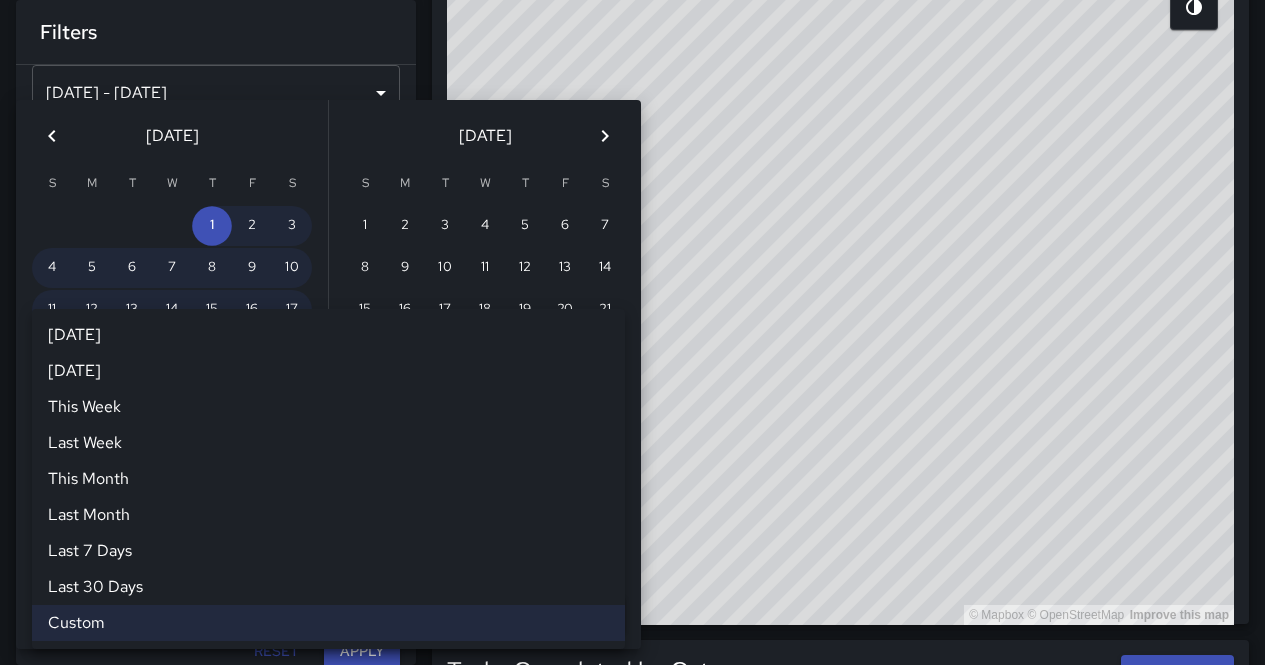 click on "Last Month" at bounding box center (328, 515) 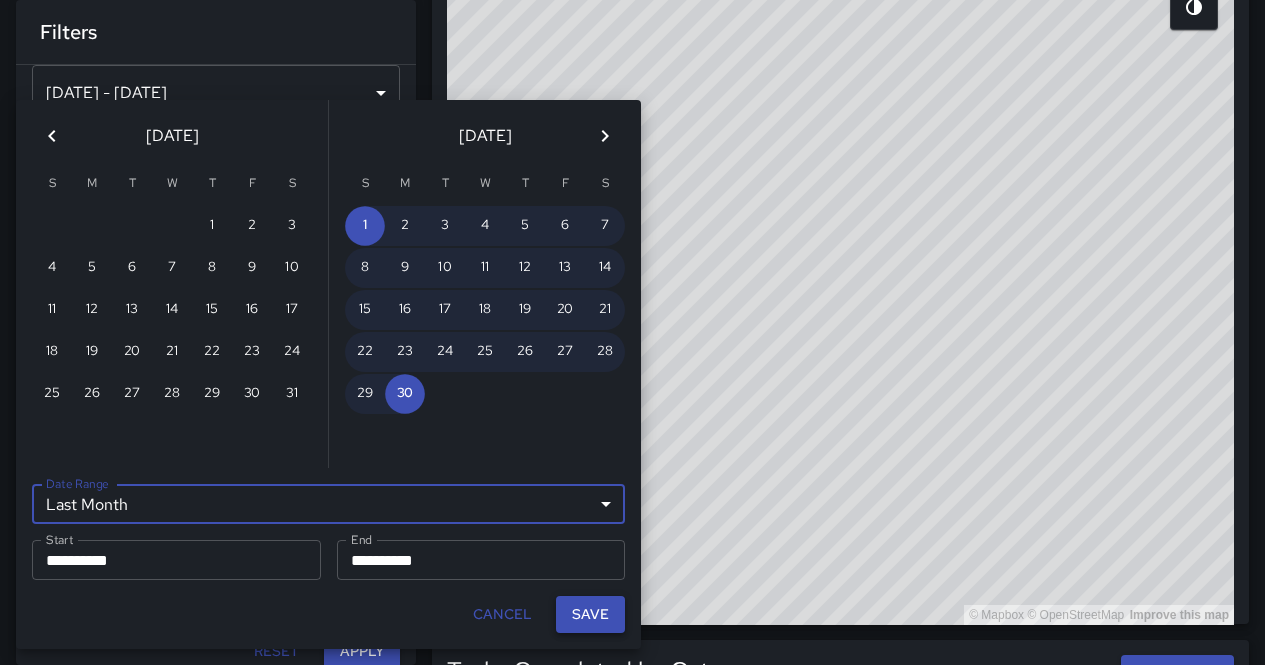 click on "Save" at bounding box center [590, 614] 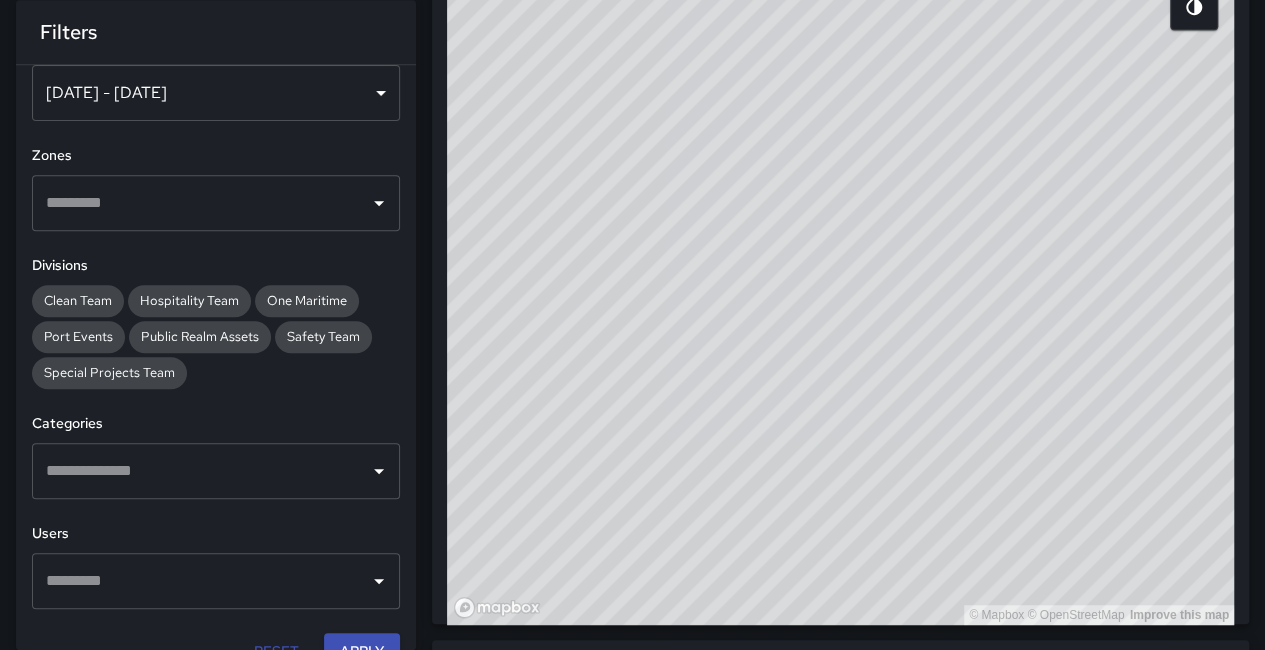 scroll, scrollTop: 16, scrollLeft: 16, axis: both 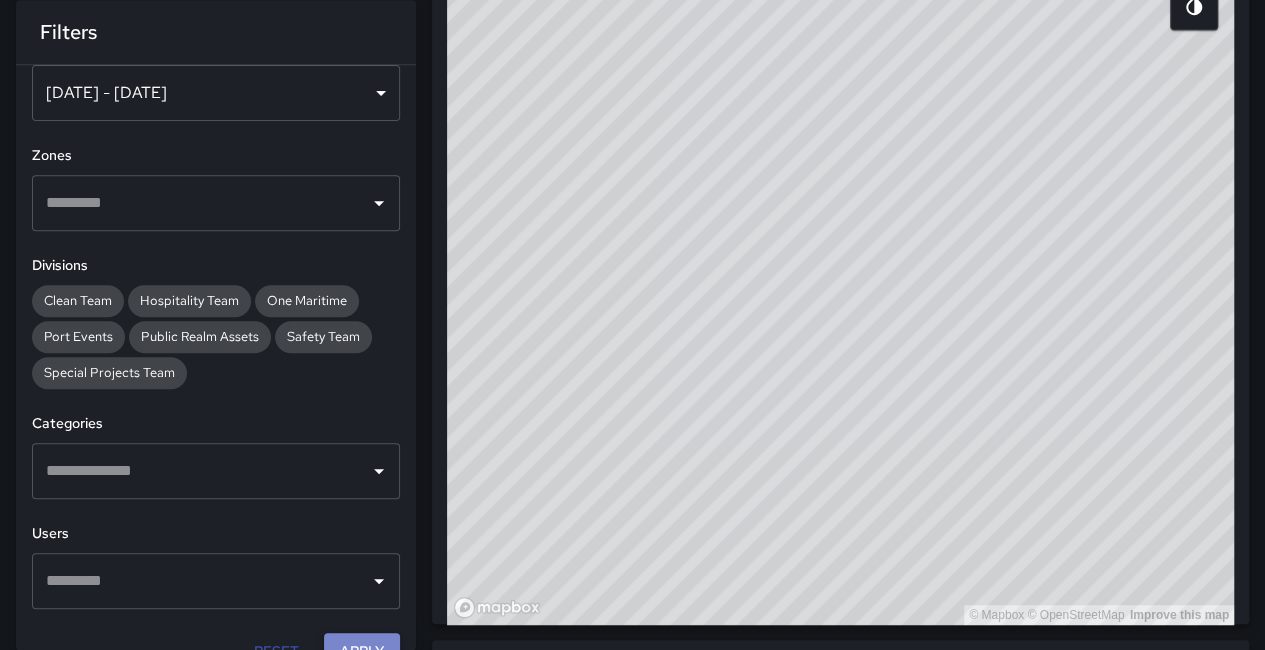 click on "Apply" at bounding box center [362, 651] 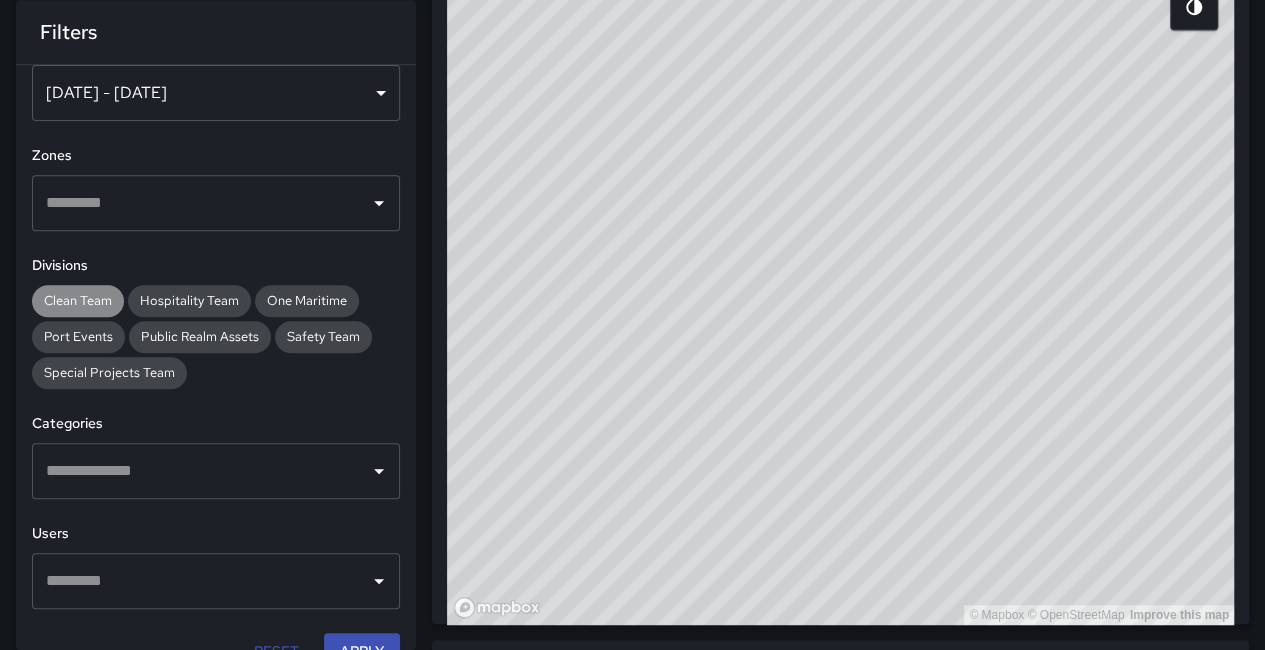 click on "Clean Team" at bounding box center (78, 300) 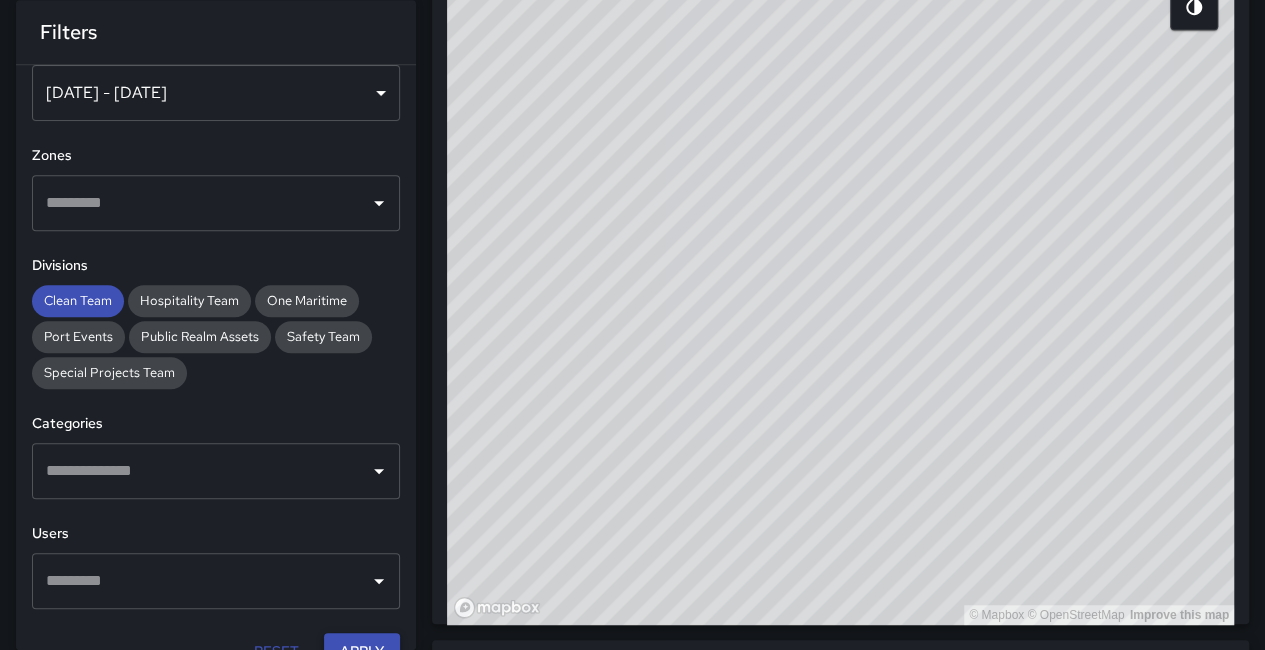 click on "Apply" at bounding box center (362, 651) 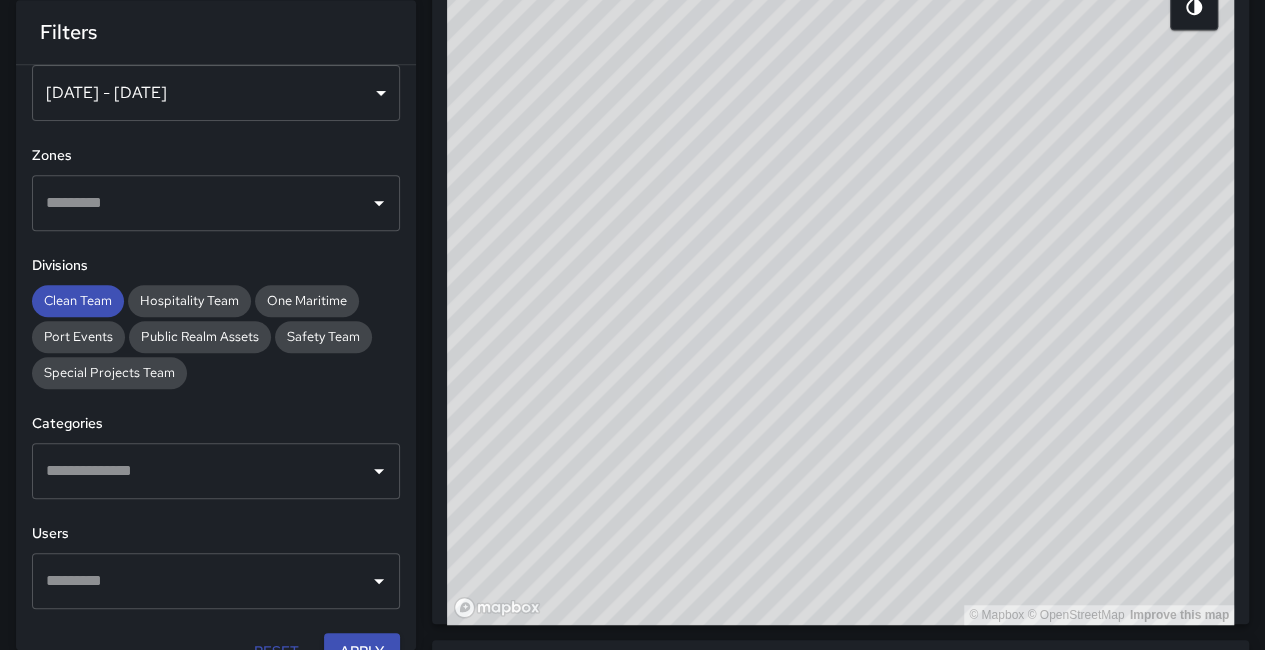 drag, startPoint x: 1105, startPoint y: 409, endPoint x: 1094, endPoint y: 433, distance: 26.400757 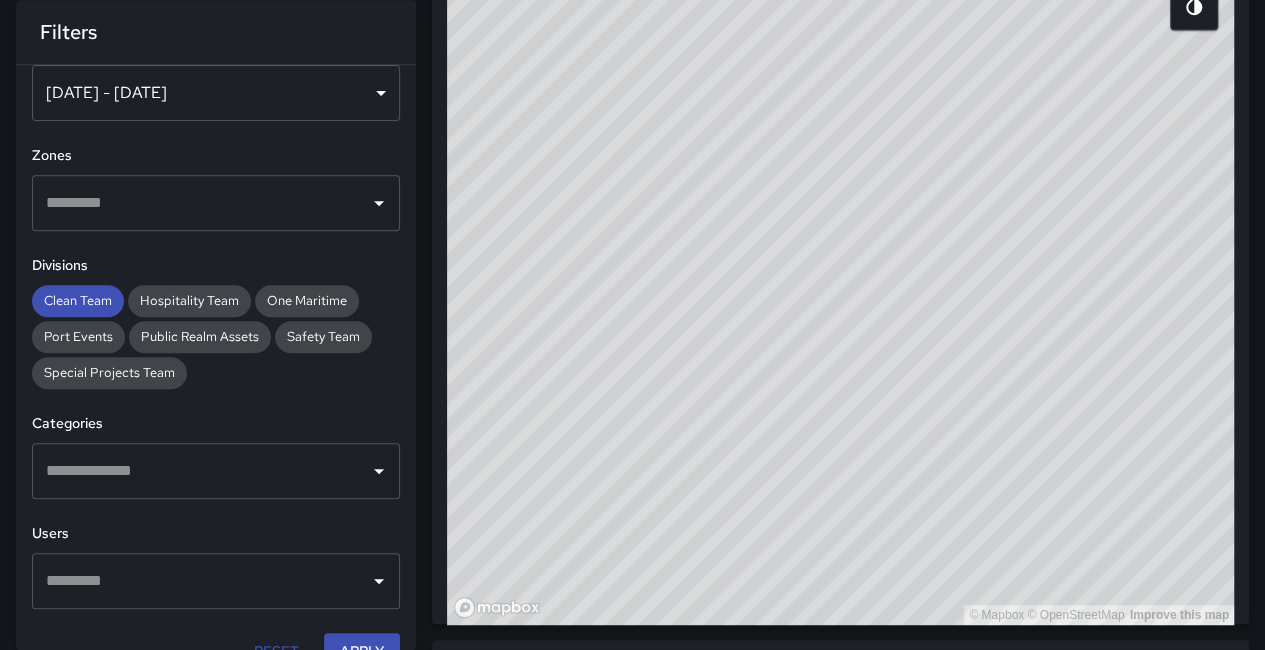 drag, startPoint x: 958, startPoint y: 345, endPoint x: 1068, endPoint y: 359, distance: 110.88733 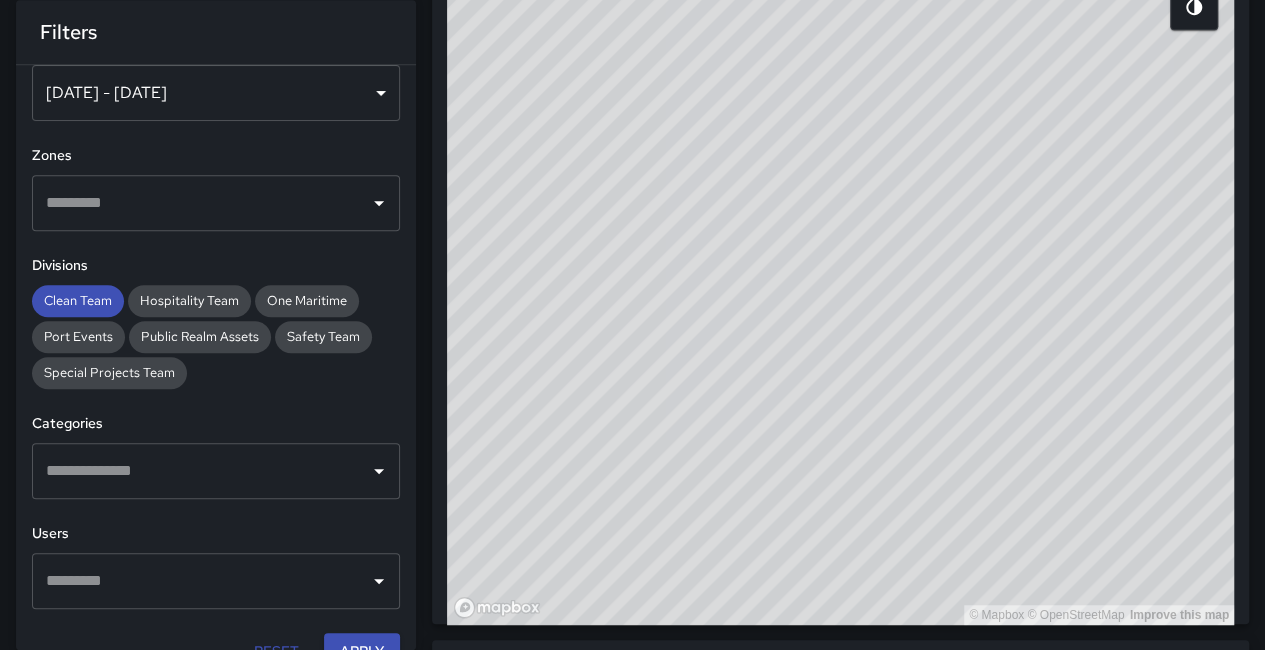 click on "© Mapbox   © OpenStreetMap   Improve this map" at bounding box center (840, 225) 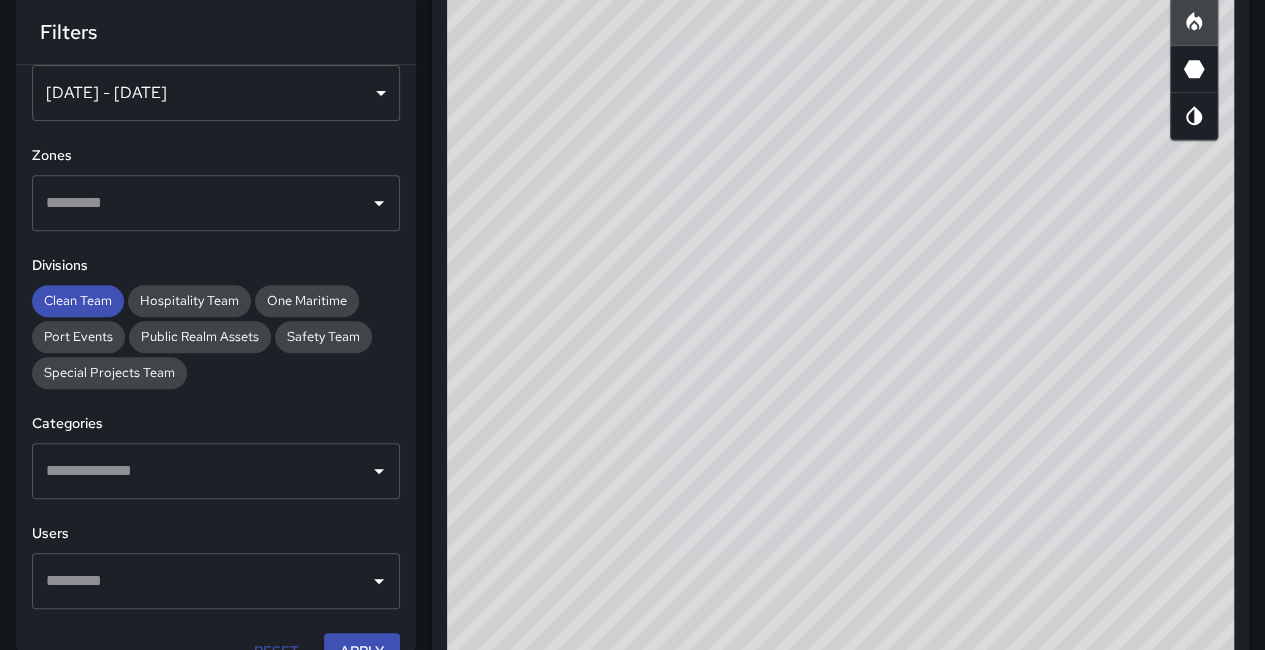 scroll, scrollTop: 433, scrollLeft: 0, axis: vertical 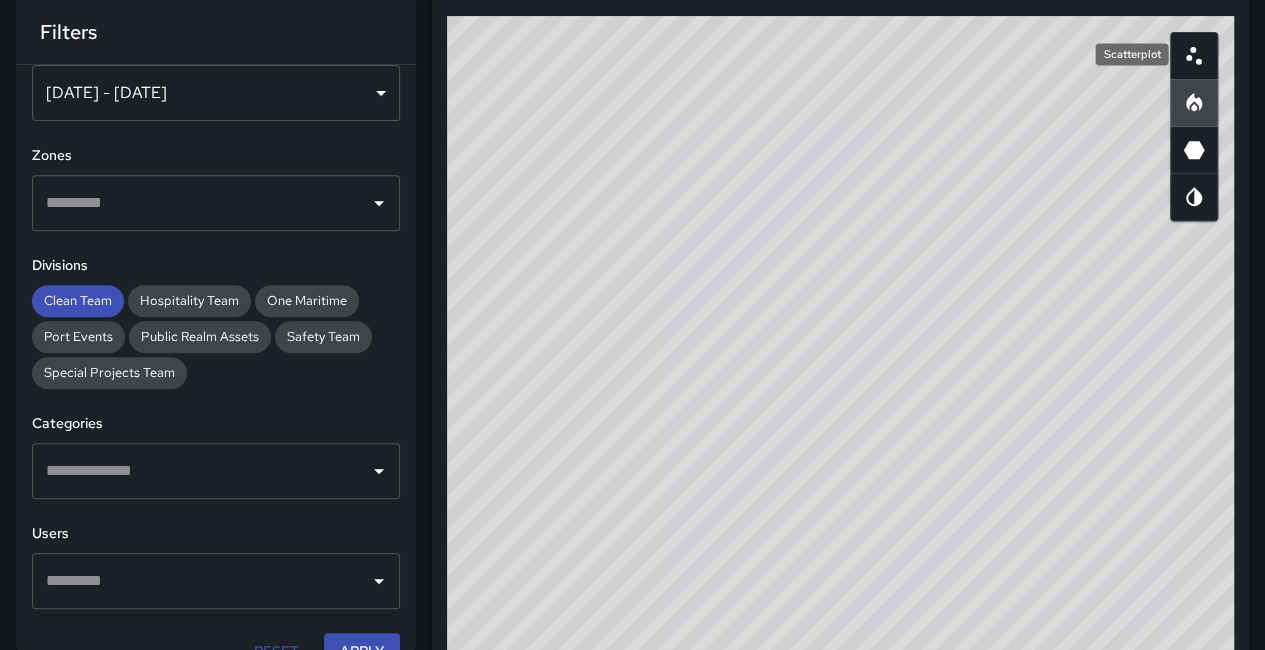 click 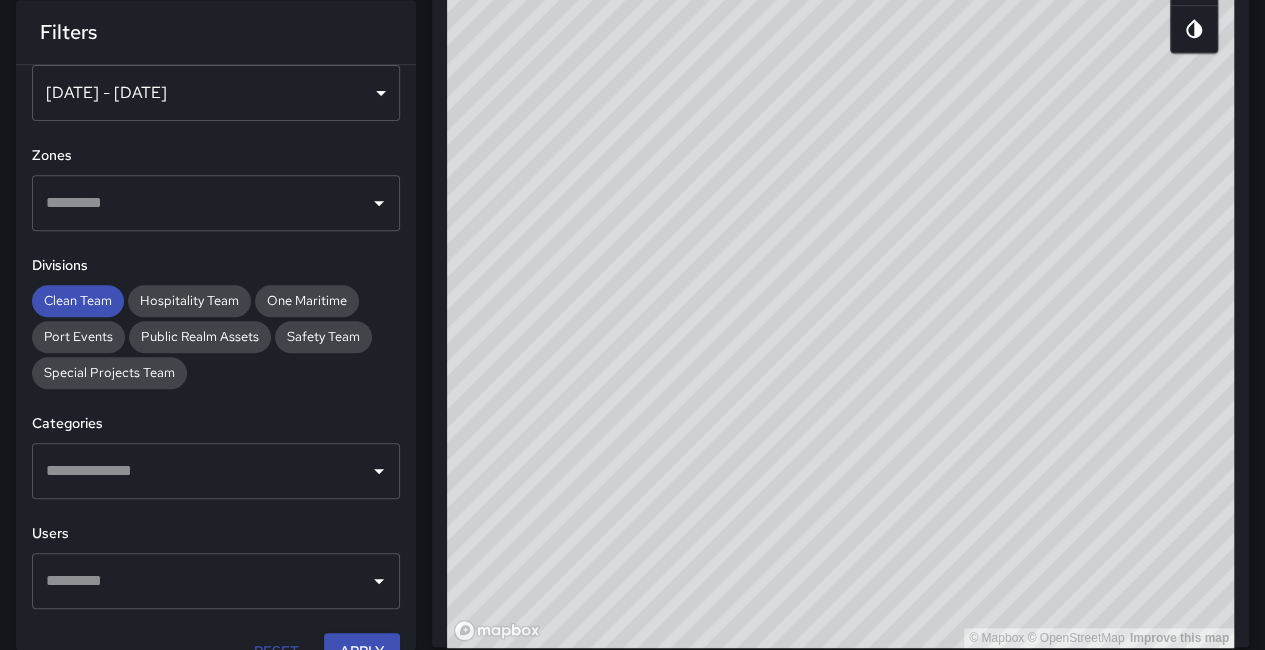 scroll, scrollTop: 544, scrollLeft: 0, axis: vertical 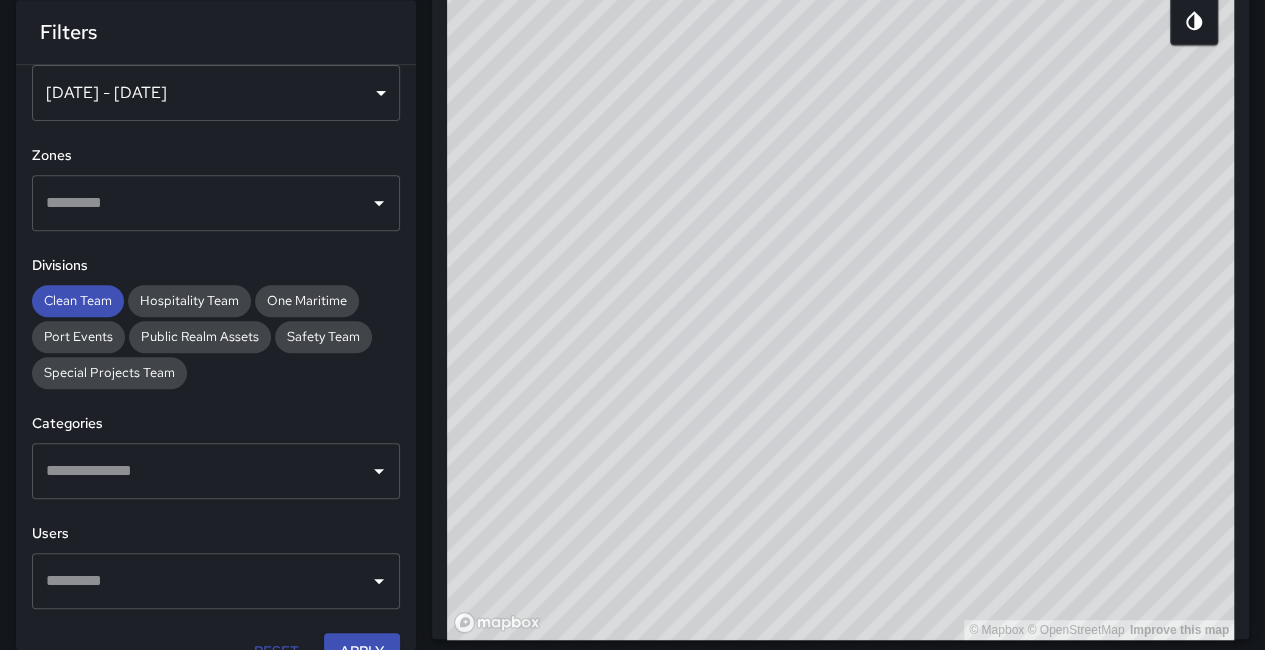 drag, startPoint x: 1037, startPoint y: 457, endPoint x: 1031, endPoint y: 428, distance: 29.614185 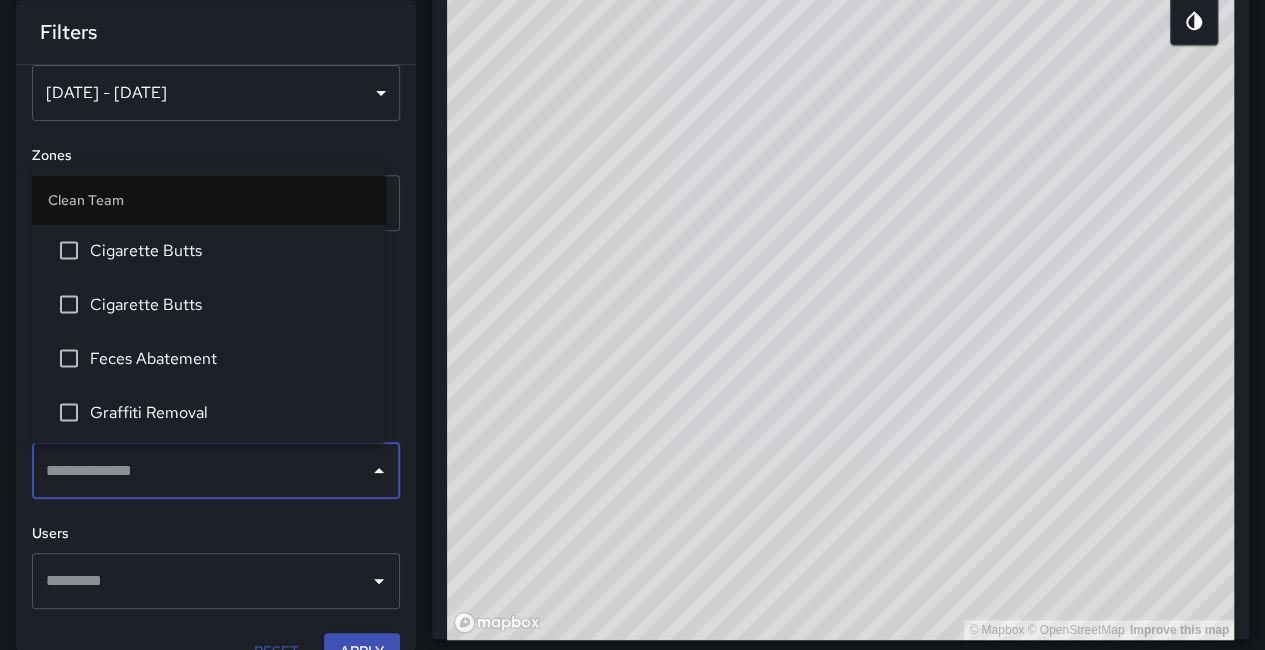 type on "*" 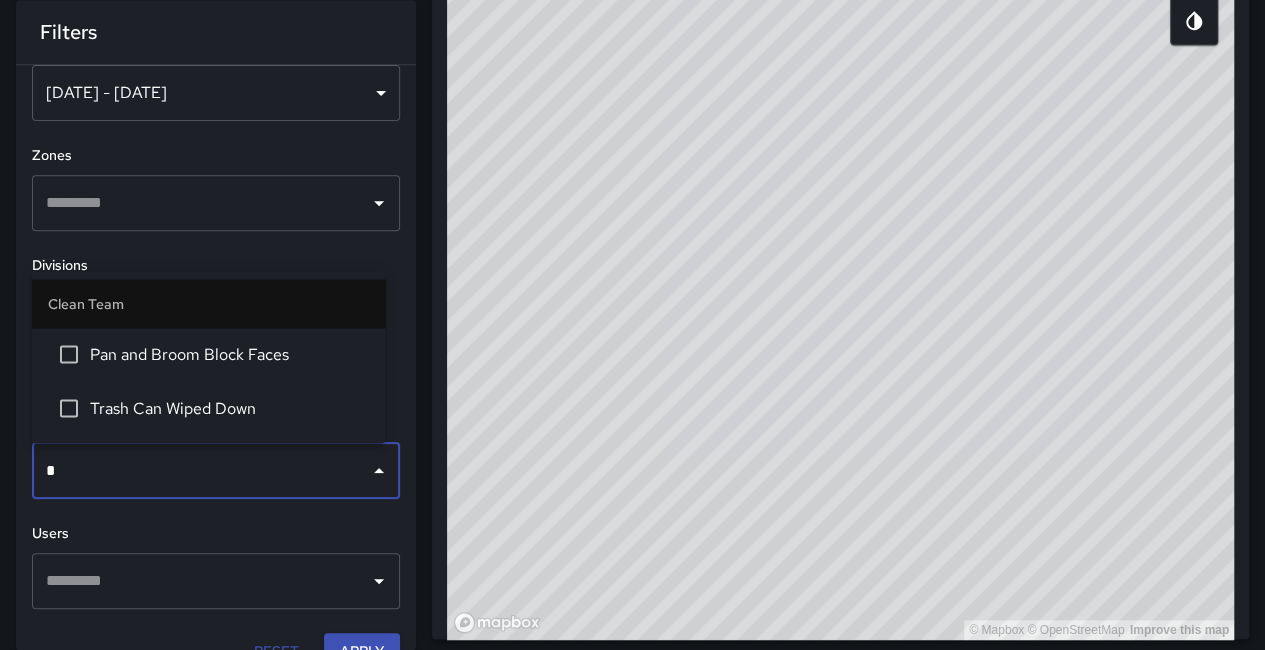 click on "Pan and Broom Block Faces" at bounding box center (229, 354) 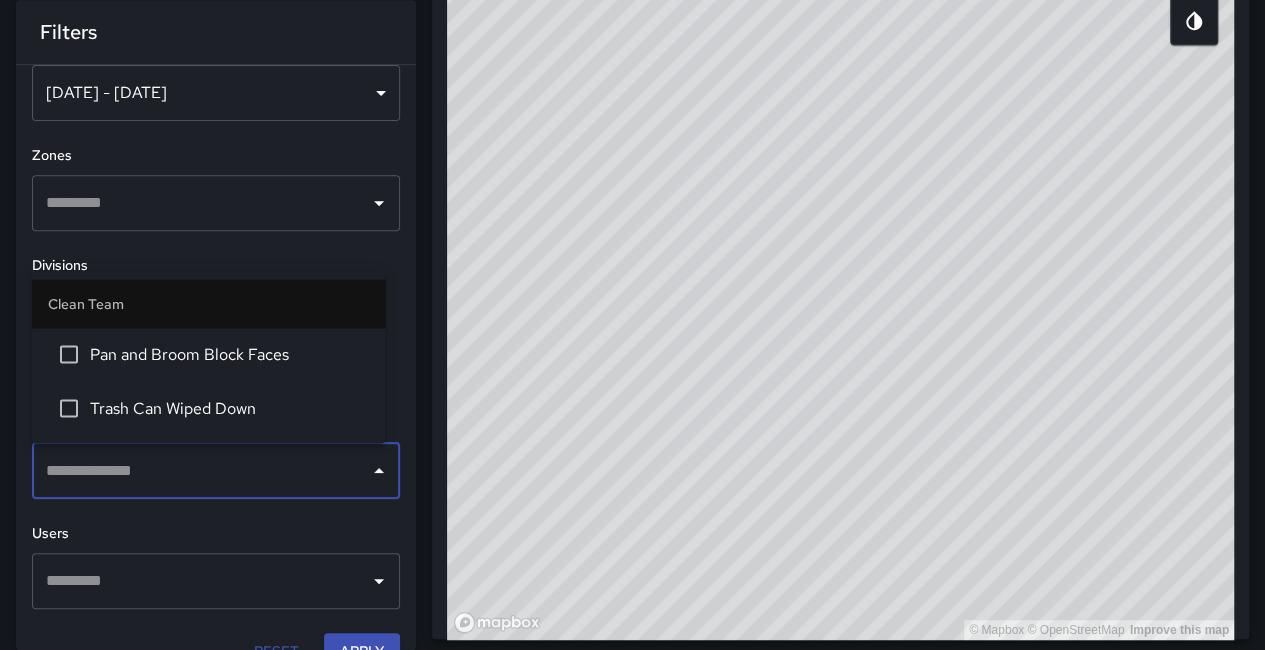 scroll, scrollTop: 206, scrollLeft: 0, axis: vertical 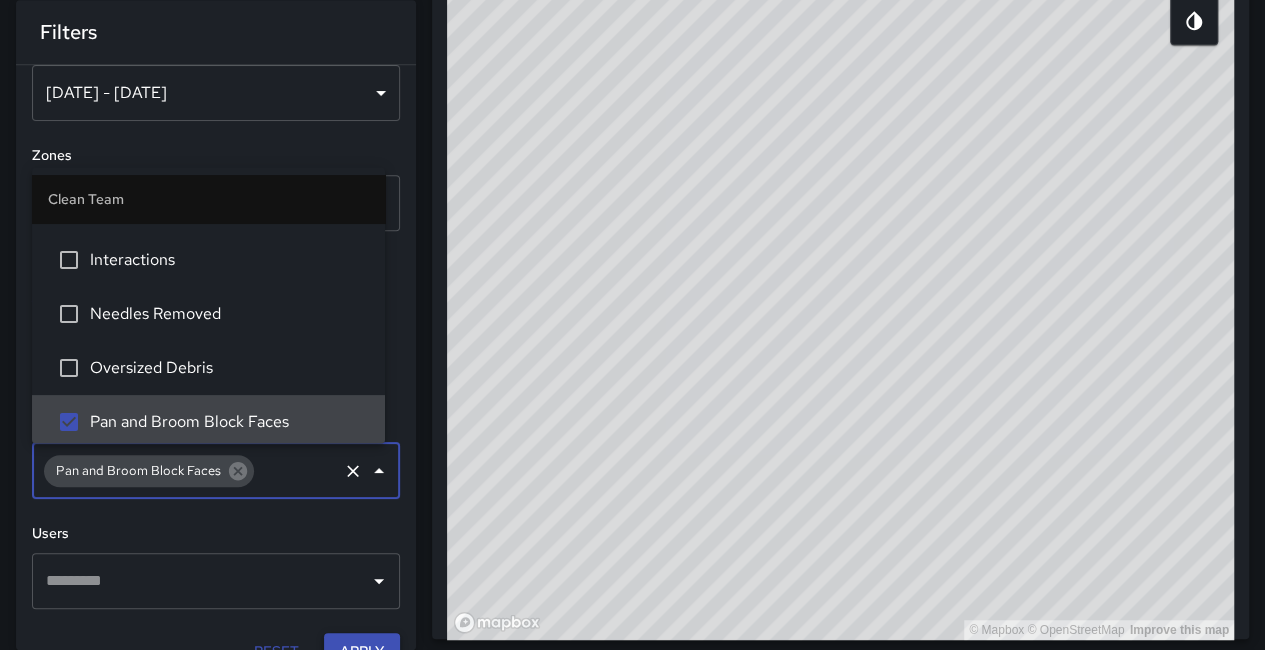 click on "Apply" at bounding box center [362, 651] 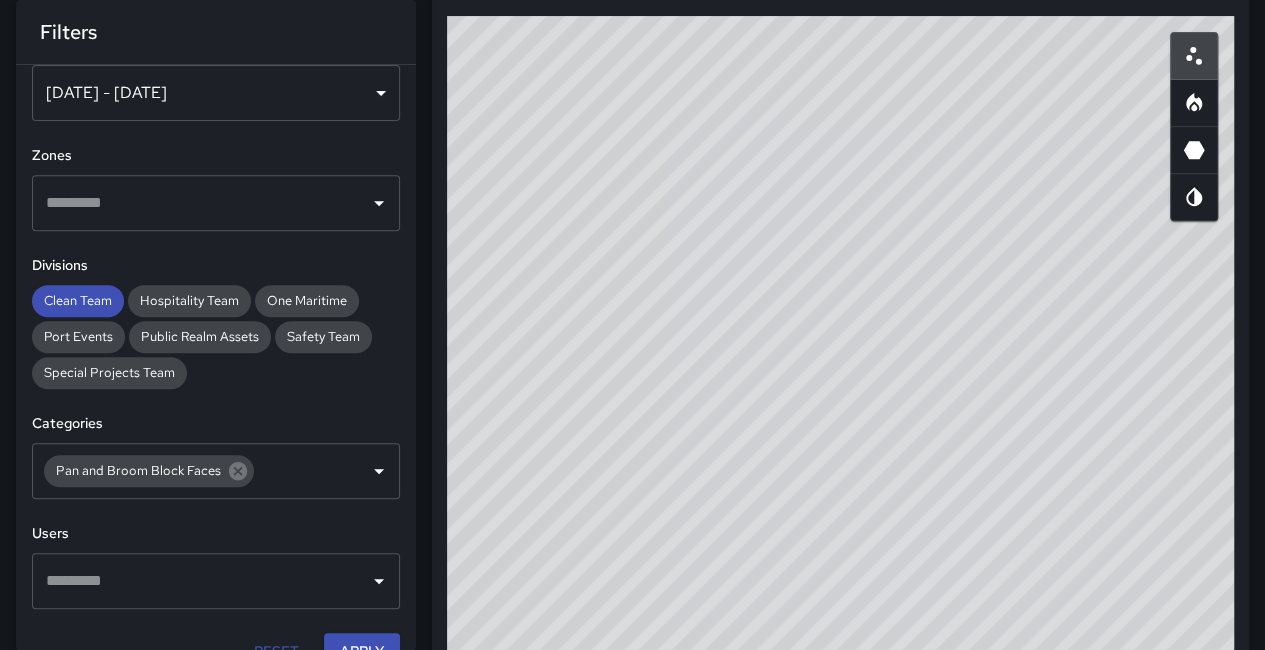 click 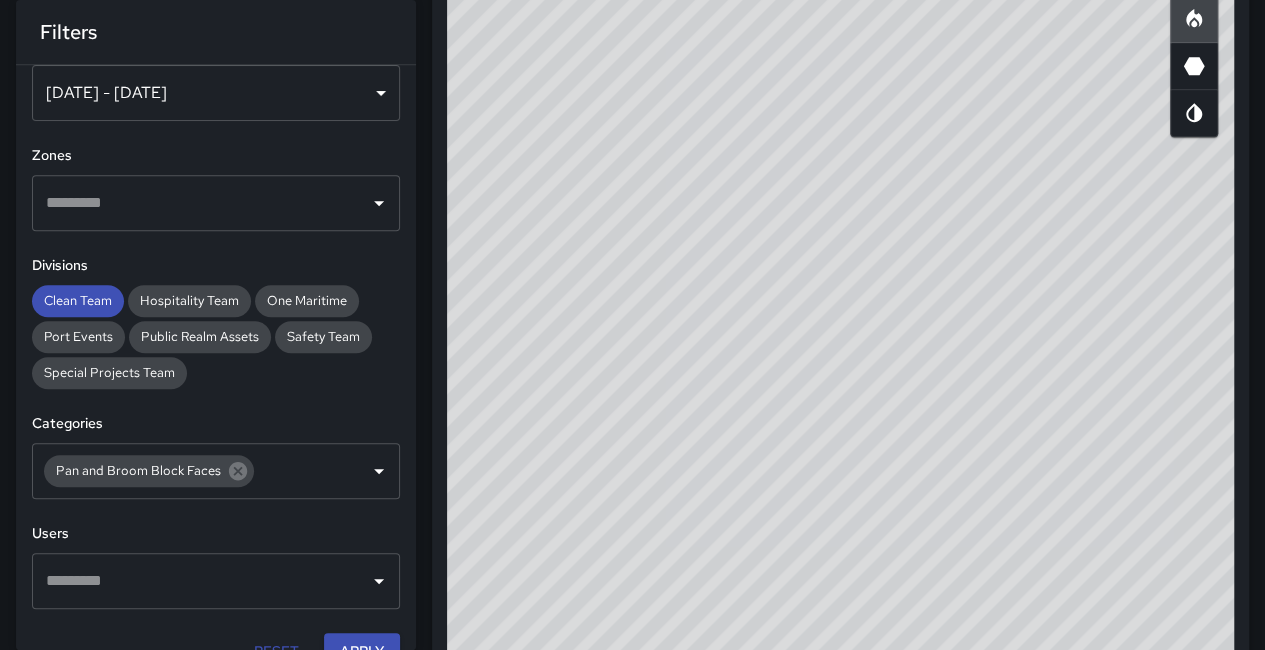 scroll, scrollTop: 547, scrollLeft: 0, axis: vertical 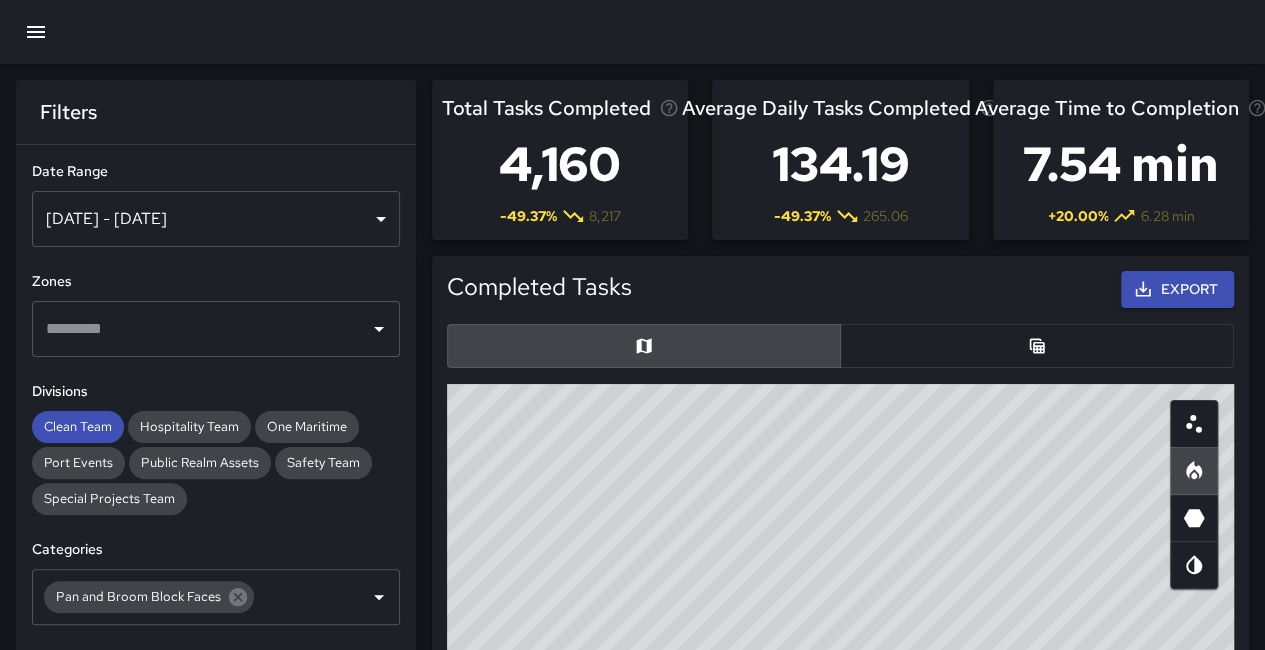 click at bounding box center (1037, 346) 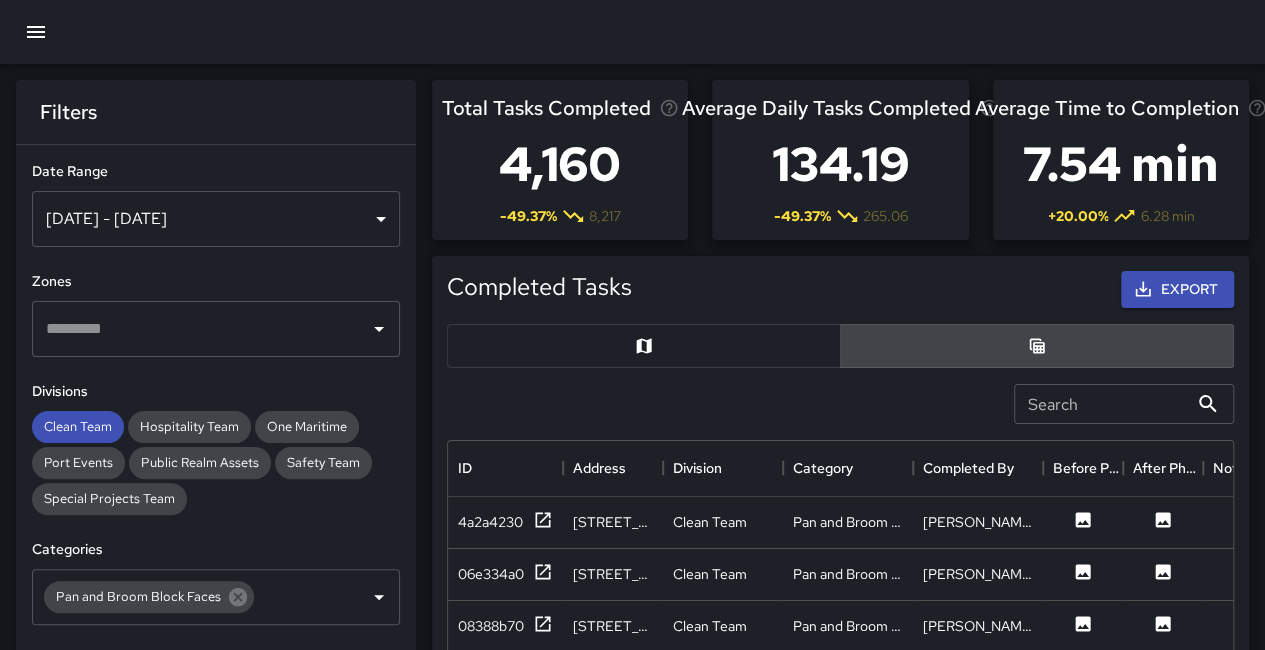 scroll, scrollTop: 500, scrollLeft: 0, axis: vertical 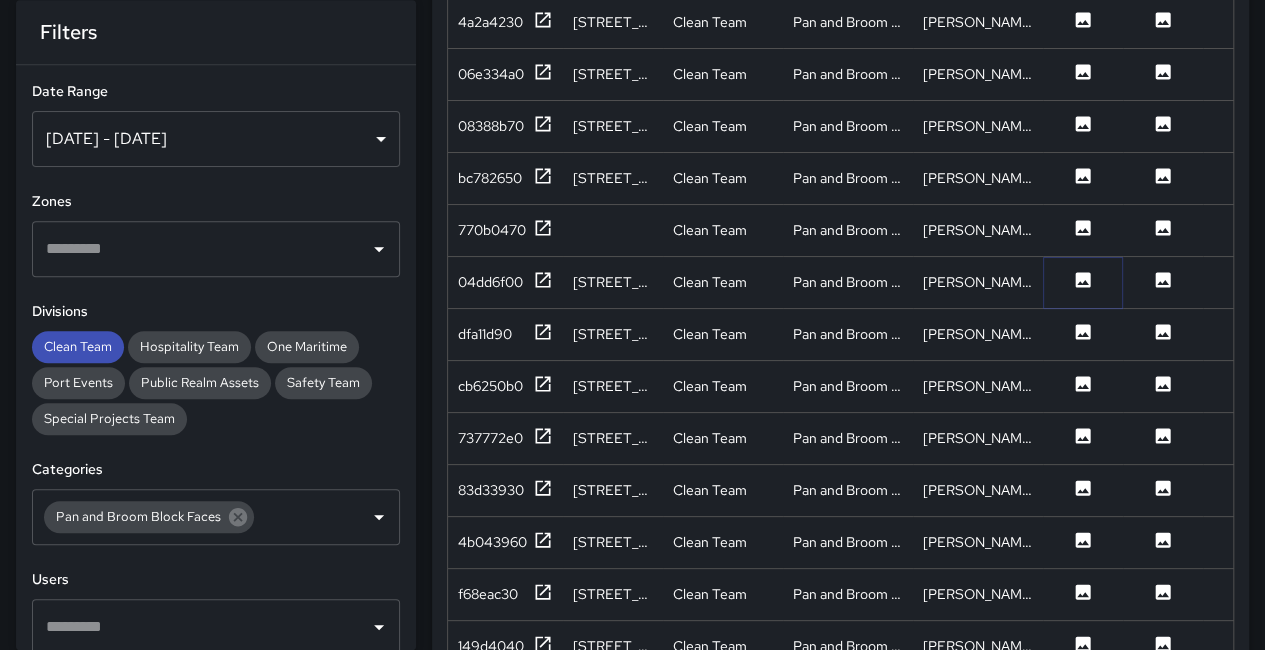 click at bounding box center (1083, 282) 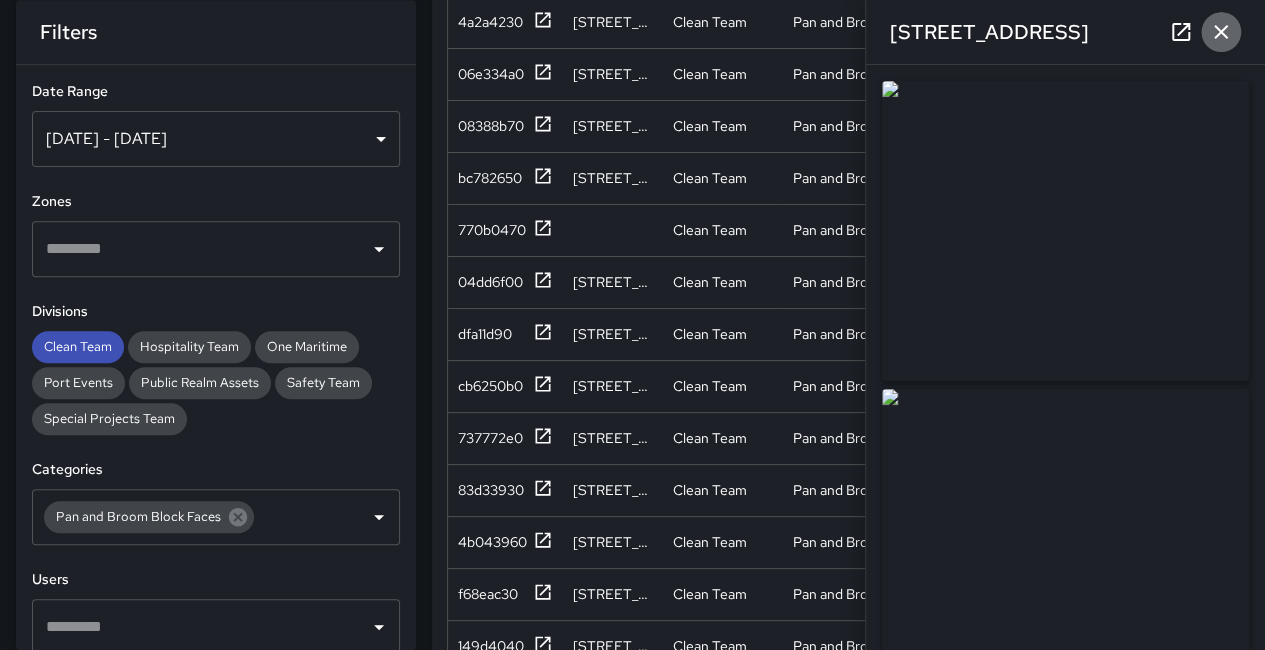 click 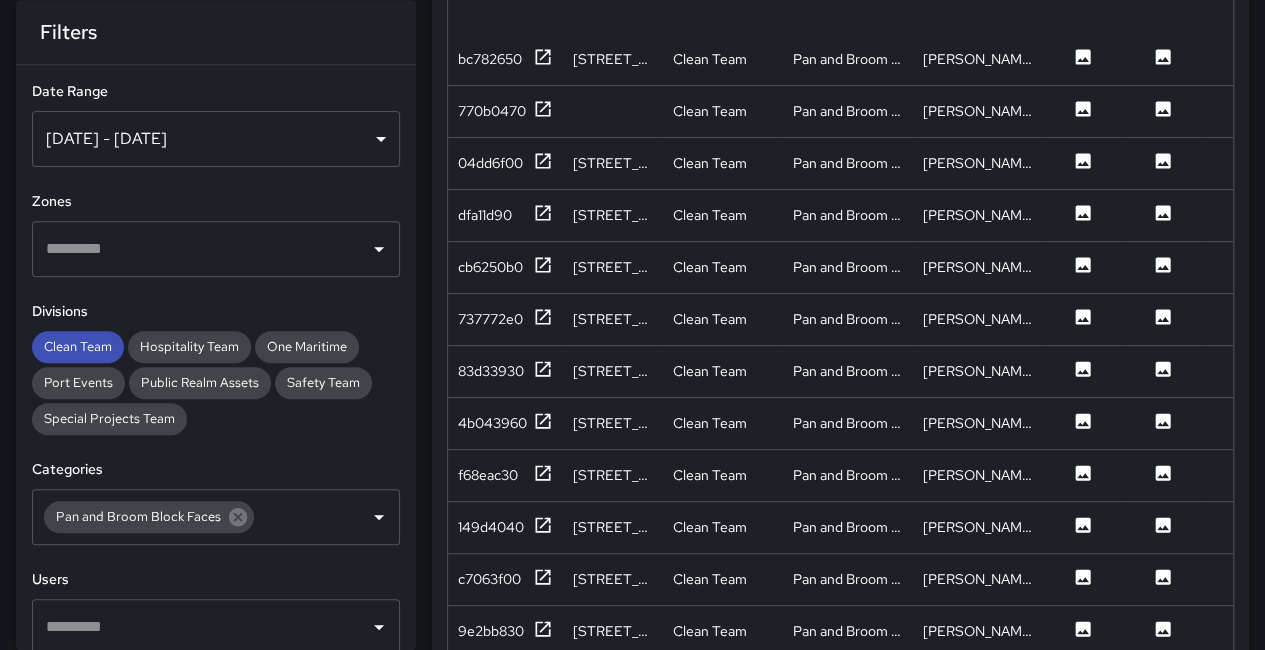 scroll, scrollTop: 400, scrollLeft: 0, axis: vertical 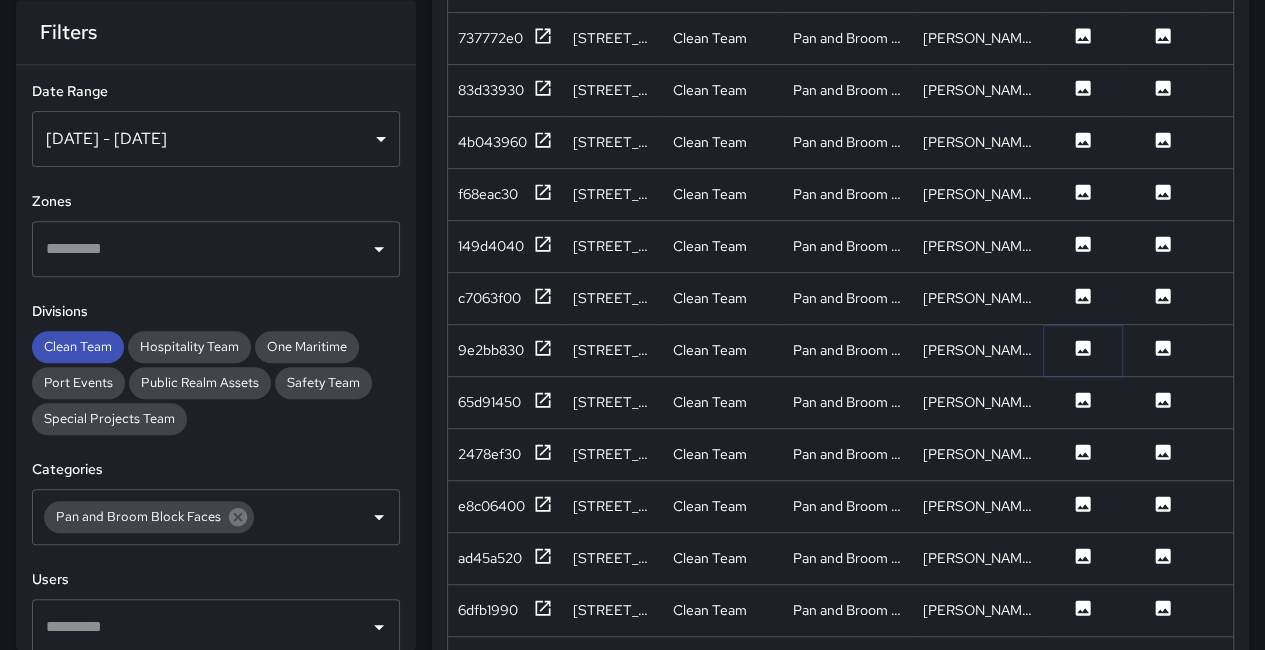 click 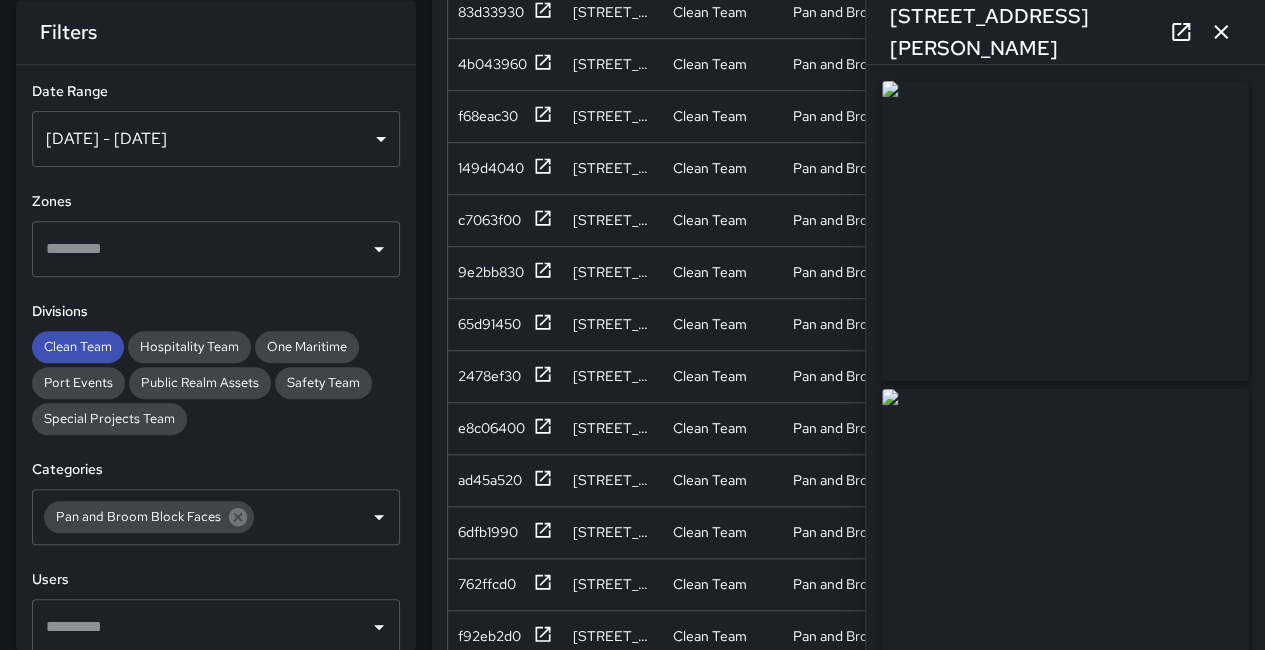 scroll, scrollTop: 700, scrollLeft: 0, axis: vertical 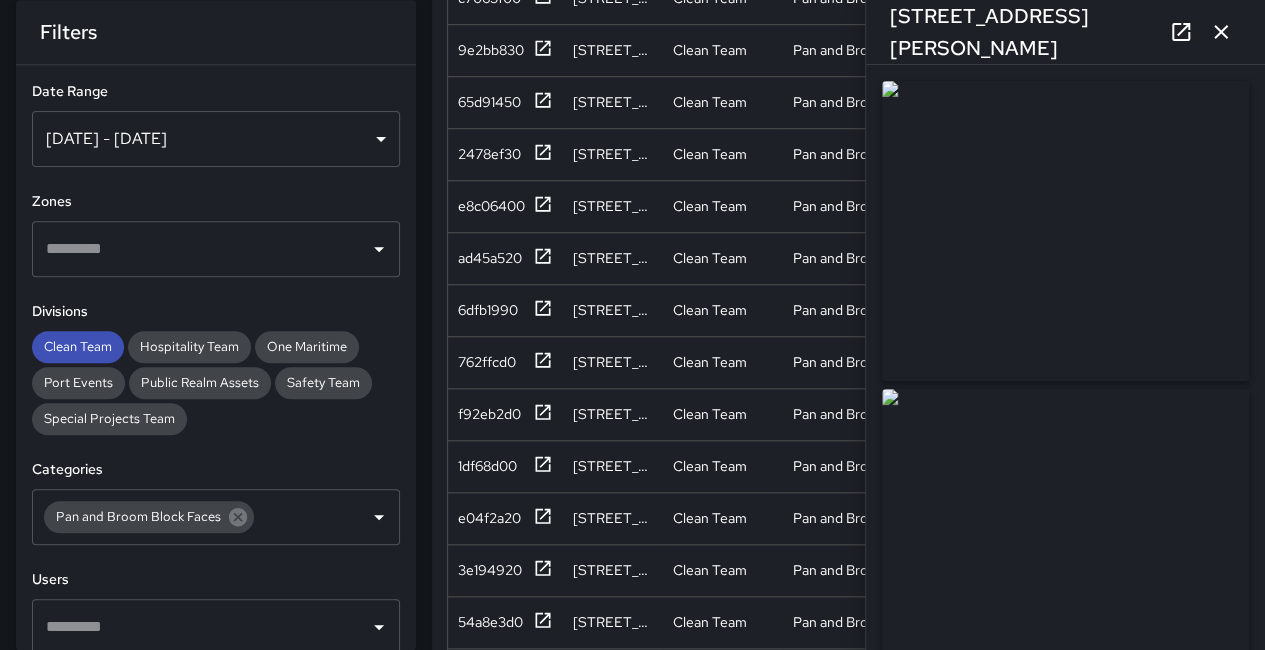 click 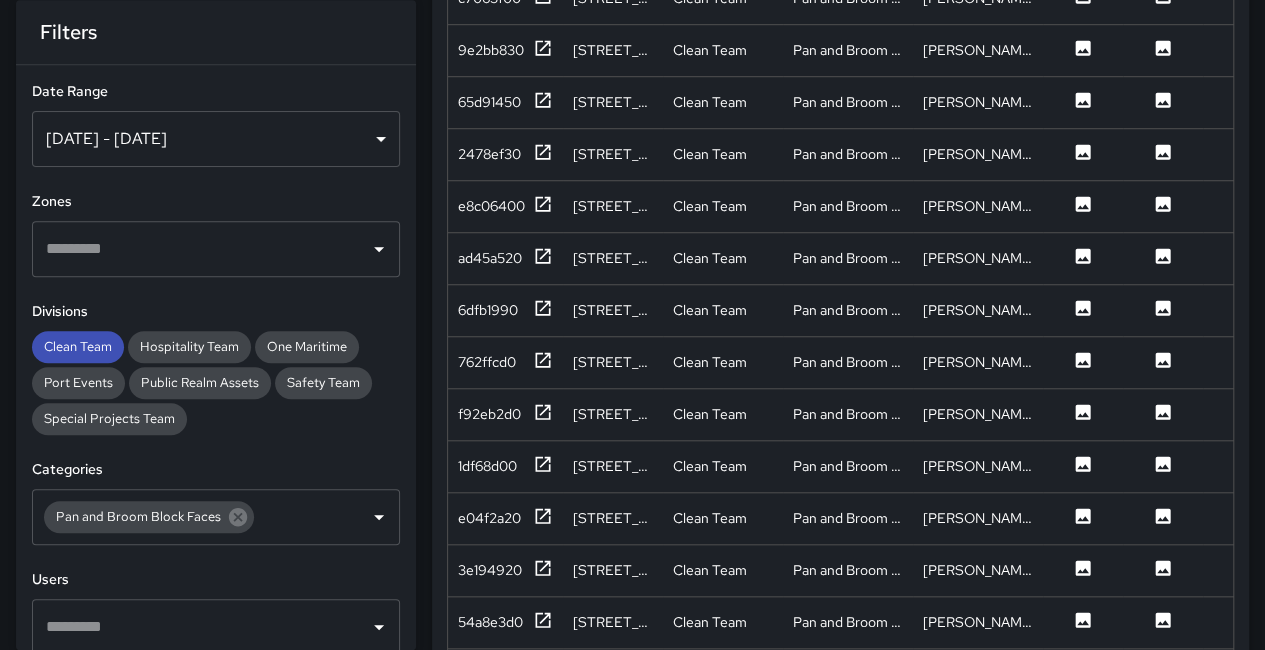 scroll, scrollTop: 1100, scrollLeft: 0, axis: vertical 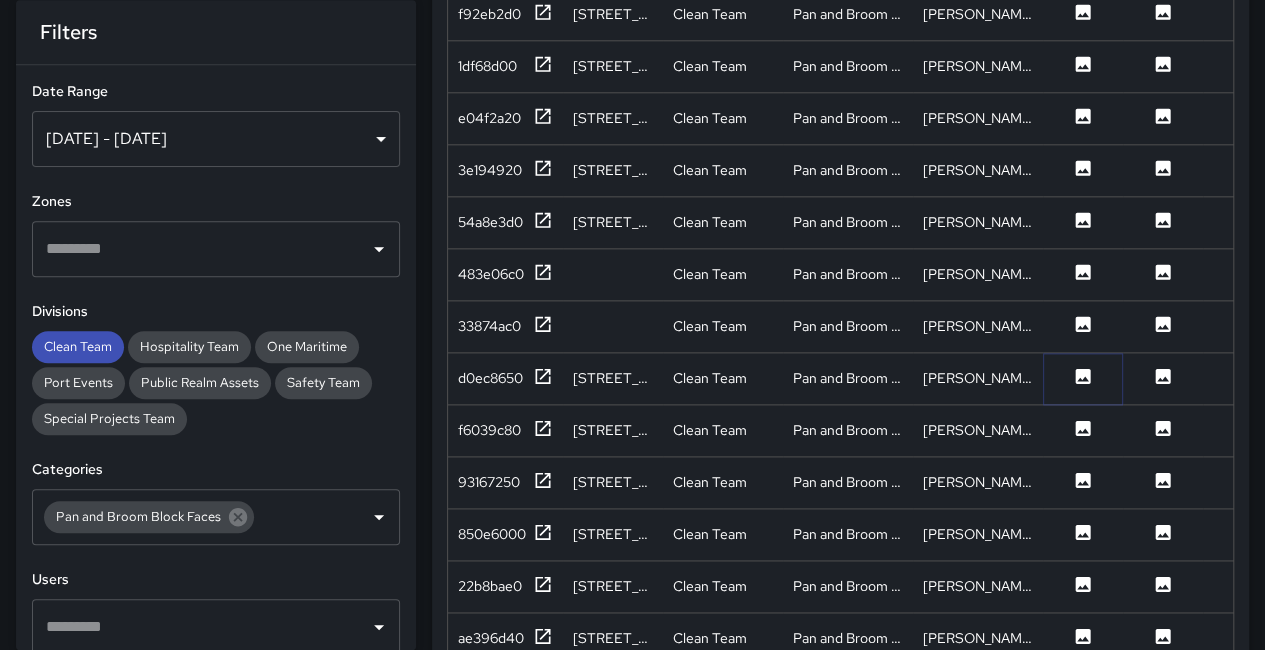 click 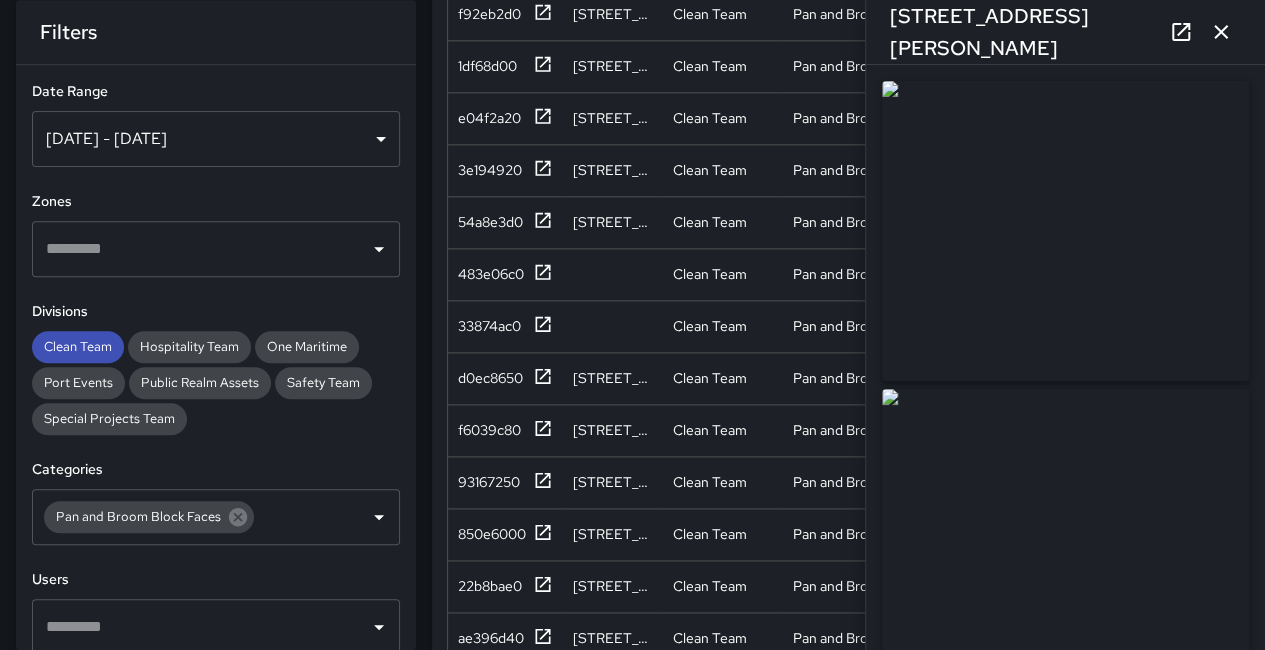 click 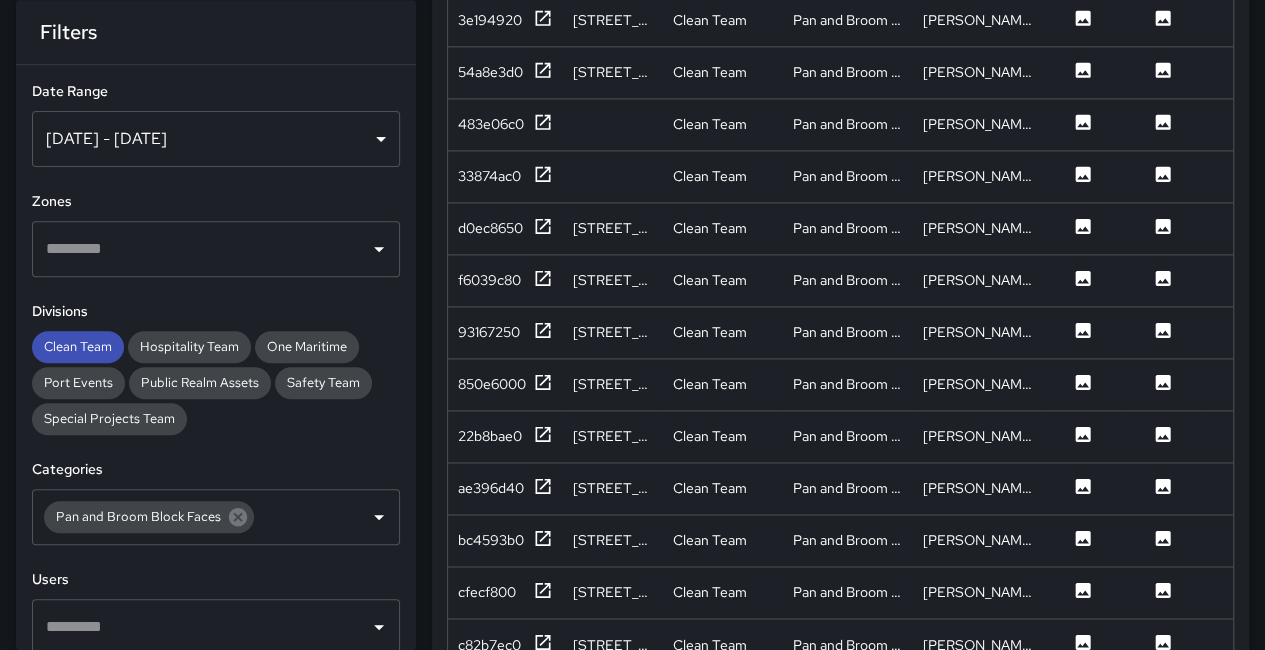 scroll, scrollTop: 1500, scrollLeft: 0, axis: vertical 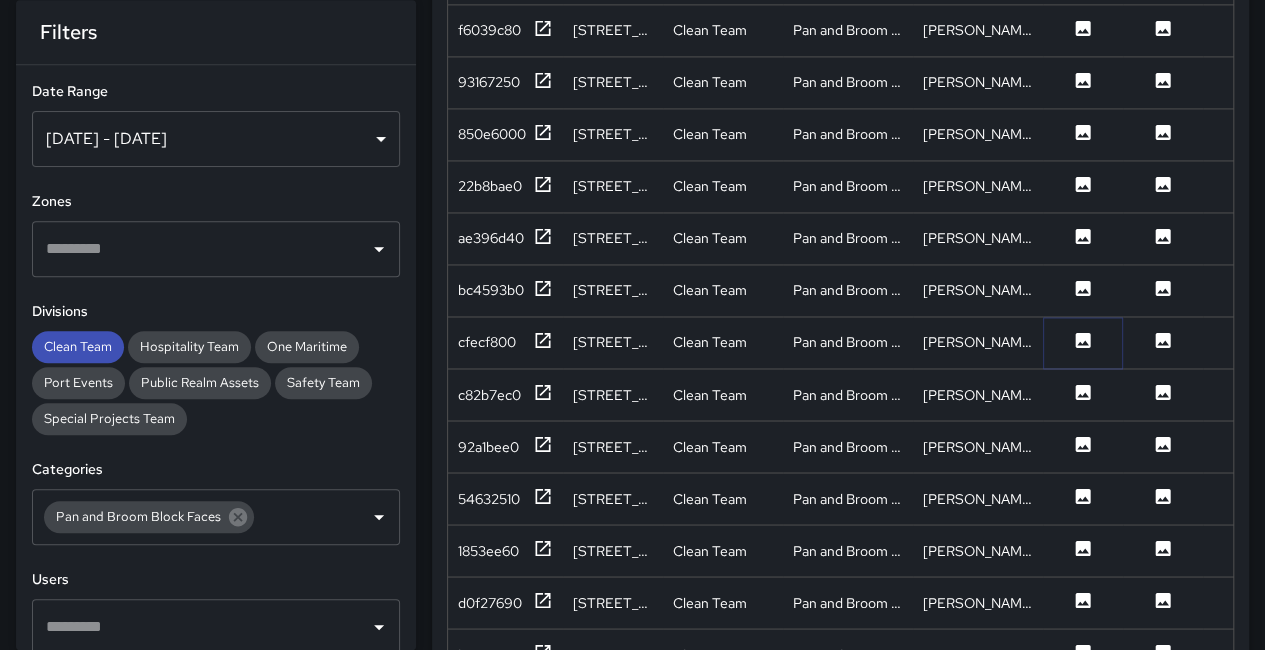 click at bounding box center [1083, 342] 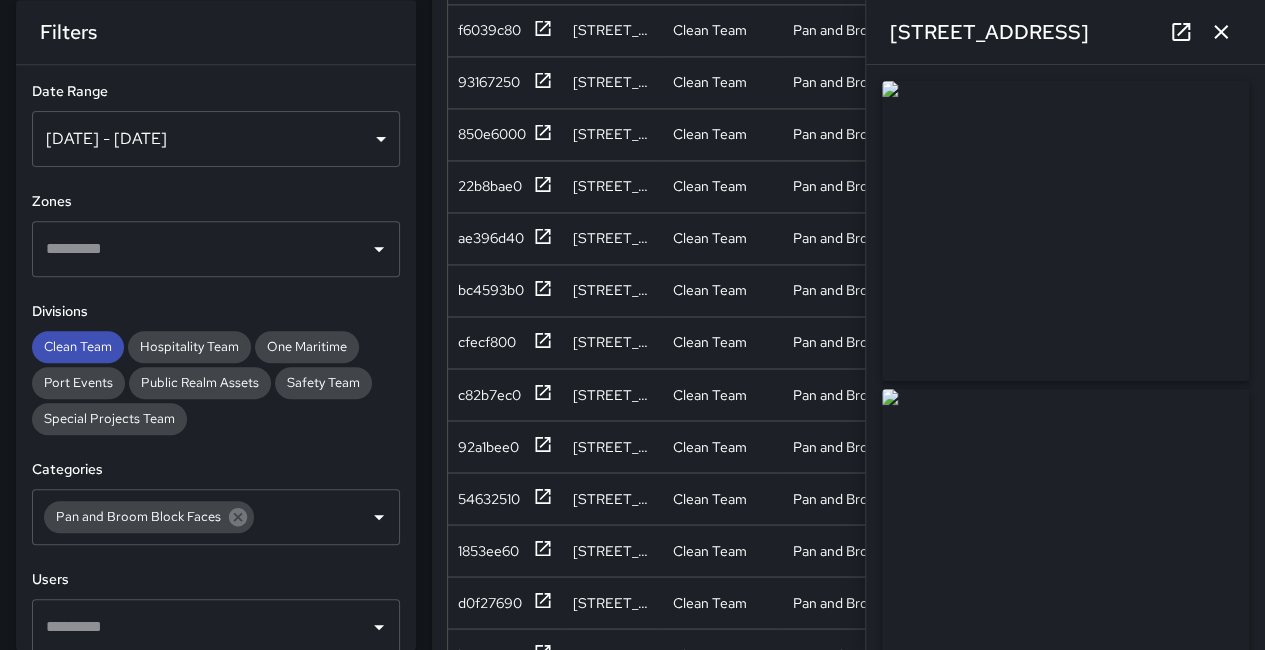 click 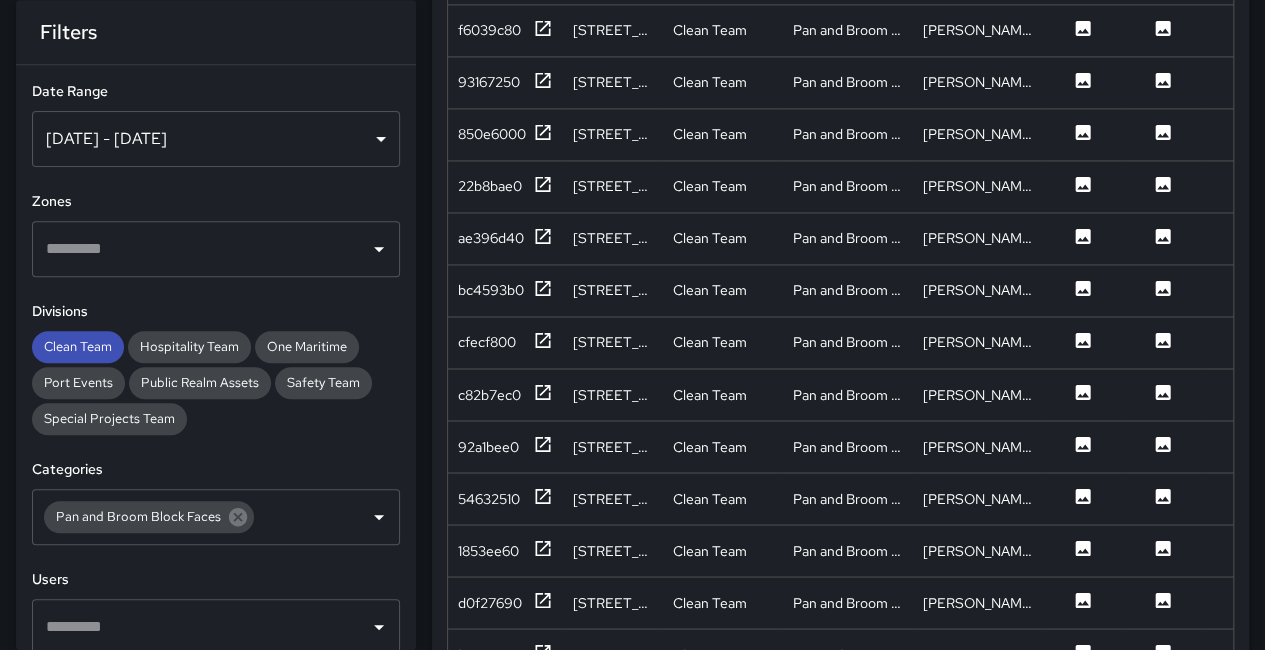 scroll, scrollTop: 1900, scrollLeft: 0, axis: vertical 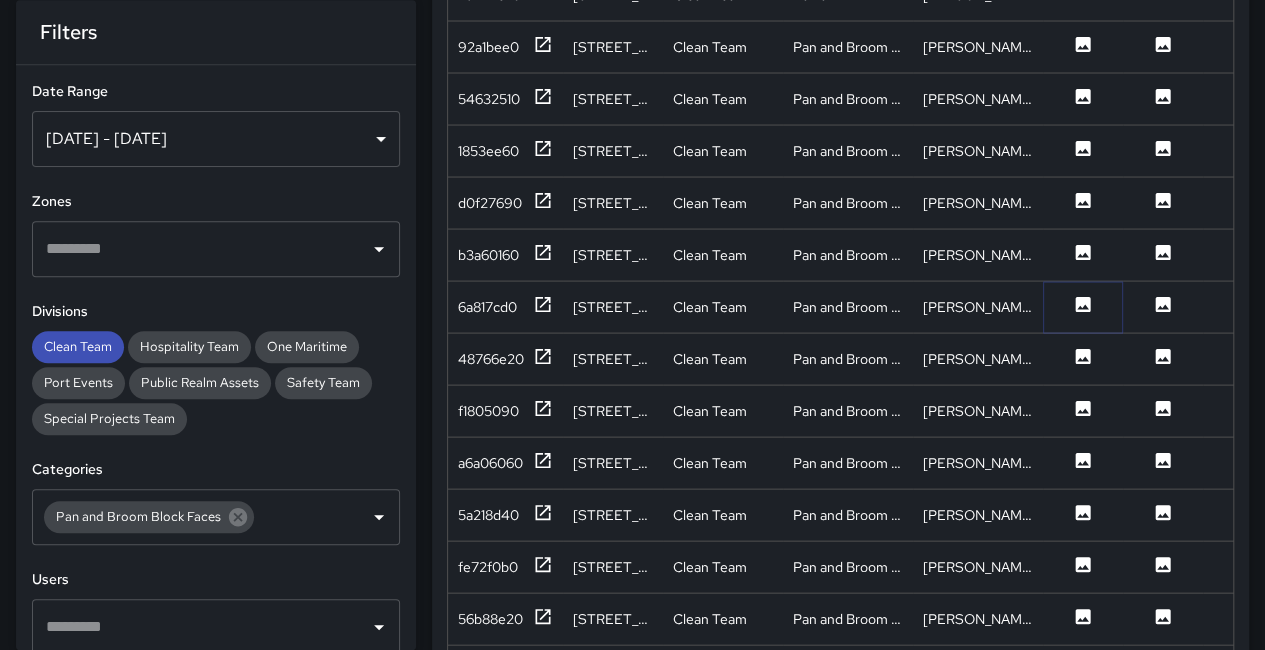 click 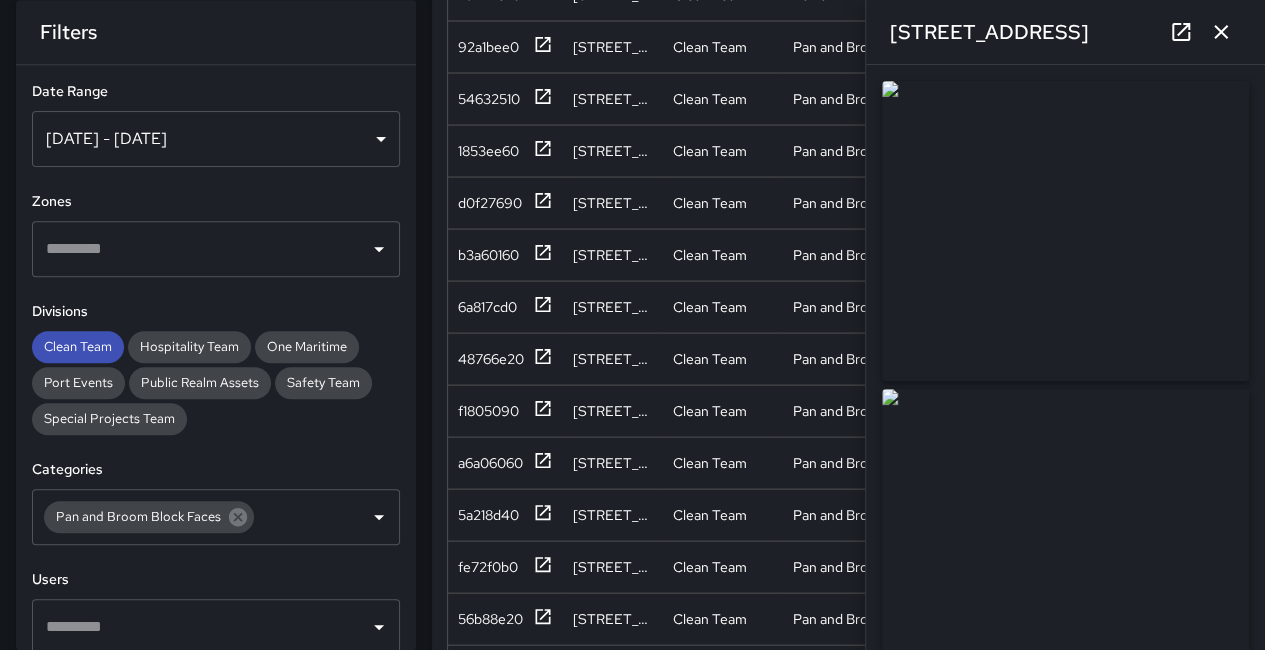 click 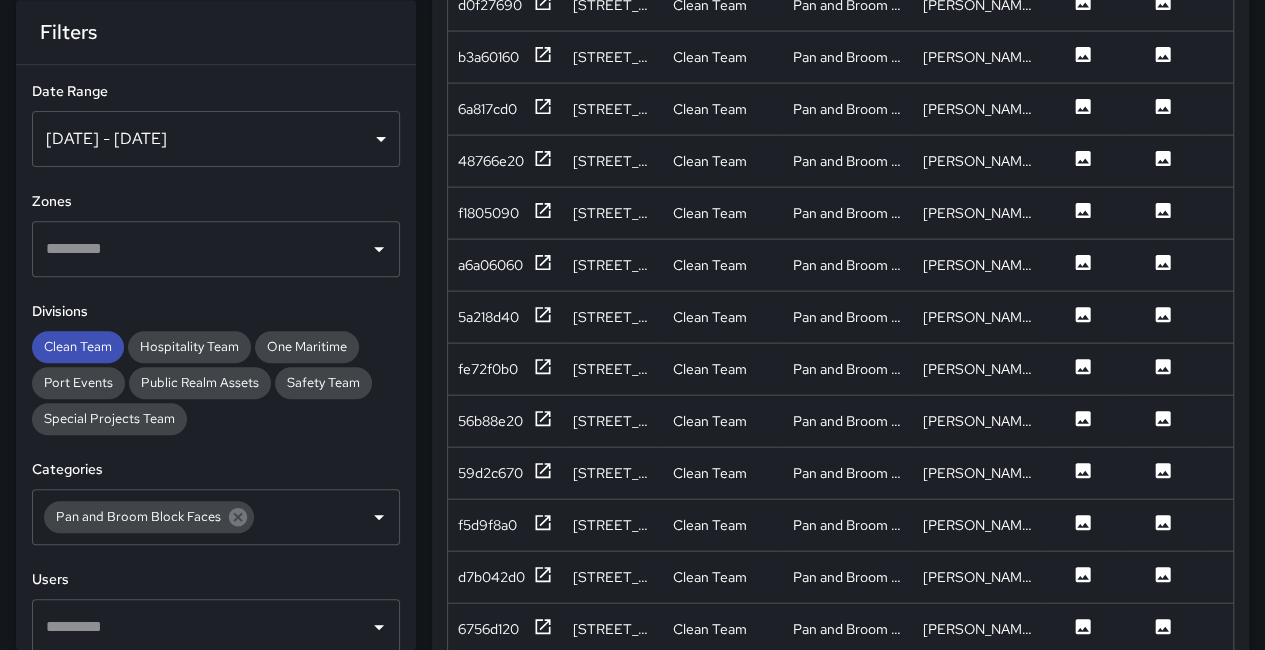 scroll, scrollTop: 2100, scrollLeft: 0, axis: vertical 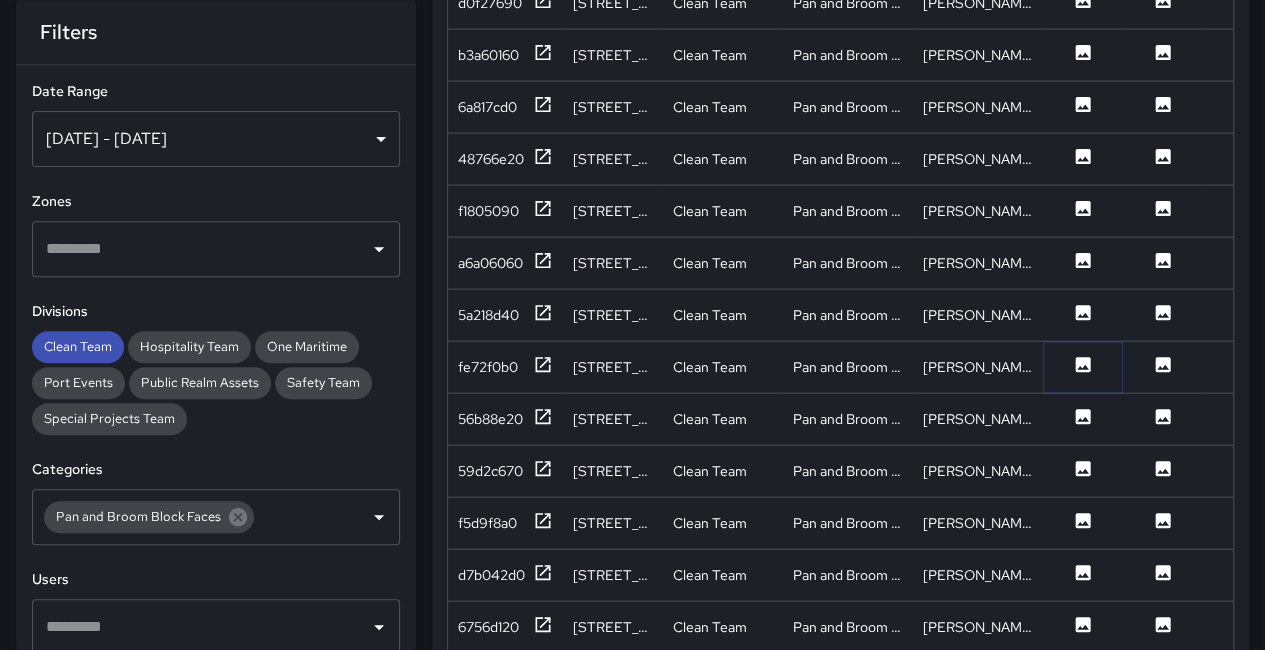 click 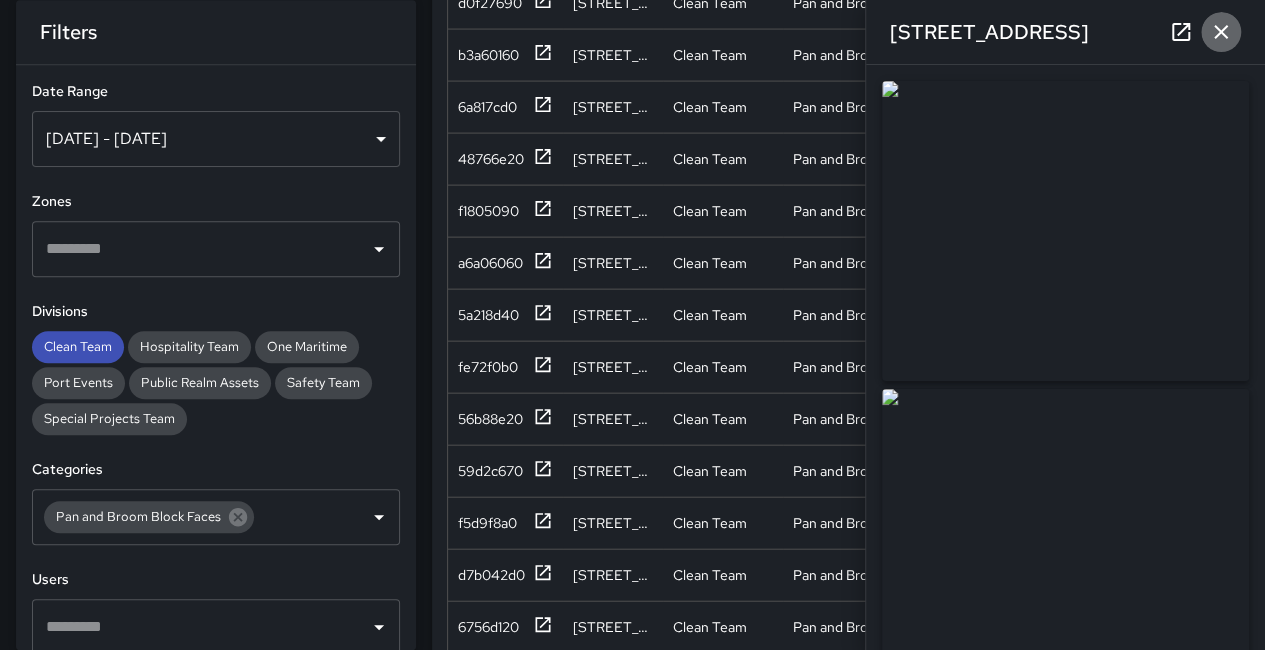 click 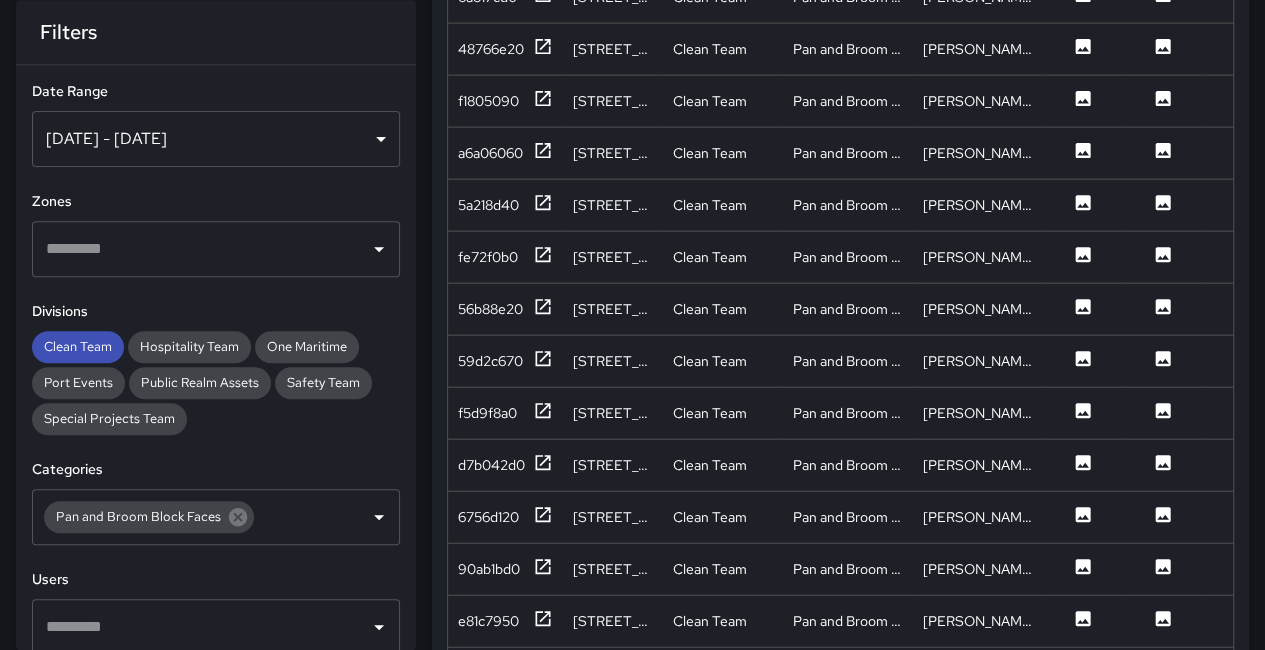 scroll, scrollTop: 2300, scrollLeft: 0, axis: vertical 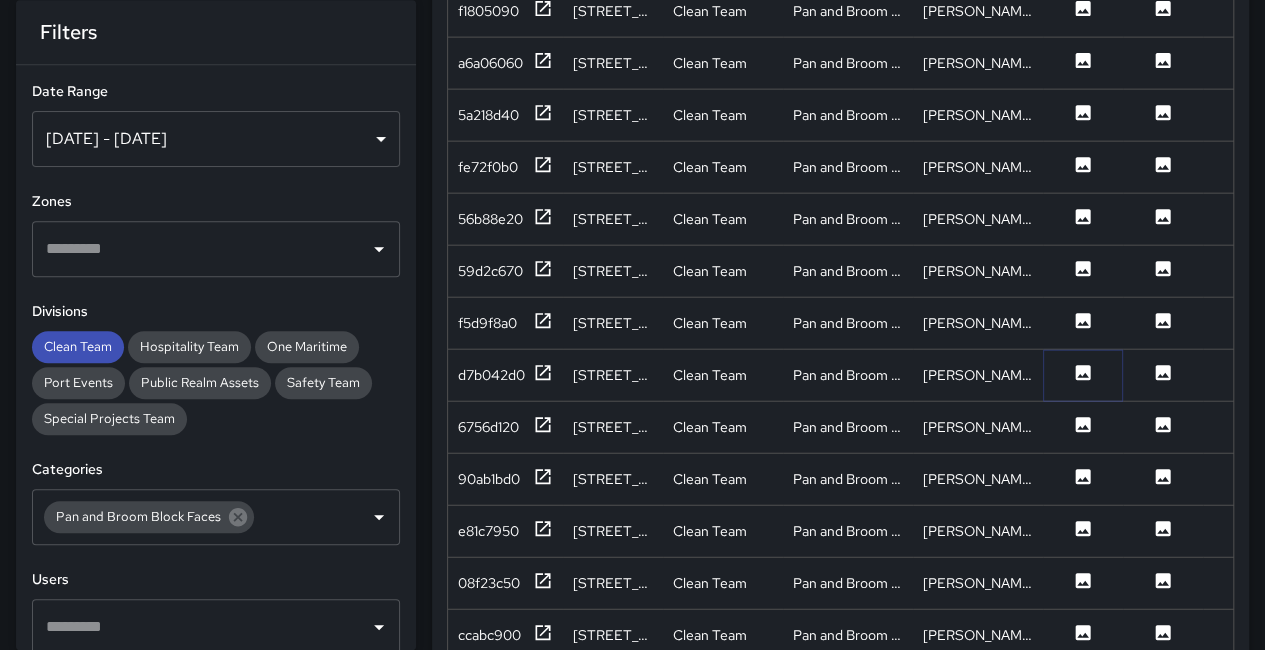 click 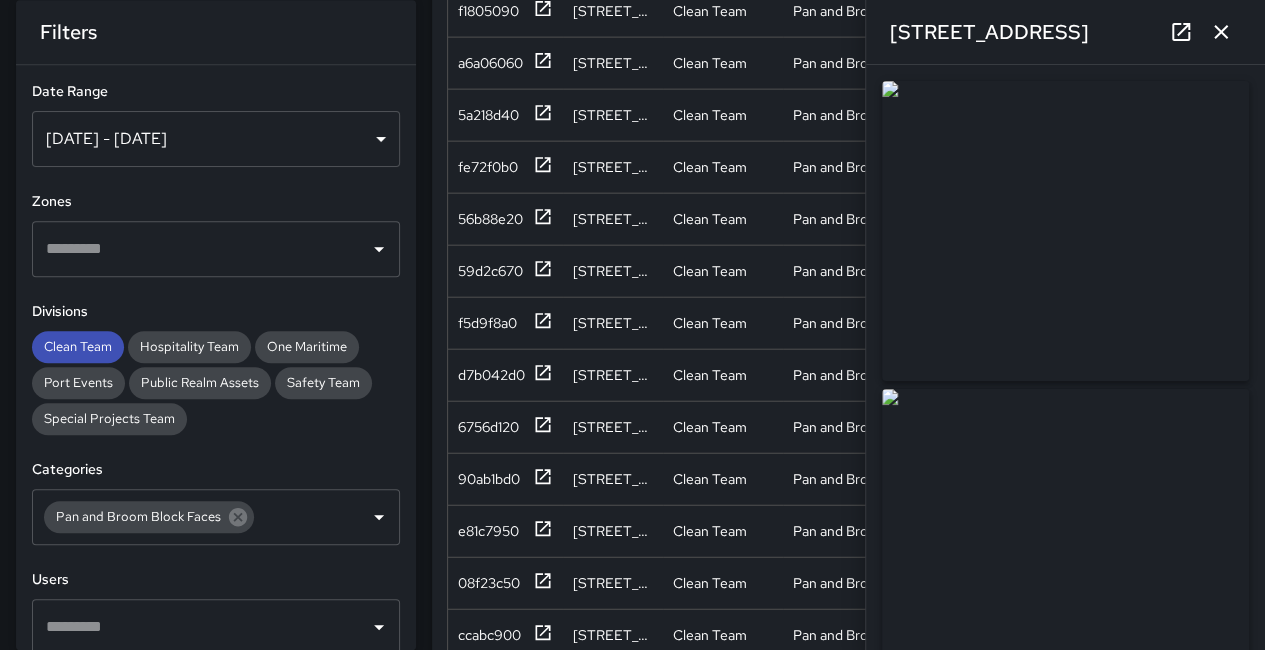 click at bounding box center [1221, 32] 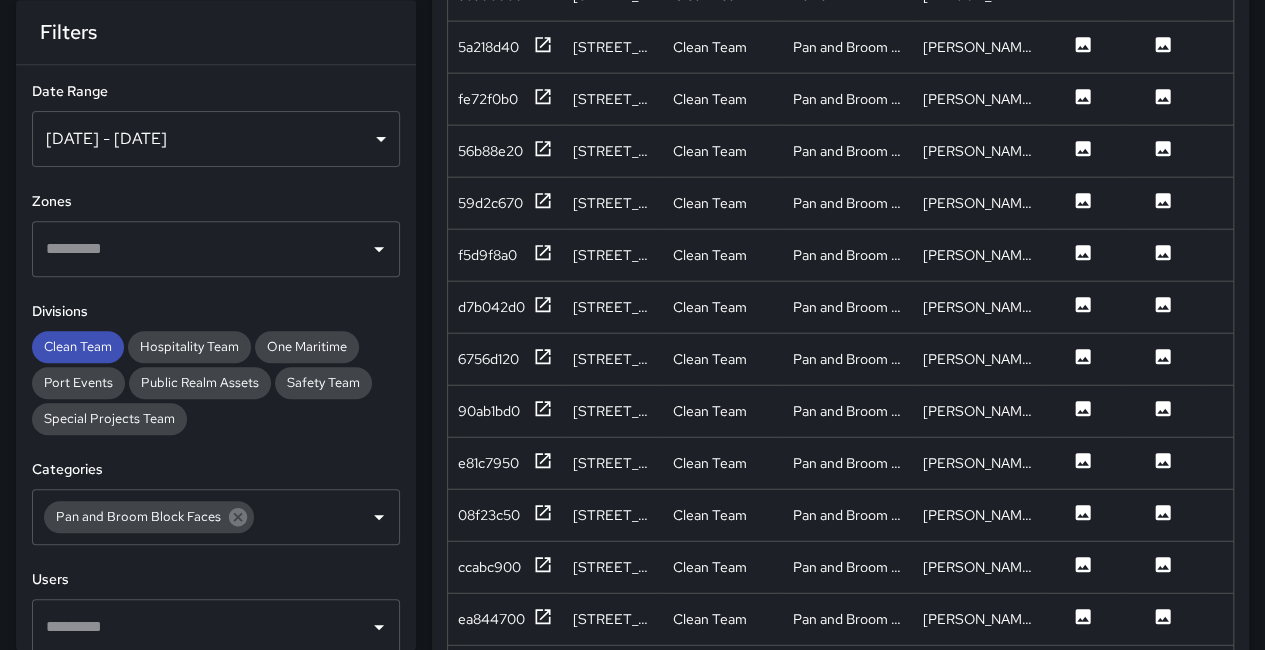 scroll, scrollTop: 2400, scrollLeft: 0, axis: vertical 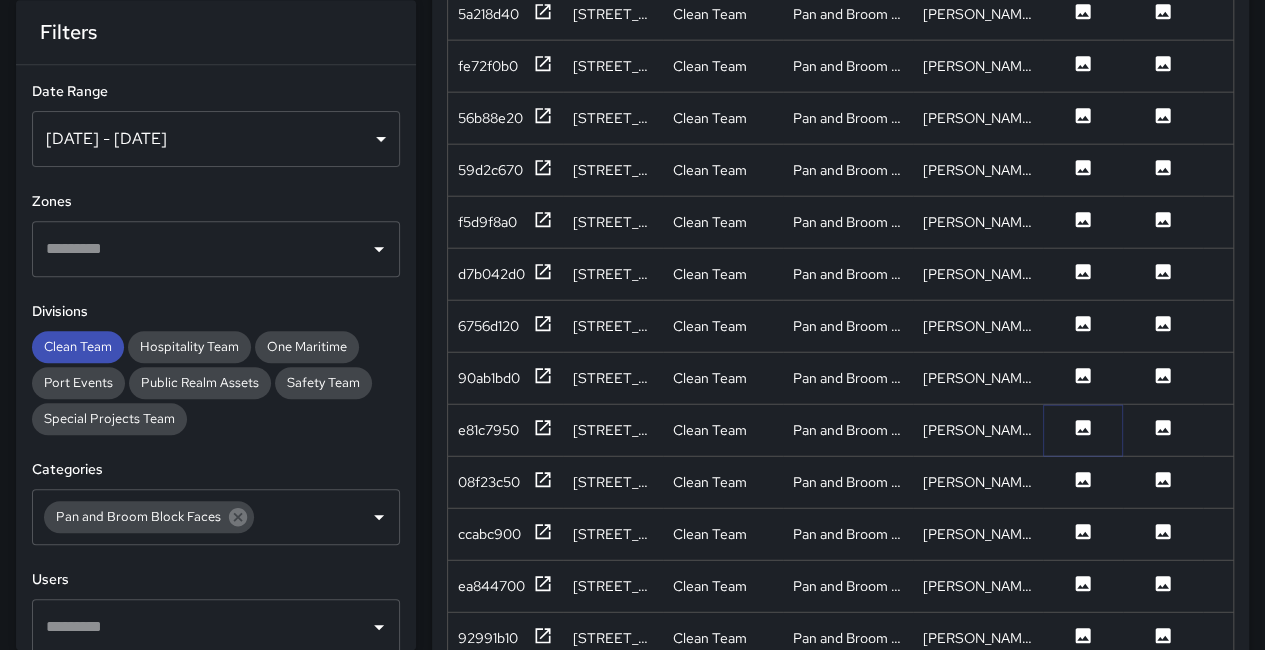 click 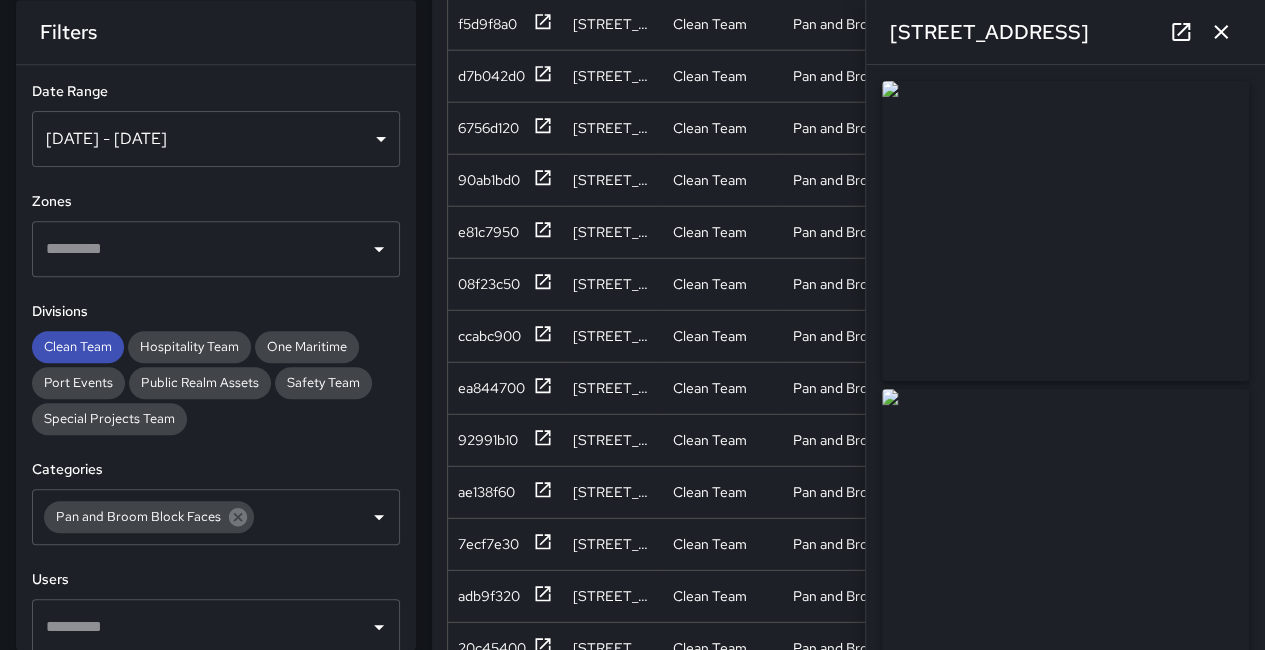 scroll, scrollTop: 2600, scrollLeft: 0, axis: vertical 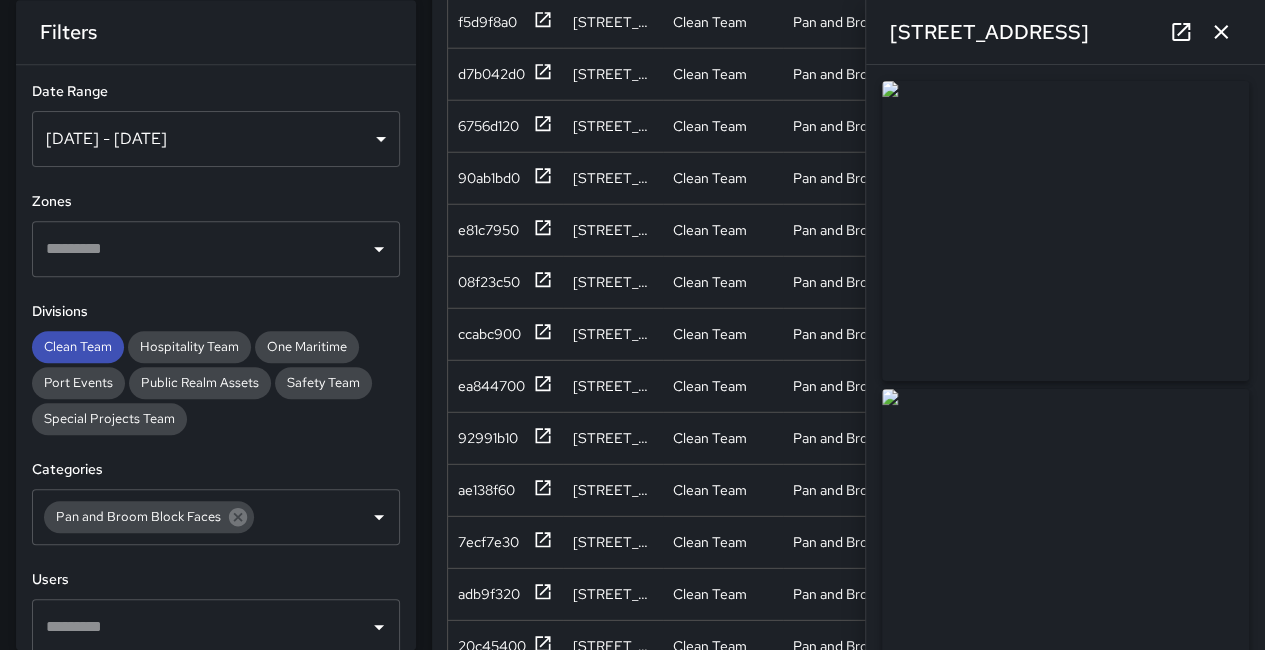 click on "[STREET_ADDRESS]" at bounding box center [1065, 32] 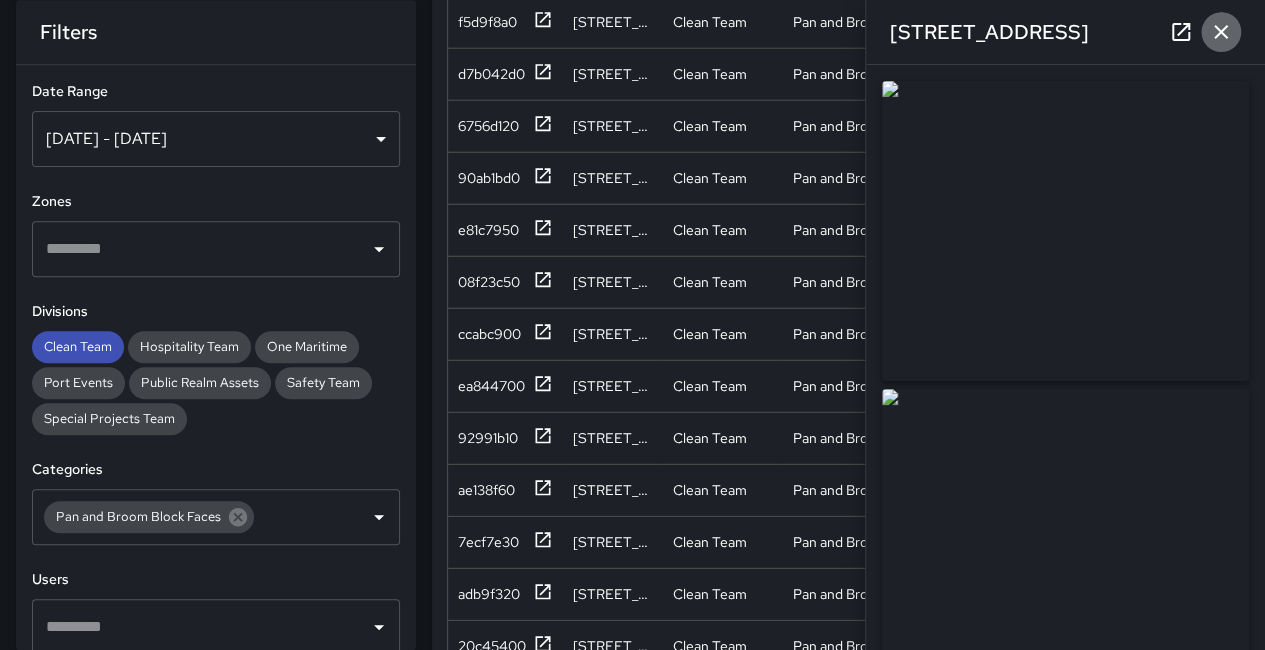 click 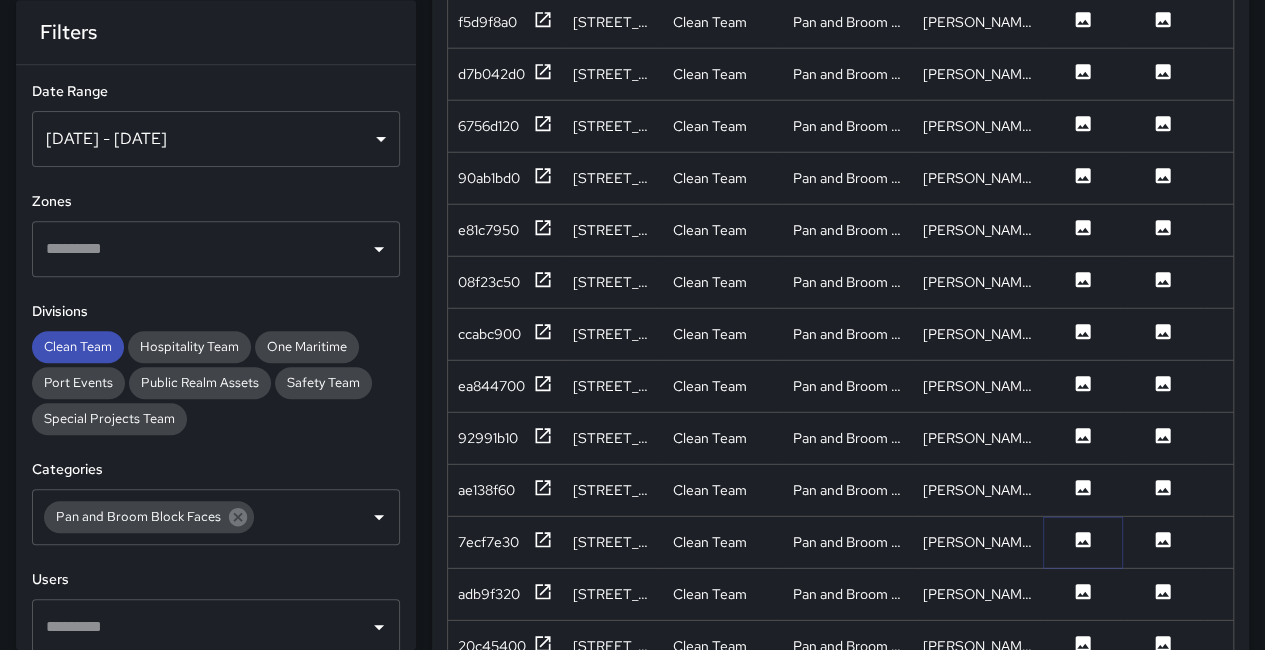 click at bounding box center [1083, 542] 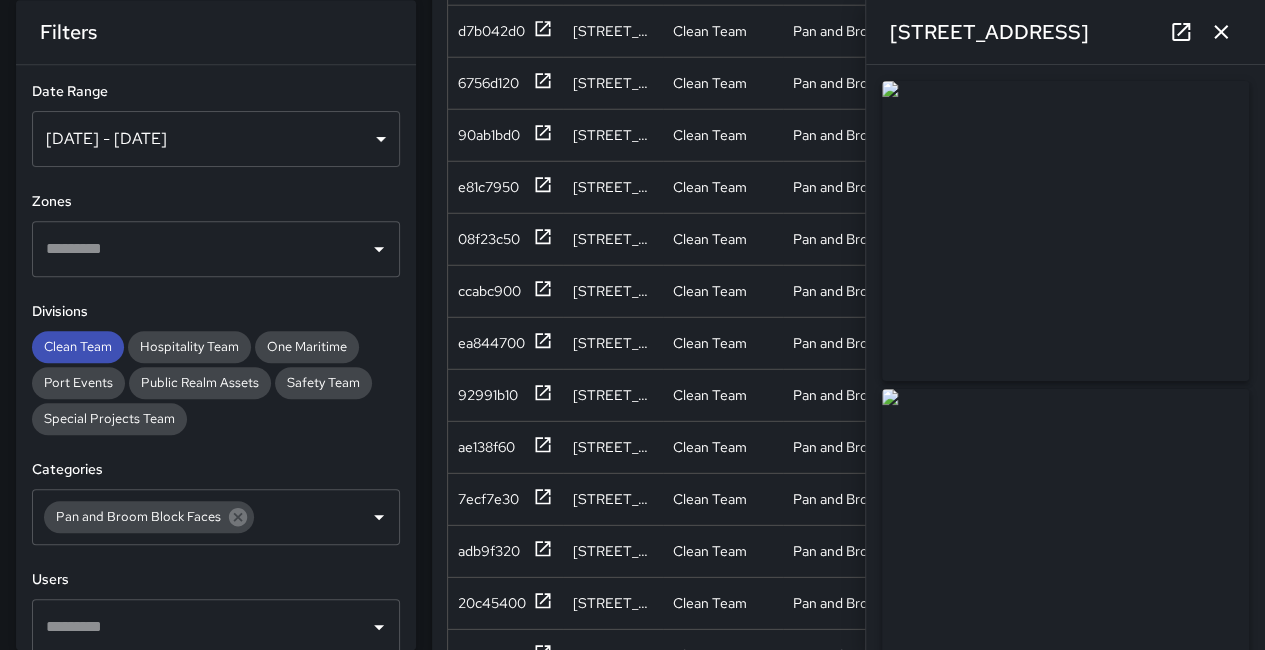 scroll, scrollTop: 2800, scrollLeft: 0, axis: vertical 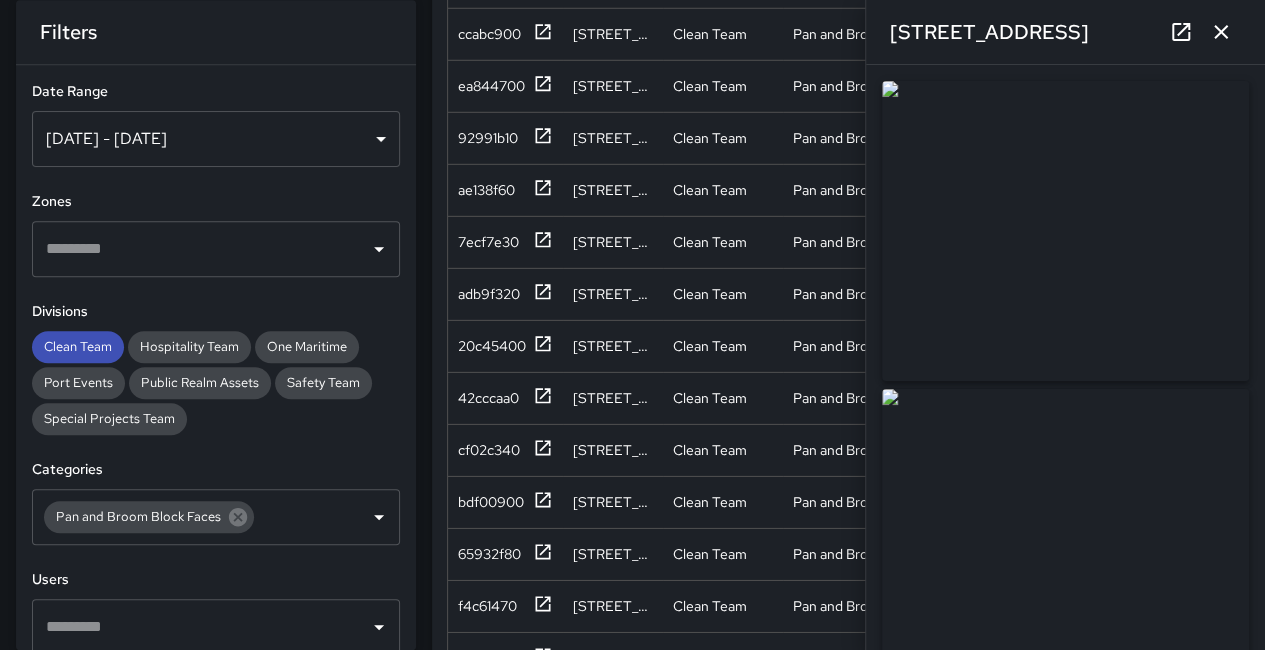 click 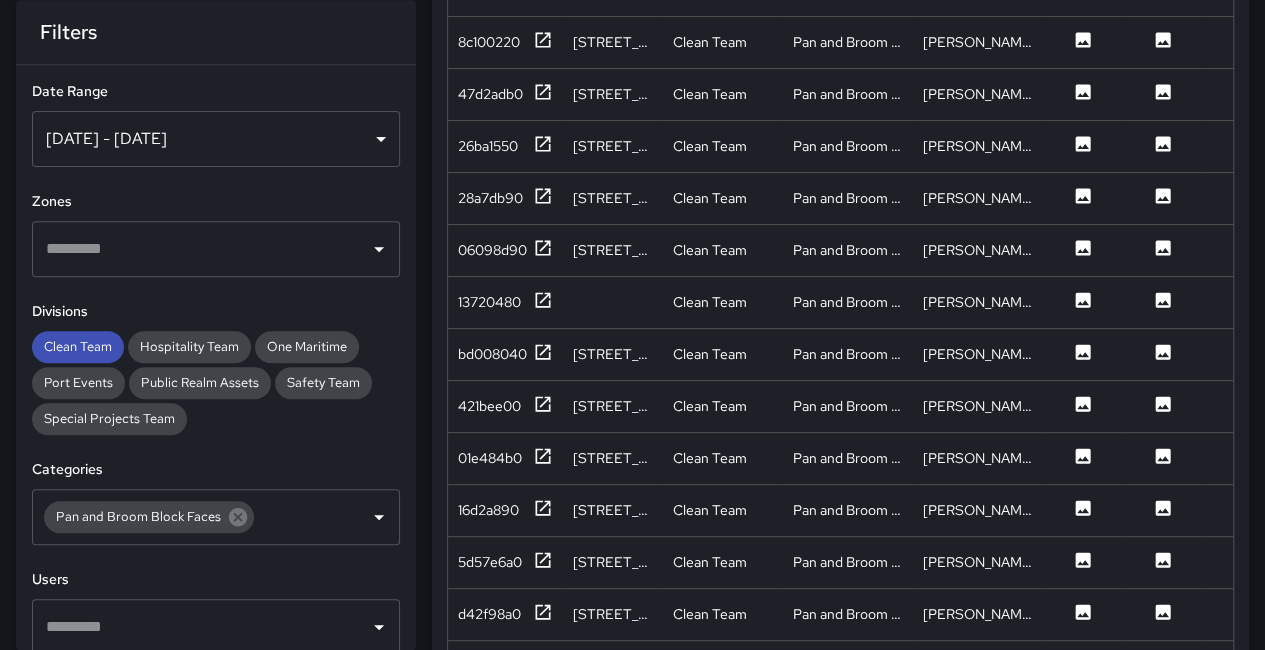 scroll, scrollTop: 4000, scrollLeft: 0, axis: vertical 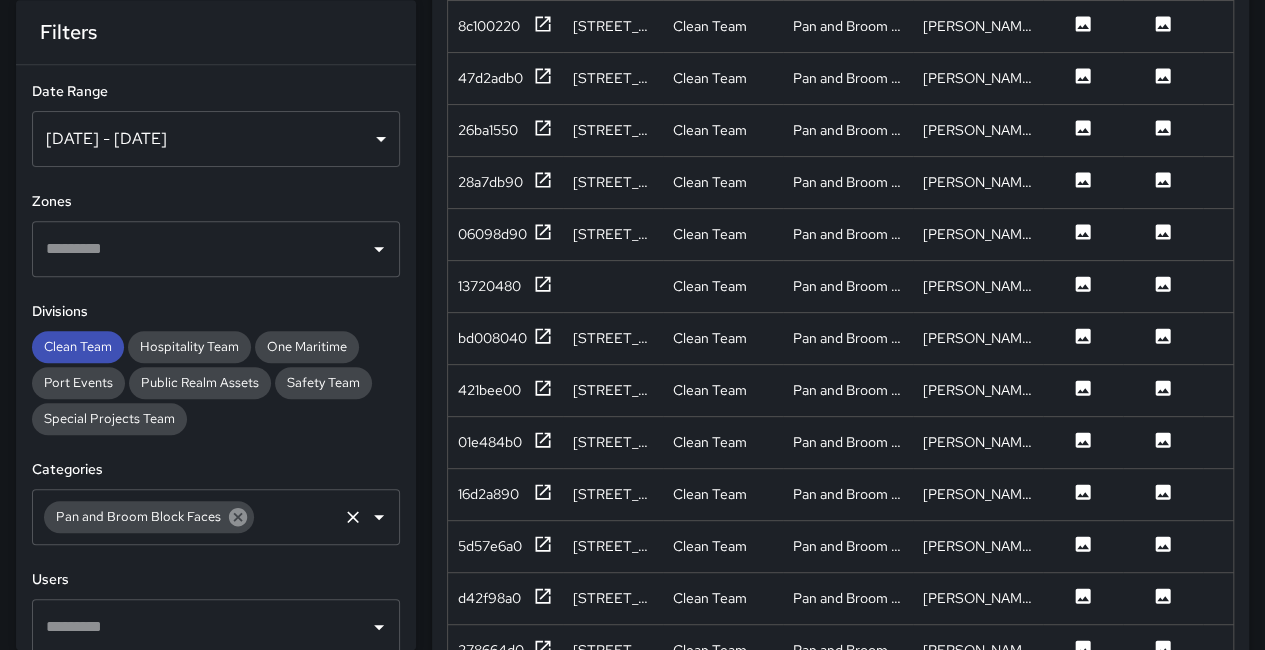 click 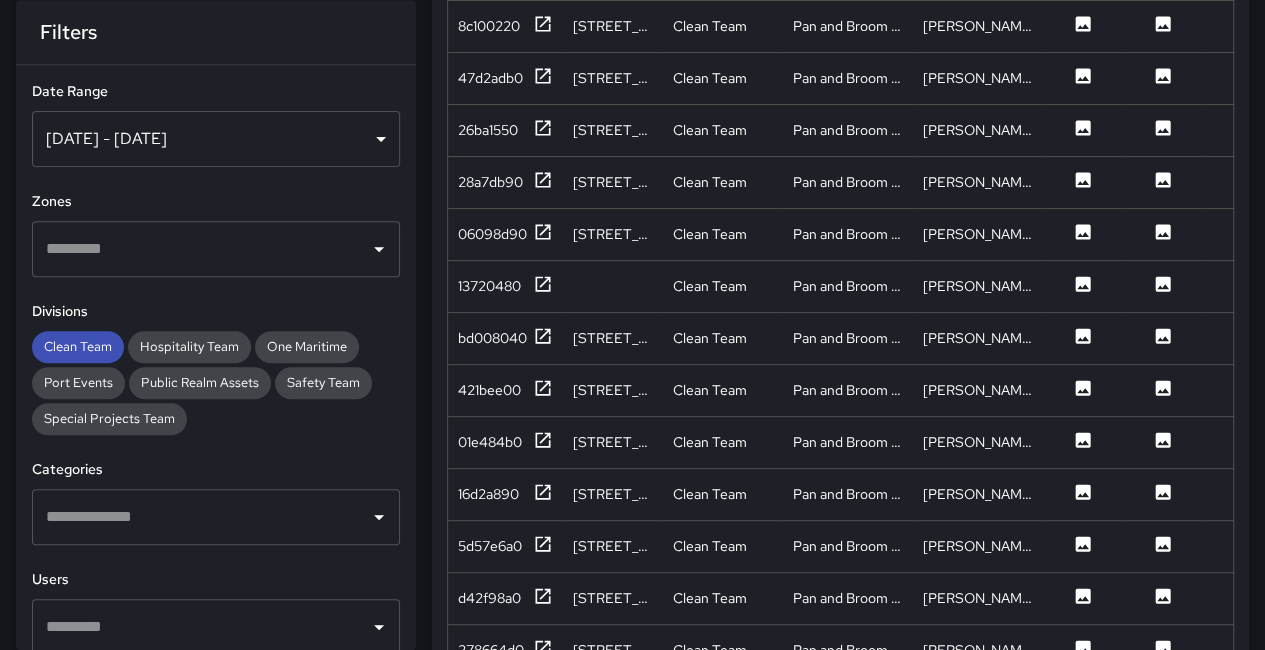 click 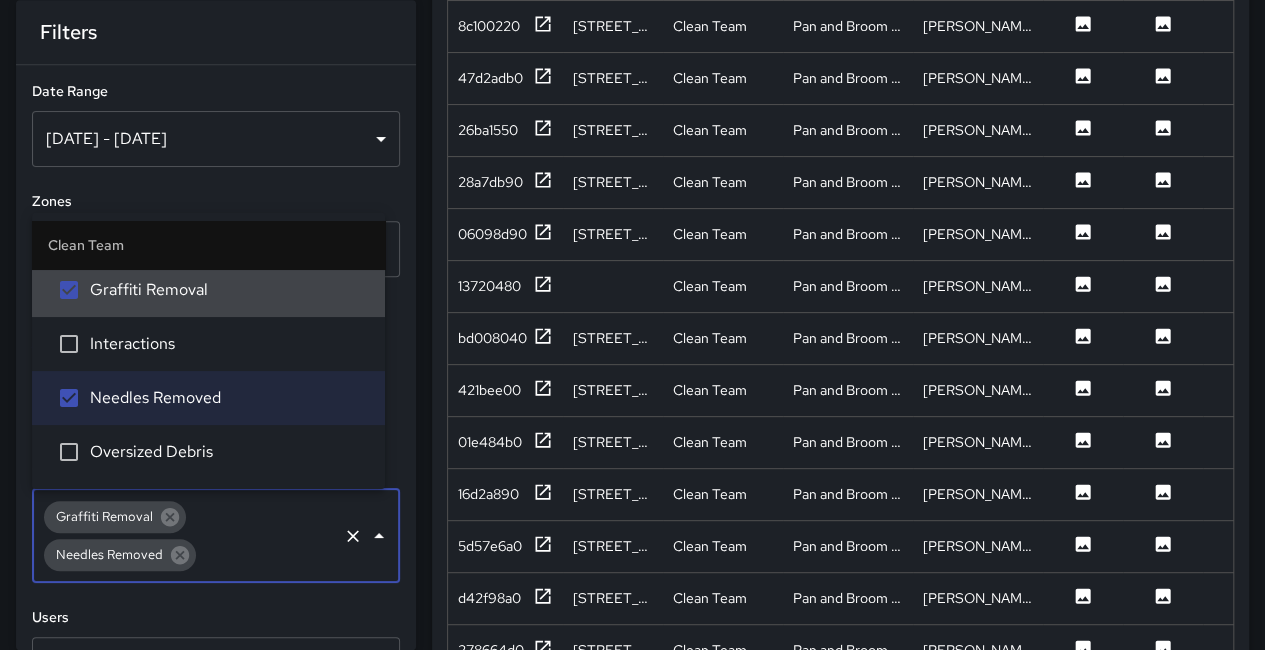 scroll, scrollTop: 200, scrollLeft: 0, axis: vertical 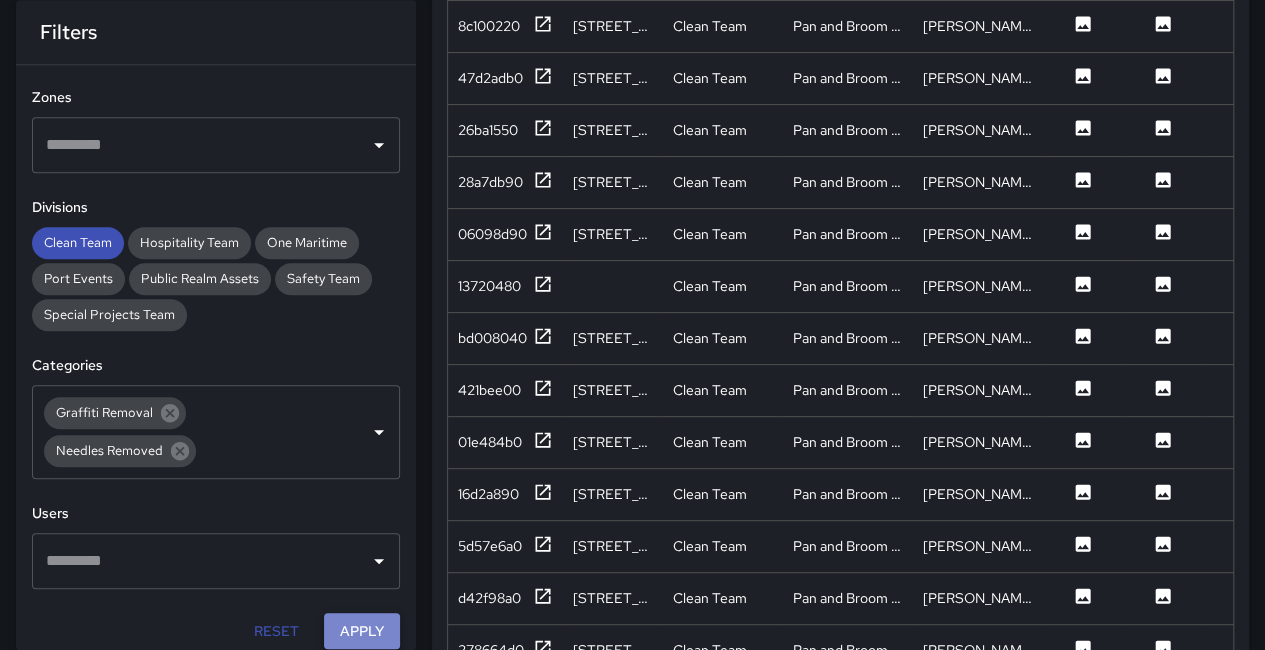 click on "Apply" at bounding box center [362, 631] 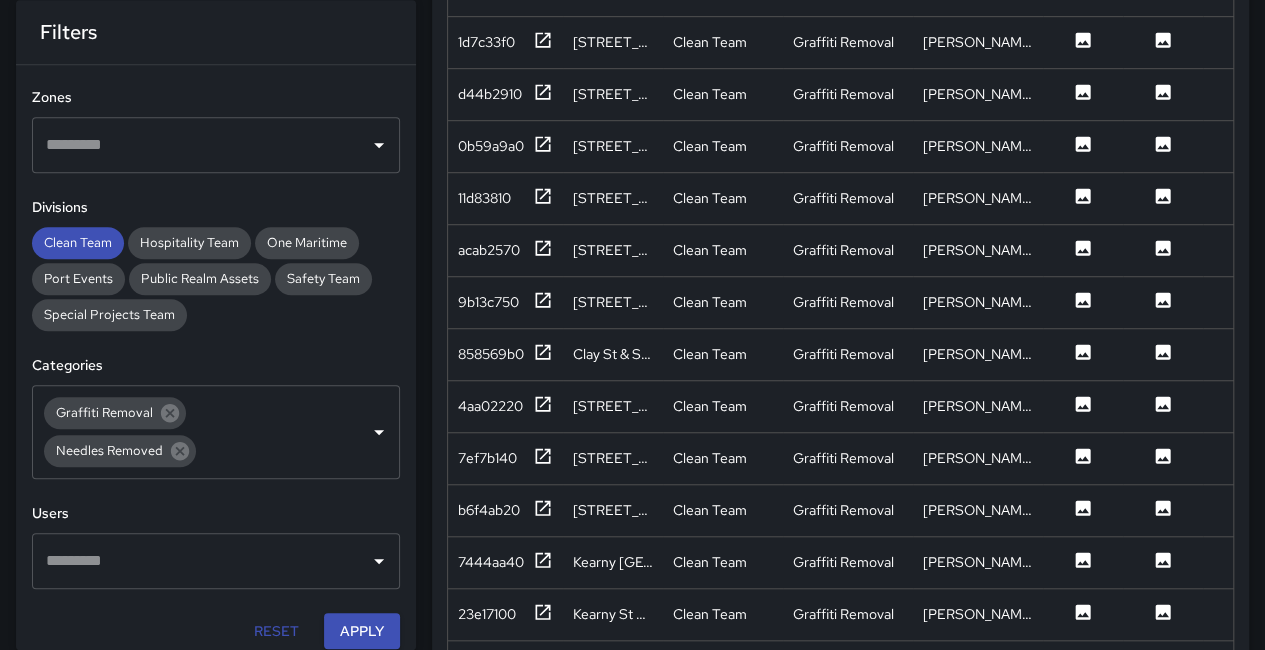 scroll, scrollTop: 4525, scrollLeft: 0, axis: vertical 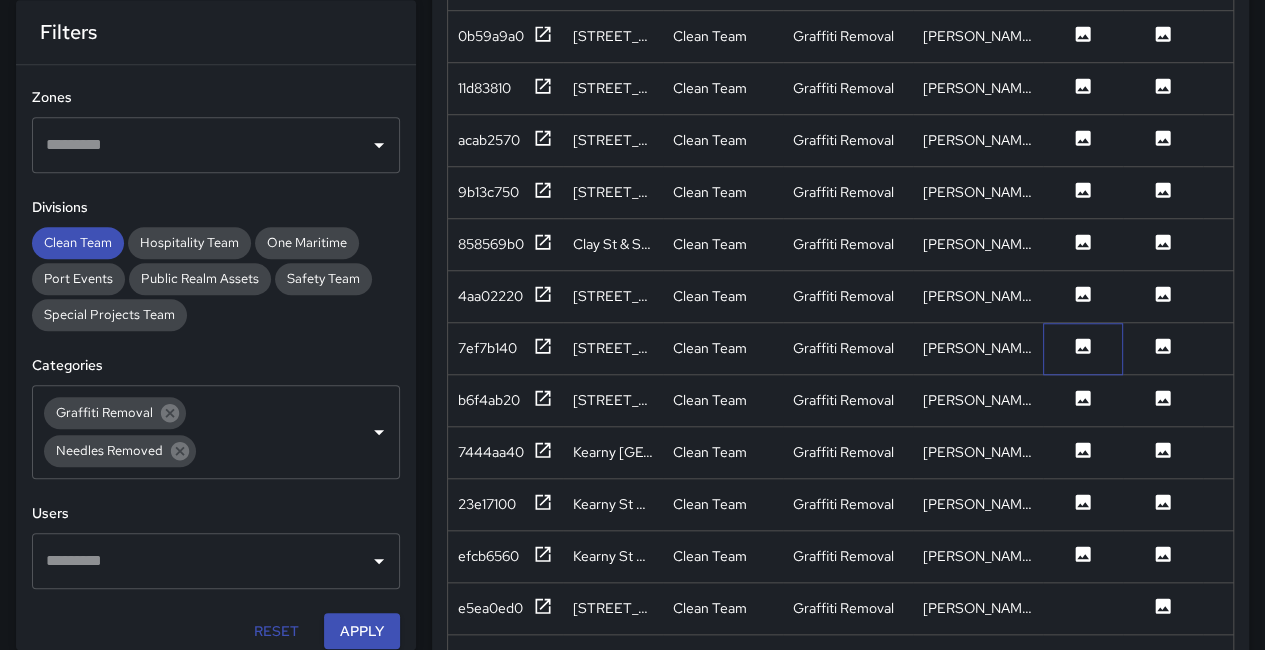 click at bounding box center (1083, 349) 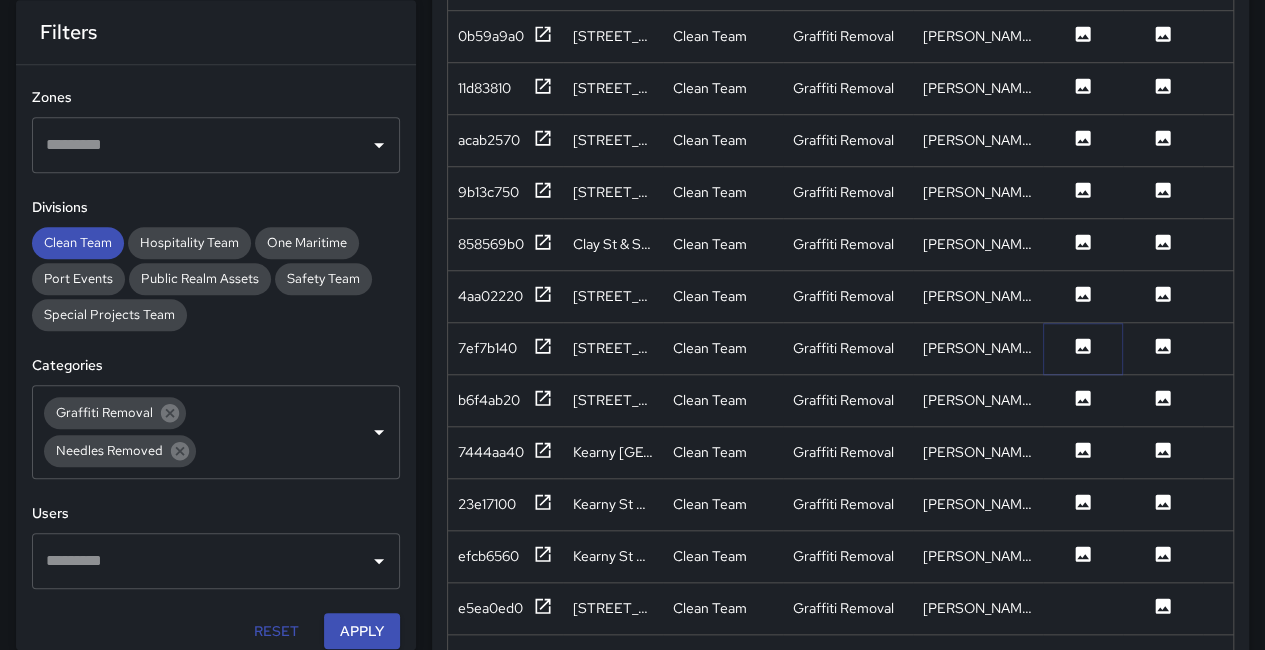 click 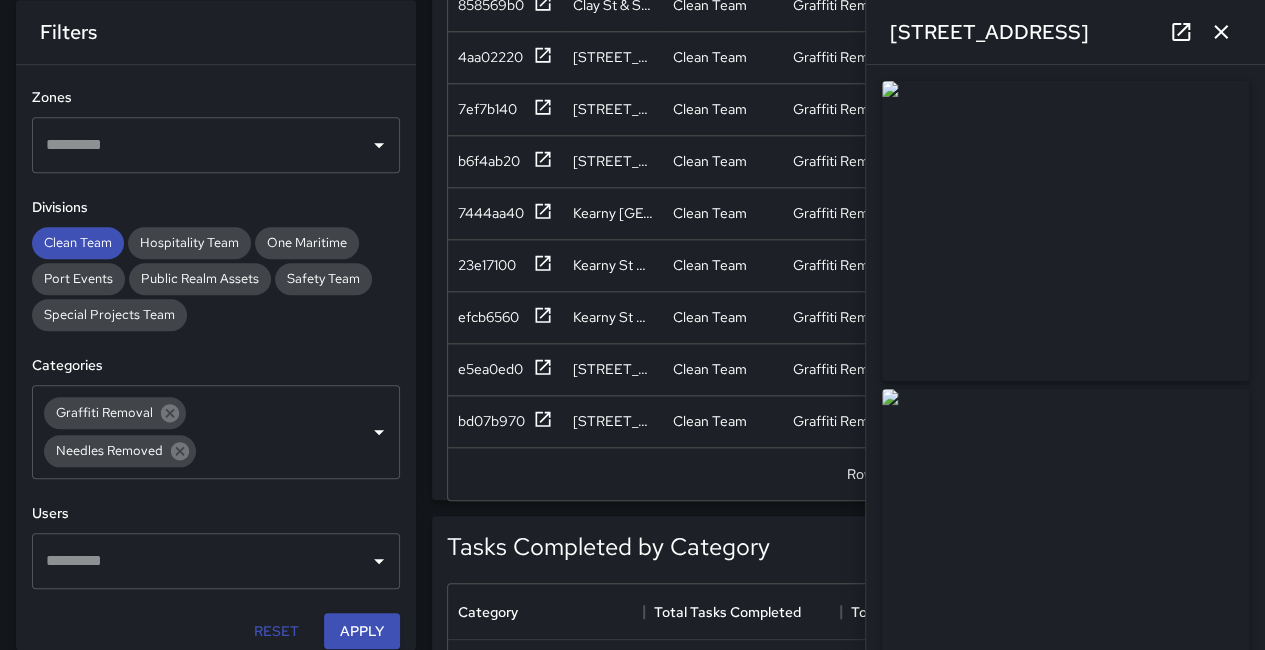 scroll, scrollTop: 800, scrollLeft: 0, axis: vertical 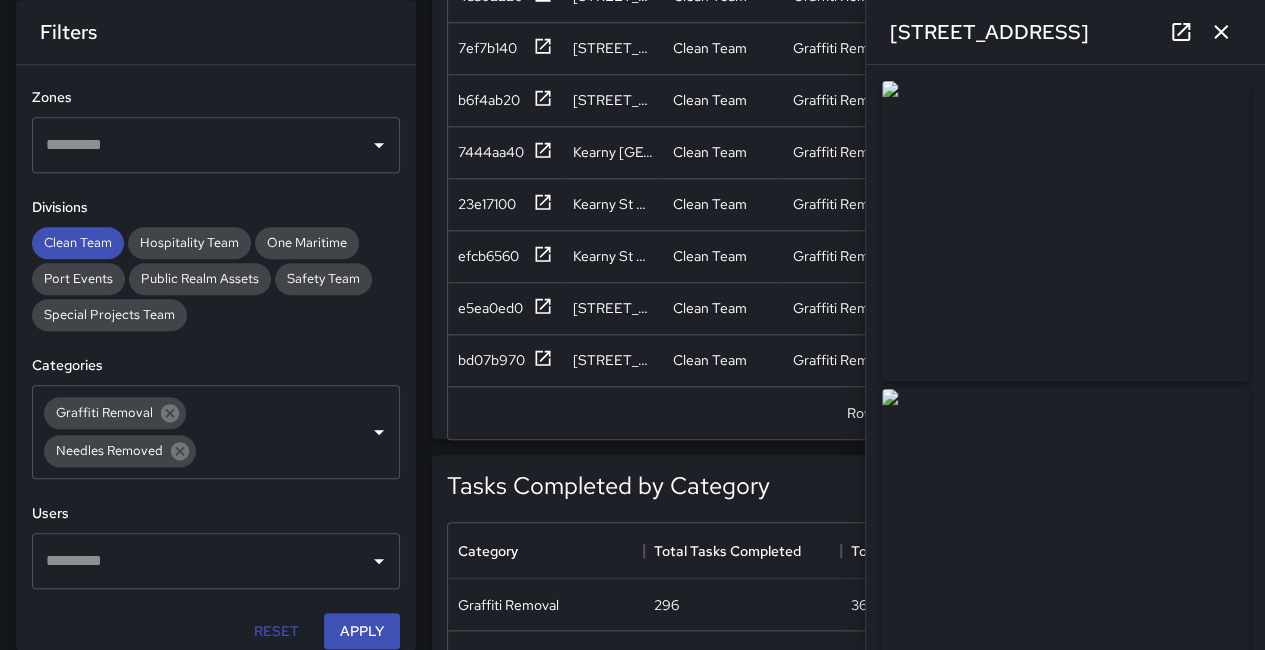 click 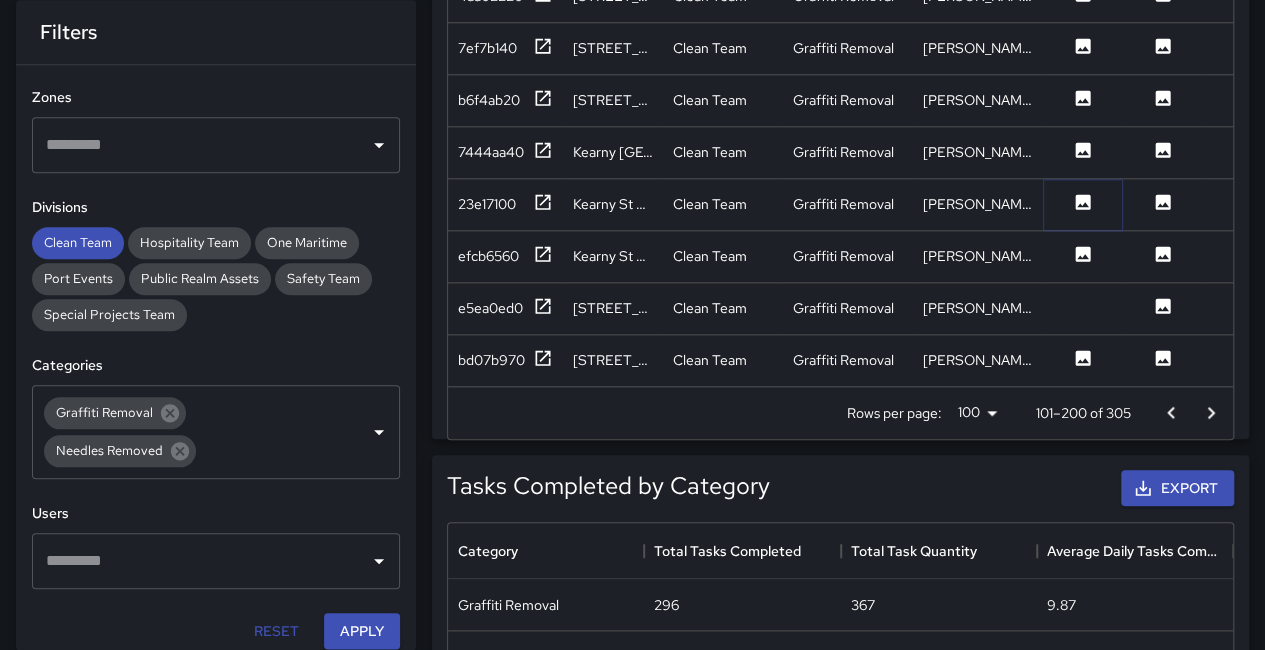 click 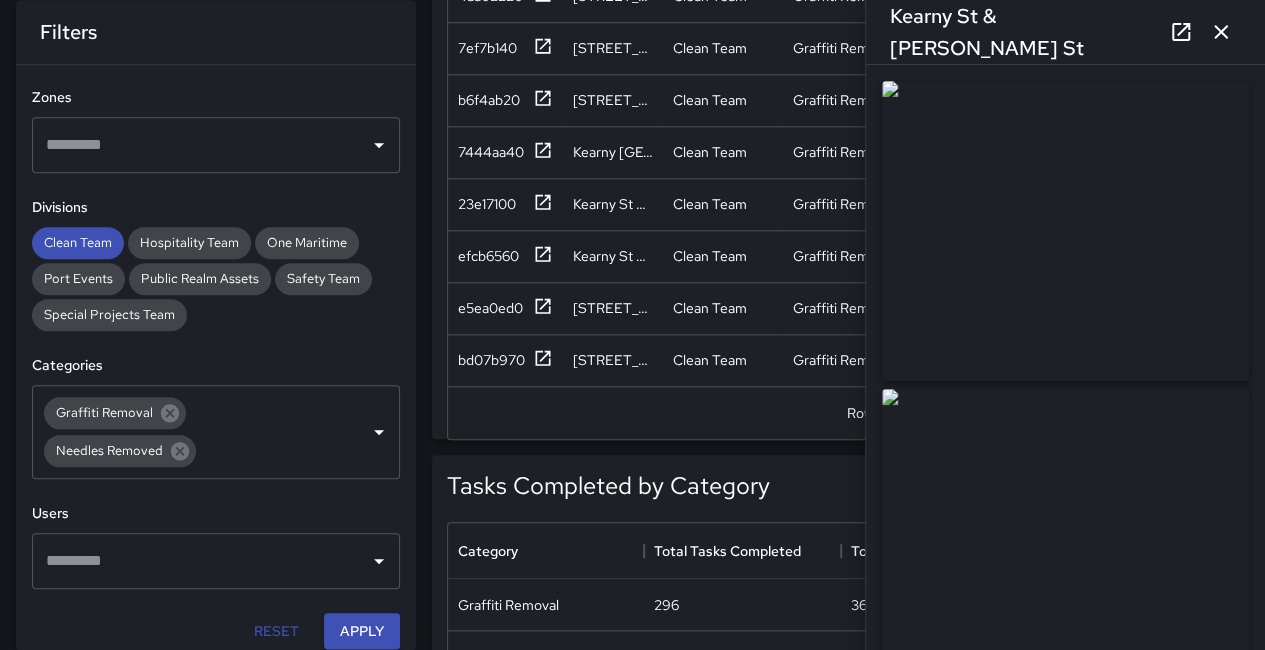 scroll, scrollTop: 700, scrollLeft: 0, axis: vertical 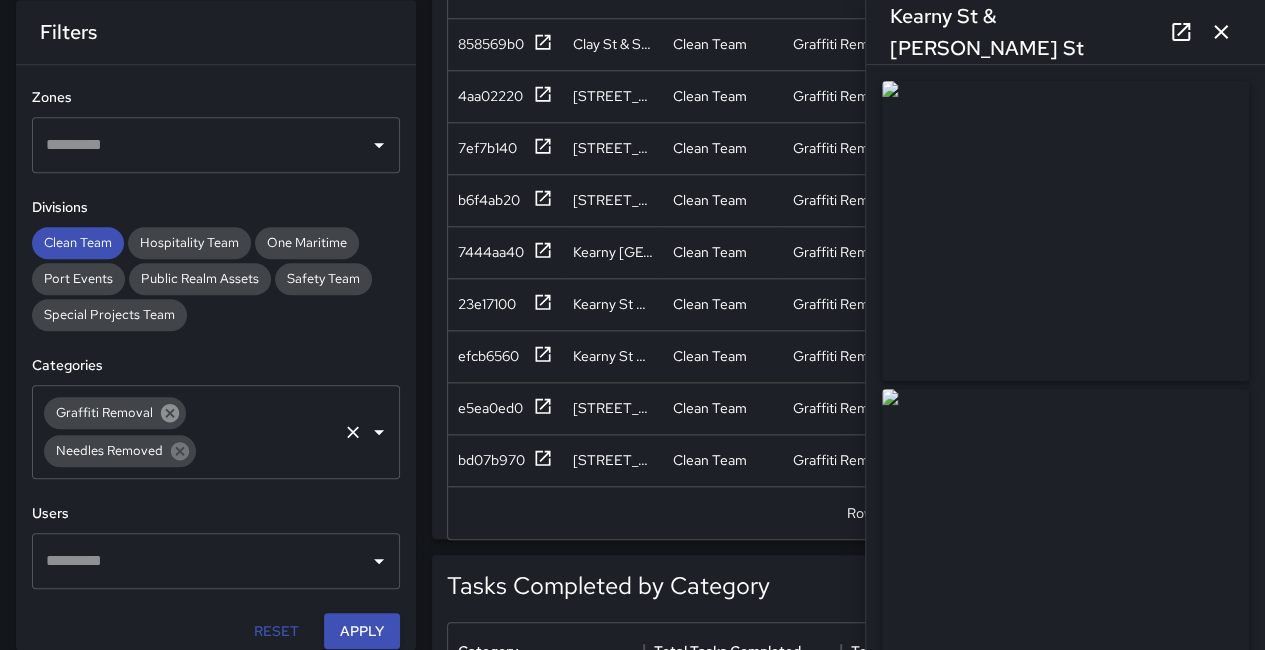 click 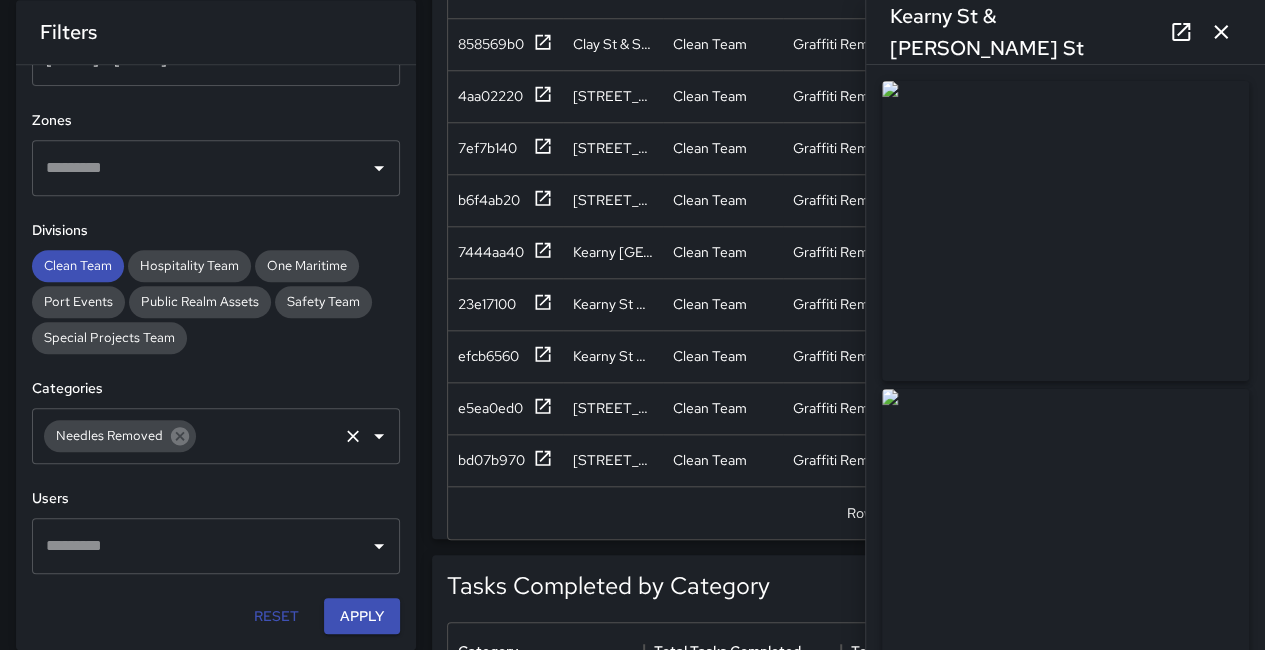scroll, scrollTop: 66, scrollLeft: 0, axis: vertical 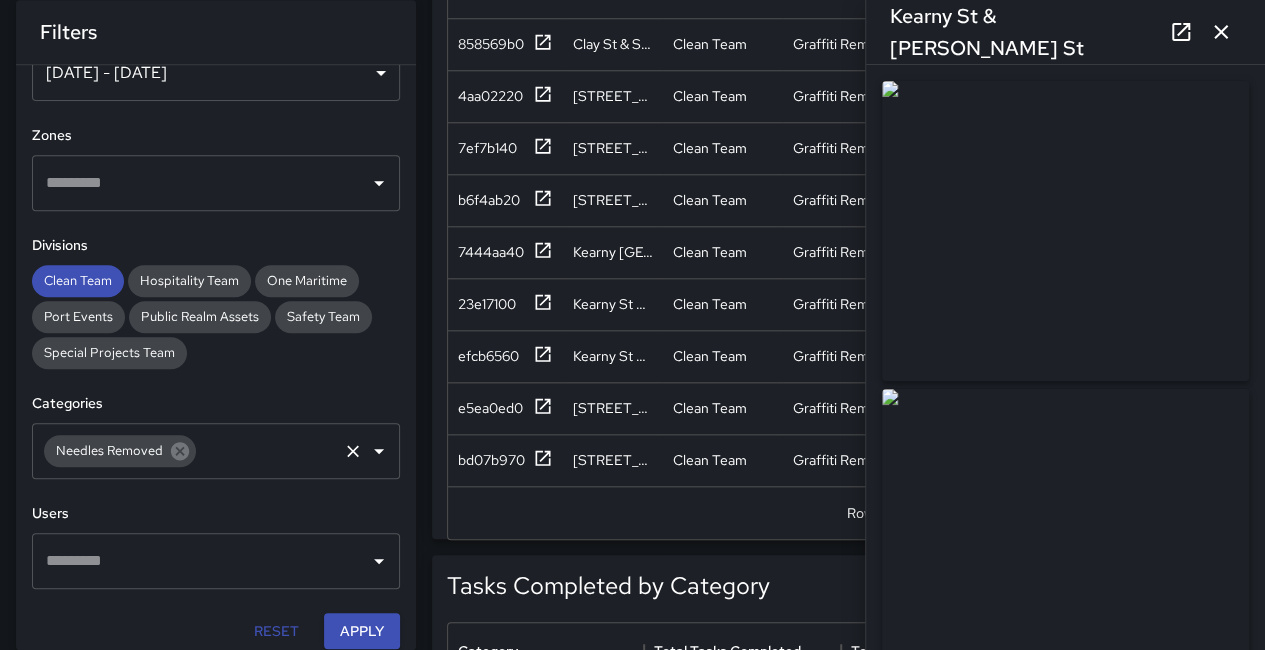 click 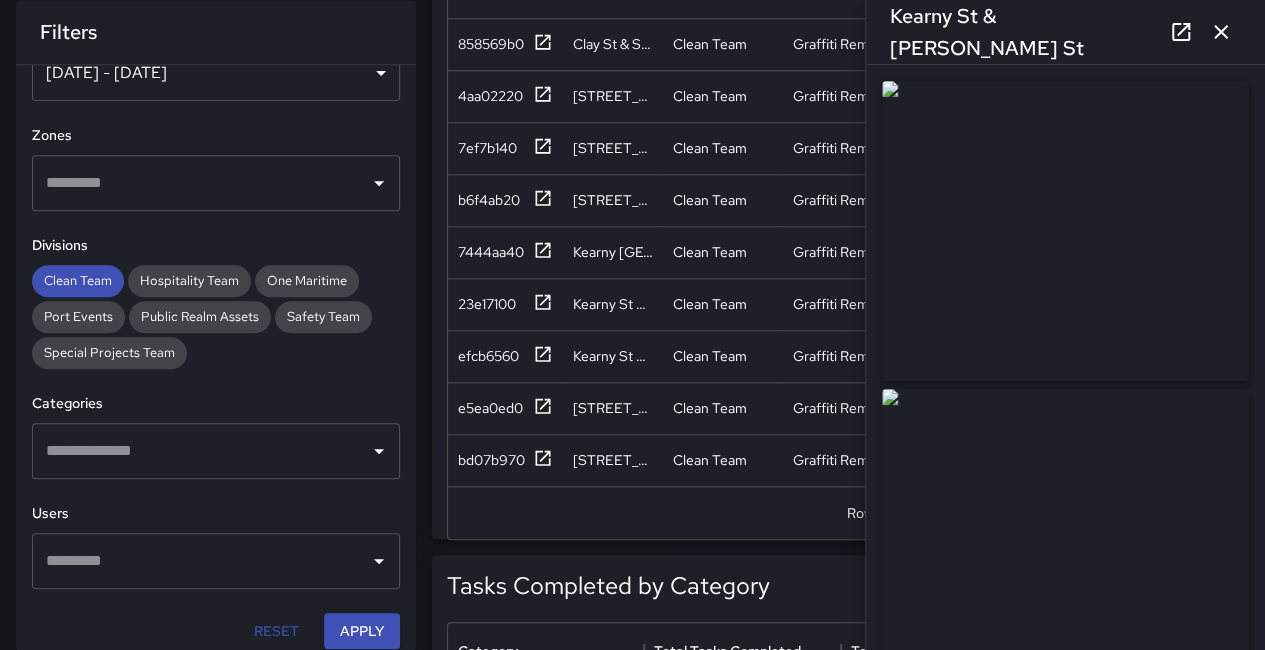click at bounding box center [201, 451] 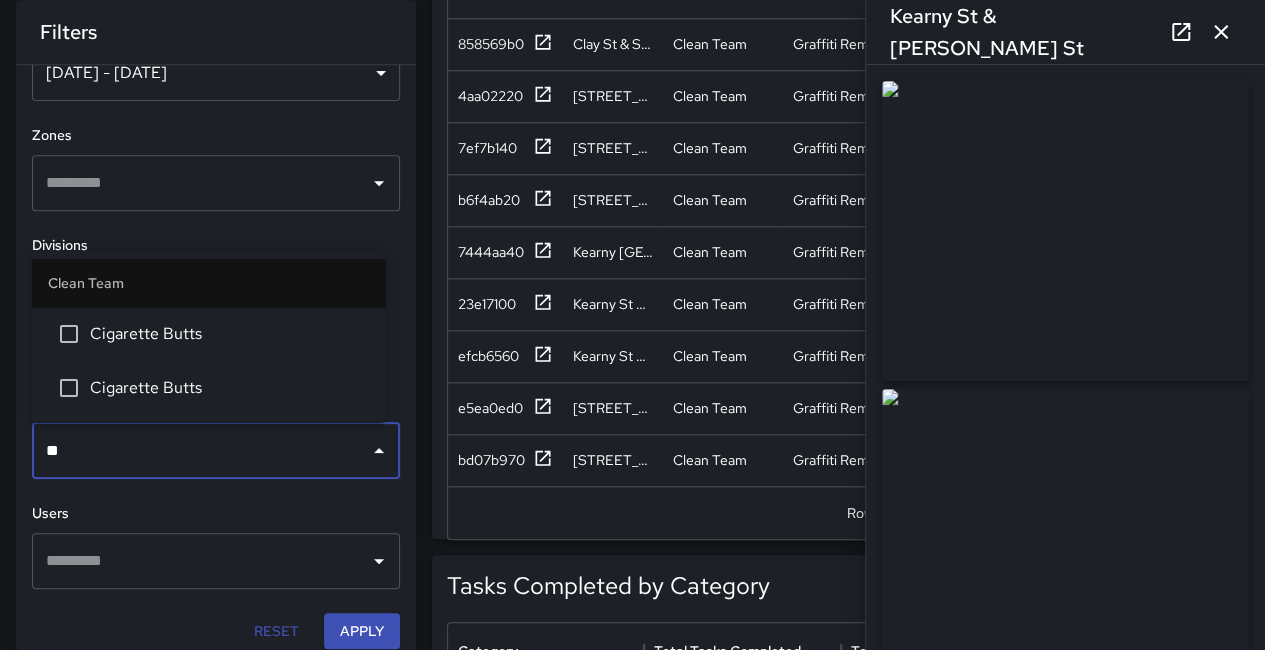 type on "***" 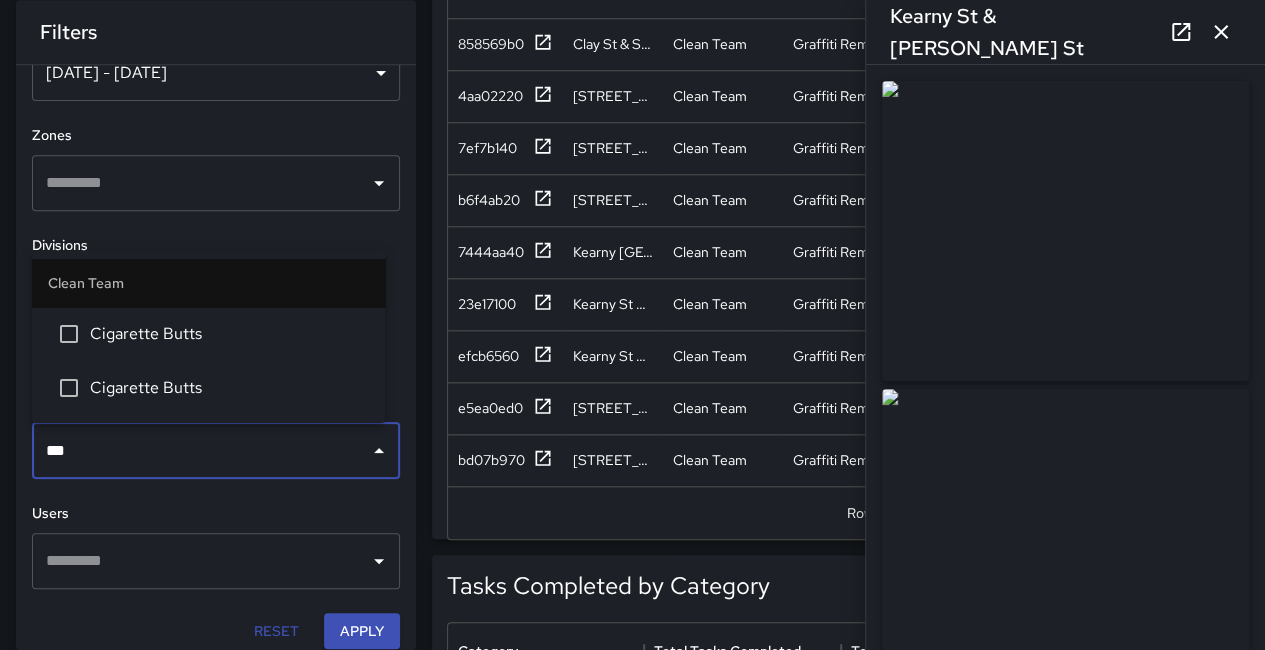 click on "Cigarette Butts" at bounding box center [229, 334] 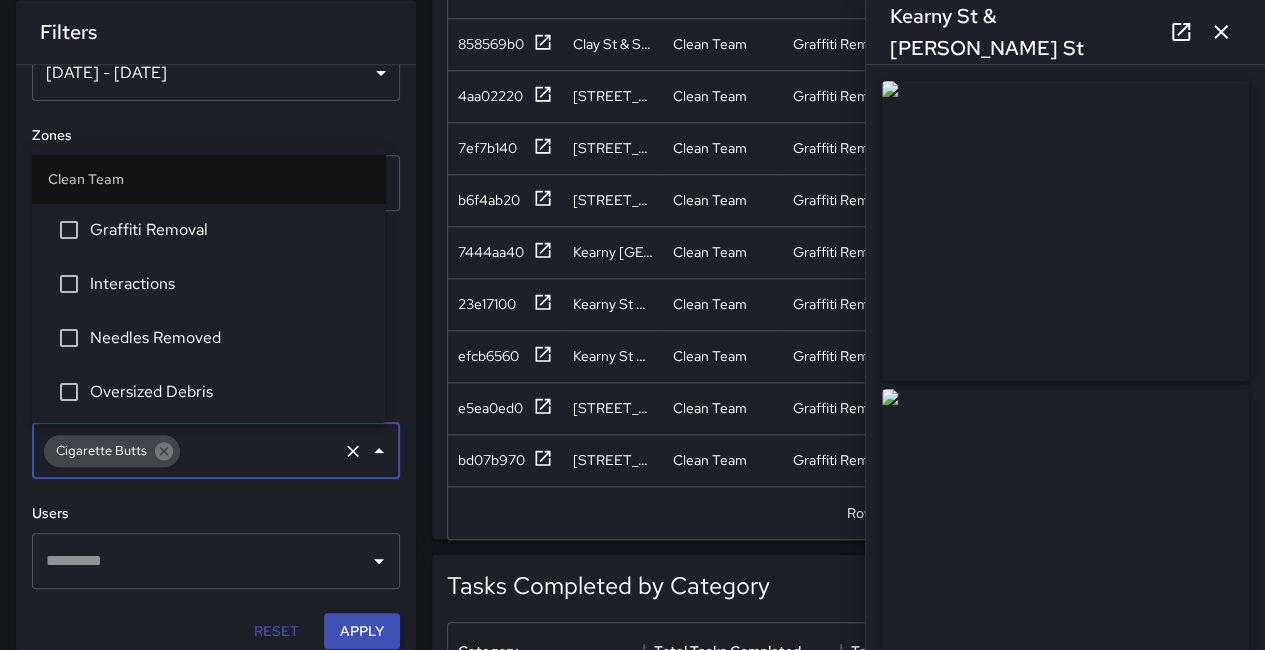 scroll, scrollTop: 0, scrollLeft: 0, axis: both 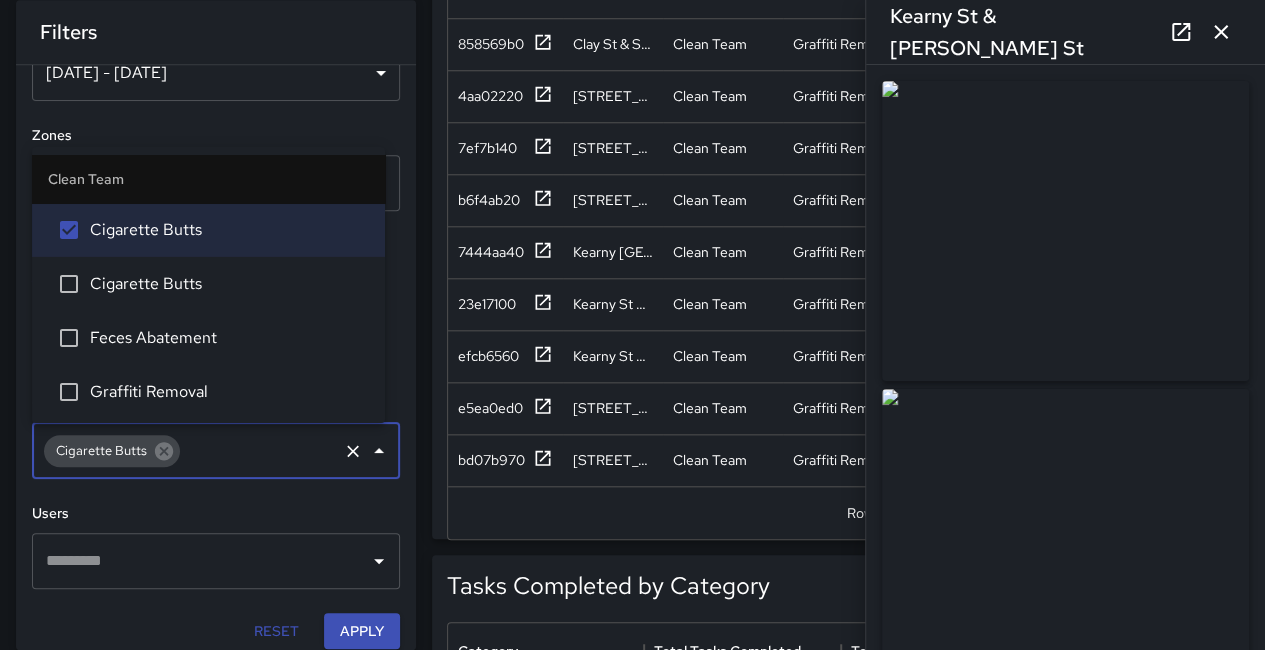 click on "Cigarette Butts" at bounding box center [229, 284] 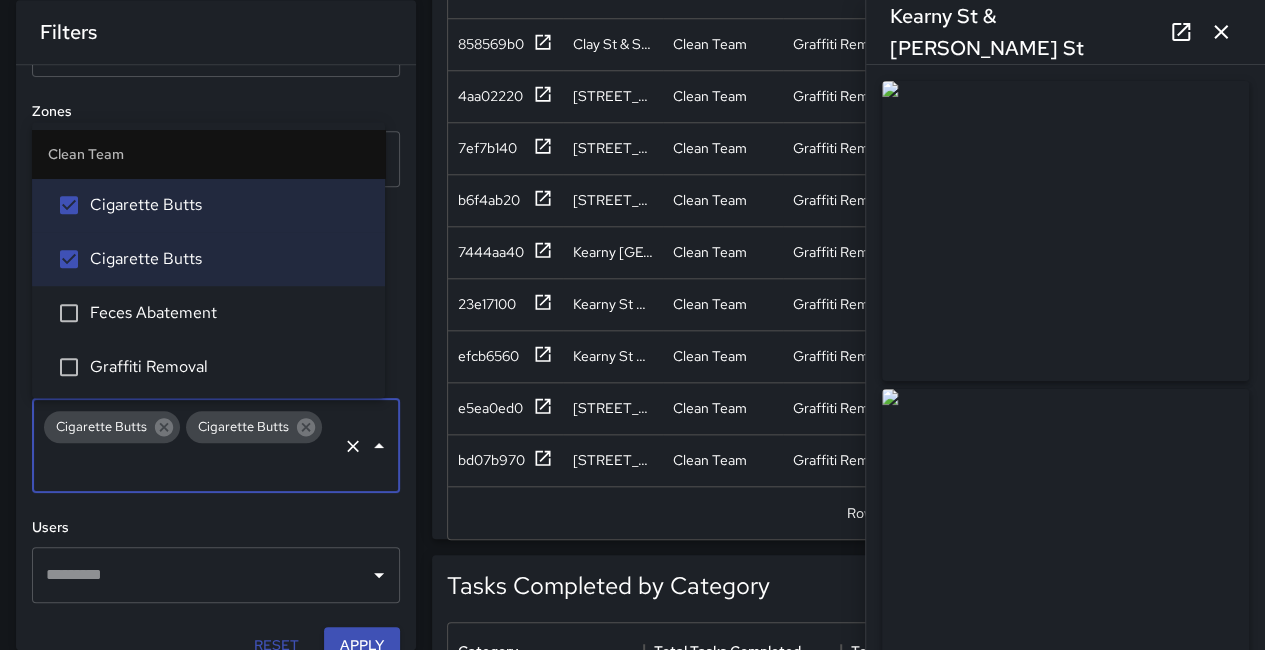 scroll, scrollTop: 104, scrollLeft: 0, axis: vertical 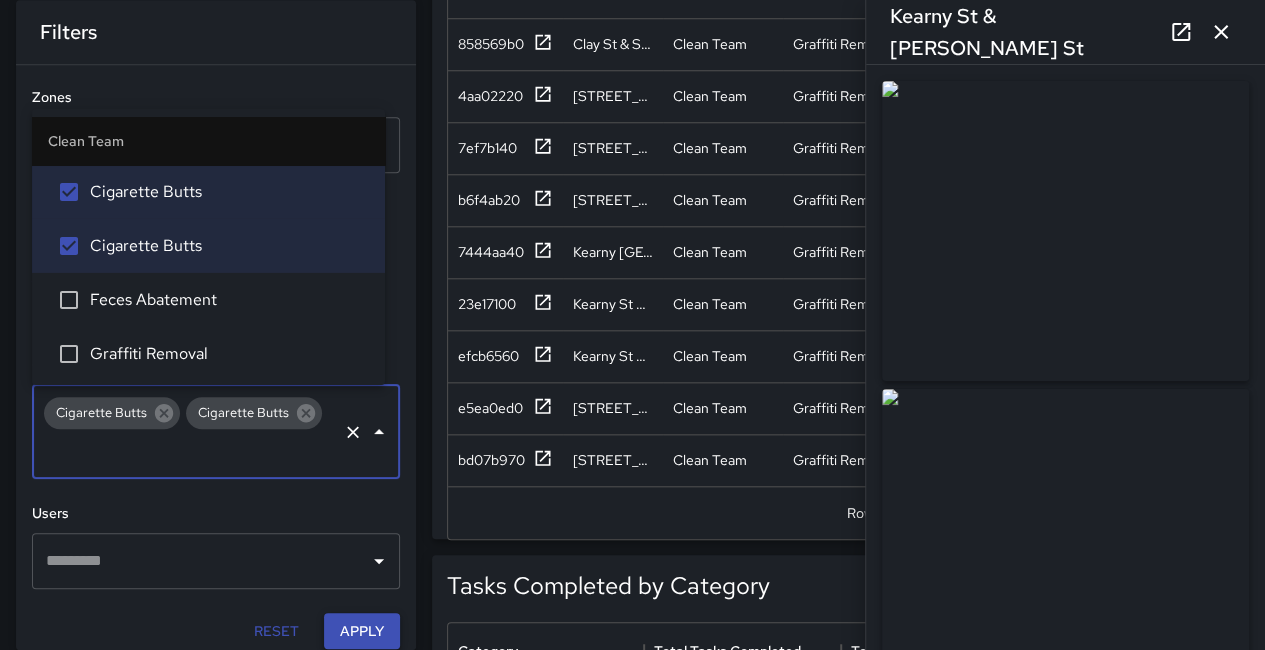 click on "Apply" at bounding box center (362, 631) 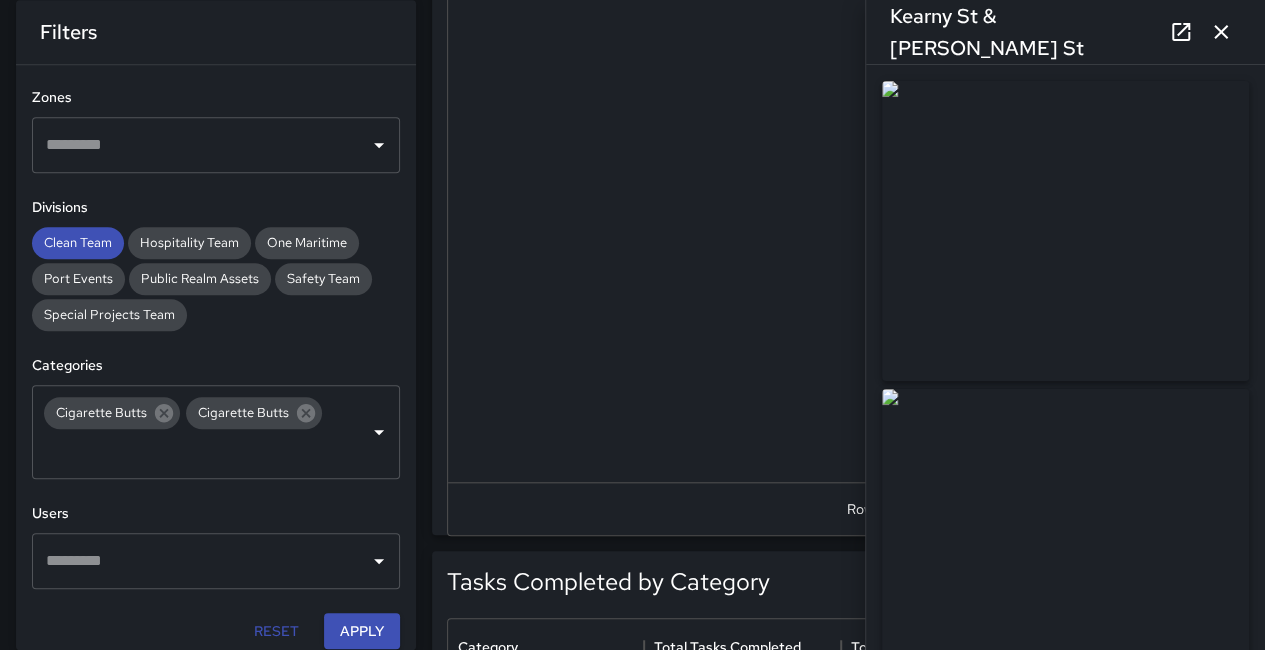 click 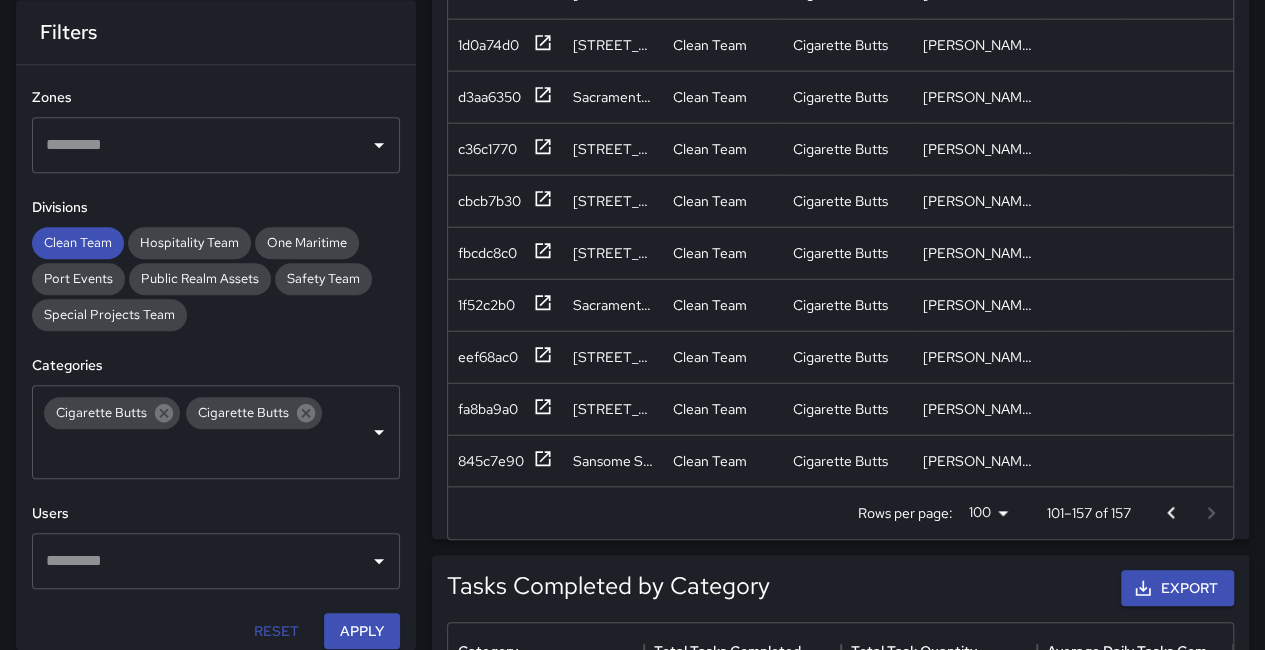 scroll, scrollTop: 2289, scrollLeft: 0, axis: vertical 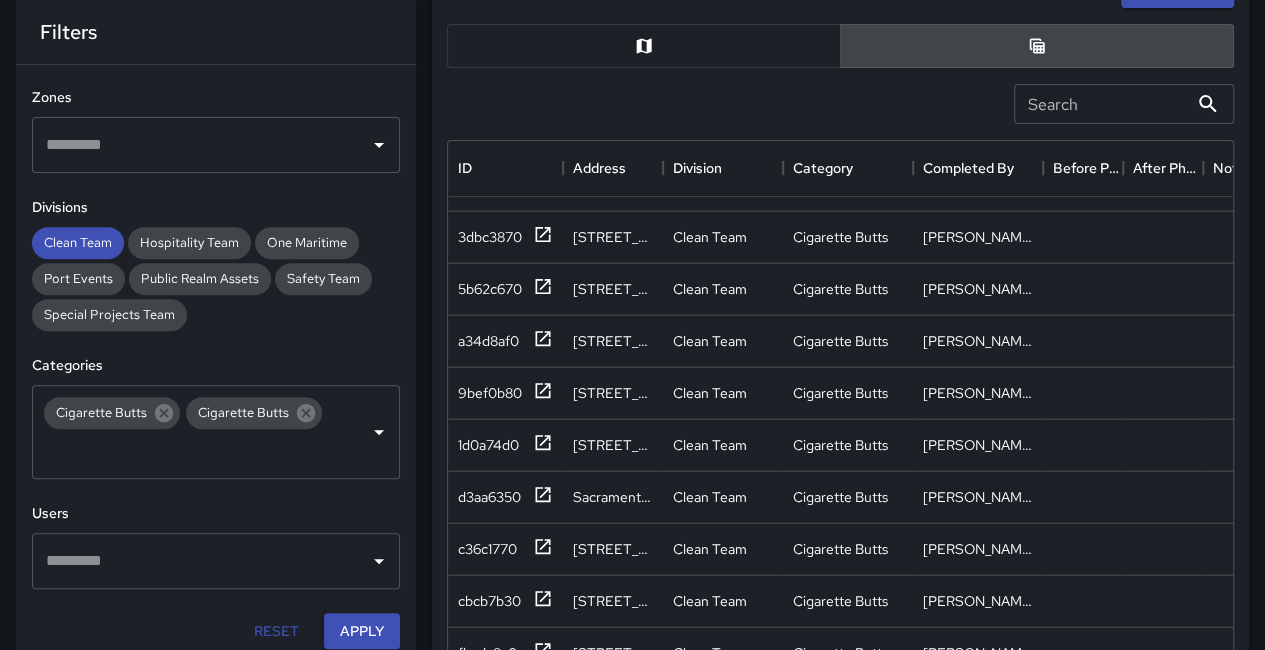 click at bounding box center (644, 46) 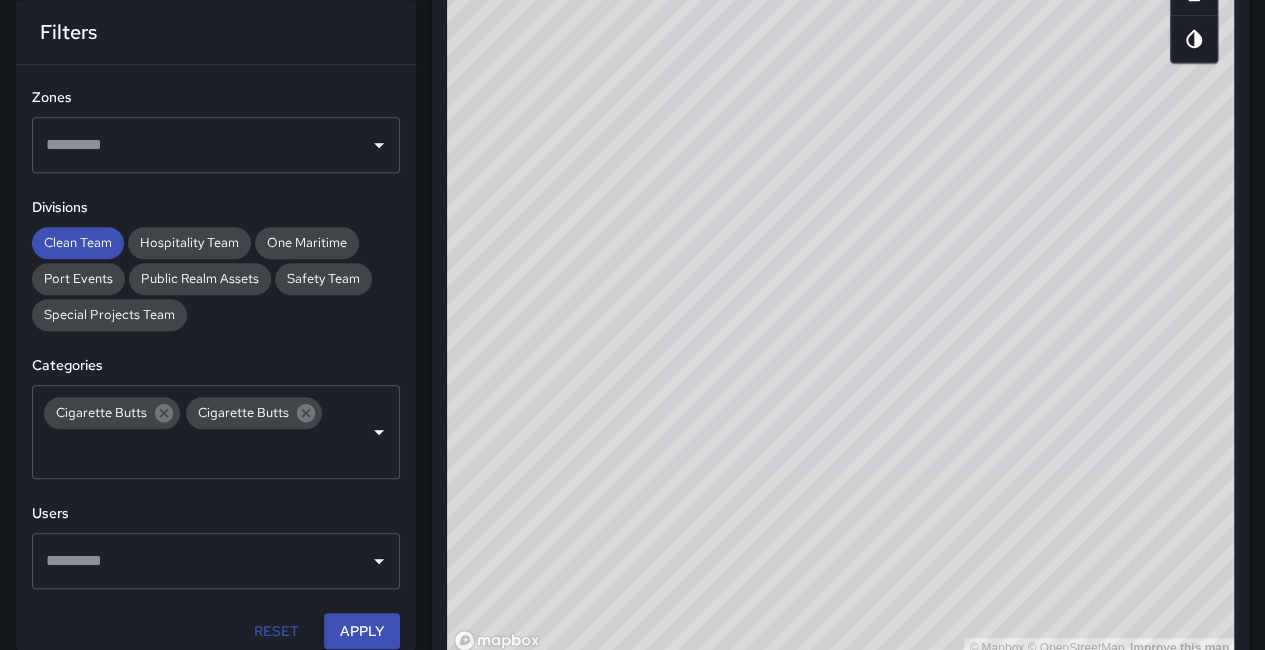 scroll, scrollTop: 532, scrollLeft: 0, axis: vertical 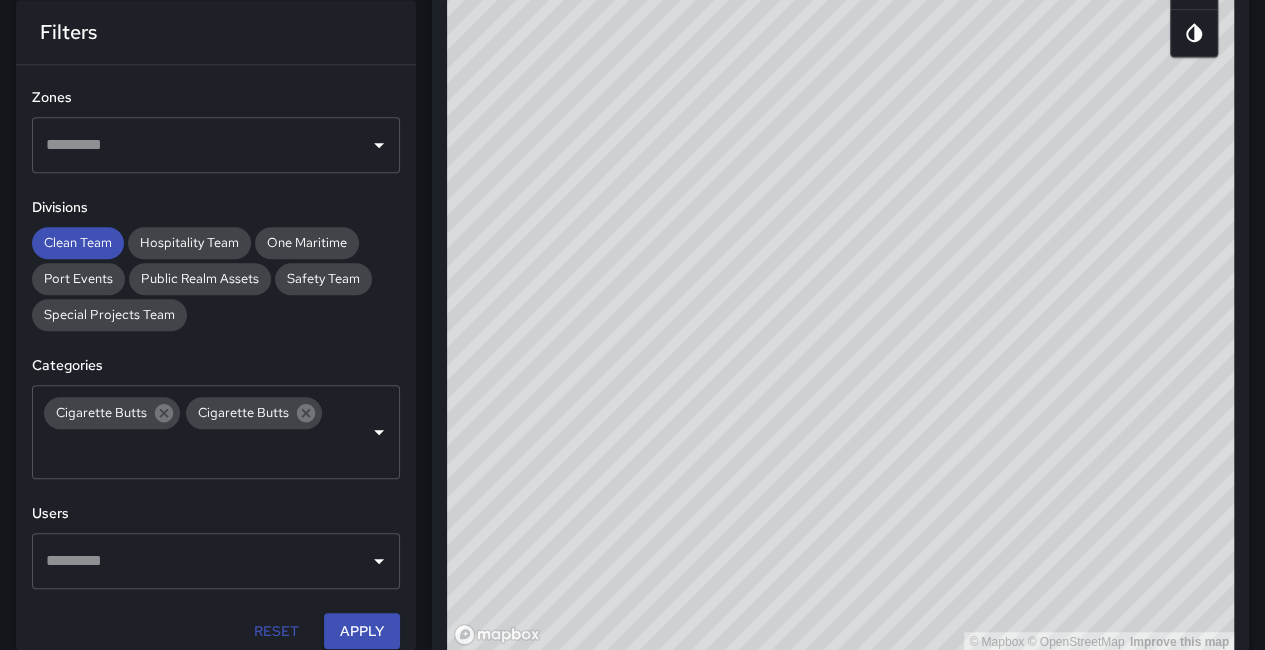 drag, startPoint x: 1053, startPoint y: 345, endPoint x: 1195, endPoint y: 336, distance: 142.28493 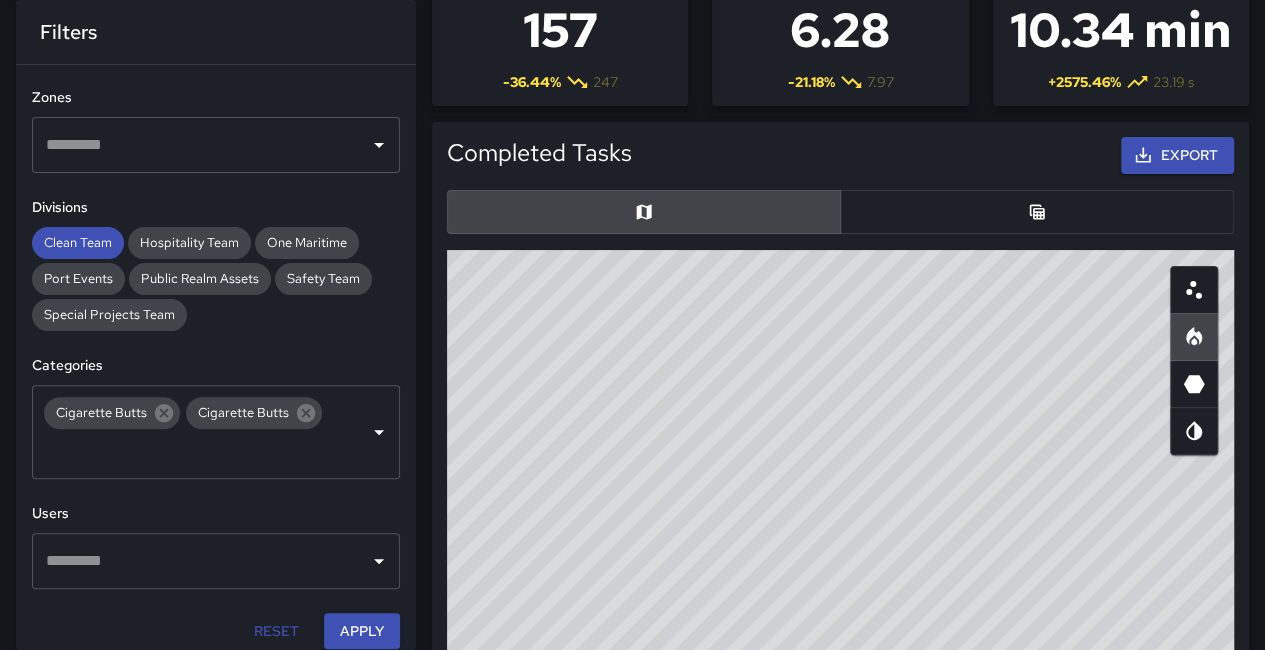 scroll, scrollTop: 132, scrollLeft: 0, axis: vertical 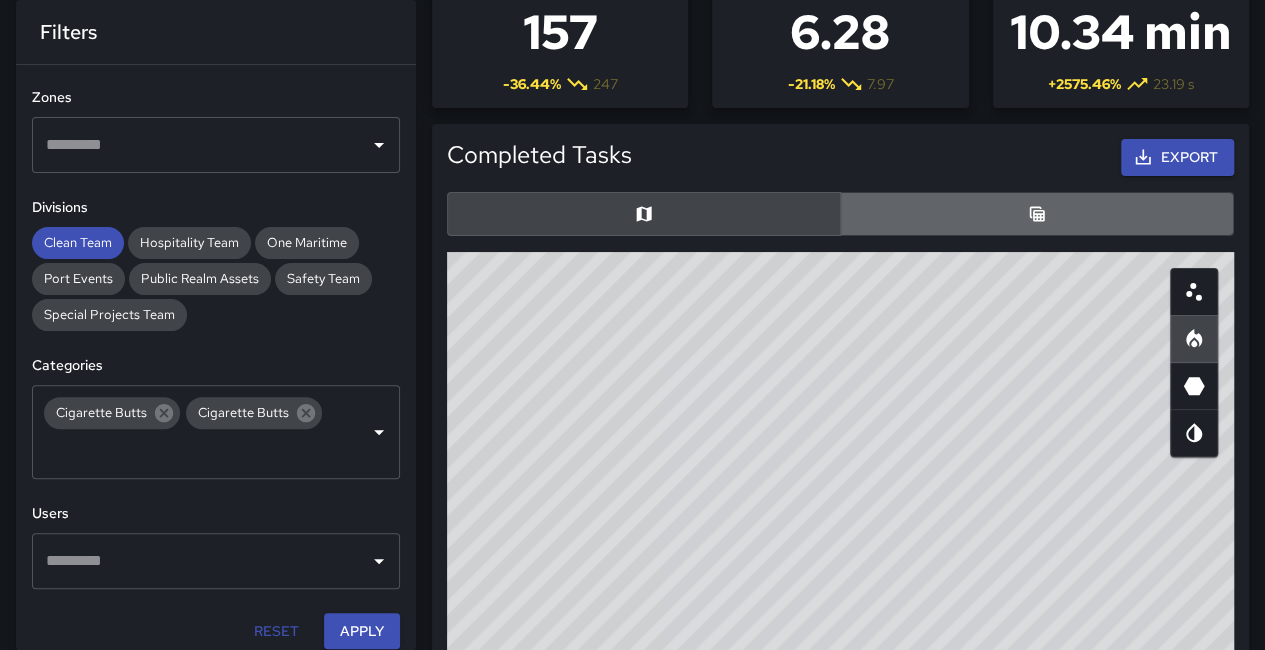 click at bounding box center [1037, 214] 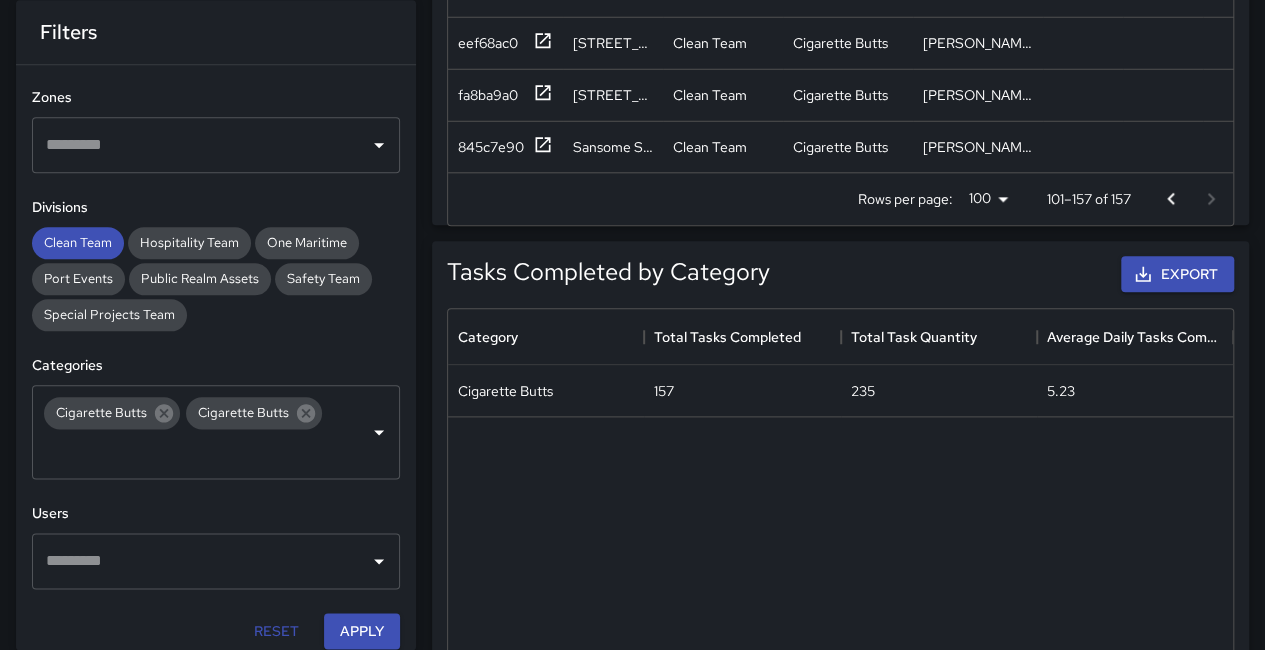 scroll, scrollTop: 732, scrollLeft: 0, axis: vertical 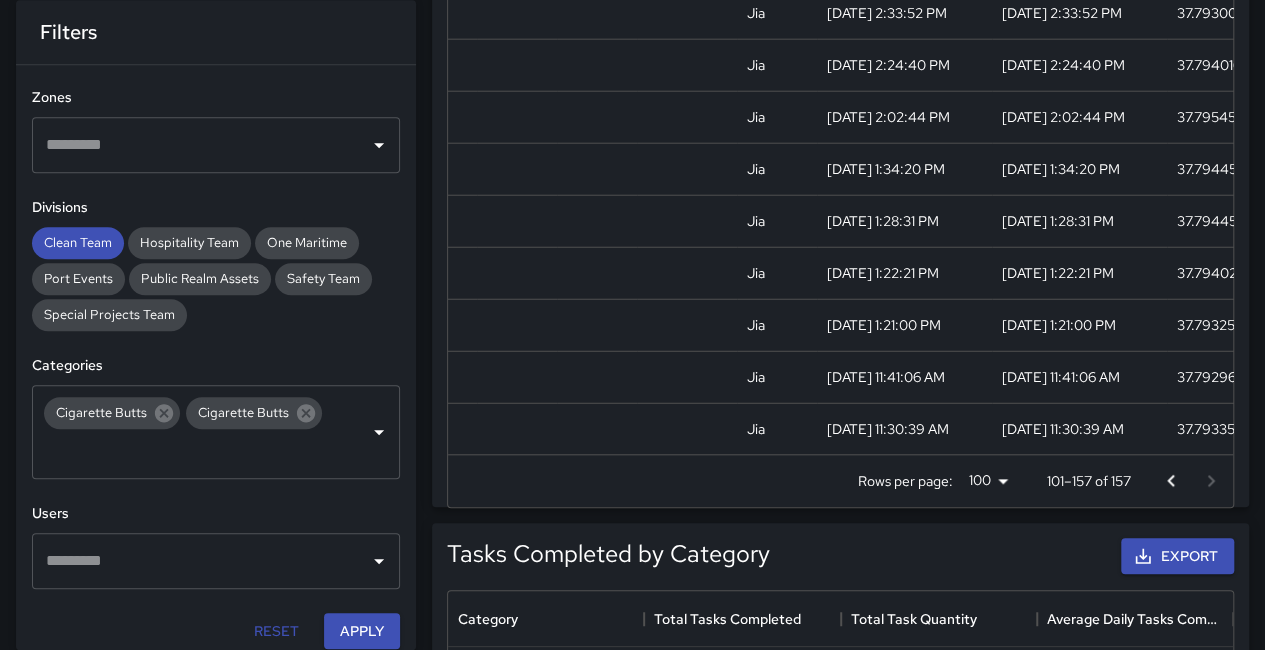 click at bounding box center [1171, 481] 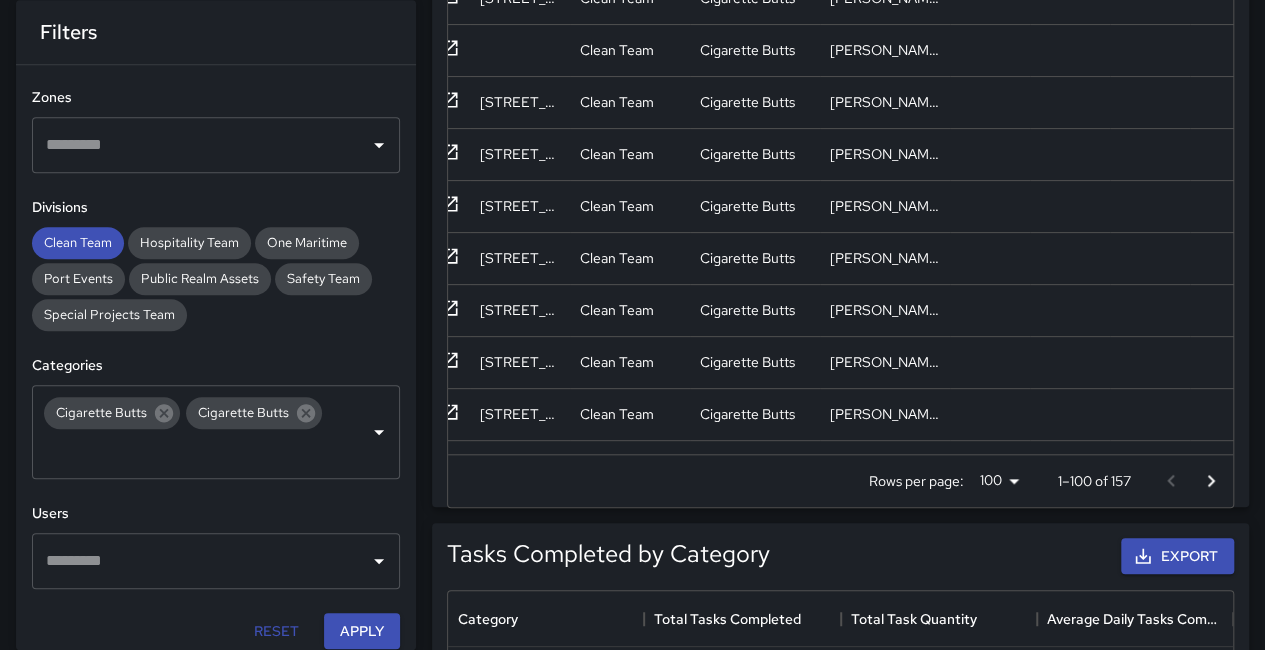 scroll, scrollTop: 0, scrollLeft: 0, axis: both 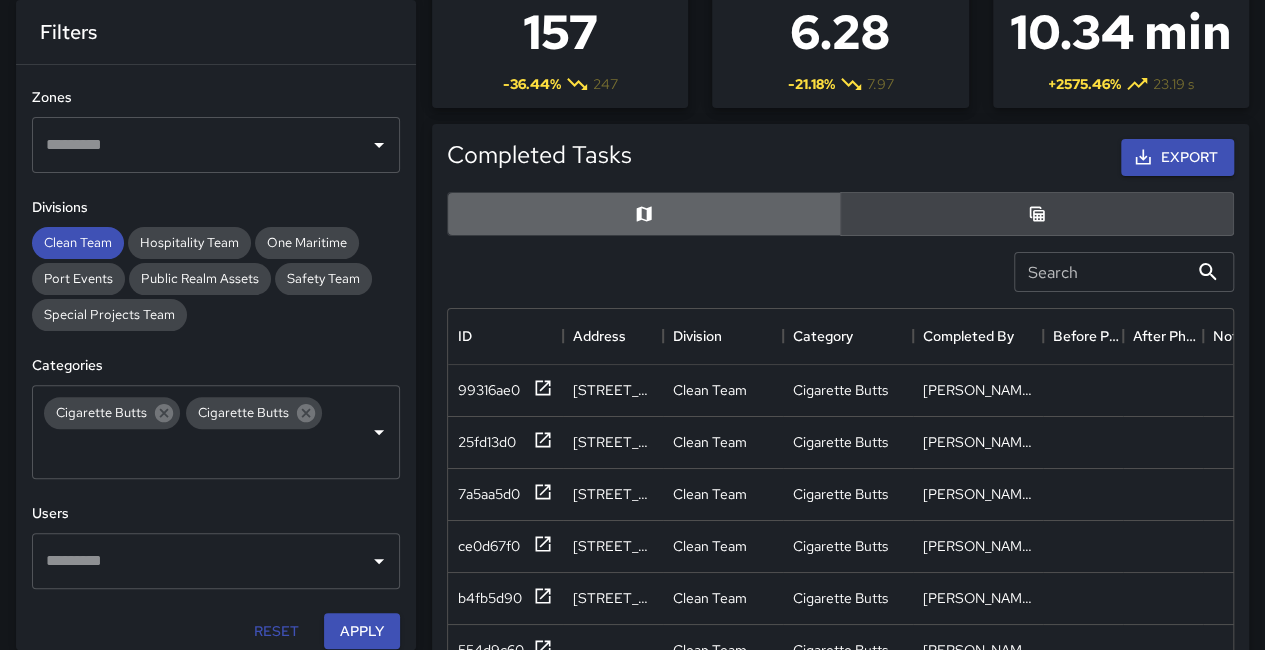 click at bounding box center (644, 214) 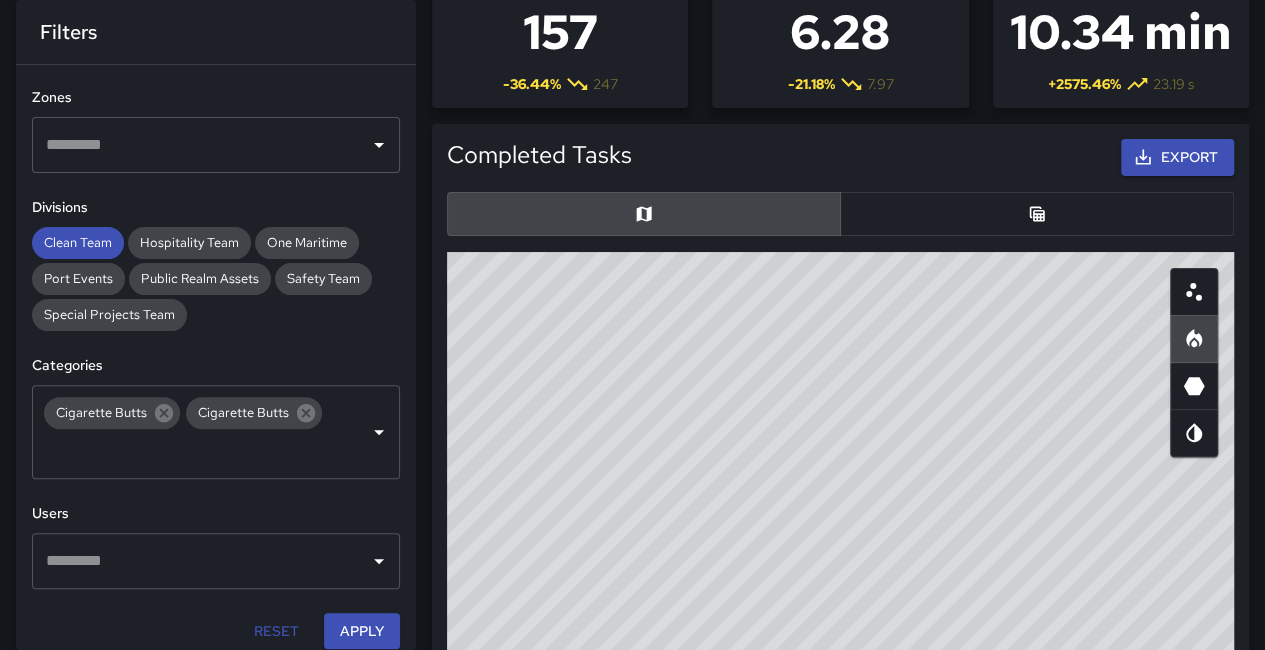 click at bounding box center [1194, 292] 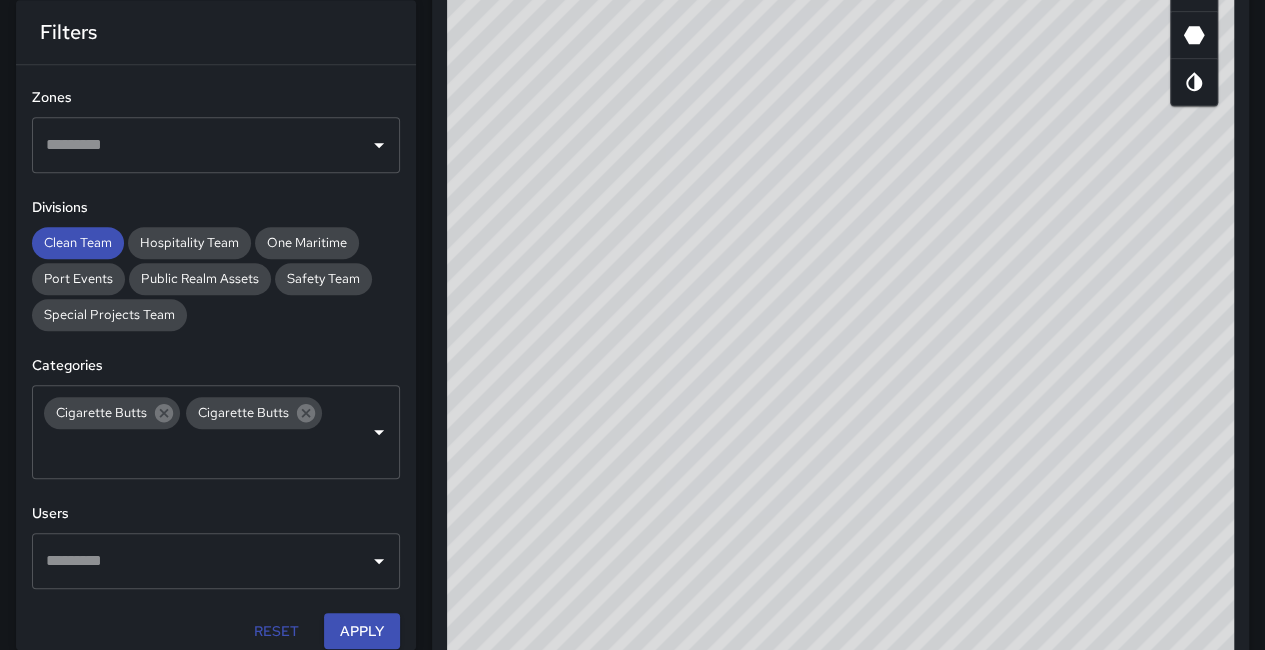 scroll, scrollTop: 494, scrollLeft: 0, axis: vertical 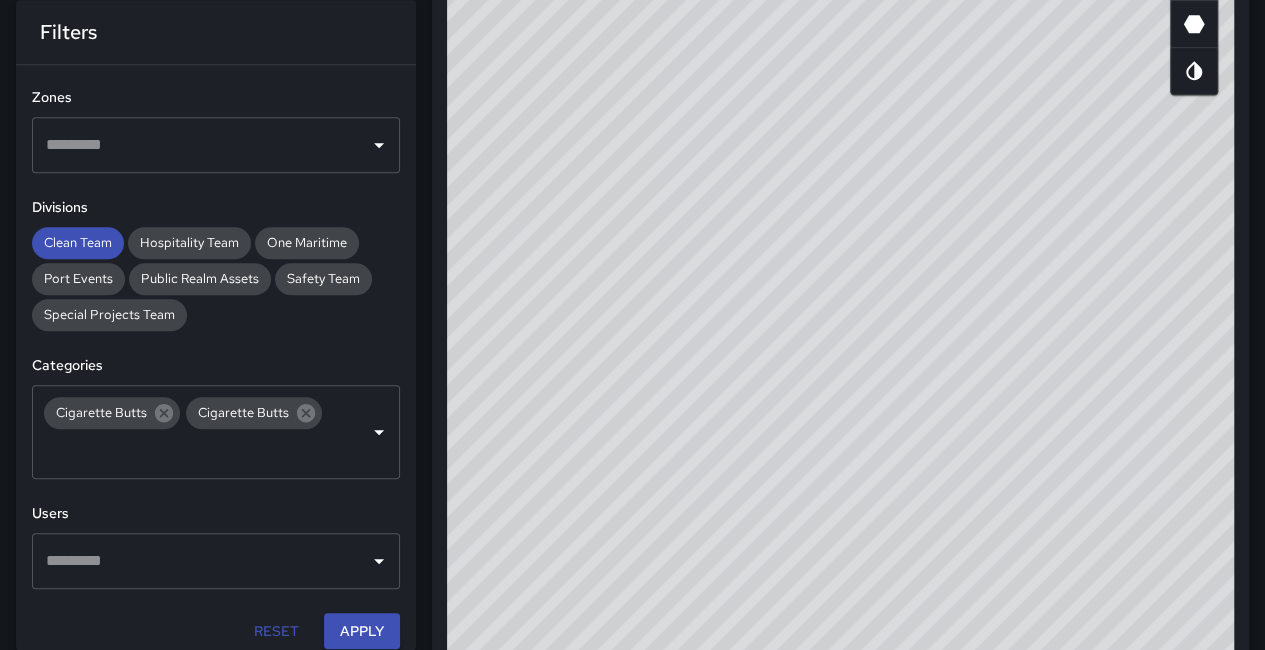 drag, startPoint x: 1016, startPoint y: 409, endPoint x: 1120, endPoint y: 397, distance: 104.69002 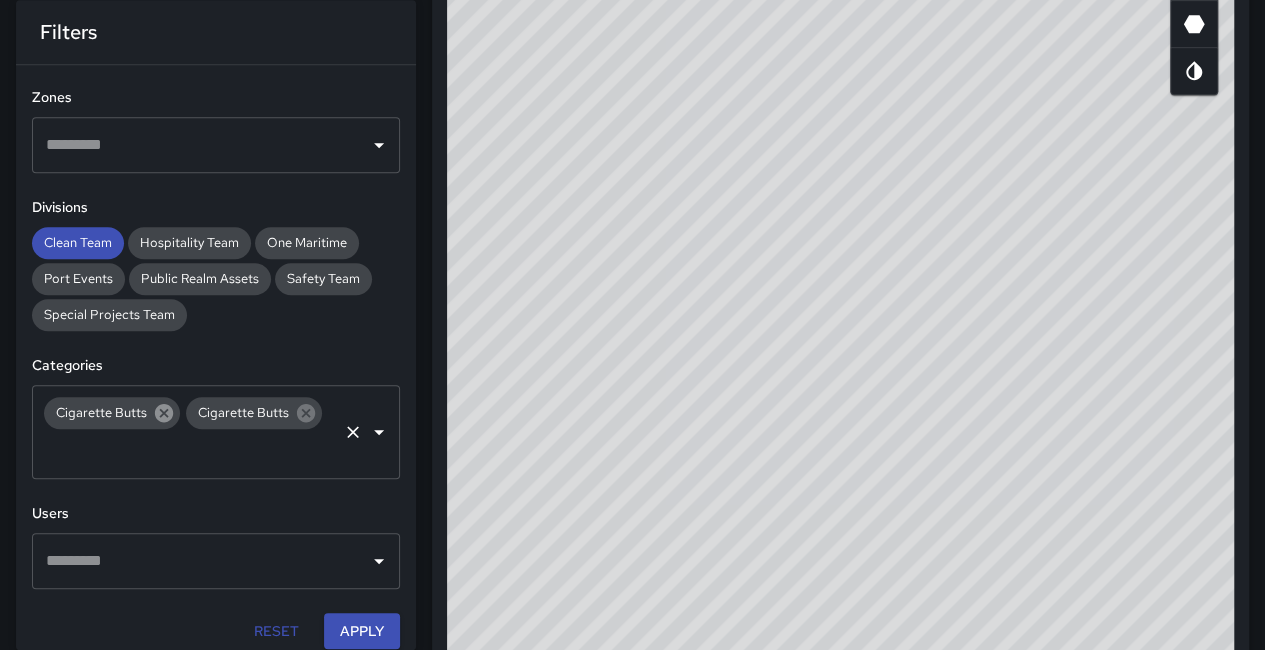 click 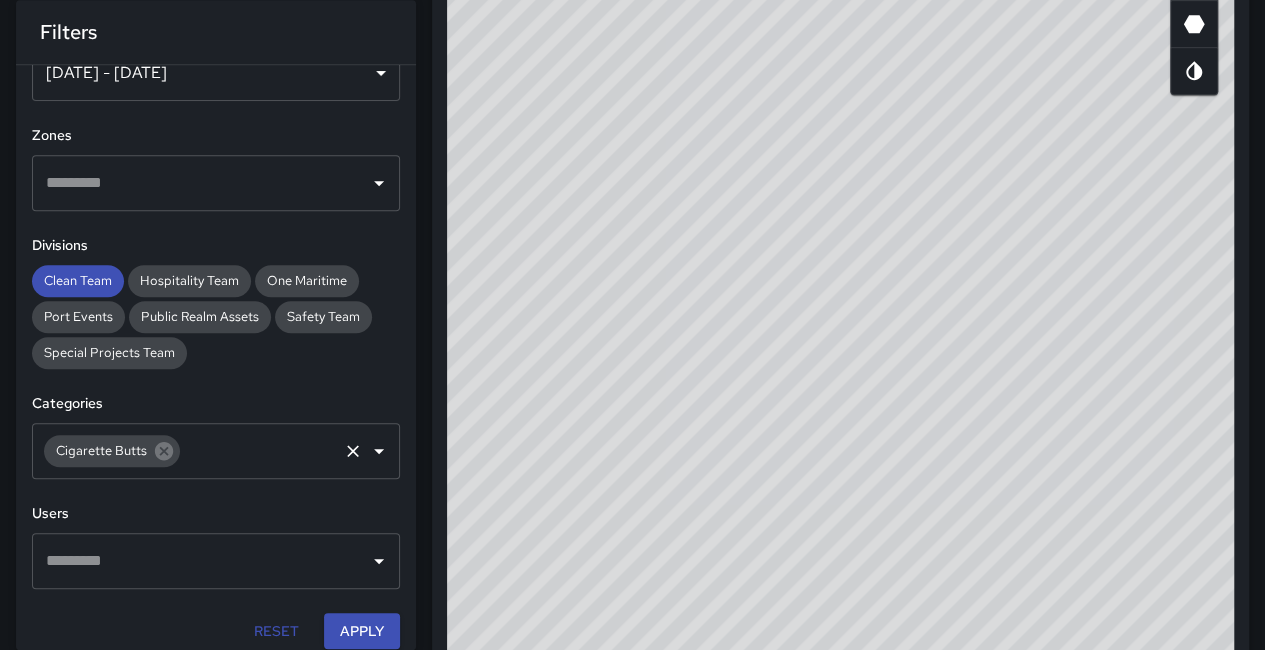 click 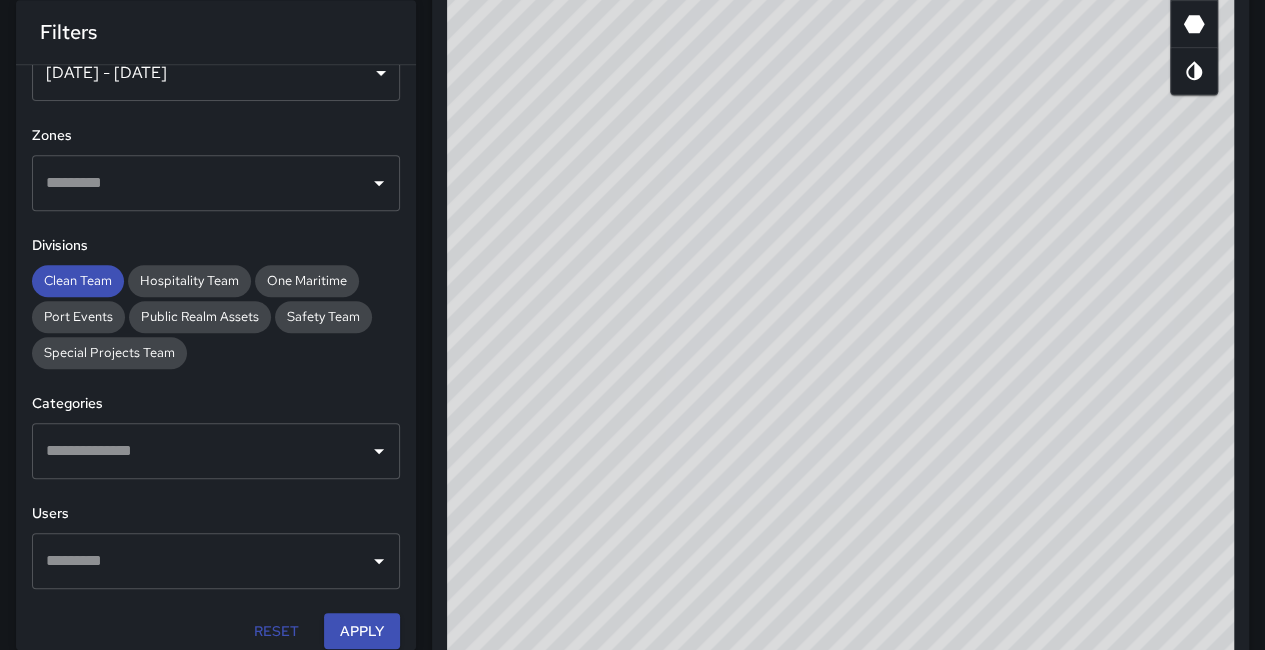 click at bounding box center [201, 451] 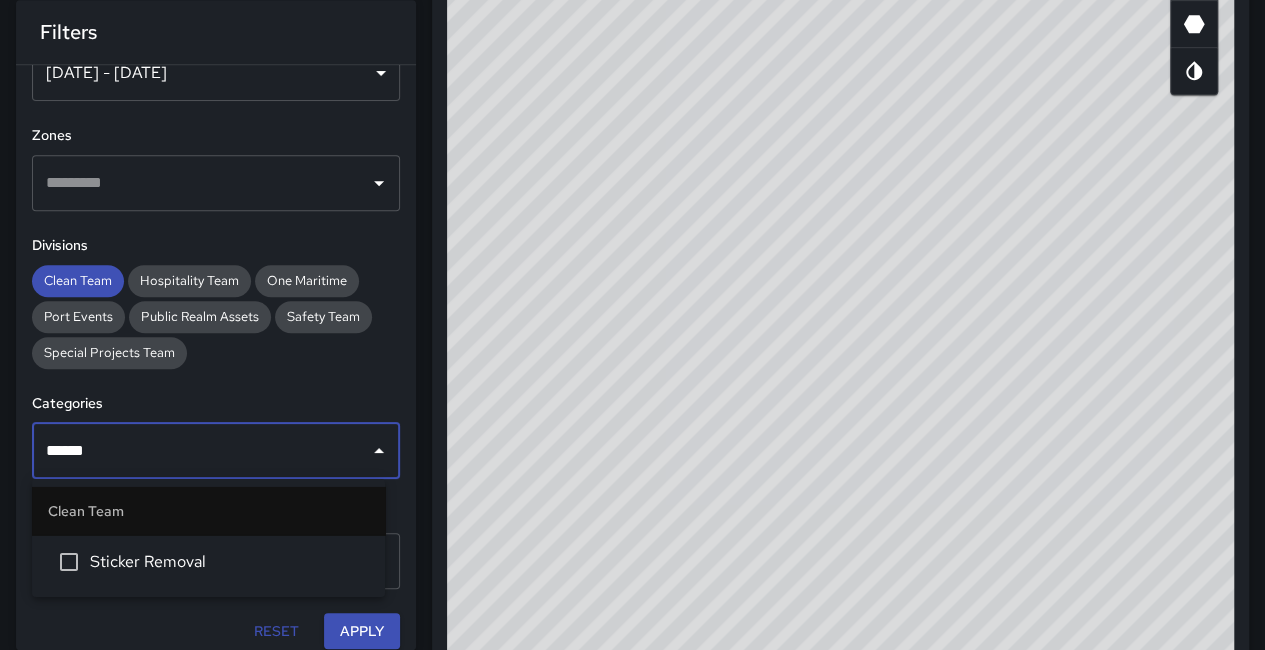 type on "*******" 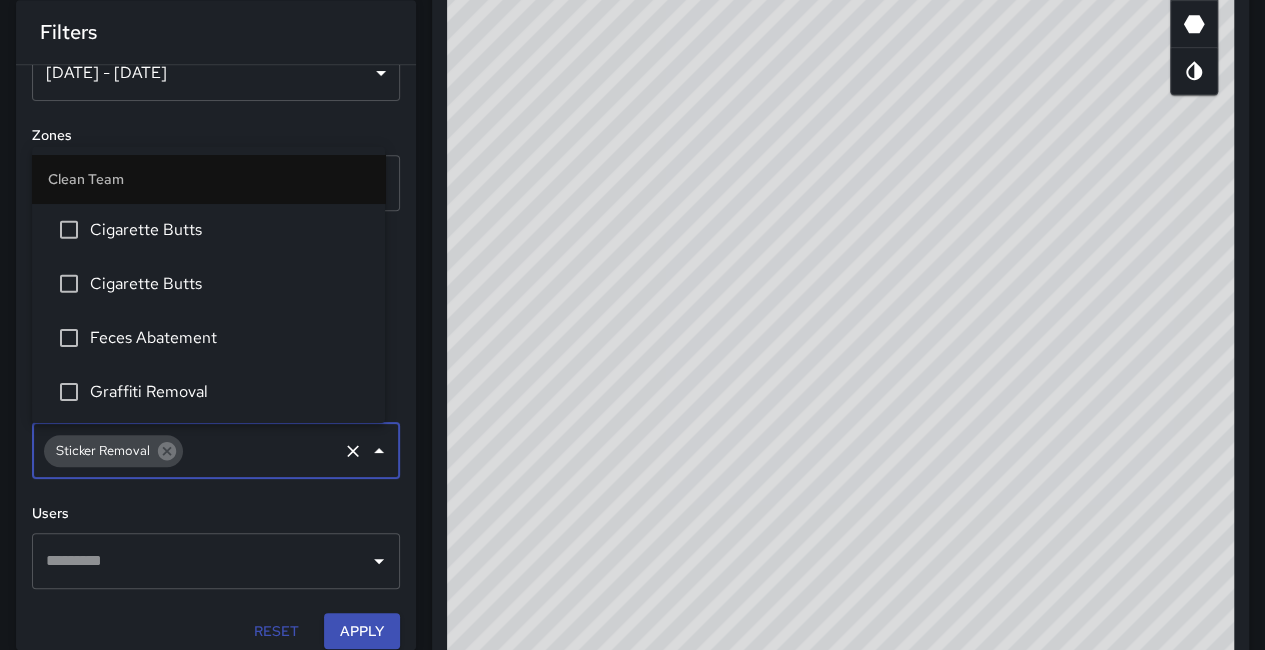 scroll, scrollTop: 260, scrollLeft: 0, axis: vertical 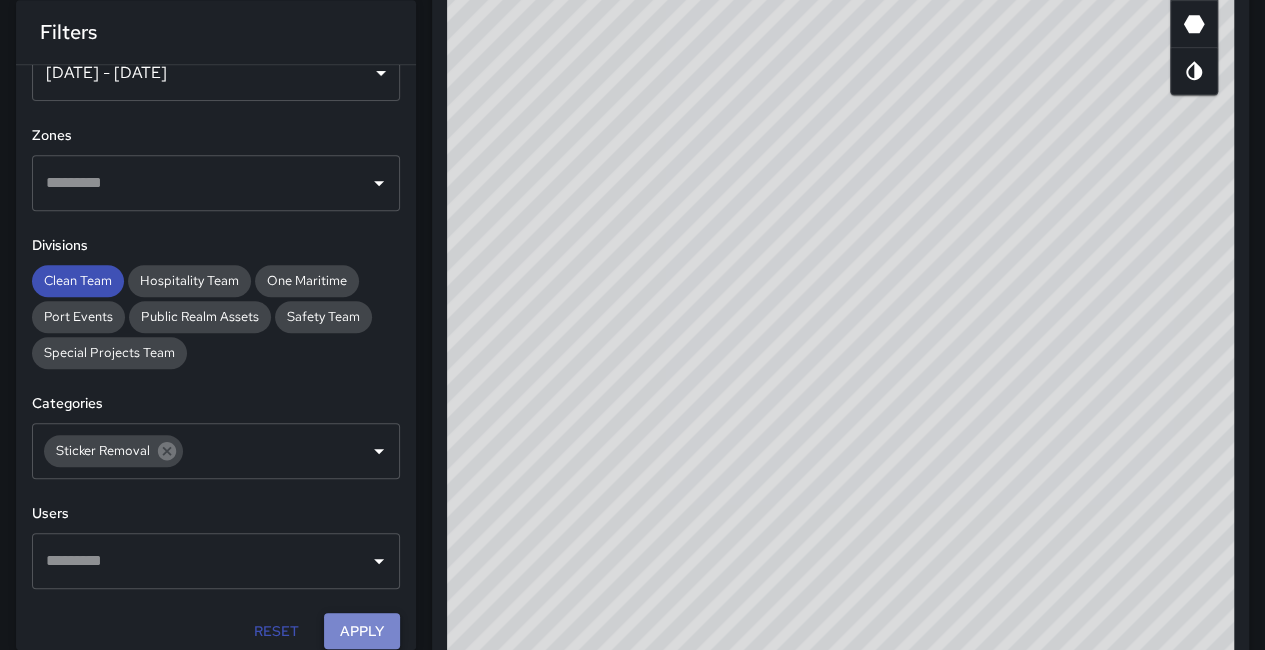 click on "Apply" at bounding box center (362, 631) 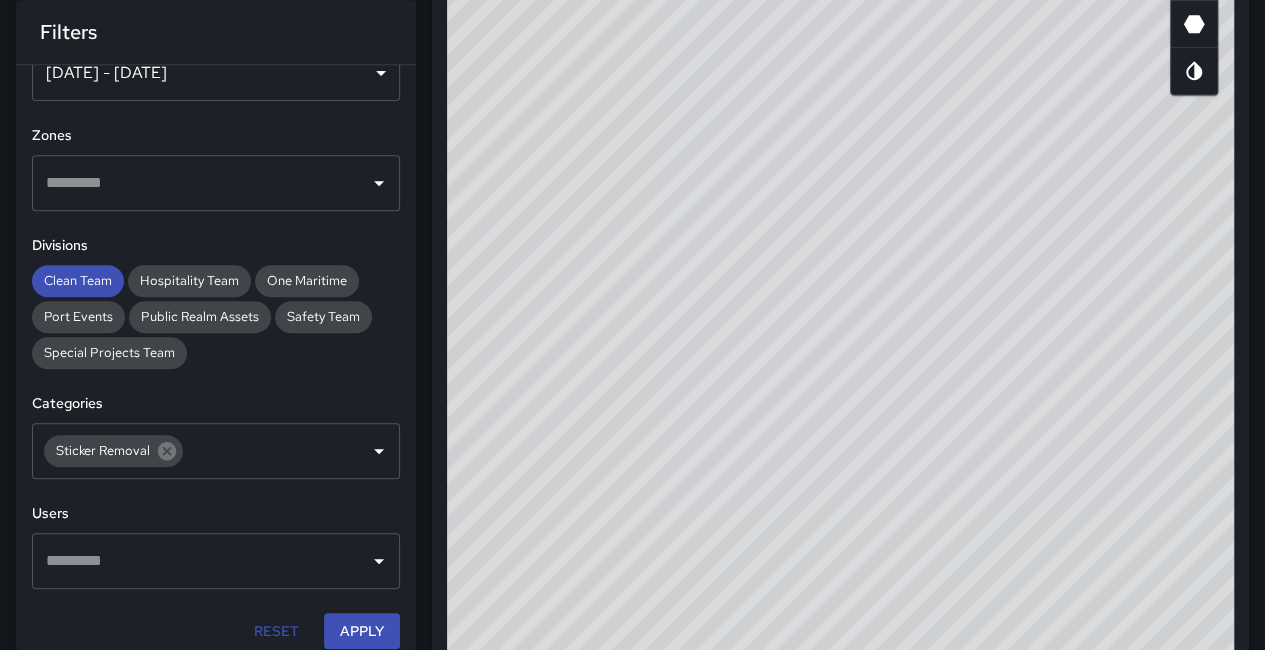click on "© Mapbox   © OpenStreetMap   Improve this map" at bounding box center (840, 290) 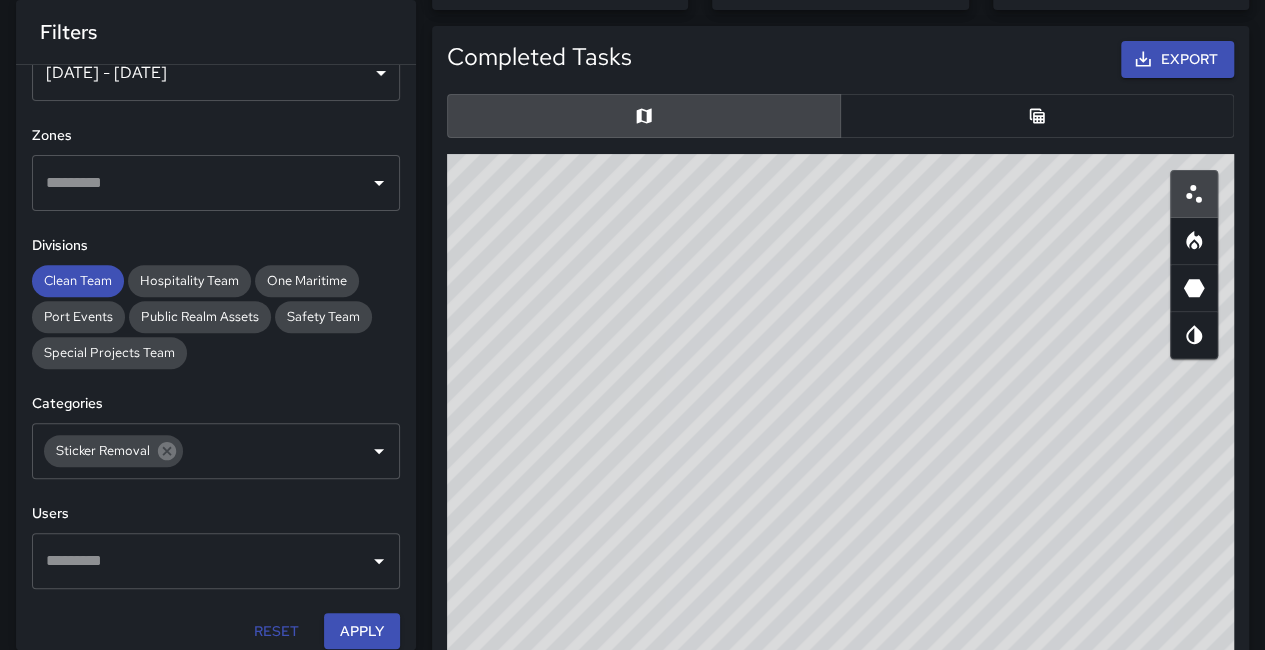 scroll, scrollTop: 227, scrollLeft: 0, axis: vertical 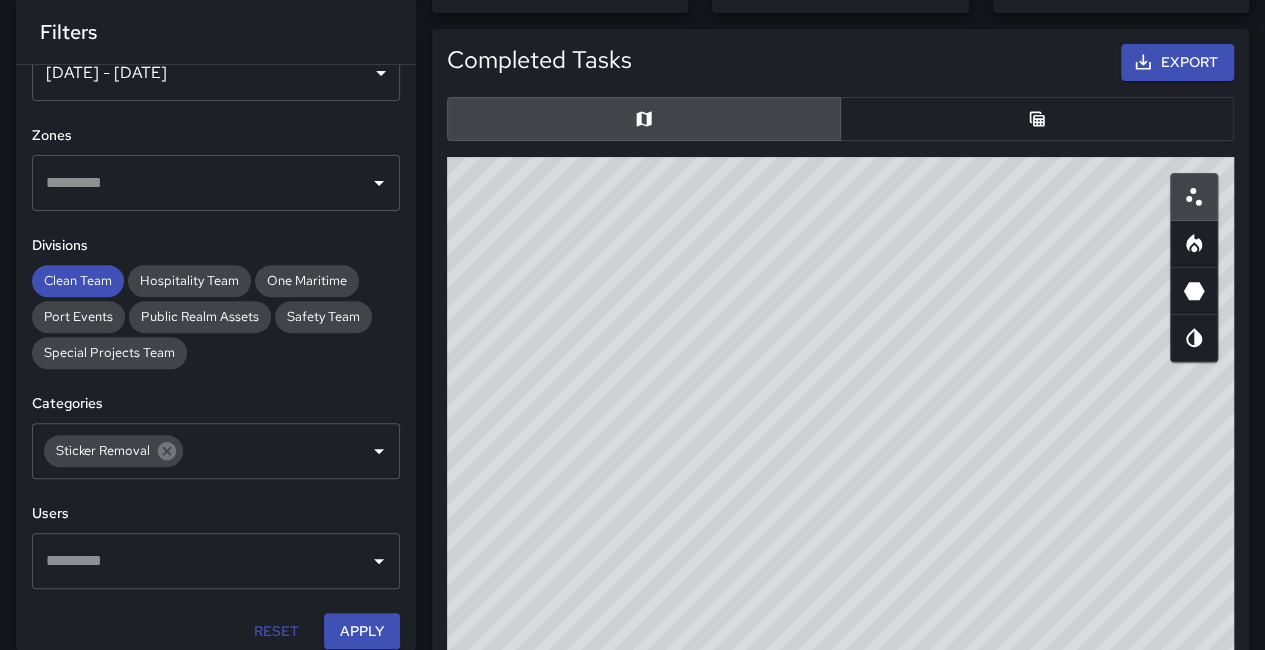 click at bounding box center [1194, 244] 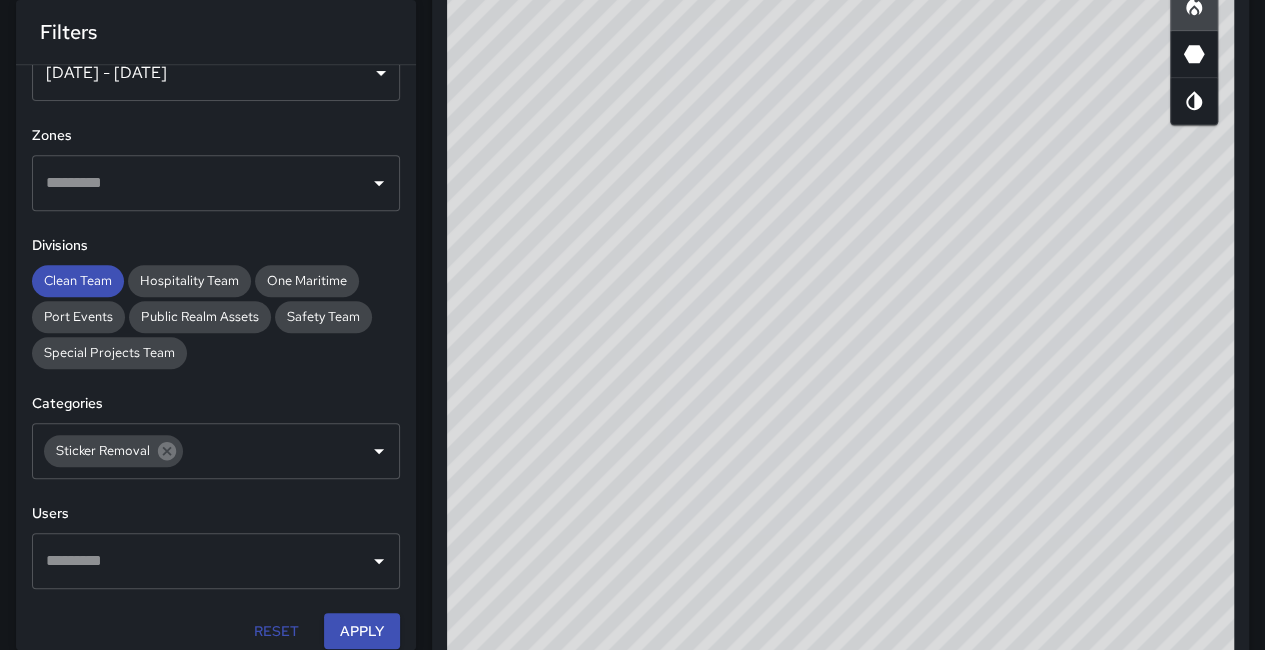 scroll, scrollTop: 470, scrollLeft: 0, axis: vertical 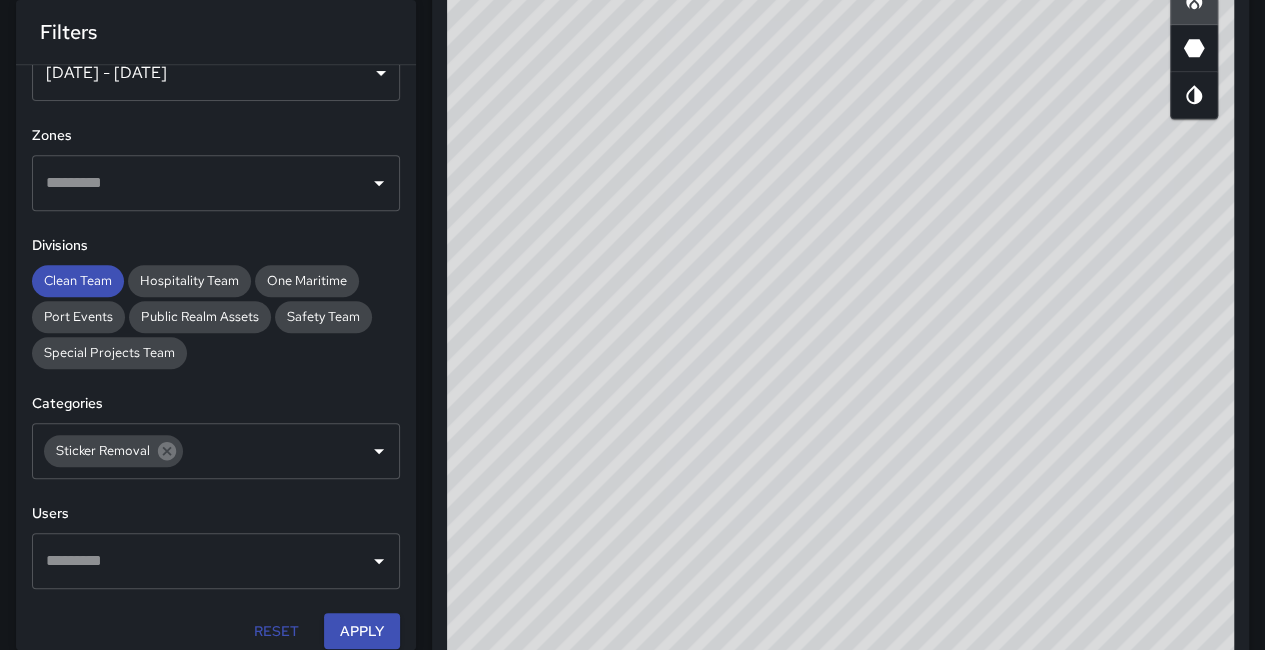 drag, startPoint x: 1143, startPoint y: 318, endPoint x: 1126, endPoint y: 291, distance: 31.906113 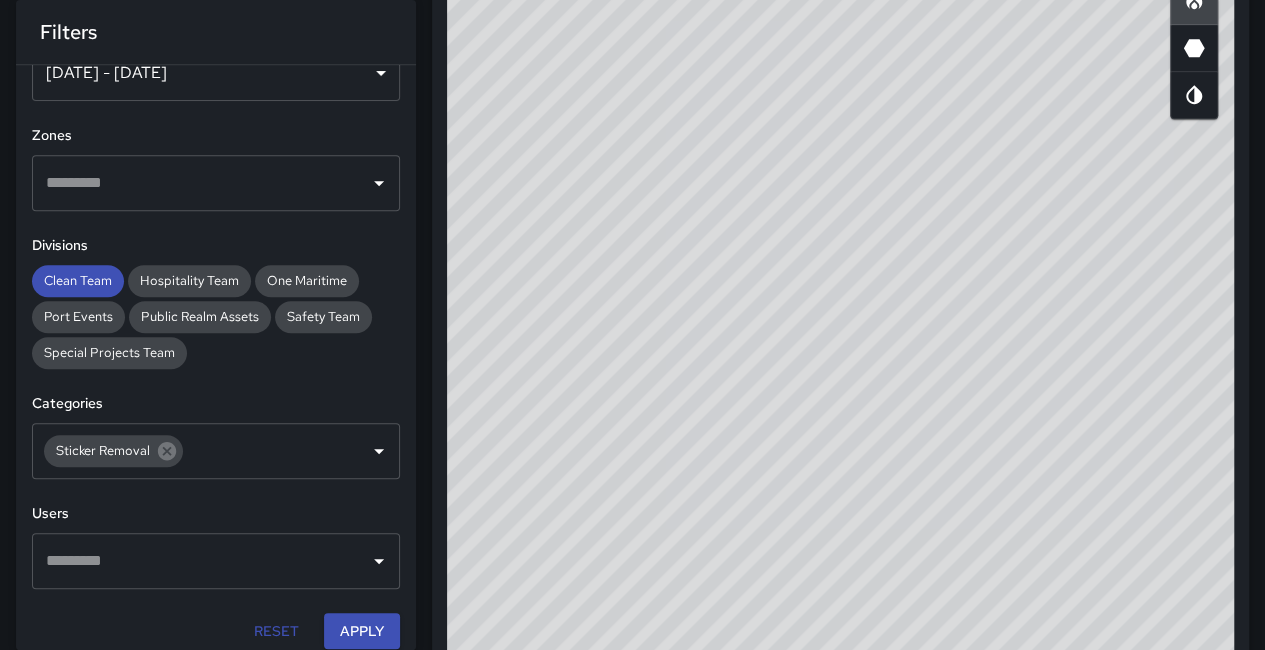 scroll, scrollTop: 170, scrollLeft: 0, axis: vertical 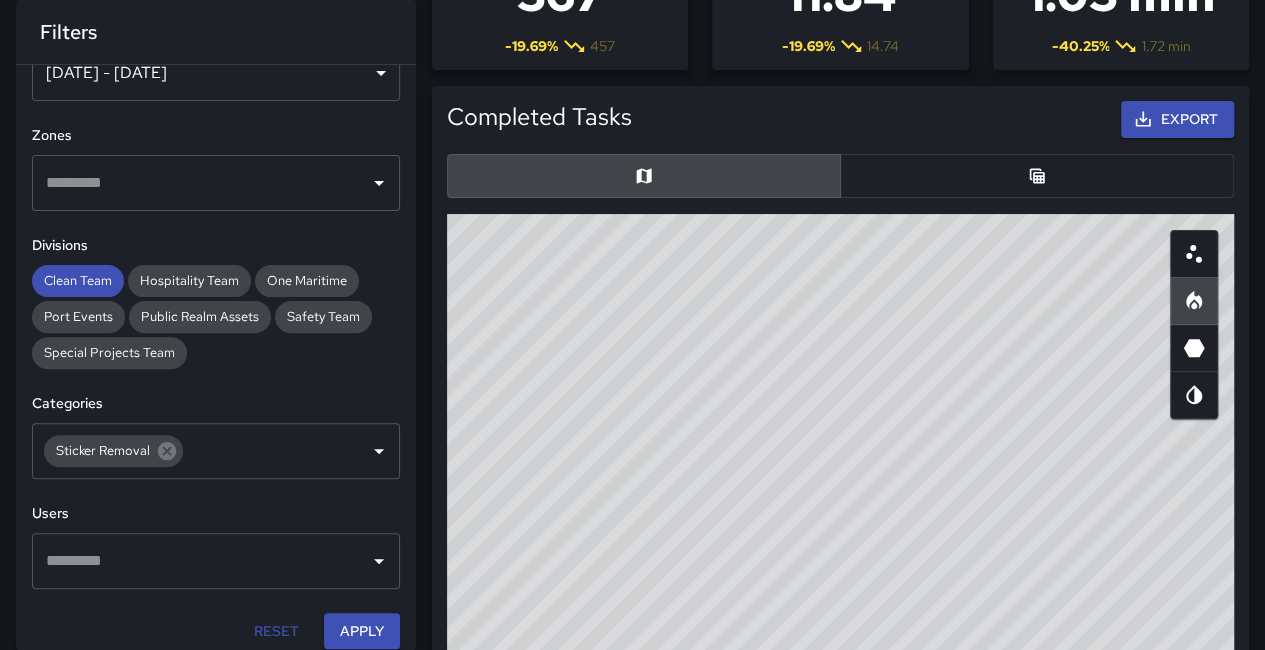 click at bounding box center (1037, 176) 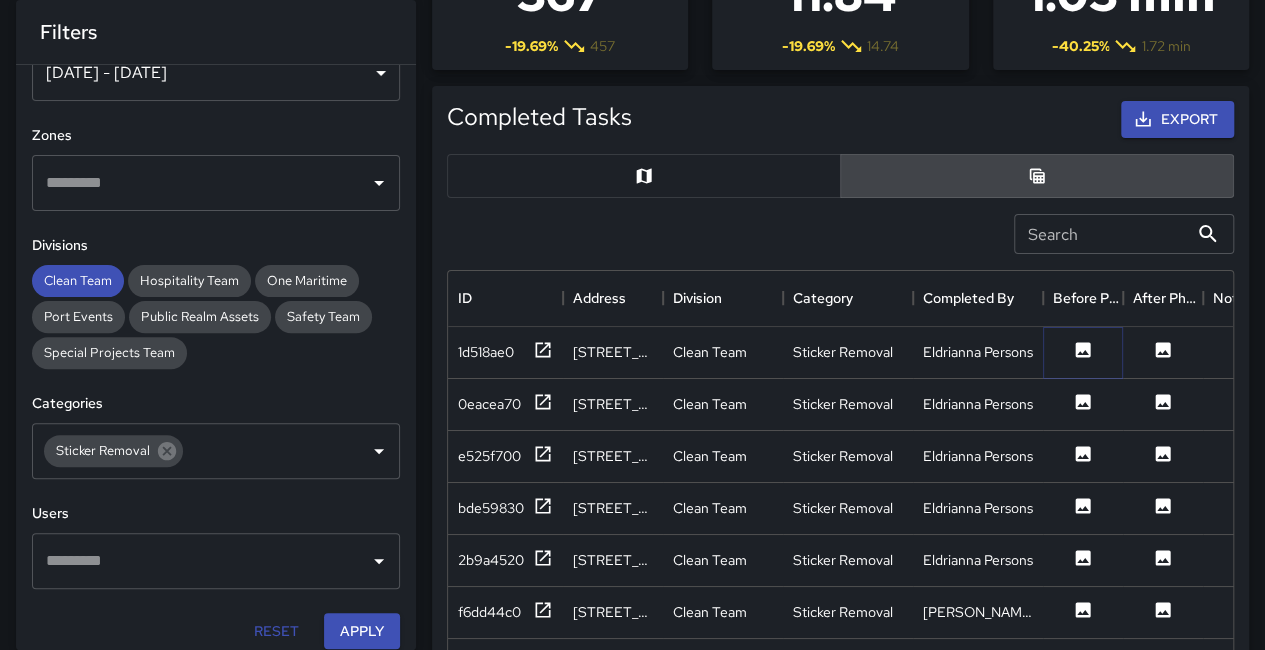 click 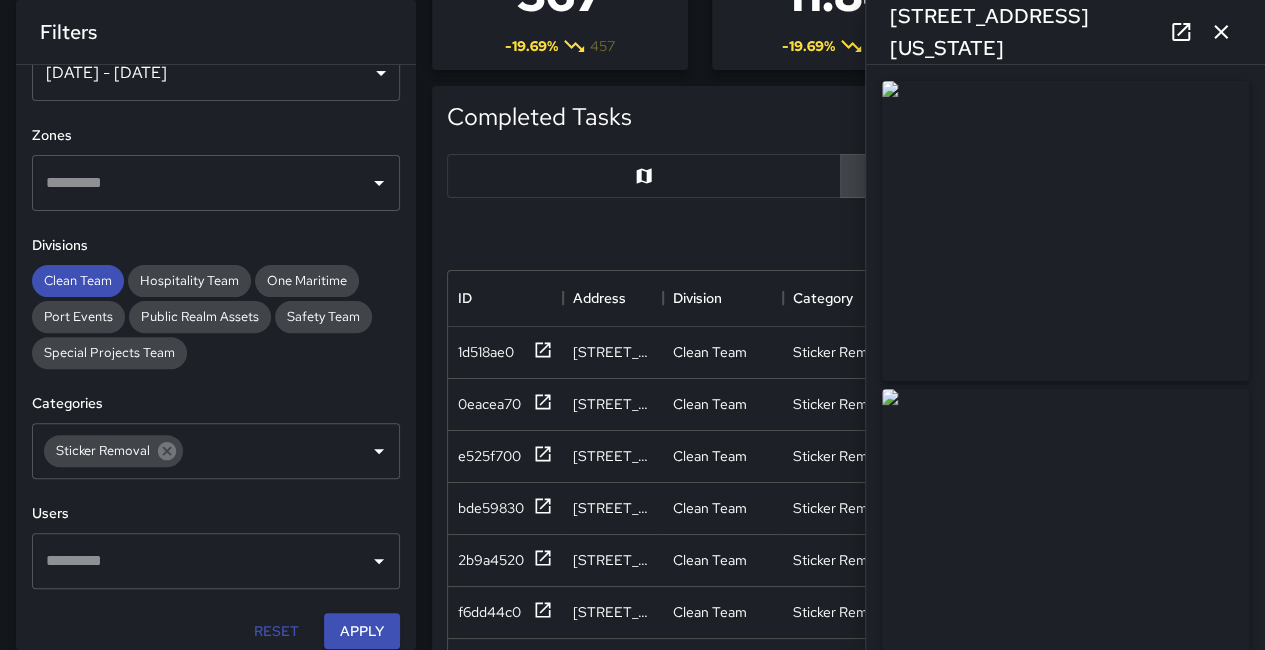 scroll, scrollTop: 100, scrollLeft: 0, axis: vertical 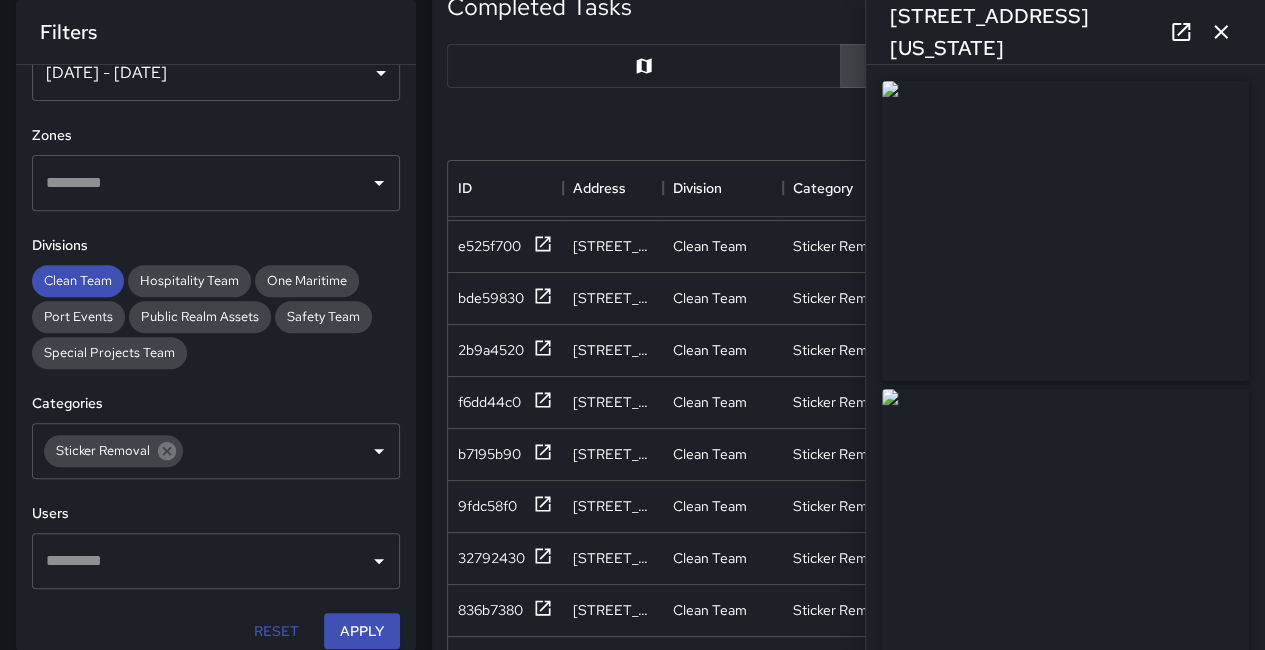 drag, startPoint x: 1120, startPoint y: 233, endPoint x: 967, endPoint y: 171, distance: 165.08482 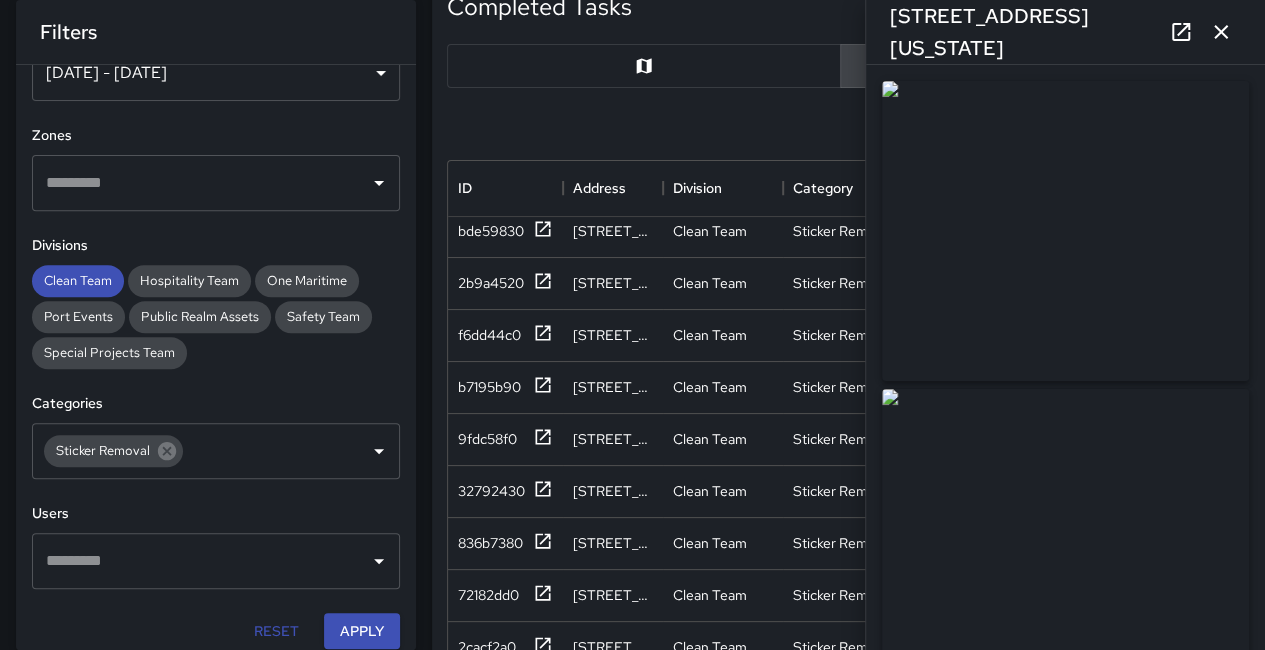 scroll, scrollTop: 500, scrollLeft: 0, axis: vertical 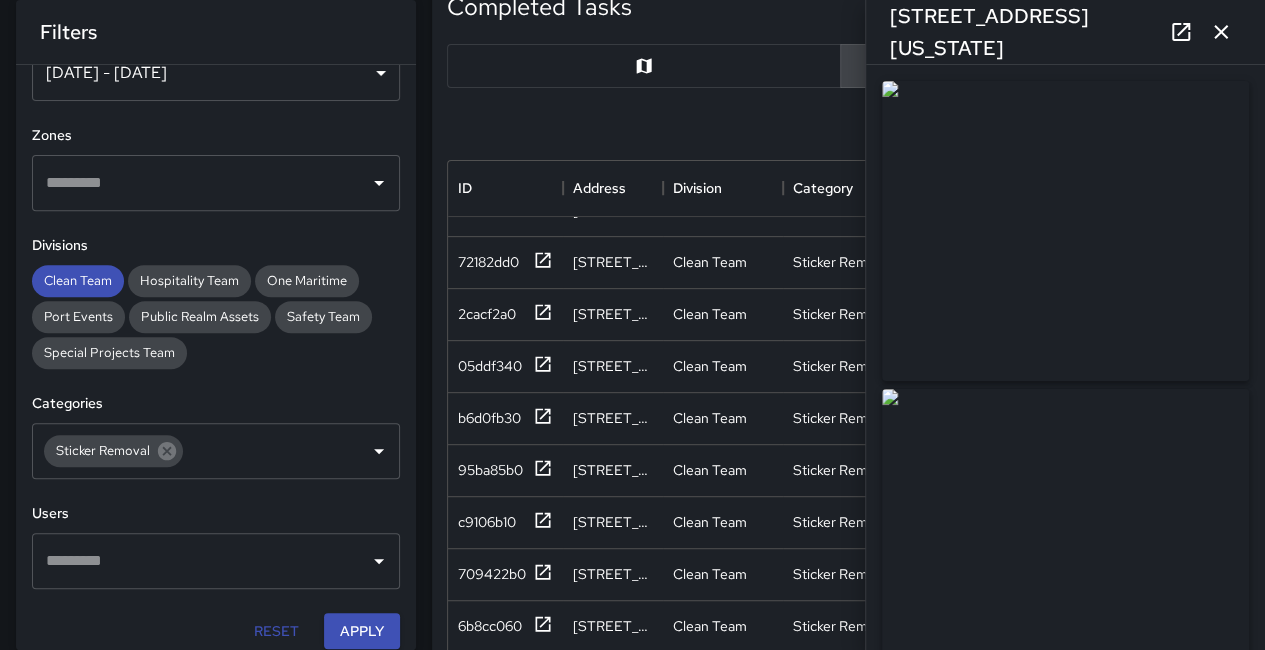 click 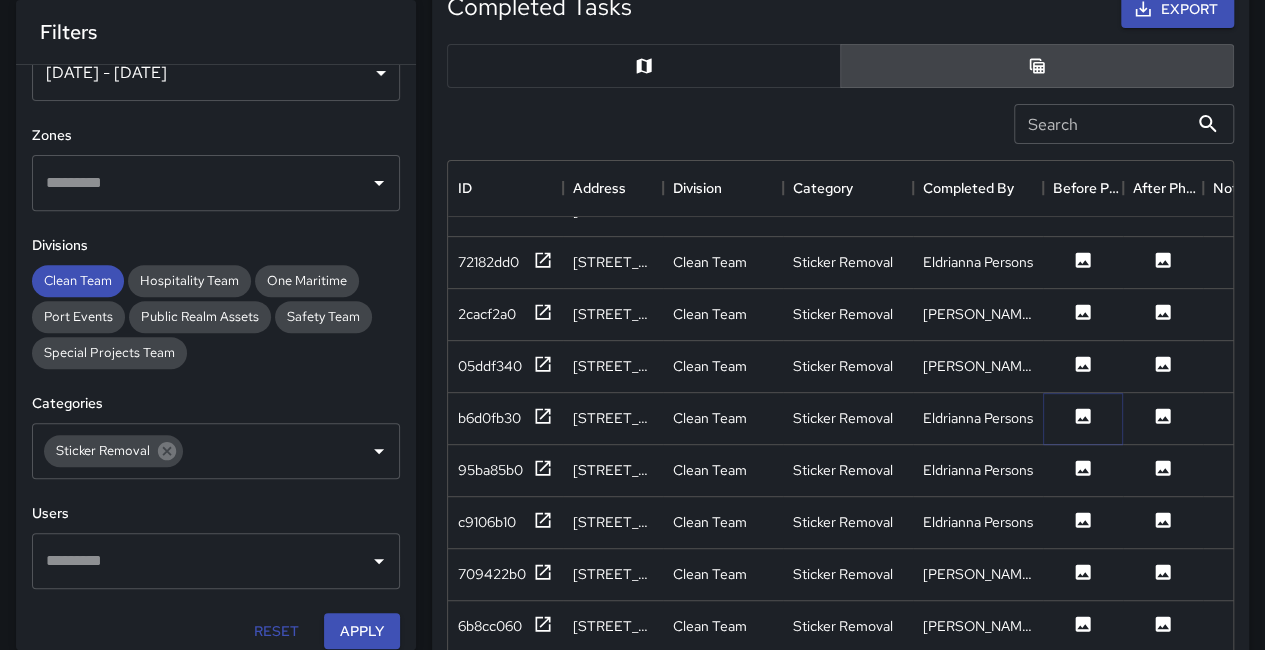 click 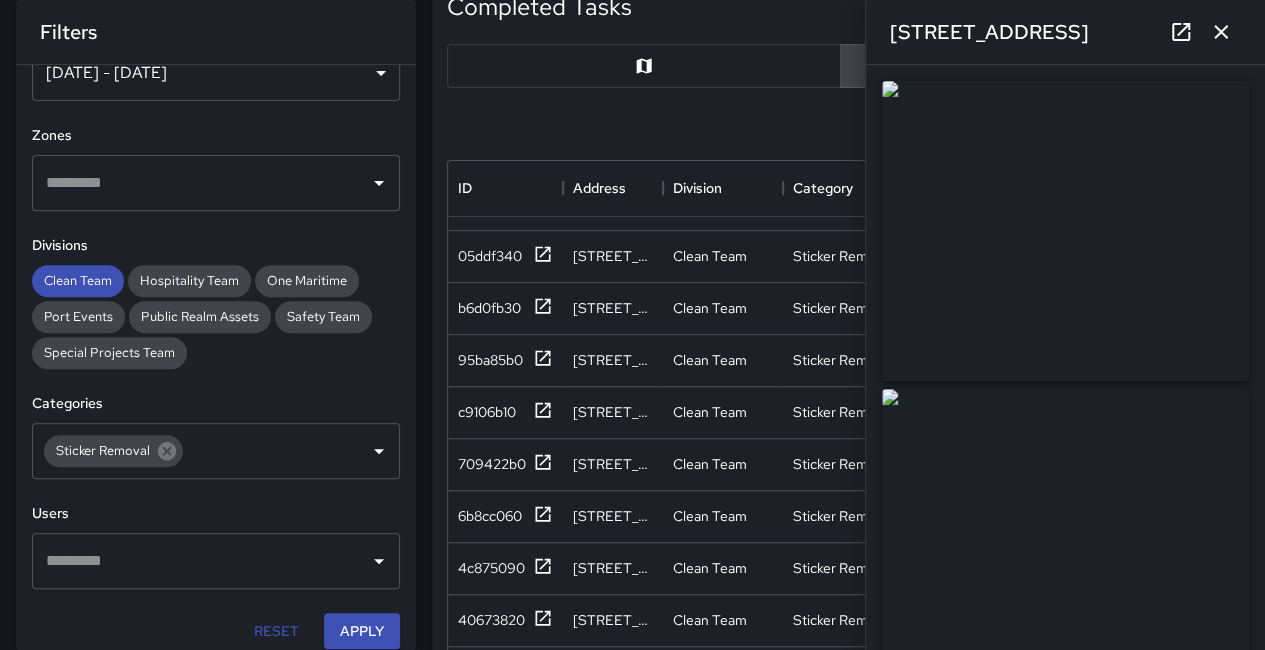 scroll, scrollTop: 700, scrollLeft: 0, axis: vertical 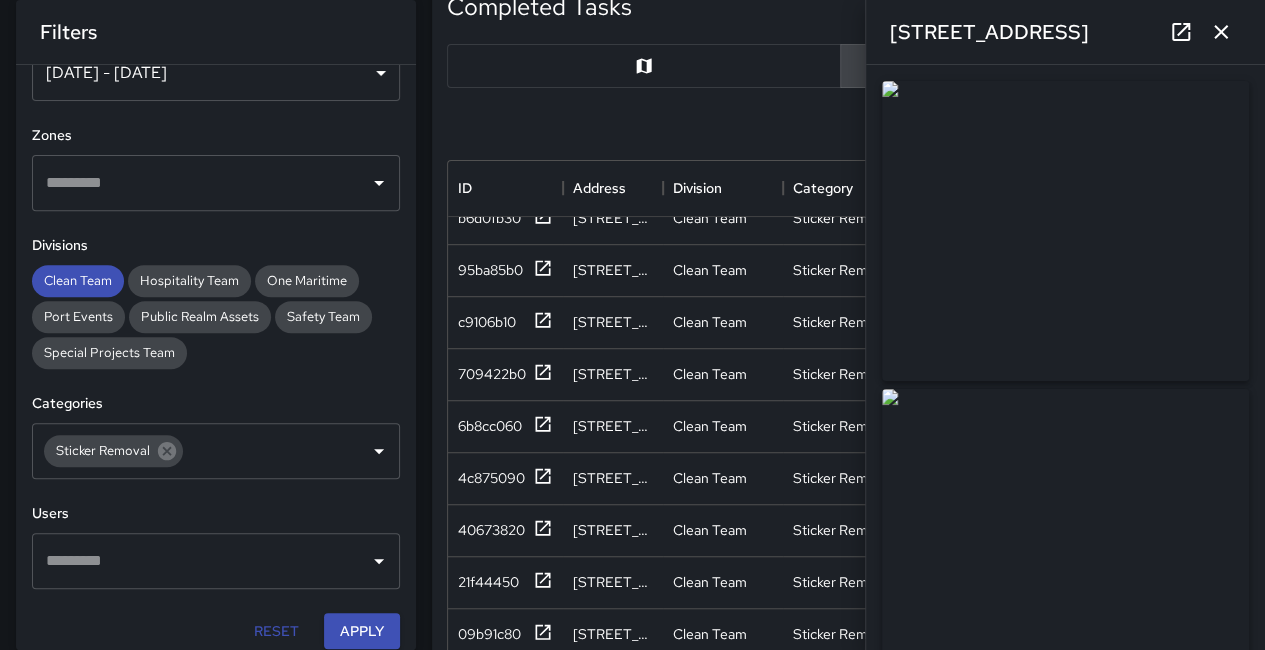 click 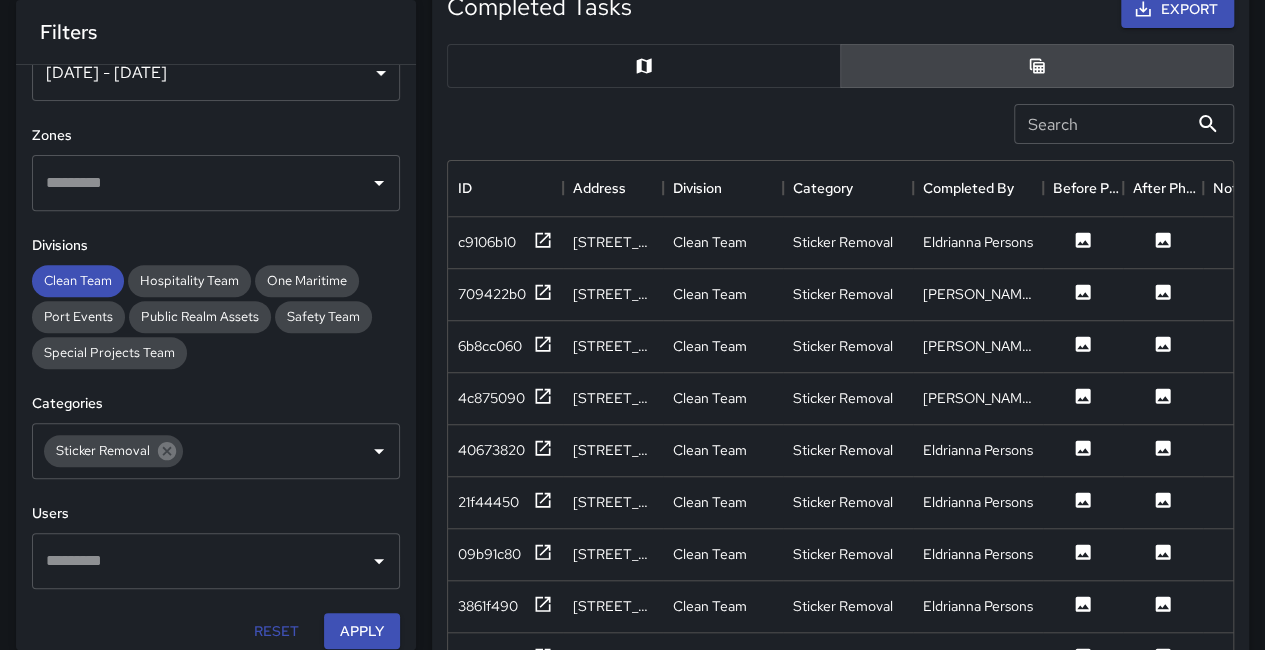 scroll, scrollTop: 800, scrollLeft: 0, axis: vertical 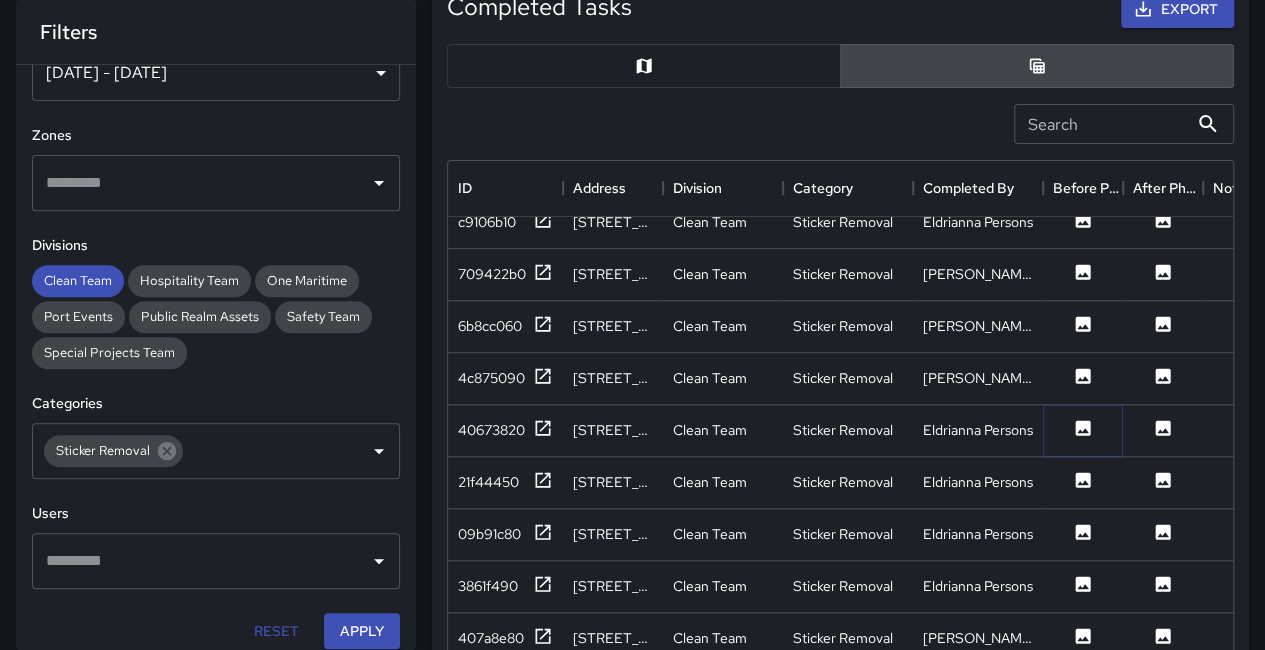 click 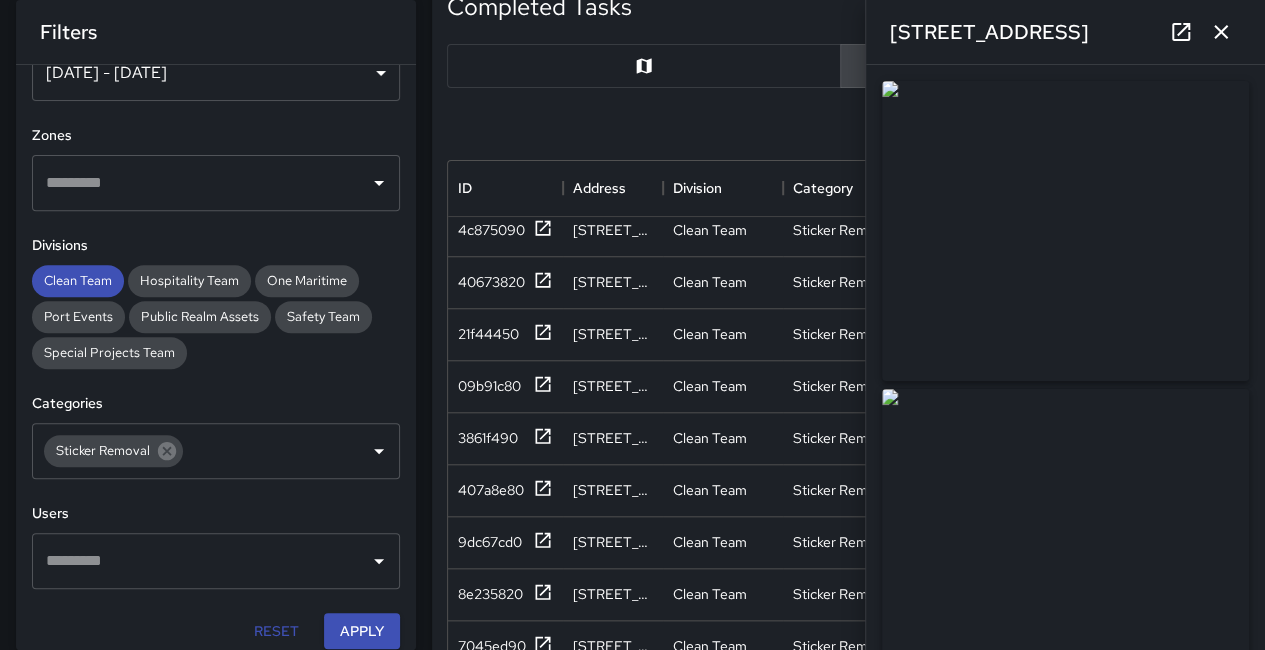 scroll, scrollTop: 1000, scrollLeft: 0, axis: vertical 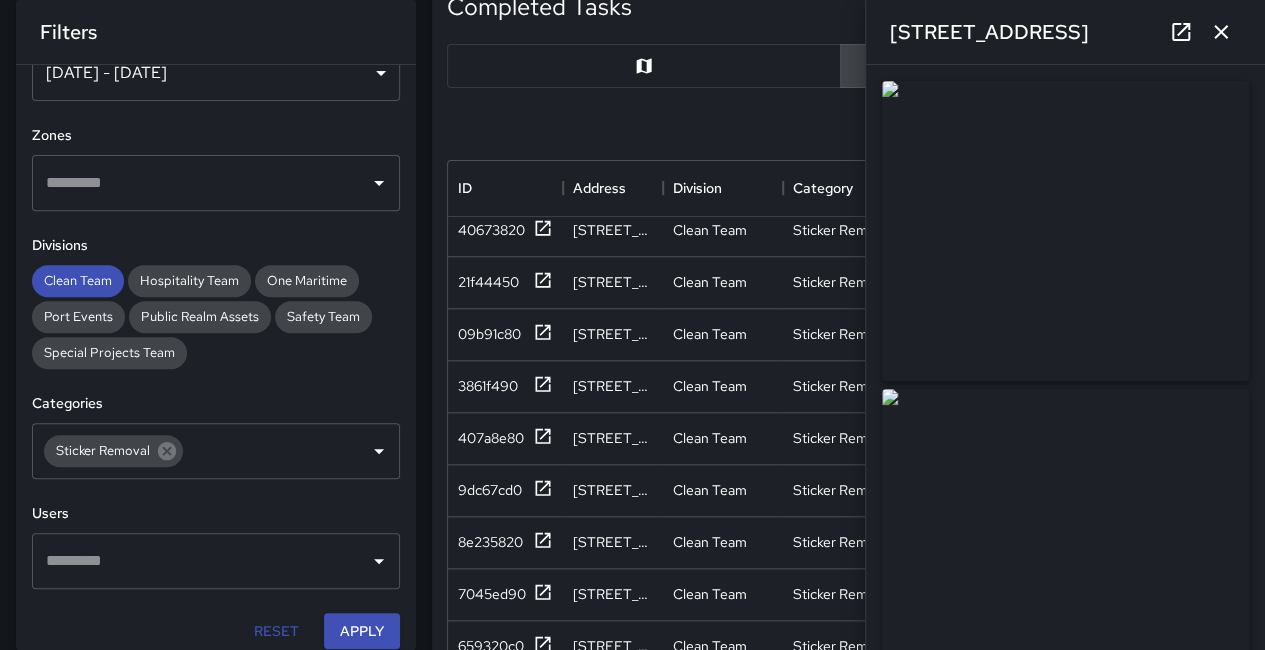 click at bounding box center [1065, 231] 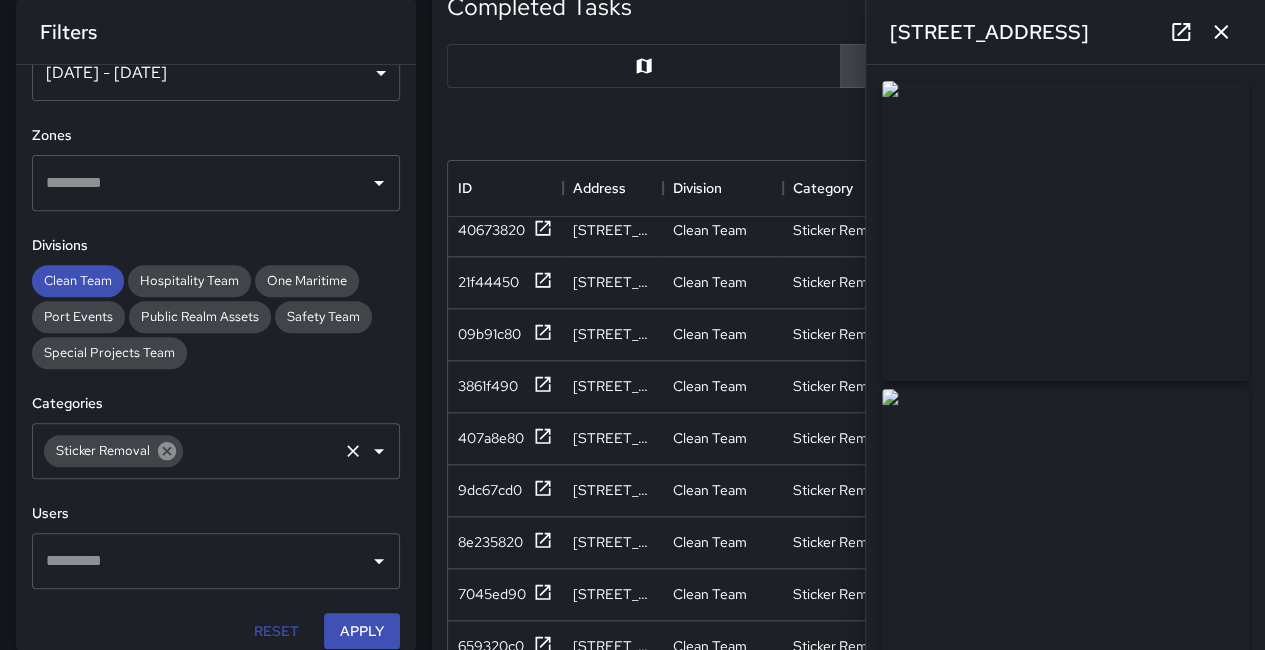 click 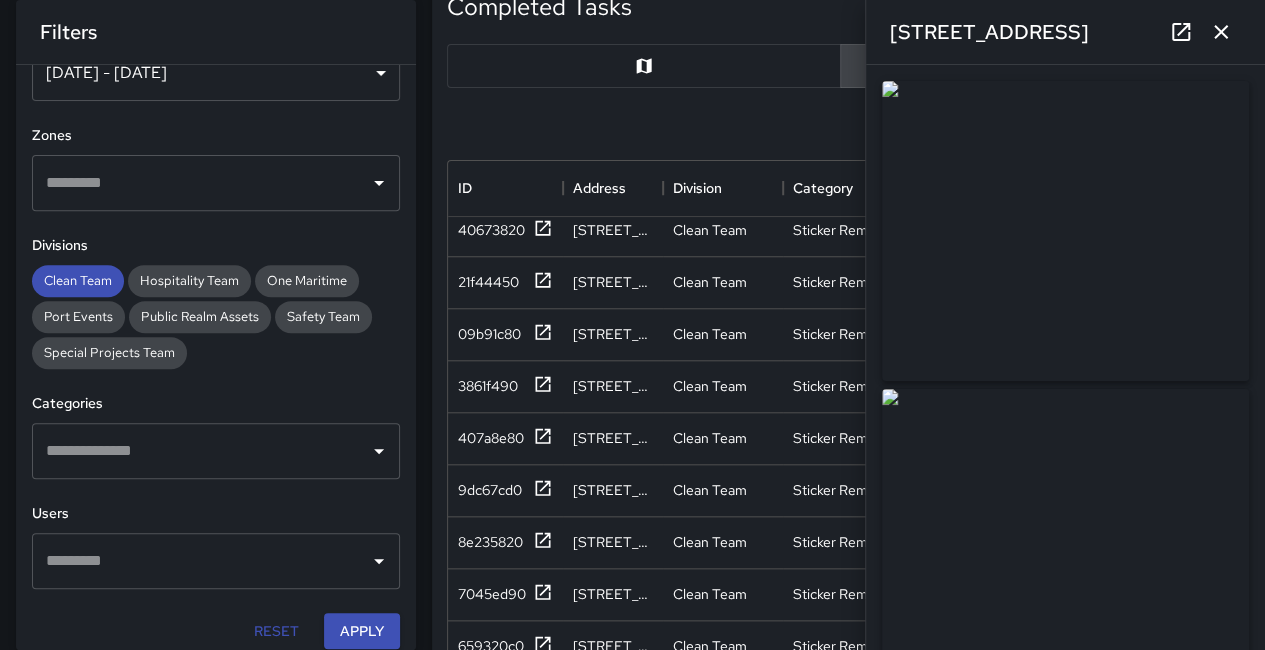 click at bounding box center [201, 451] 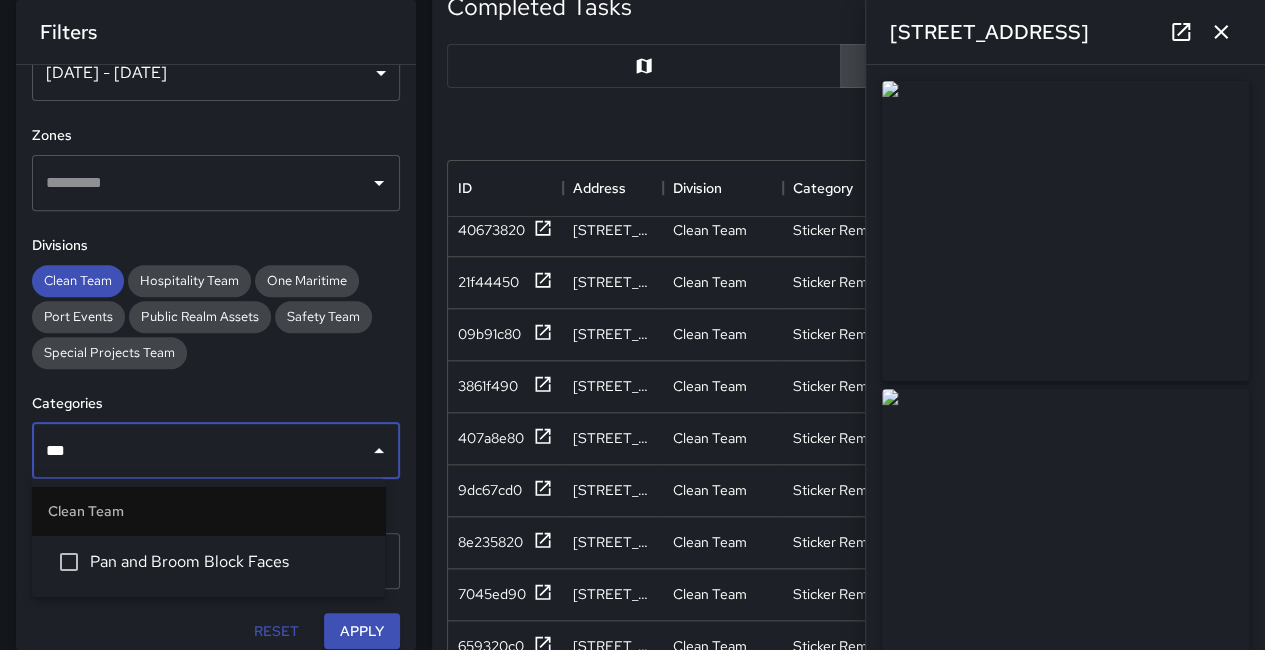 type on "***" 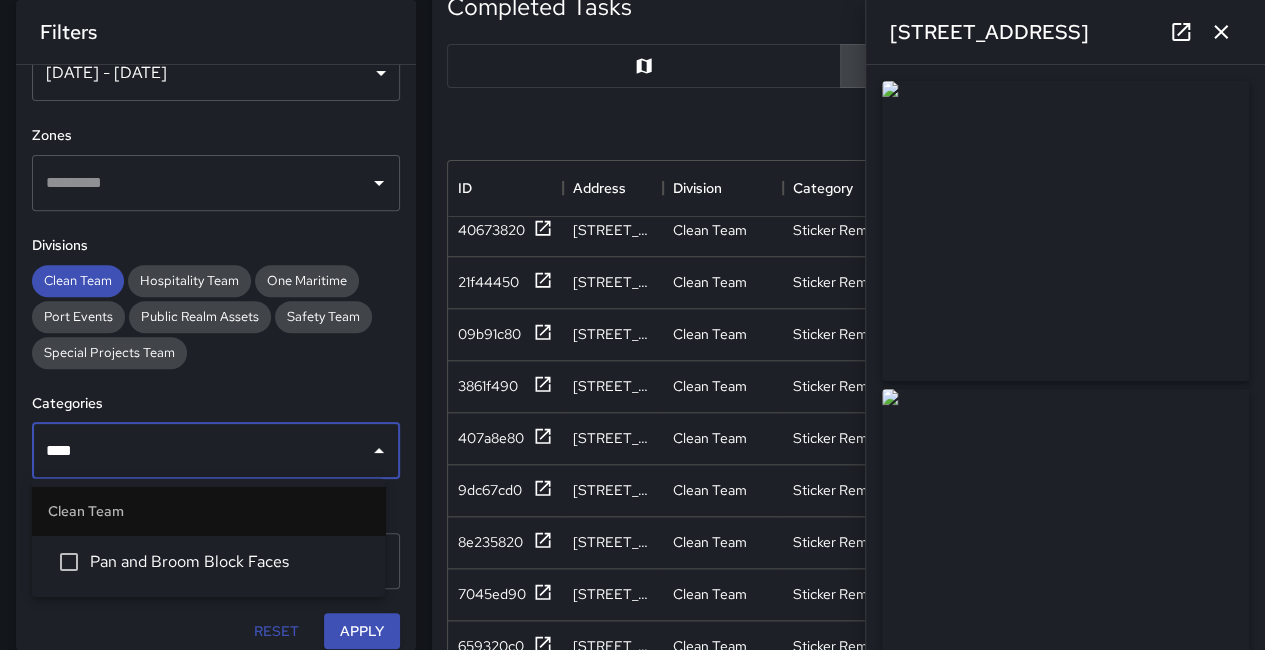 click on "Clean Team Pan and Broom Block Faces" at bounding box center [208, 538] 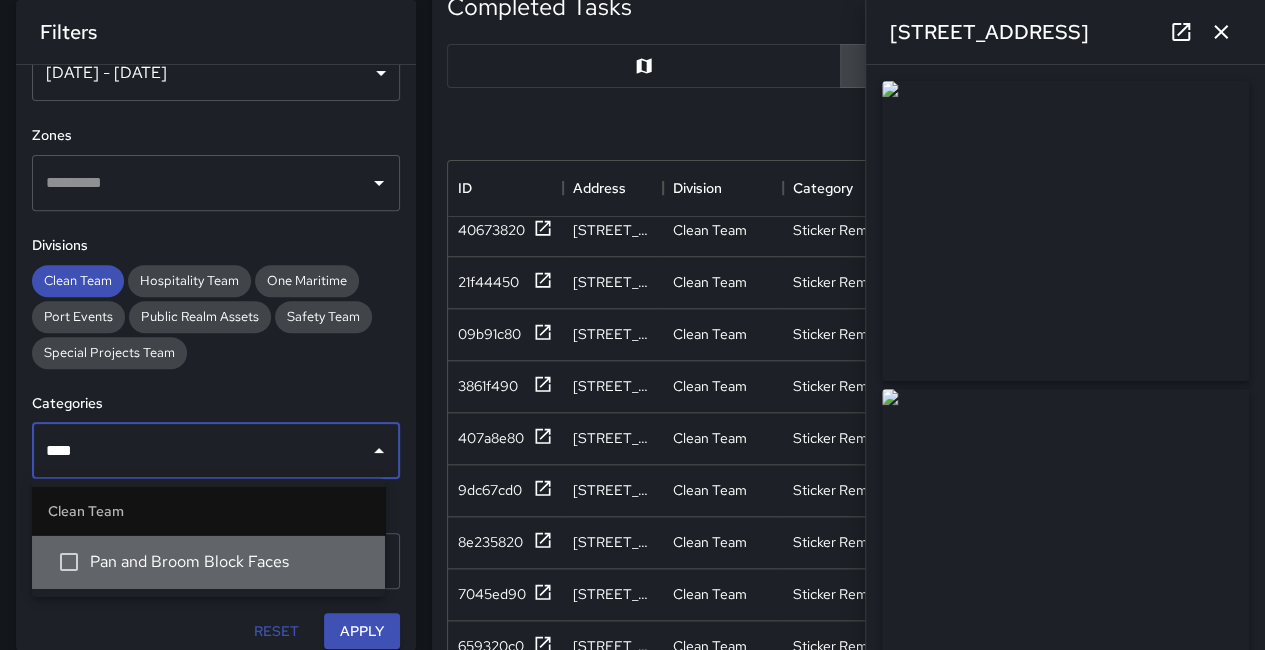 click on "Pan and Broom Block Faces" at bounding box center (208, 562) 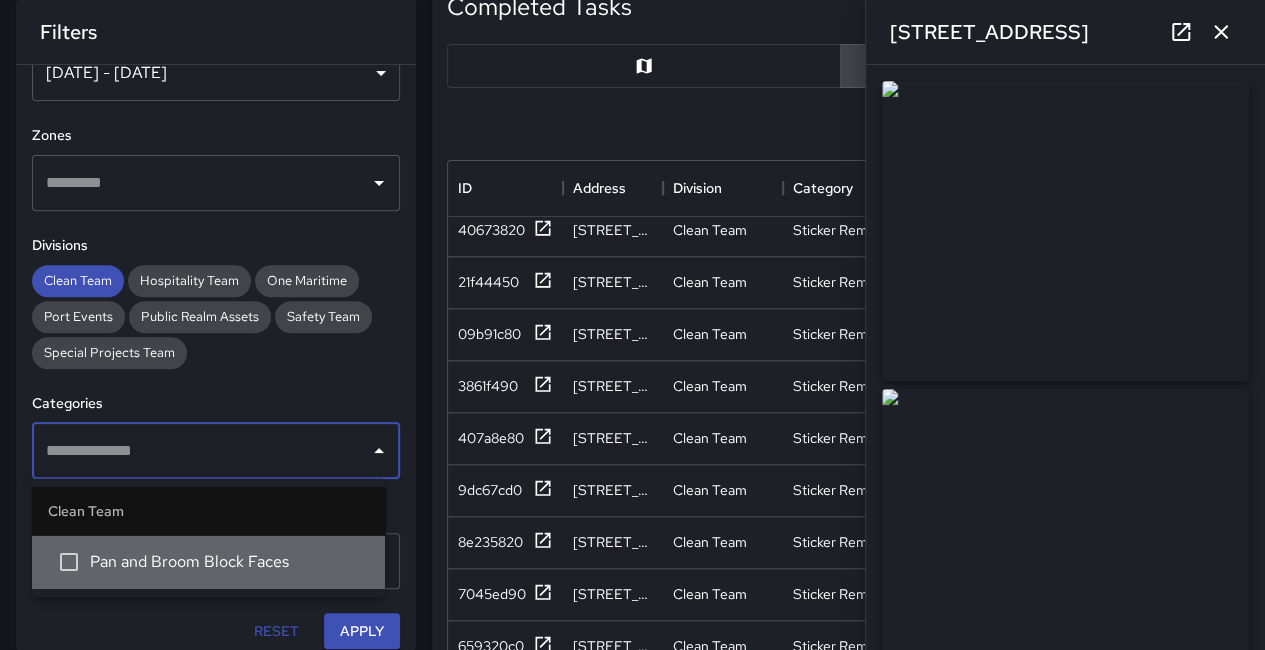 scroll, scrollTop: 206, scrollLeft: 0, axis: vertical 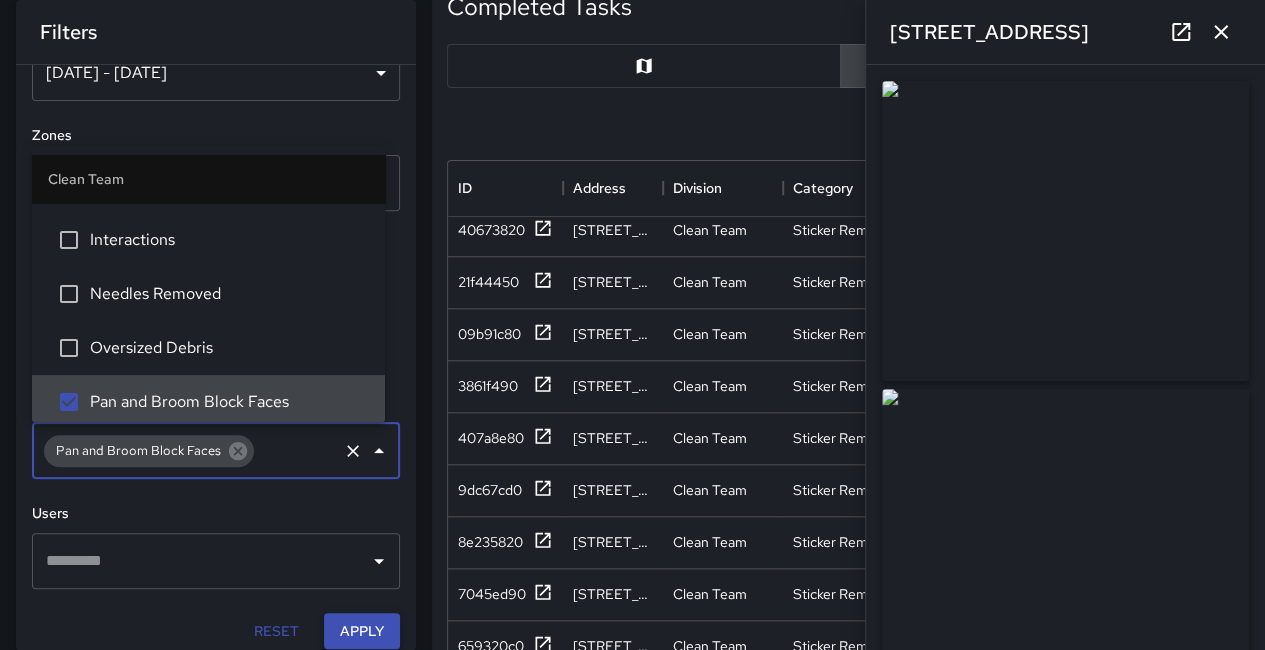 click on "Apply" at bounding box center [362, 631] 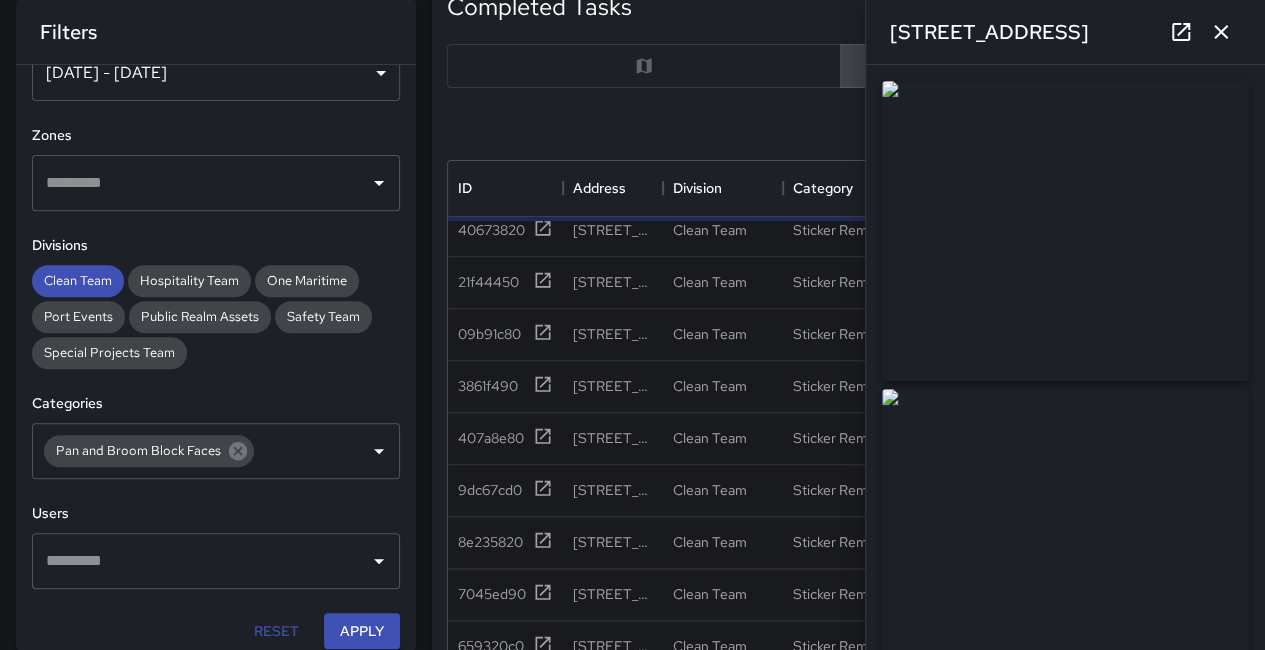 click 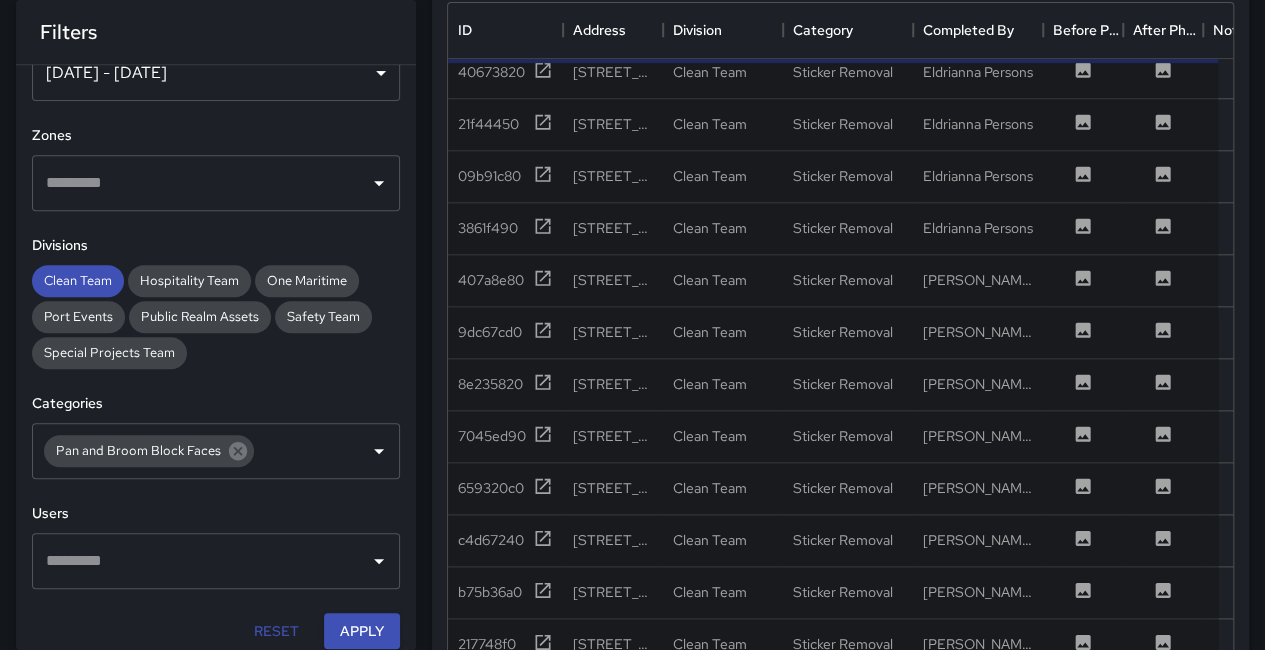 scroll, scrollTop: 468, scrollLeft: 0, axis: vertical 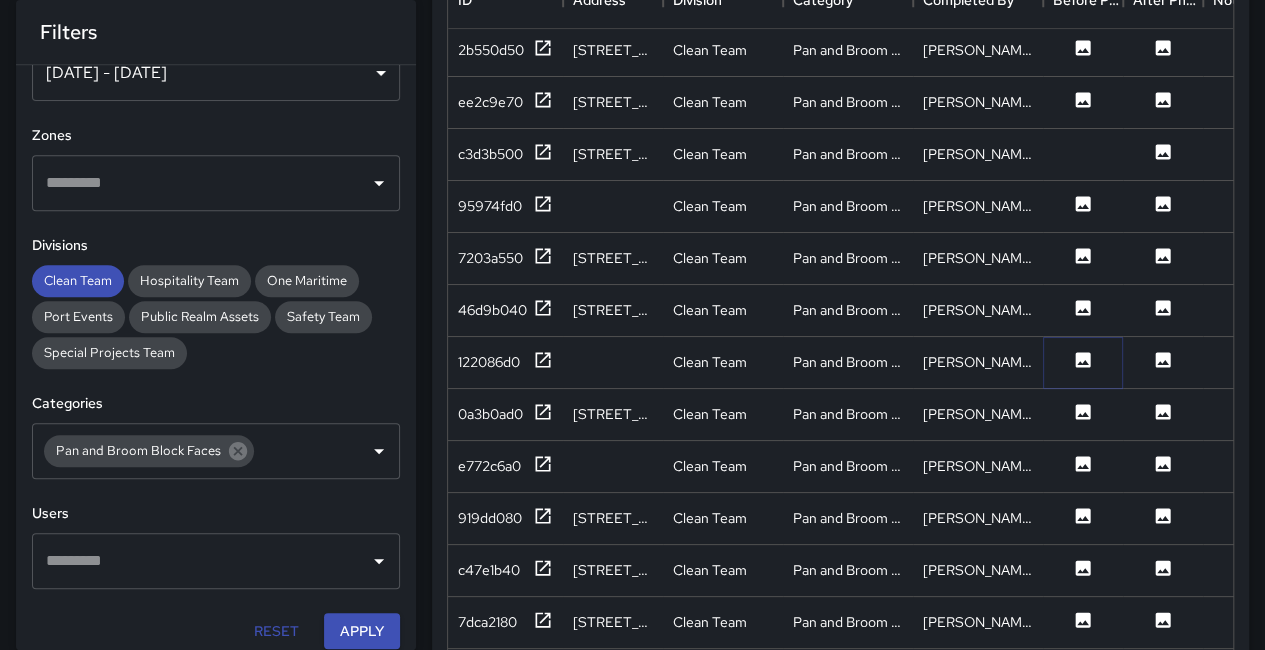 click 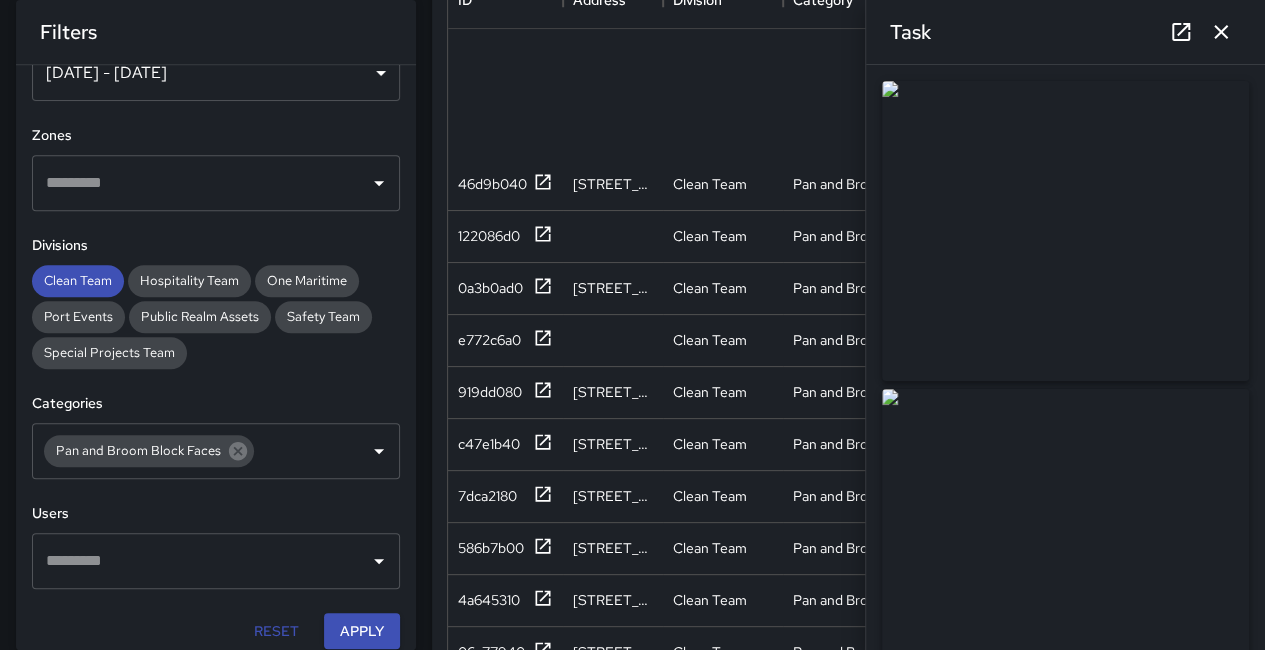 scroll, scrollTop: 4244, scrollLeft: 0, axis: vertical 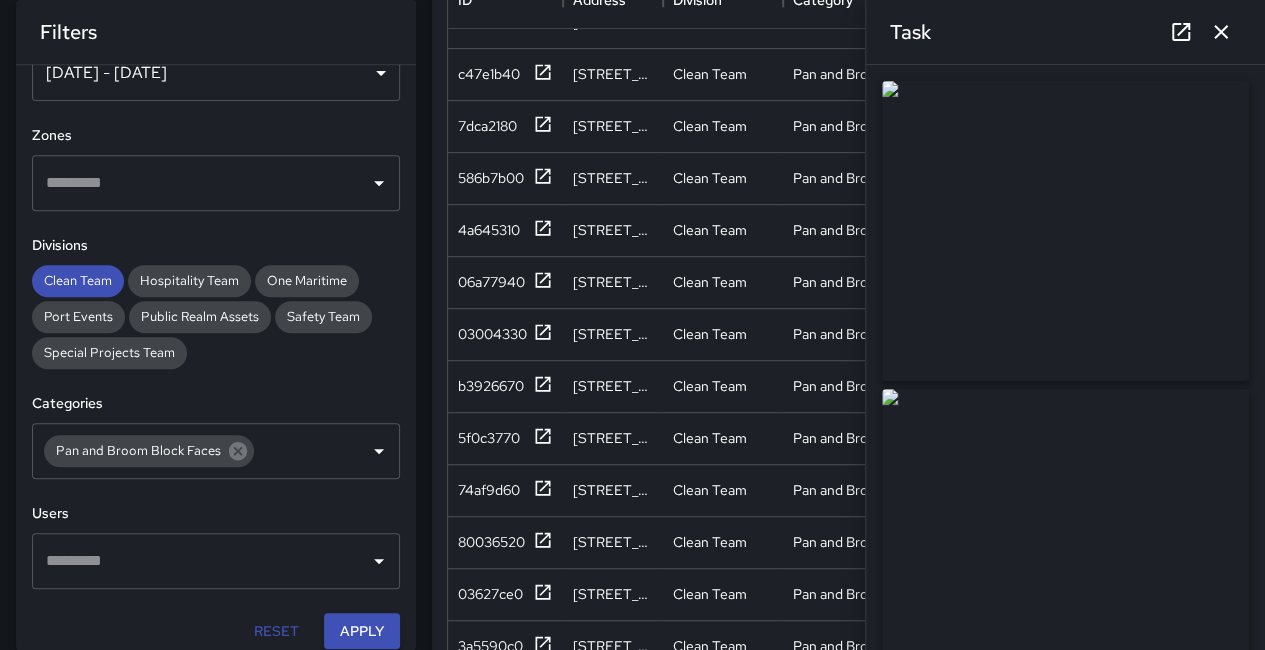 click 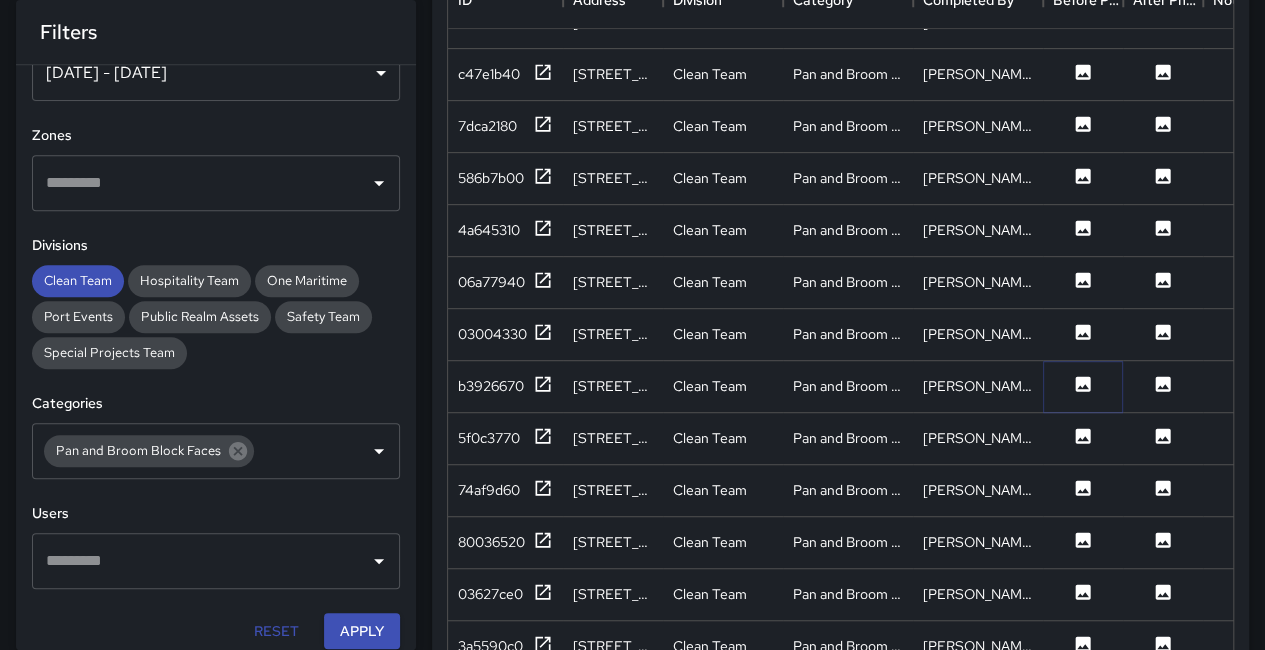 click 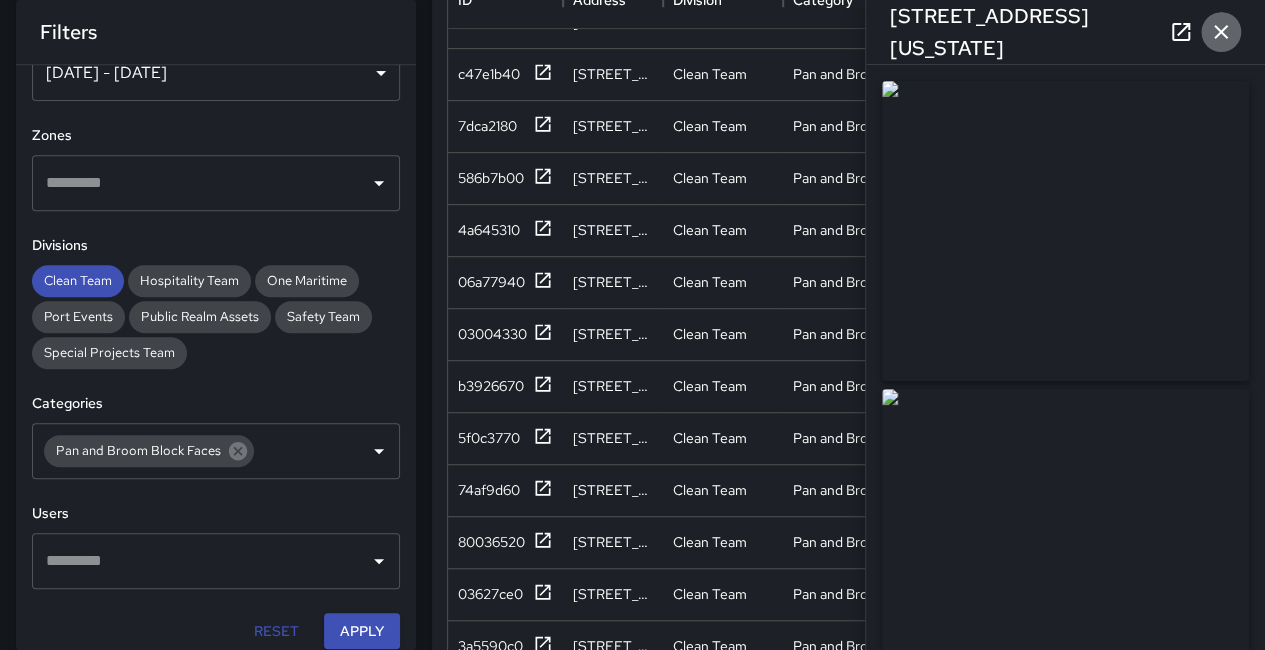 click 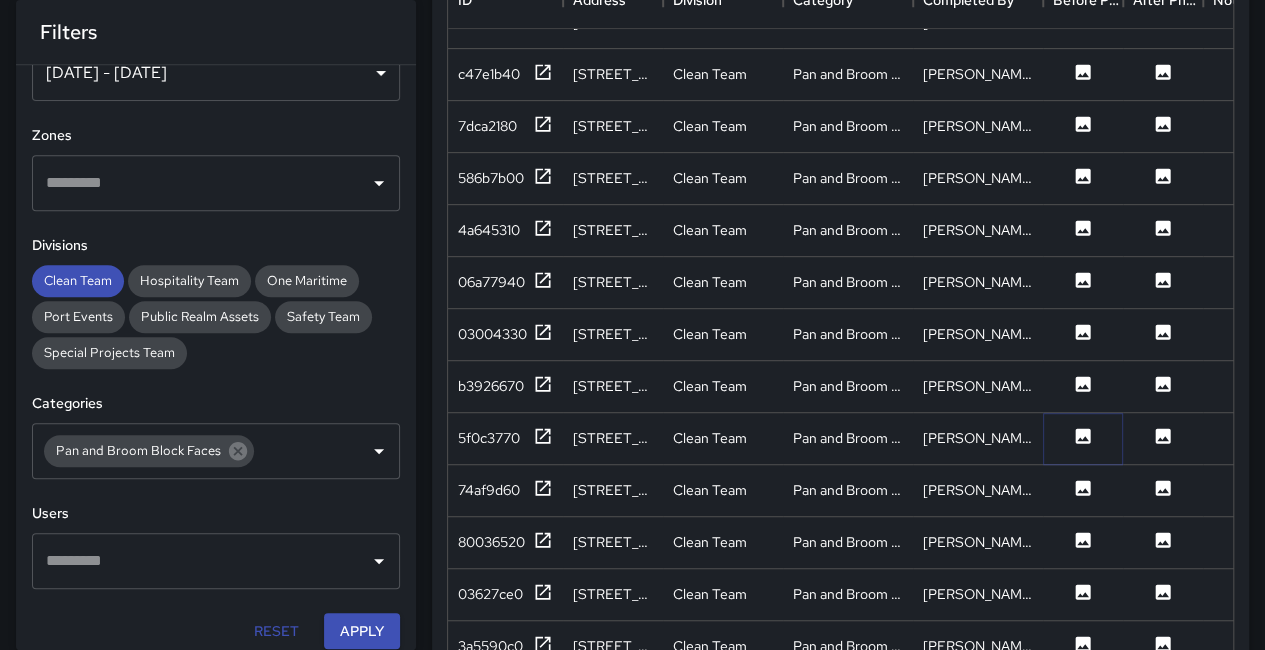 click 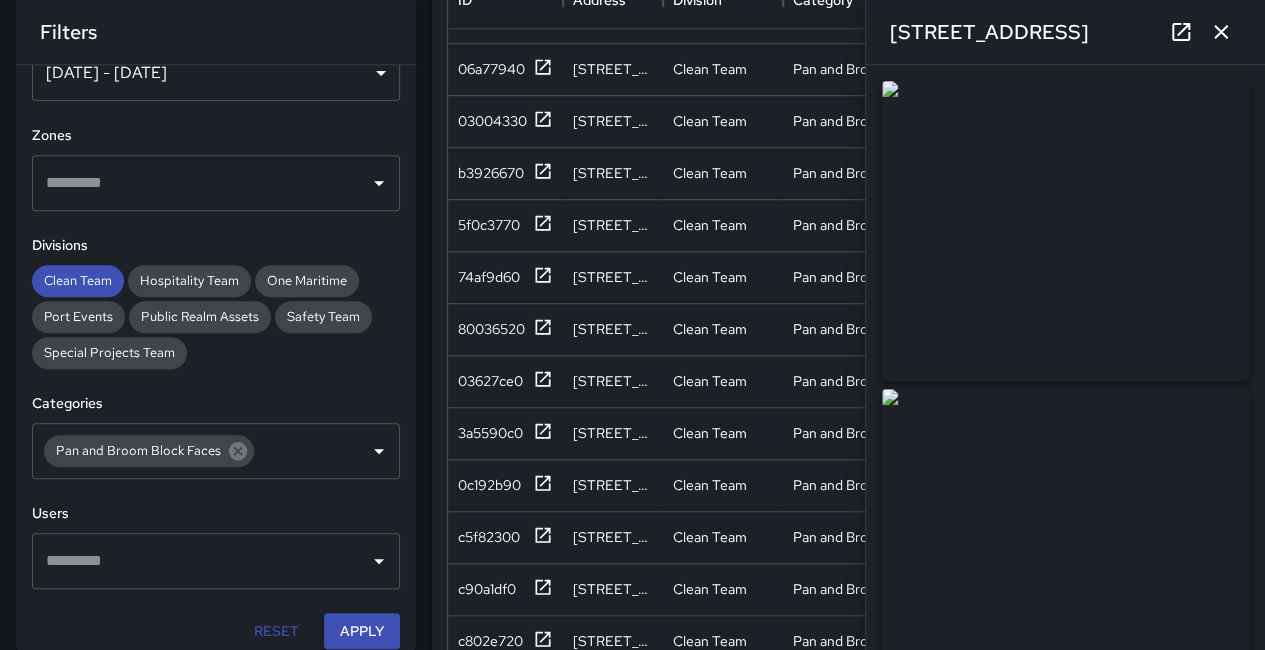 scroll, scrollTop: 4525, scrollLeft: 0, axis: vertical 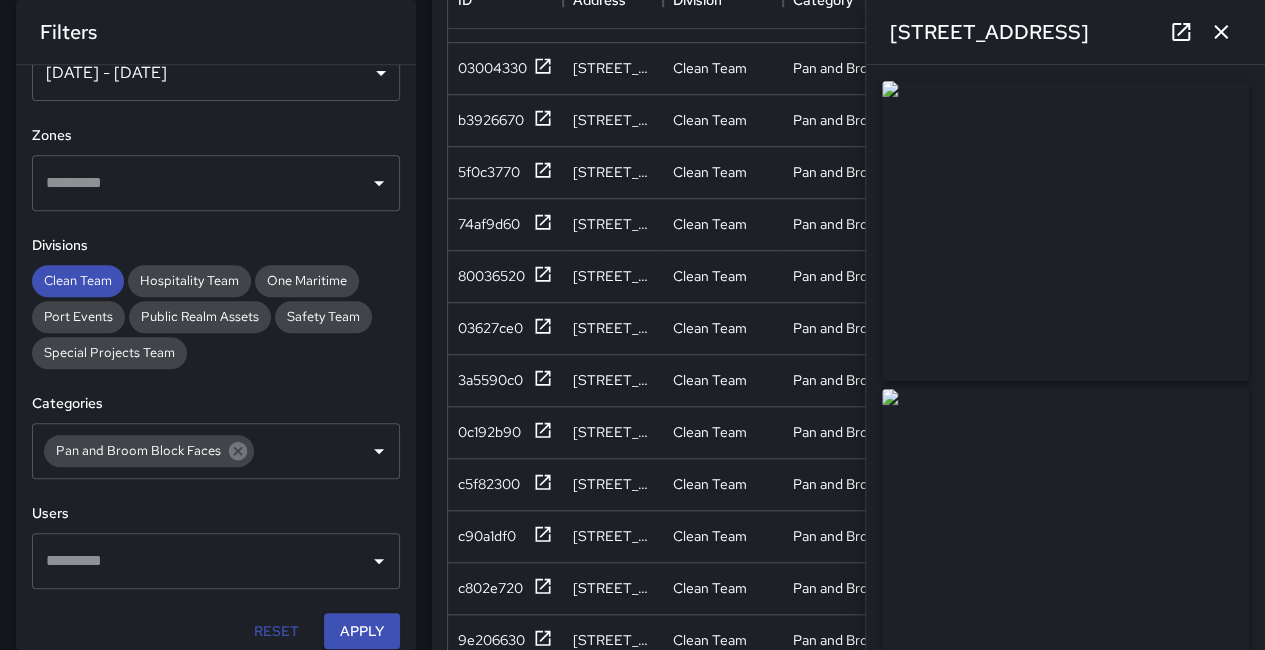 click at bounding box center (1221, 32) 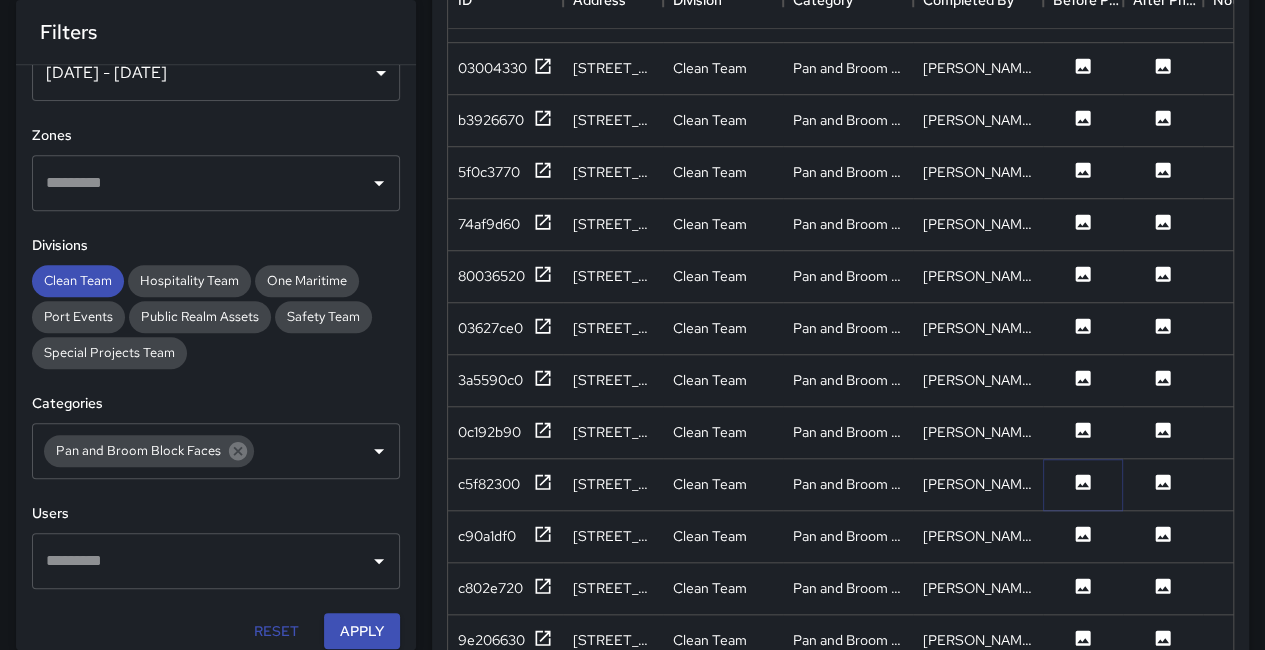 click 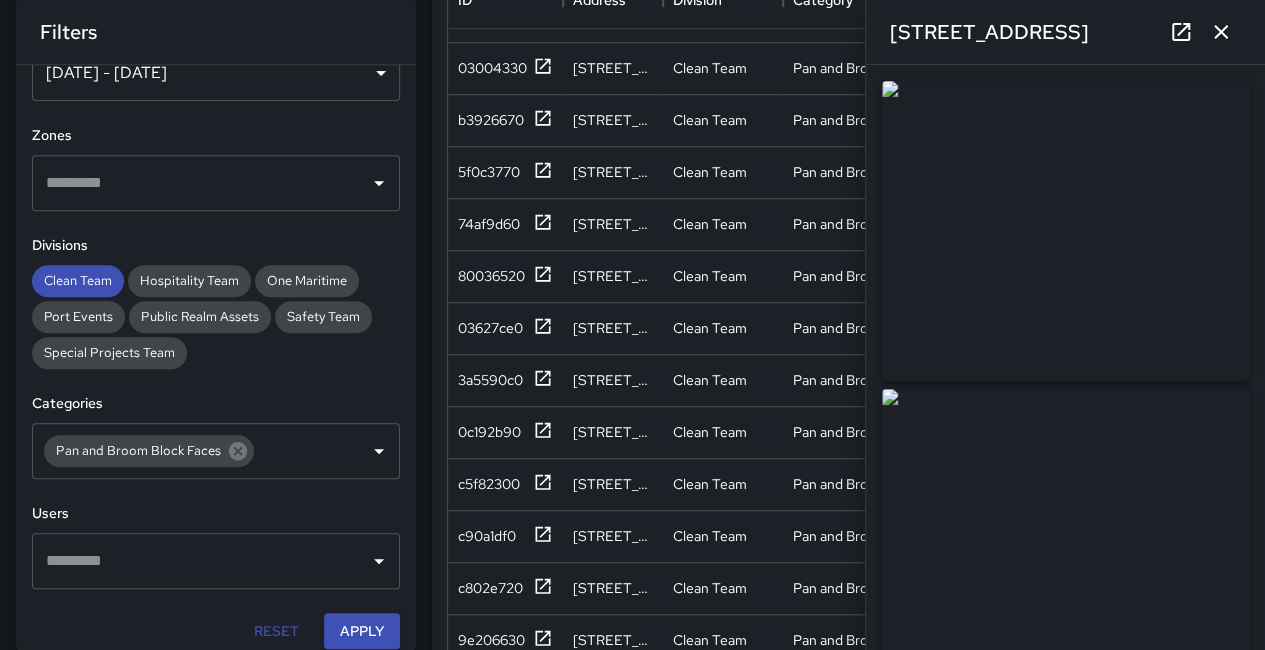 scroll, scrollTop: 668, scrollLeft: 0, axis: vertical 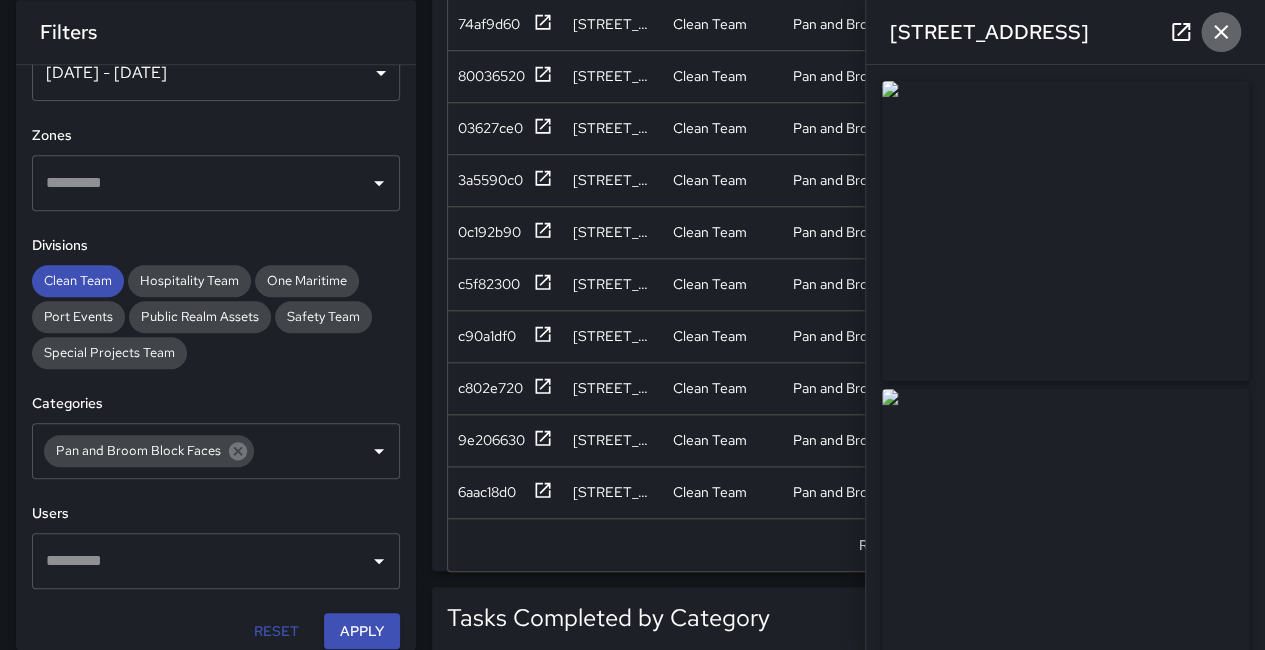 click at bounding box center (1221, 32) 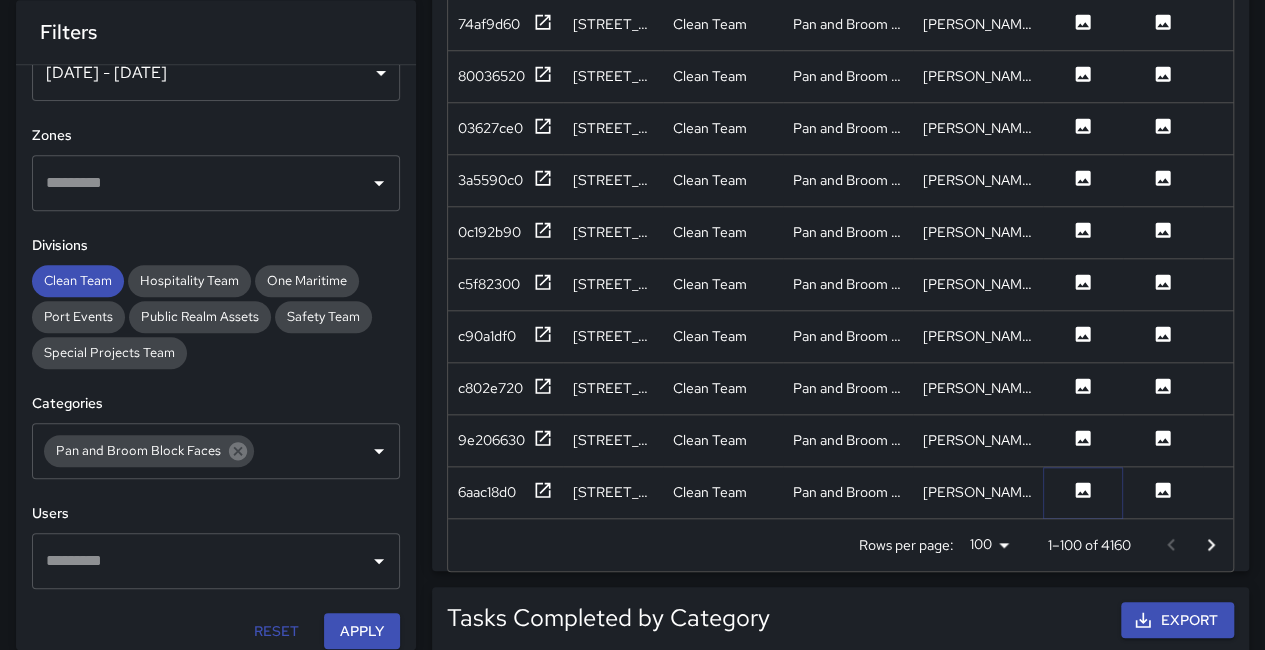 click at bounding box center (1083, 492) 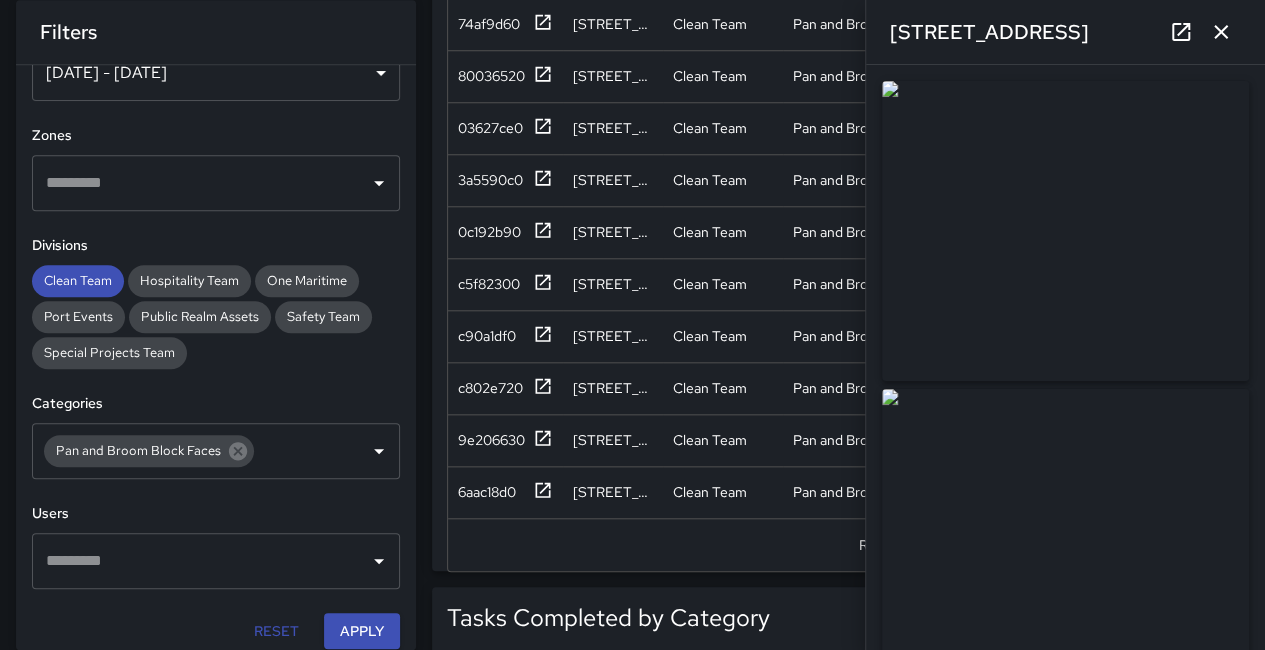 click 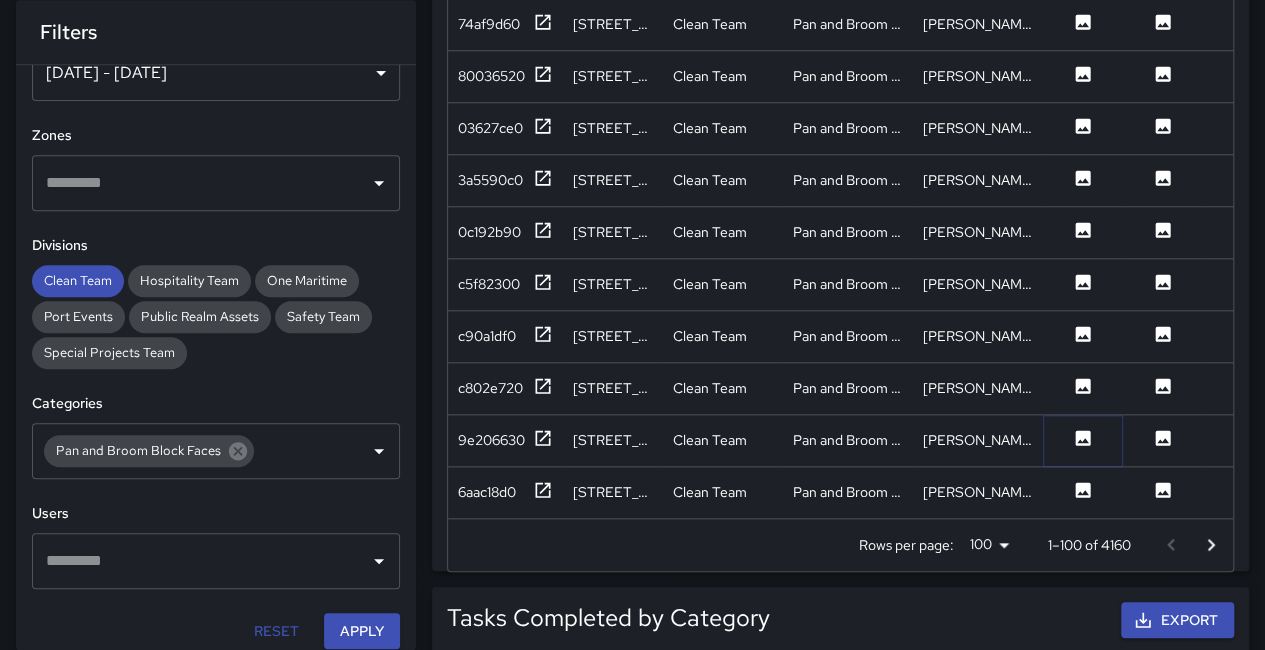 click 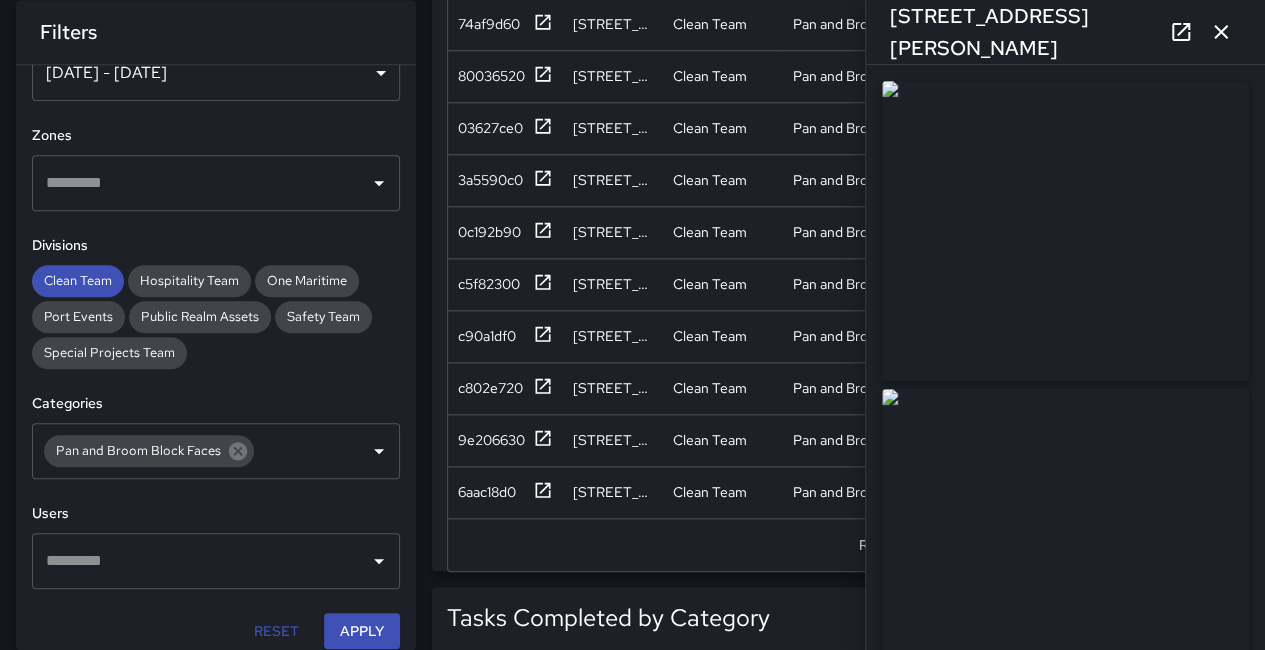 click at bounding box center [1065, 231] 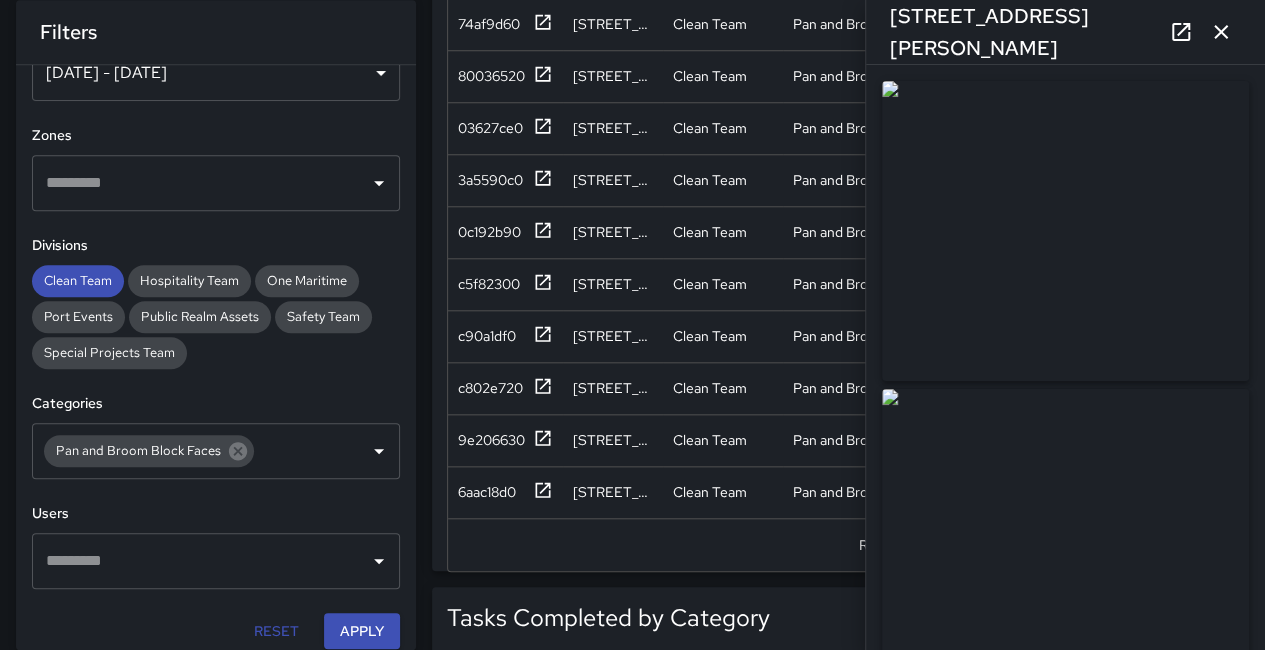 drag, startPoint x: 1087, startPoint y: 285, endPoint x: 1011, endPoint y: 244, distance: 86.35392 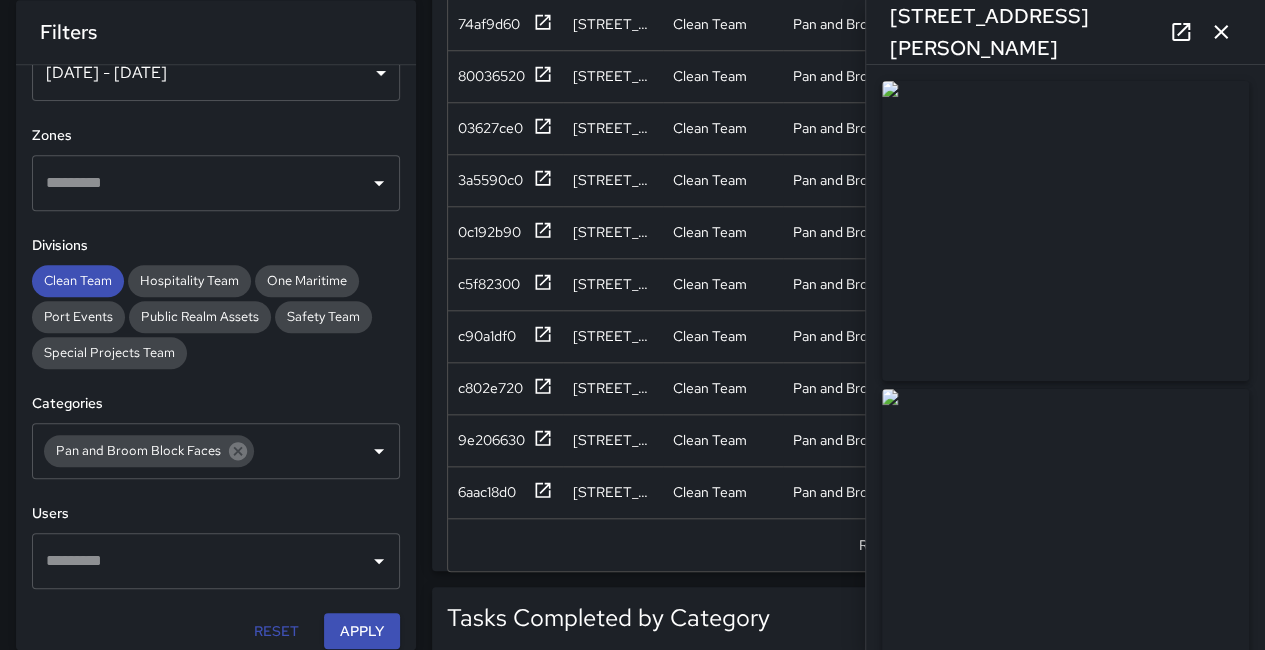 click at bounding box center (1065, 231) 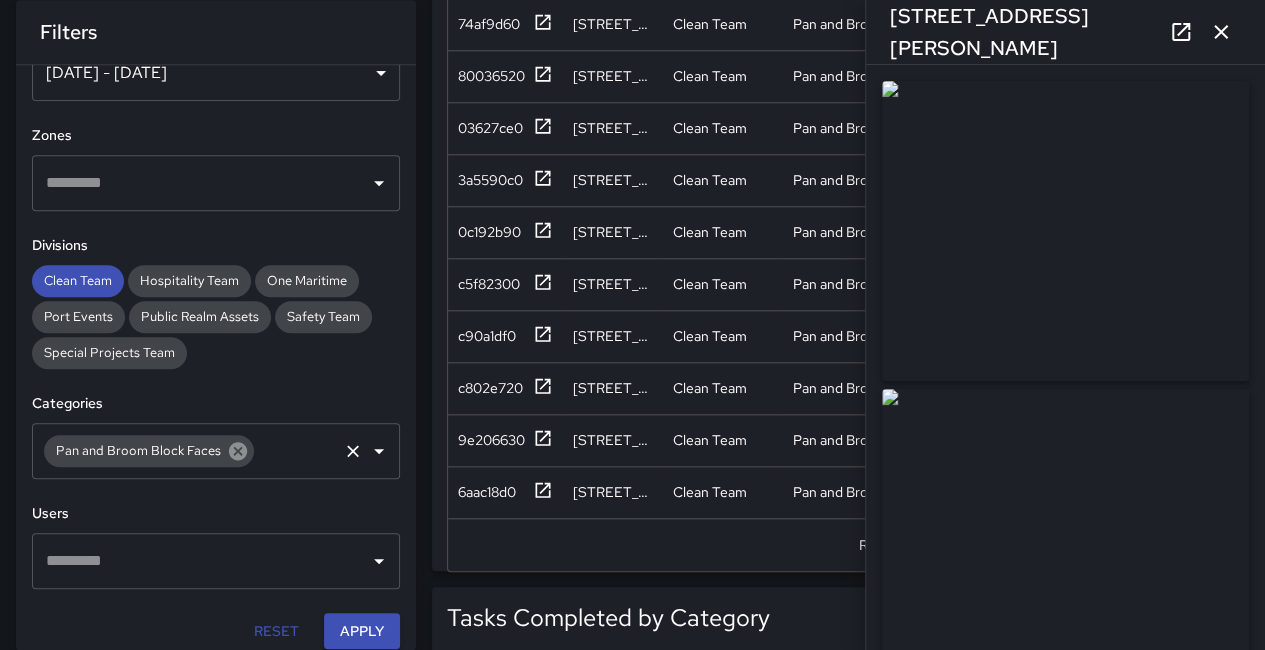 click 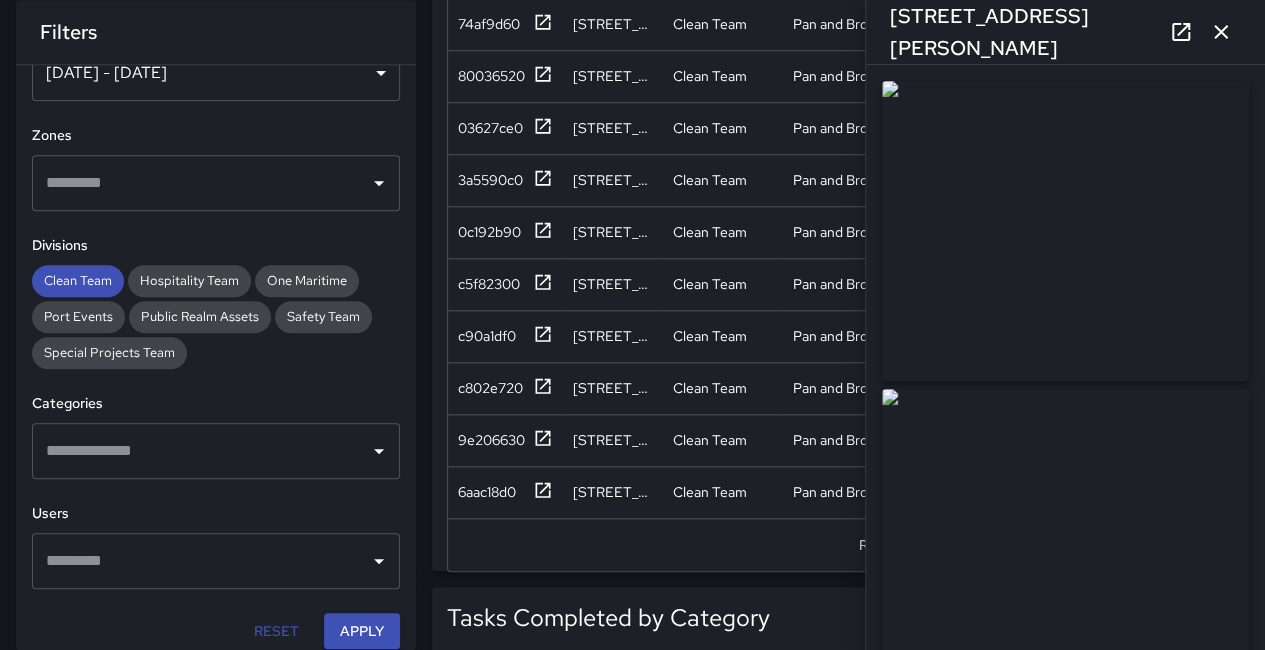 click at bounding box center [201, 451] 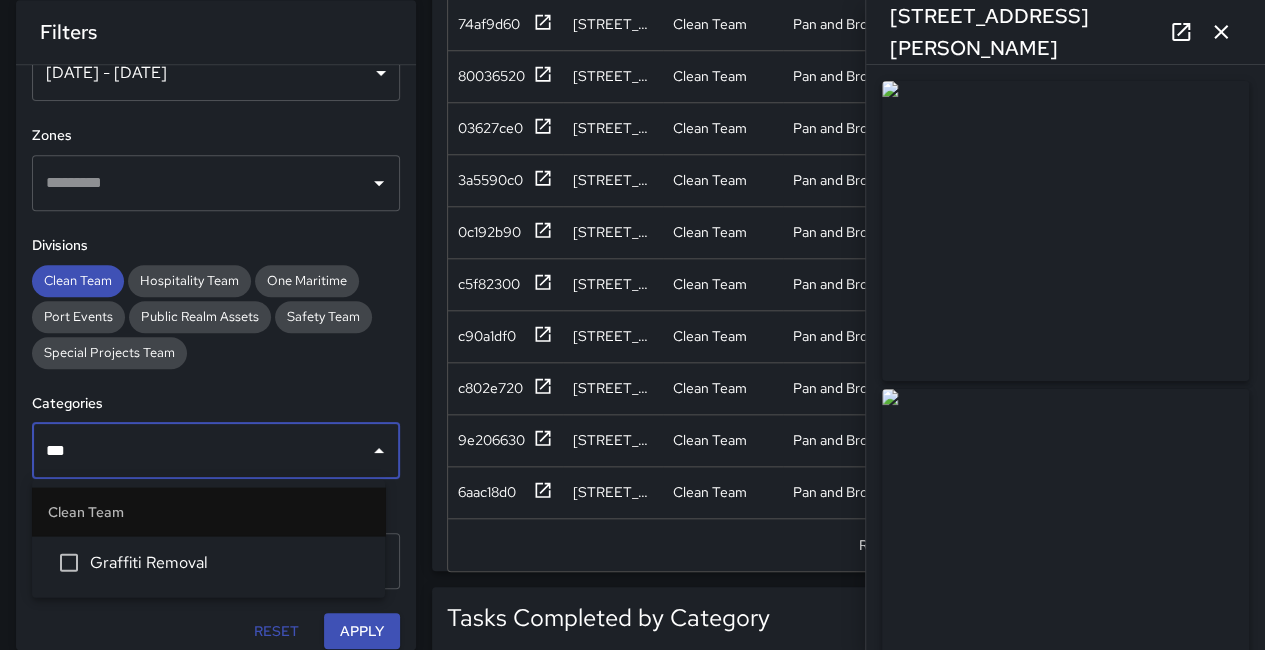 type on "****" 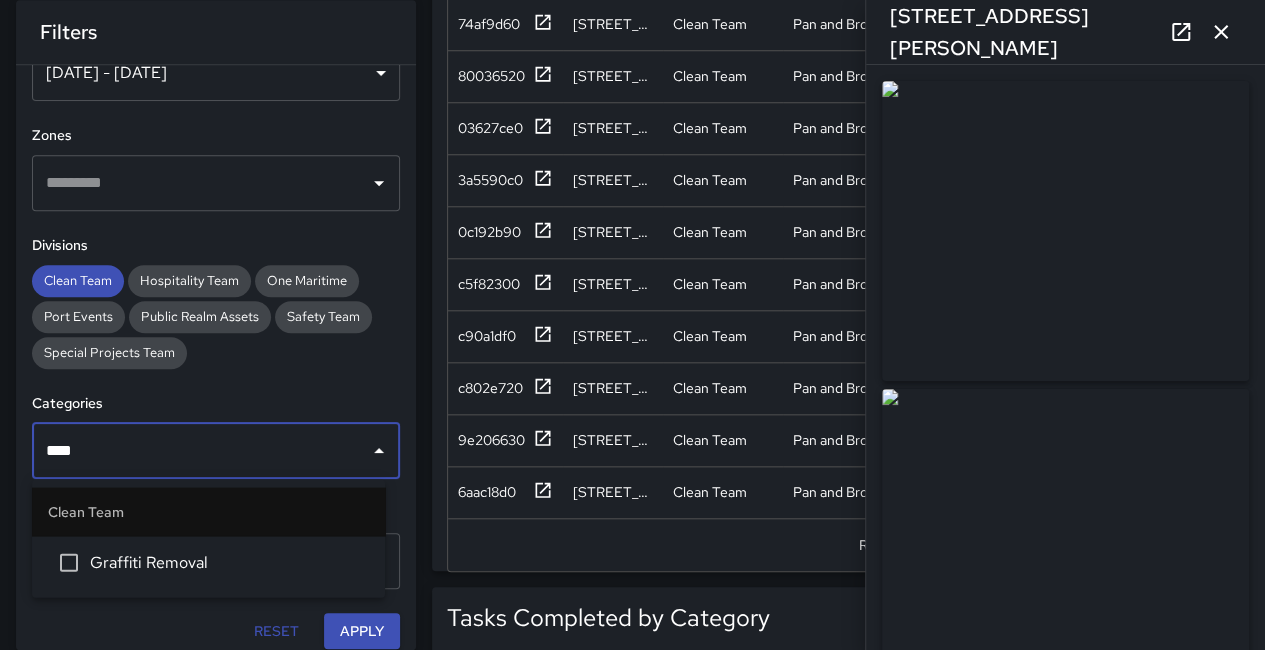 click on "Graffiti Removal" at bounding box center (229, 562) 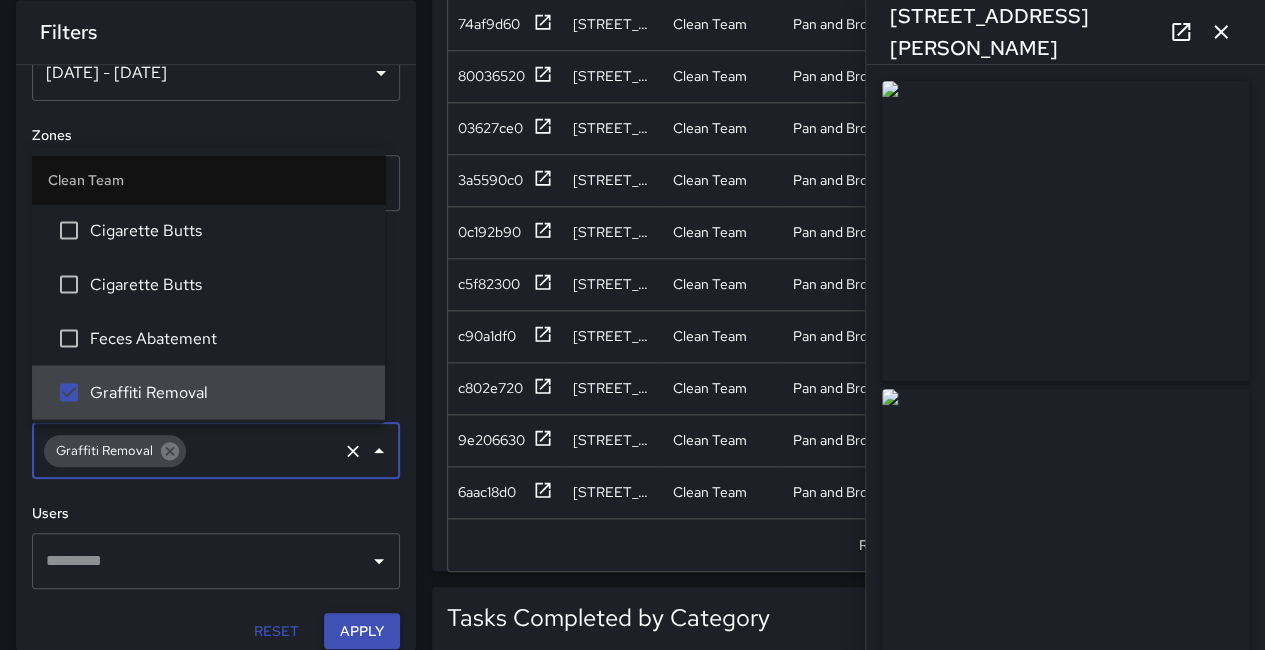 click on "Apply" at bounding box center (362, 631) 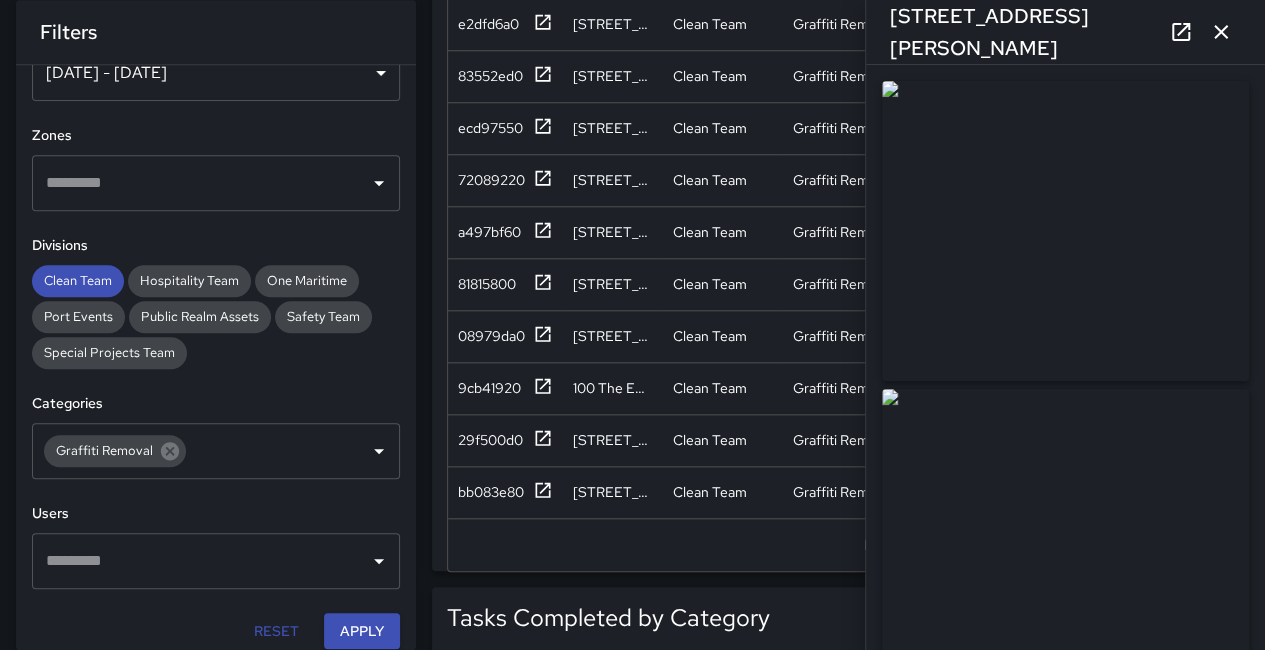 click 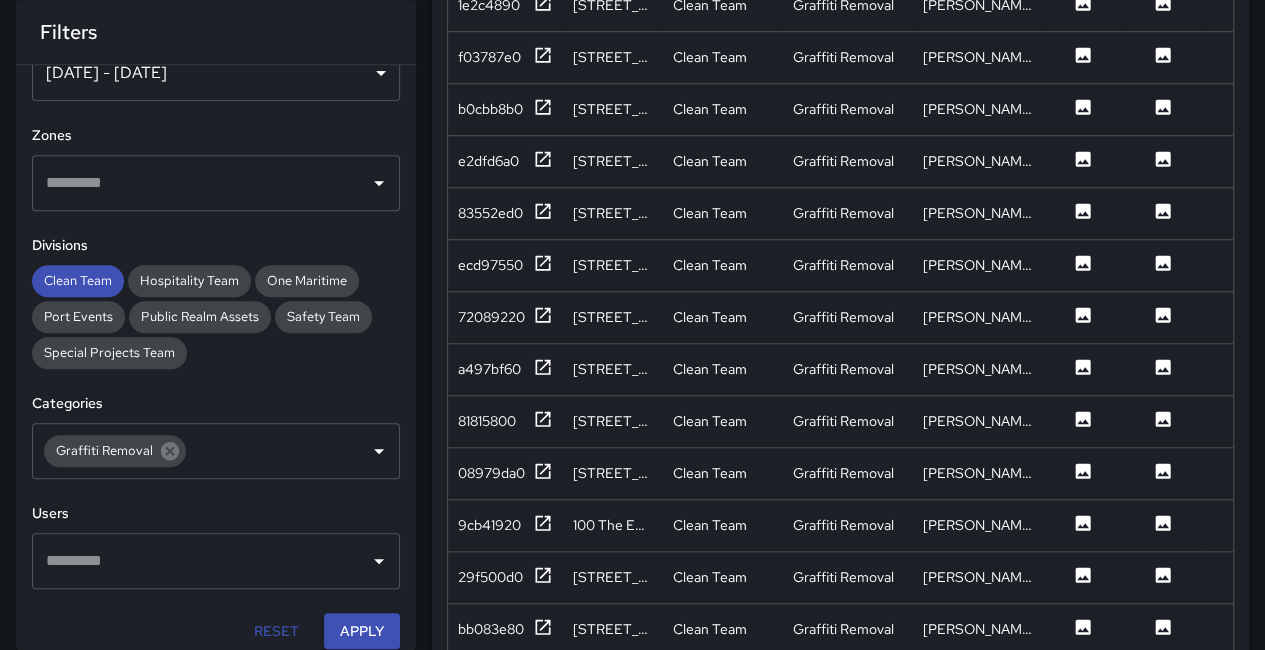 scroll, scrollTop: 268, scrollLeft: 0, axis: vertical 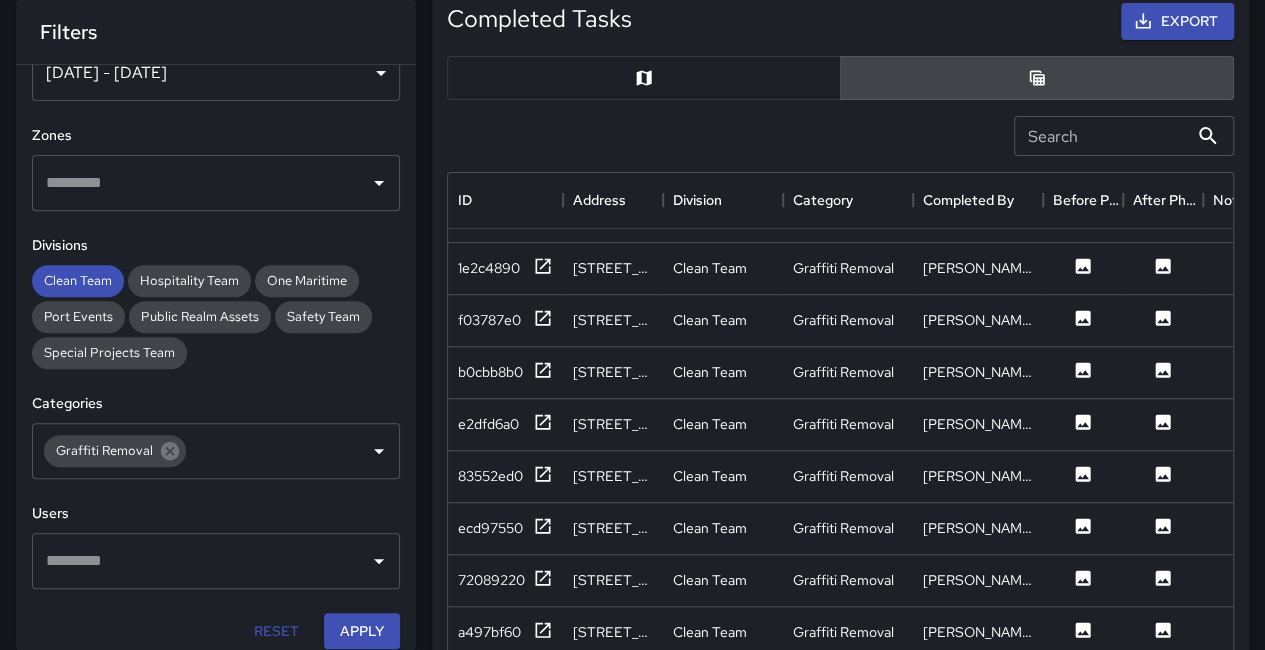 click at bounding box center [644, 78] 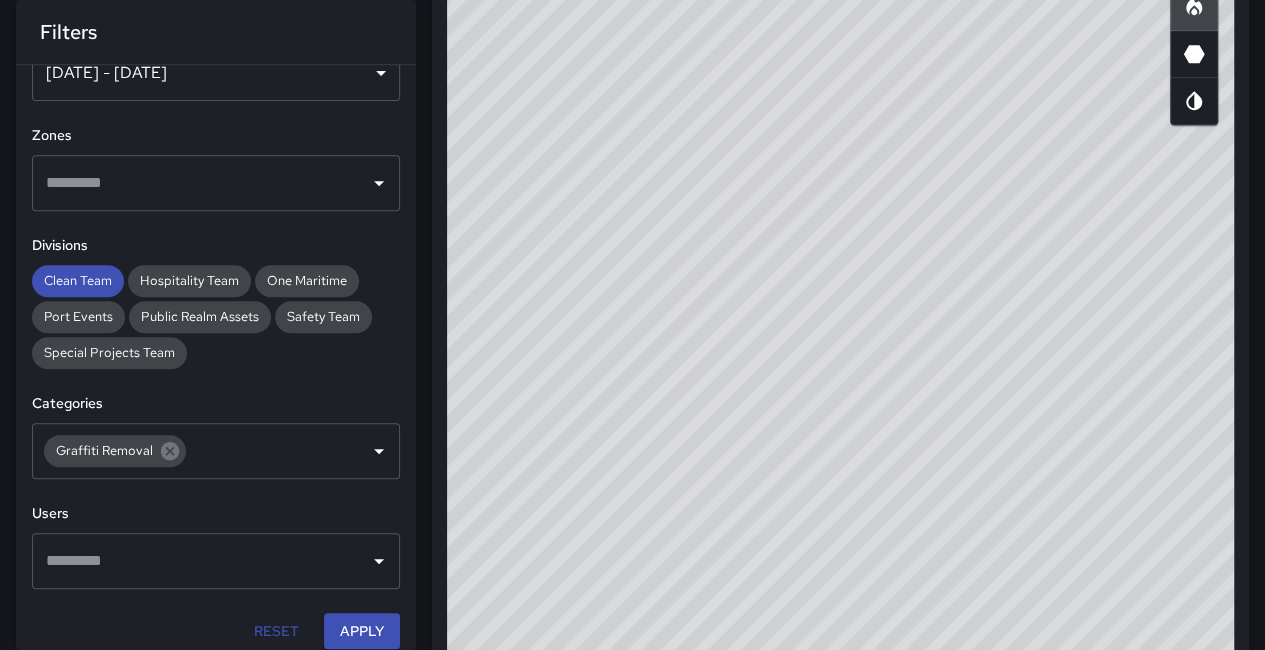 scroll, scrollTop: 487, scrollLeft: 0, axis: vertical 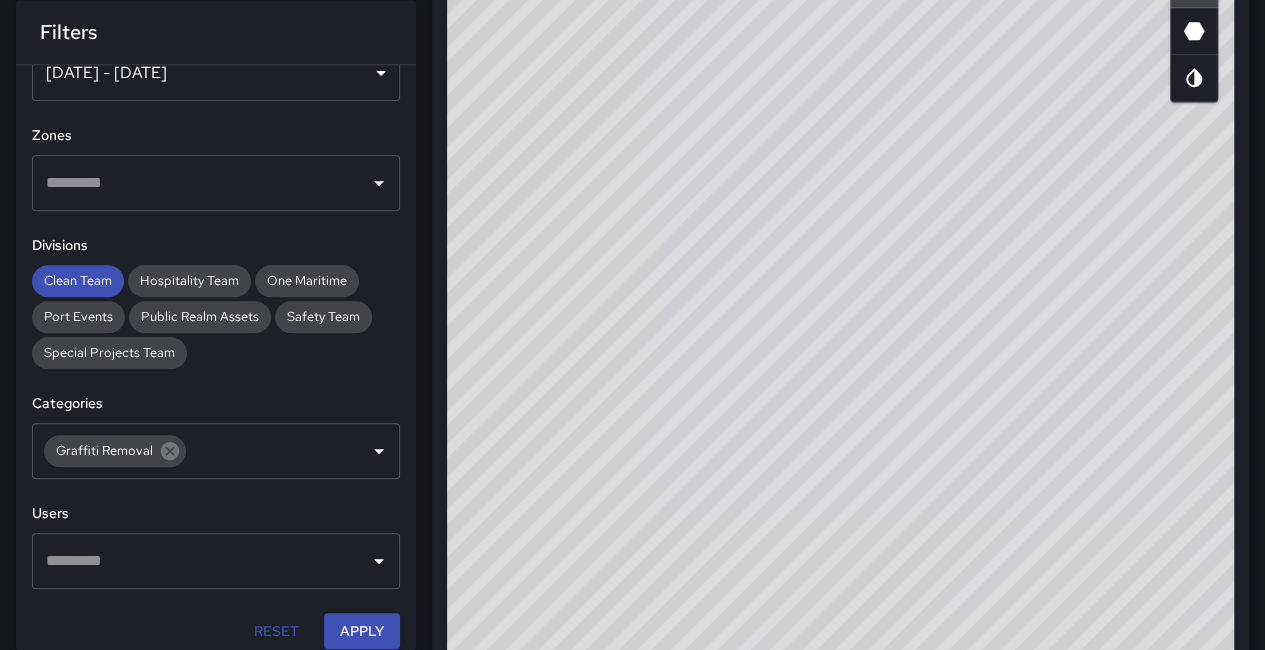 drag, startPoint x: 958, startPoint y: 353, endPoint x: 979, endPoint y: 380, distance: 34.20526 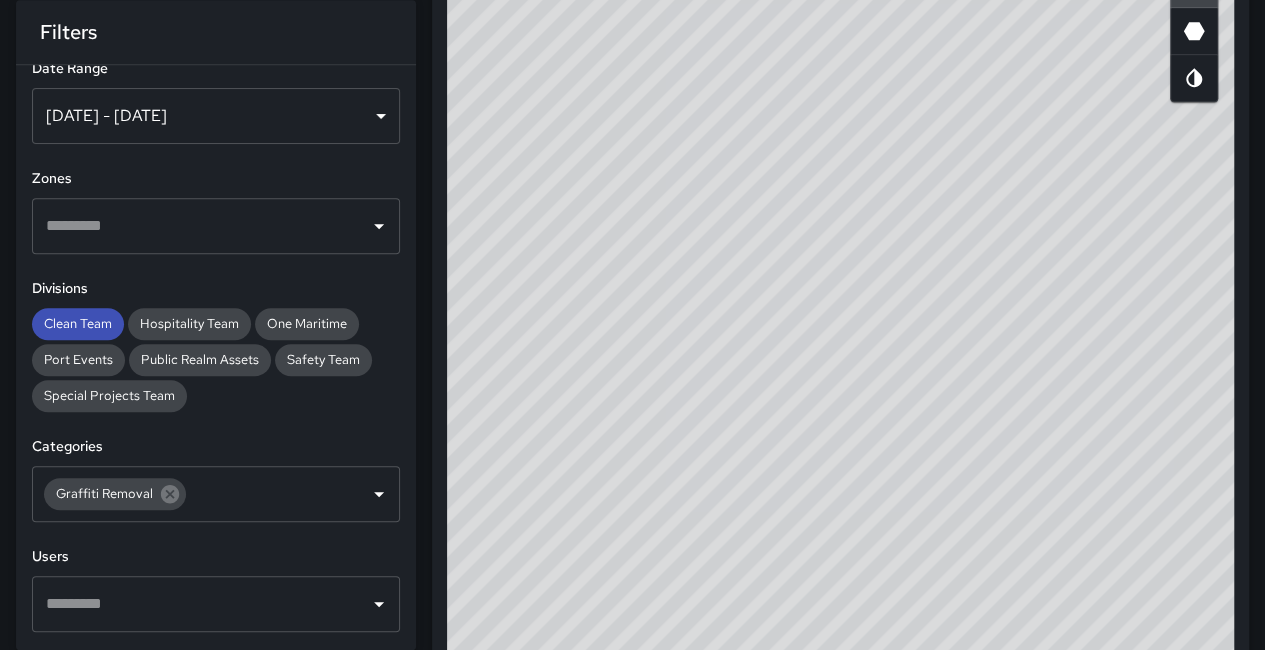 scroll, scrollTop: 0, scrollLeft: 0, axis: both 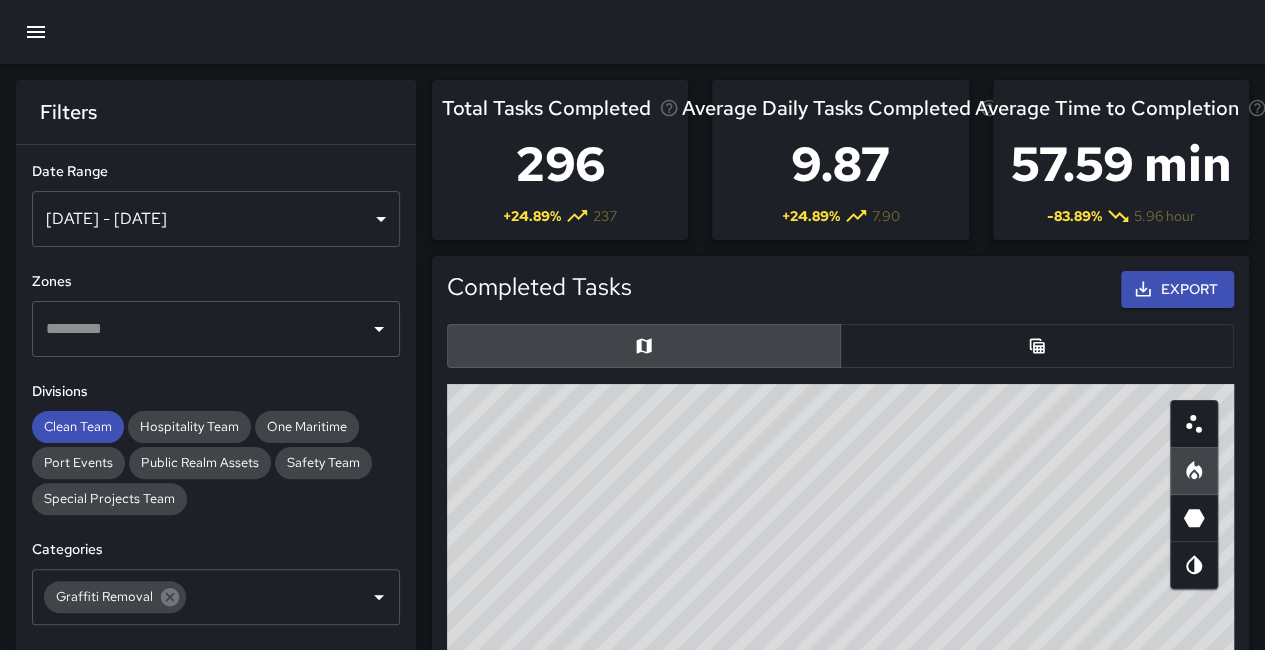click at bounding box center [1037, 346] 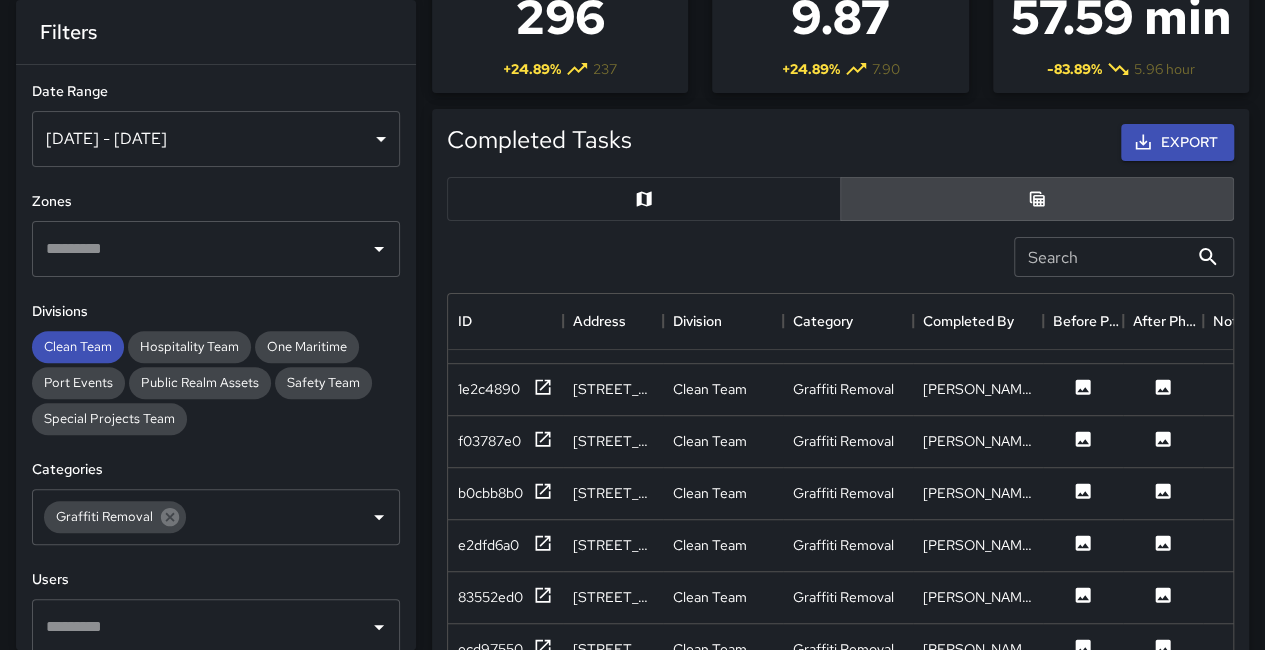 scroll, scrollTop: 300, scrollLeft: 0, axis: vertical 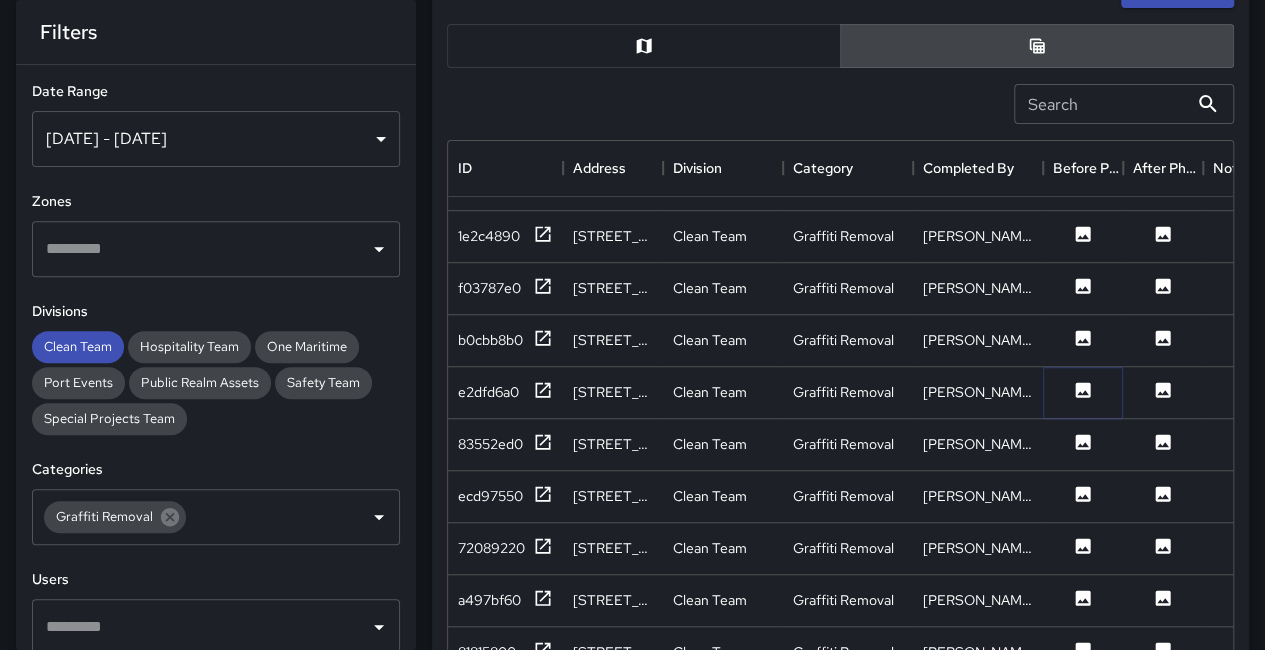 click at bounding box center (1083, 392) 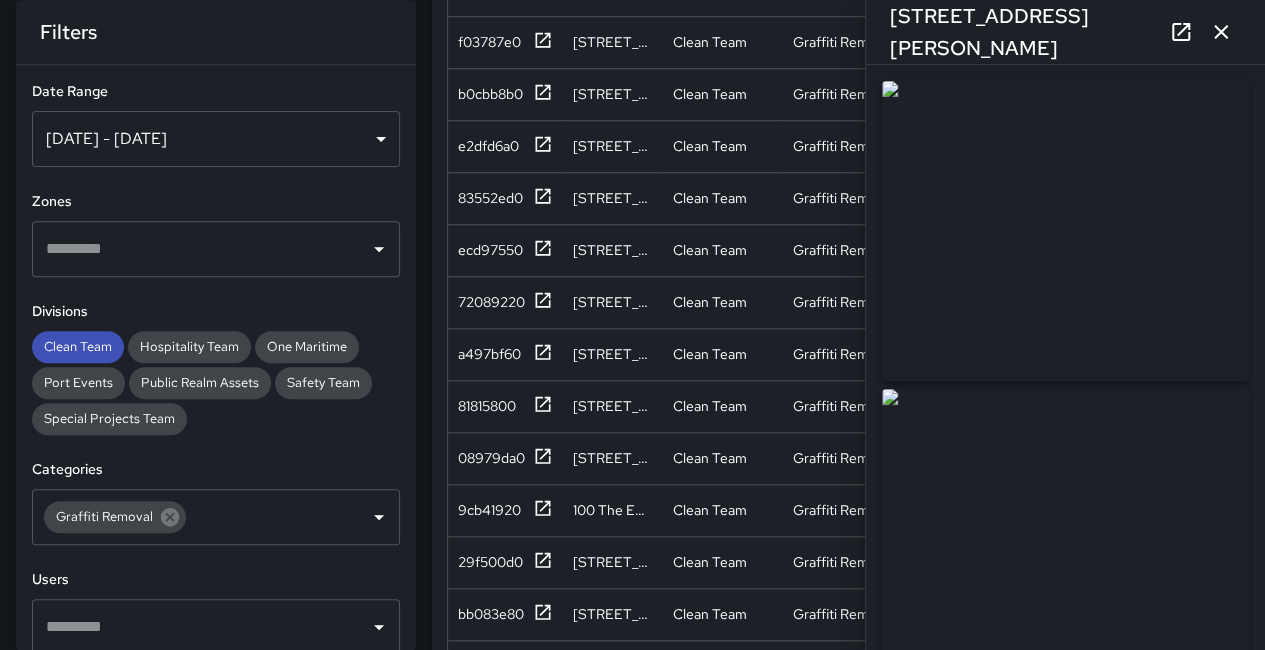 scroll, scrollTop: 600, scrollLeft: 0, axis: vertical 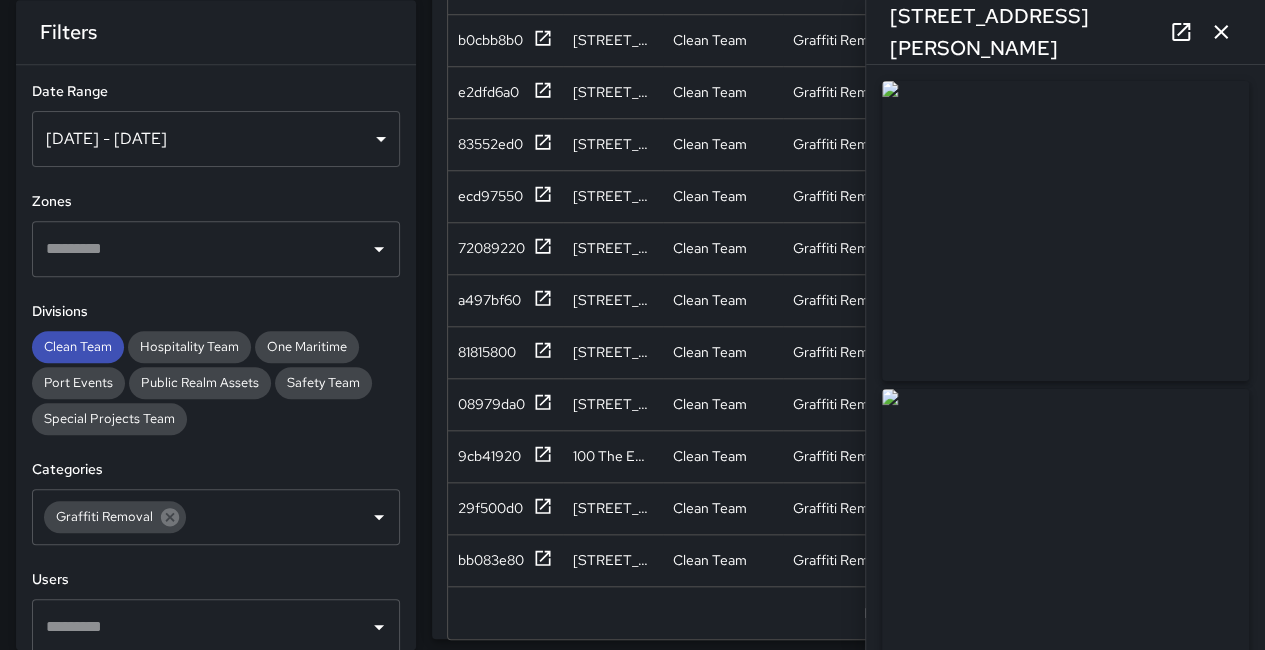 drag, startPoint x: 1080, startPoint y: 229, endPoint x: 520, endPoint y: 3, distance: 603.8841 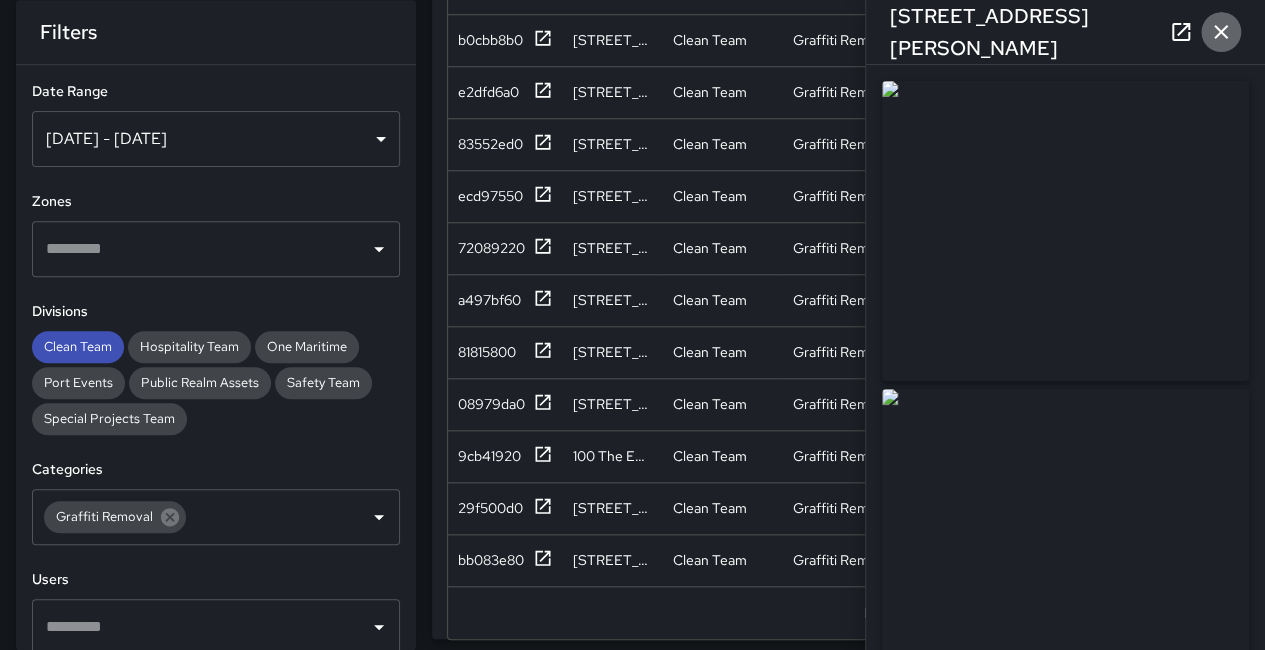click at bounding box center (1221, 32) 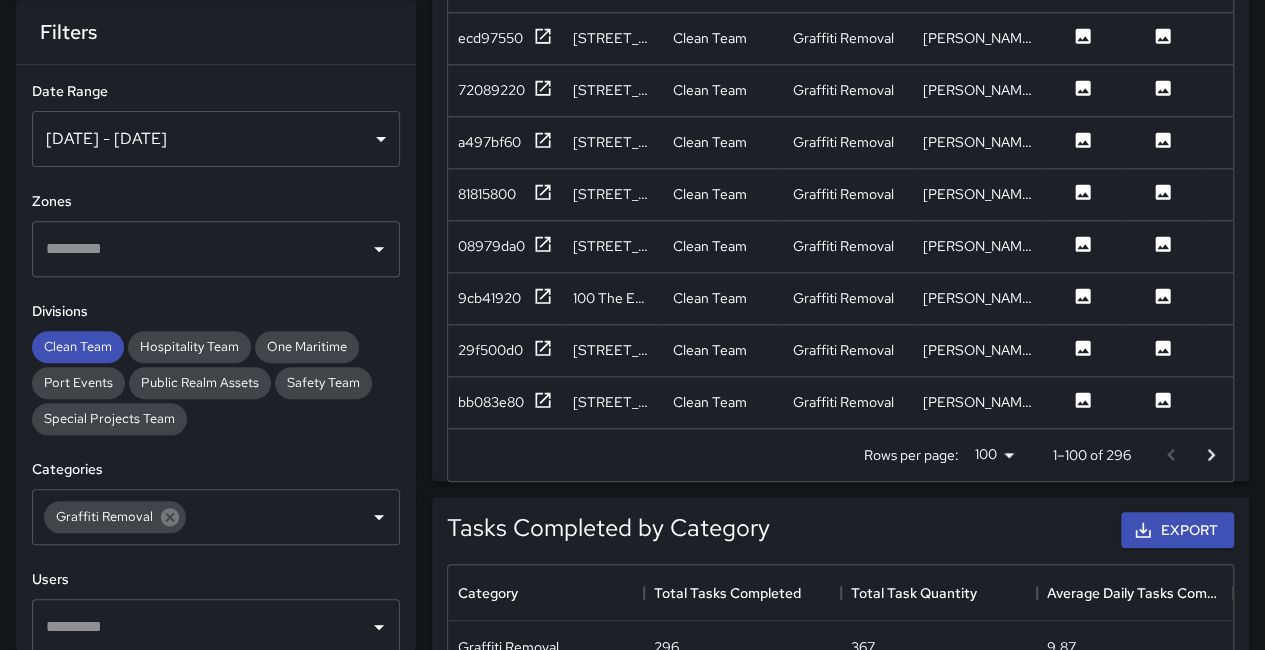 scroll, scrollTop: 900, scrollLeft: 0, axis: vertical 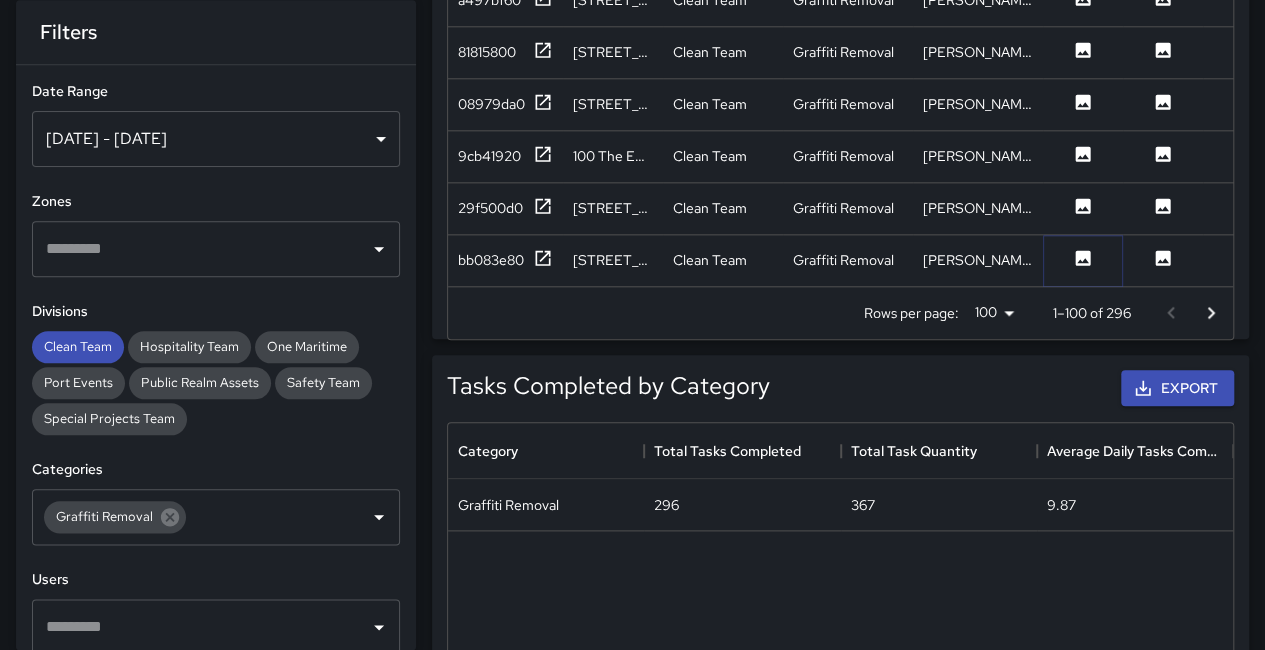 click 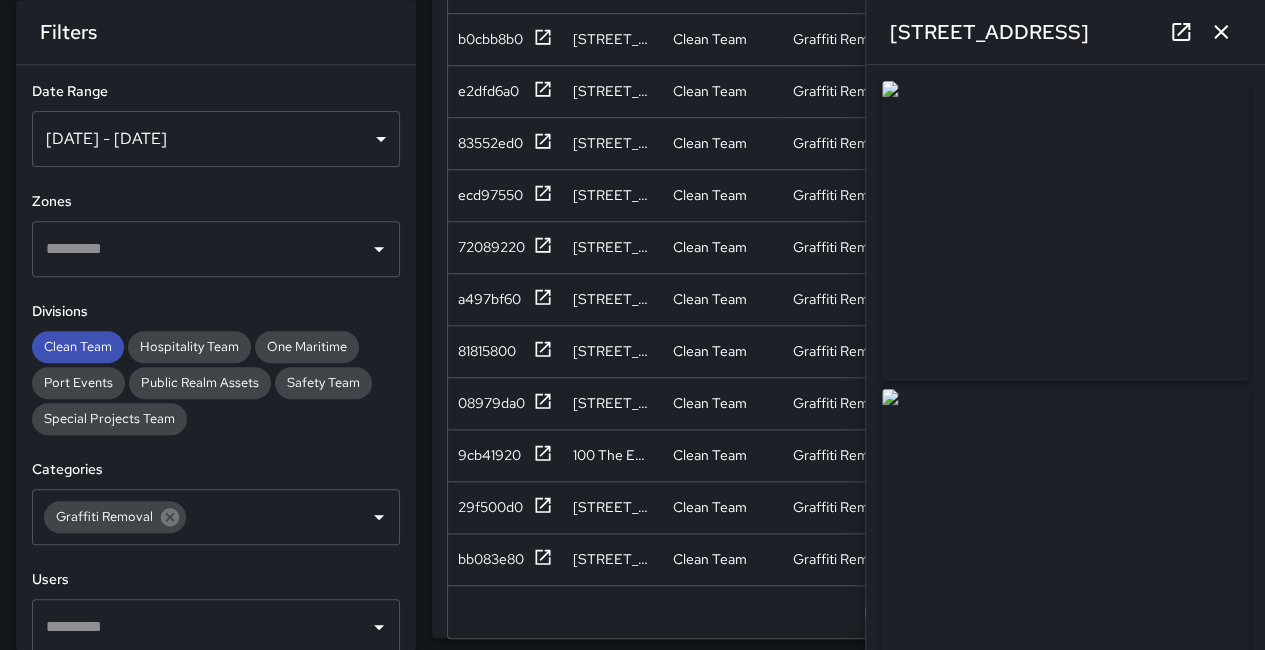 scroll, scrollTop: 500, scrollLeft: 0, axis: vertical 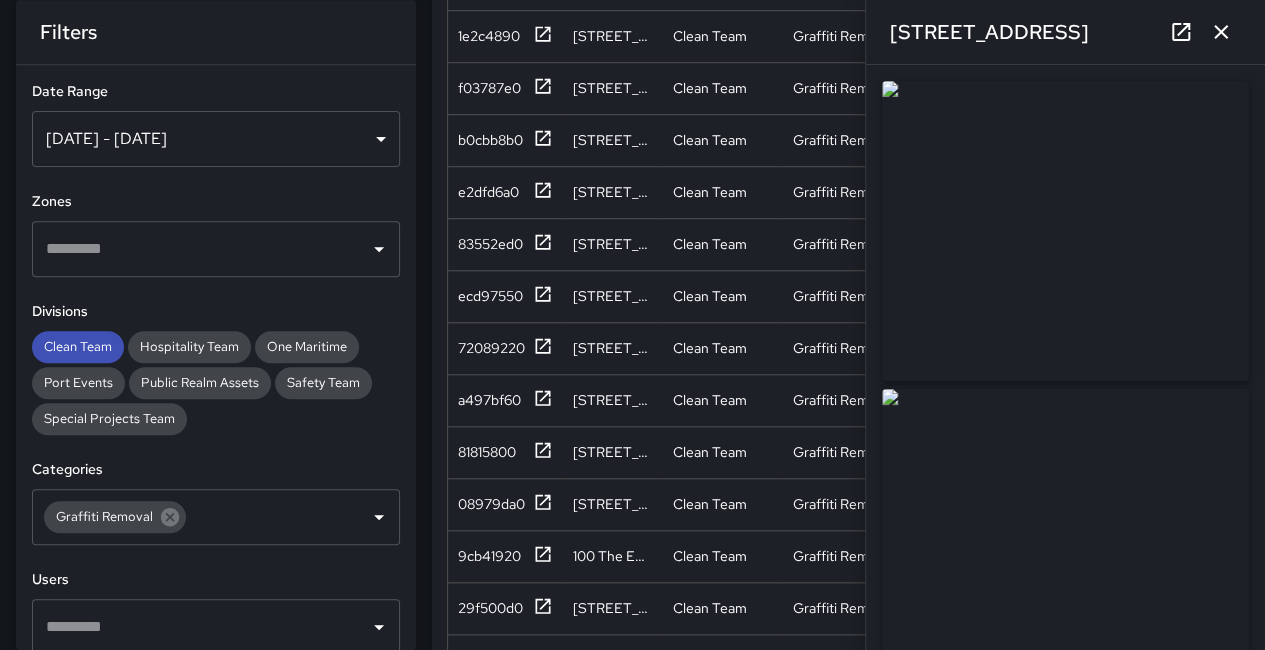 drag, startPoint x: 1213, startPoint y: 35, endPoint x: 1222, endPoint y: 79, distance: 44.911022 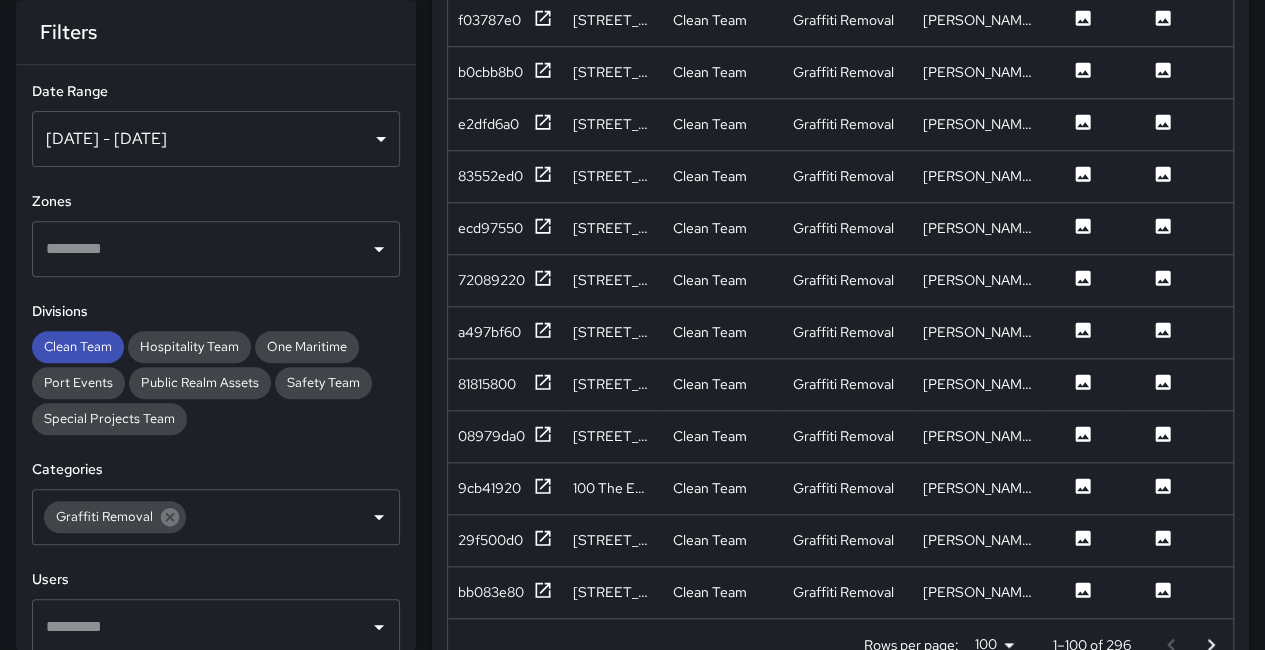 scroll, scrollTop: 600, scrollLeft: 0, axis: vertical 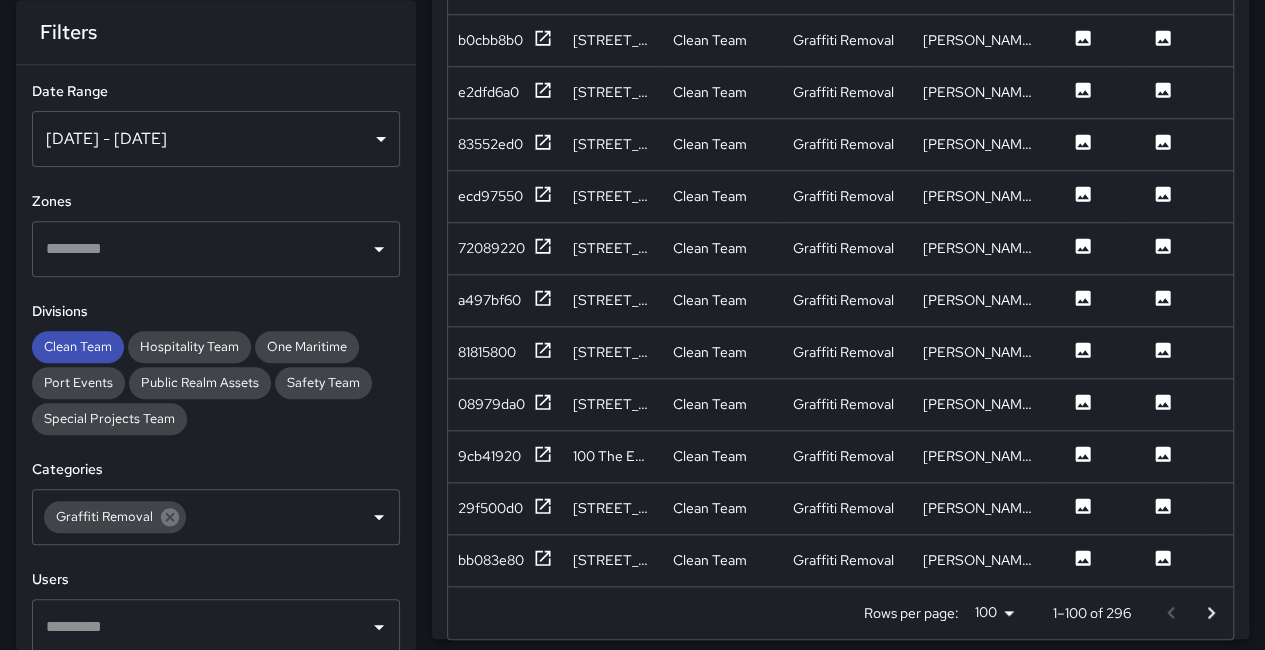 click 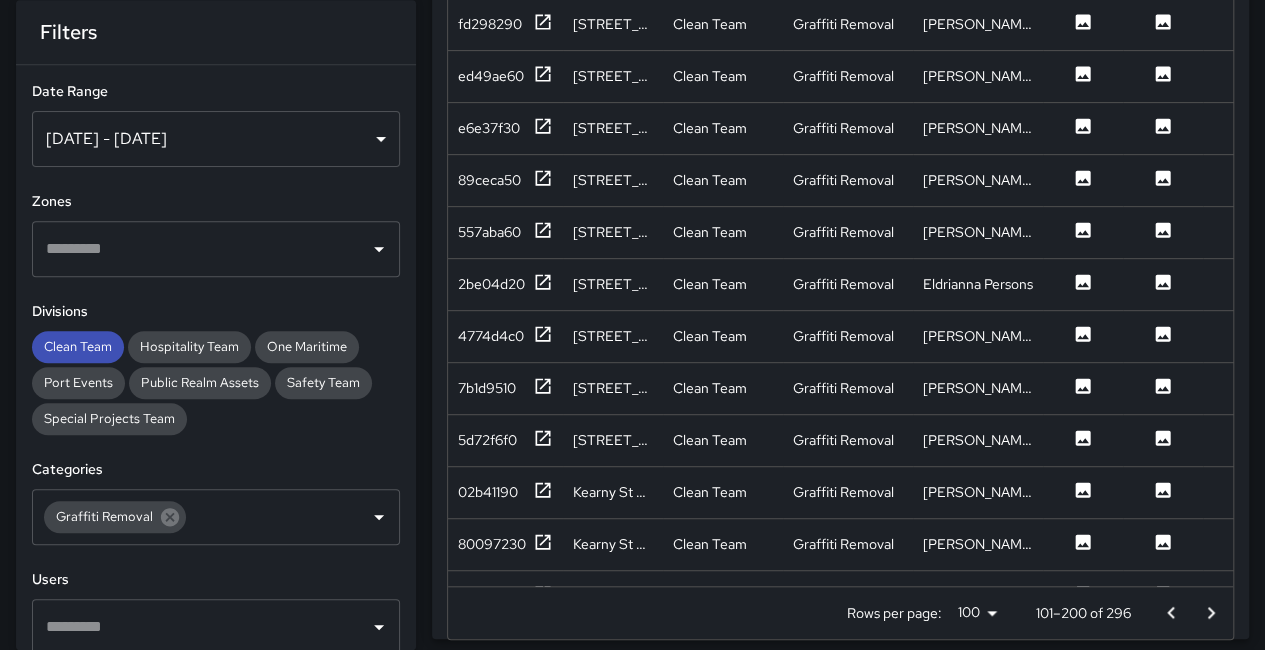 scroll, scrollTop: 300, scrollLeft: 0, axis: vertical 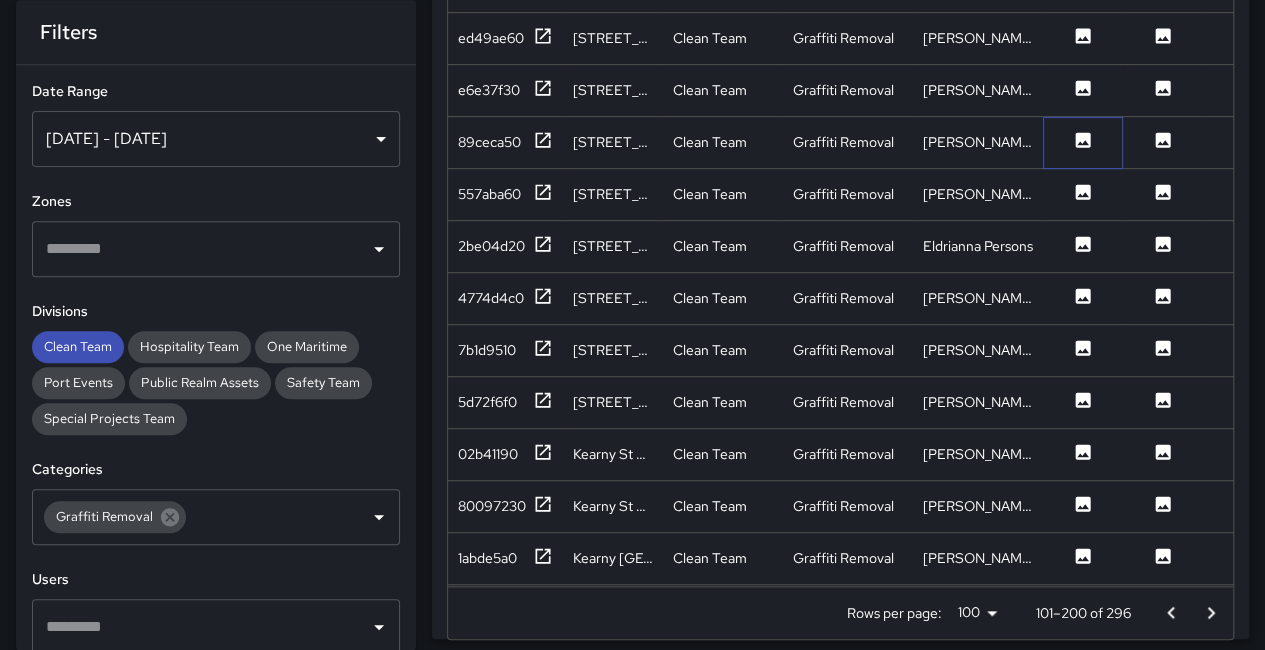 click at bounding box center (1083, 143) 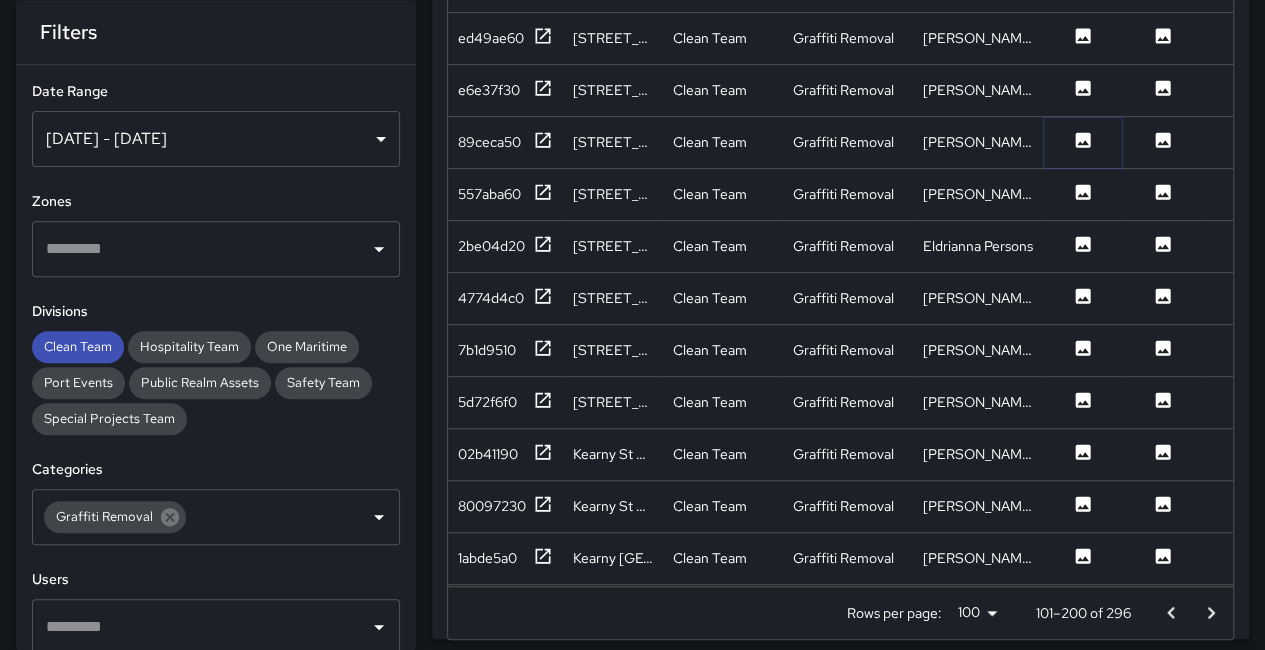 click 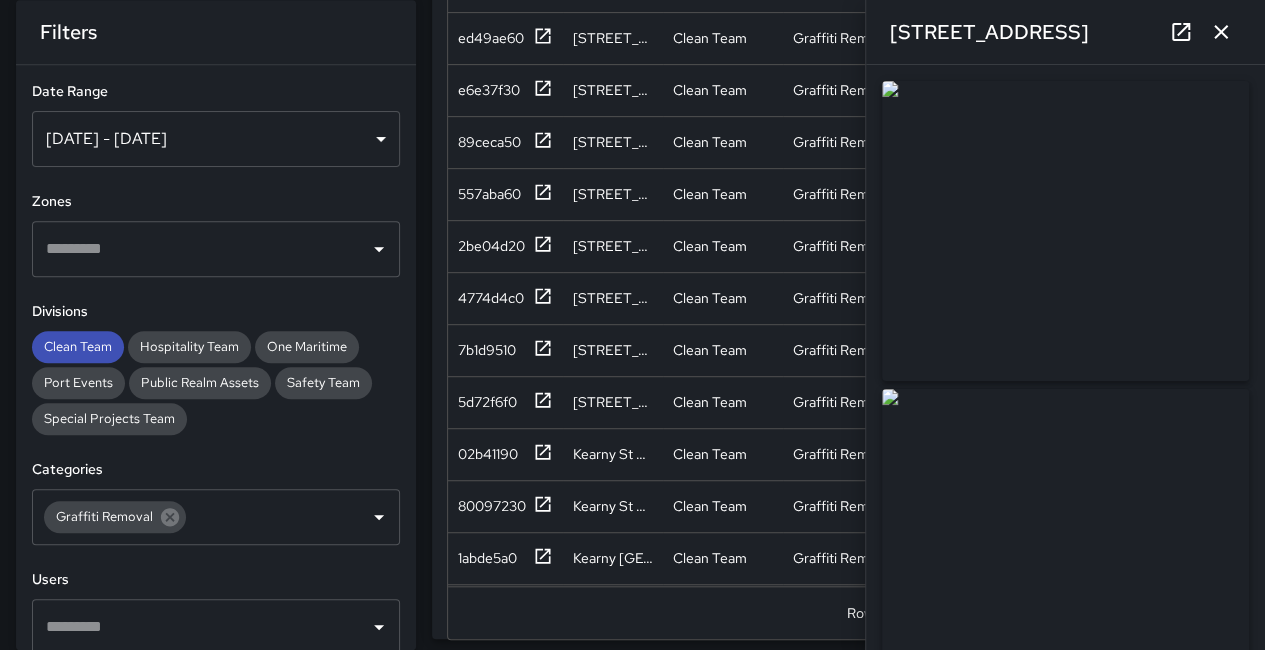 drag, startPoint x: 1084, startPoint y: 243, endPoint x: 1013, endPoint y: 225, distance: 73.24616 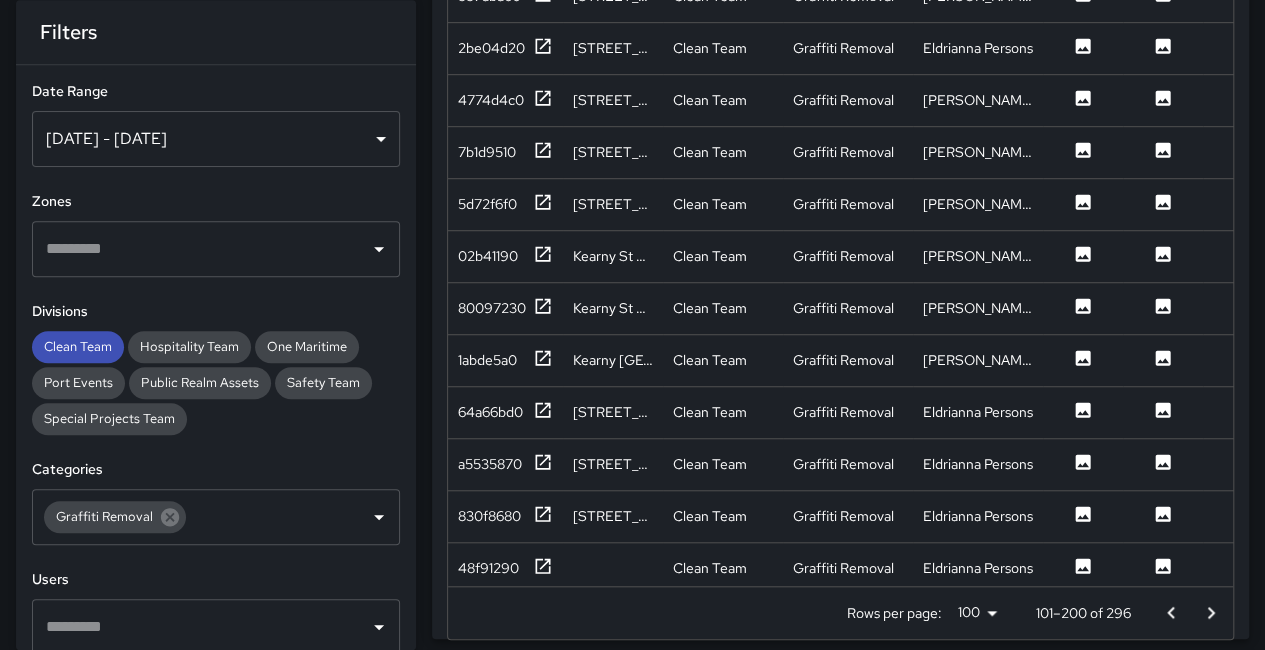 scroll, scrollTop: 500, scrollLeft: 0, axis: vertical 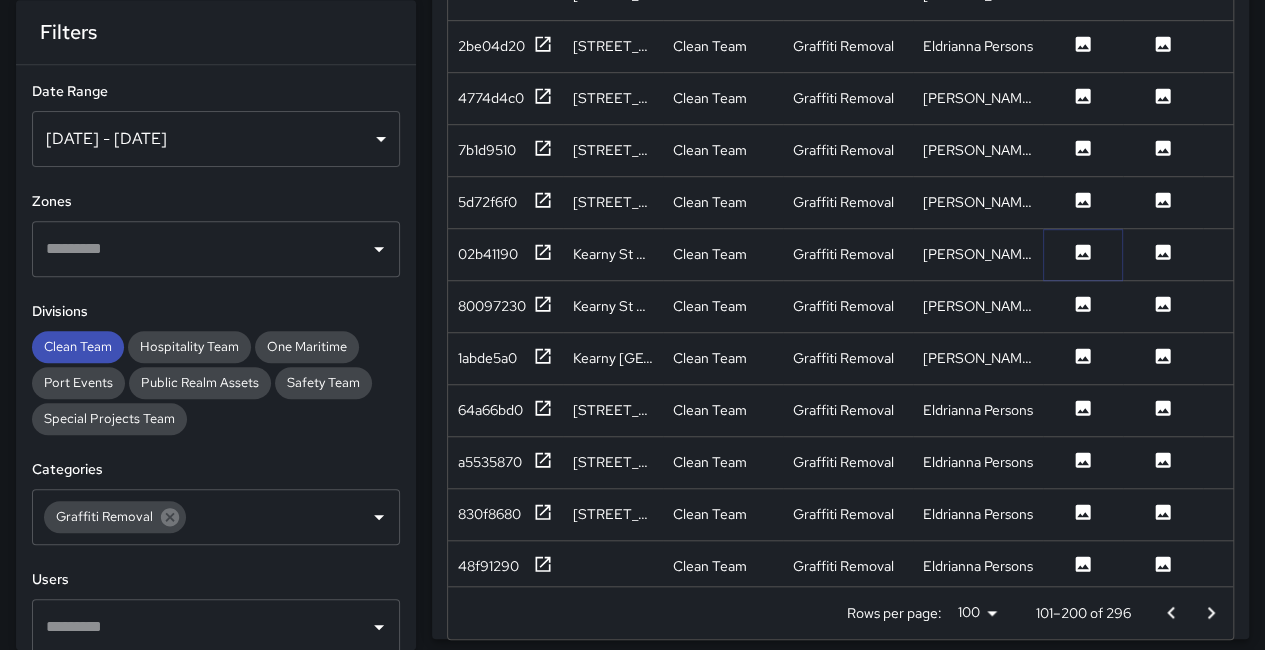 click 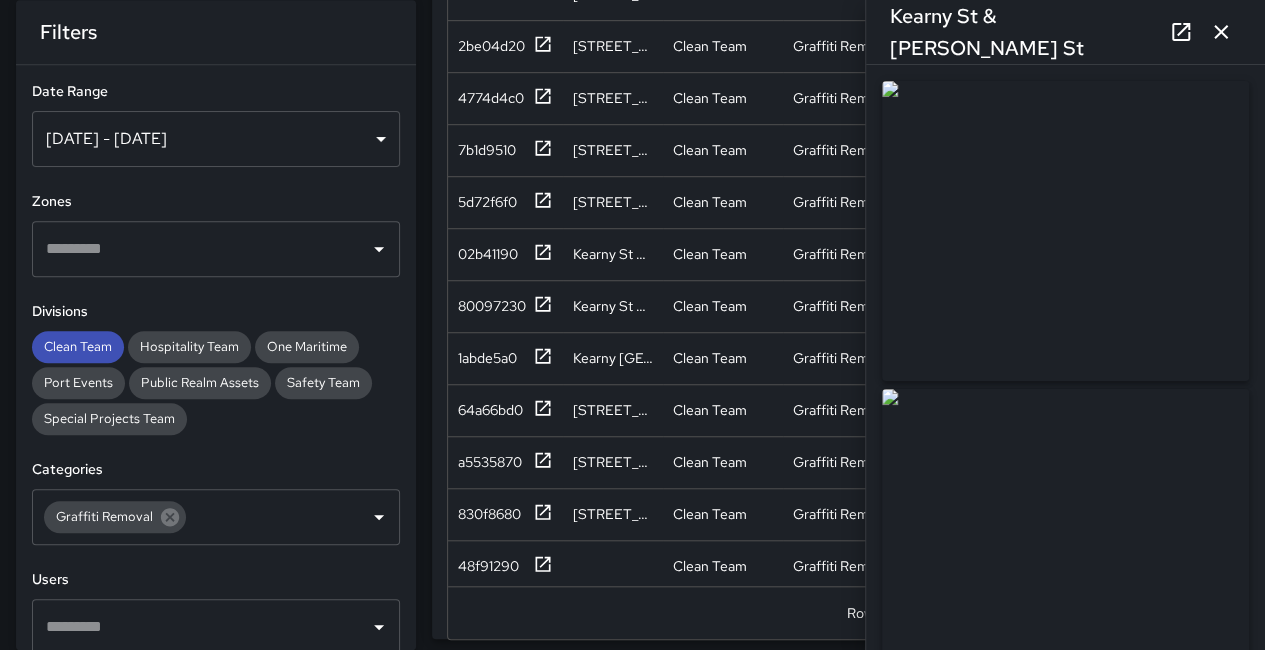 scroll, scrollTop: 600, scrollLeft: 0, axis: vertical 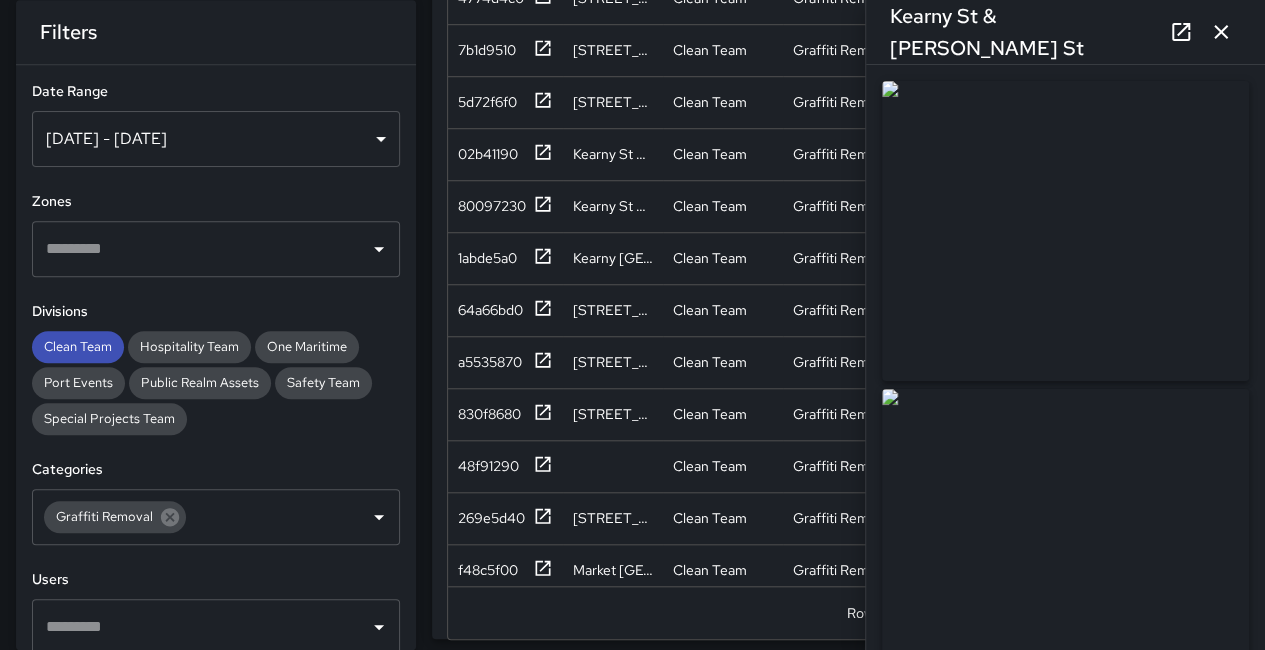 drag, startPoint x: 1076, startPoint y: 276, endPoint x: 749, endPoint y: 141, distance: 353.77112 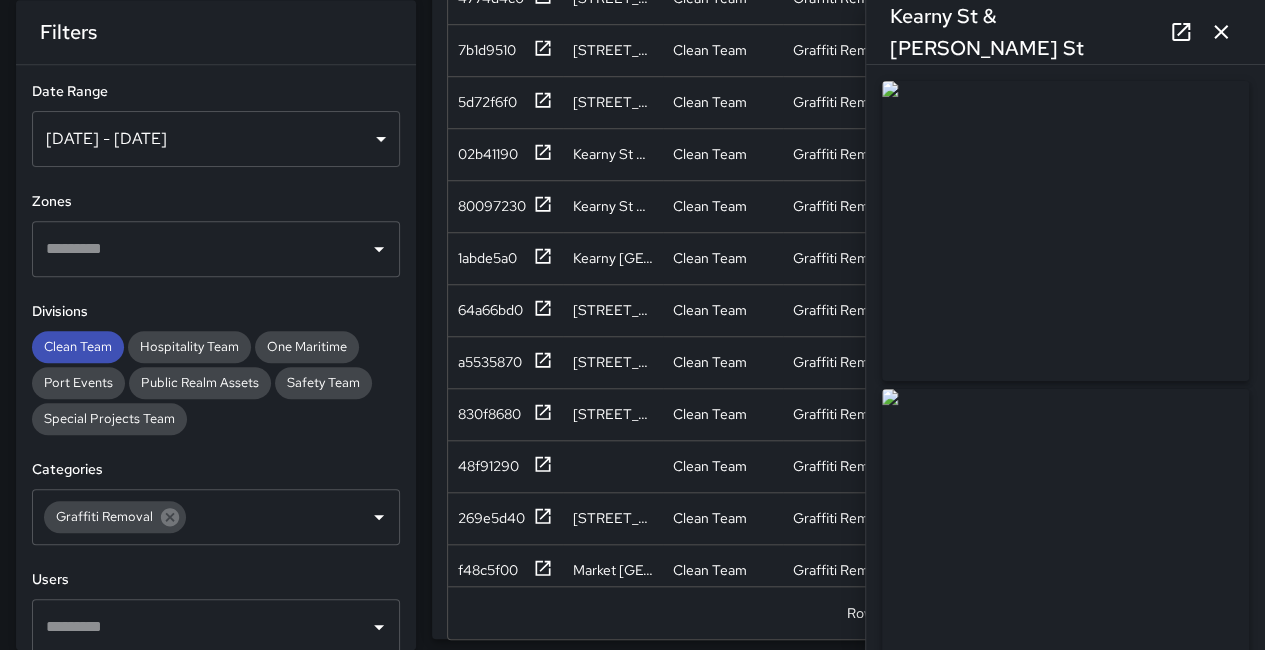 scroll, scrollTop: 100, scrollLeft: 0, axis: vertical 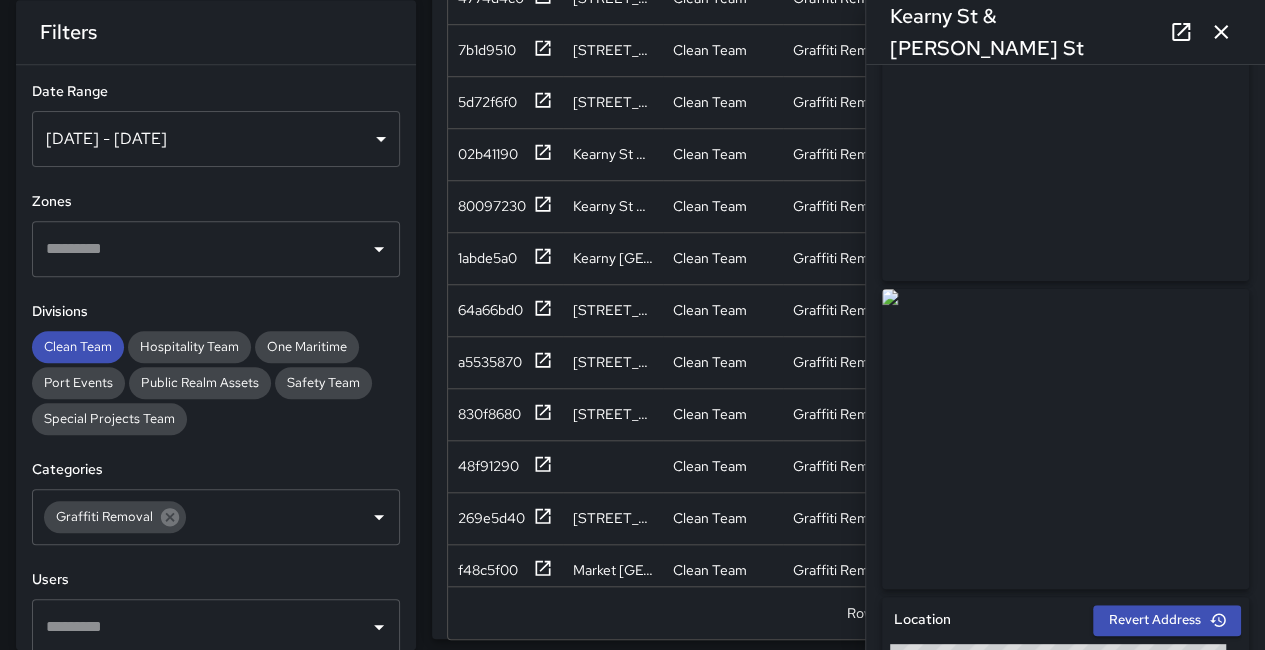 drag, startPoint x: 1122, startPoint y: 330, endPoint x: 440, endPoint y: 44, distance: 739.5404 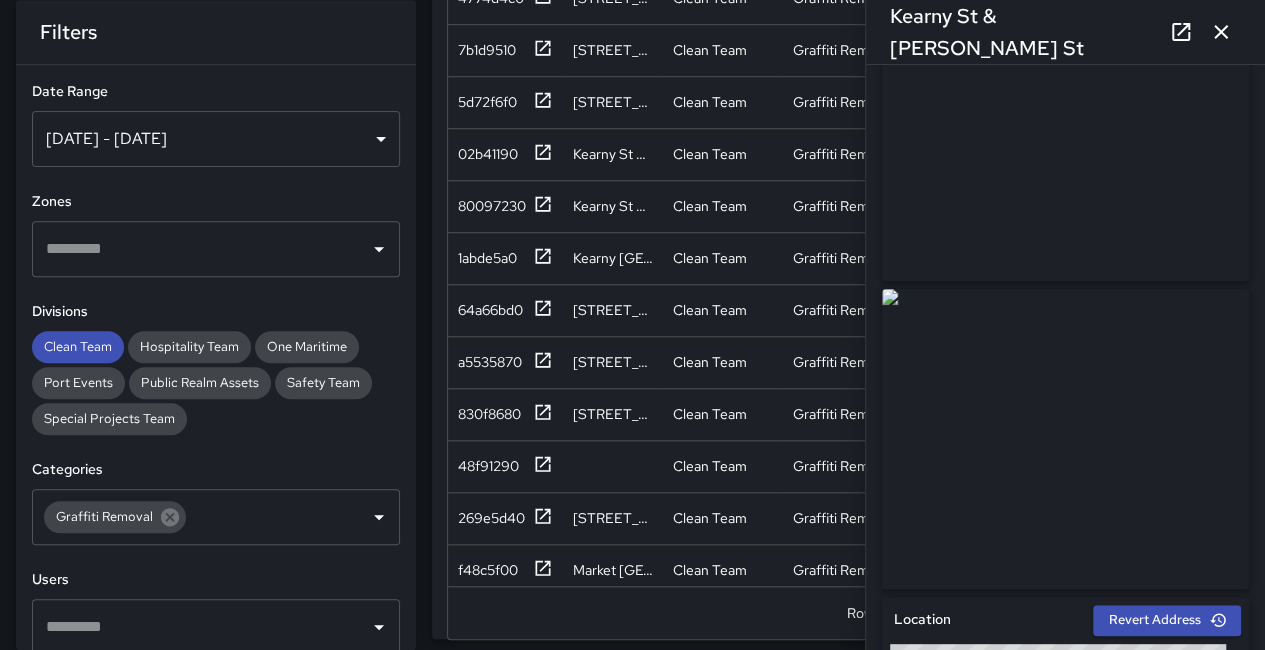 scroll, scrollTop: 800, scrollLeft: 0, axis: vertical 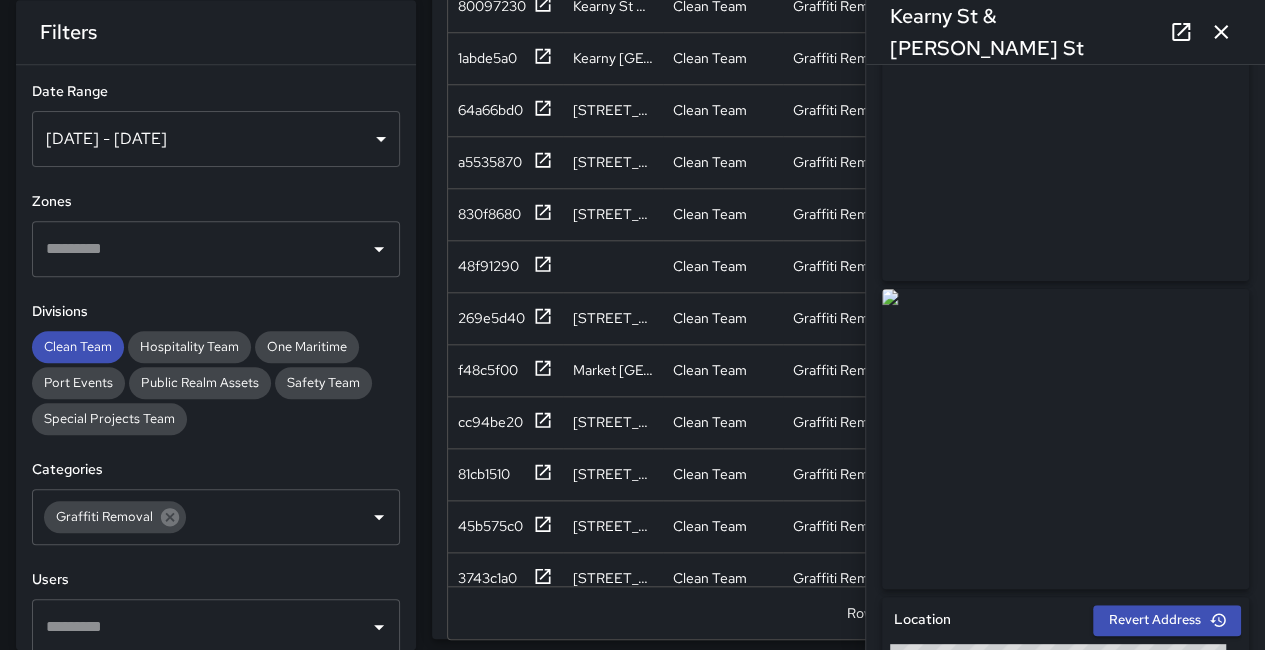 click on "Kearny St & [PERSON_NAME] St" at bounding box center (1065, 32) 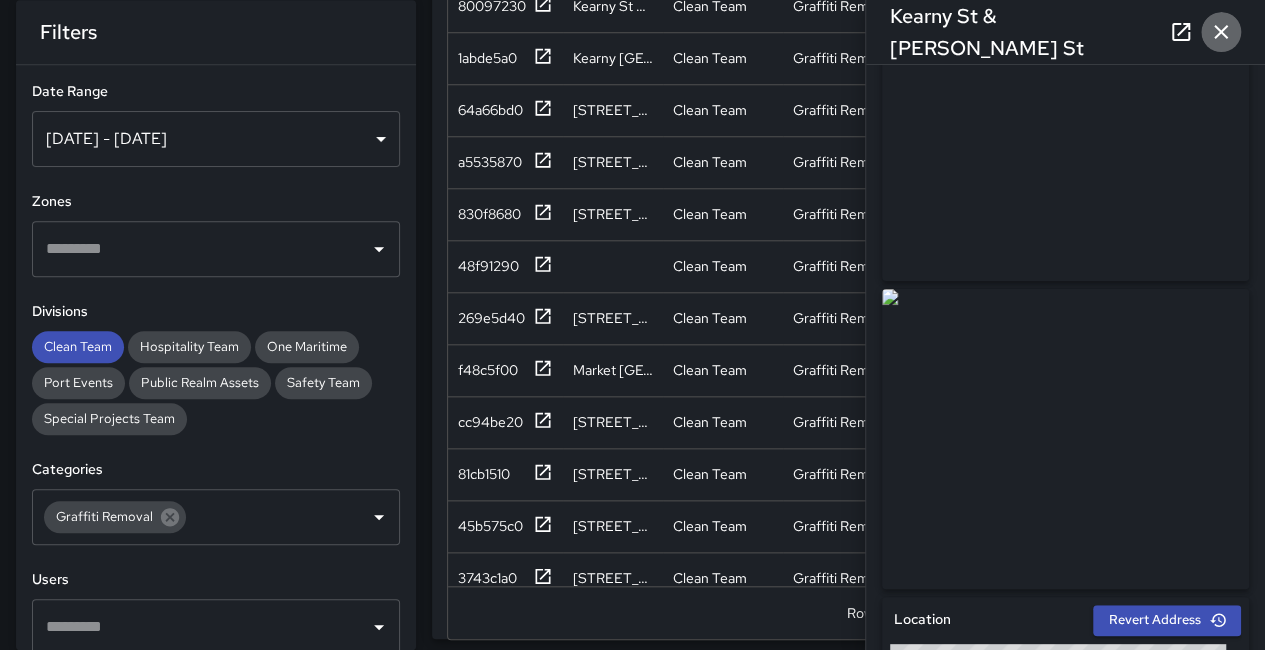click at bounding box center (1221, 32) 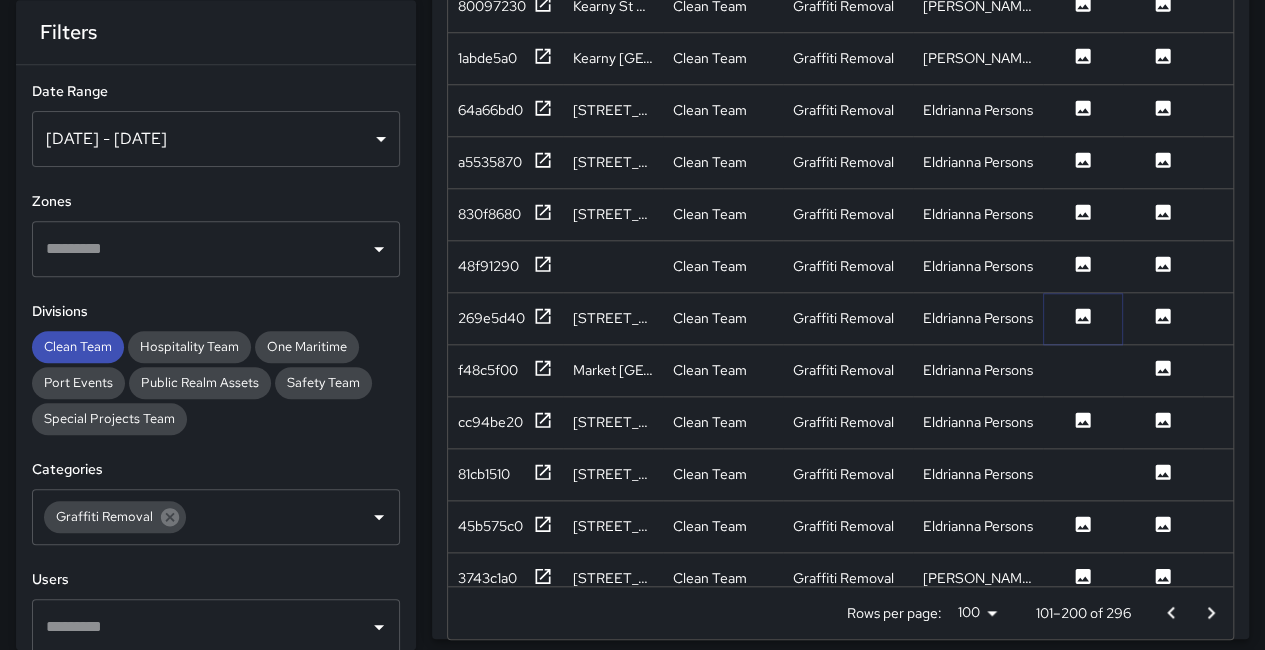 click 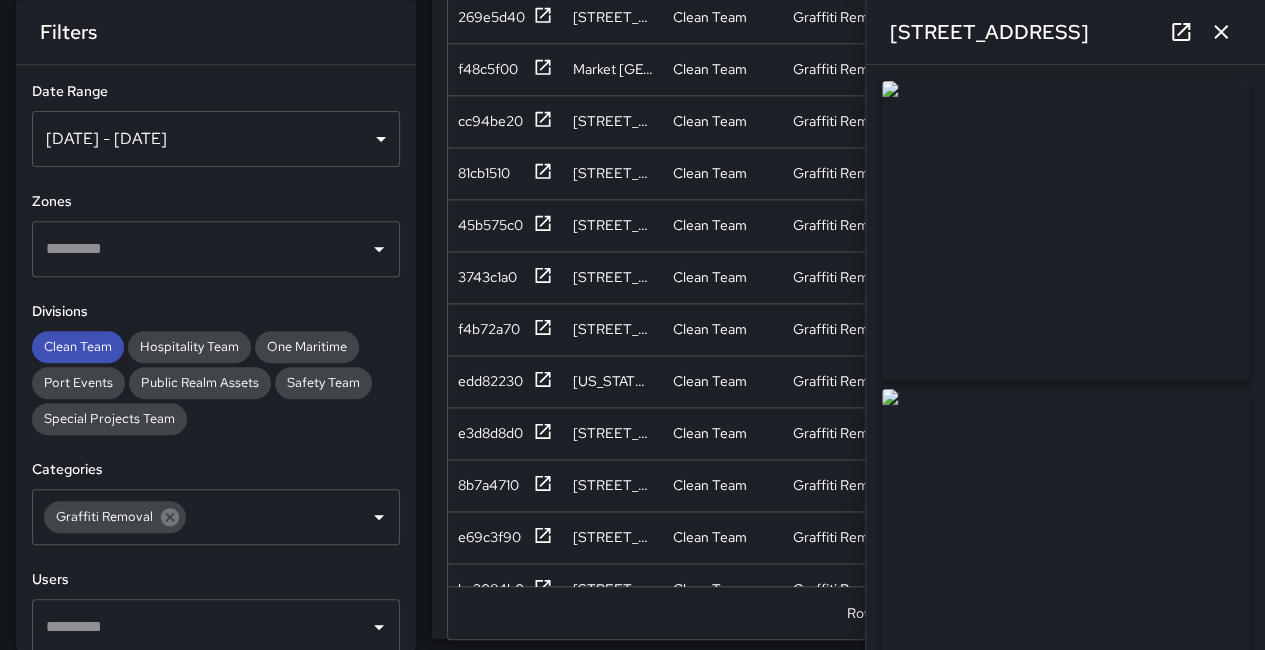 scroll, scrollTop: 1200, scrollLeft: 0, axis: vertical 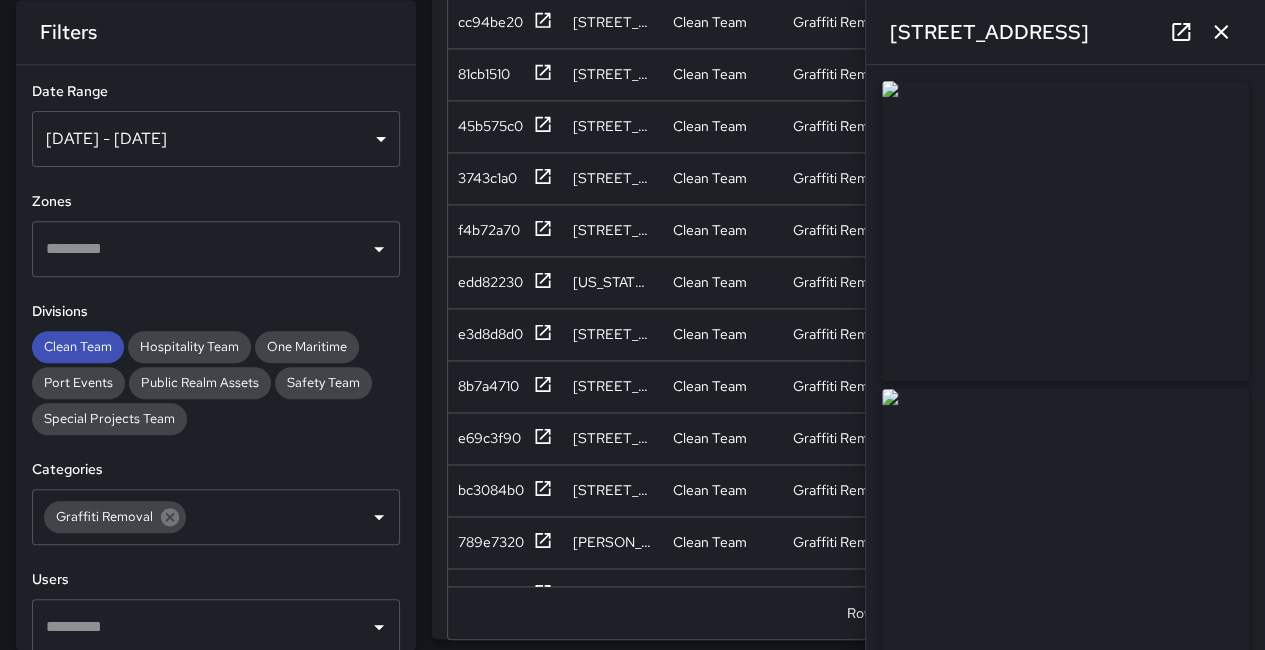 click at bounding box center (1065, 231) 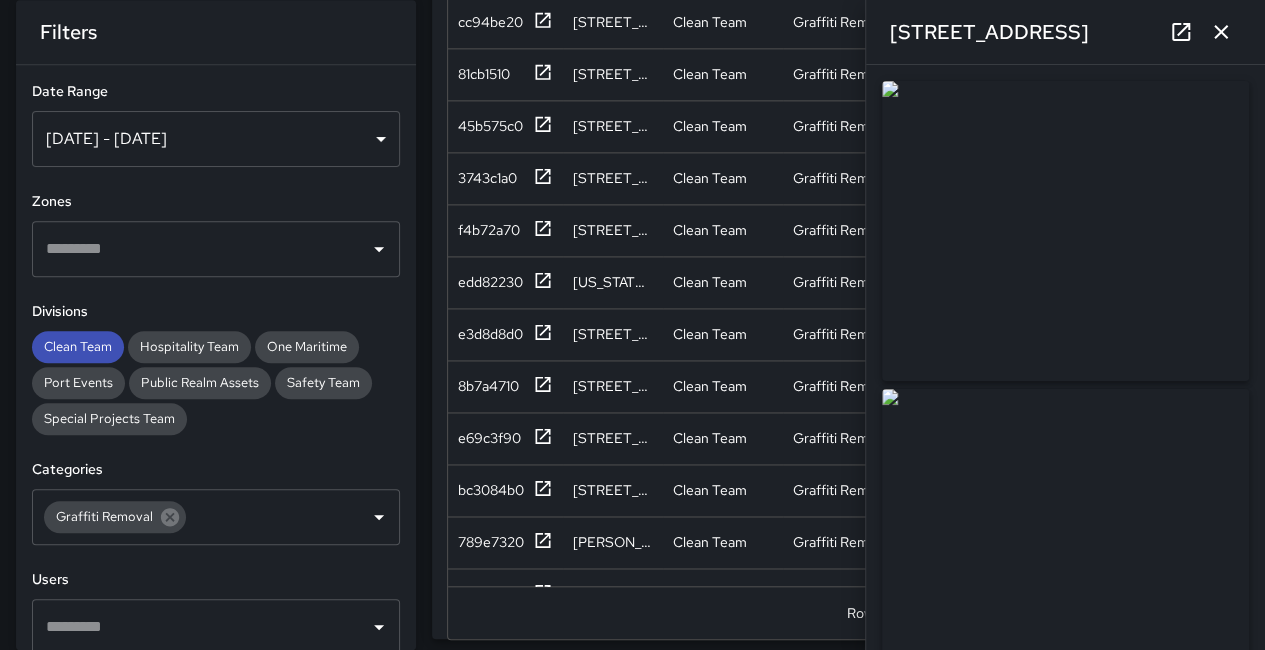 scroll, scrollTop: 1500, scrollLeft: 0, axis: vertical 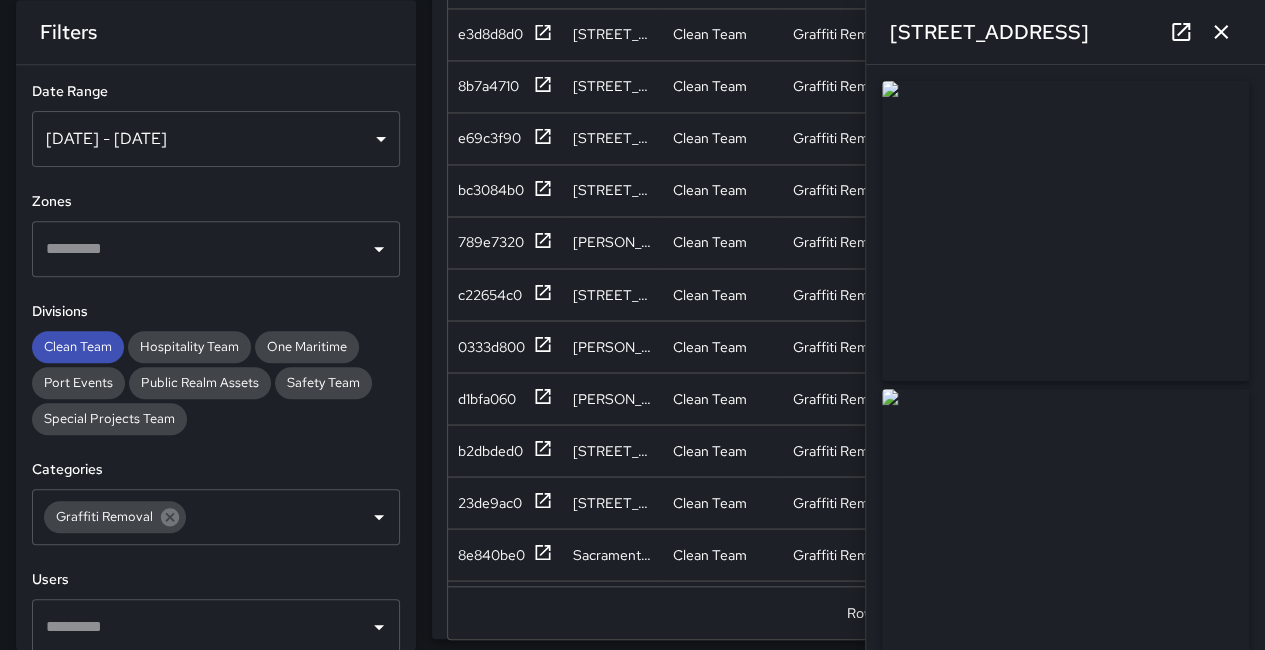 click at bounding box center (1221, 32) 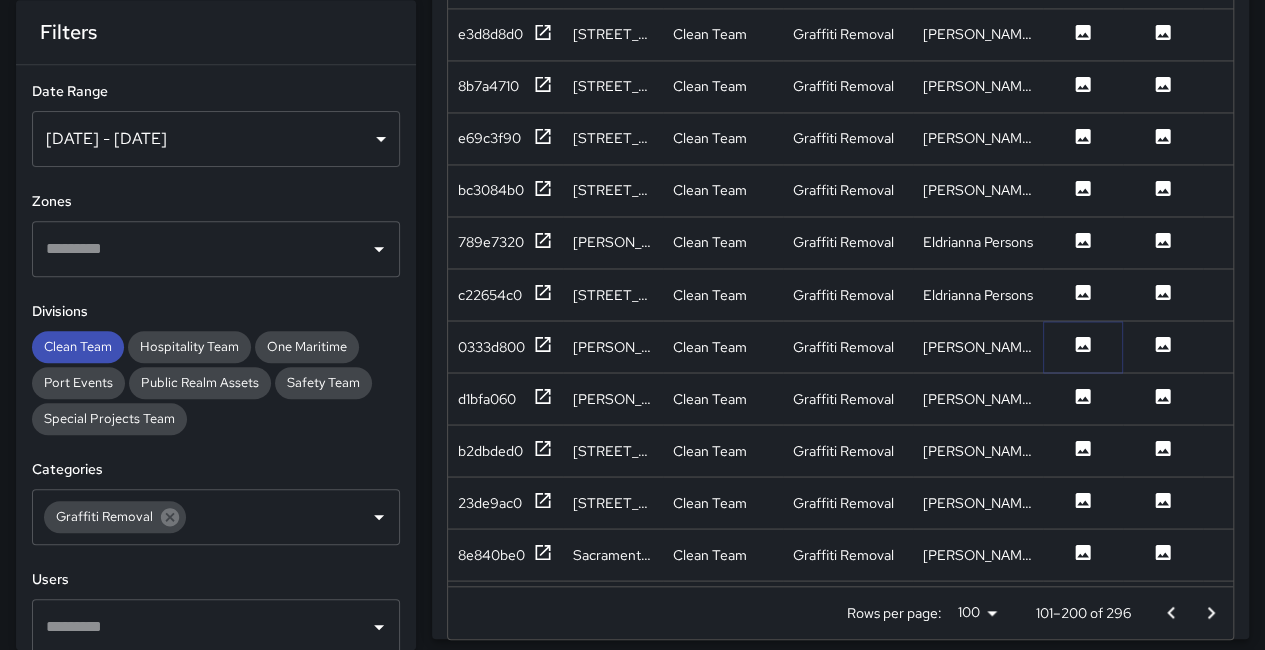 click 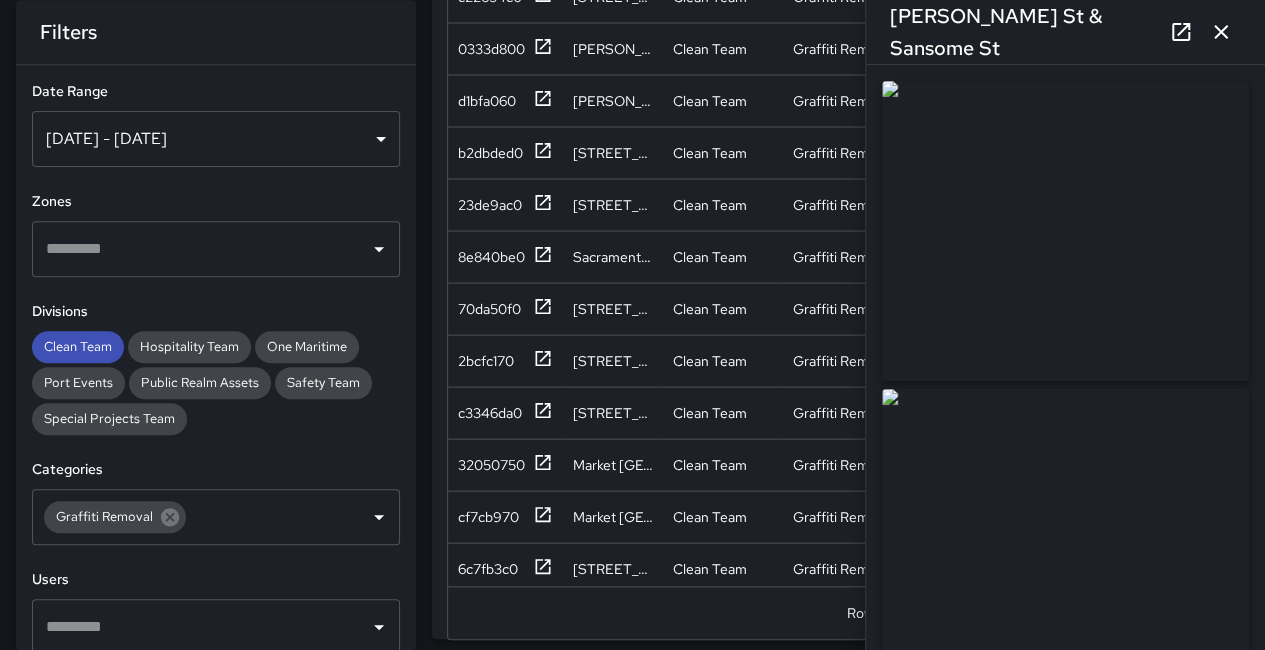 scroll, scrollTop: 1800, scrollLeft: 0, axis: vertical 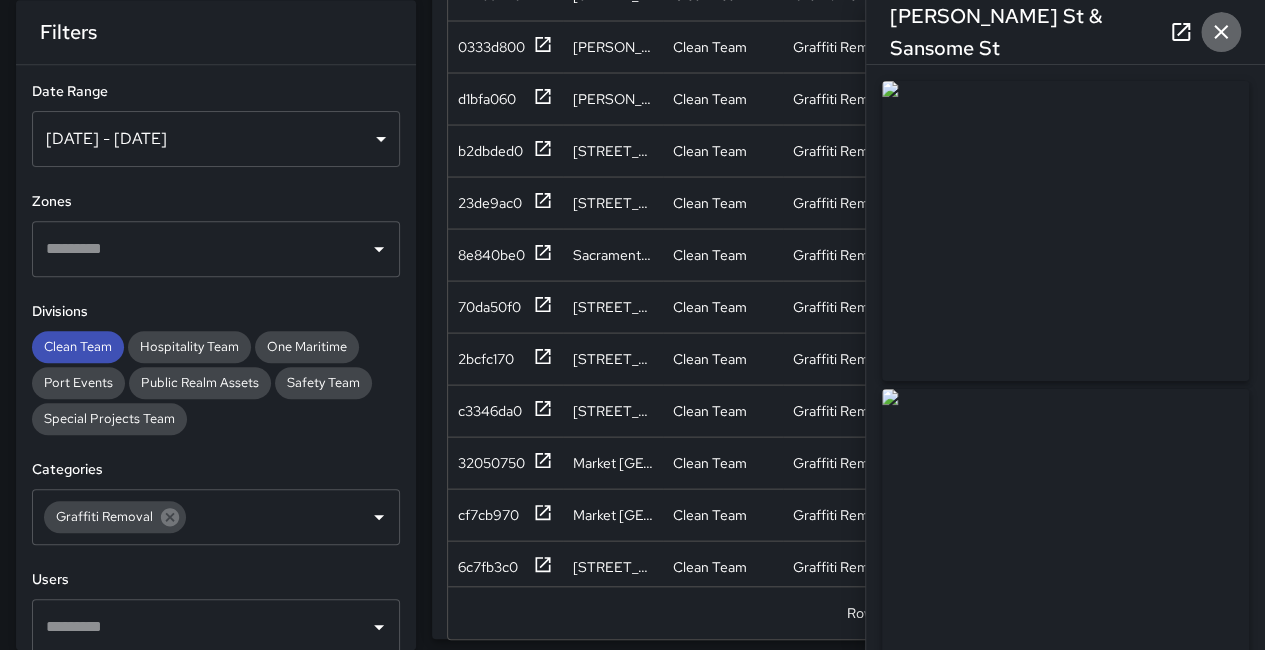 click 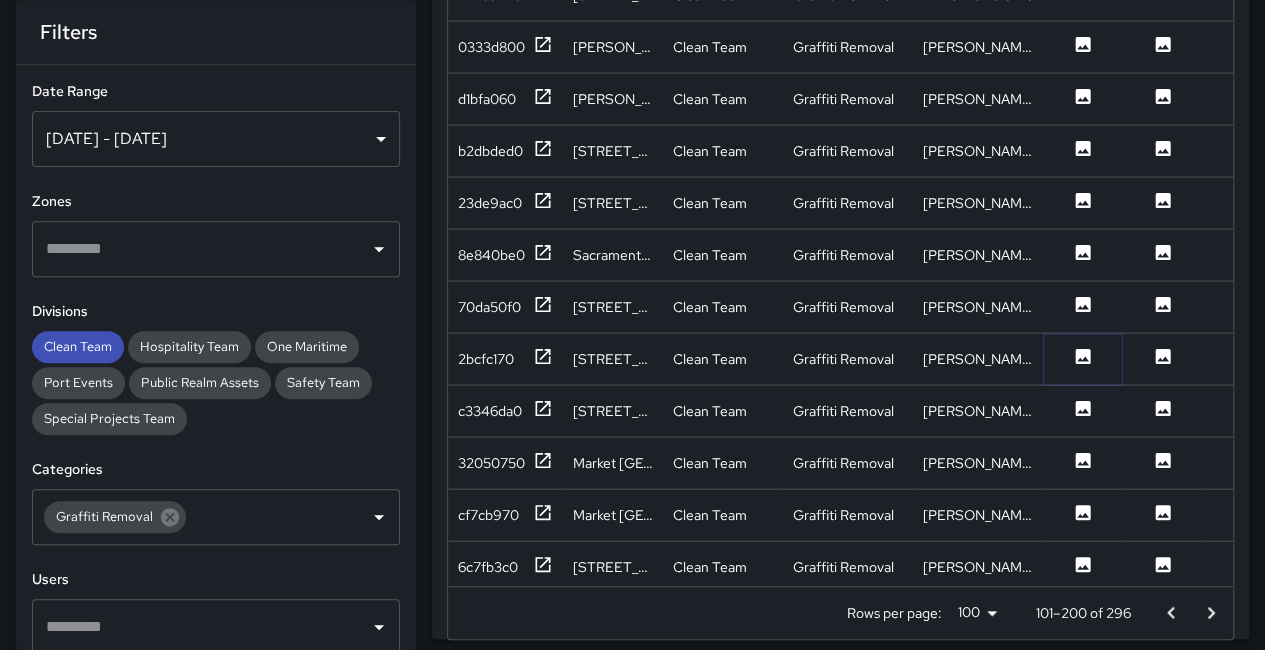 click 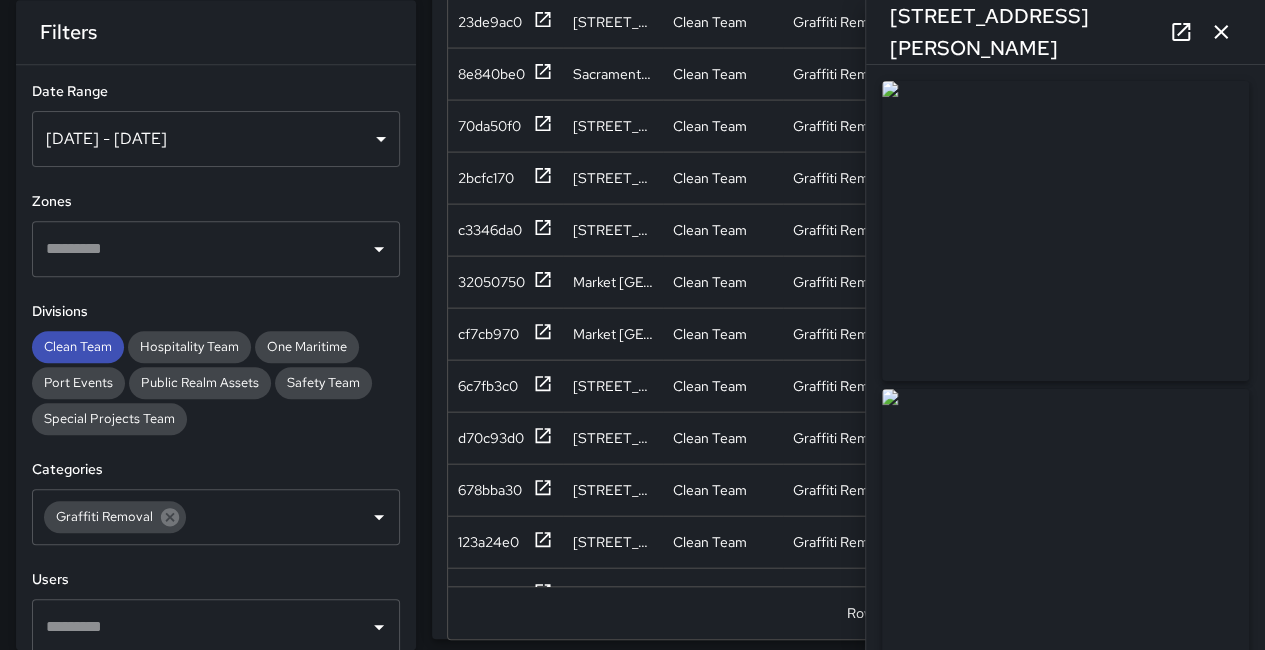 scroll, scrollTop: 2000, scrollLeft: 0, axis: vertical 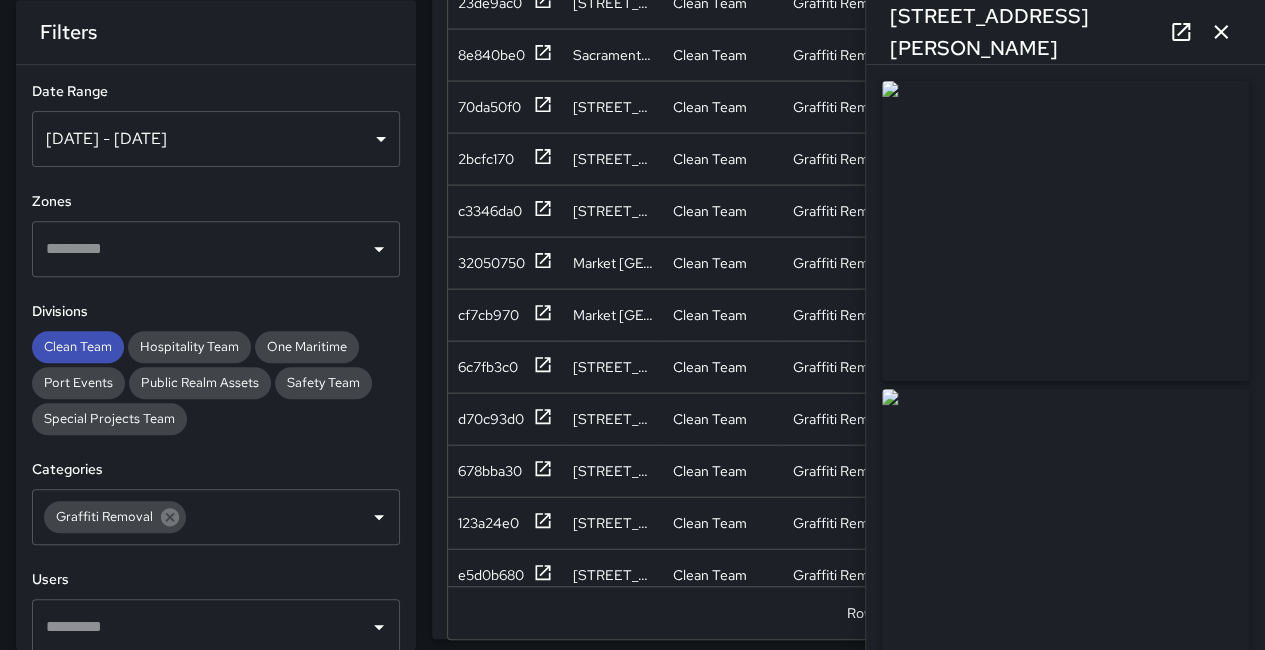drag, startPoint x: 1077, startPoint y: 249, endPoint x: 520, endPoint y: 68, distance: 585.67053 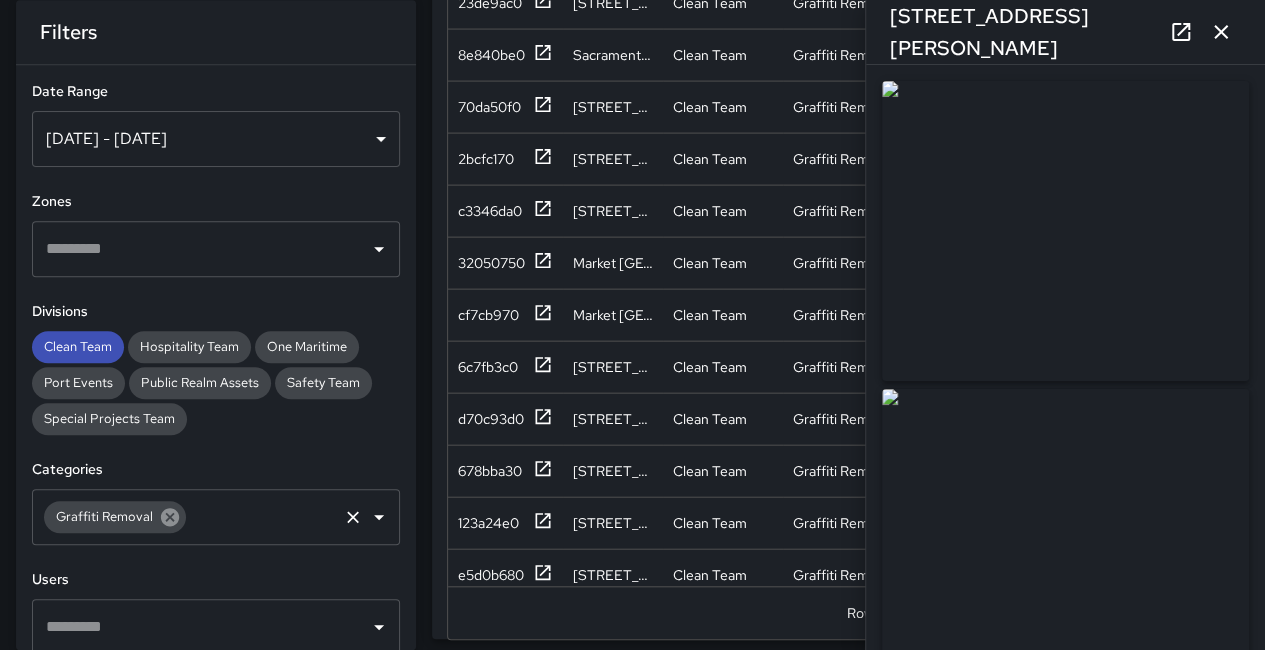 click 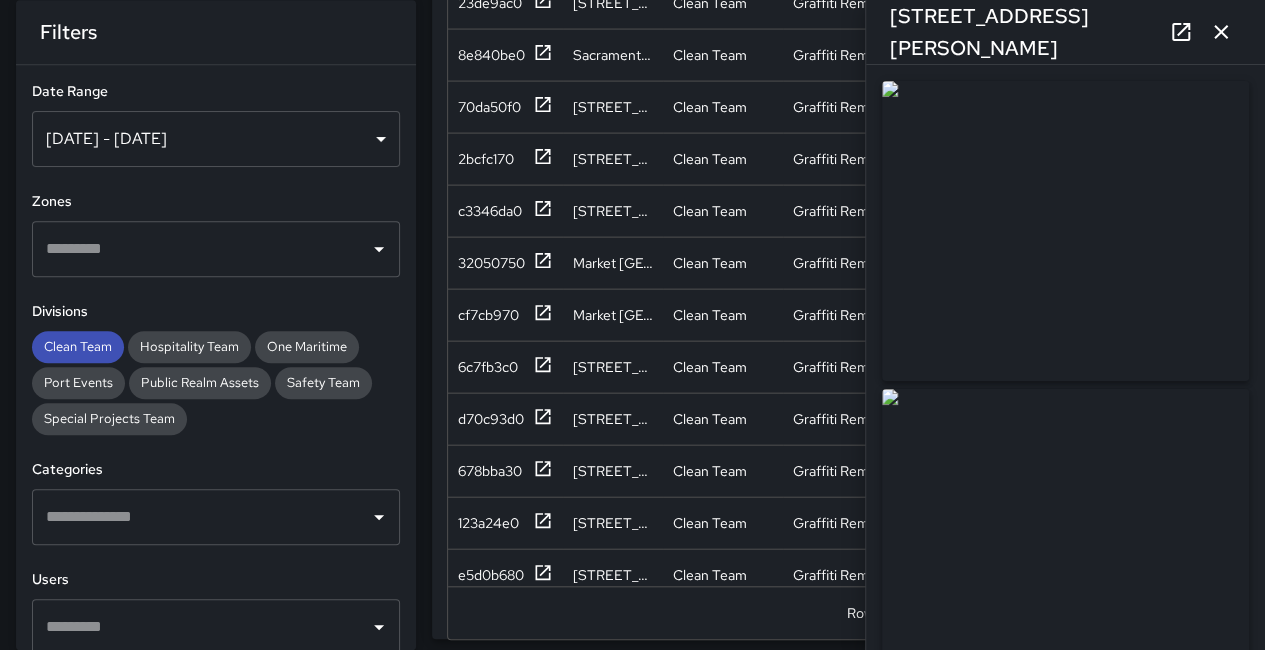 click at bounding box center (201, 517) 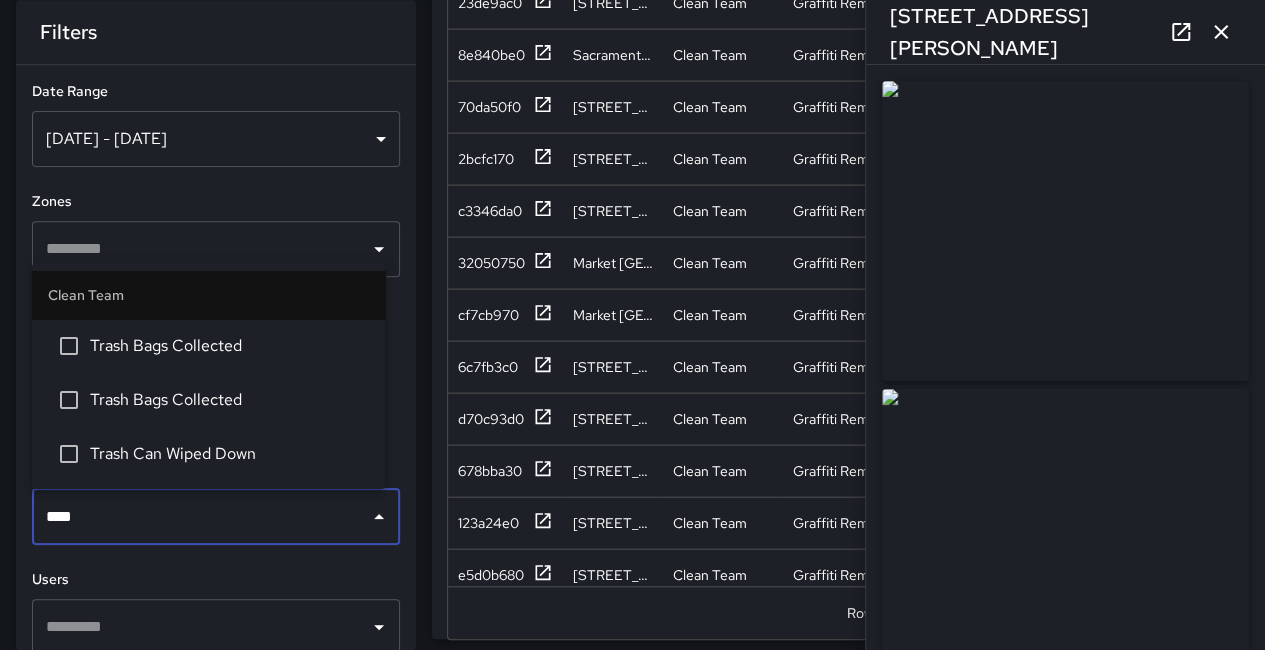 type on "*****" 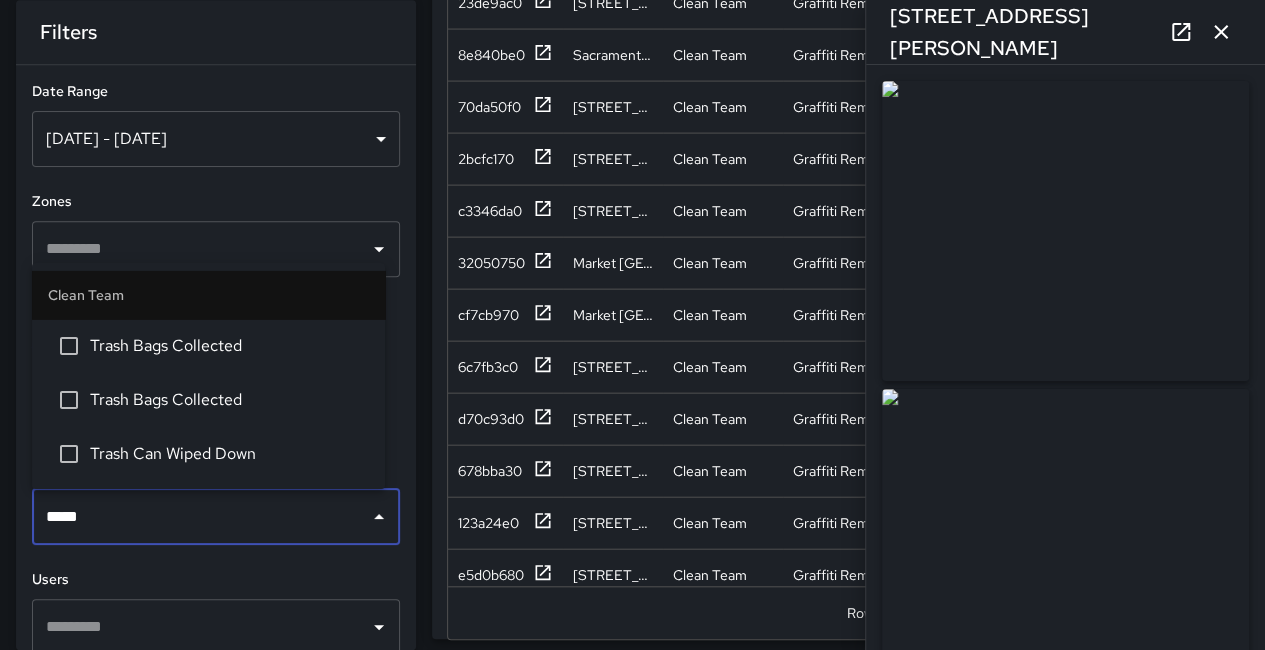 click on "Trash Bags Collected" at bounding box center [229, 346] 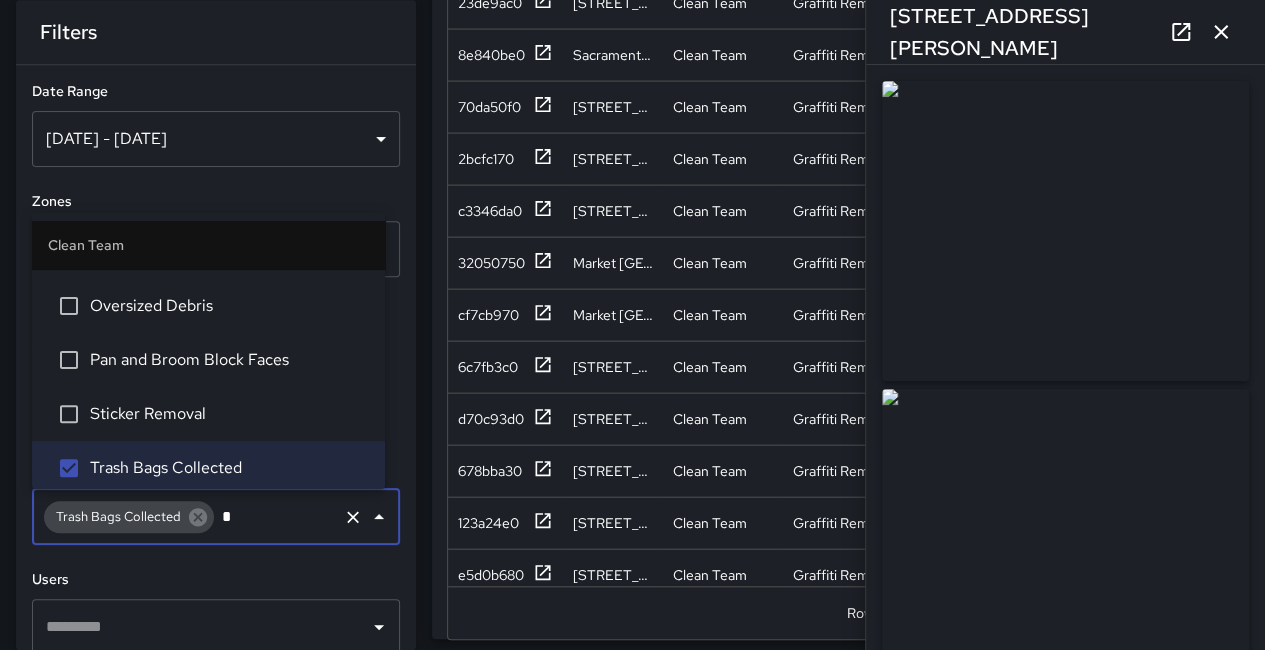 scroll, scrollTop: 268, scrollLeft: 0, axis: vertical 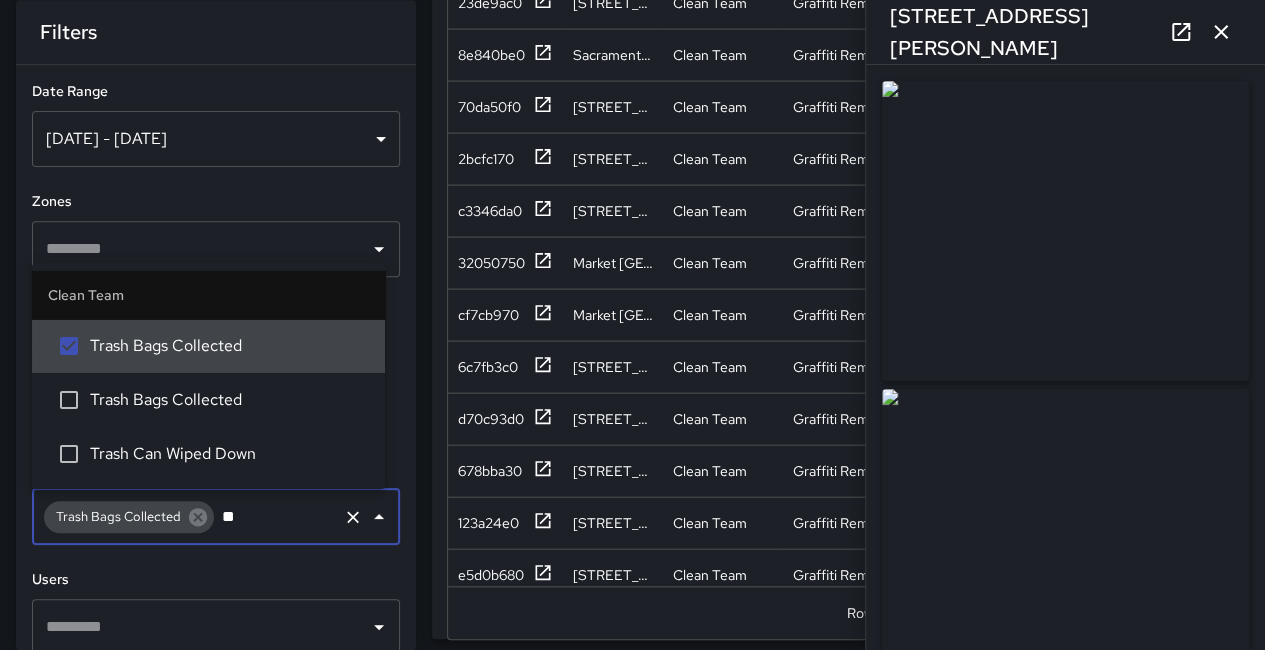 type on "***" 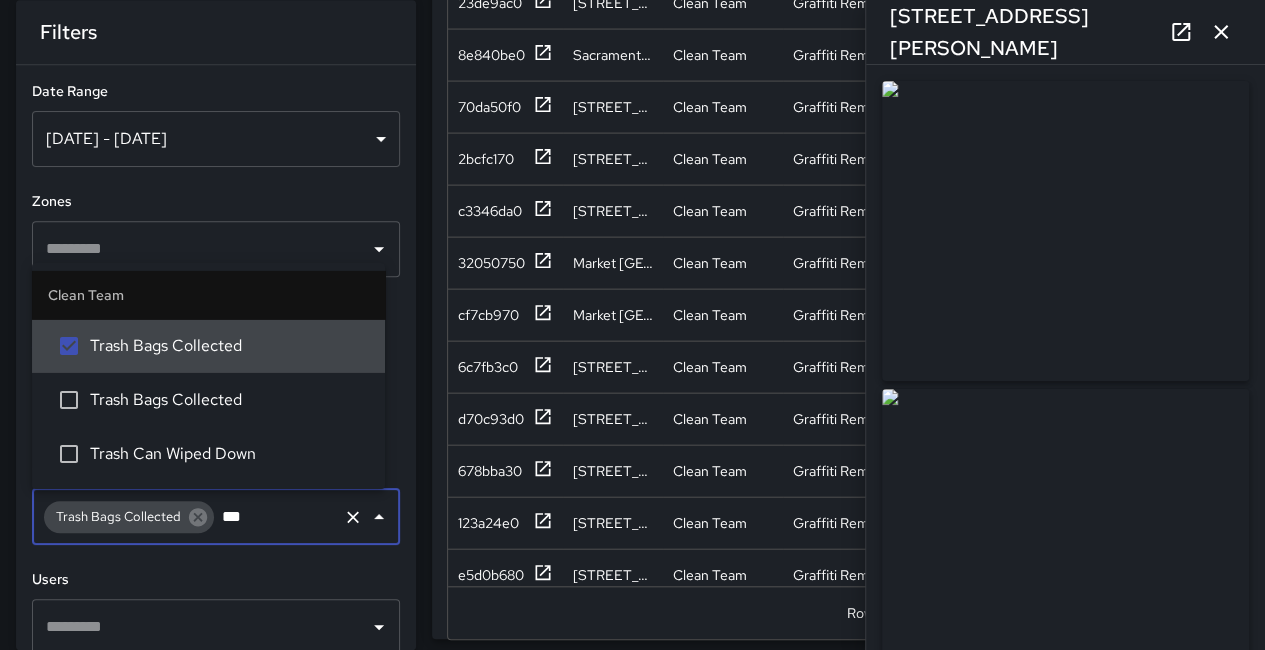 scroll, scrollTop: 0, scrollLeft: 0, axis: both 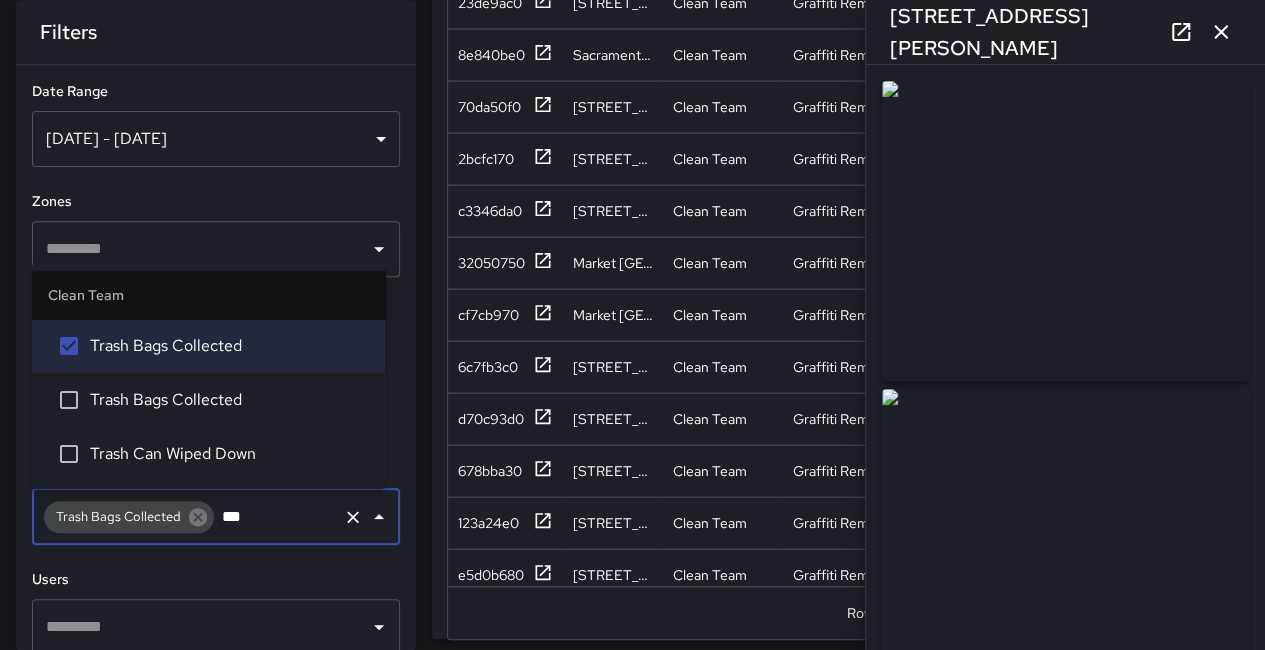click on "Trash Bags Collected" at bounding box center (208, 400) 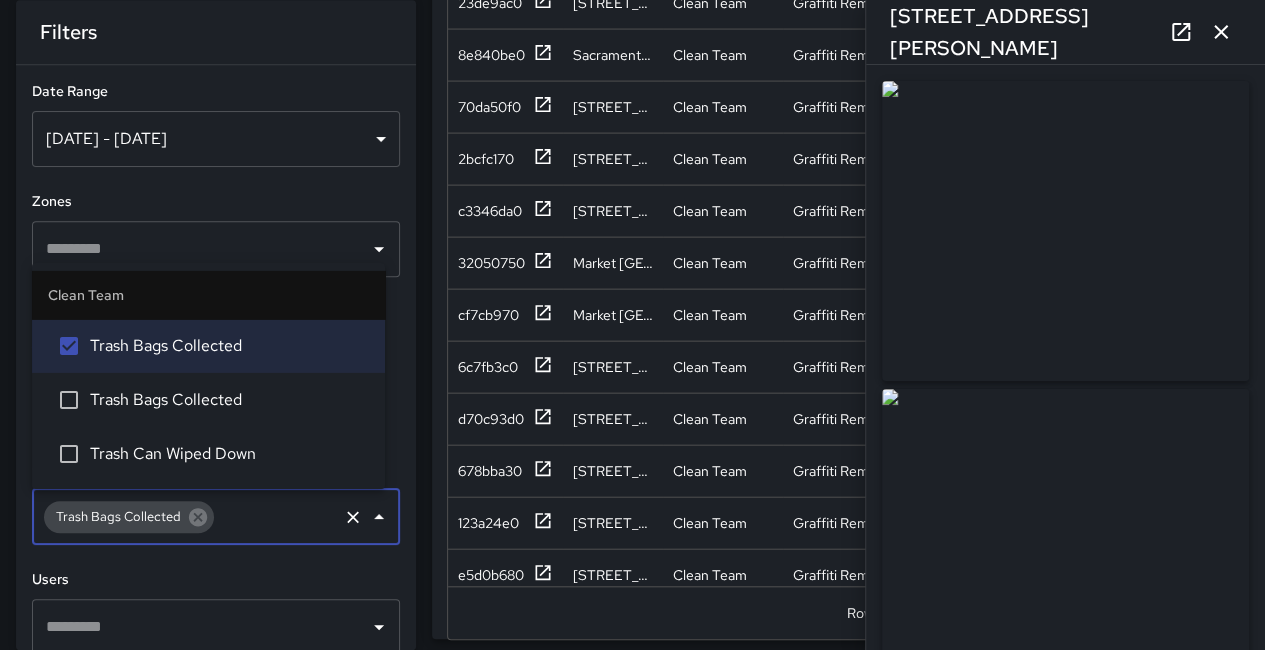 scroll, scrollTop: 314, scrollLeft: 0, axis: vertical 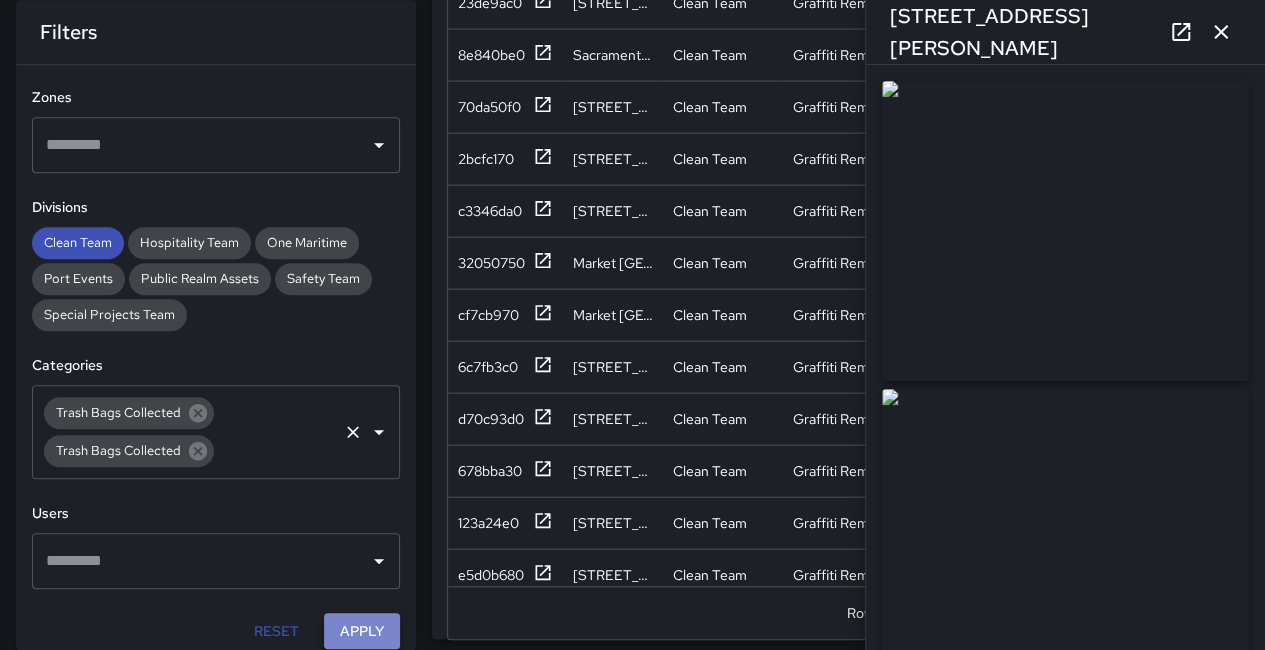 click on "Apply" at bounding box center (362, 631) 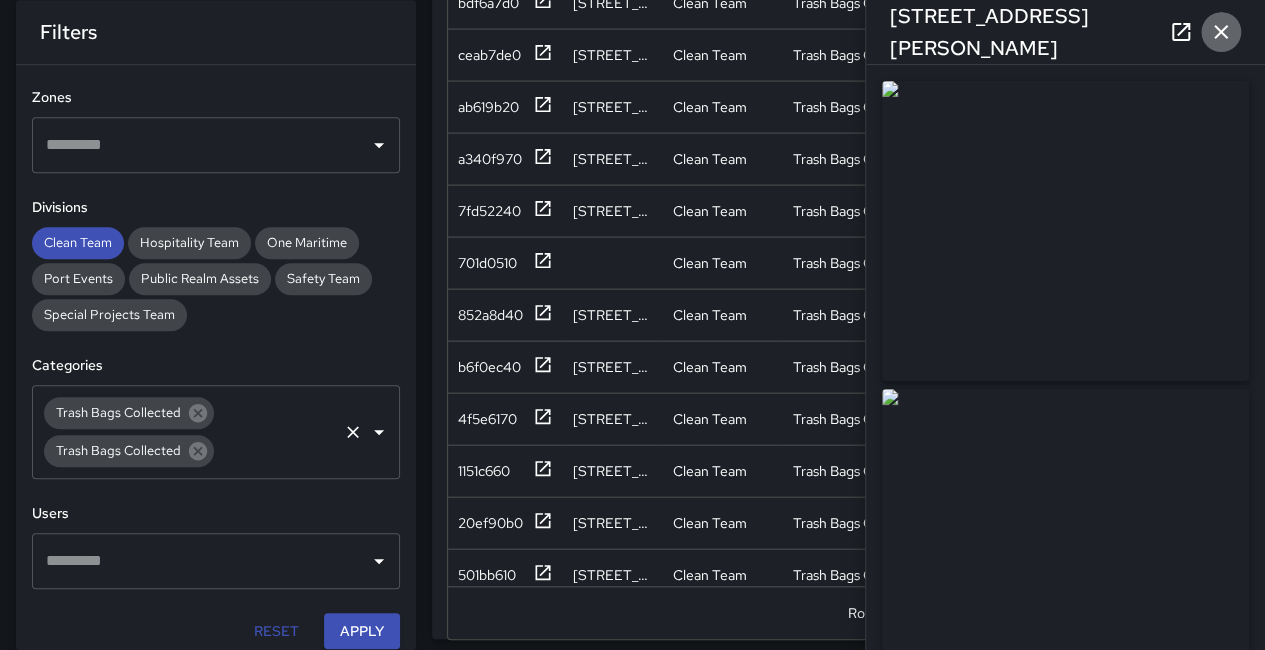 click 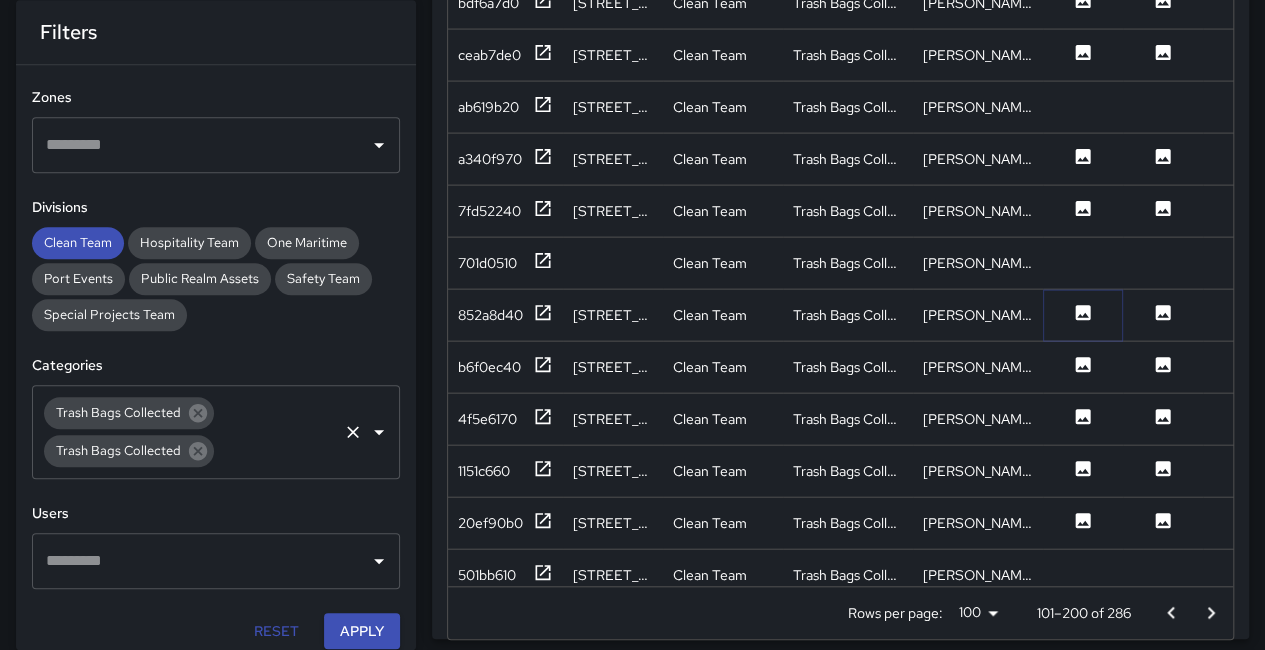 click 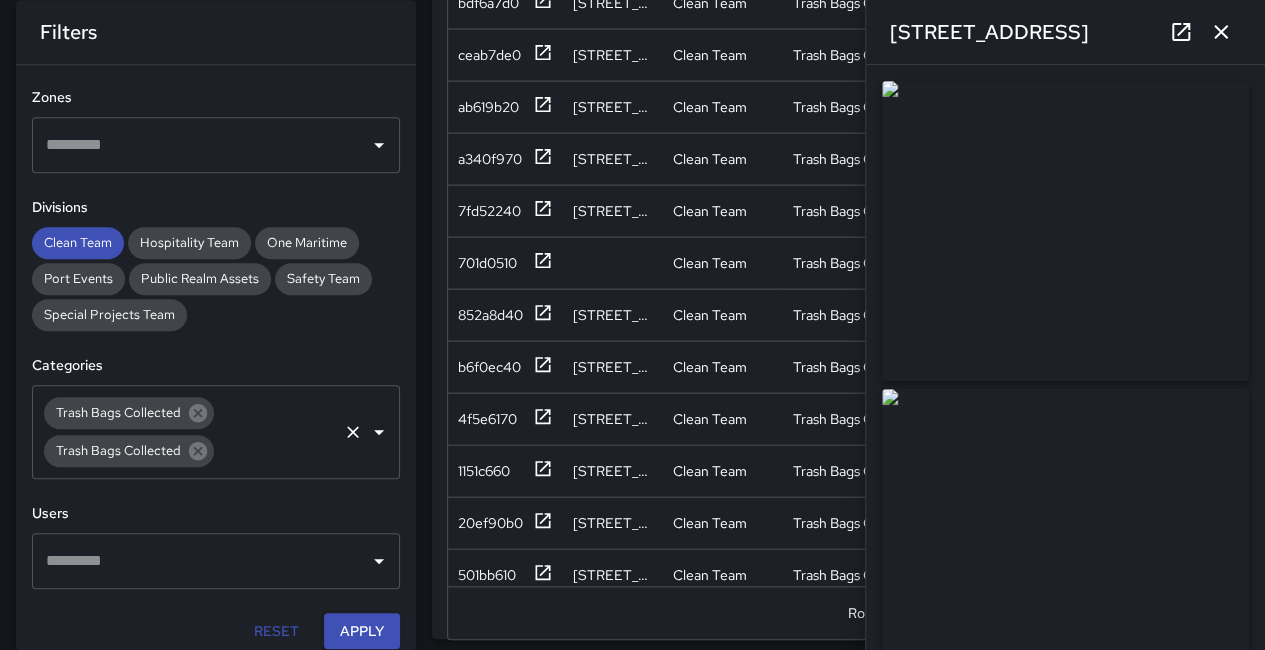 scroll, scrollTop: 2100, scrollLeft: 0, axis: vertical 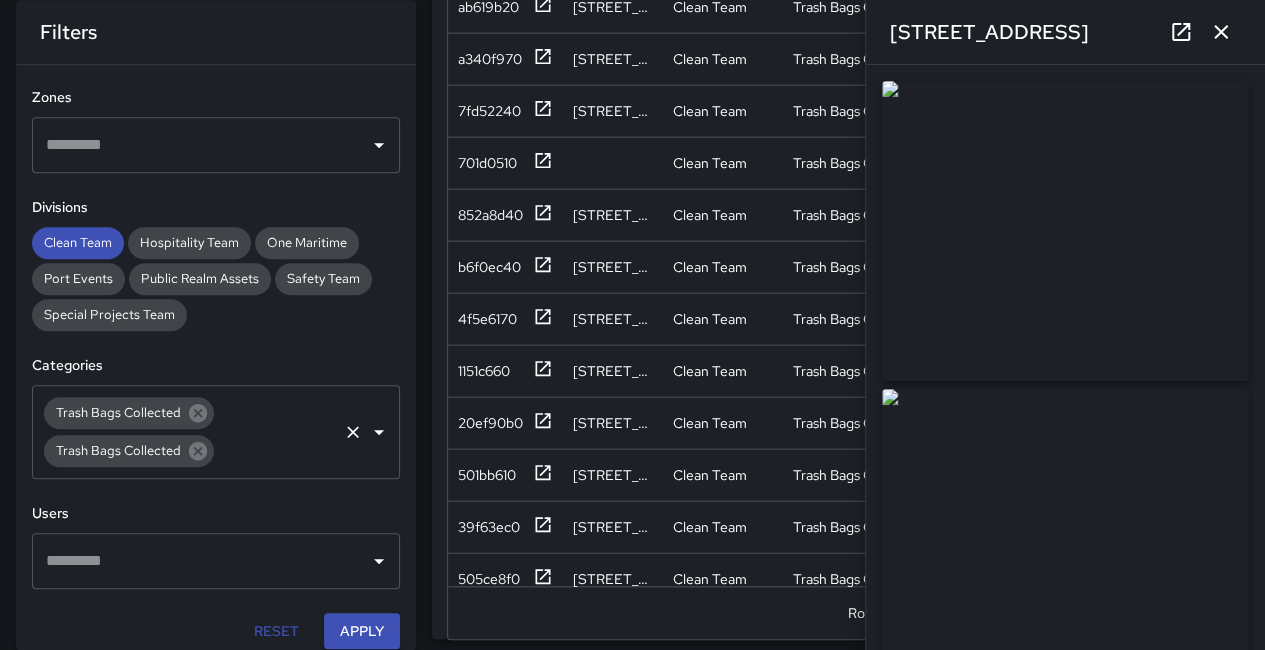 click at bounding box center (1065, 231) 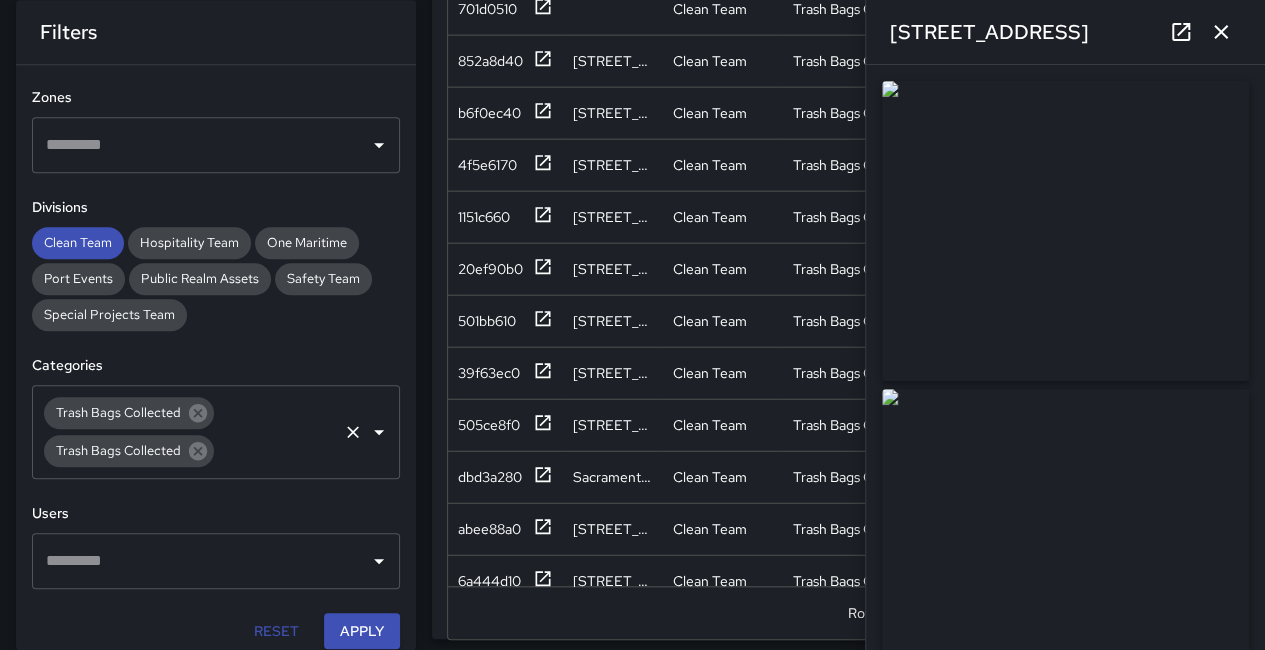 scroll, scrollTop: 2300, scrollLeft: 0, axis: vertical 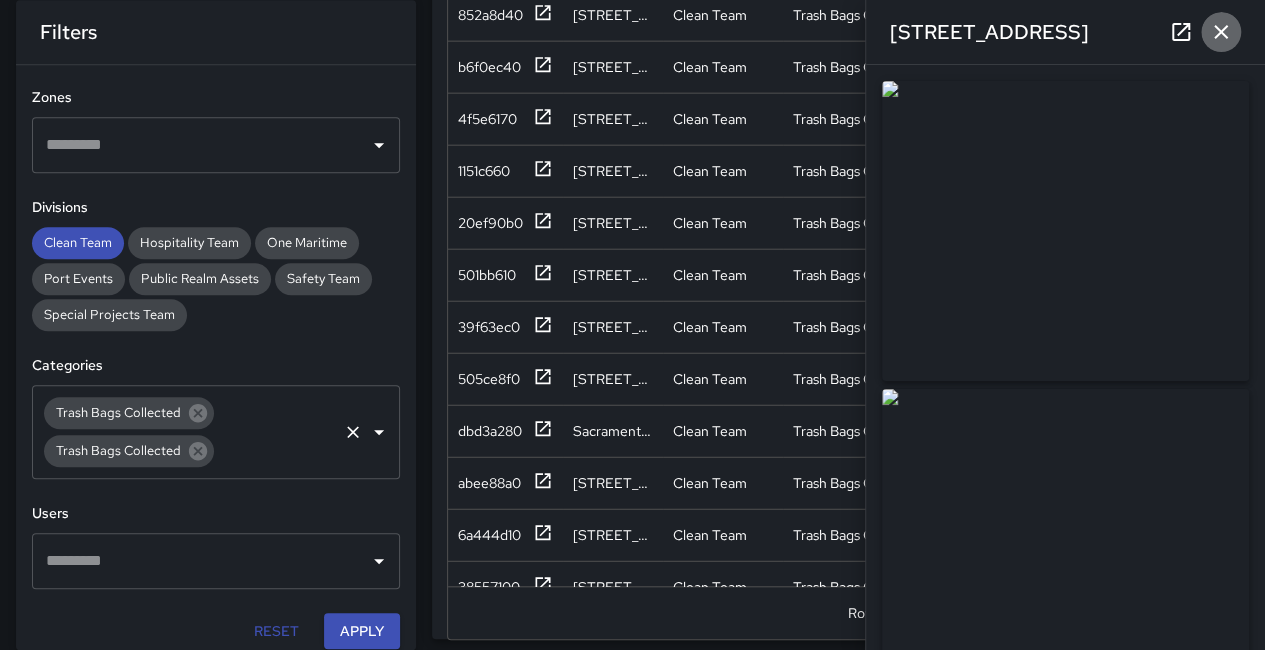 click 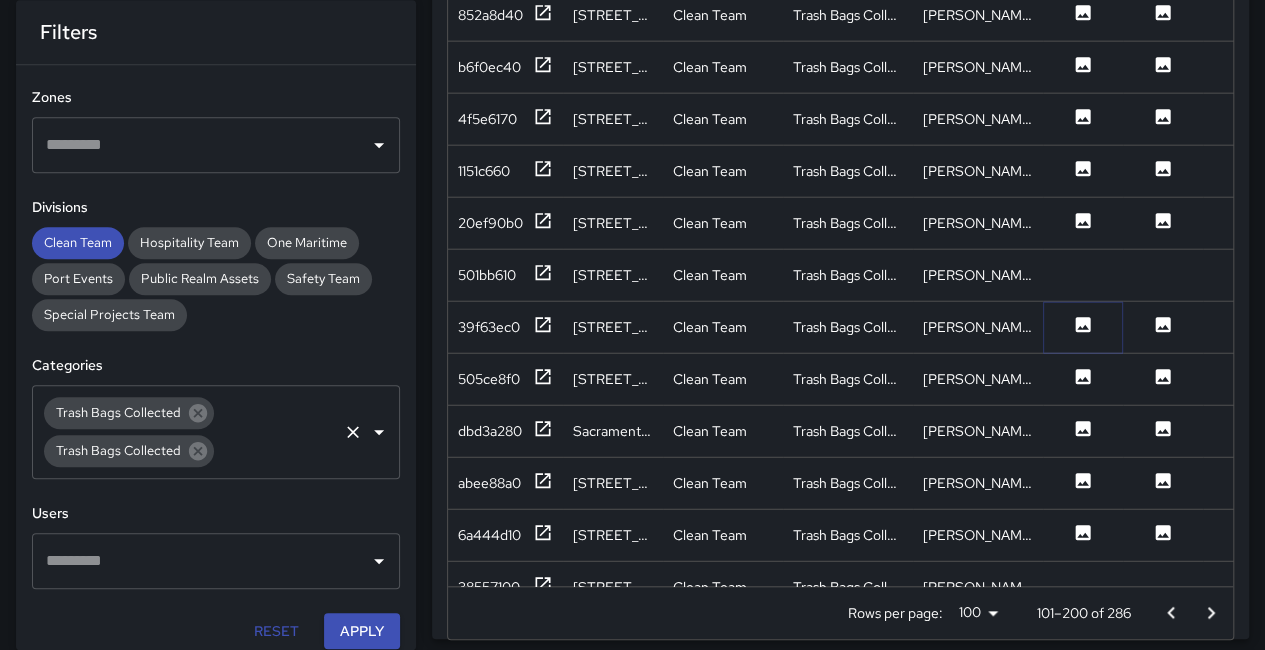 click at bounding box center (1083, 326) 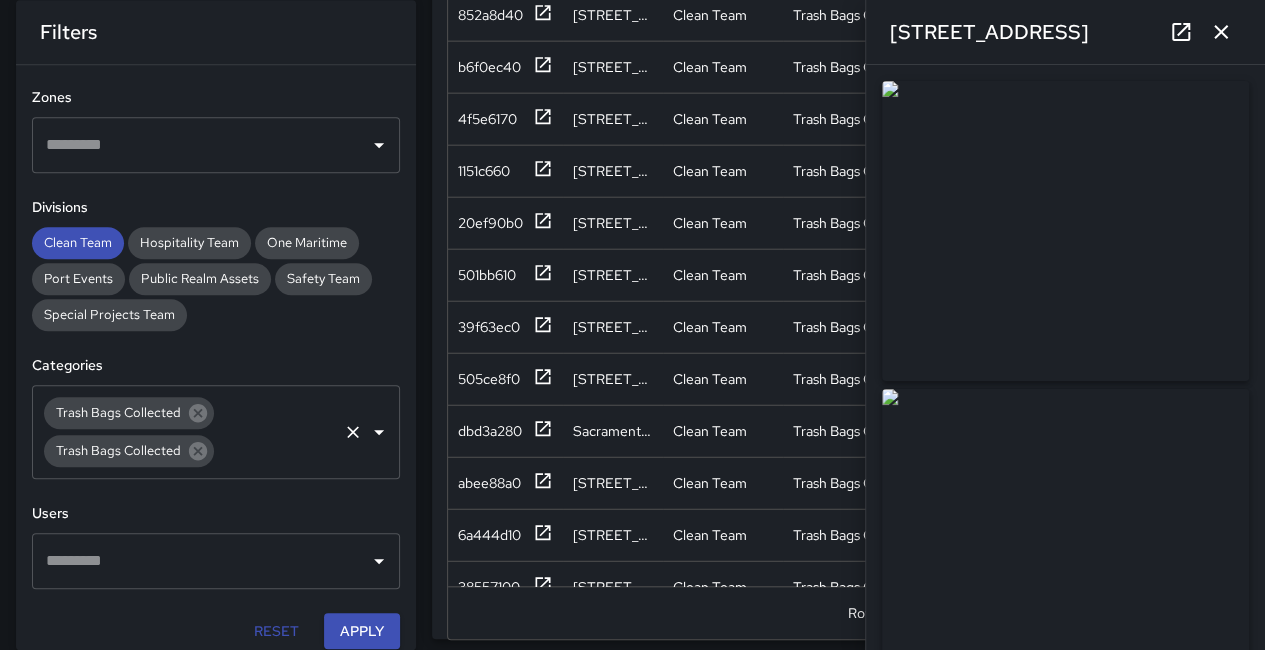 click 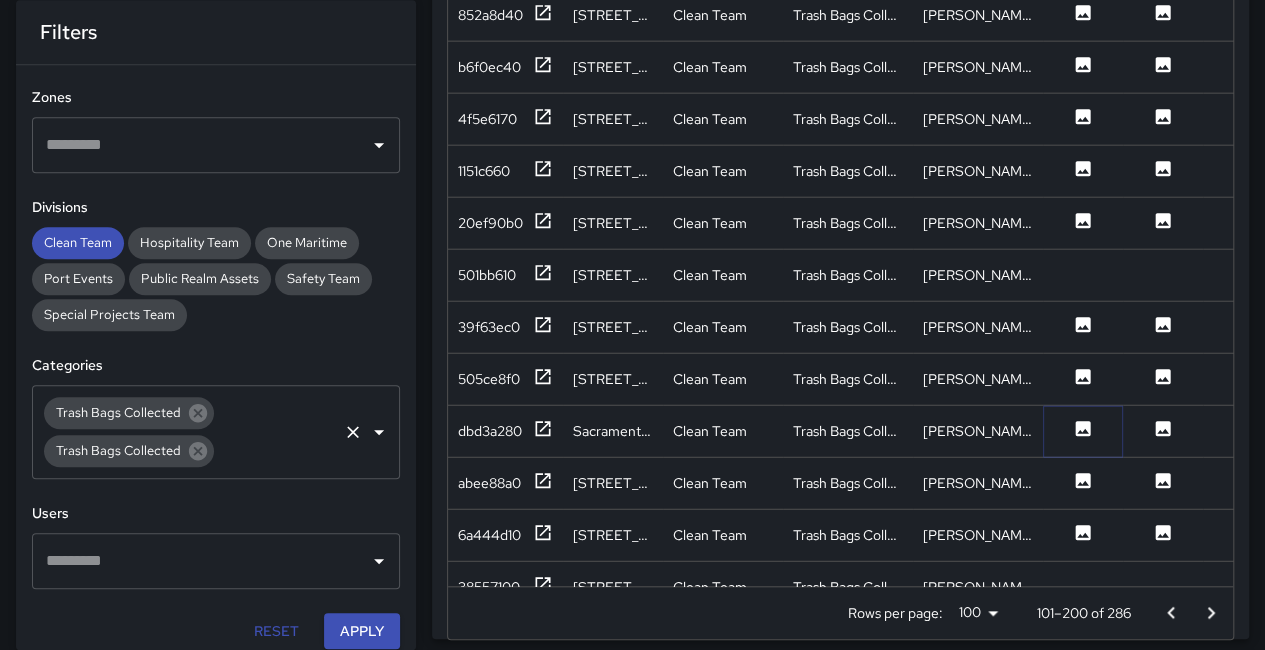 click 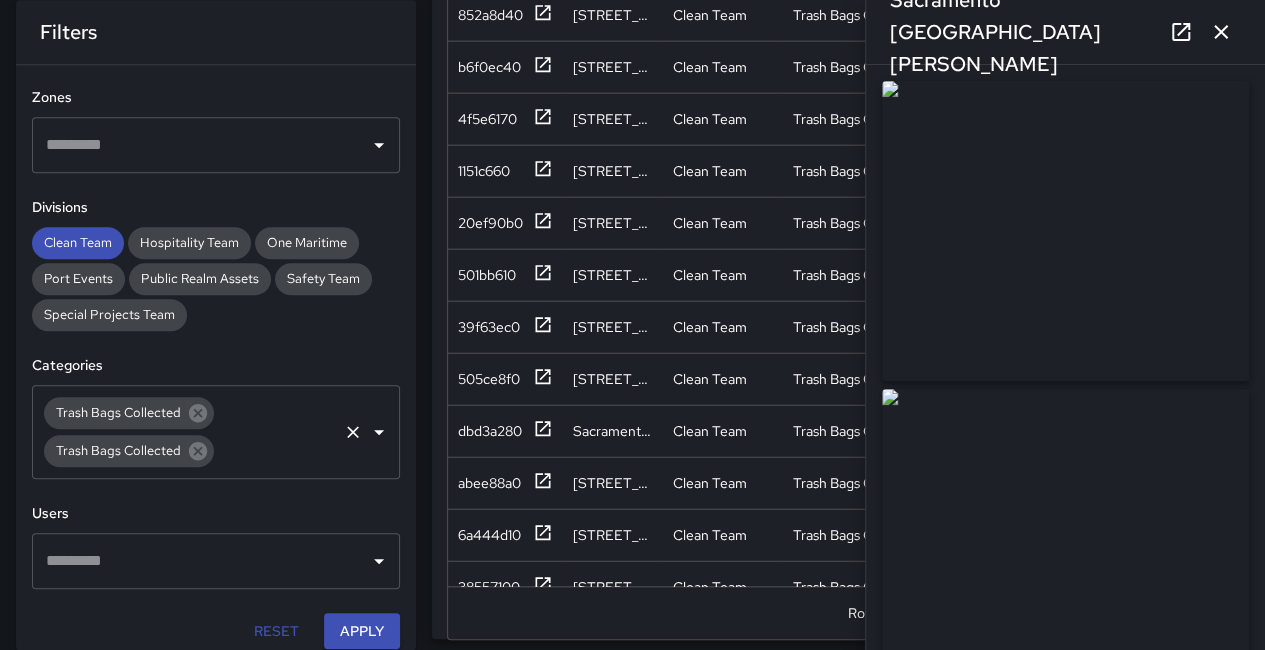 click at bounding box center (1065, 231) 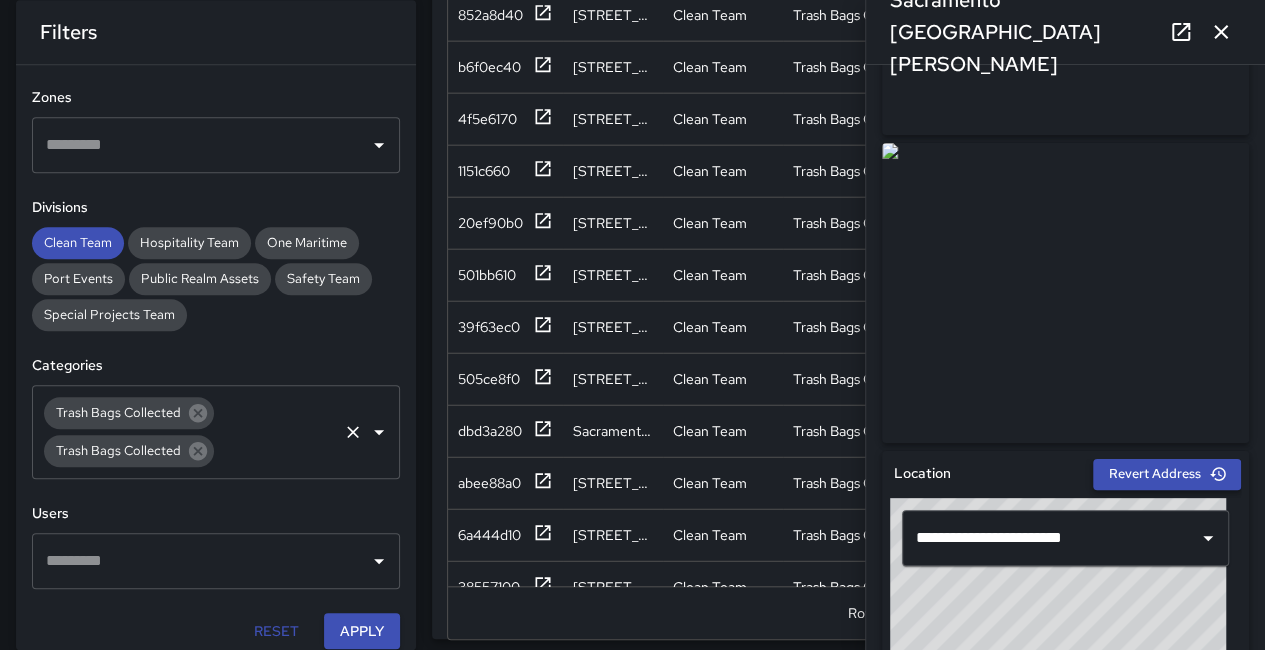 scroll, scrollTop: 300, scrollLeft: 0, axis: vertical 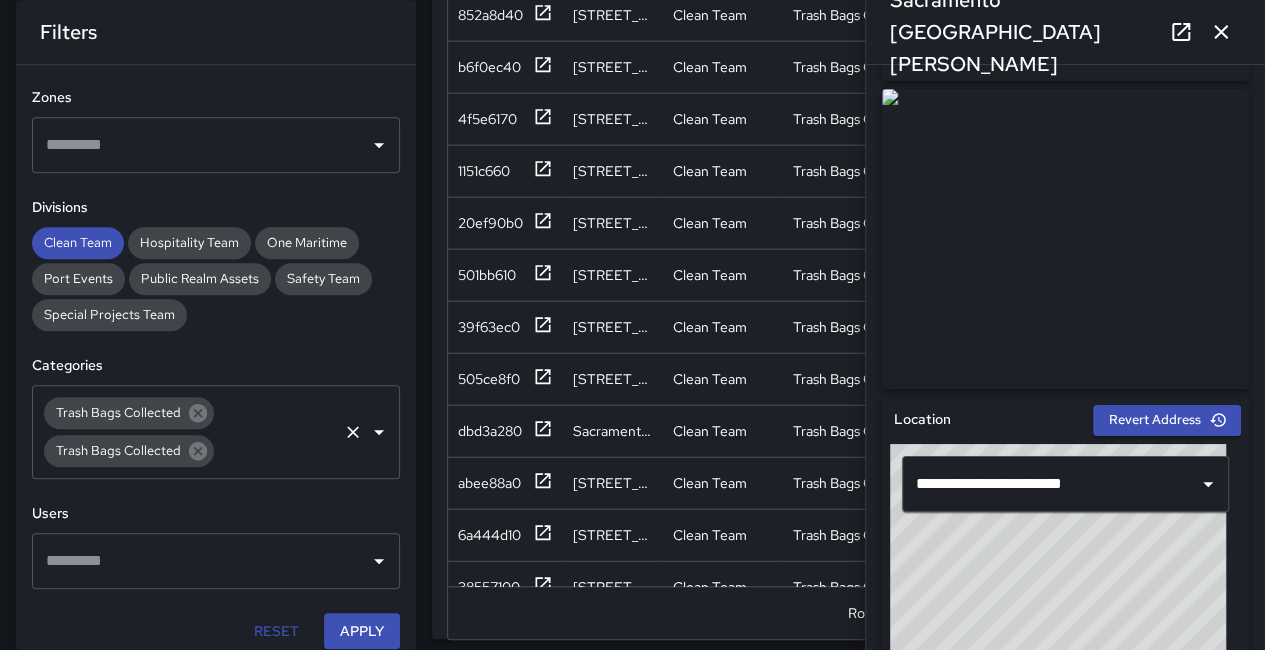 drag, startPoint x: 1046, startPoint y: 241, endPoint x: 674, endPoint y: 106, distance: 395.73856 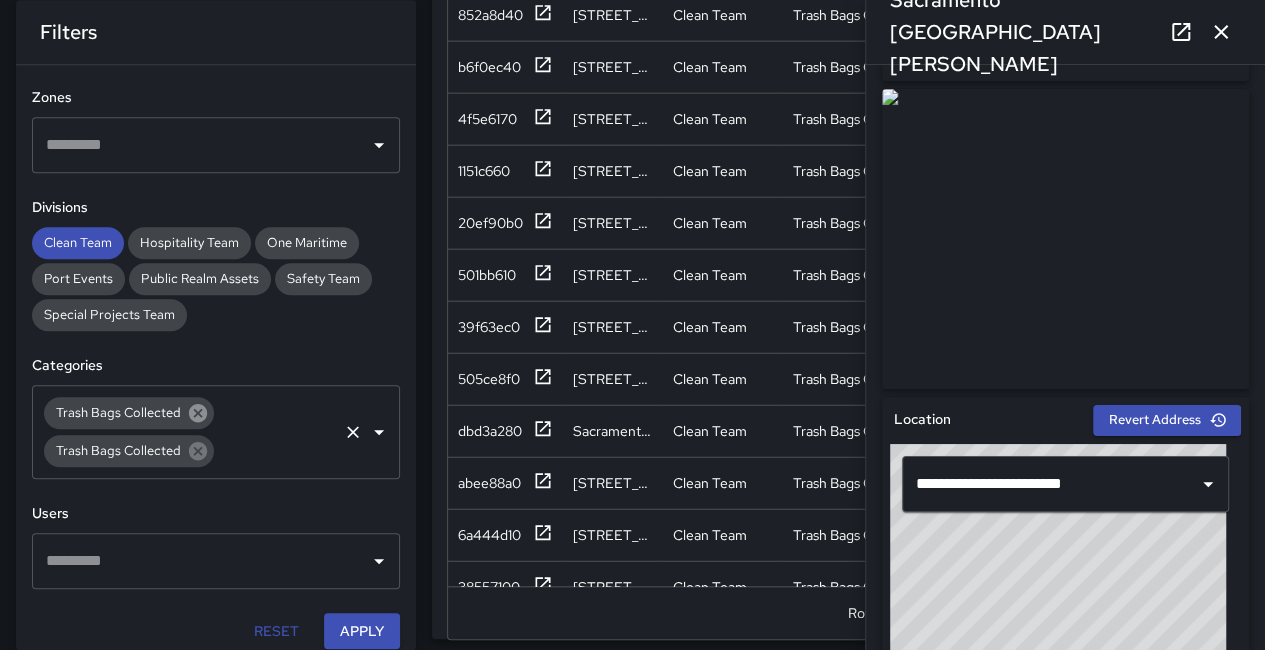 click 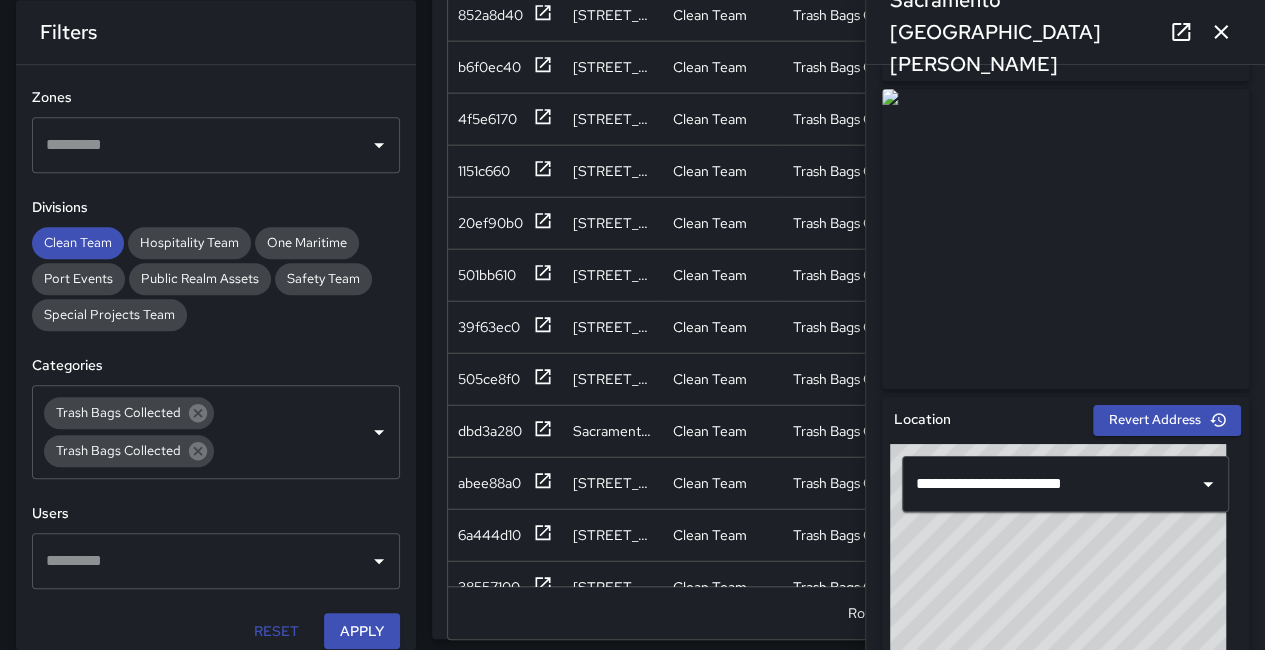 scroll, scrollTop: 66, scrollLeft: 0, axis: vertical 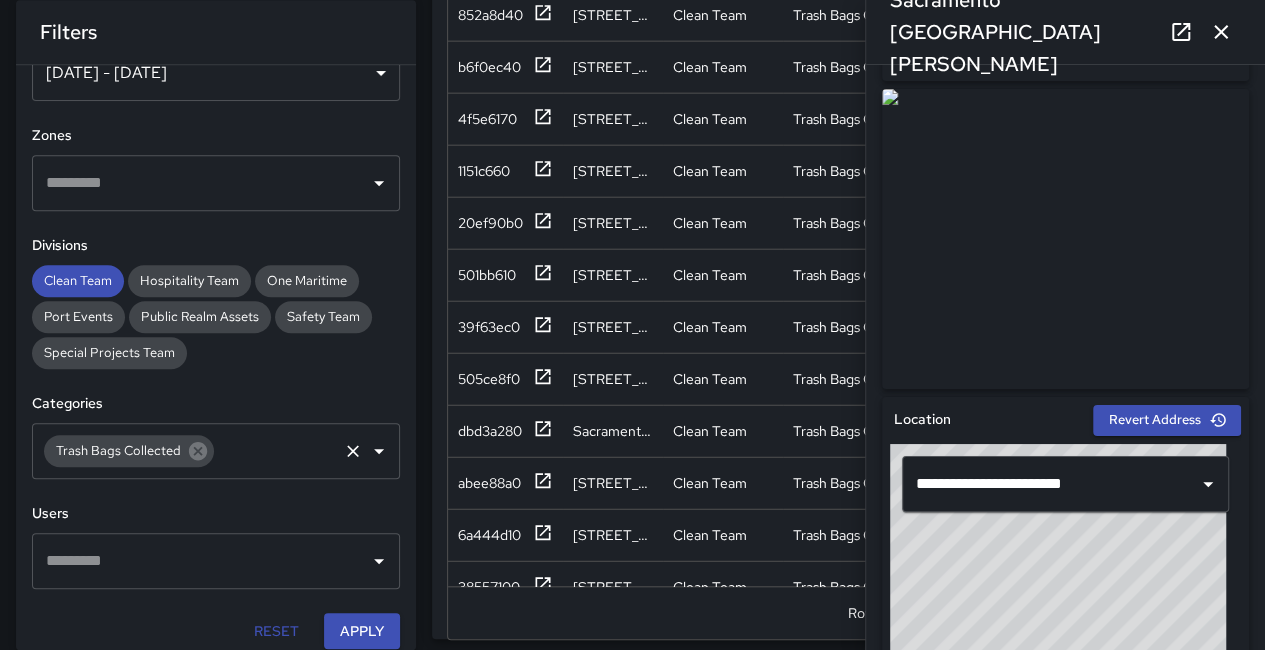 click 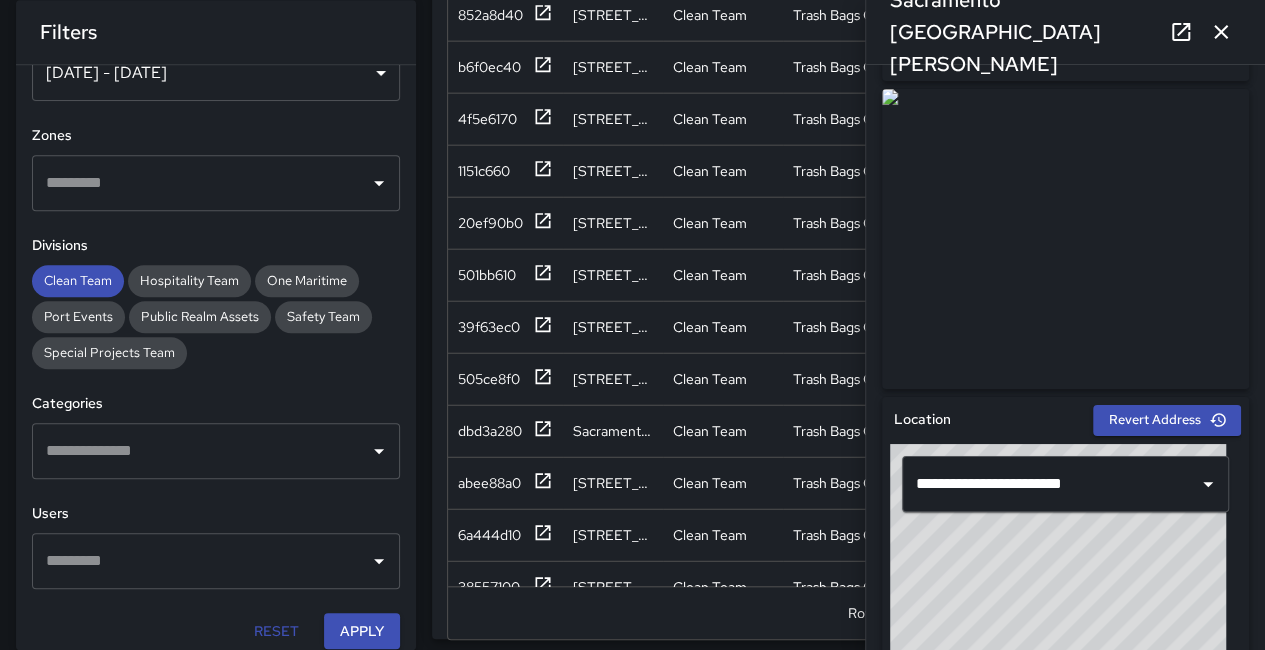 click at bounding box center [201, 451] 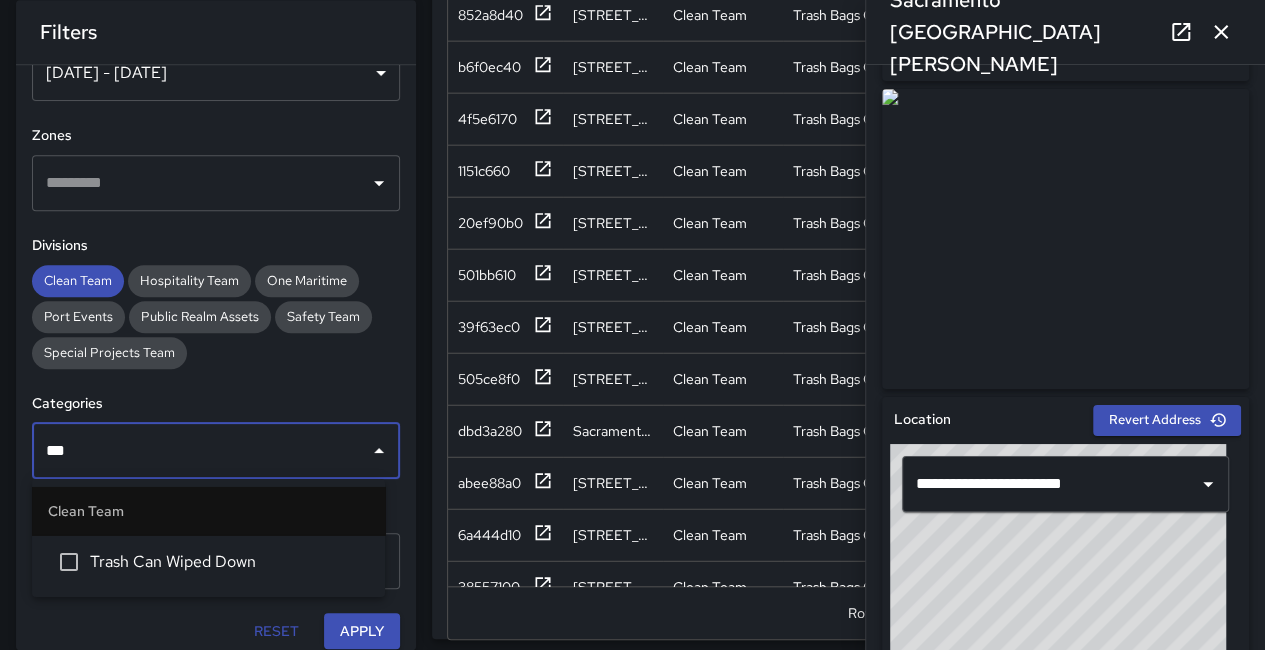 type on "****" 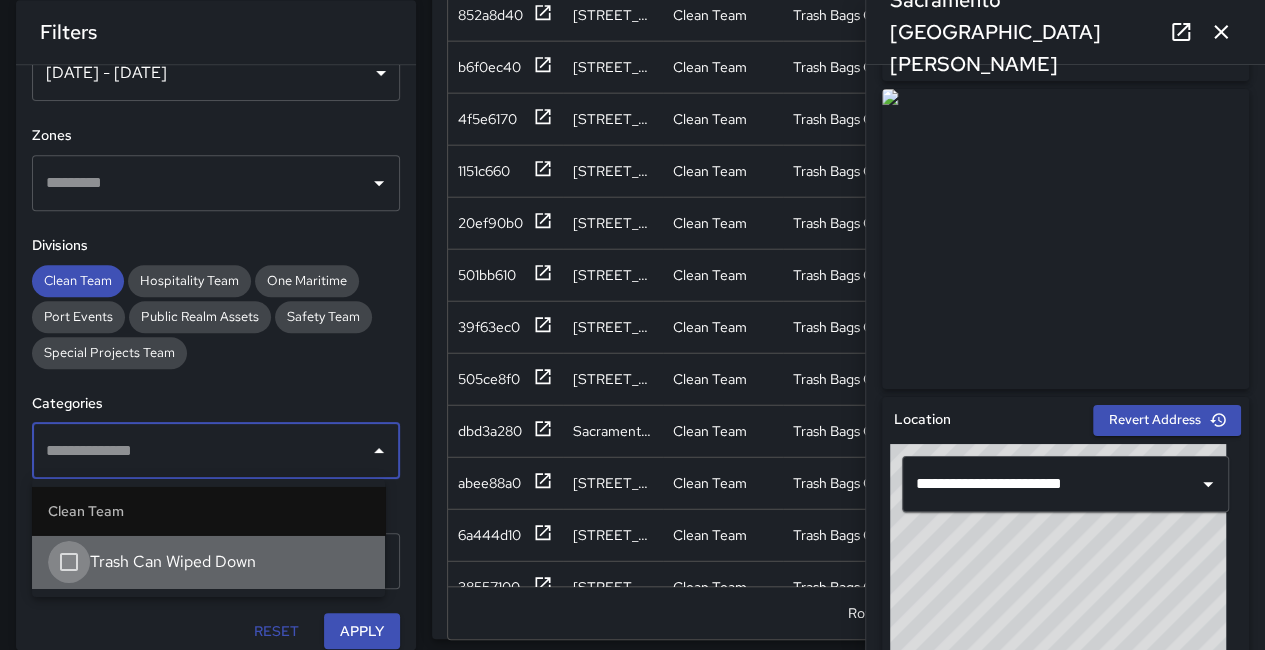 scroll, scrollTop: 422, scrollLeft: 0, axis: vertical 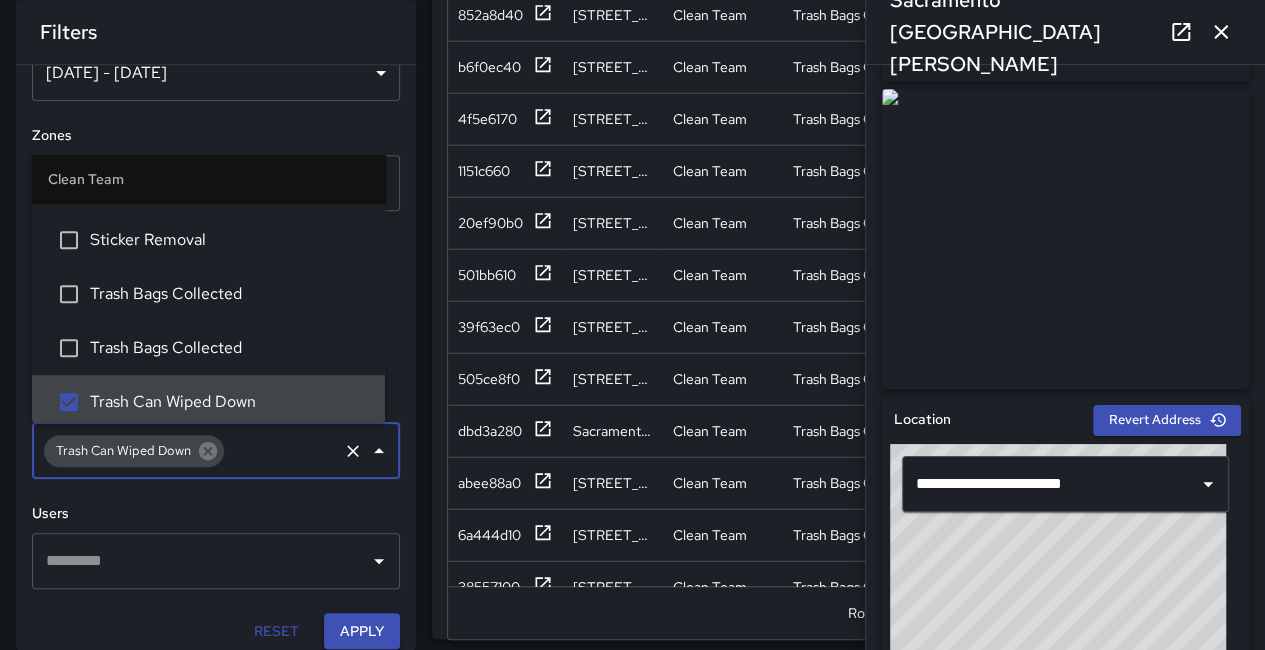 click on "Apply" at bounding box center (362, 631) 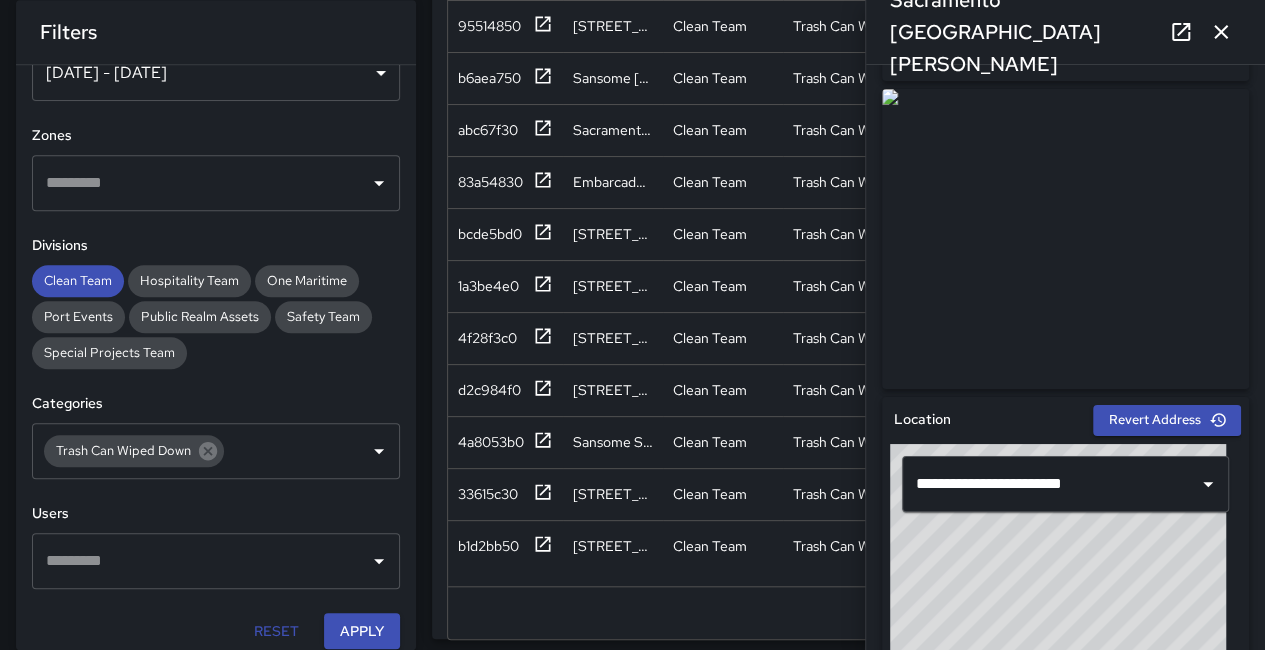 scroll, scrollTop: 1, scrollLeft: 0, axis: vertical 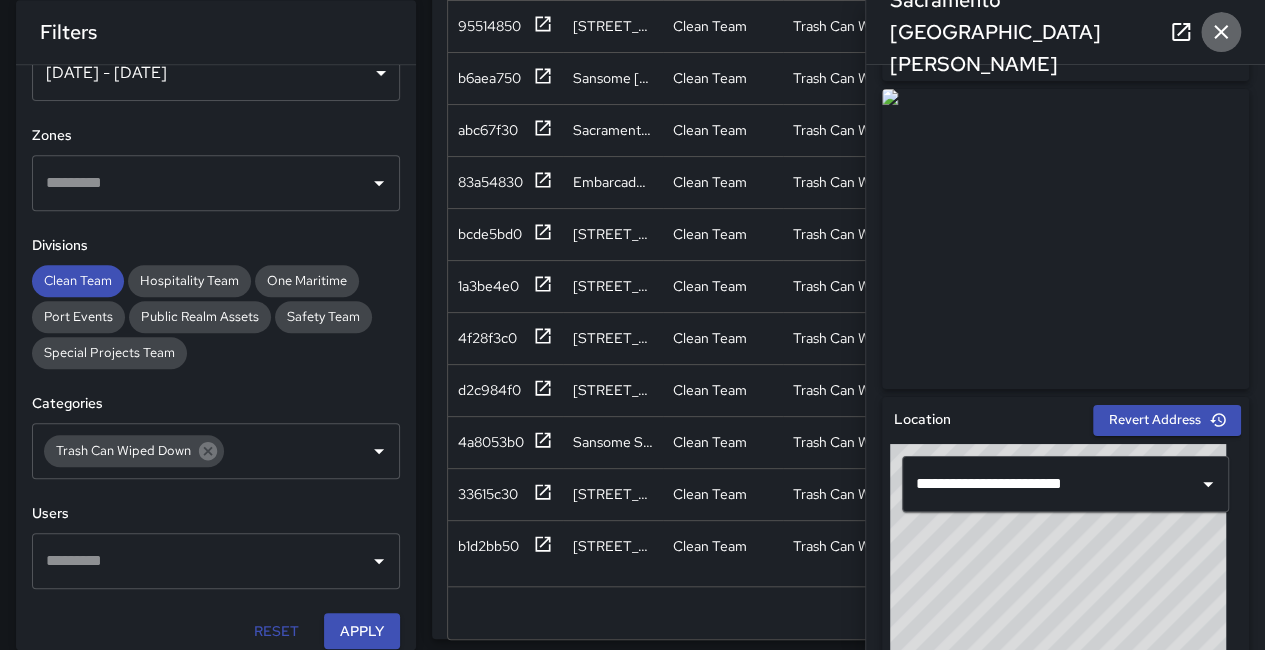 click 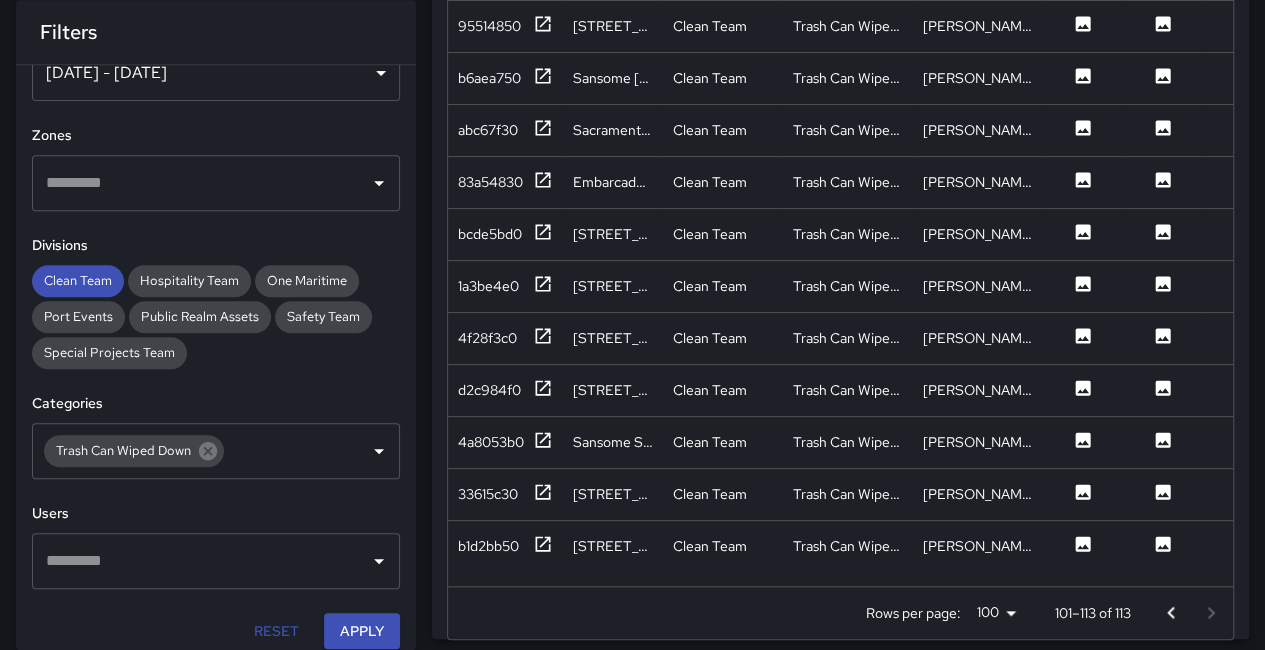 scroll, scrollTop: 0, scrollLeft: 0, axis: both 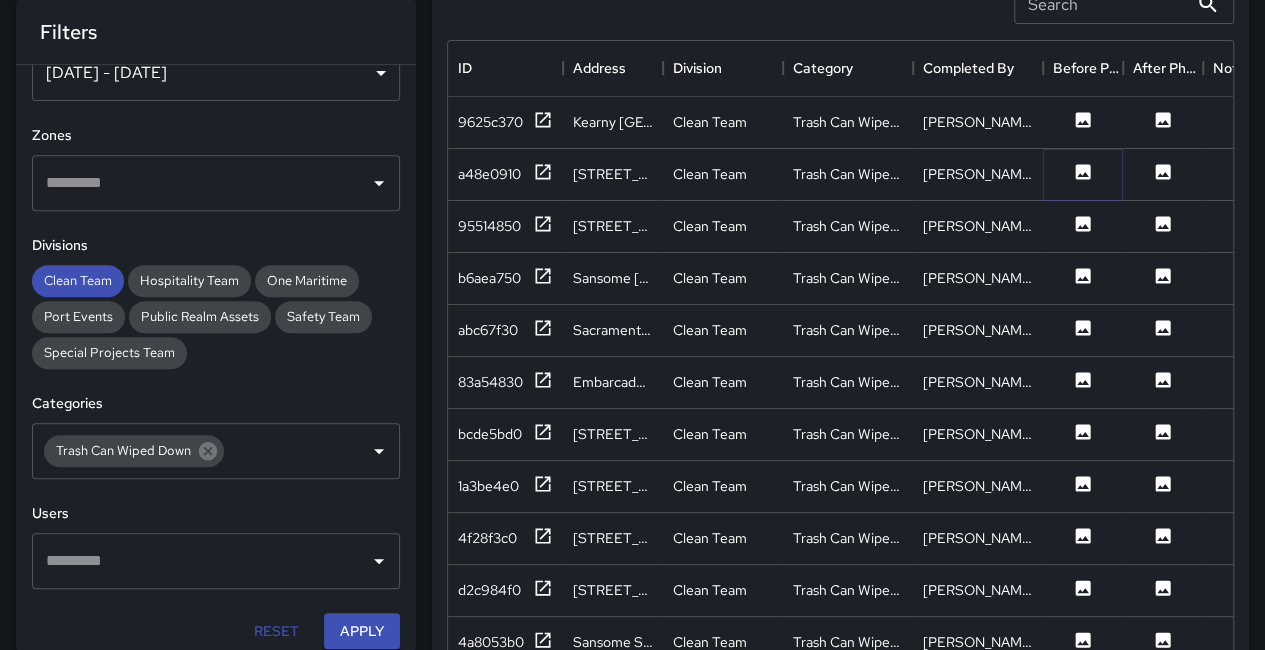 click 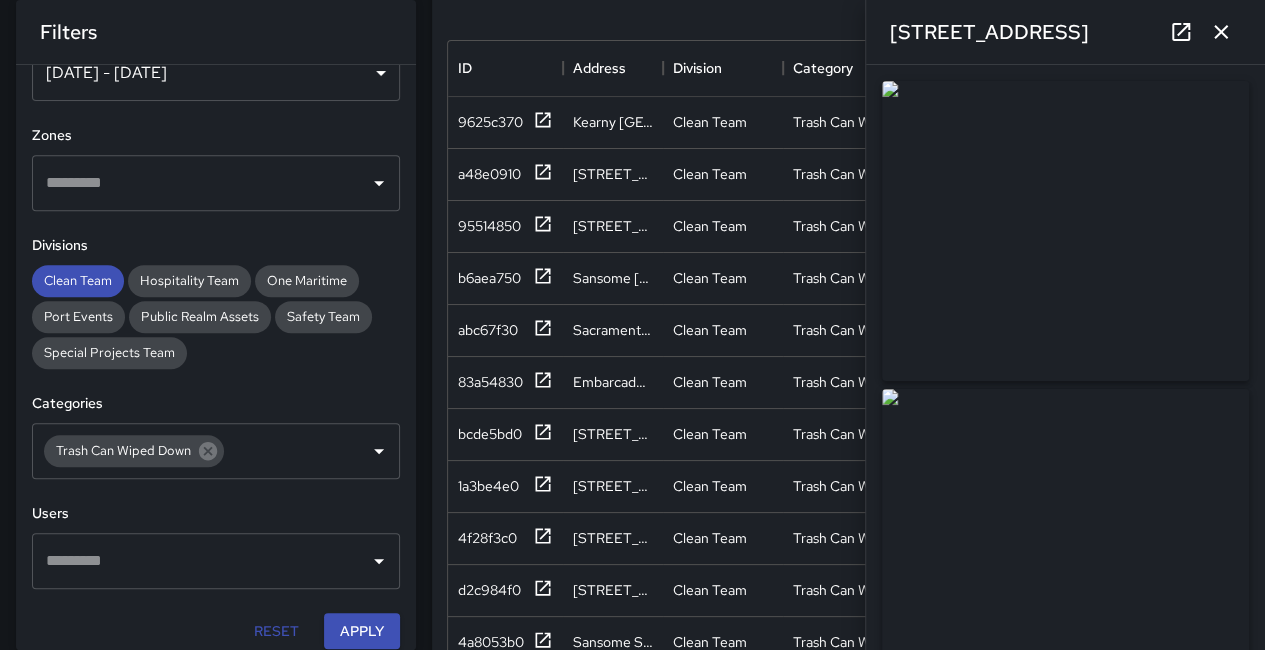 scroll, scrollTop: 1, scrollLeft: 0, axis: vertical 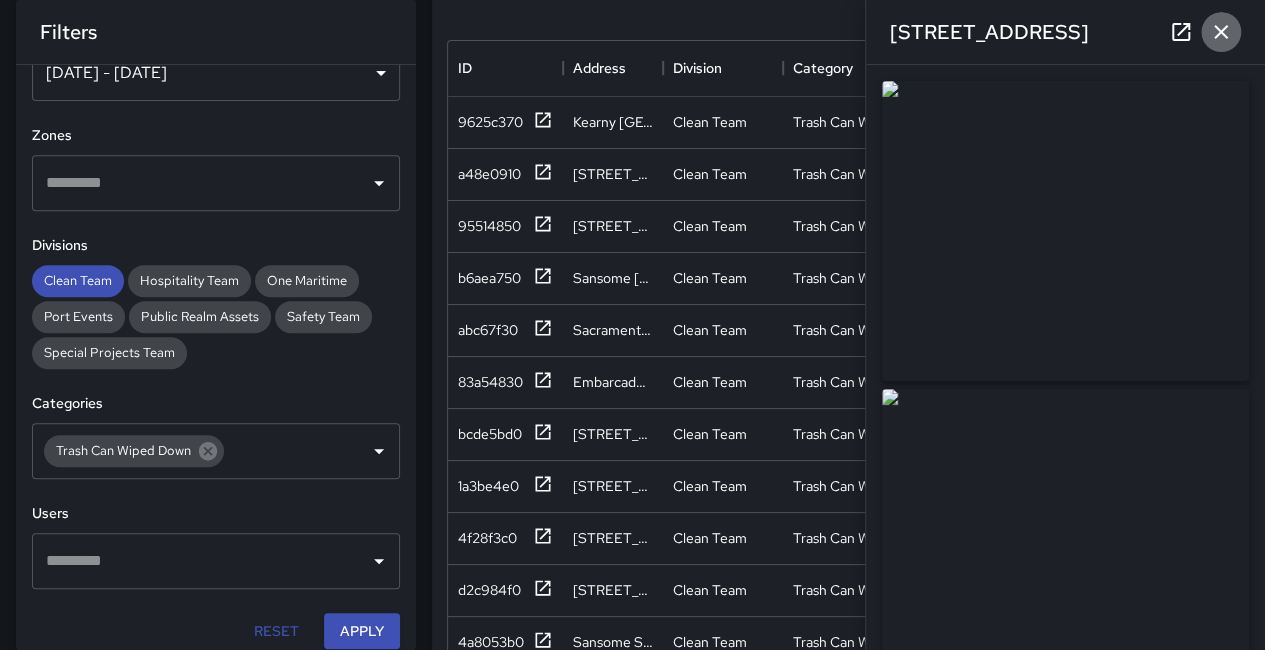 click 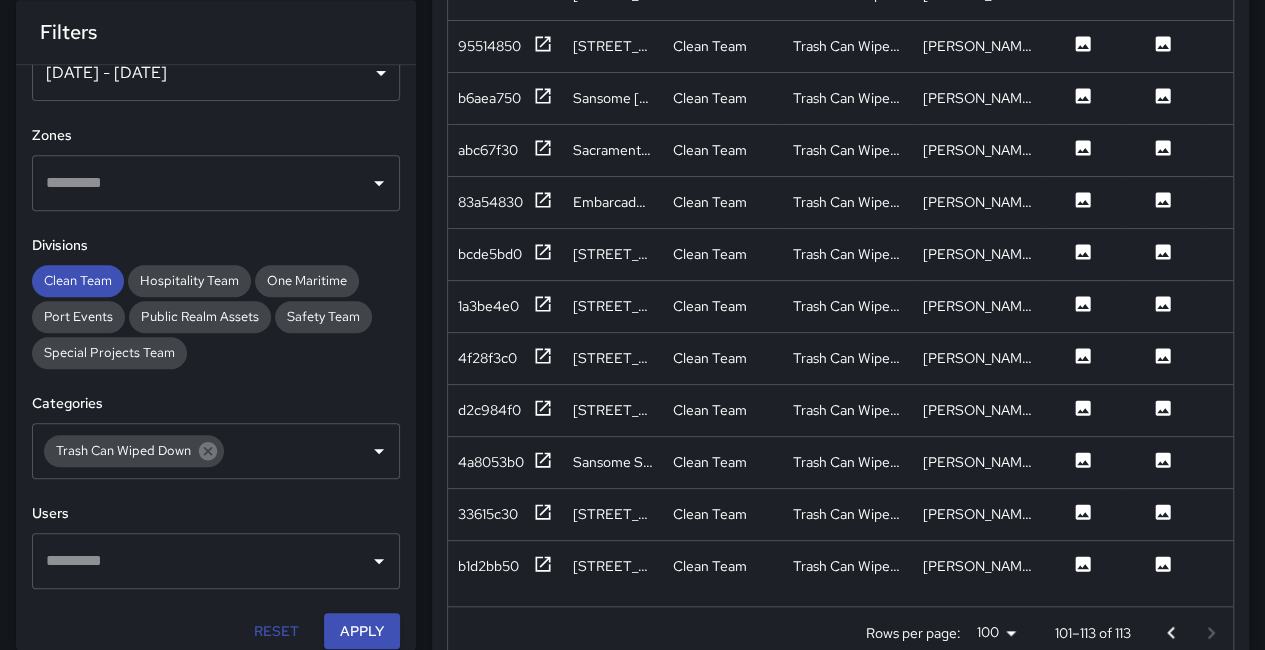 scroll, scrollTop: 600, scrollLeft: 0, axis: vertical 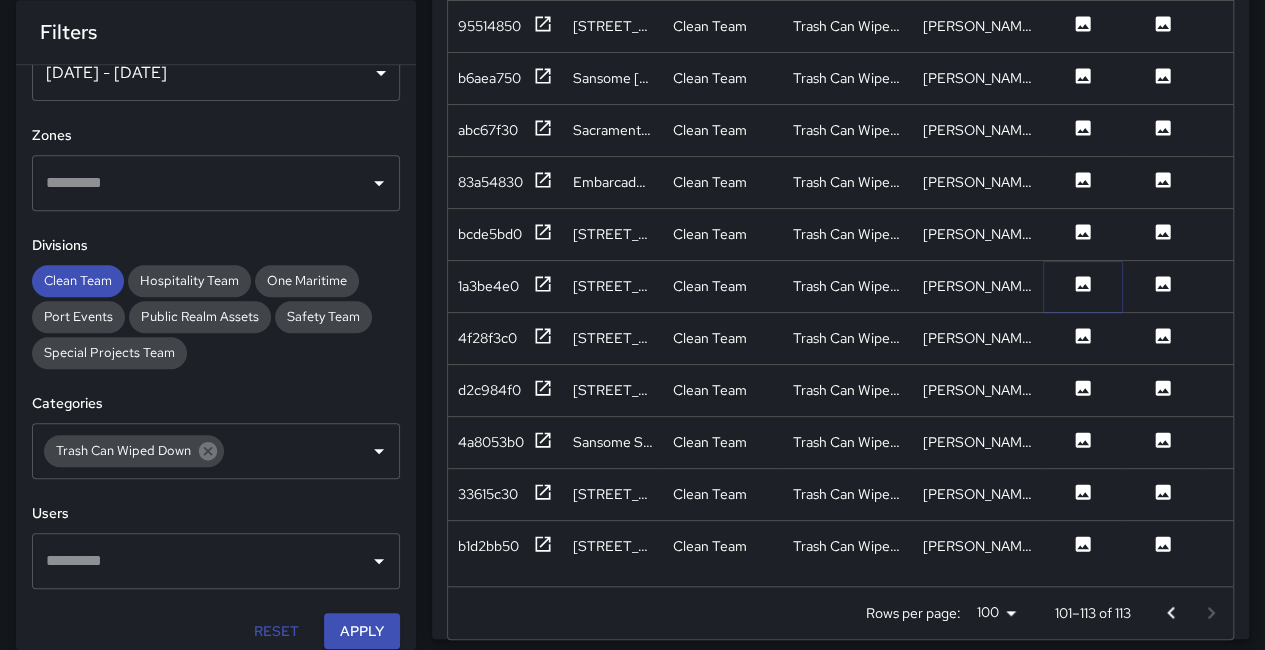 click 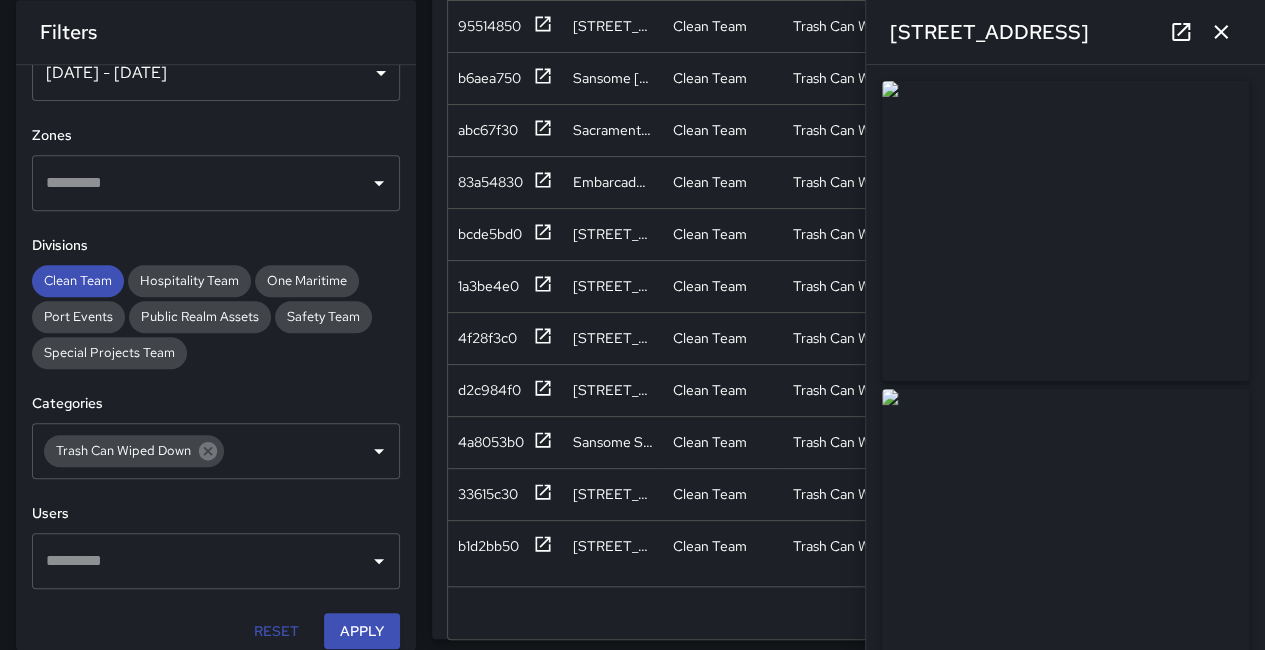 click 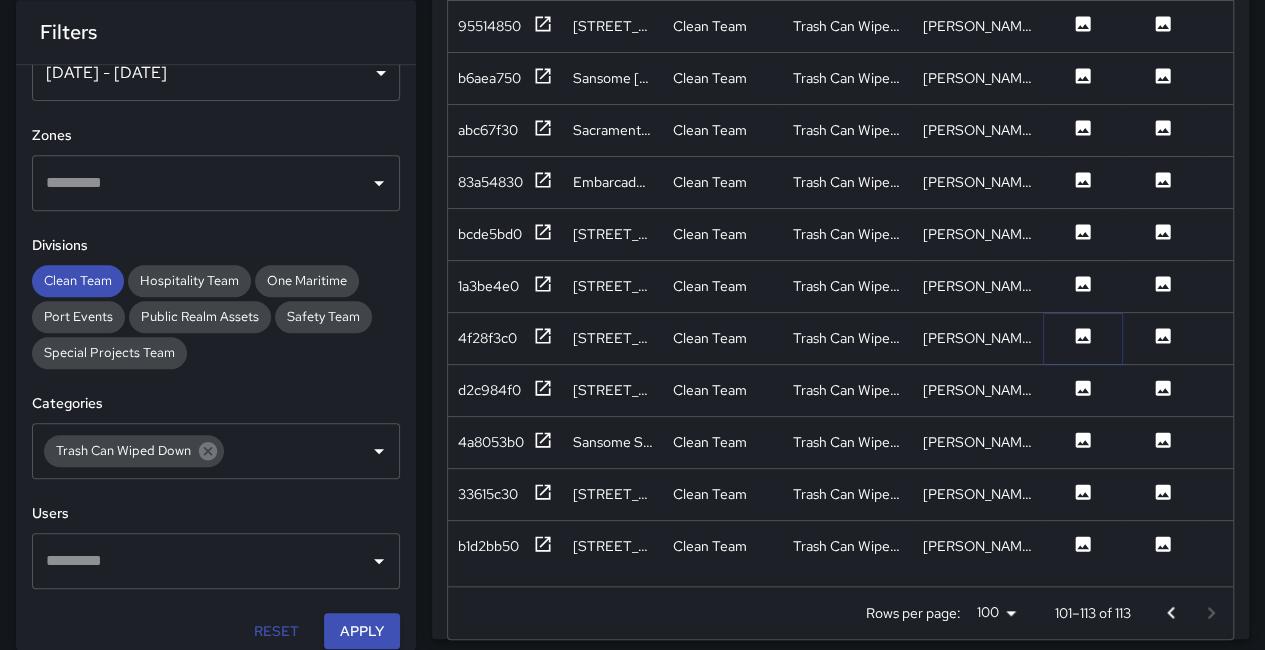 click at bounding box center [1083, 338] 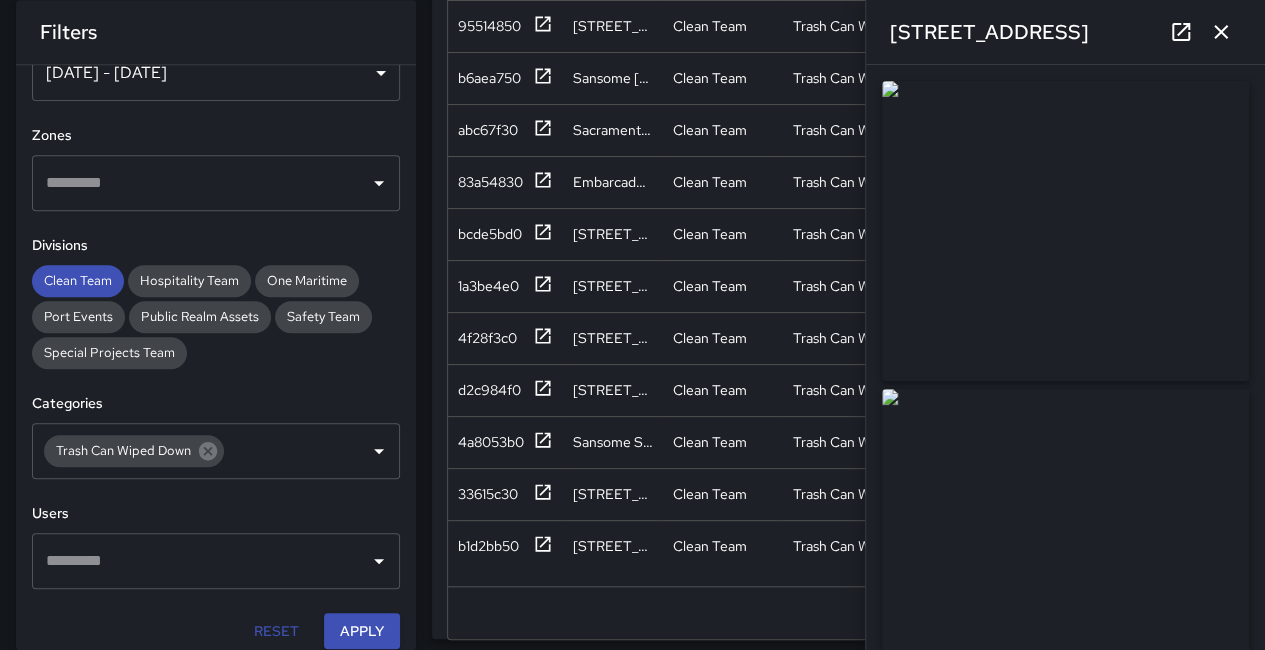 drag, startPoint x: 1005, startPoint y: 273, endPoint x: 612, endPoint y: 65, distance: 444.6493 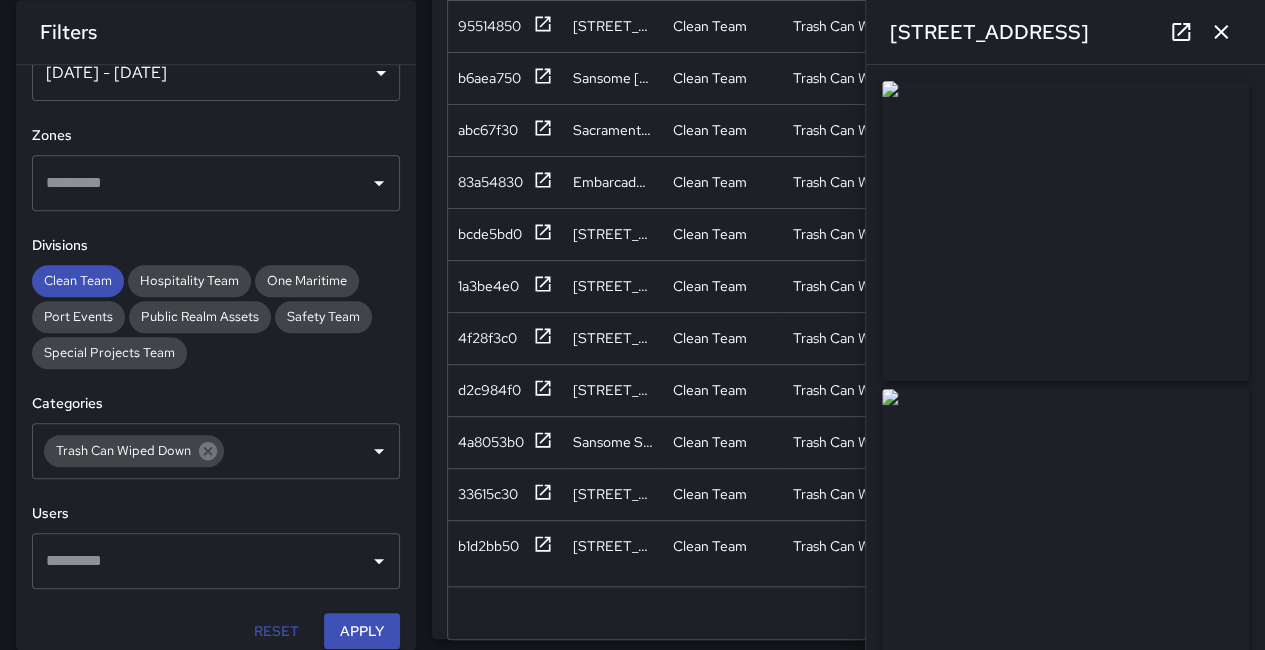 click at bounding box center (1065, 231) 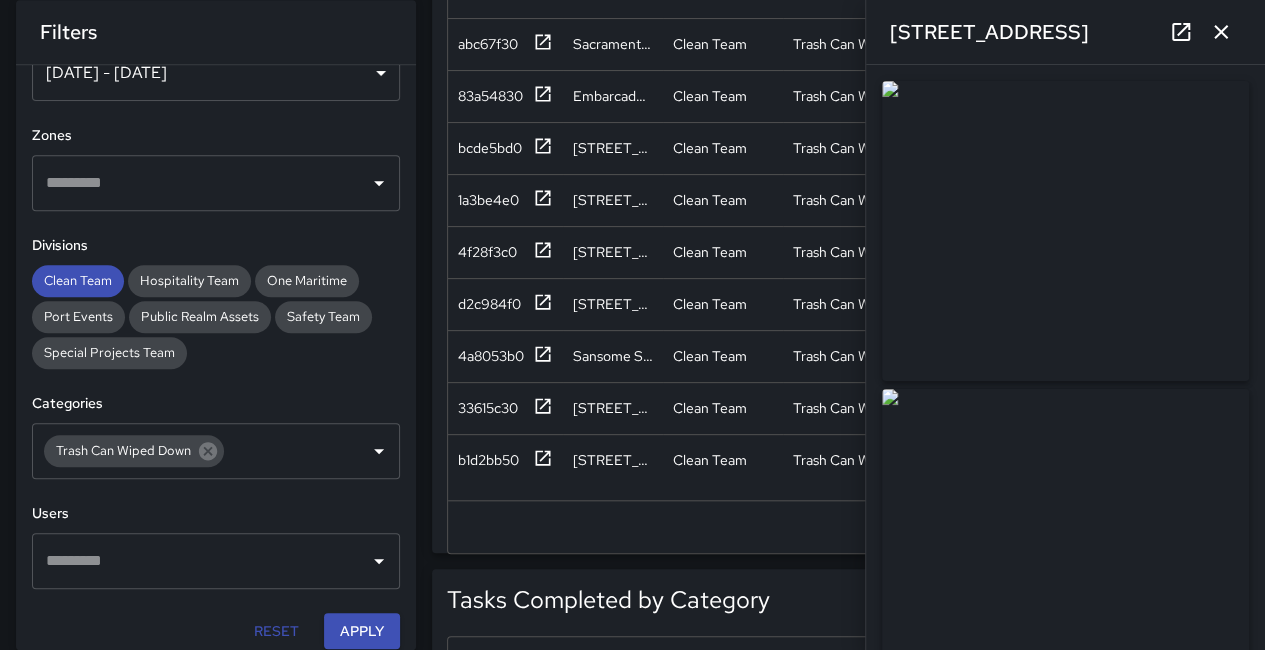 scroll, scrollTop: 800, scrollLeft: 0, axis: vertical 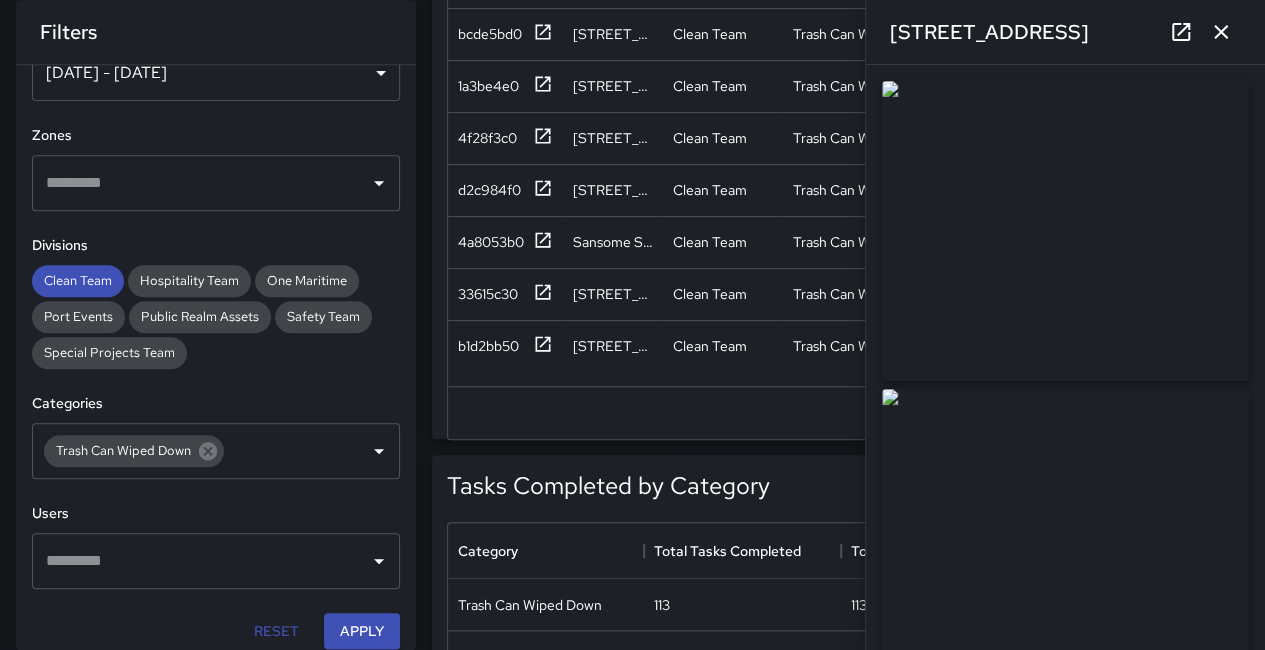 click 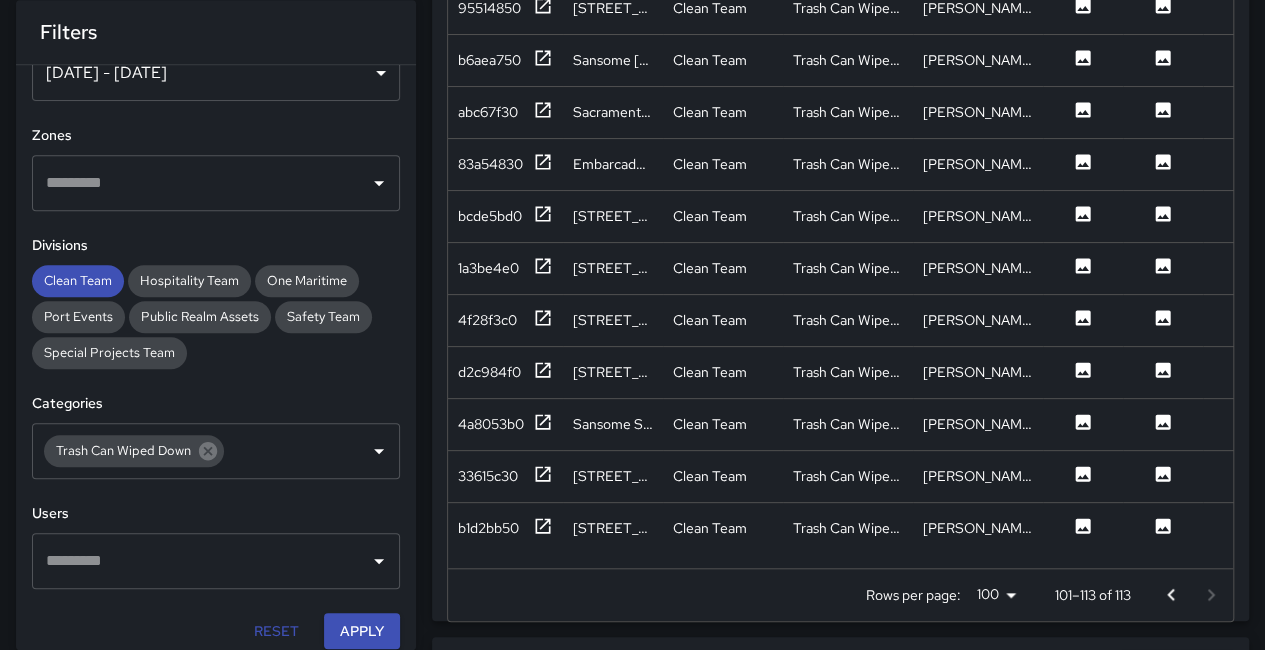 scroll, scrollTop: 600, scrollLeft: 0, axis: vertical 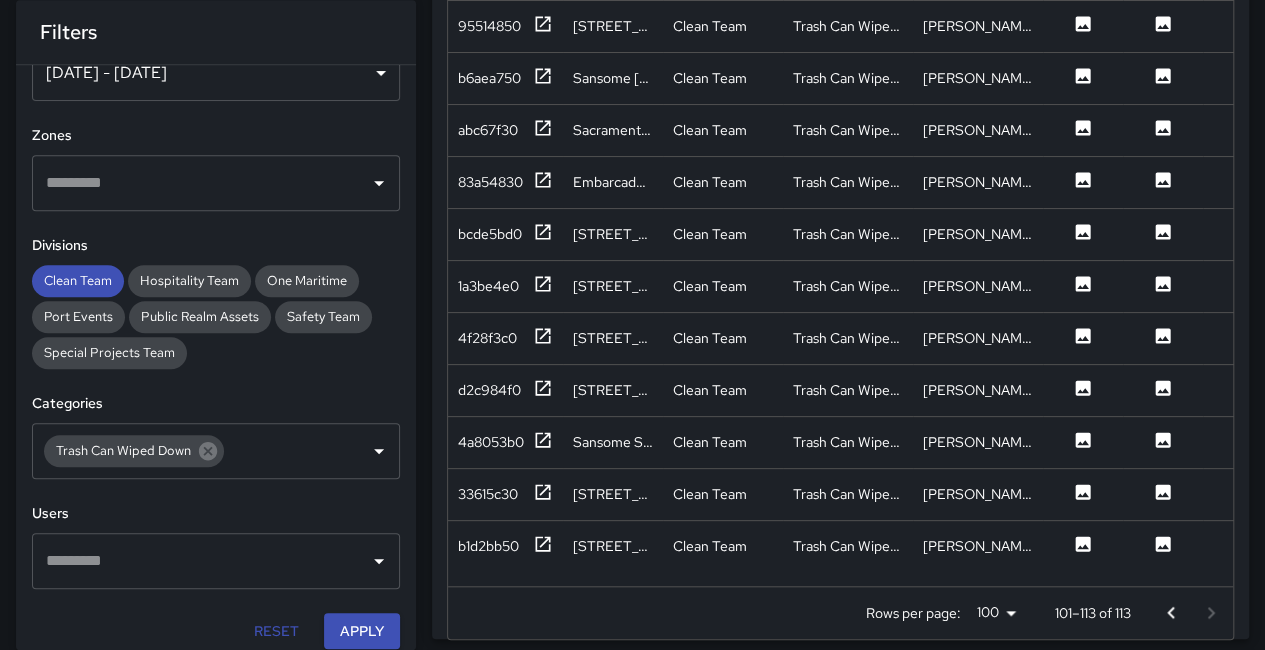 click 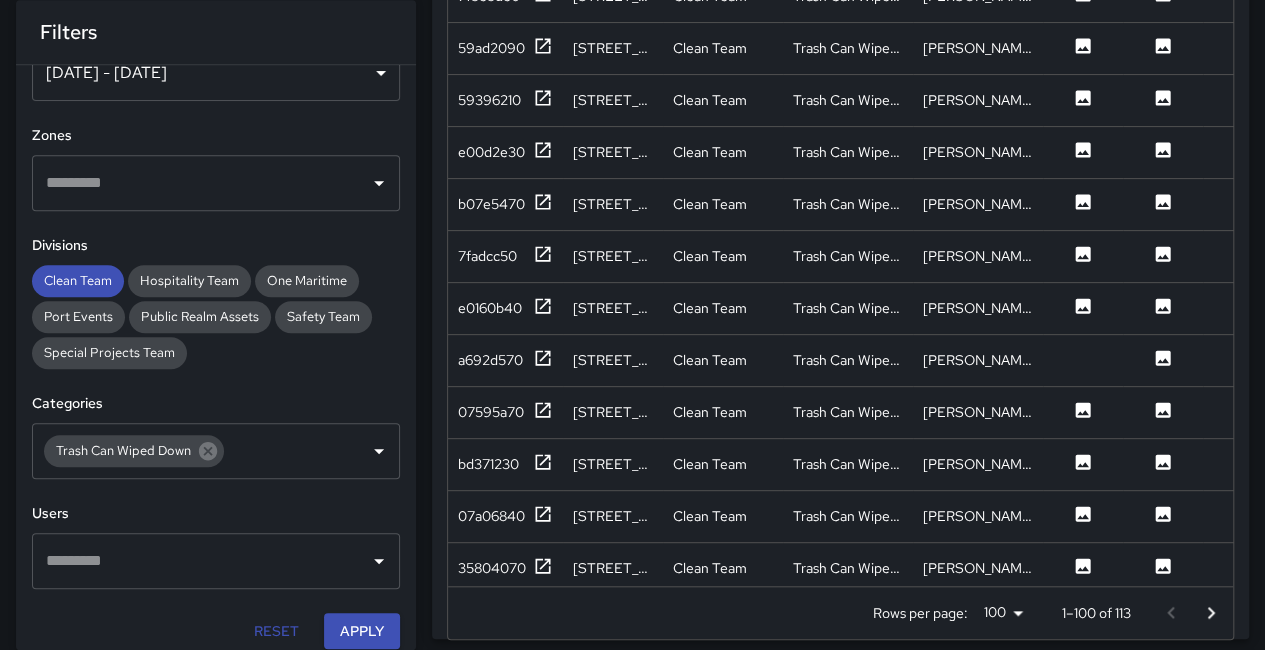 scroll, scrollTop: 200, scrollLeft: 0, axis: vertical 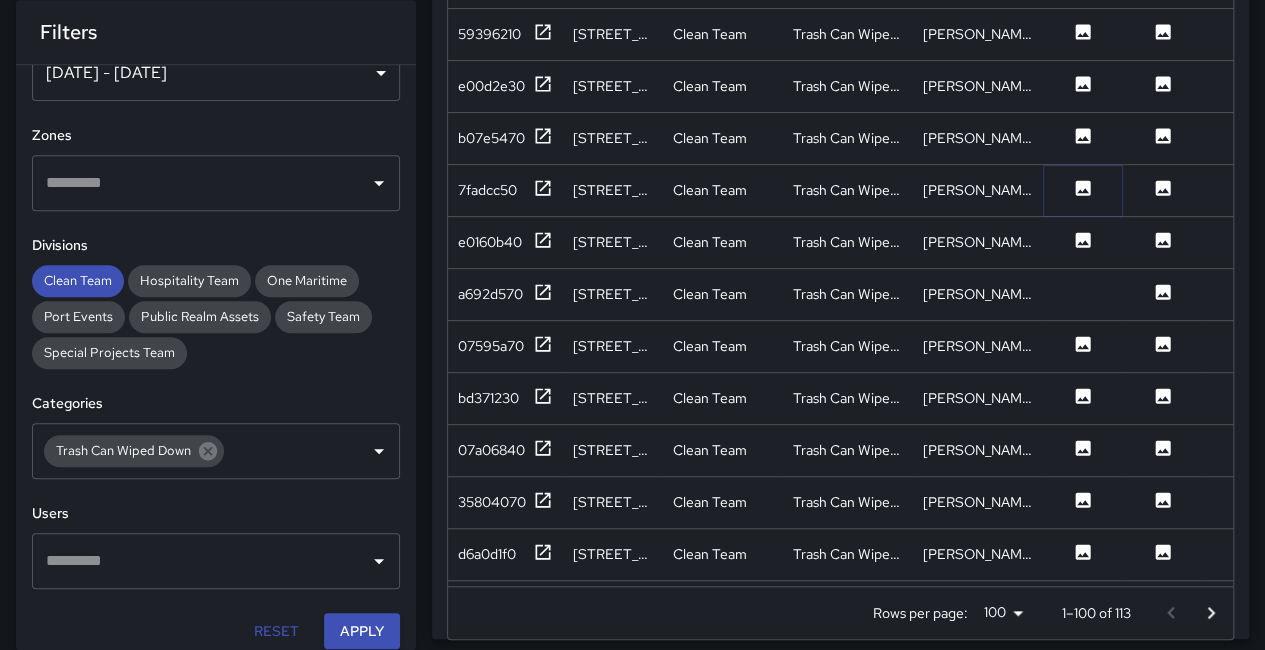 click 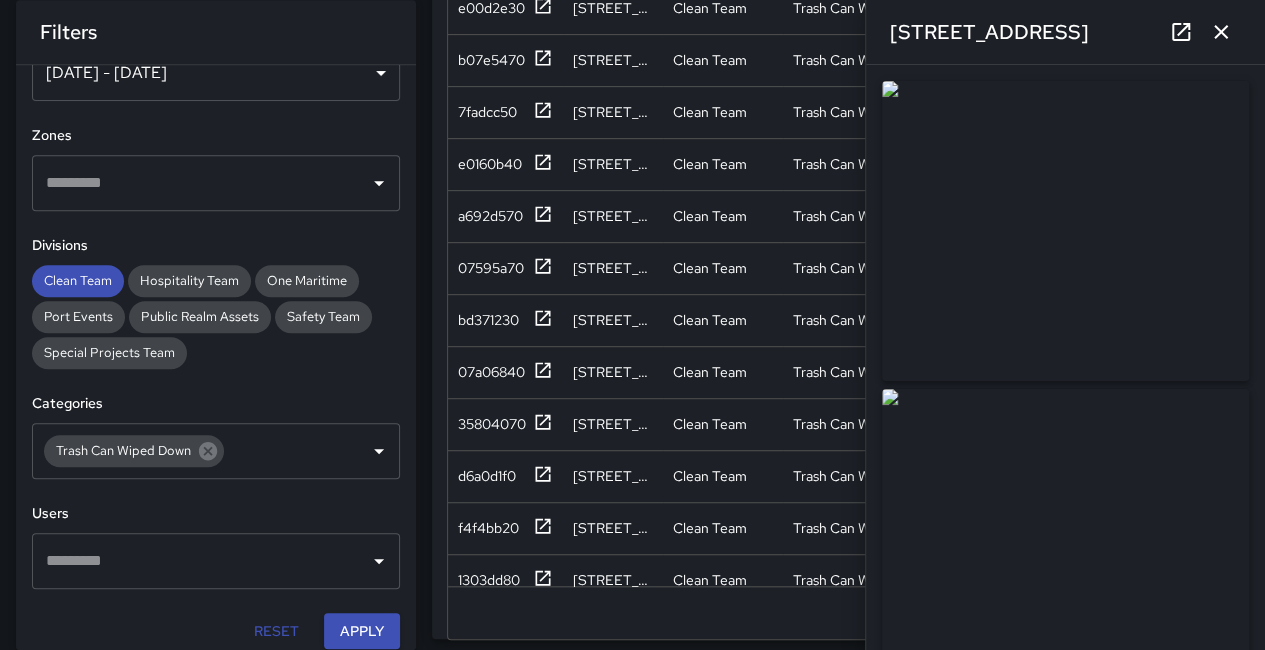 scroll, scrollTop: 400, scrollLeft: 0, axis: vertical 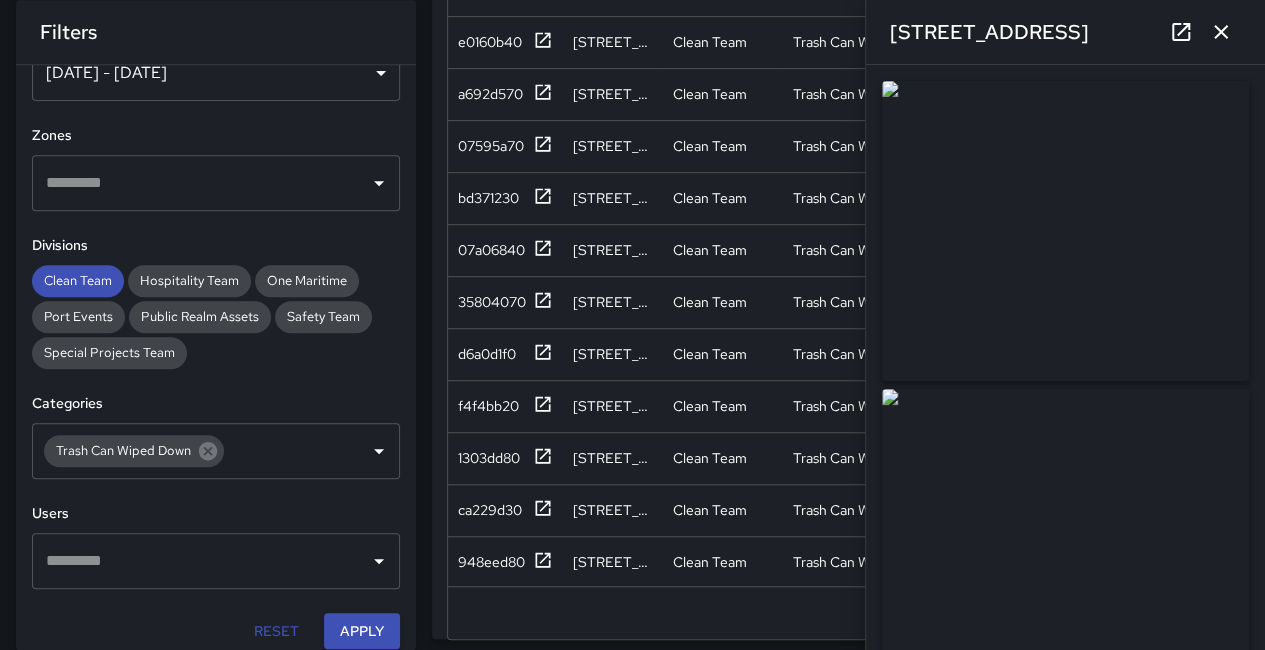 click 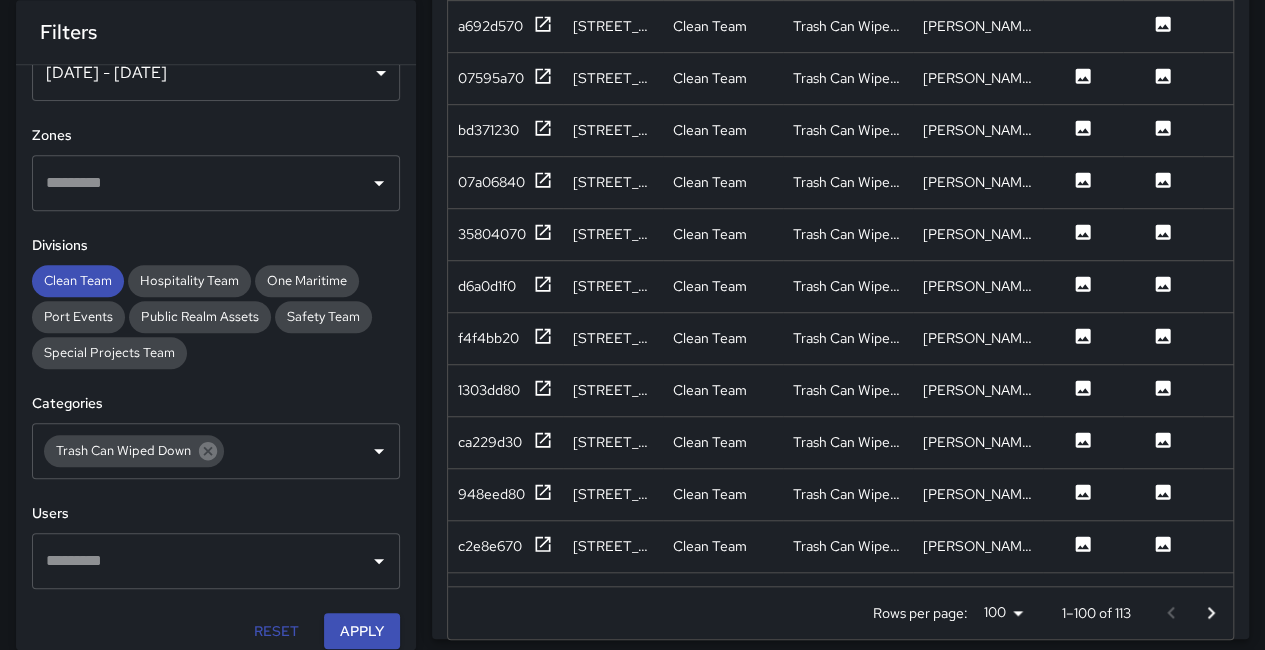 scroll, scrollTop: 500, scrollLeft: 0, axis: vertical 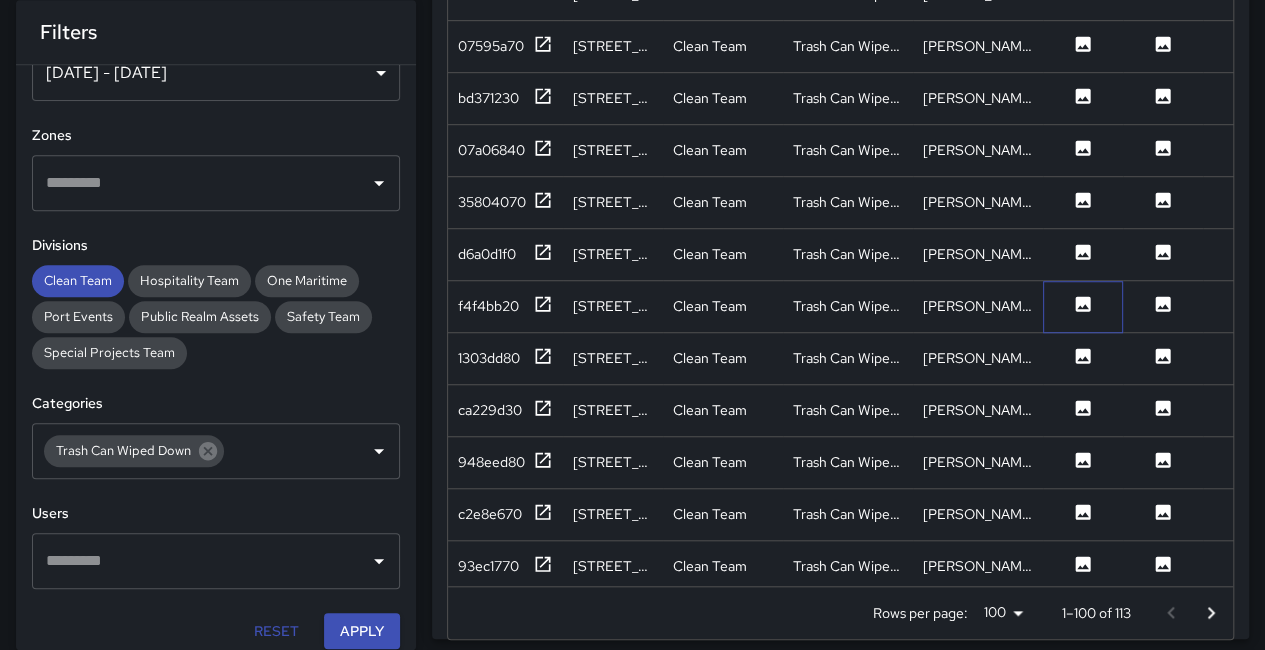 click at bounding box center (1083, 307) 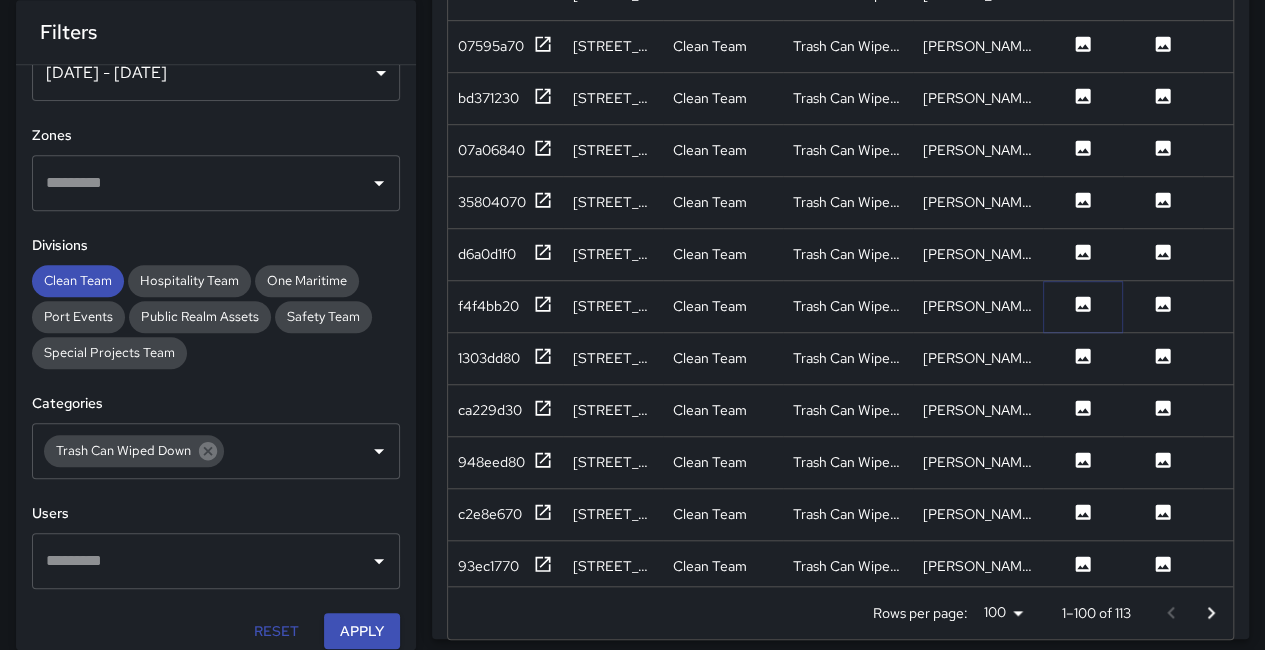 click 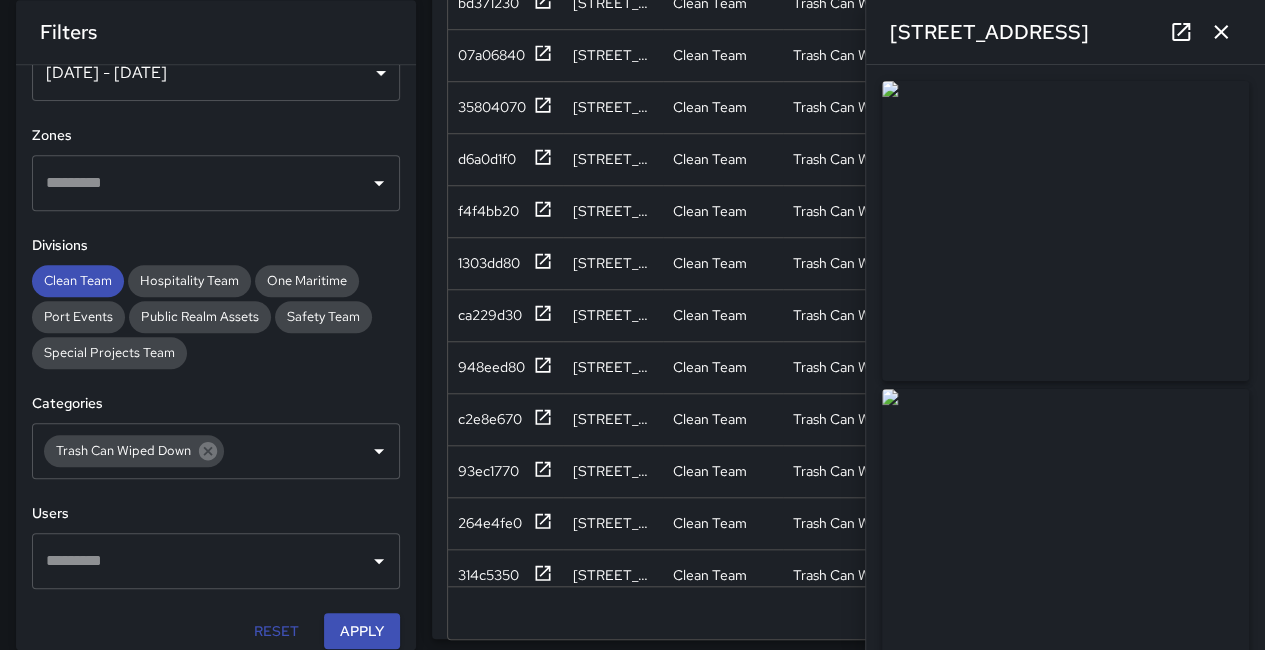 scroll, scrollTop: 700, scrollLeft: 0, axis: vertical 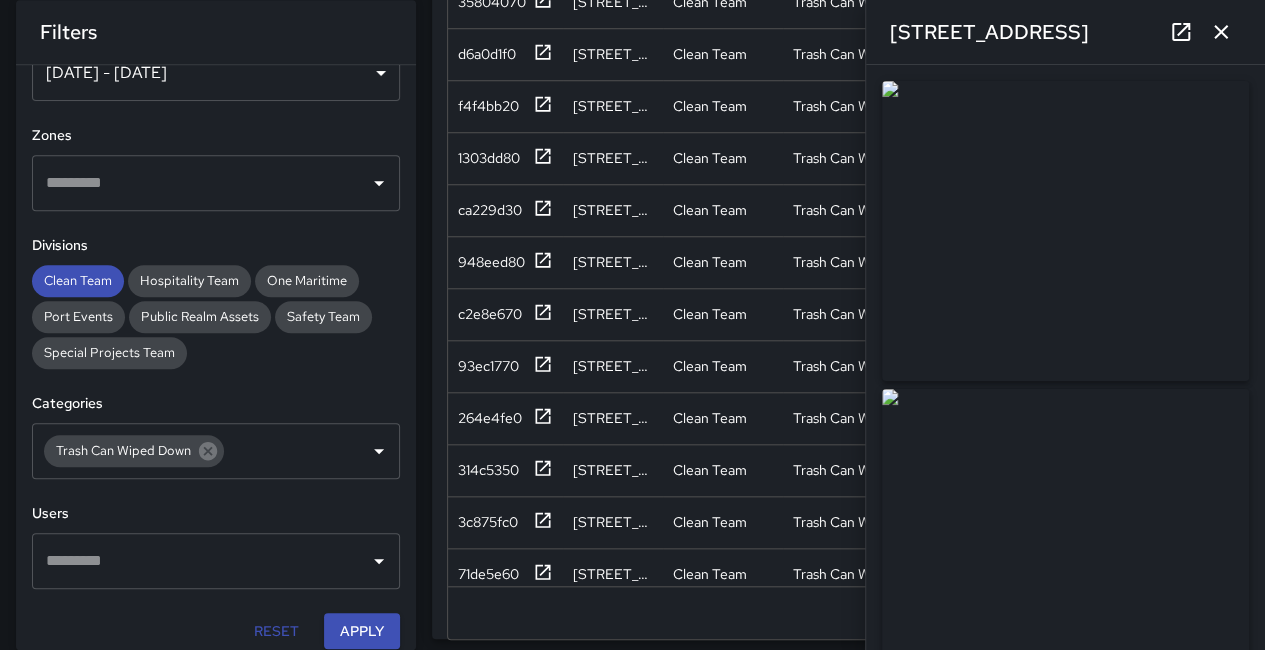 click 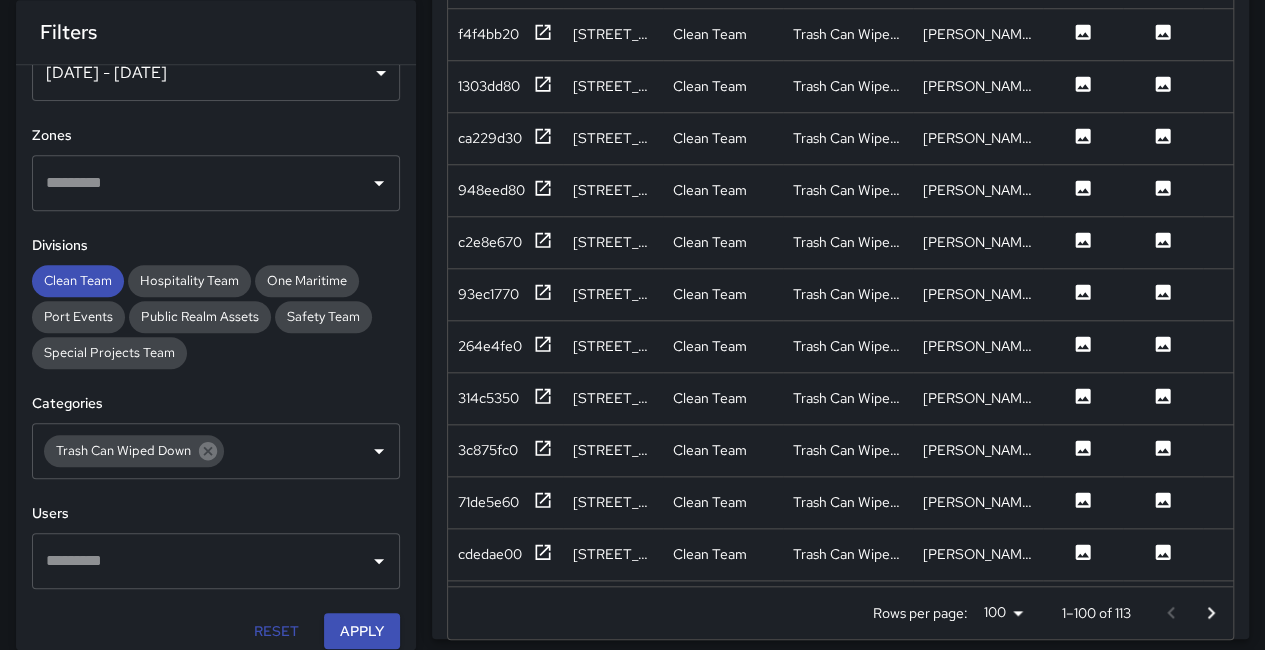 scroll, scrollTop: 900, scrollLeft: 0, axis: vertical 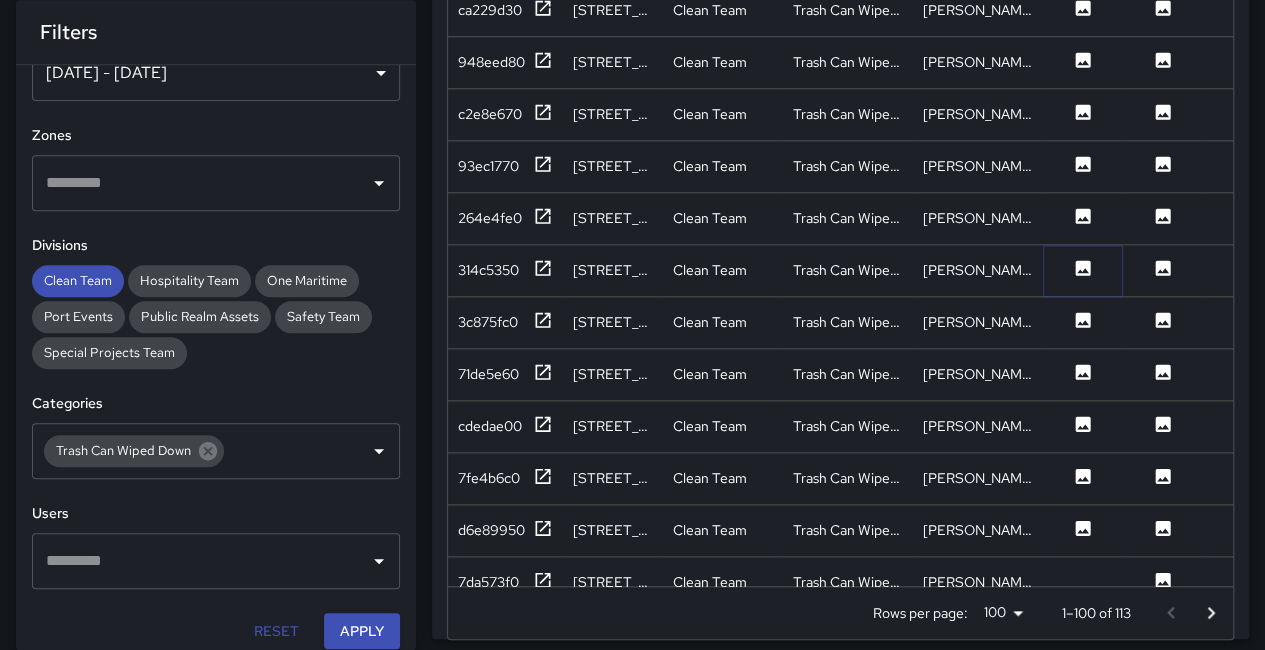 click at bounding box center (1083, 270) 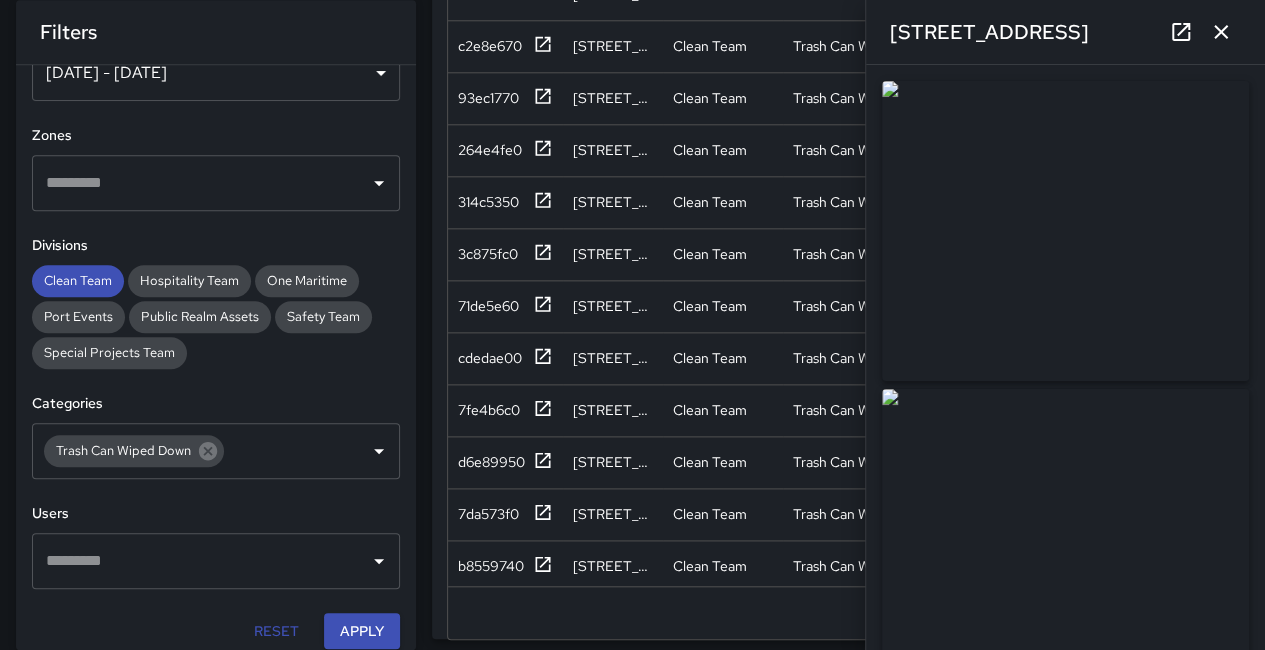 scroll, scrollTop: 1000, scrollLeft: 0, axis: vertical 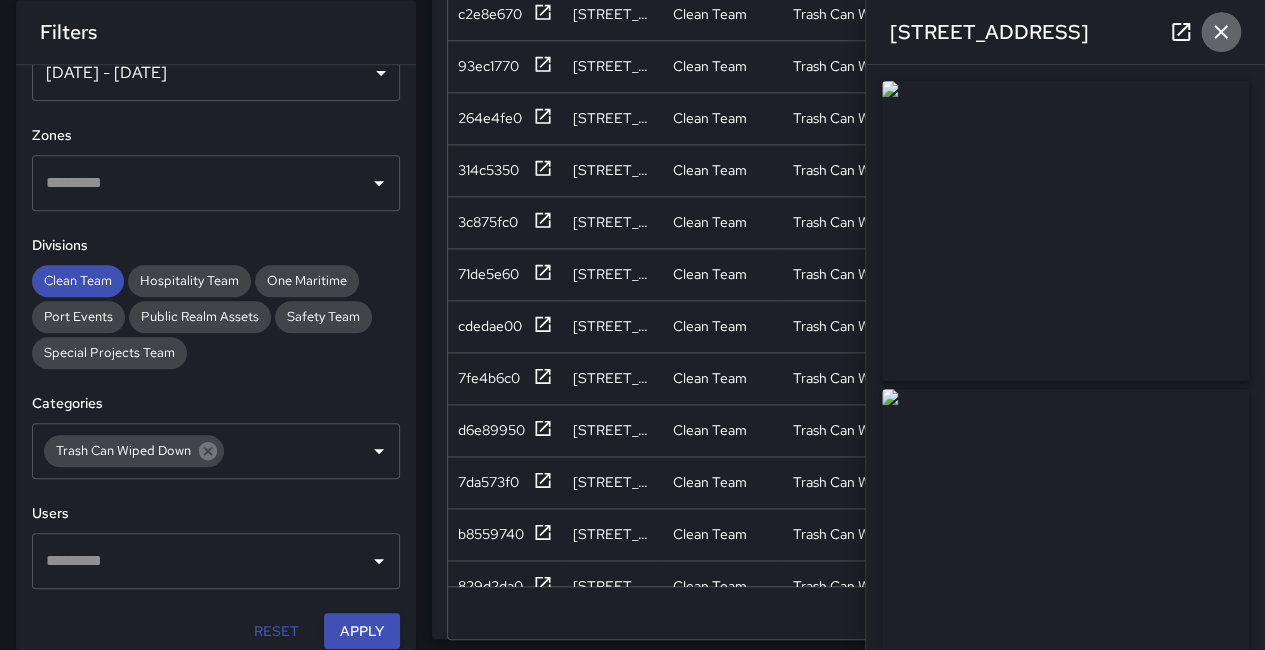 click at bounding box center (1221, 32) 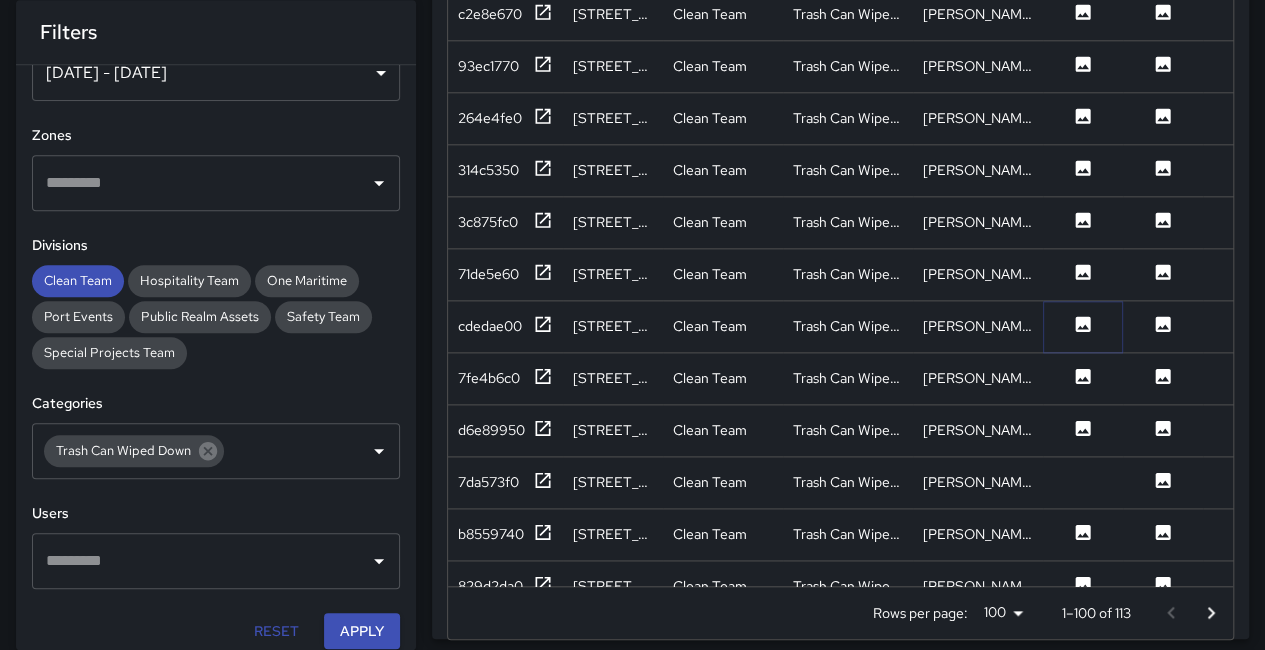 click 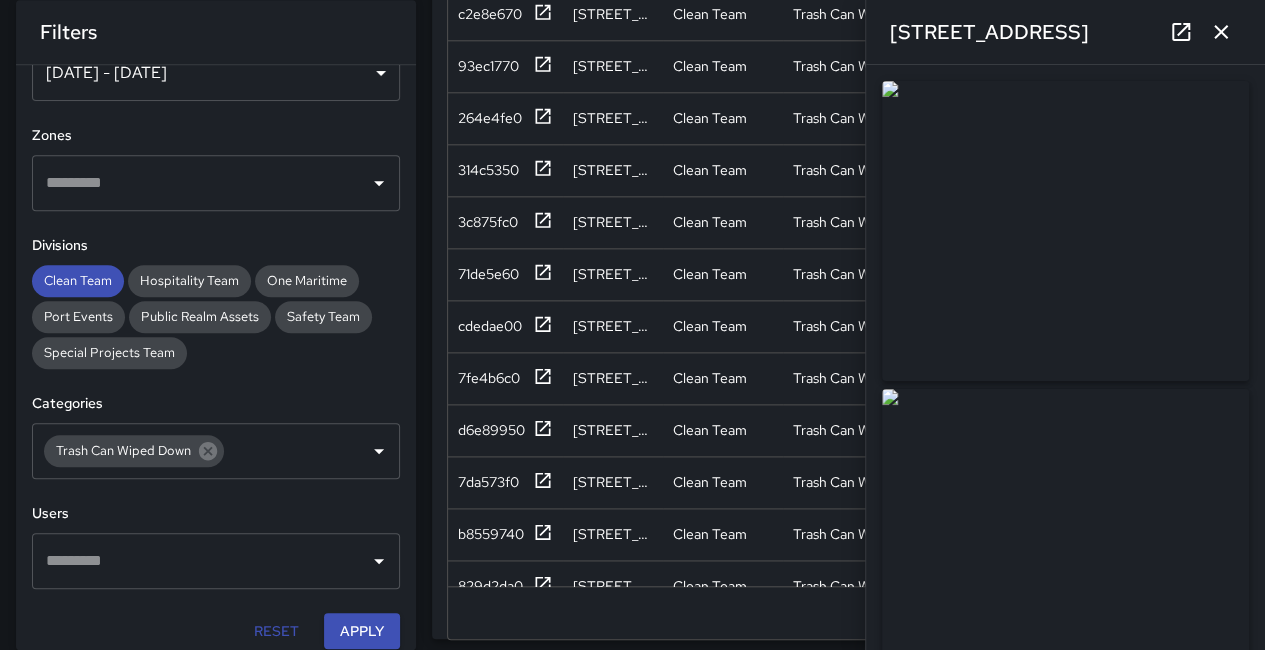 scroll, scrollTop: 1200, scrollLeft: 0, axis: vertical 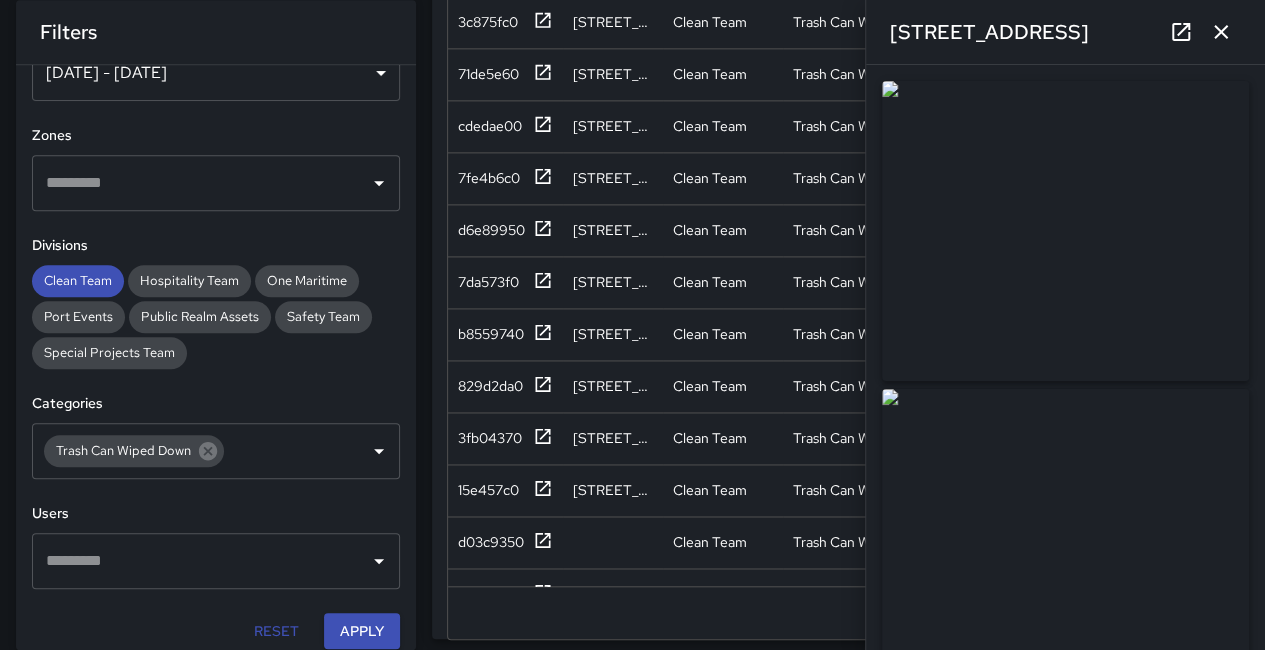drag, startPoint x: 1034, startPoint y: 273, endPoint x: 480, endPoint y: 34, distance: 603.3548 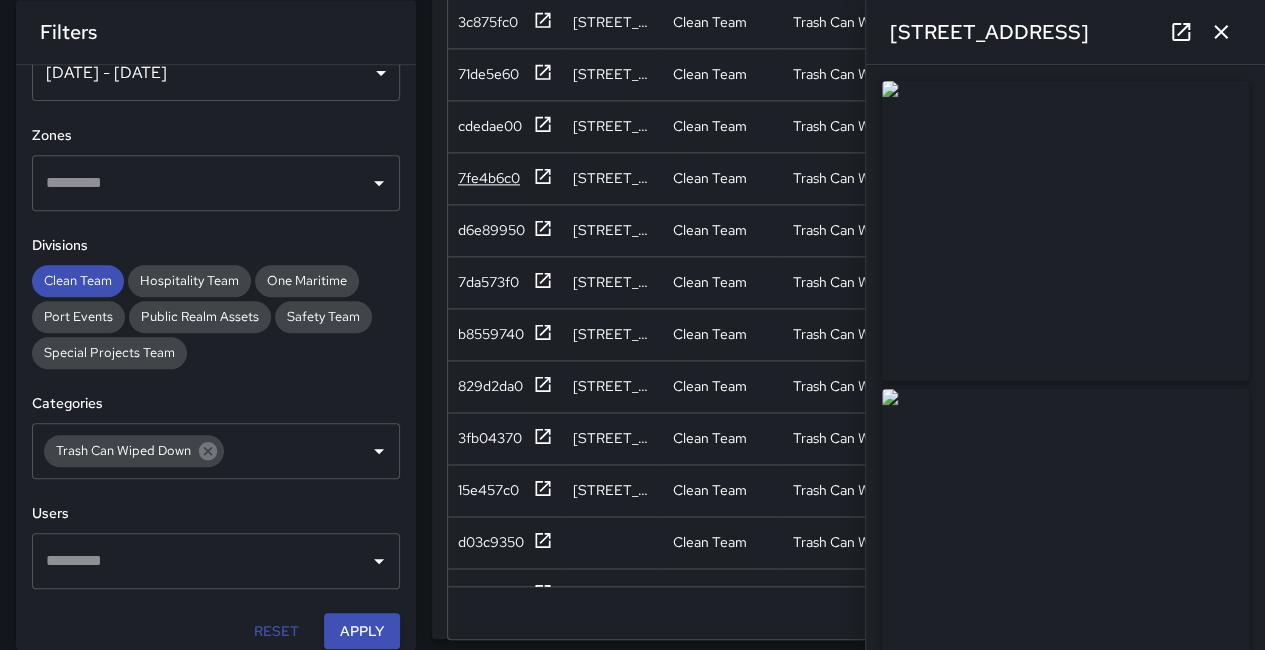 drag, startPoint x: 1137, startPoint y: 296, endPoint x: 537, endPoint y: 168, distance: 613.5014 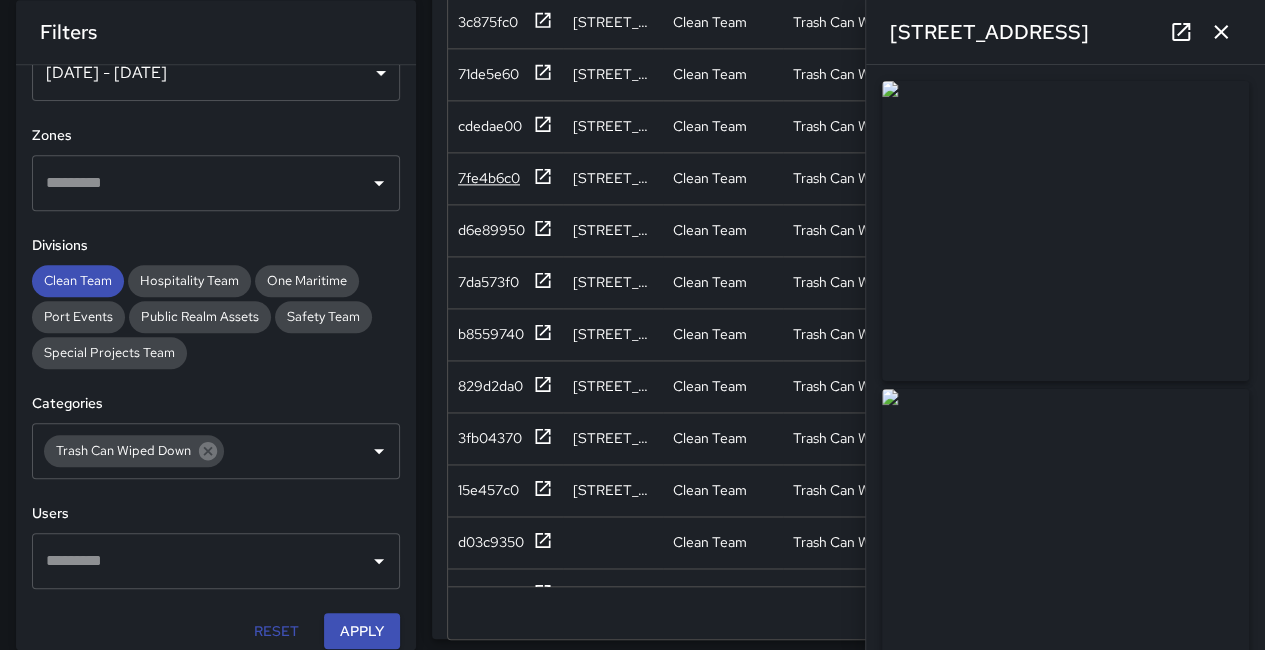 click at bounding box center (1065, 231) 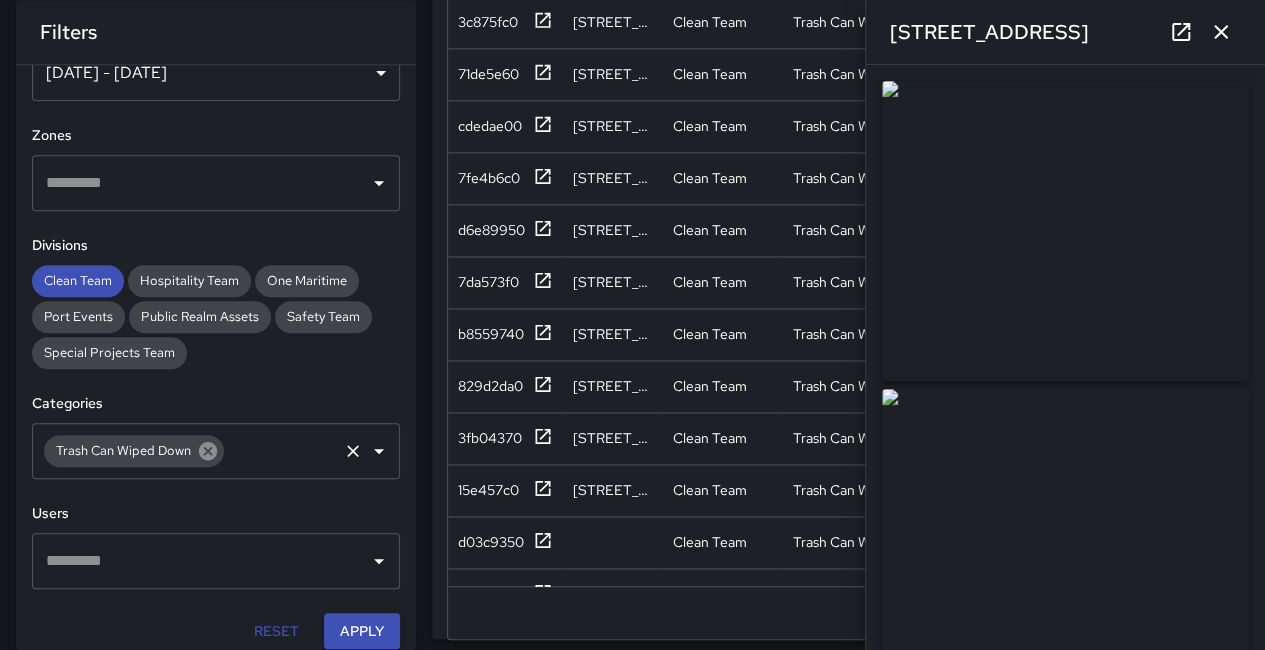 click 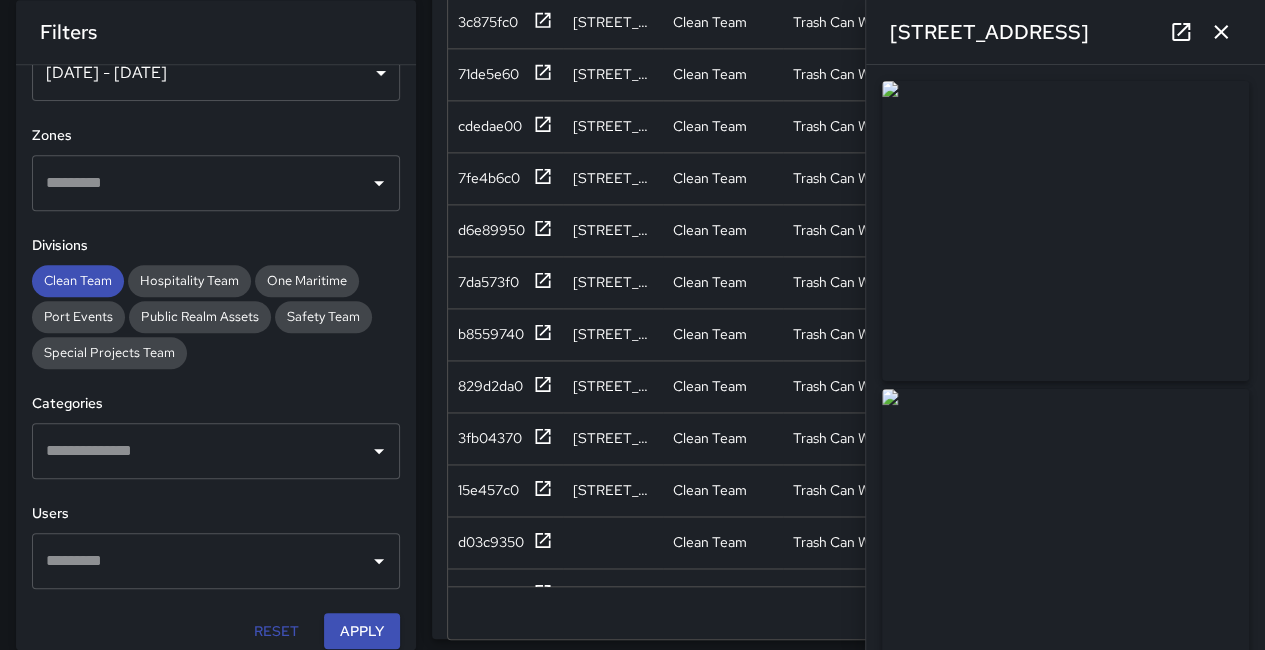 click at bounding box center (201, 451) 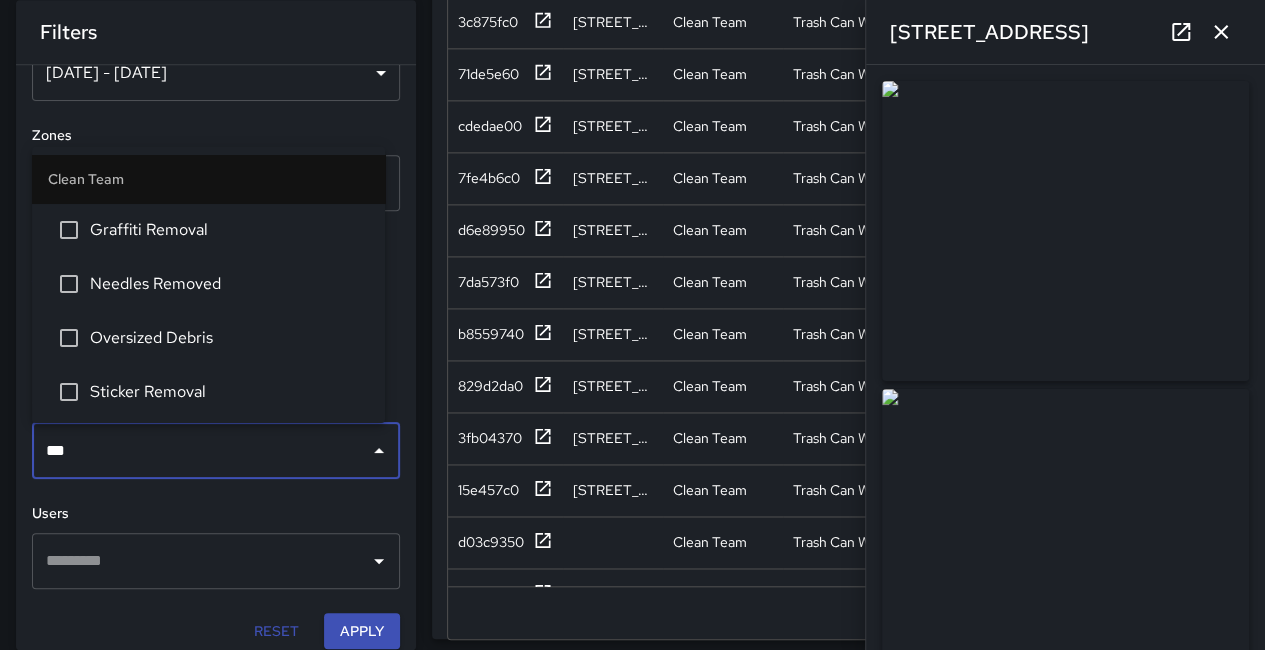 type on "****" 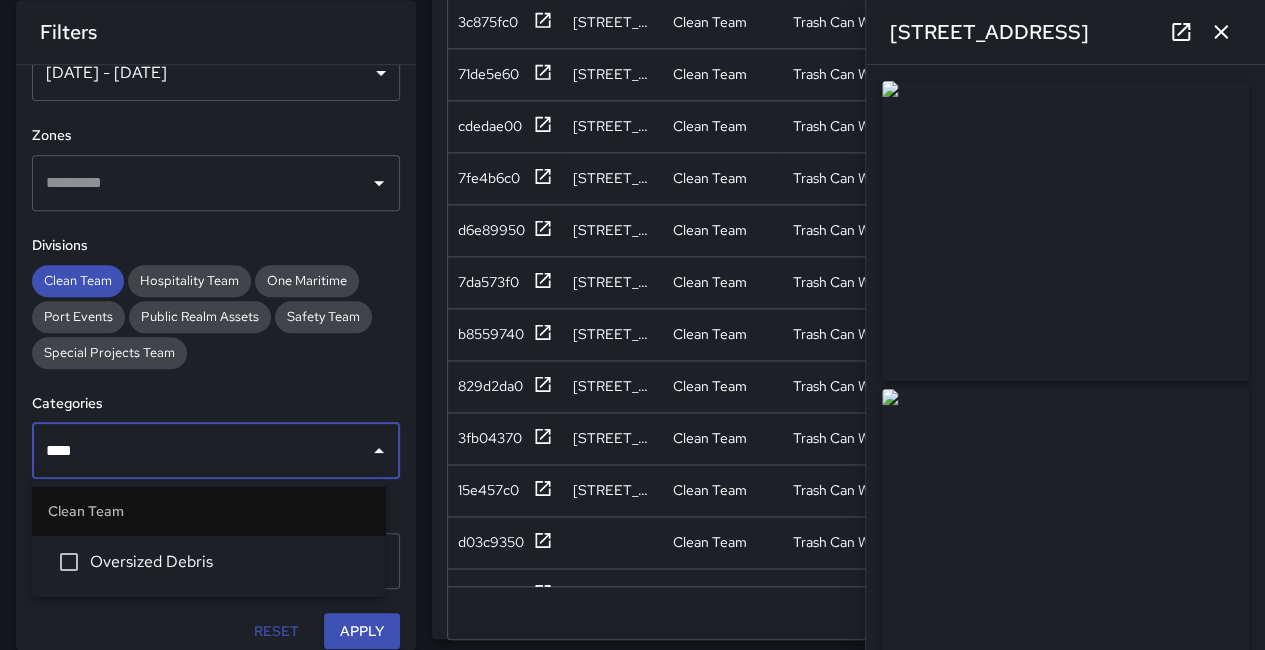 click on "Oversized Debris" at bounding box center (229, 562) 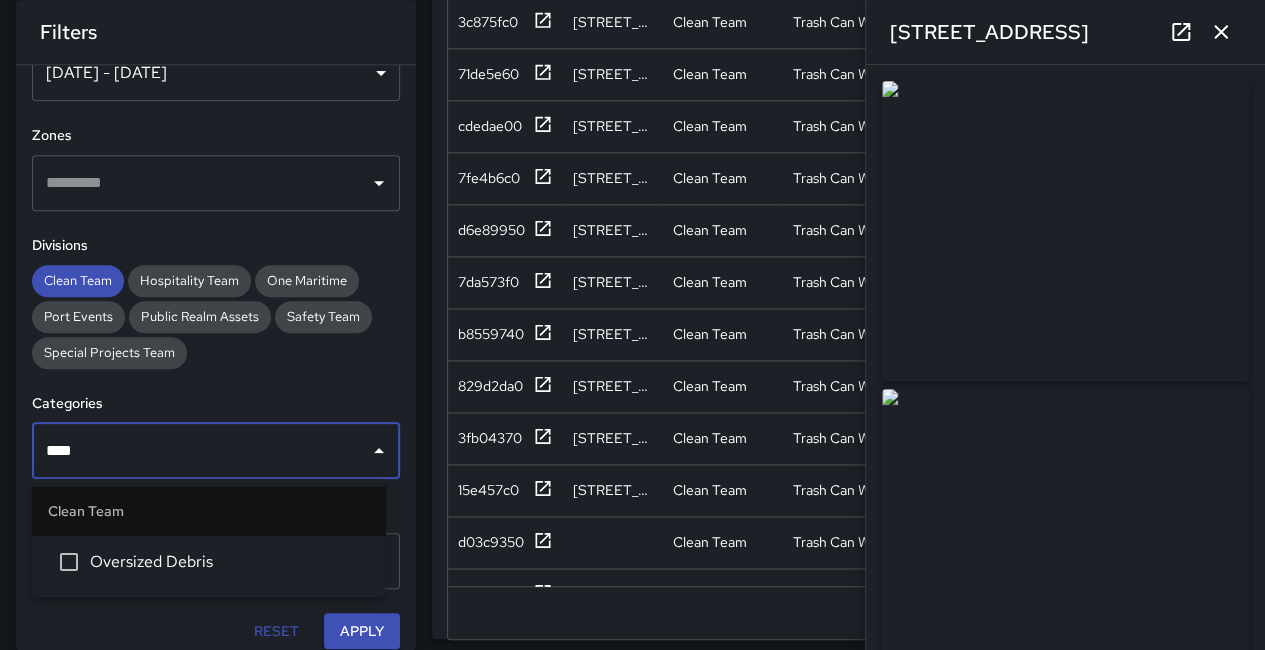 type 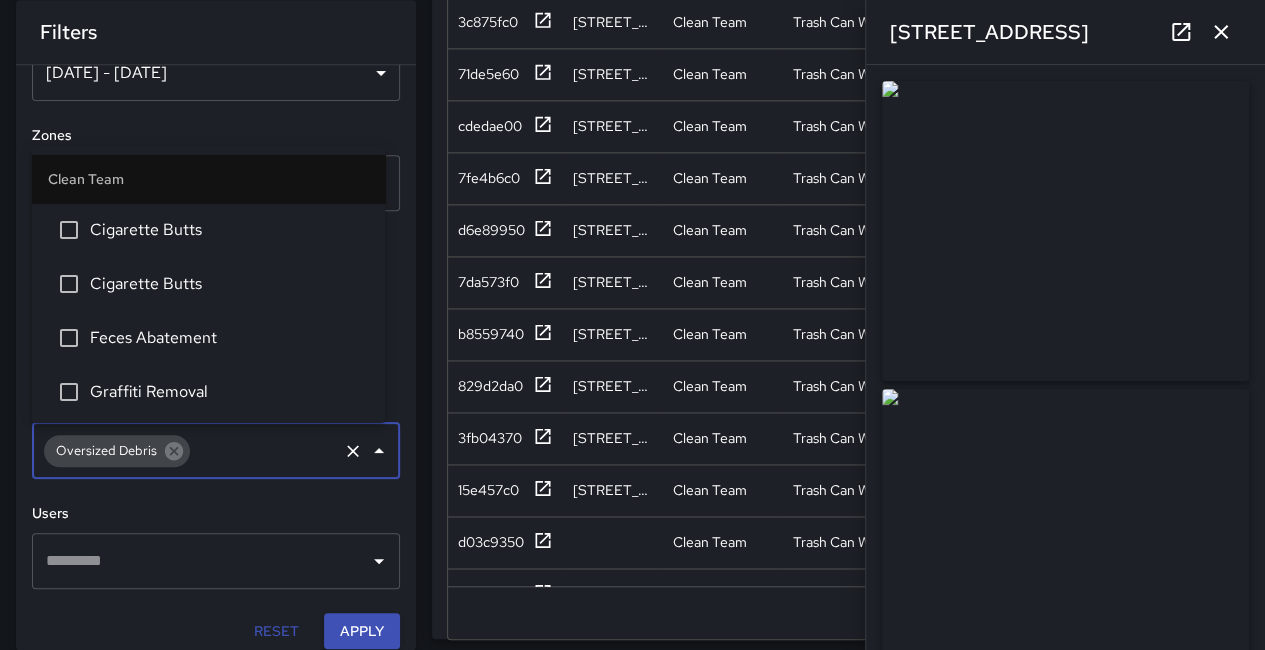 scroll, scrollTop: 152, scrollLeft: 0, axis: vertical 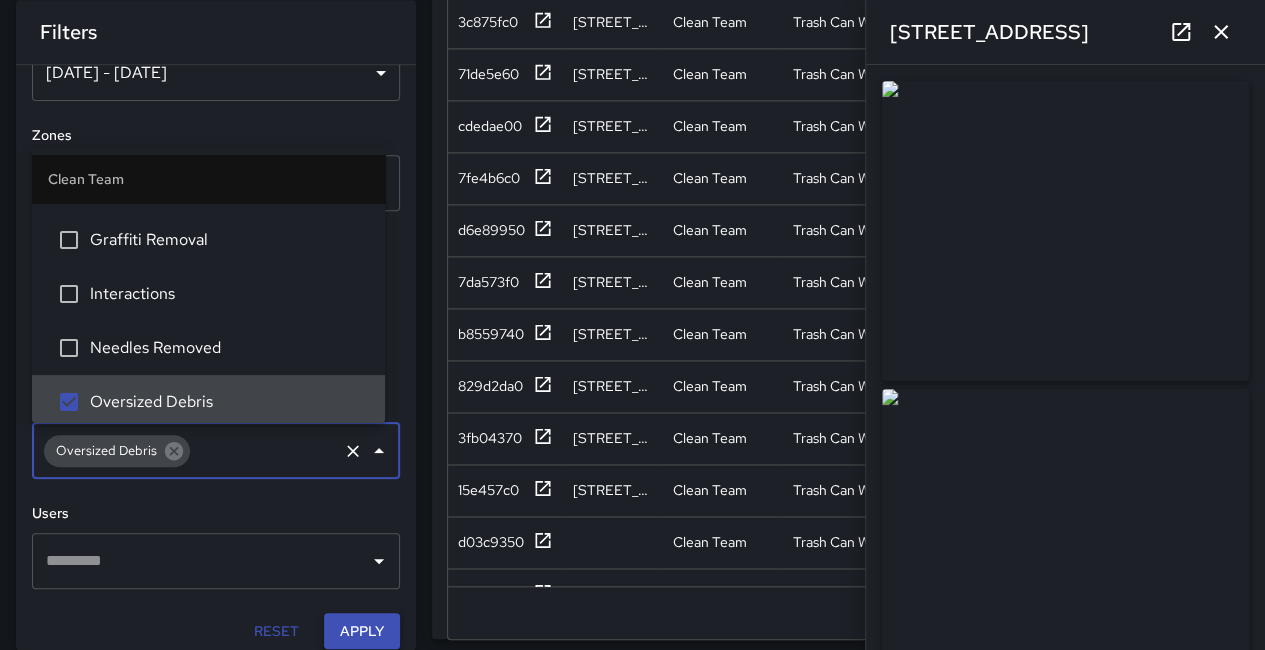 click on "Apply" at bounding box center (362, 631) 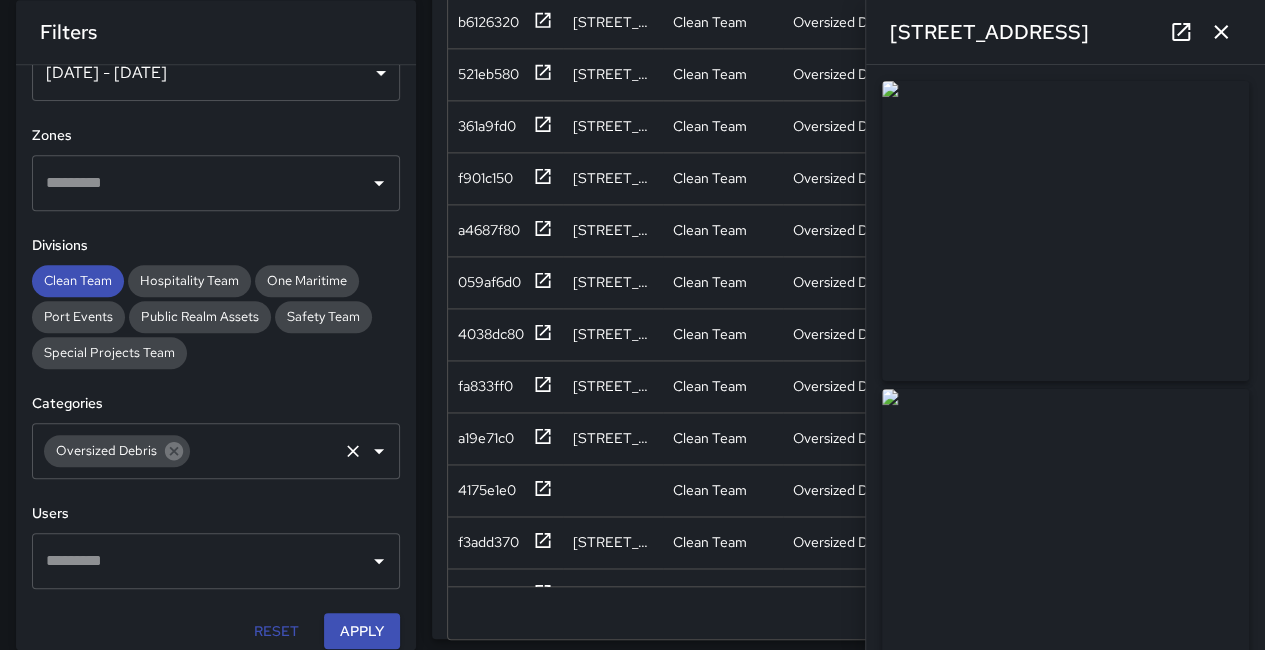 click 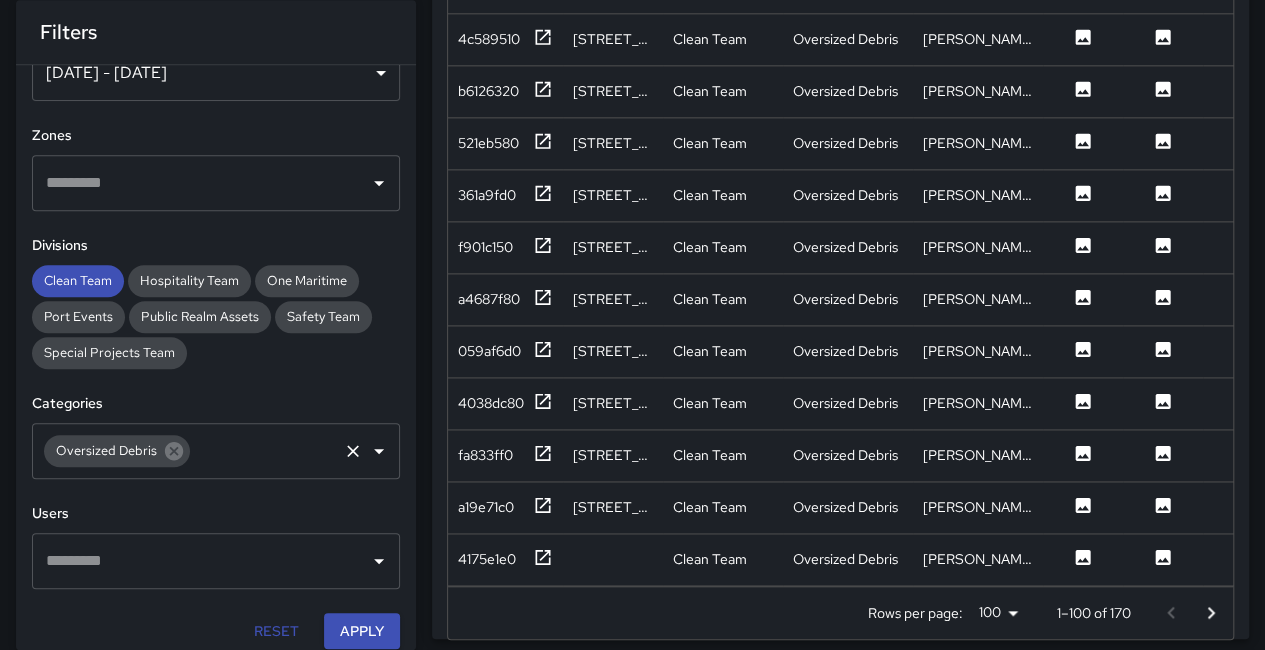 scroll, scrollTop: 1000, scrollLeft: 0, axis: vertical 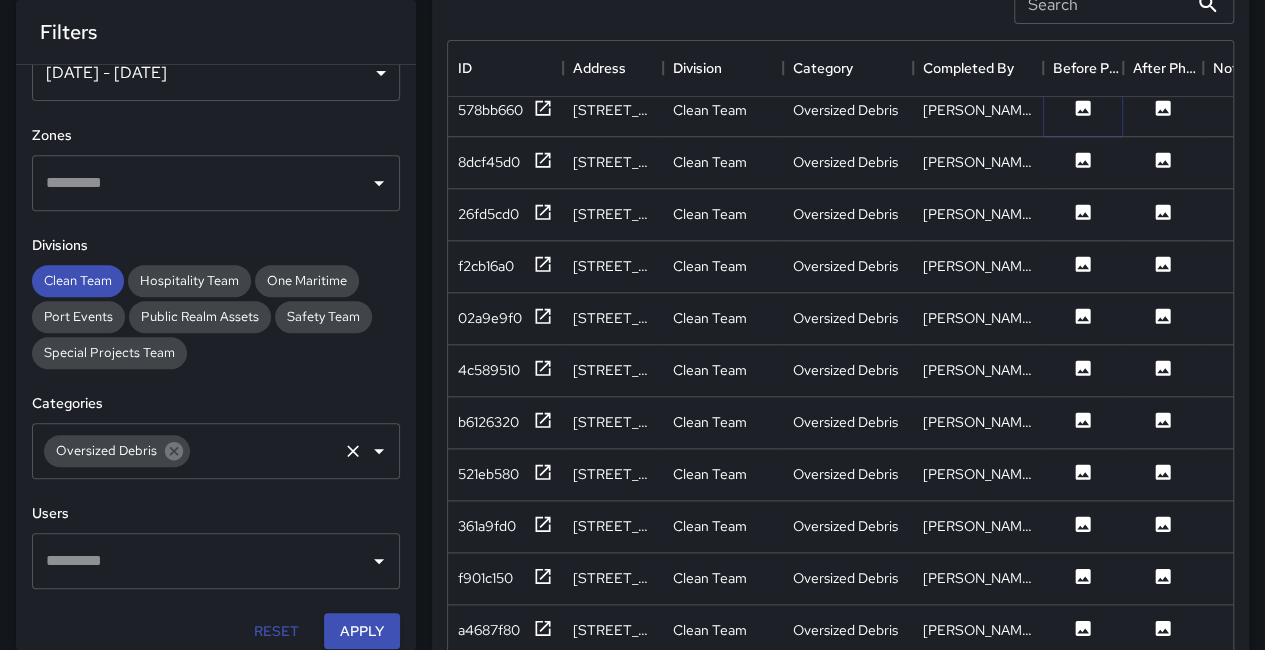 click at bounding box center (1083, 110) 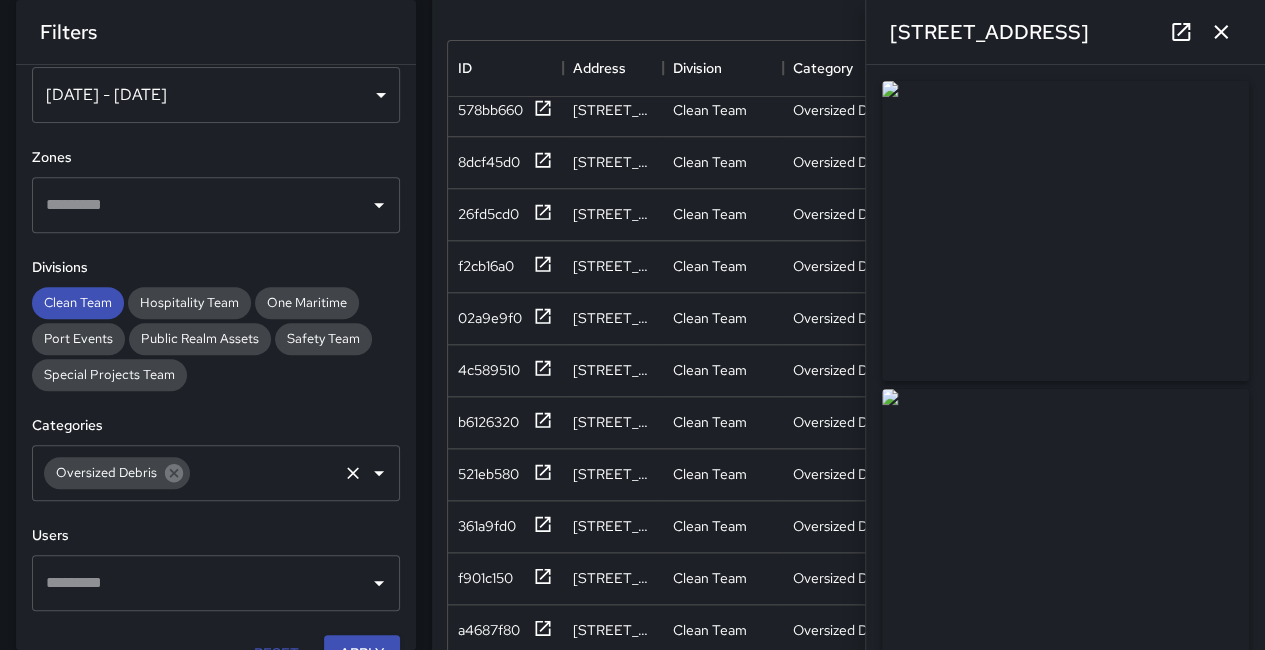 scroll, scrollTop: 66, scrollLeft: 0, axis: vertical 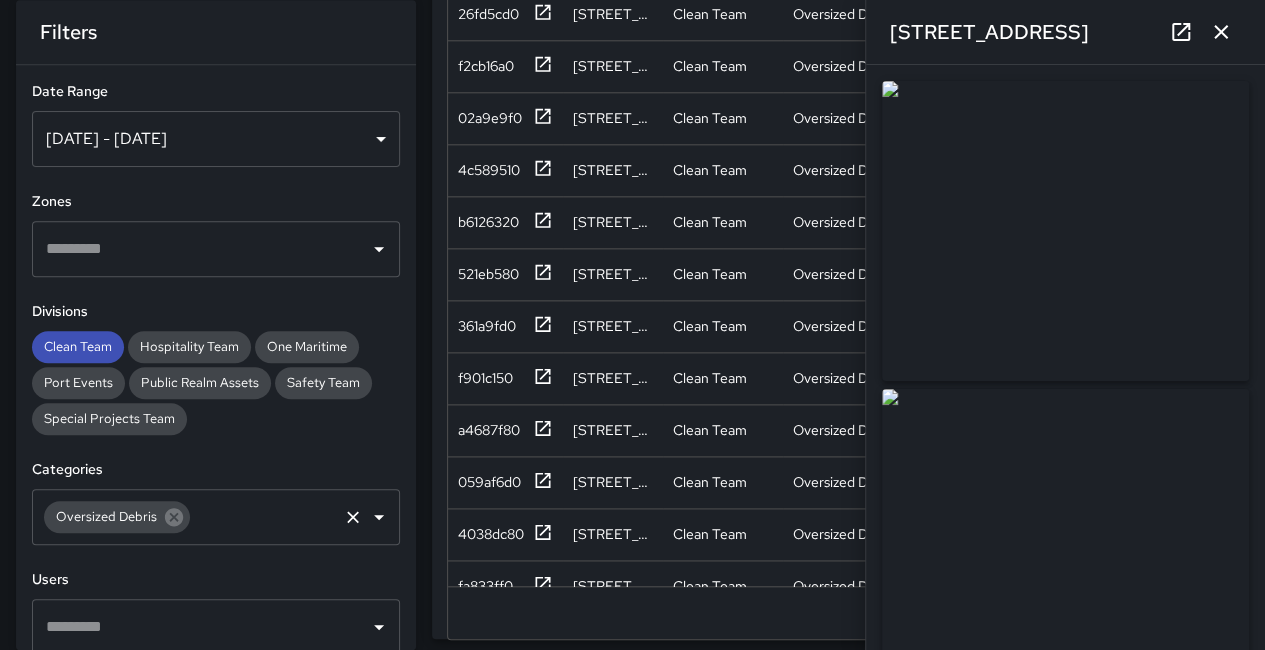 drag, startPoint x: 1072, startPoint y: 239, endPoint x: 670, endPoint y: 60, distance: 440.05115 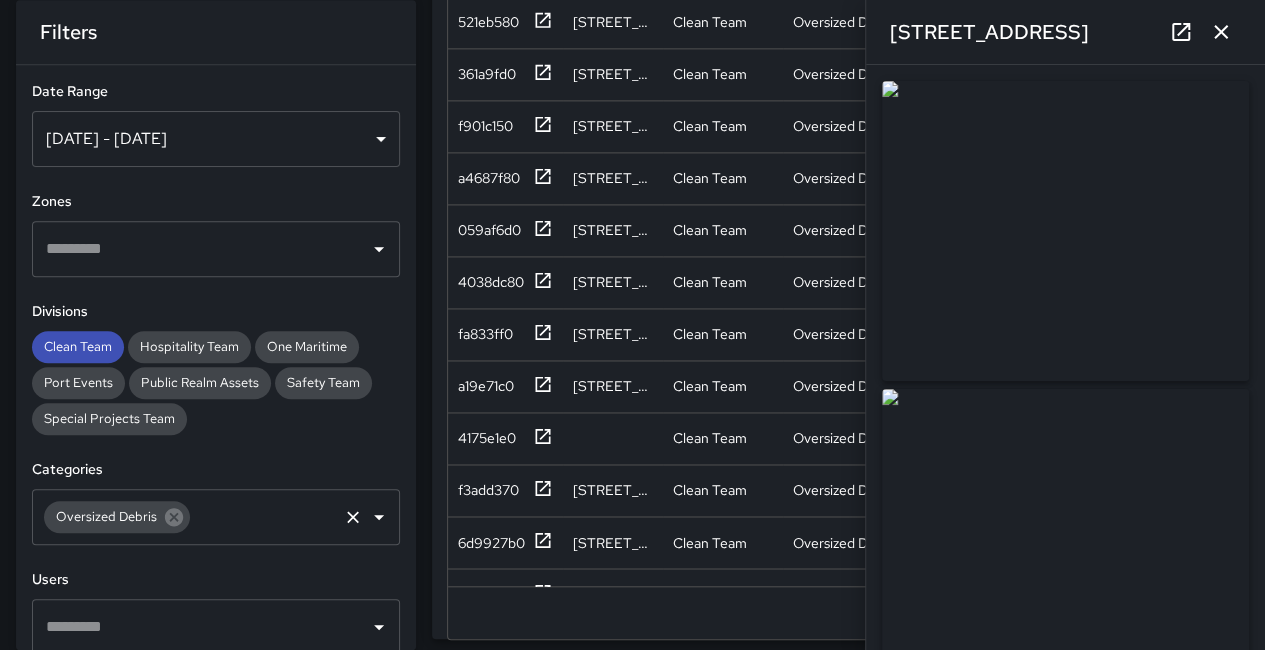 scroll, scrollTop: 1300, scrollLeft: 0, axis: vertical 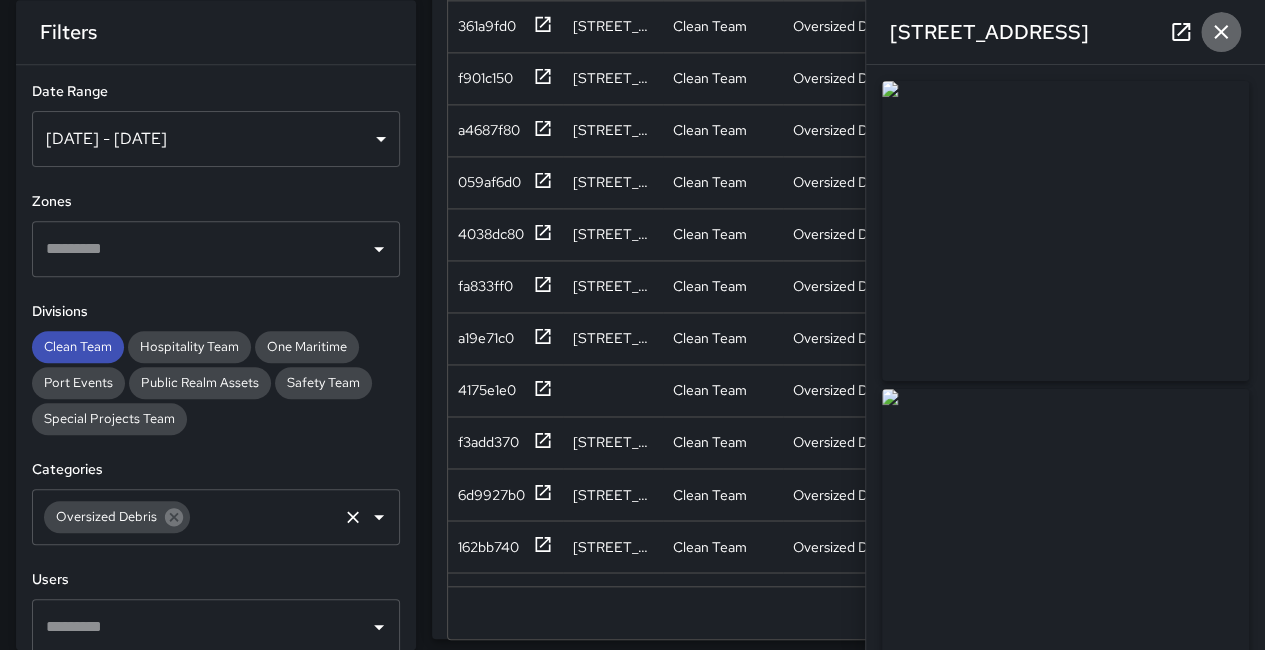 click at bounding box center (1221, 32) 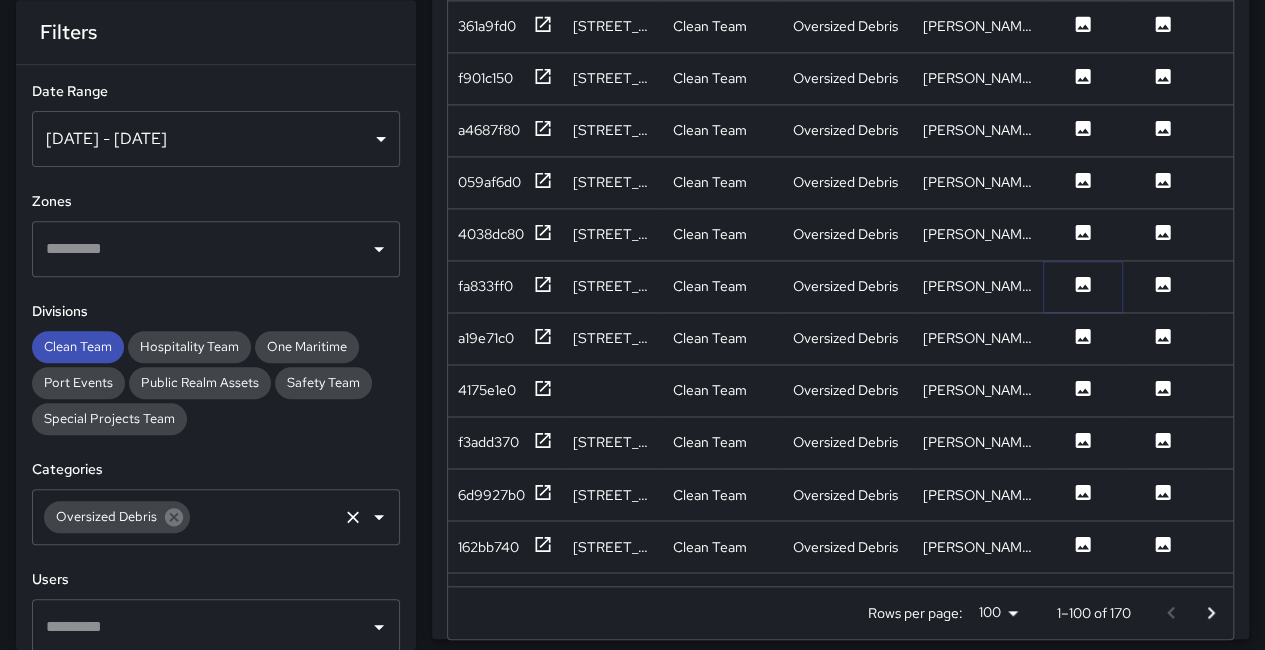 click 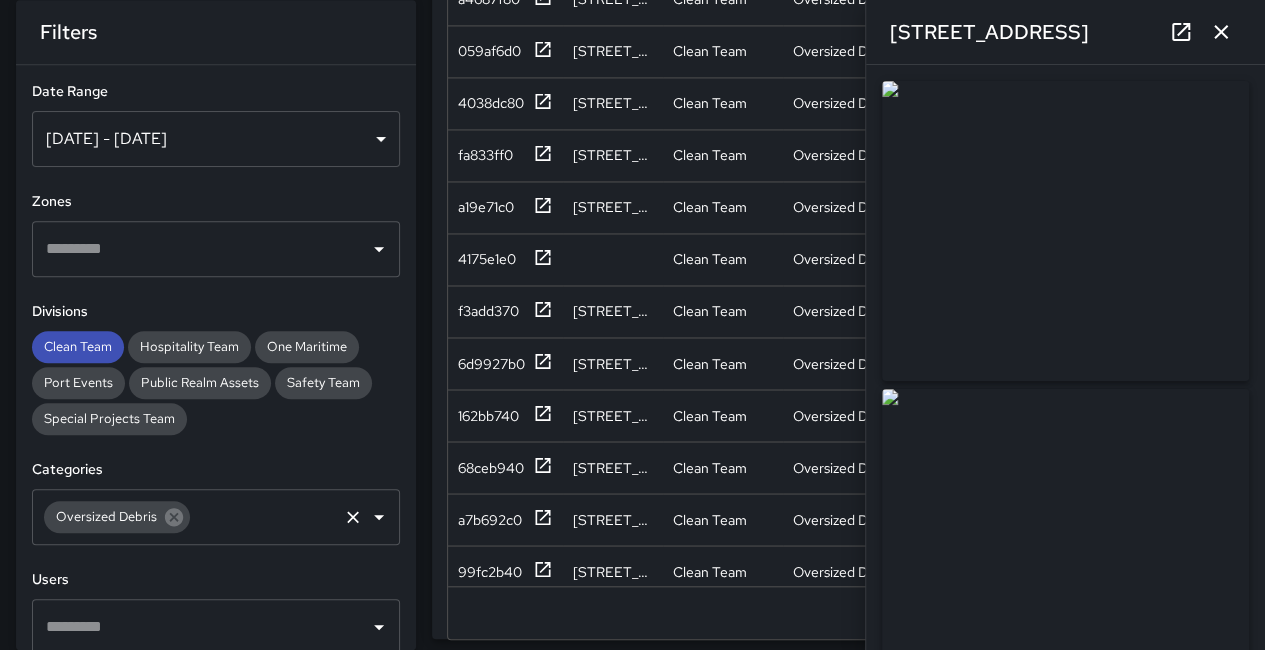 scroll, scrollTop: 1500, scrollLeft: 0, axis: vertical 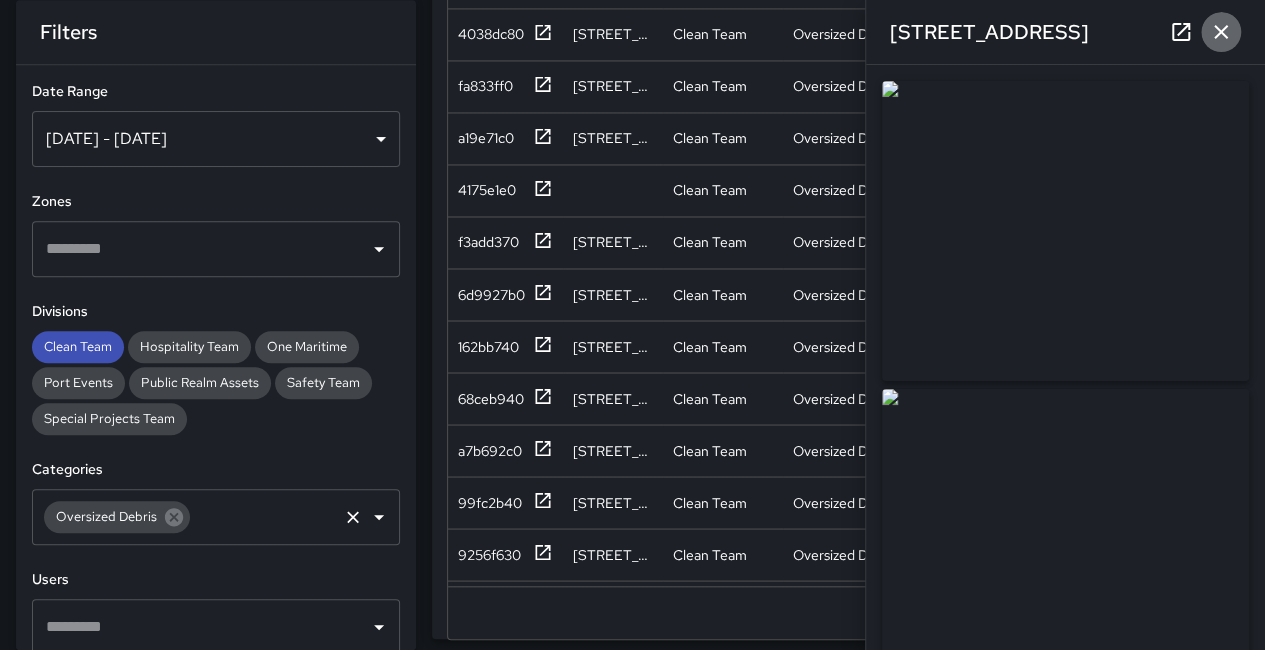 click at bounding box center [1221, 32] 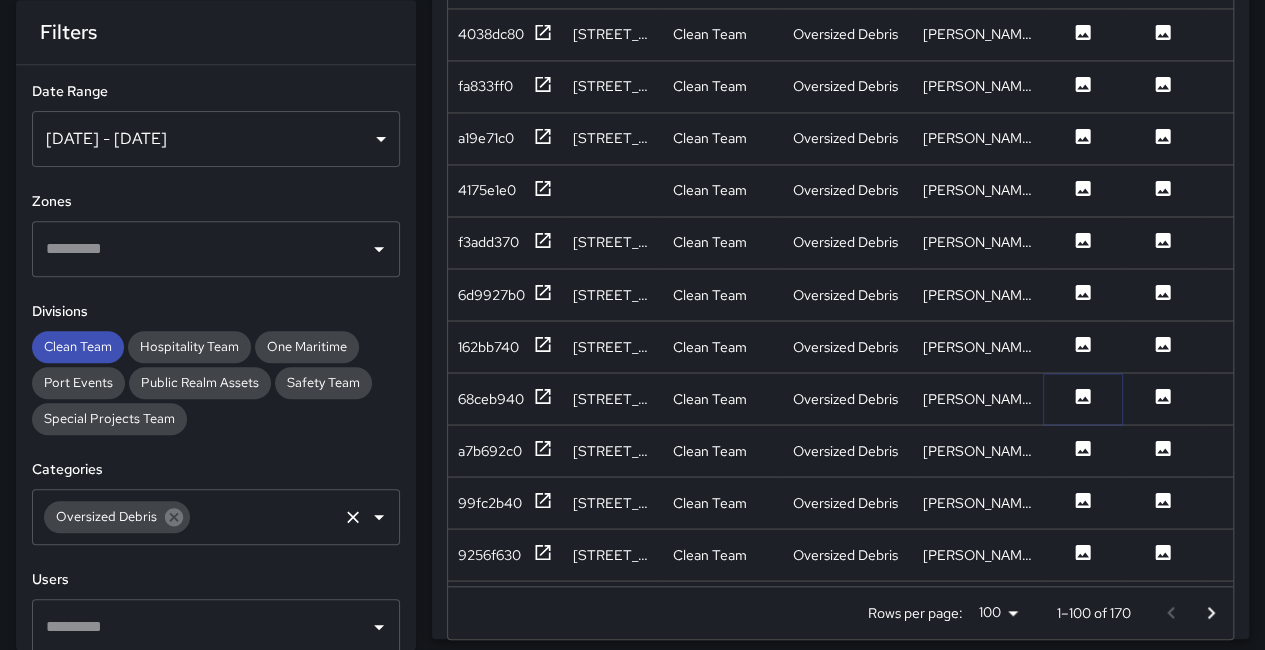click 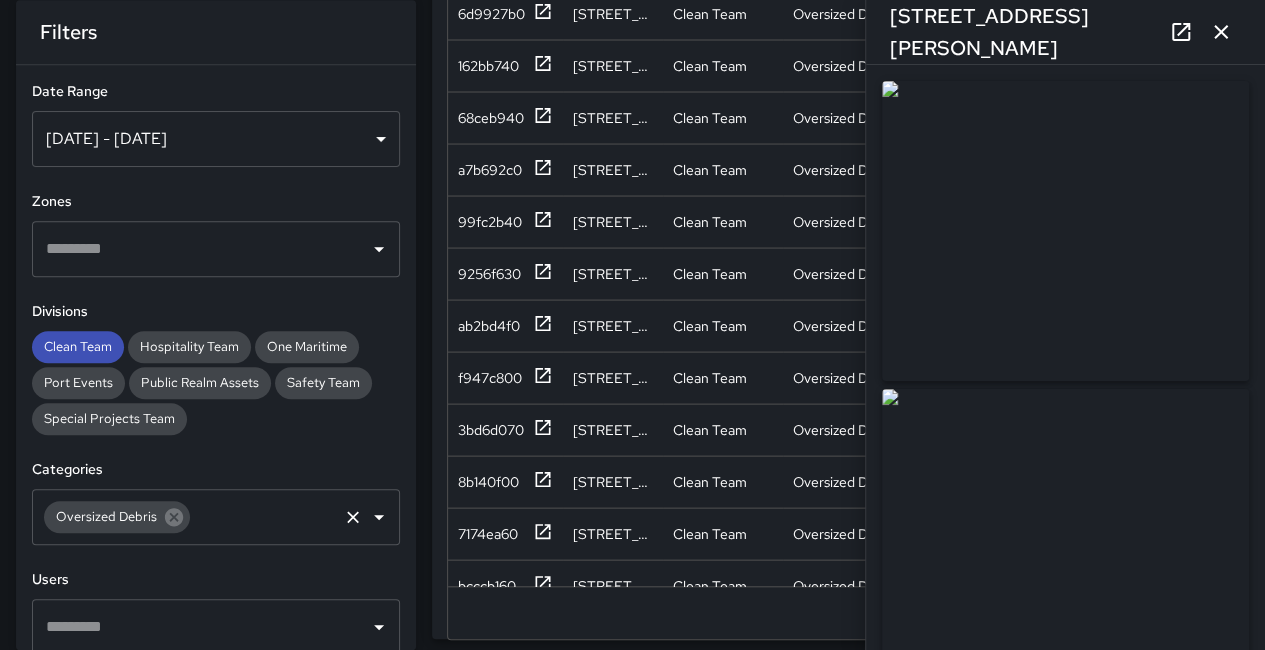 scroll, scrollTop: 1900, scrollLeft: 0, axis: vertical 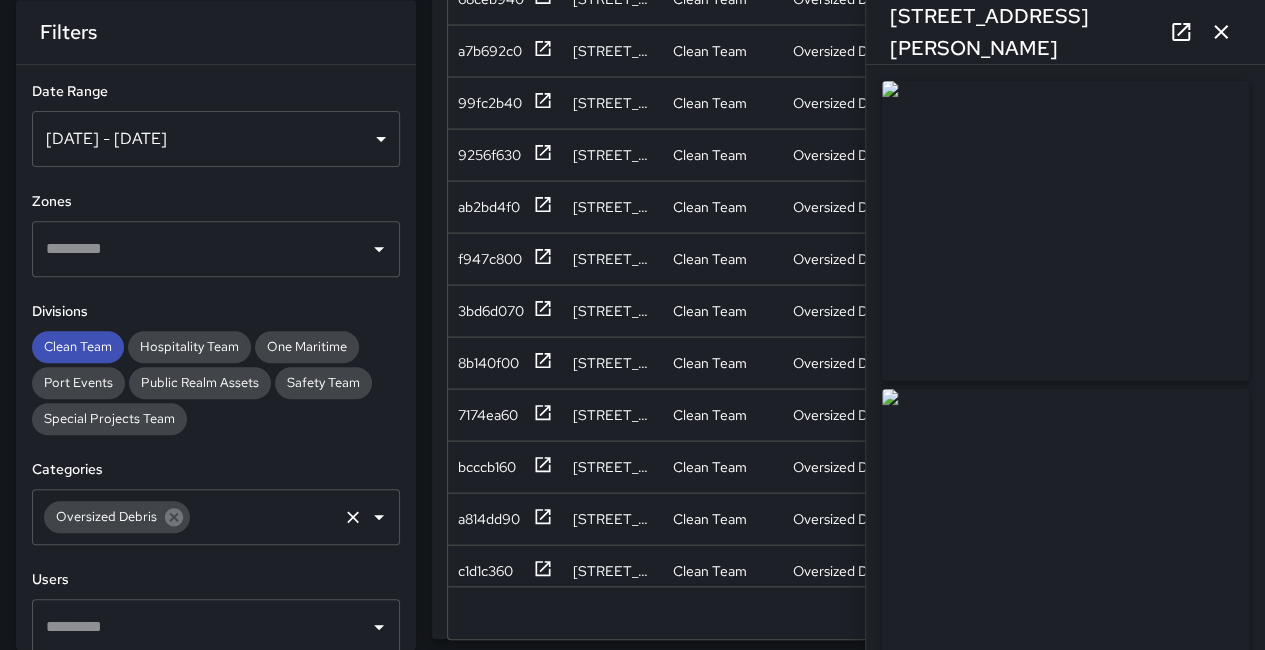 click 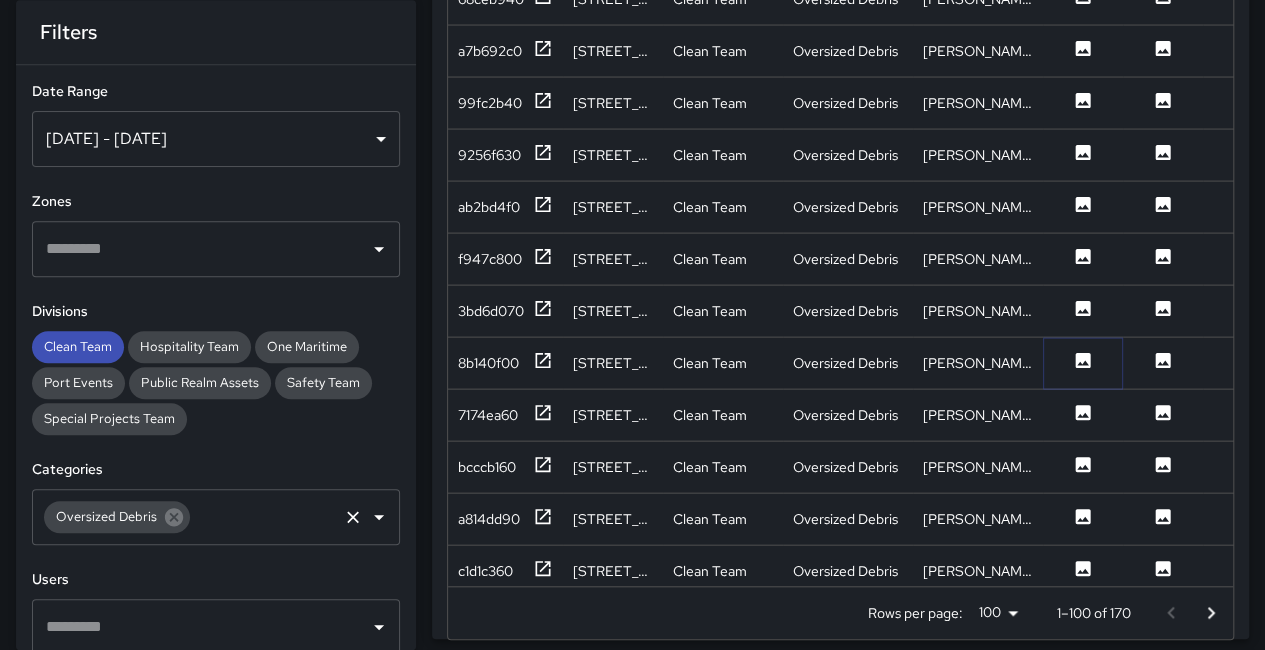 click 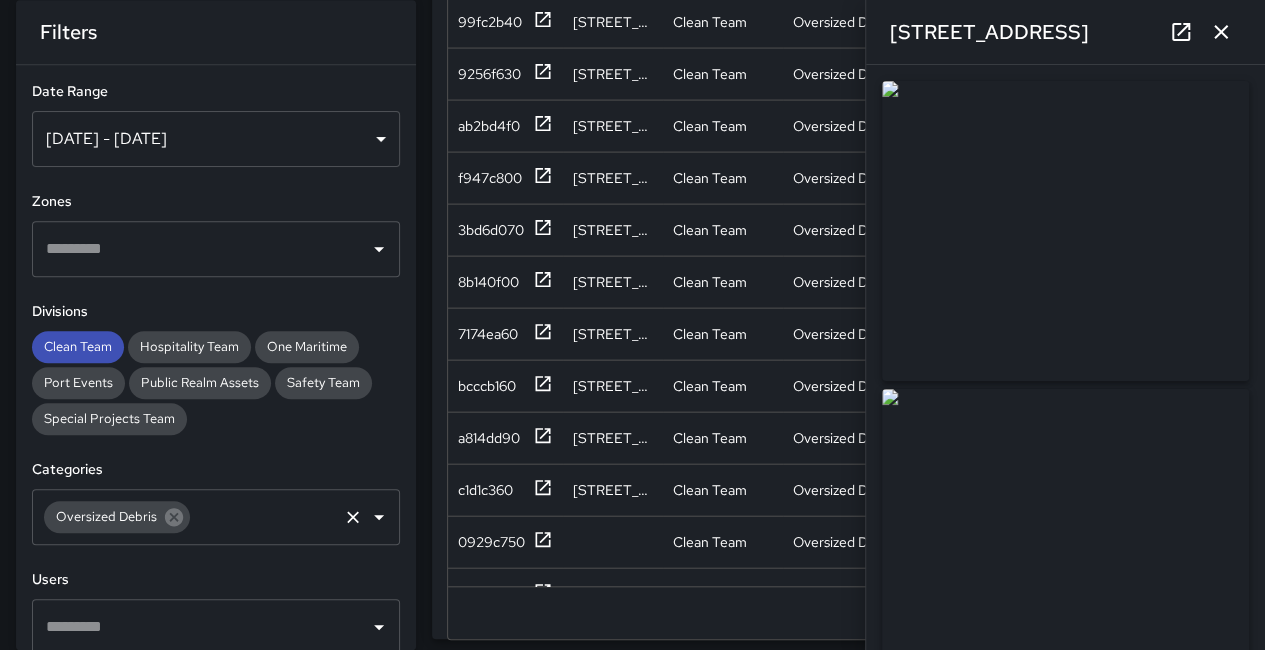 scroll, scrollTop: 2000, scrollLeft: 0, axis: vertical 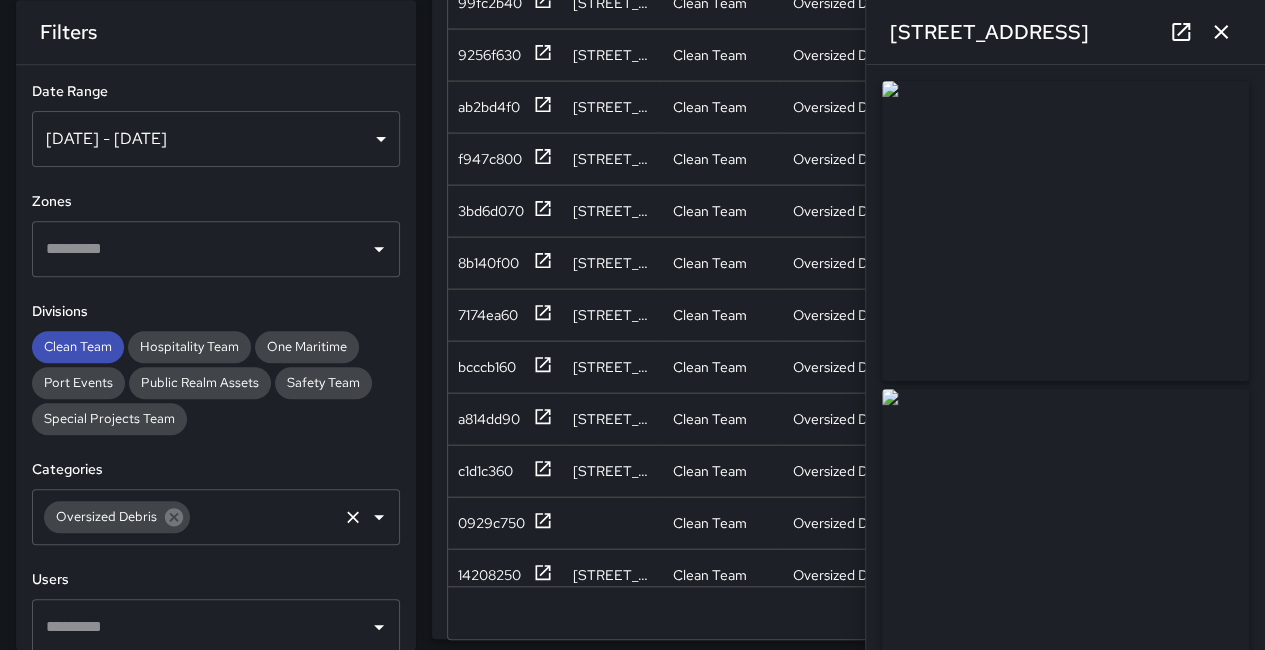 click at bounding box center [1065, 231] 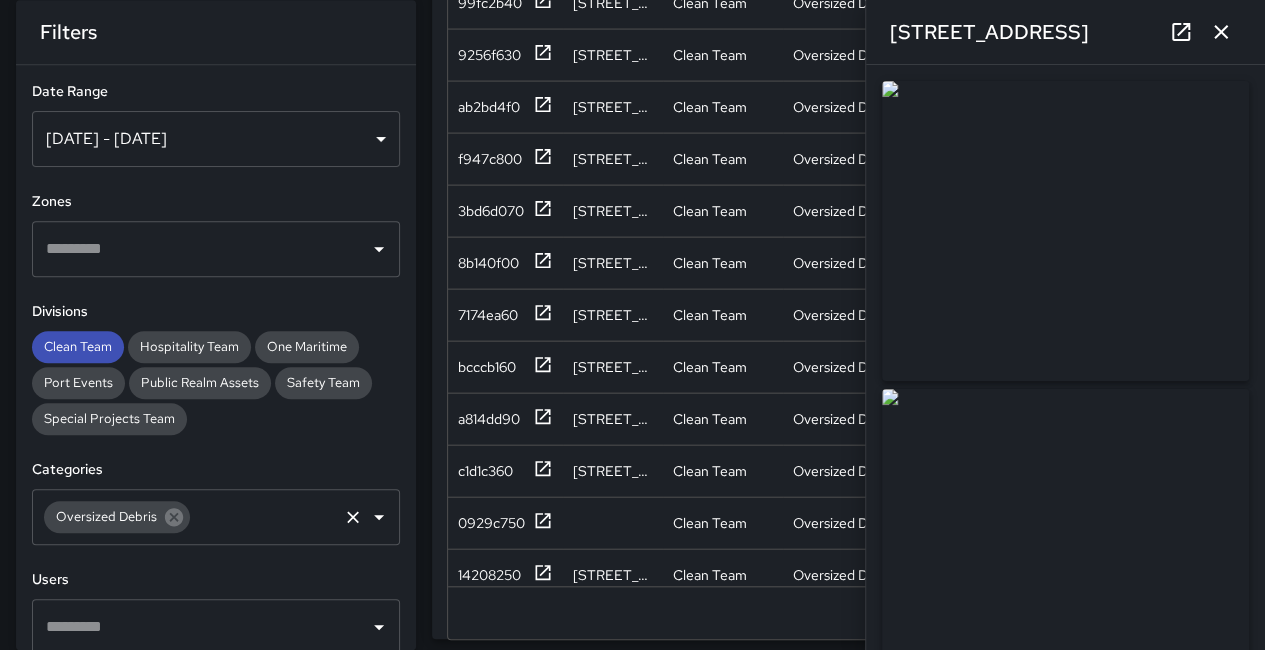 click at bounding box center (1065, 231) 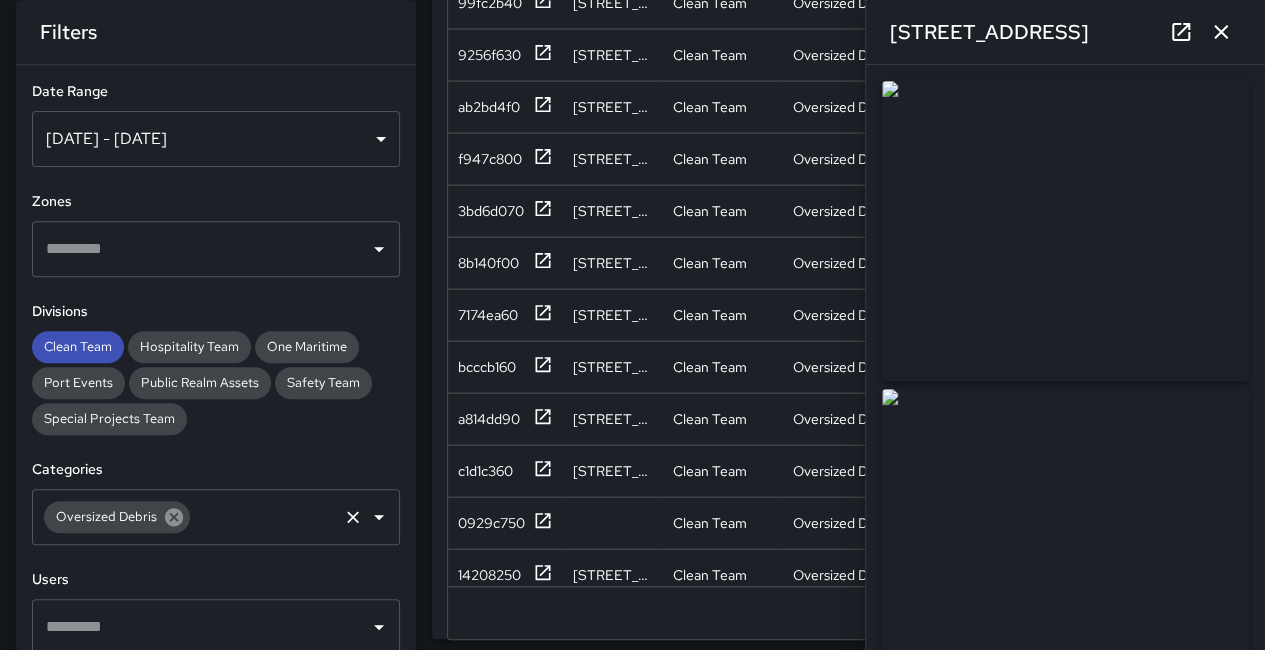 click 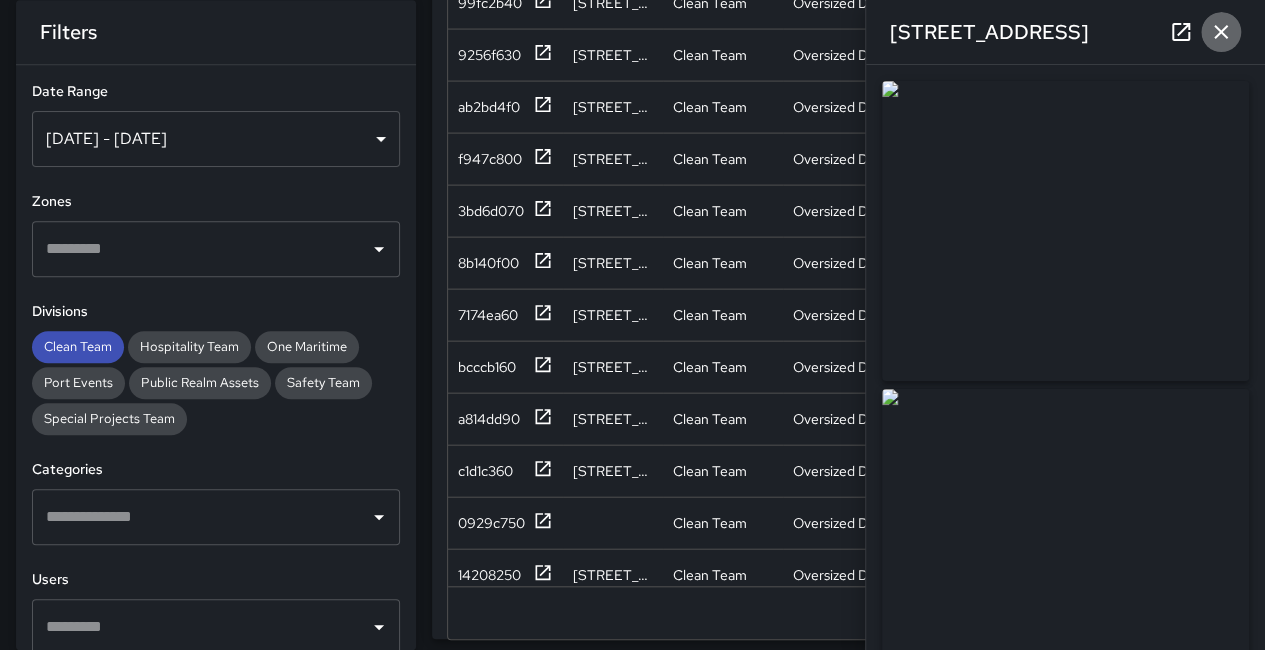 click 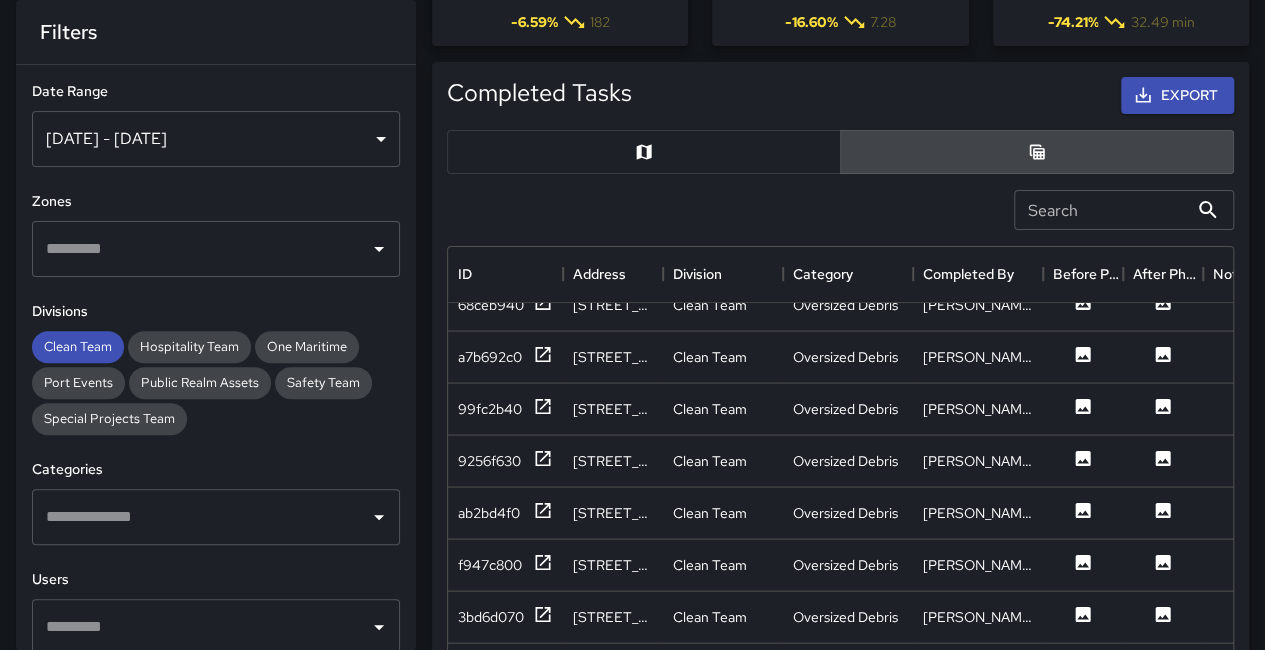 scroll, scrollTop: 107, scrollLeft: 0, axis: vertical 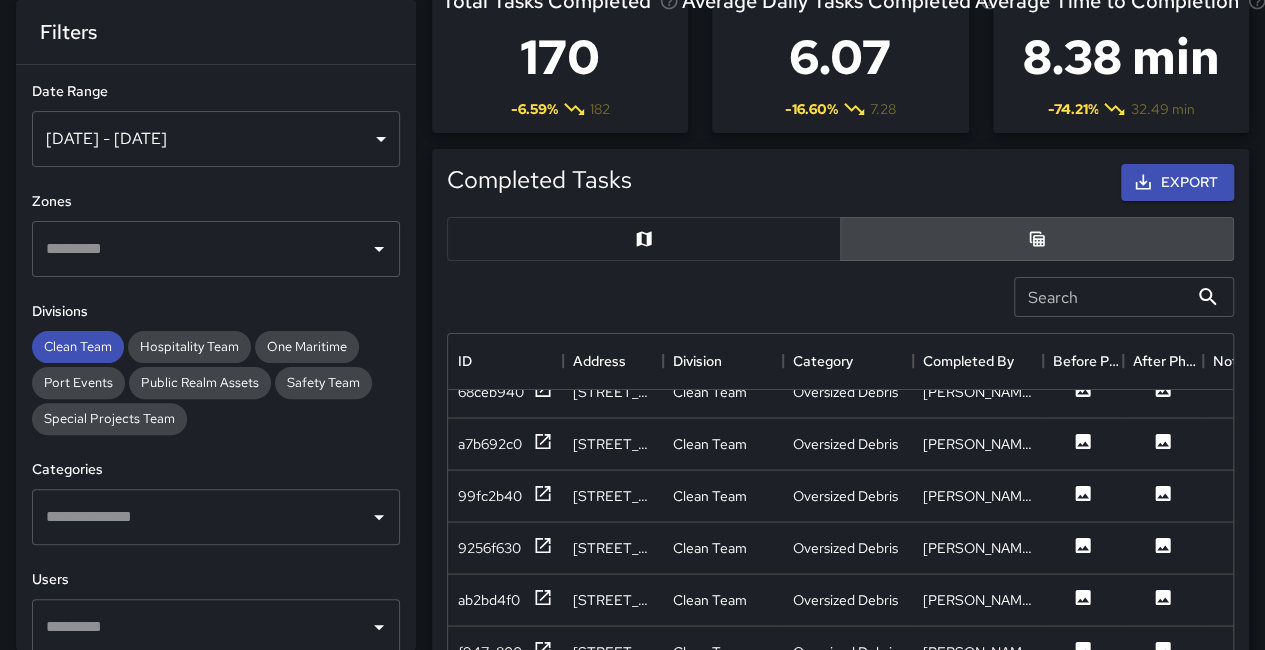 click at bounding box center [644, 239] 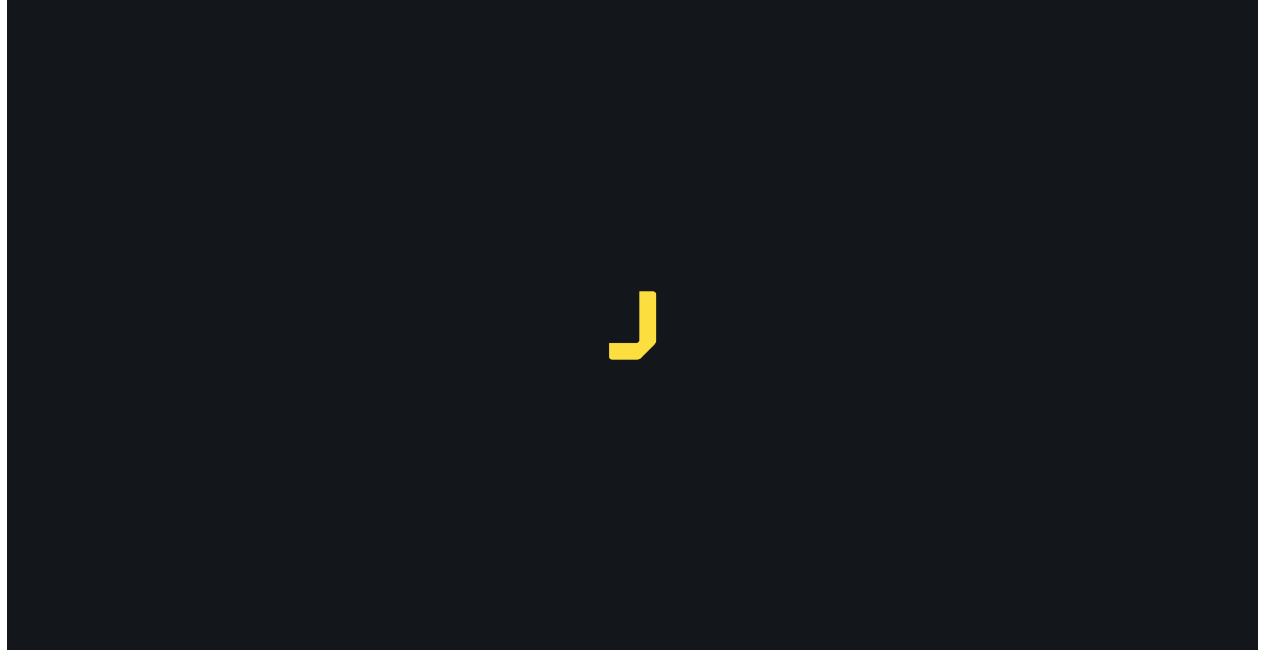 scroll, scrollTop: 0, scrollLeft: 0, axis: both 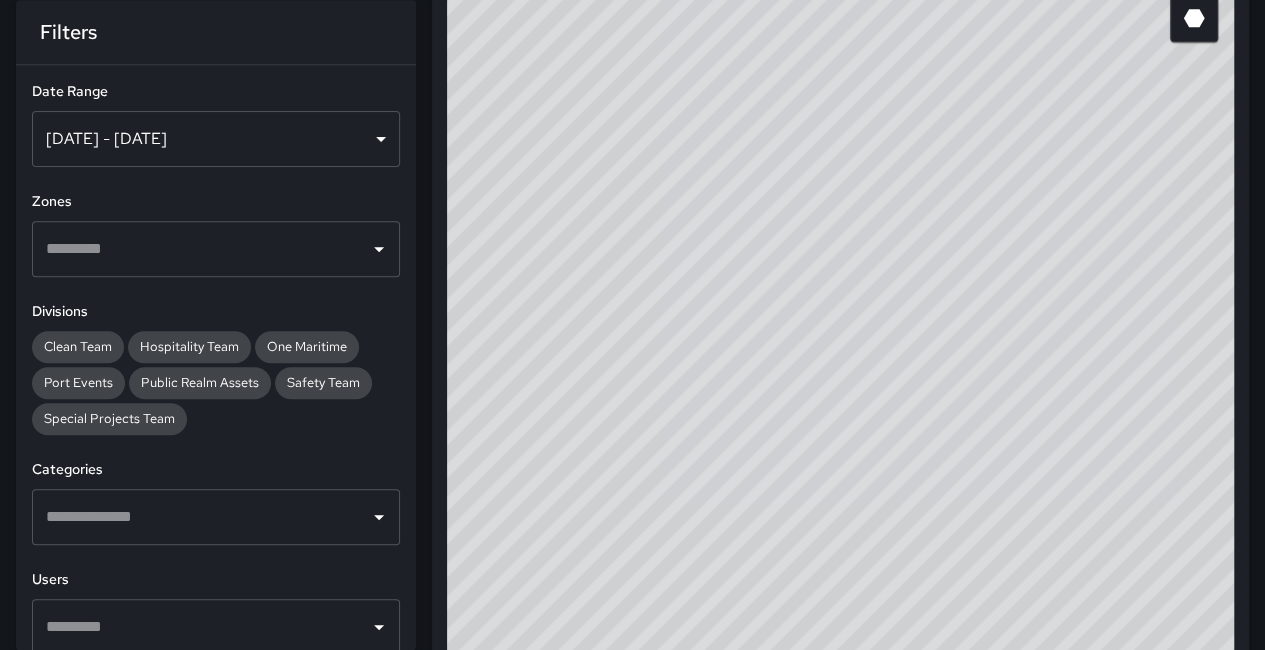 drag, startPoint x: 1060, startPoint y: 357, endPoint x: 850, endPoint y: 565, distance: 295.574 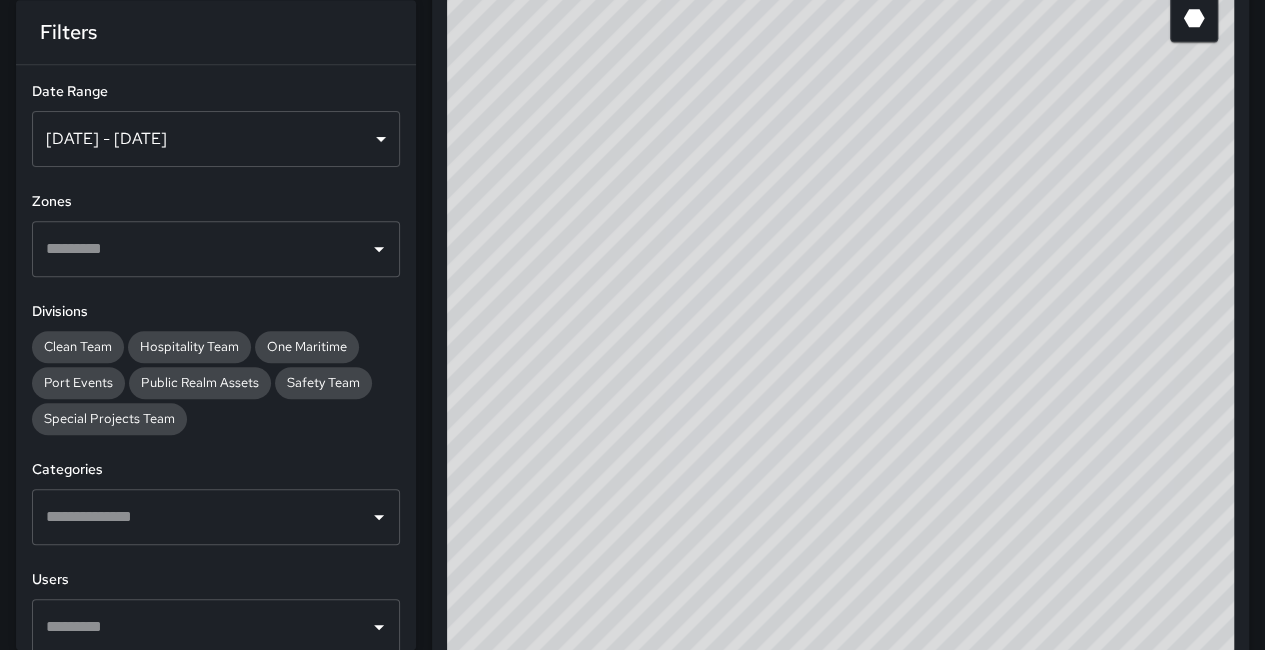 click on "© Mapbox   © OpenStreetMap   Improve this map" at bounding box center (840, 284) 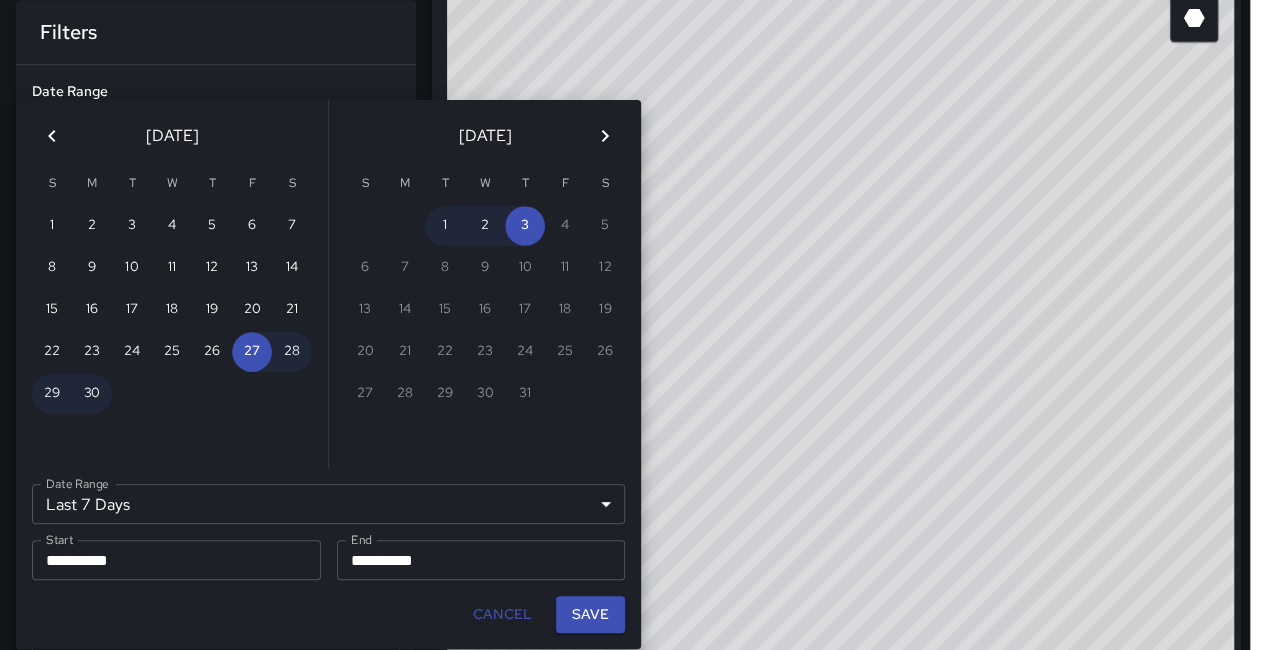 scroll, scrollTop: 16, scrollLeft: 16, axis: both 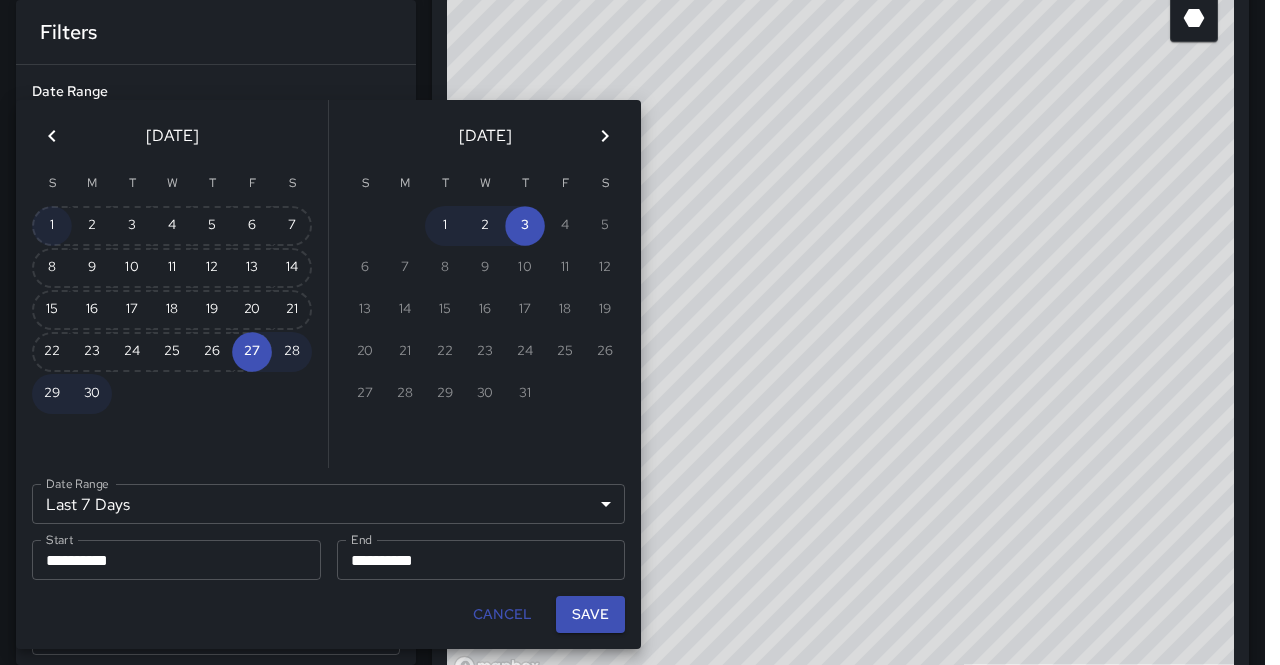 drag, startPoint x: 62, startPoint y: 225, endPoint x: 84, endPoint y: 290, distance: 68.622154 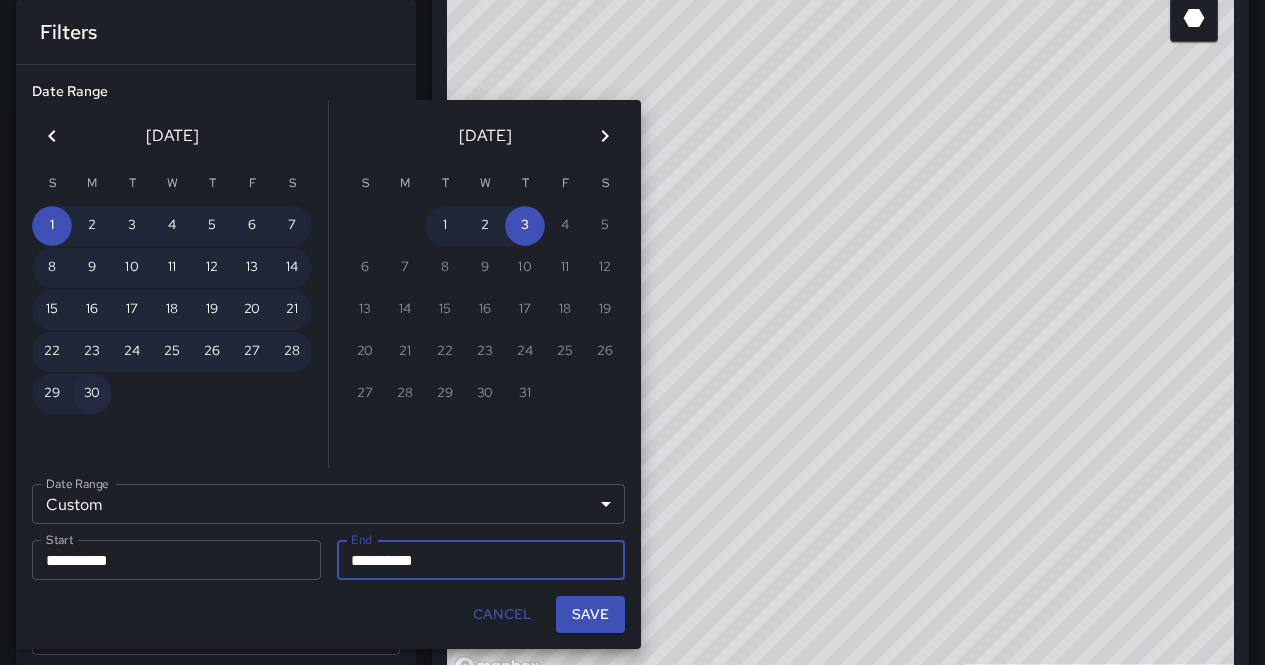 click on "30" at bounding box center [92, 394] 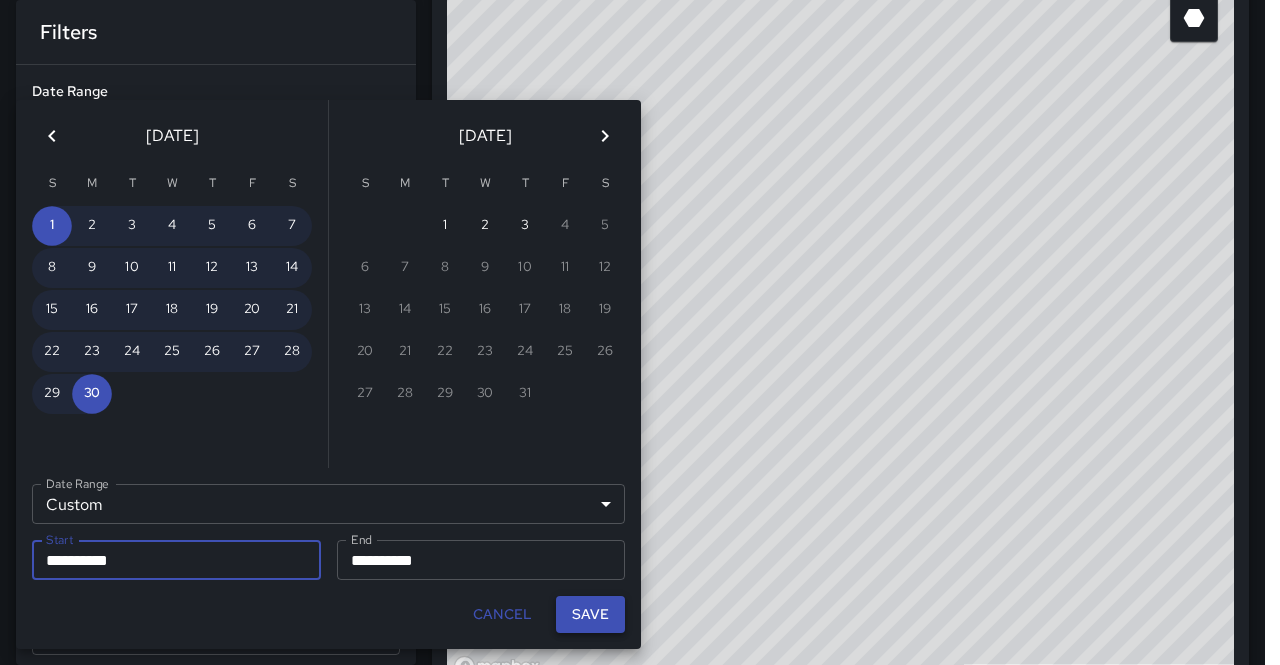 click on "Save" at bounding box center (590, 614) 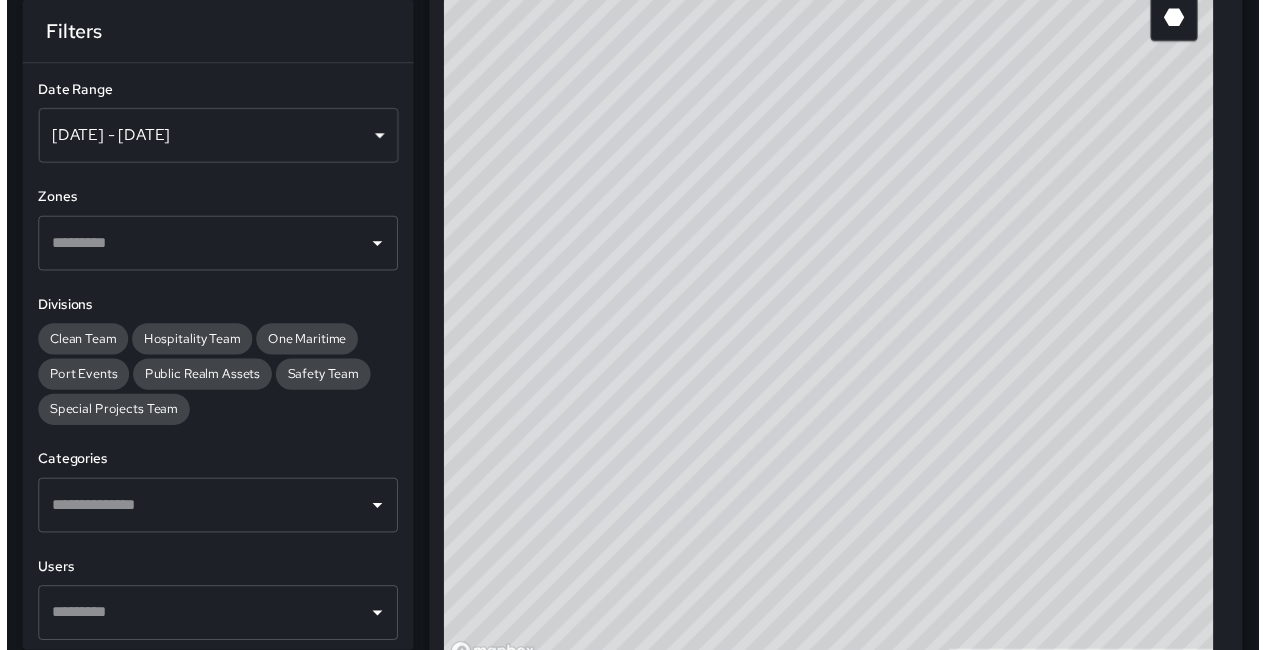scroll, scrollTop: 16, scrollLeft: 16, axis: both 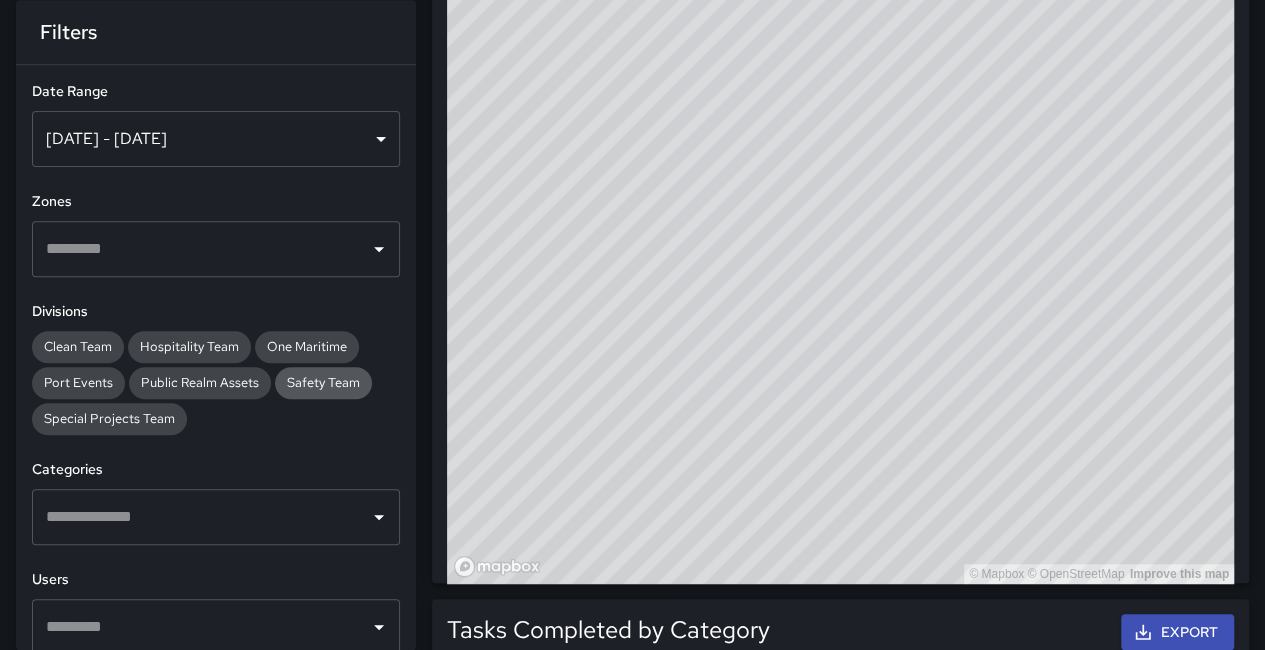 click on "Safety Team" at bounding box center [323, 382] 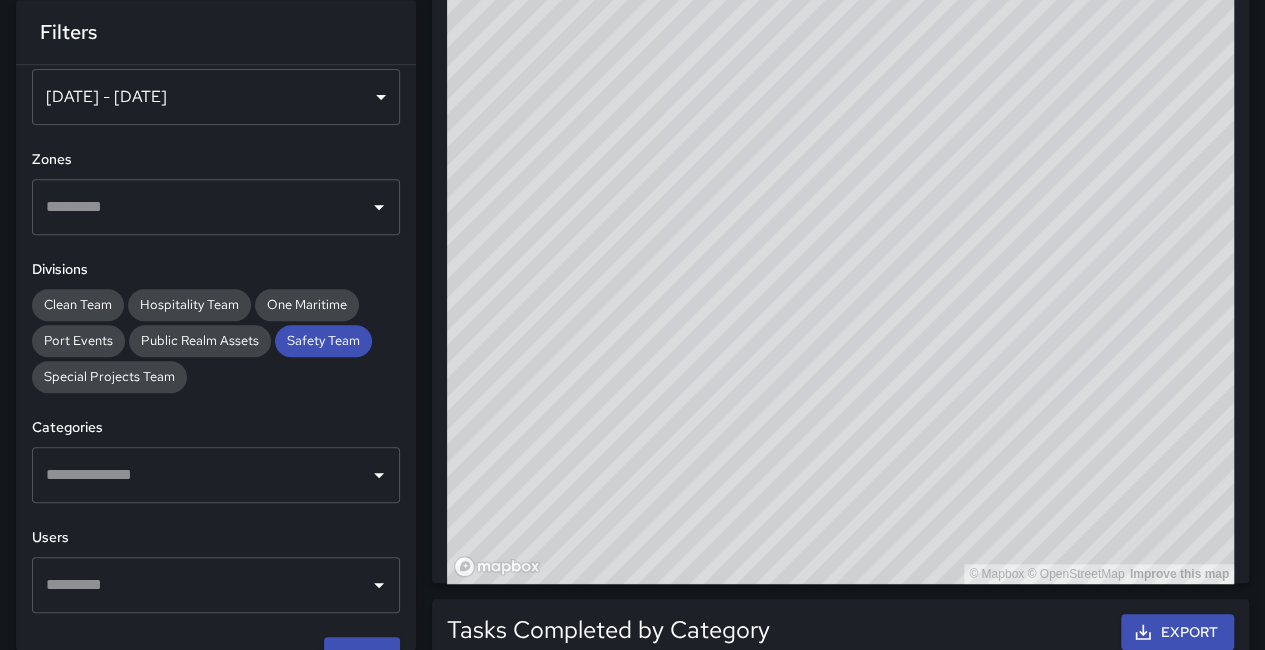 scroll, scrollTop: 66, scrollLeft: 0, axis: vertical 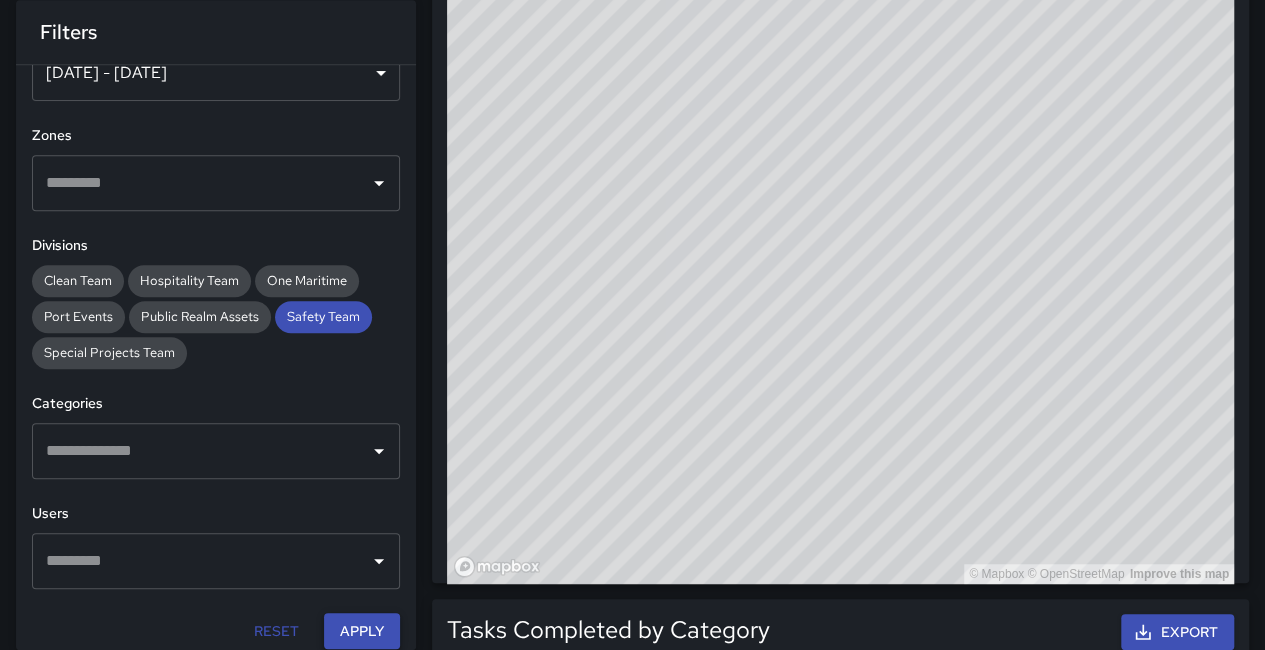 click on "Apply" at bounding box center [362, 631] 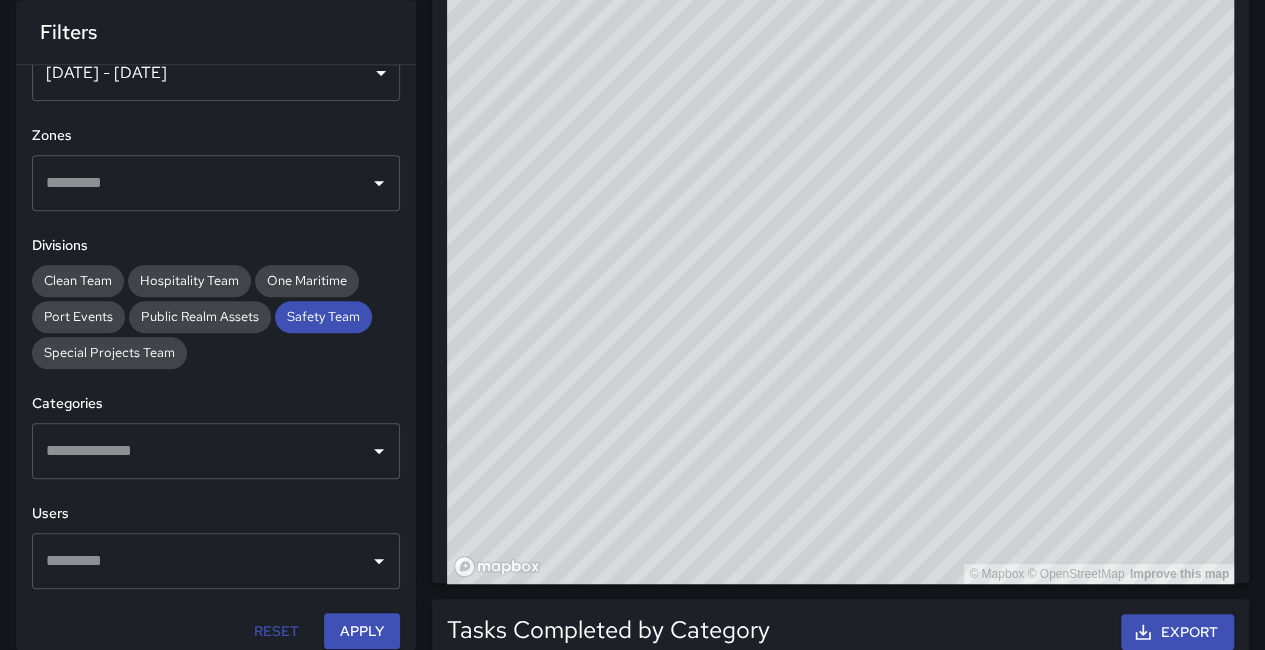 drag, startPoint x: 940, startPoint y: 331, endPoint x: 930, endPoint y: 325, distance: 11.661903 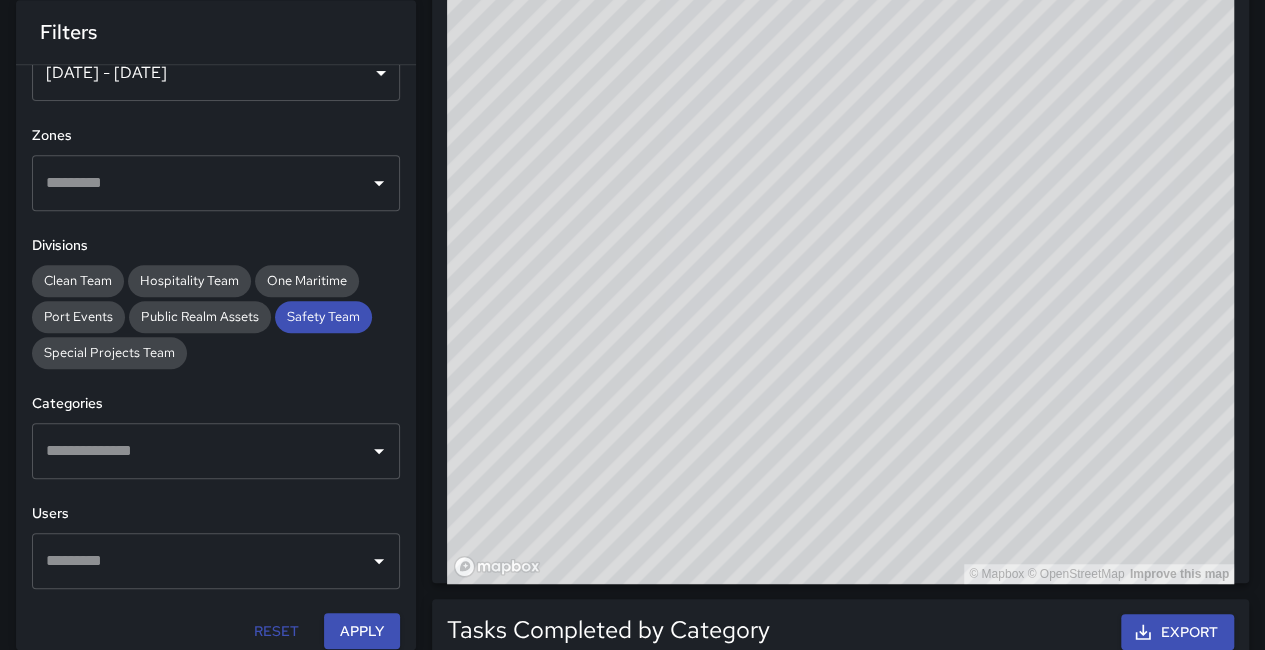 click on "© Mapbox   © OpenStreetMap   Improve this map" at bounding box center (840, 184) 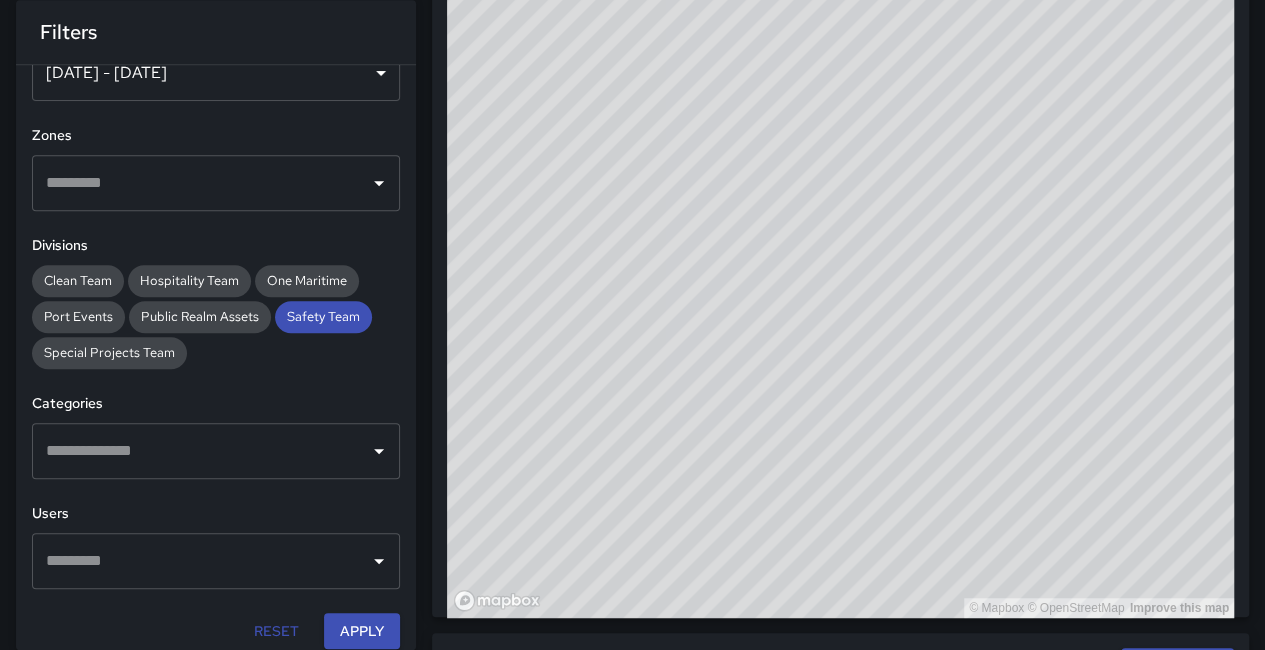 drag, startPoint x: 1138, startPoint y: 329, endPoint x: 1107, endPoint y: 317, distance: 33.24154 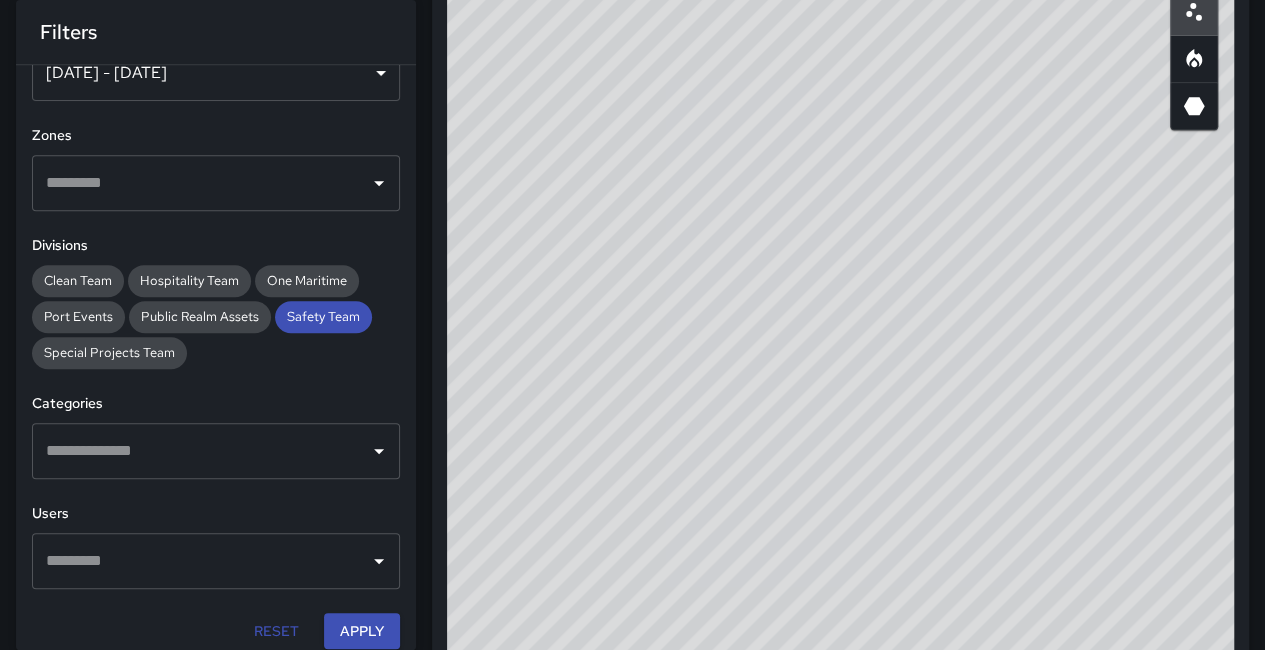 scroll, scrollTop: 404, scrollLeft: 0, axis: vertical 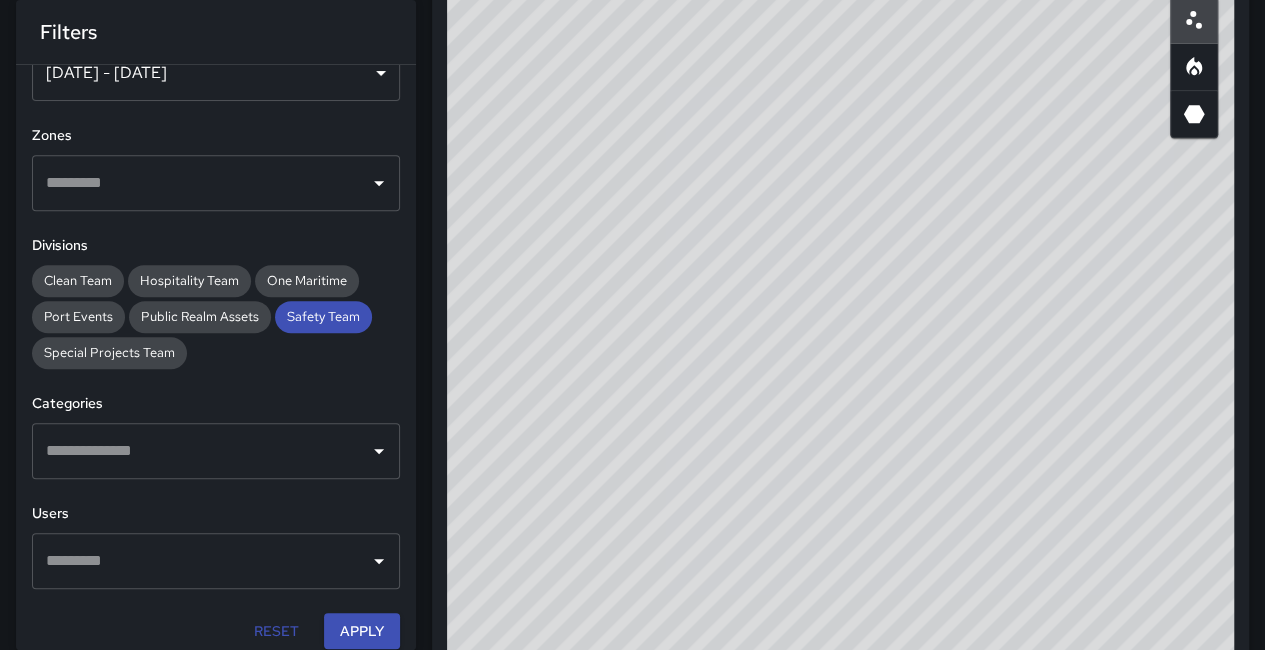 click 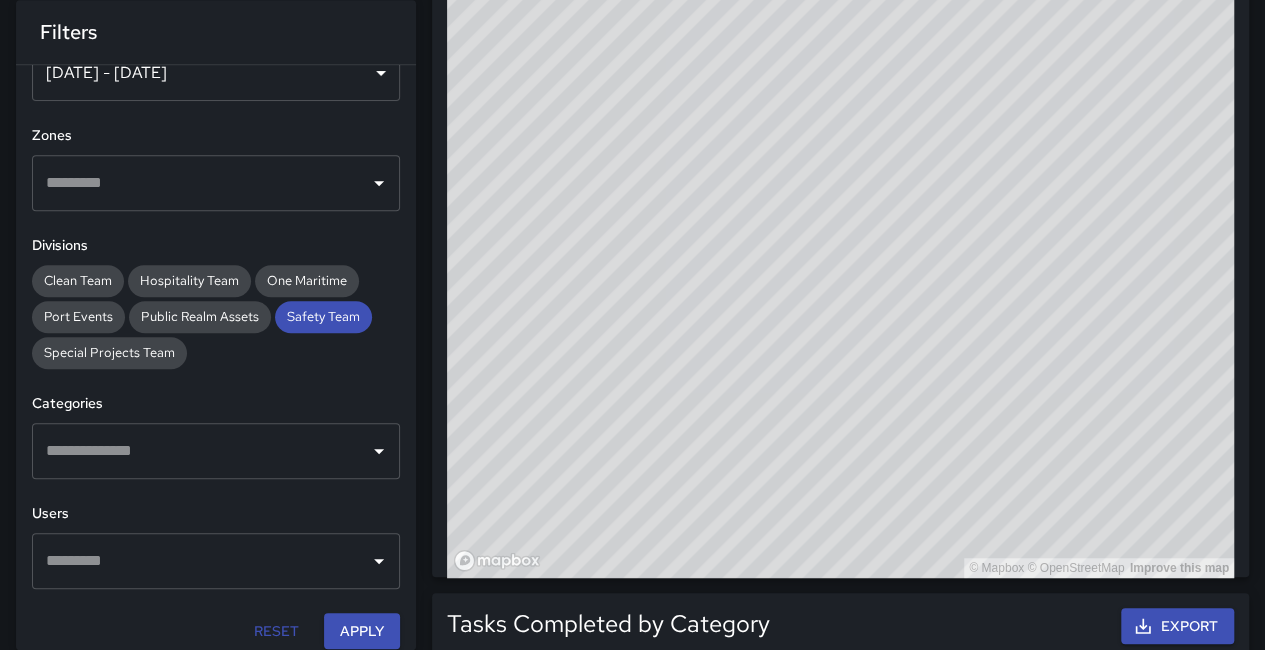 scroll, scrollTop: 612, scrollLeft: 0, axis: vertical 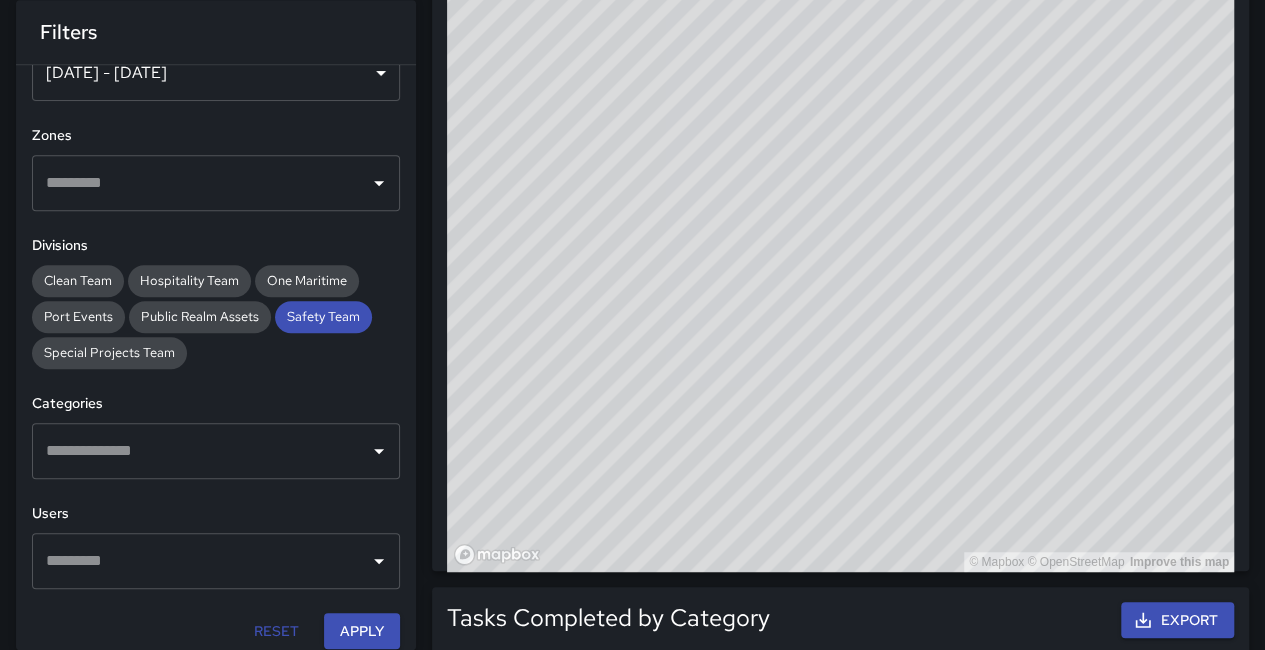 click on "© Mapbox   © OpenStreetMap   Improve this map" at bounding box center [840, 172] 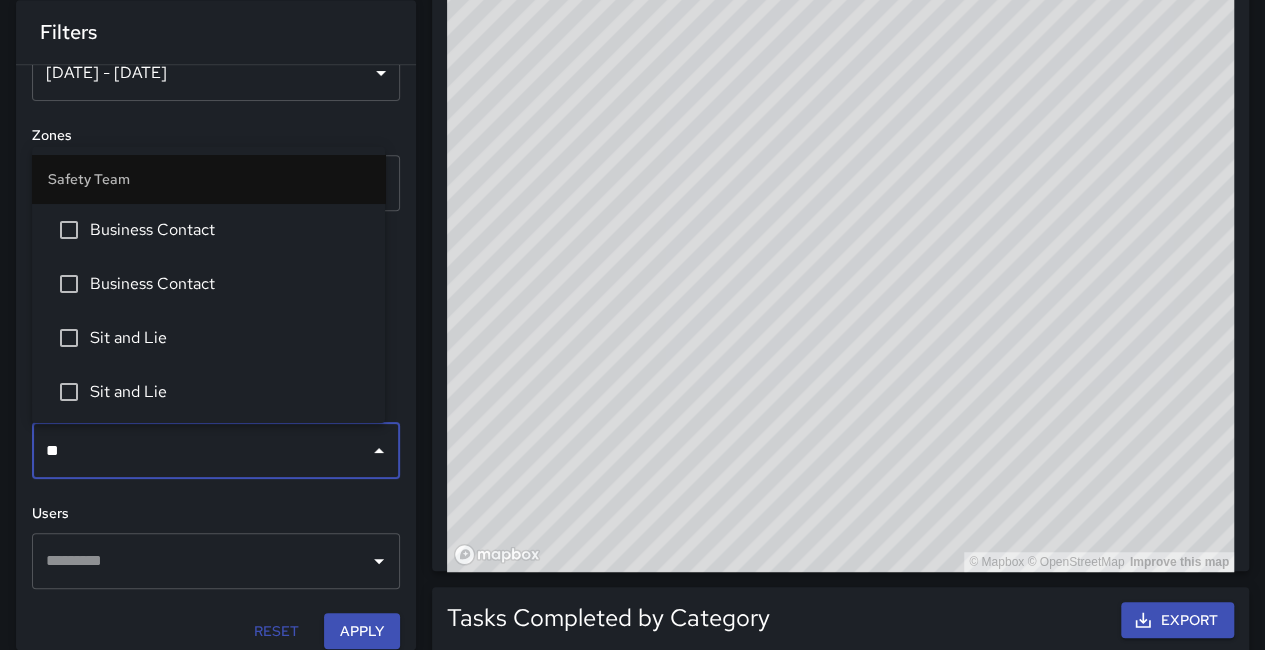 type on "***" 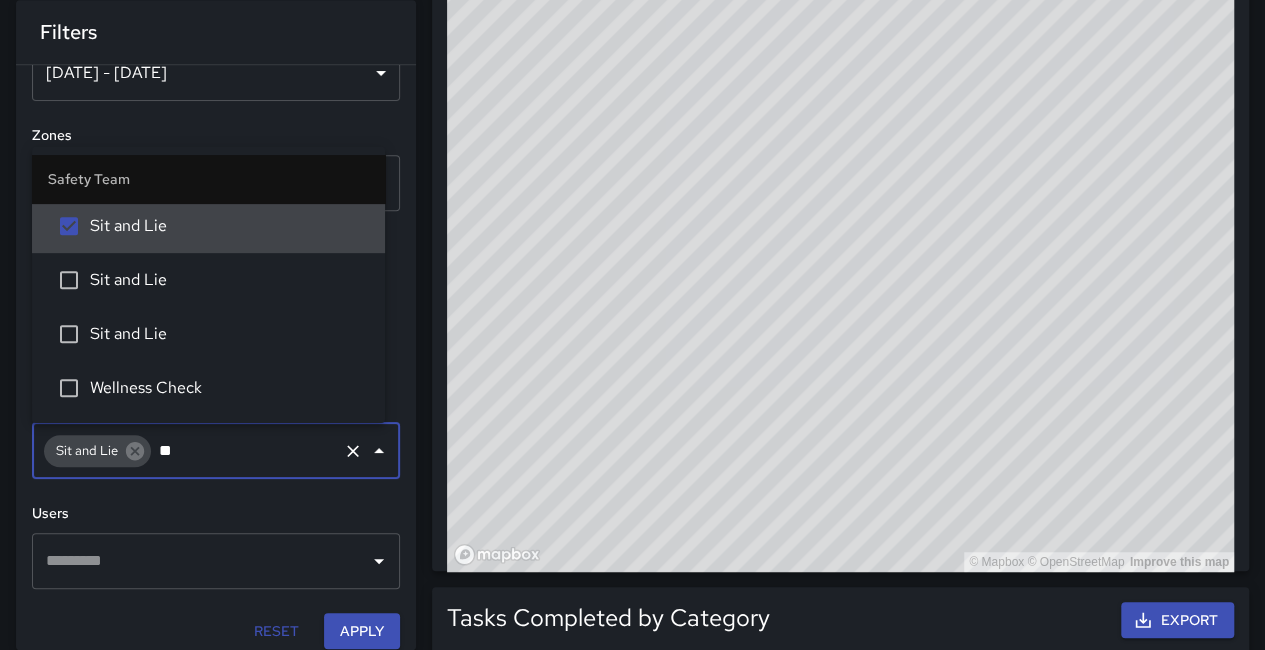 scroll, scrollTop: 0, scrollLeft: 0, axis: both 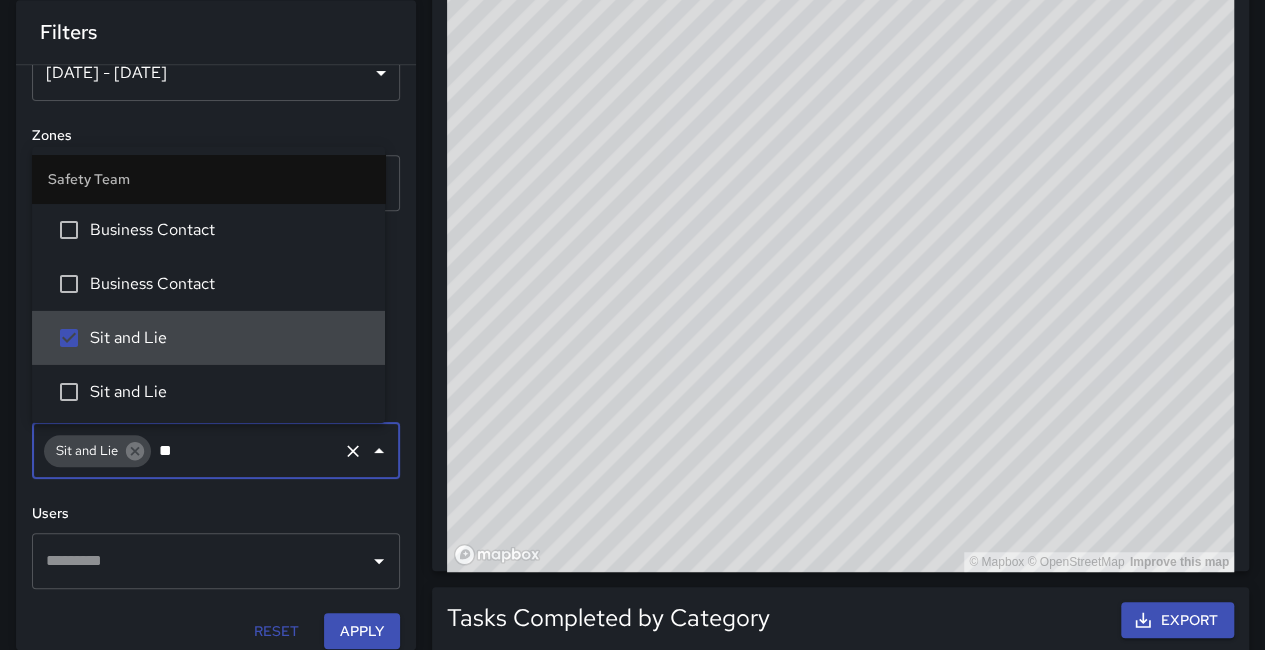 type on "***" 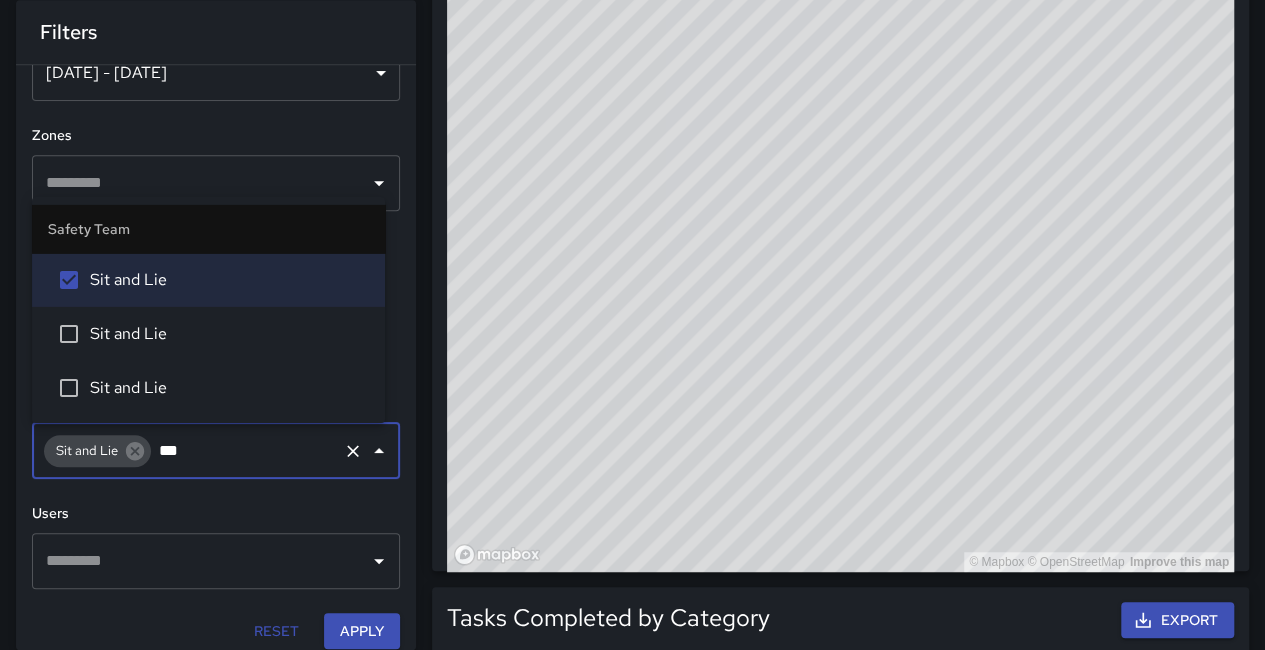 click on "Sit and Lie" at bounding box center [229, 334] 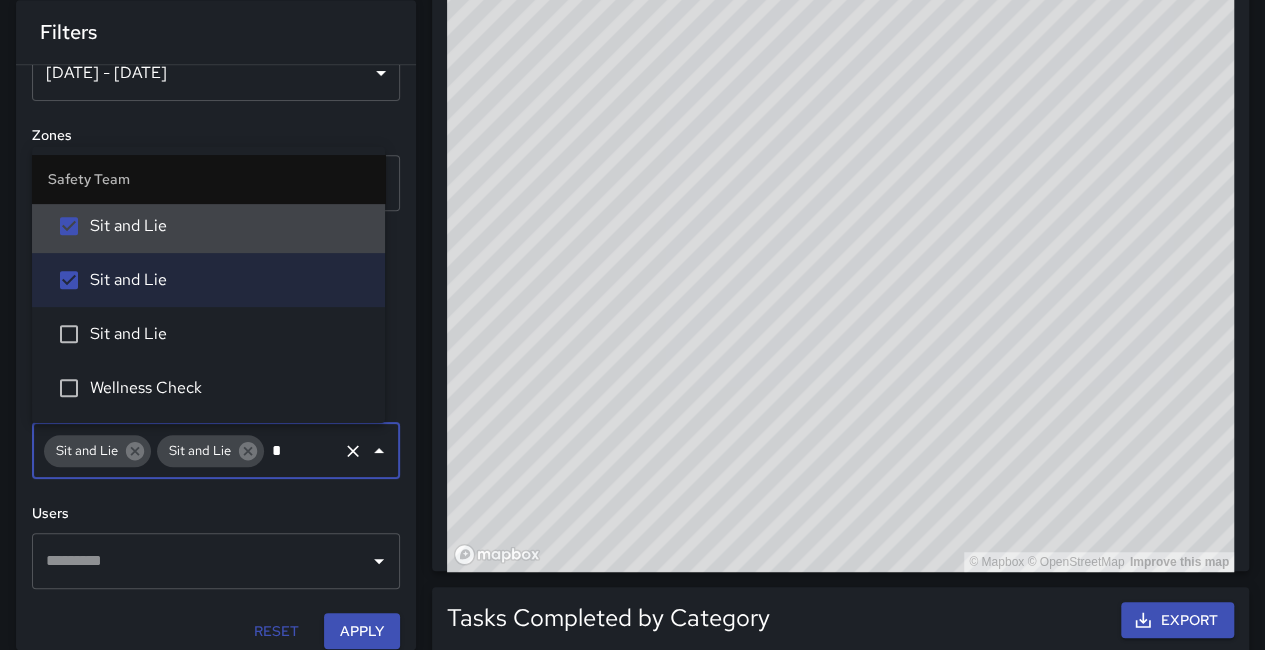 scroll, scrollTop: 0, scrollLeft: 0, axis: both 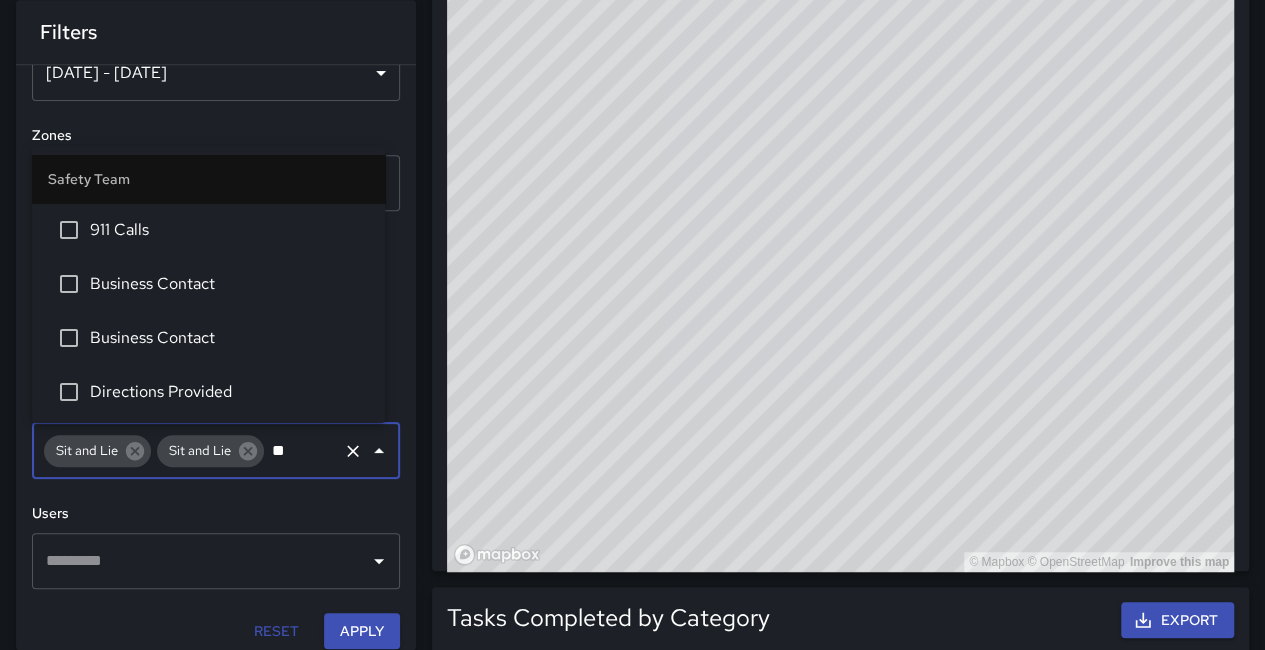 type on "***" 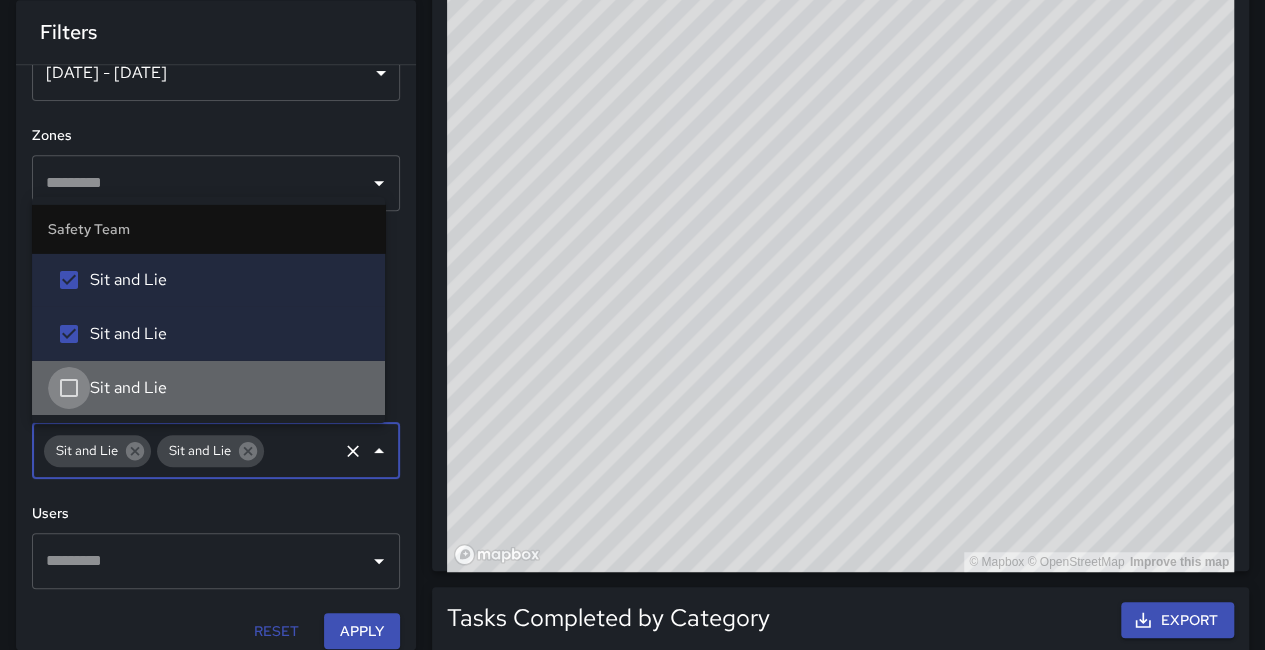 scroll, scrollTop: 530, scrollLeft: 0, axis: vertical 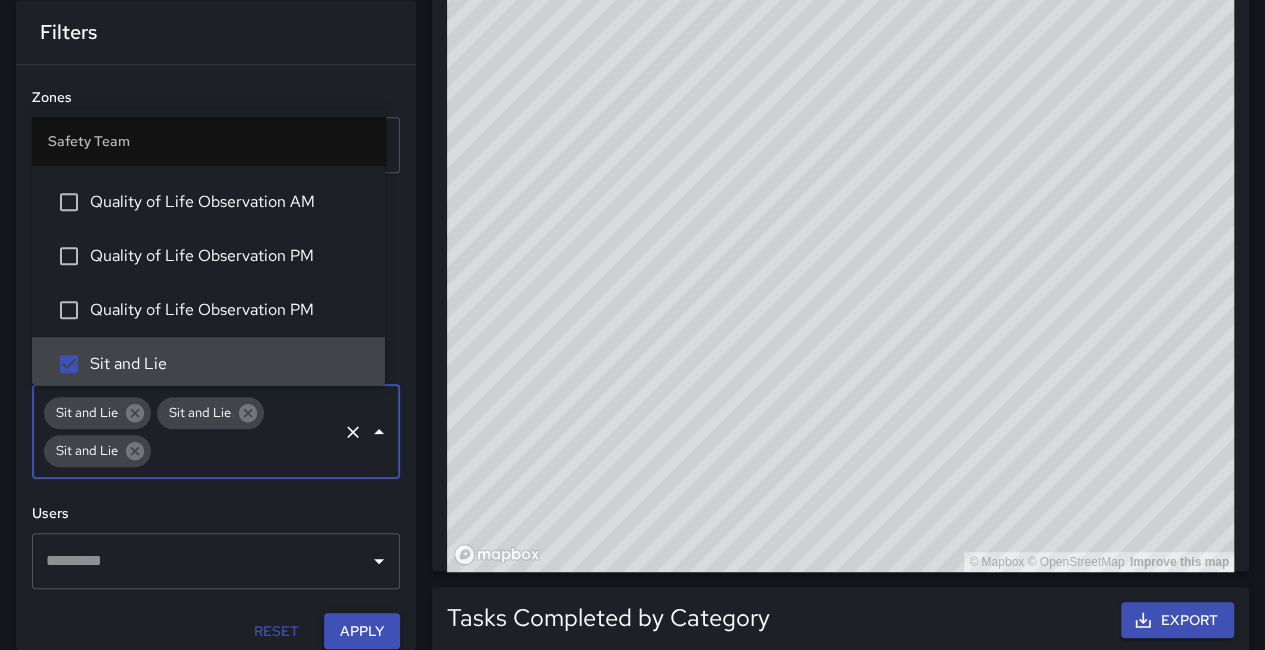 click on "Apply" at bounding box center [362, 631] 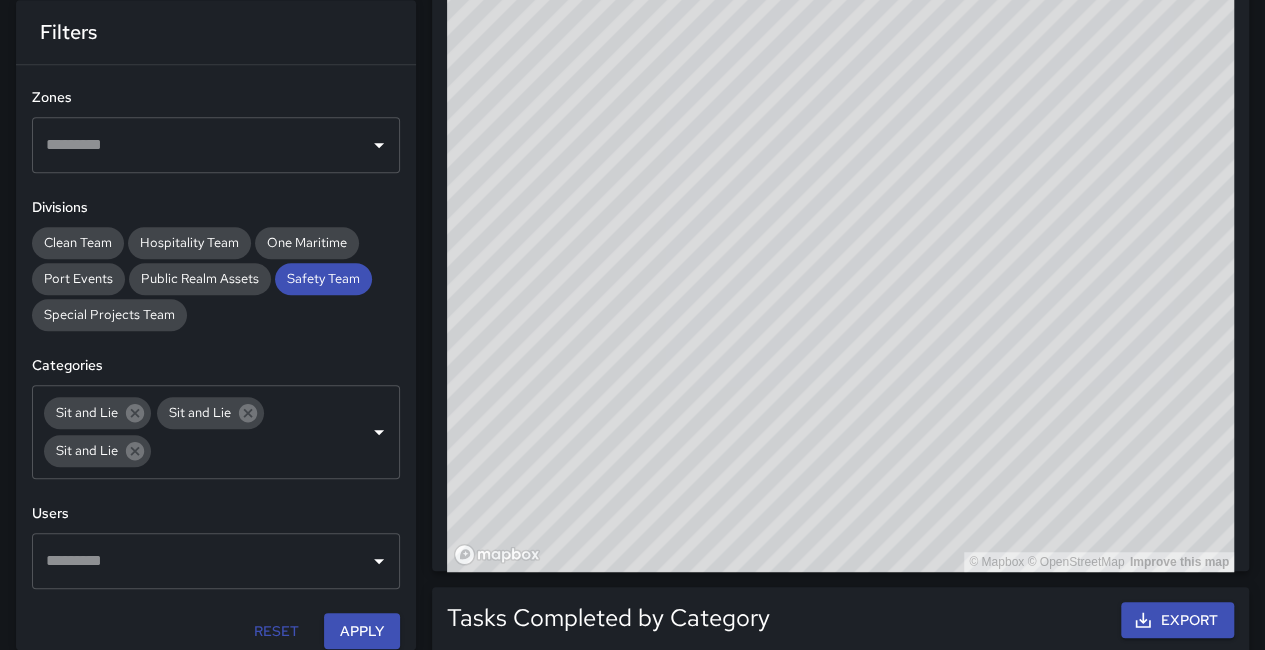 drag, startPoint x: 936, startPoint y: 255, endPoint x: 680, endPoint y: 159, distance: 273.4081 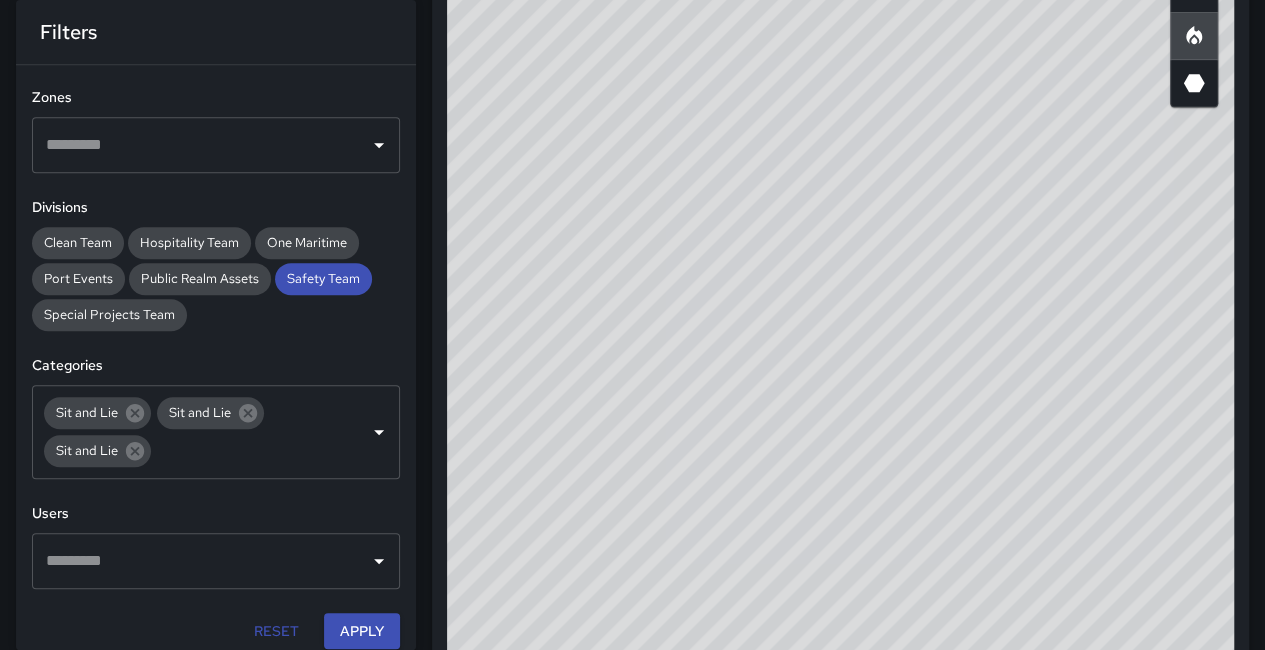 scroll, scrollTop: 412, scrollLeft: 0, axis: vertical 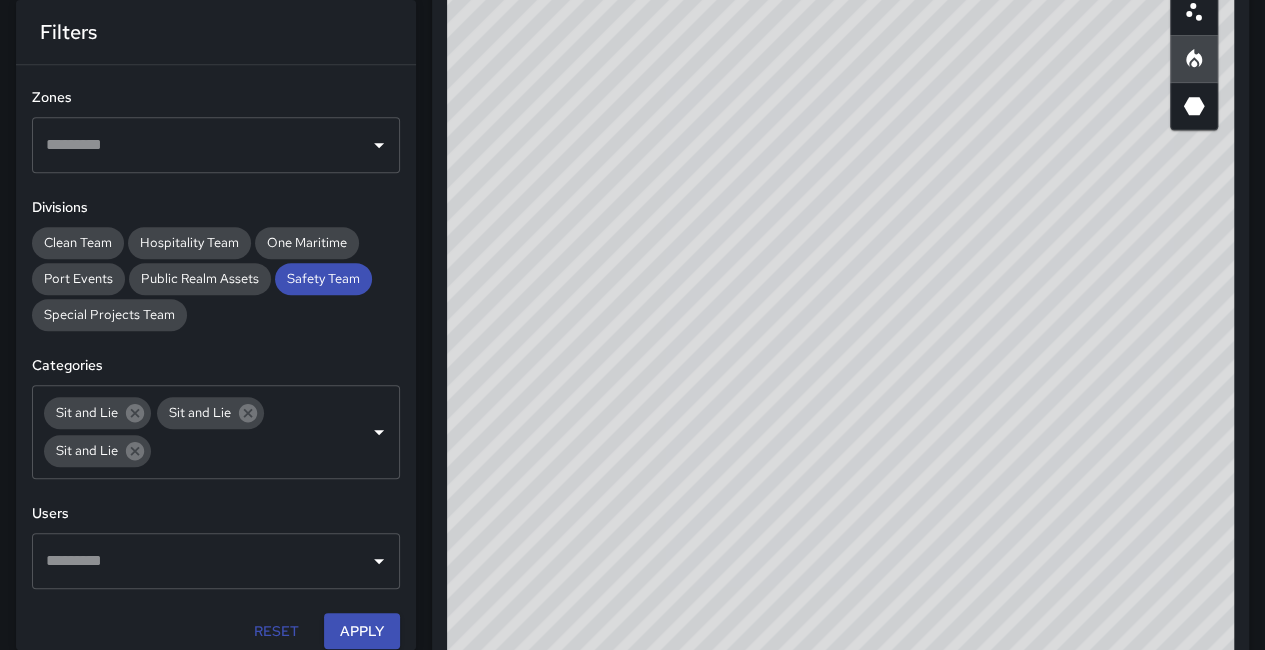 click 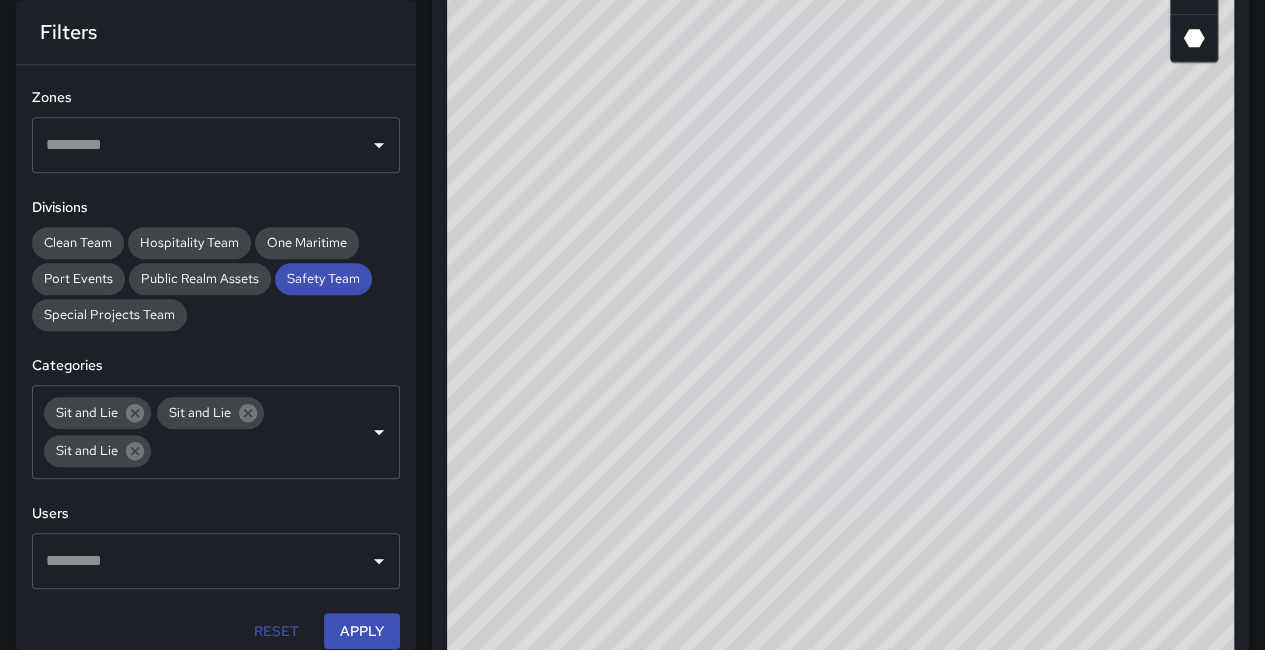 scroll, scrollTop: 512, scrollLeft: 0, axis: vertical 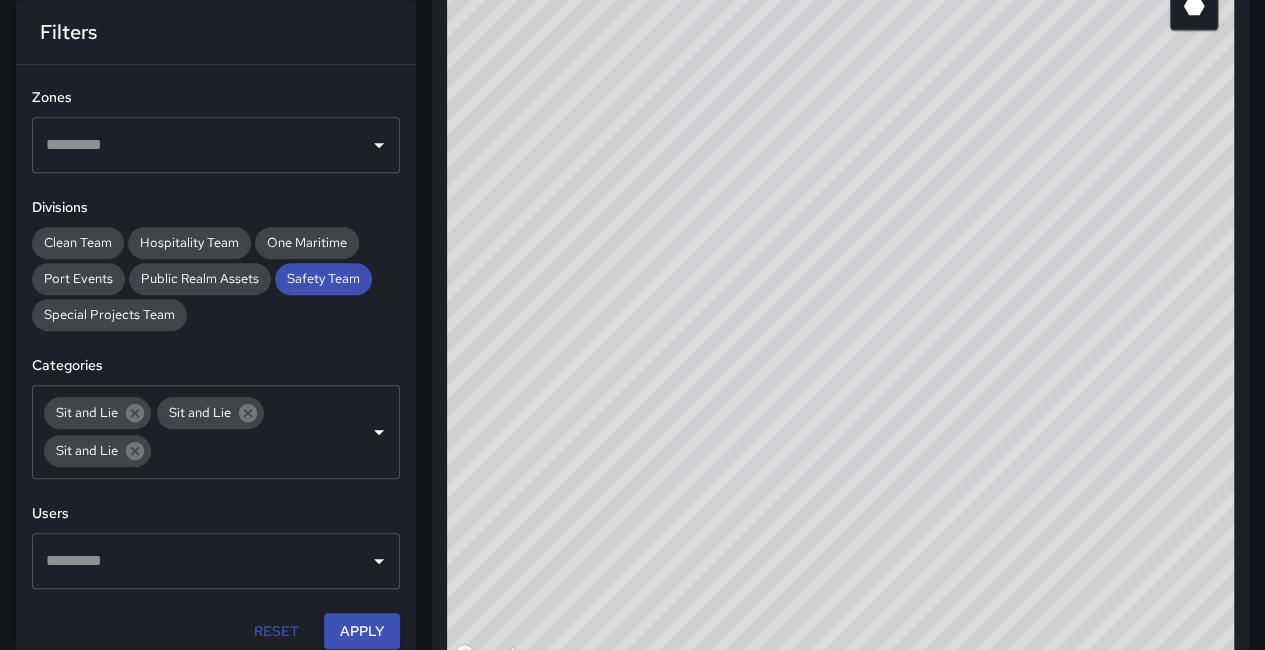 drag, startPoint x: 868, startPoint y: 531, endPoint x: 836, endPoint y: 491, distance: 51.224995 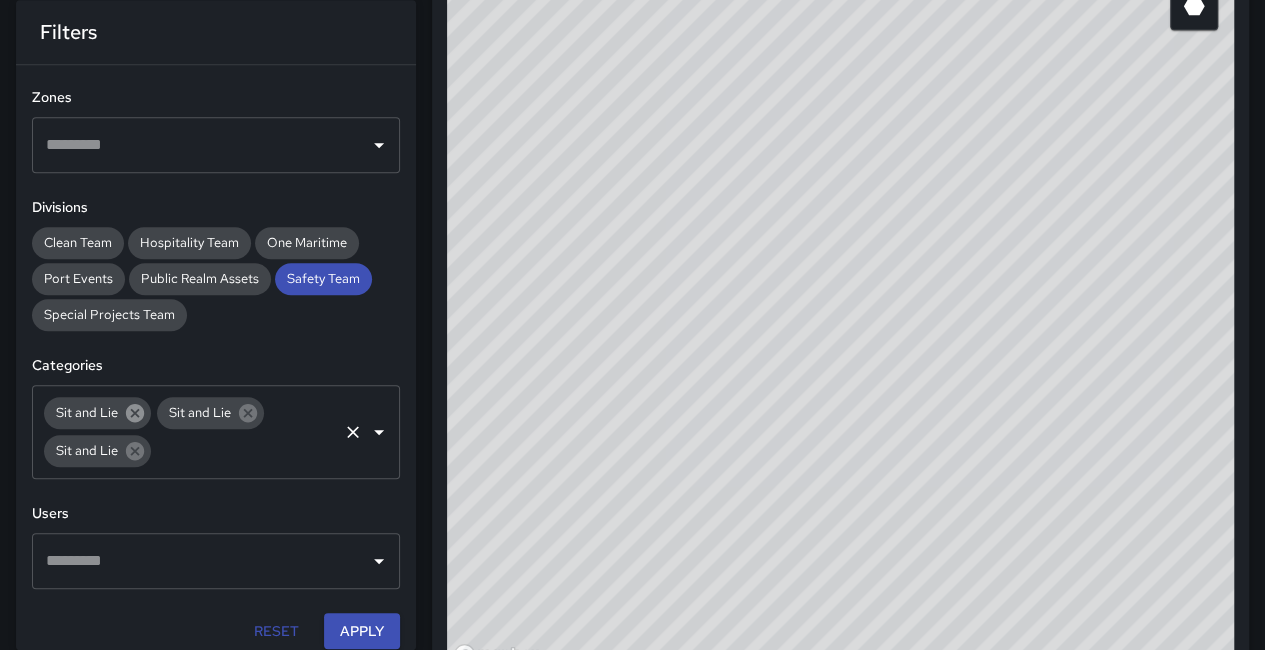 click 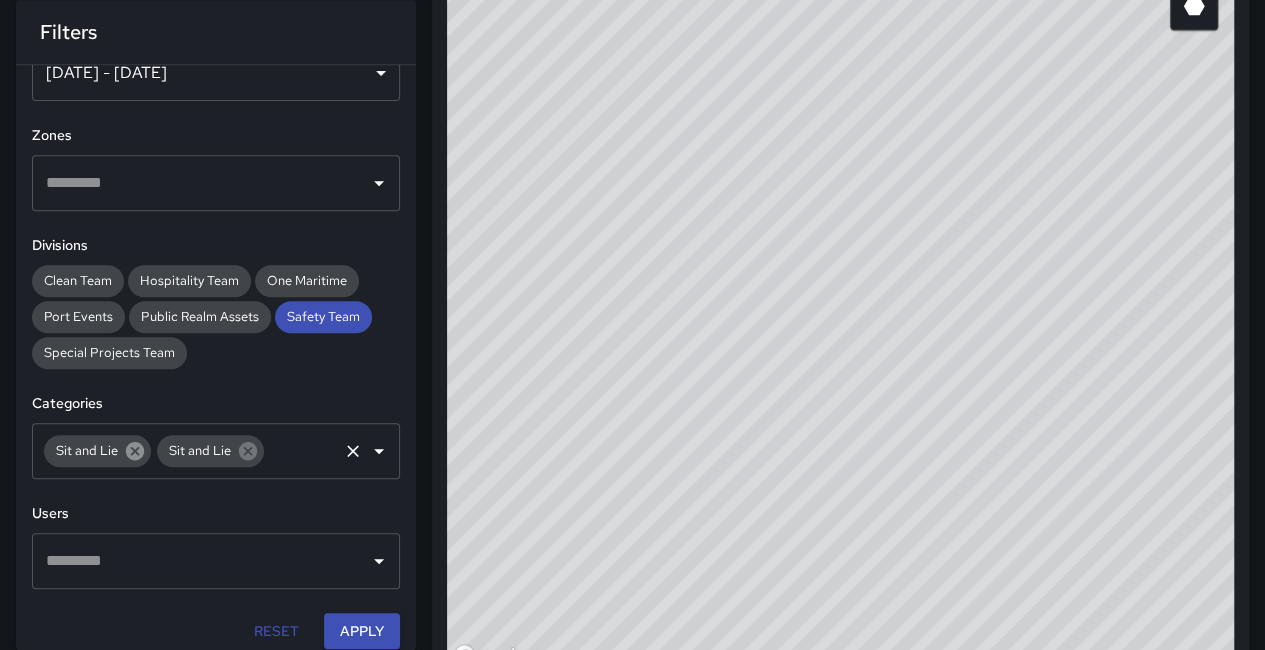 click 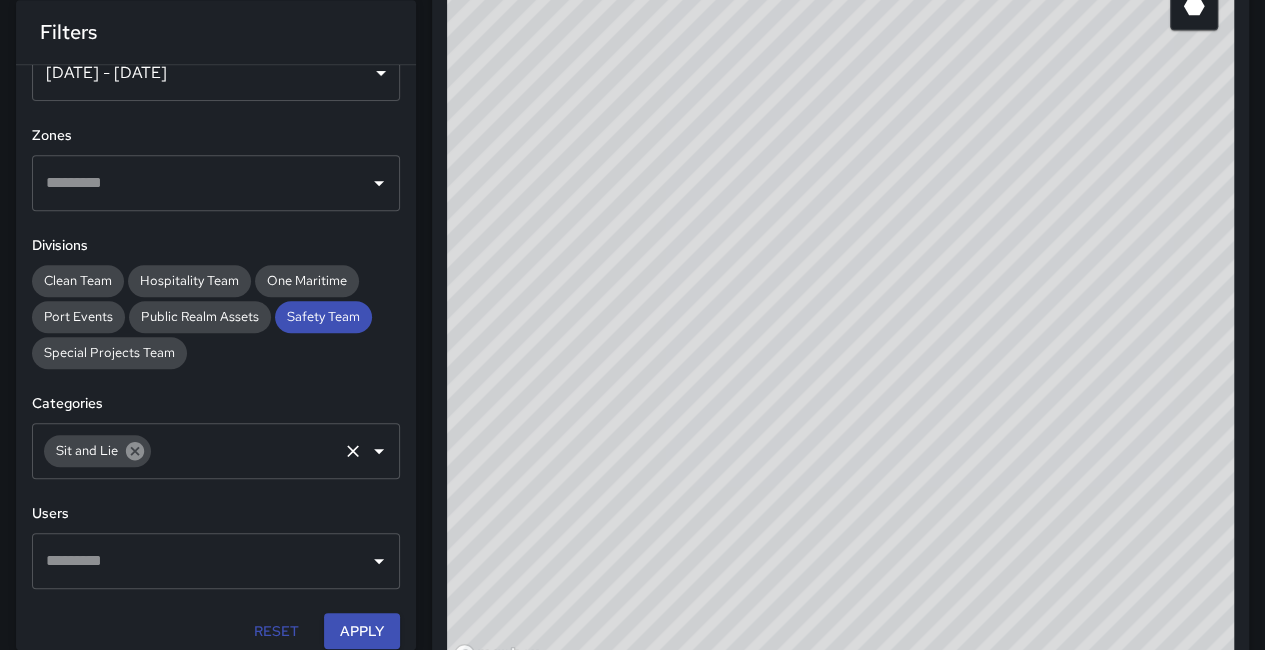 click 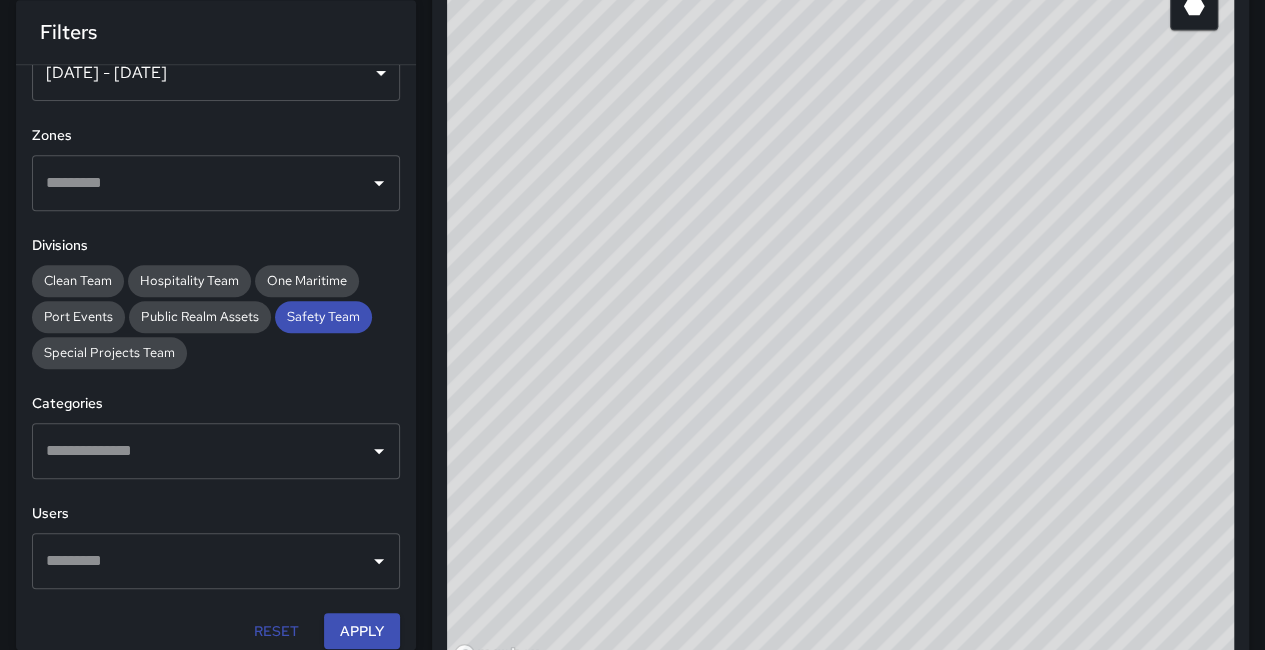 click at bounding box center (201, 451) 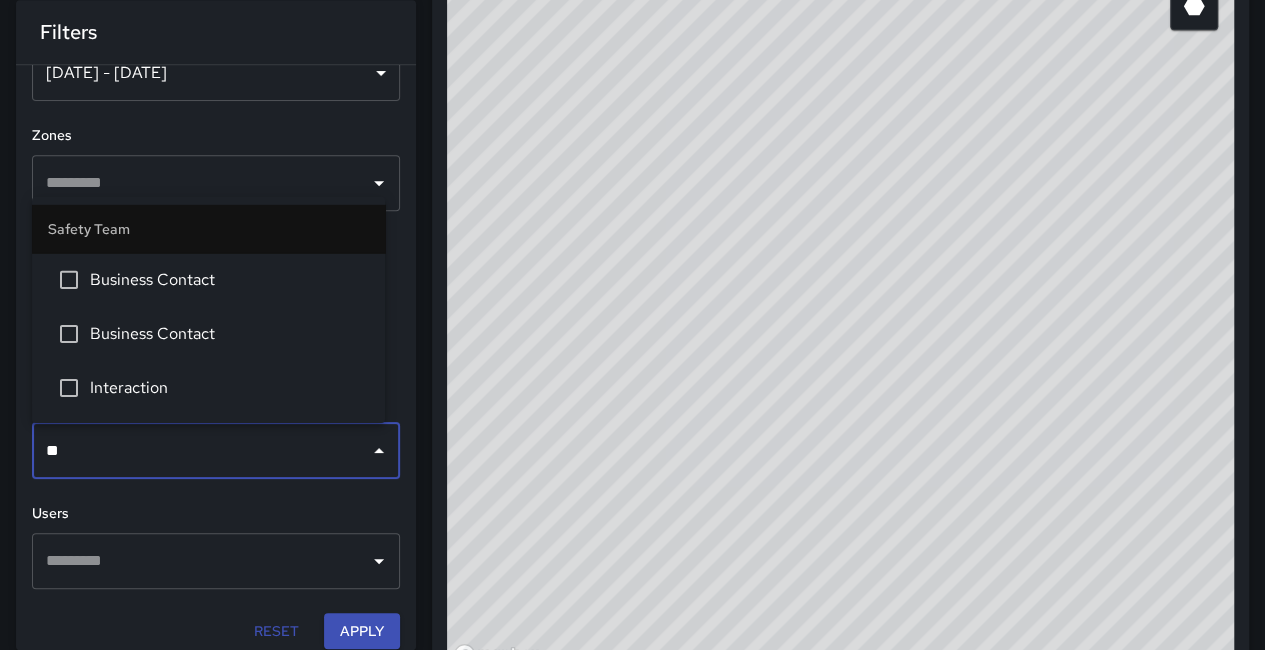 type on "***" 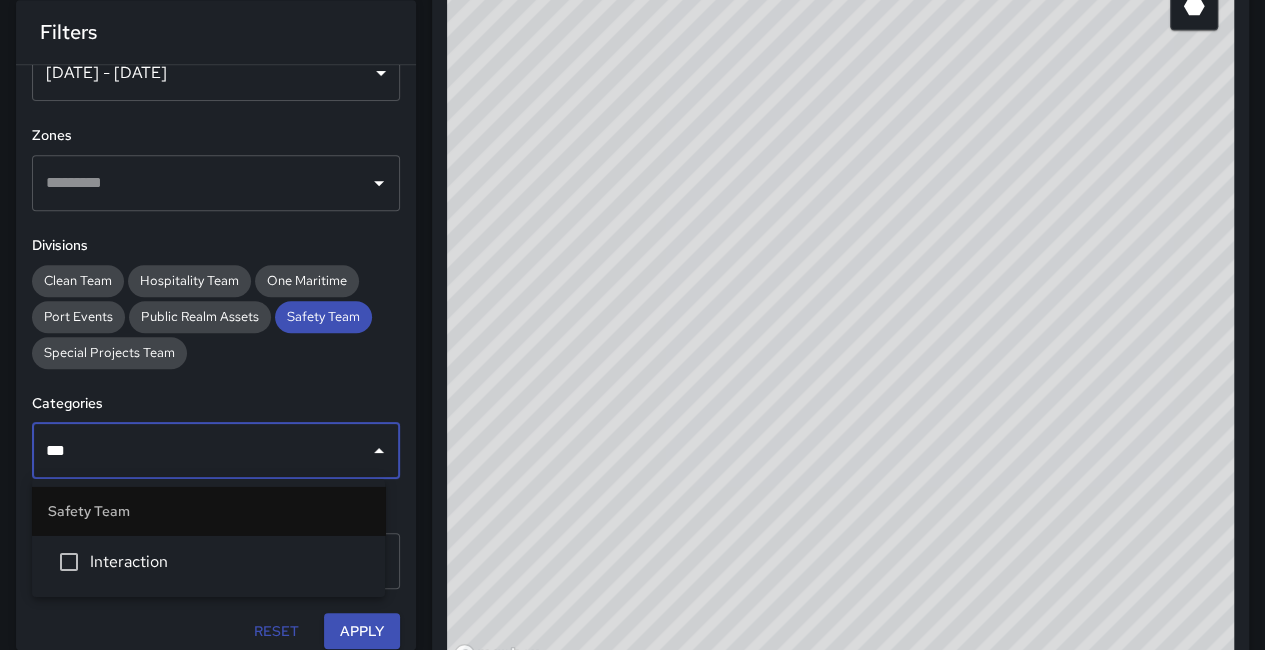 type 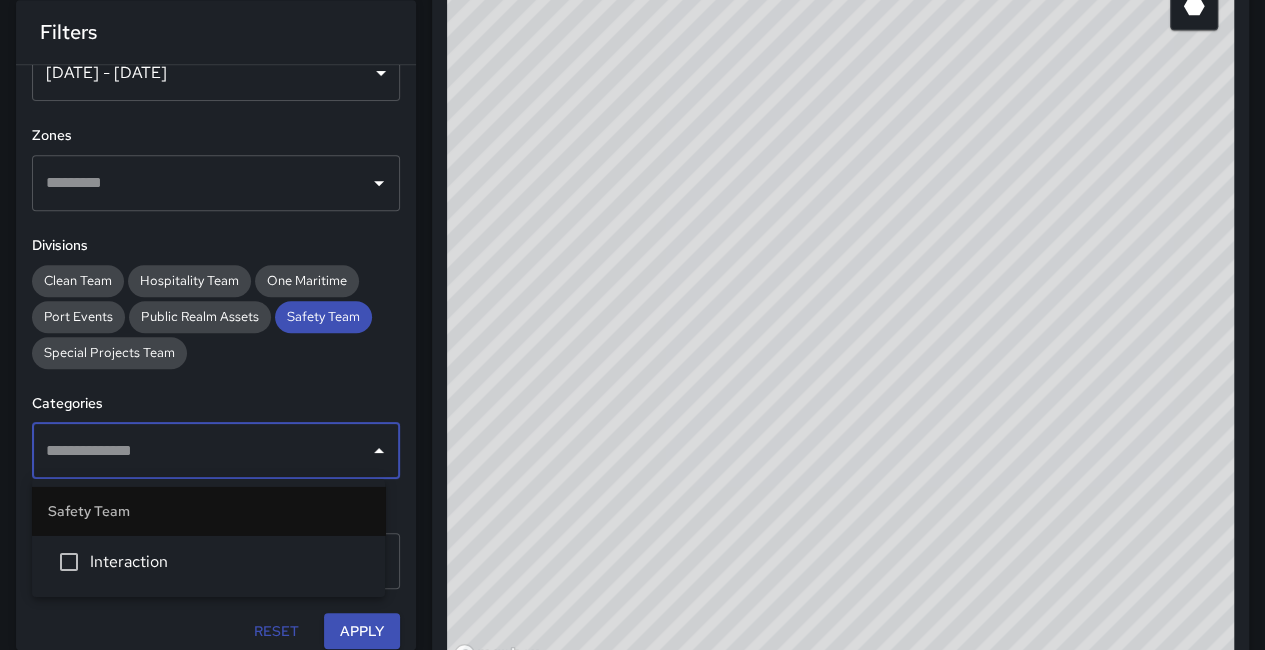 scroll, scrollTop: 260, scrollLeft: 0, axis: vertical 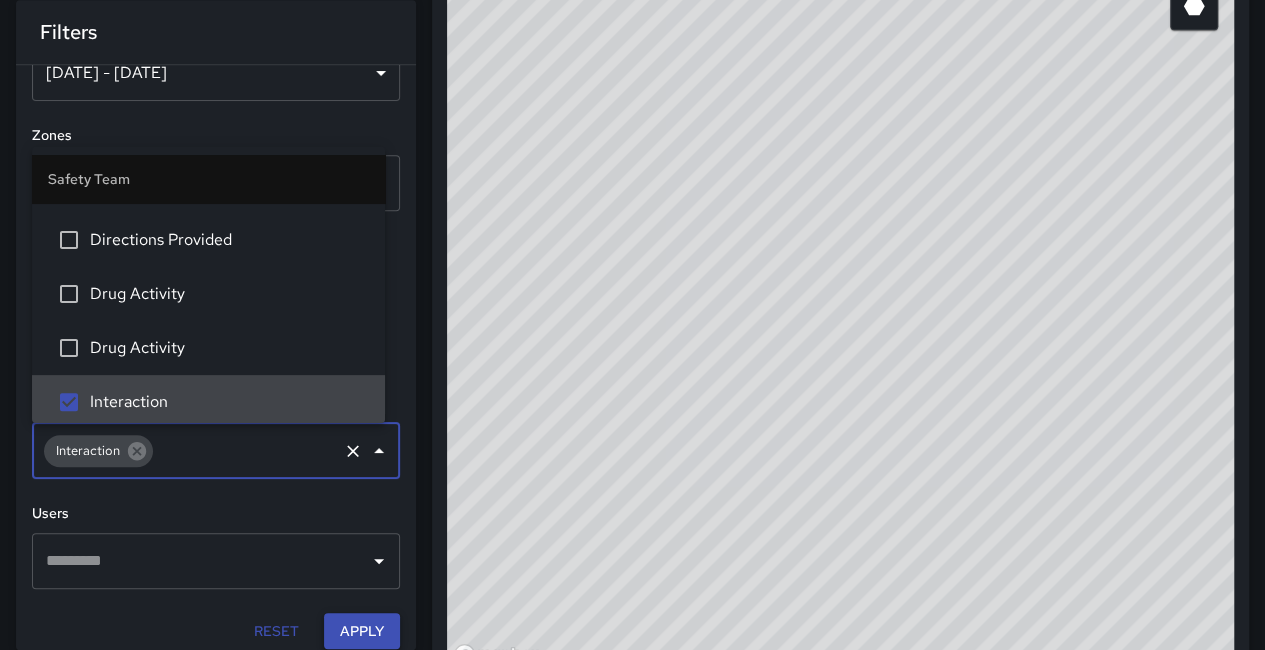 click on "Apply" at bounding box center (362, 631) 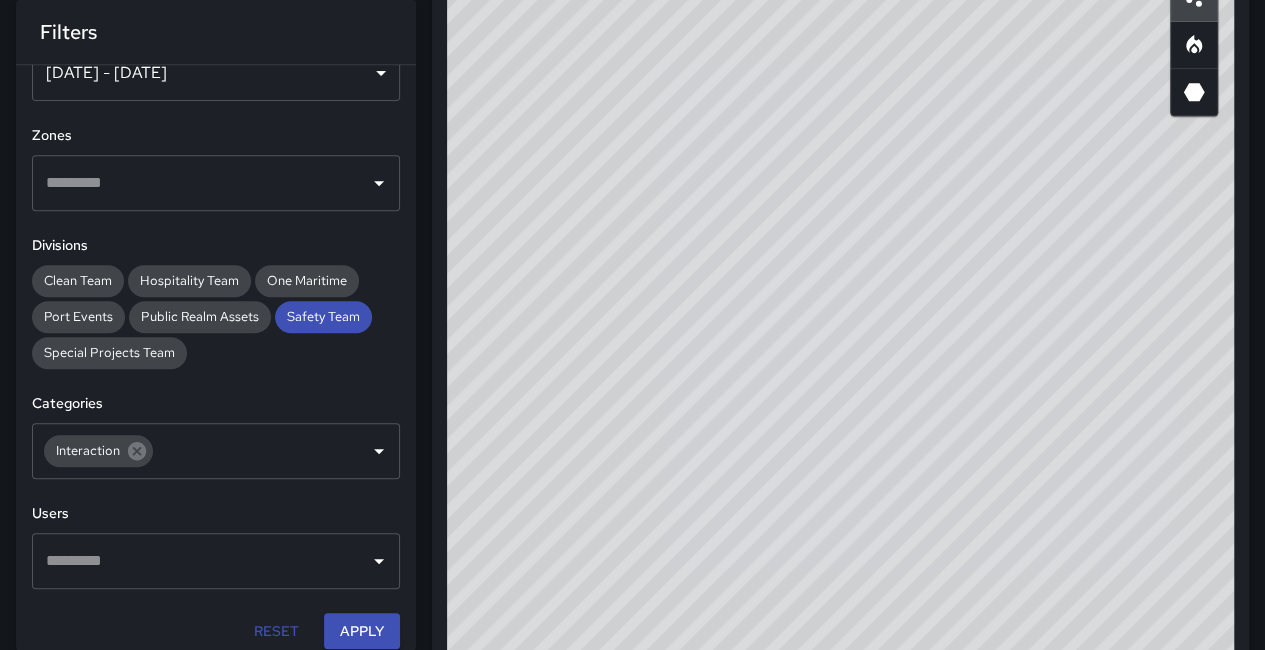scroll, scrollTop: 423, scrollLeft: 0, axis: vertical 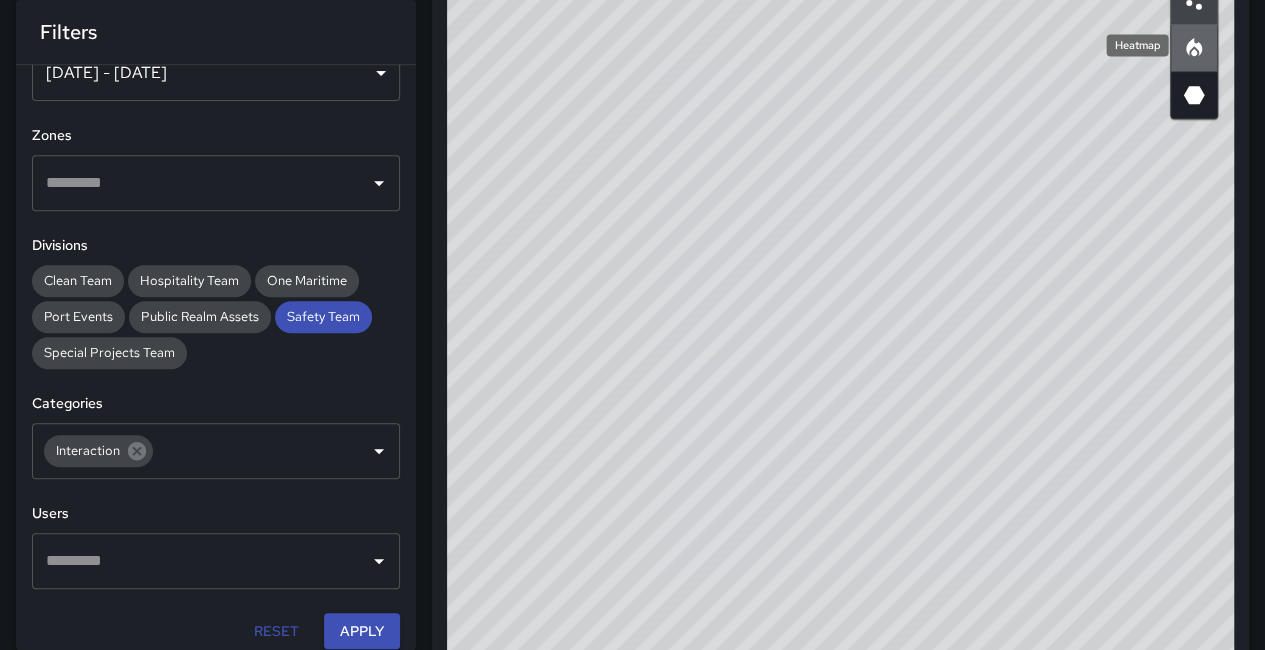 click 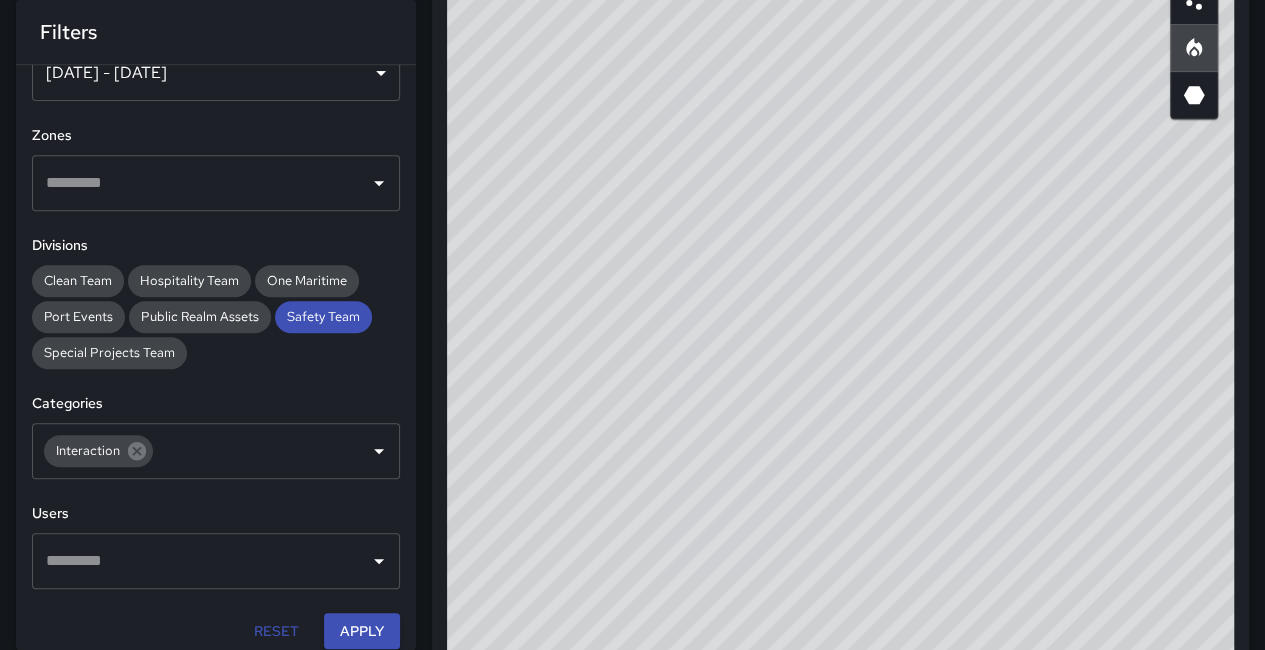 scroll, scrollTop: 517, scrollLeft: 0, axis: vertical 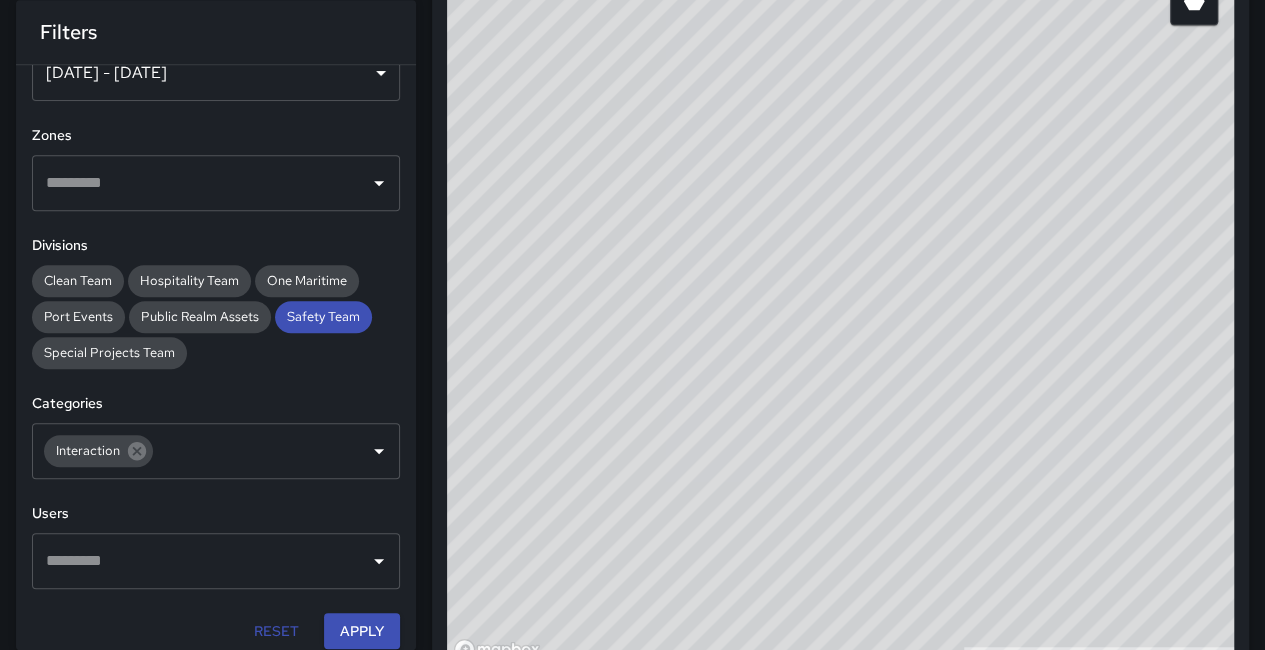 click on "© Mapbox   © OpenStreetMap   Improve this map" at bounding box center (840, 267) 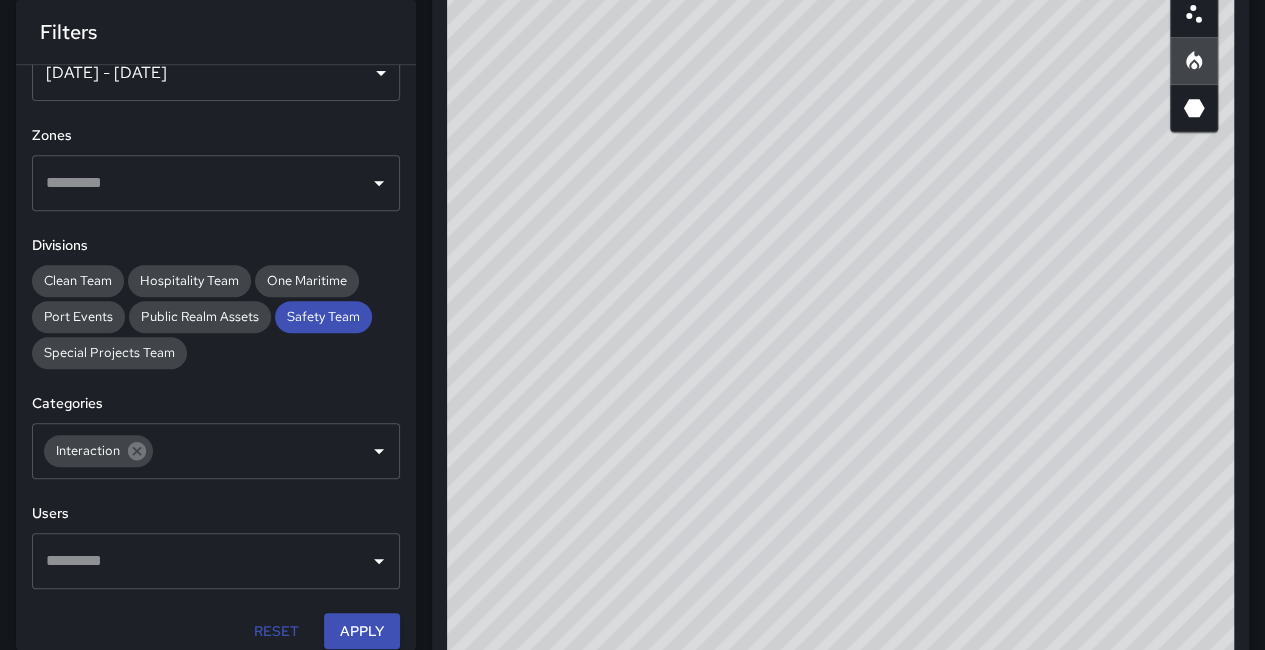 scroll, scrollTop: 399, scrollLeft: 0, axis: vertical 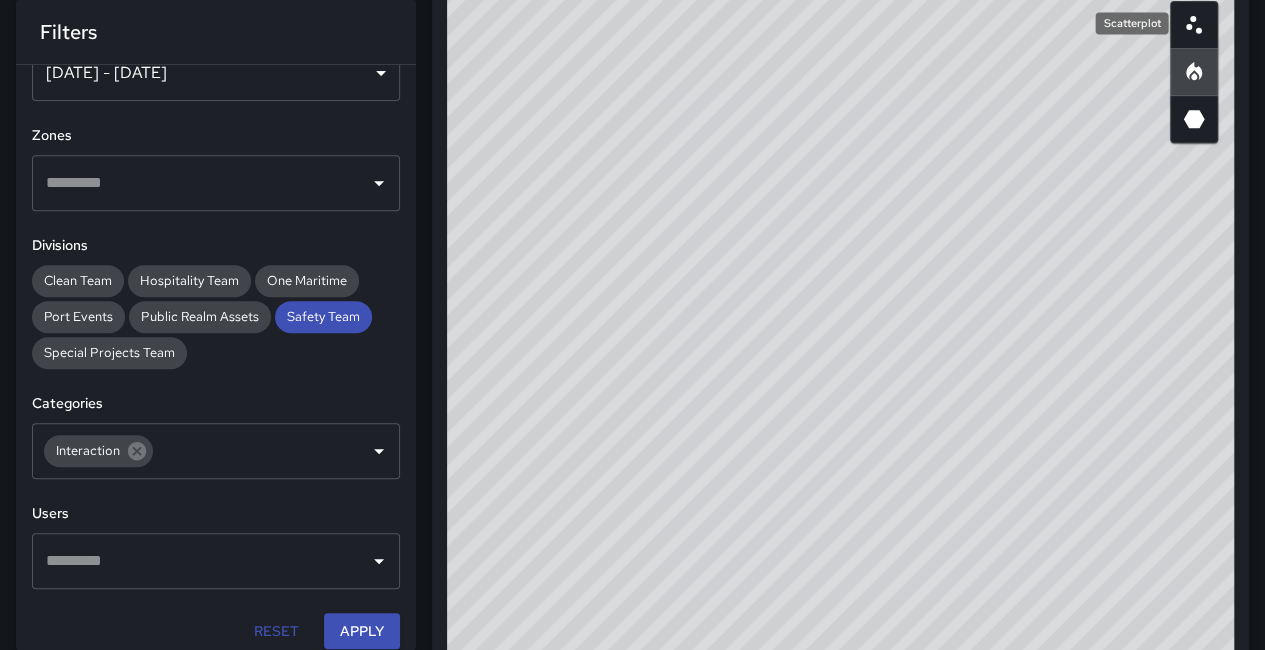 click 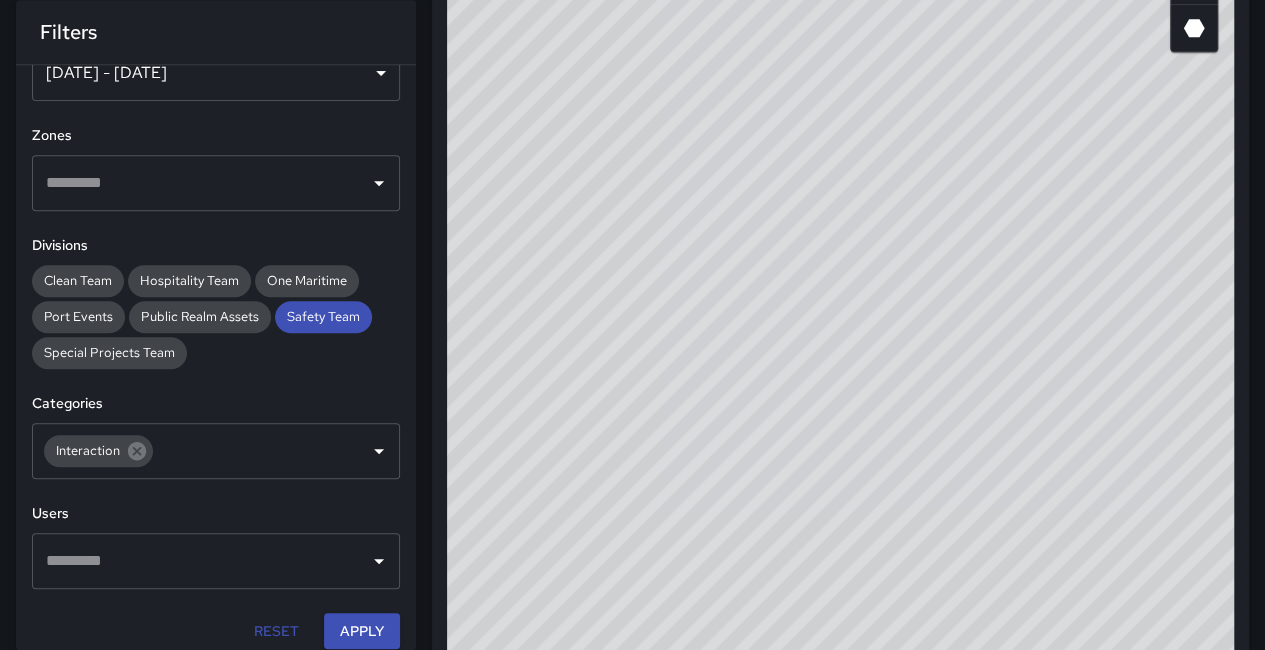 scroll, scrollTop: 520, scrollLeft: 0, axis: vertical 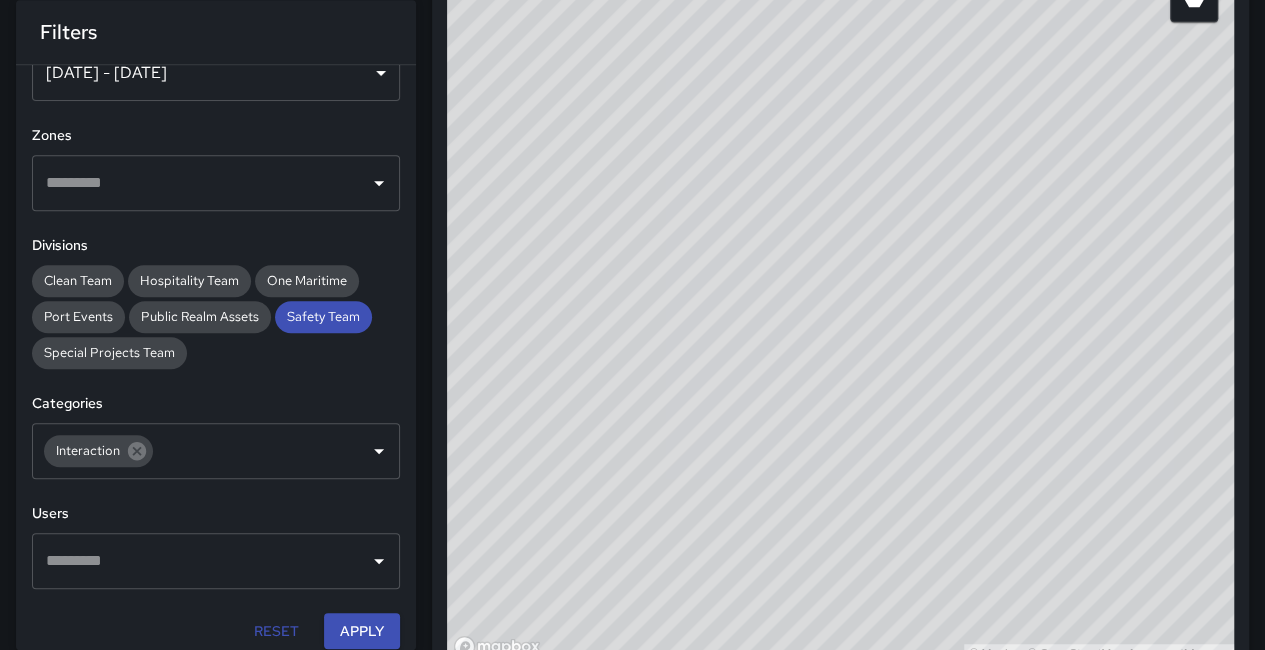 drag, startPoint x: 891, startPoint y: 245, endPoint x: 407, endPoint y: 127, distance: 498.17667 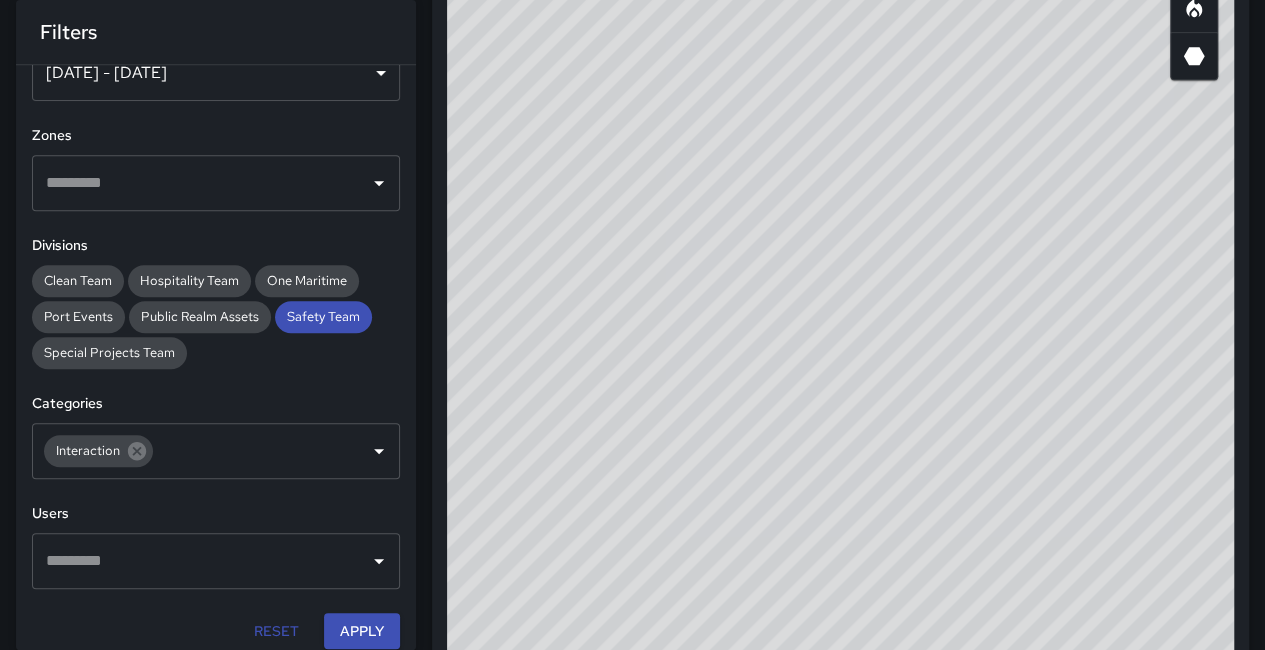 scroll, scrollTop: 431, scrollLeft: 0, axis: vertical 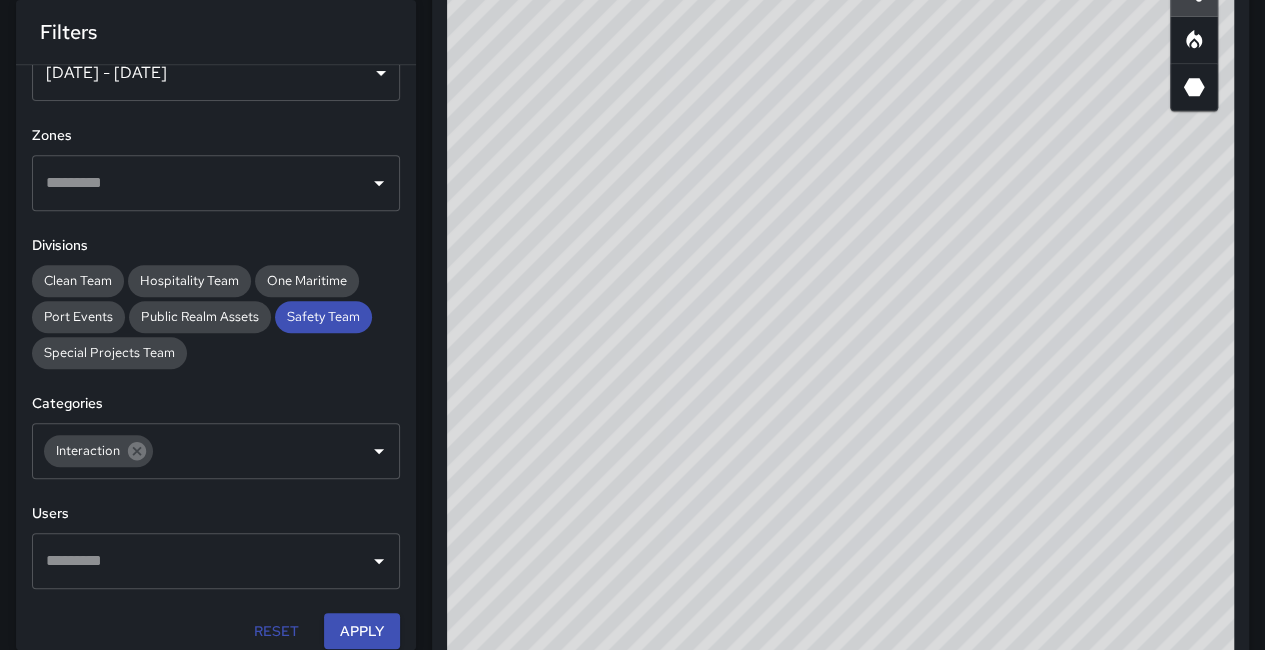 click on "[DATE] - [DATE]" at bounding box center [216, 73] 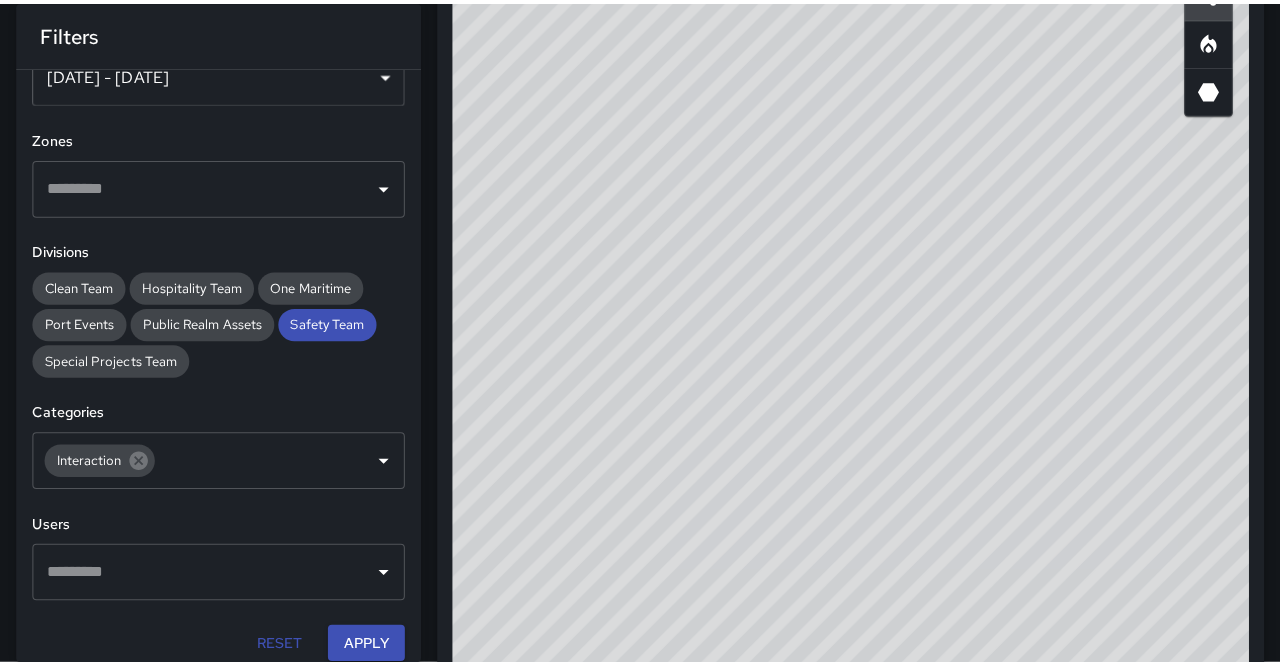 scroll, scrollTop: 46, scrollLeft: 0, axis: vertical 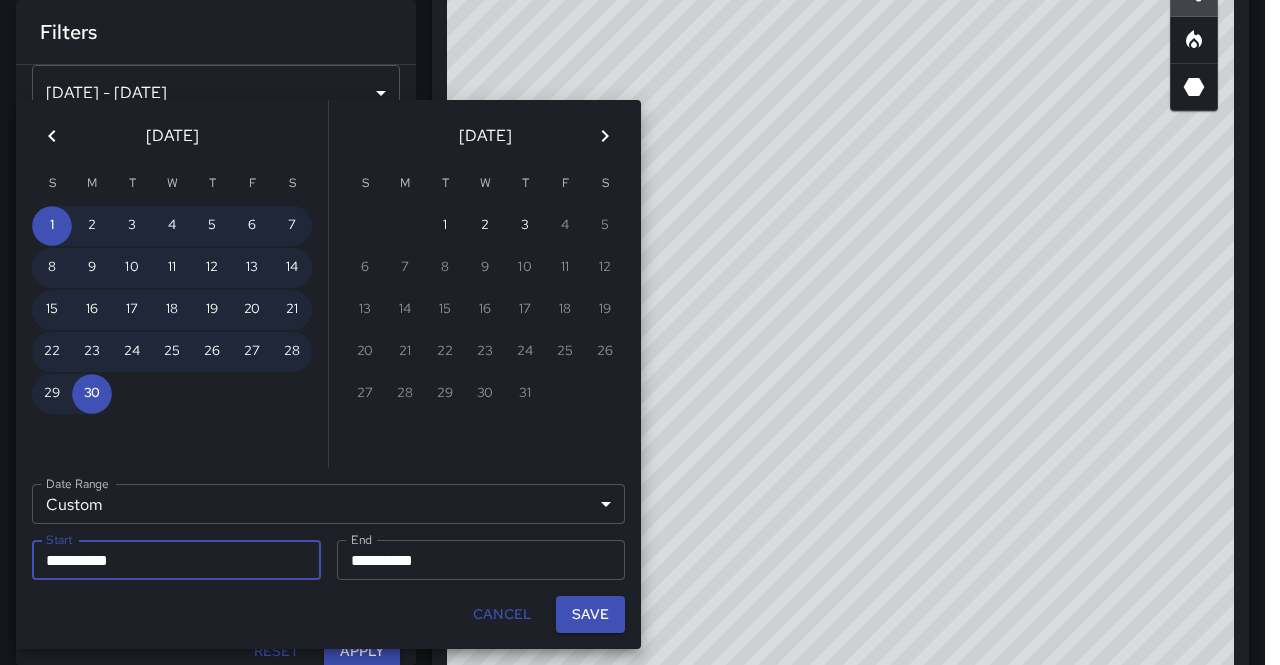 click 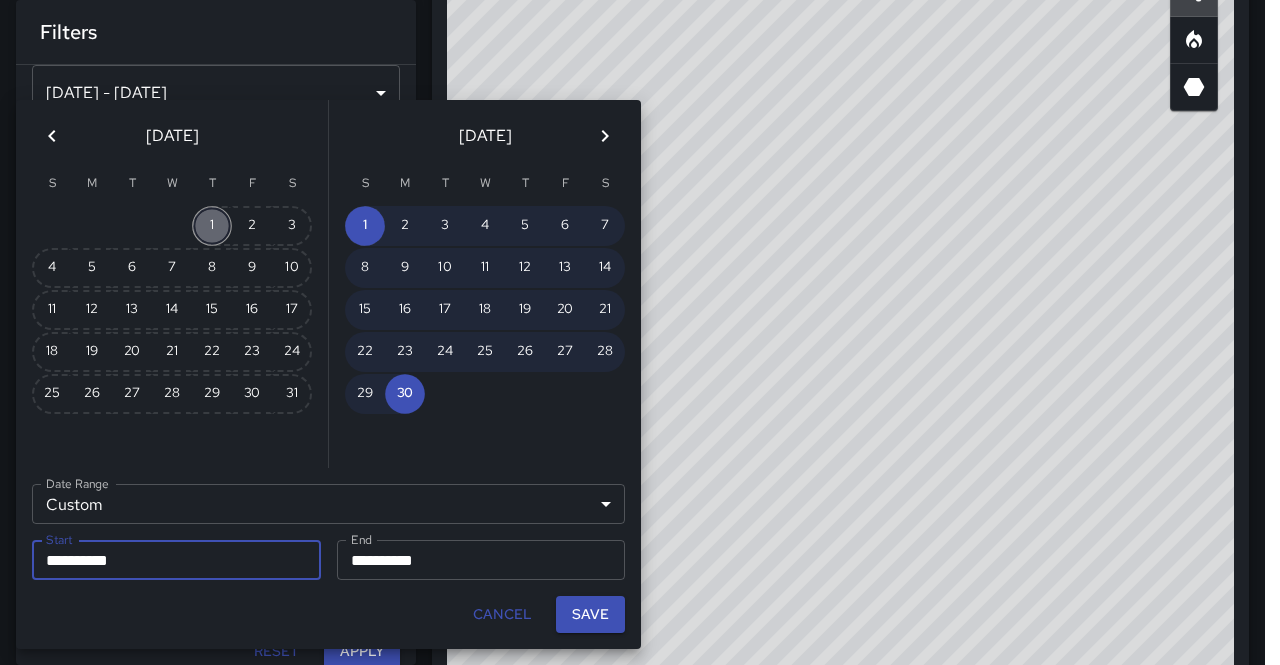 click on "1" at bounding box center (212, 226) 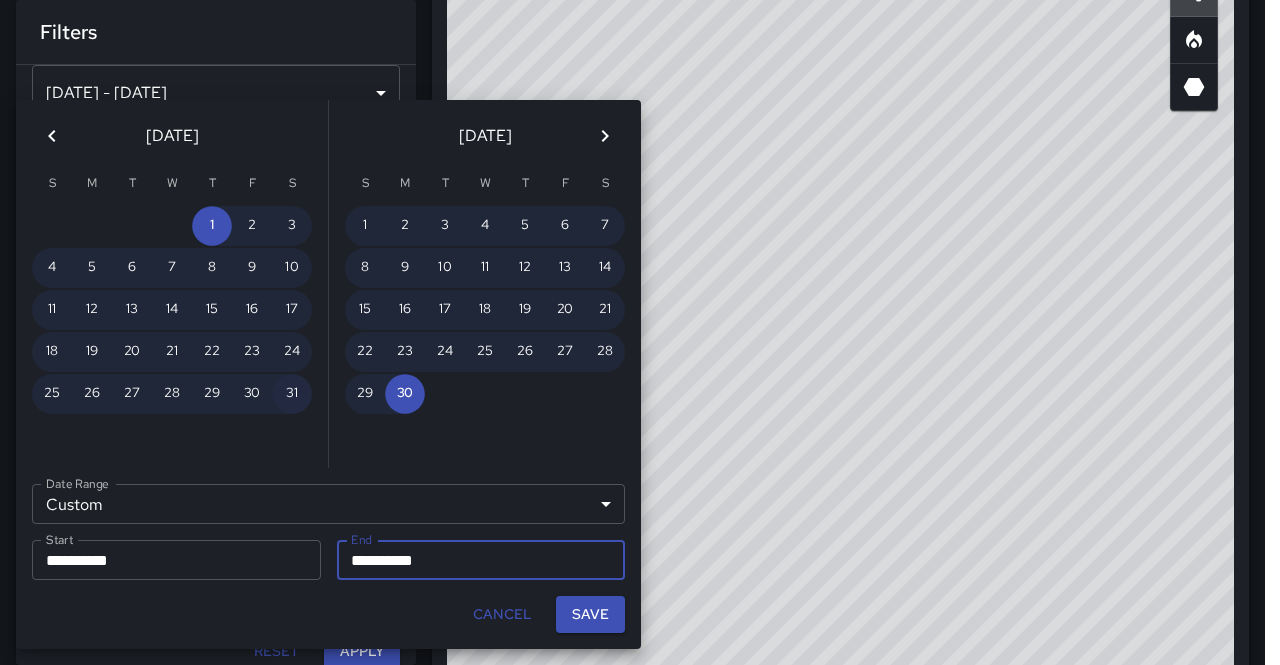 drag, startPoint x: 298, startPoint y: 405, endPoint x: 389, endPoint y: 465, distance: 109 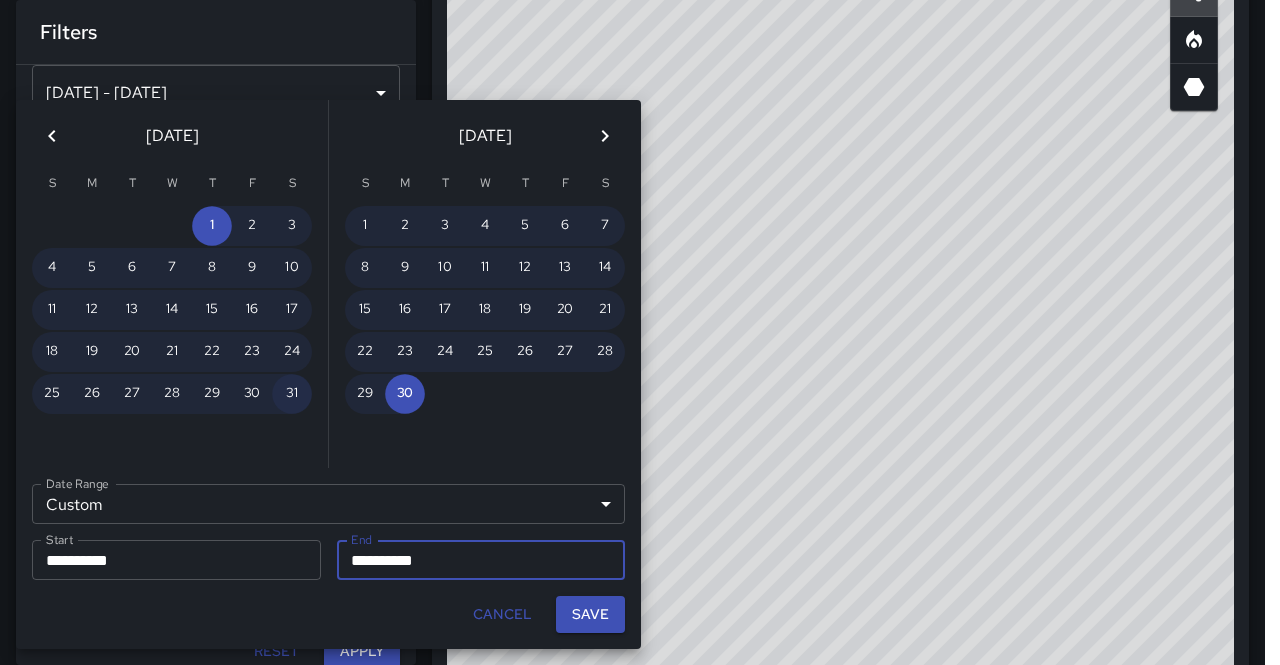 click on "31" at bounding box center [292, 394] 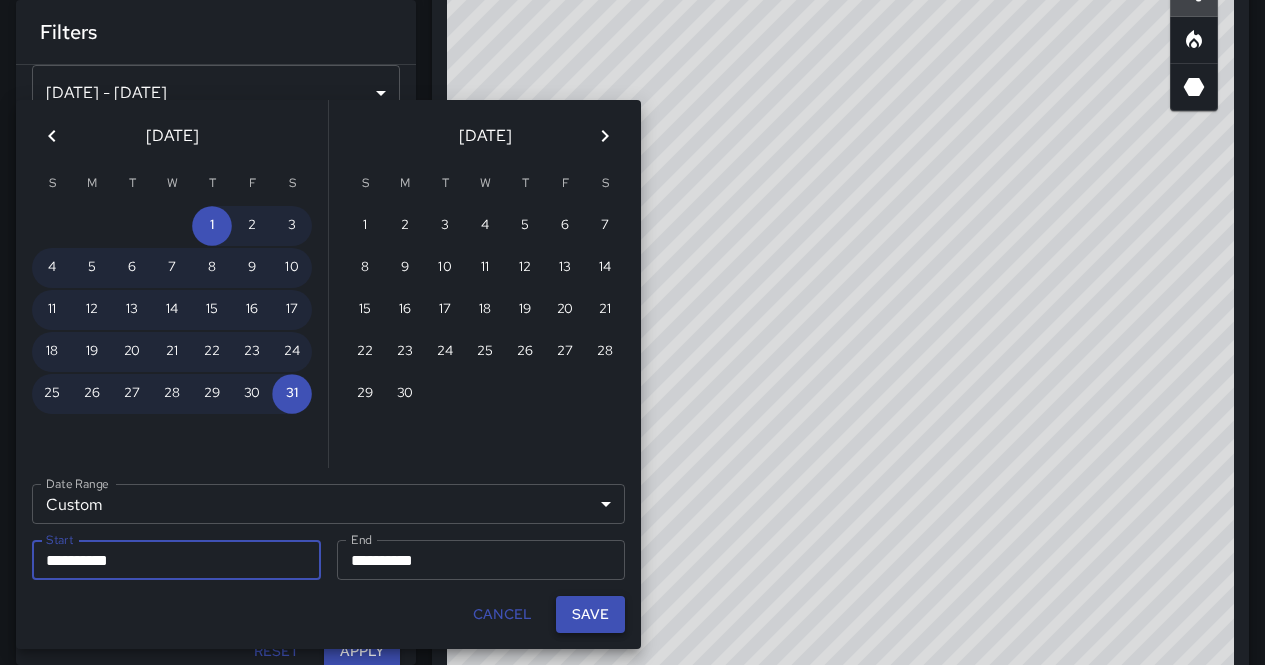 click on "Save" at bounding box center [590, 614] 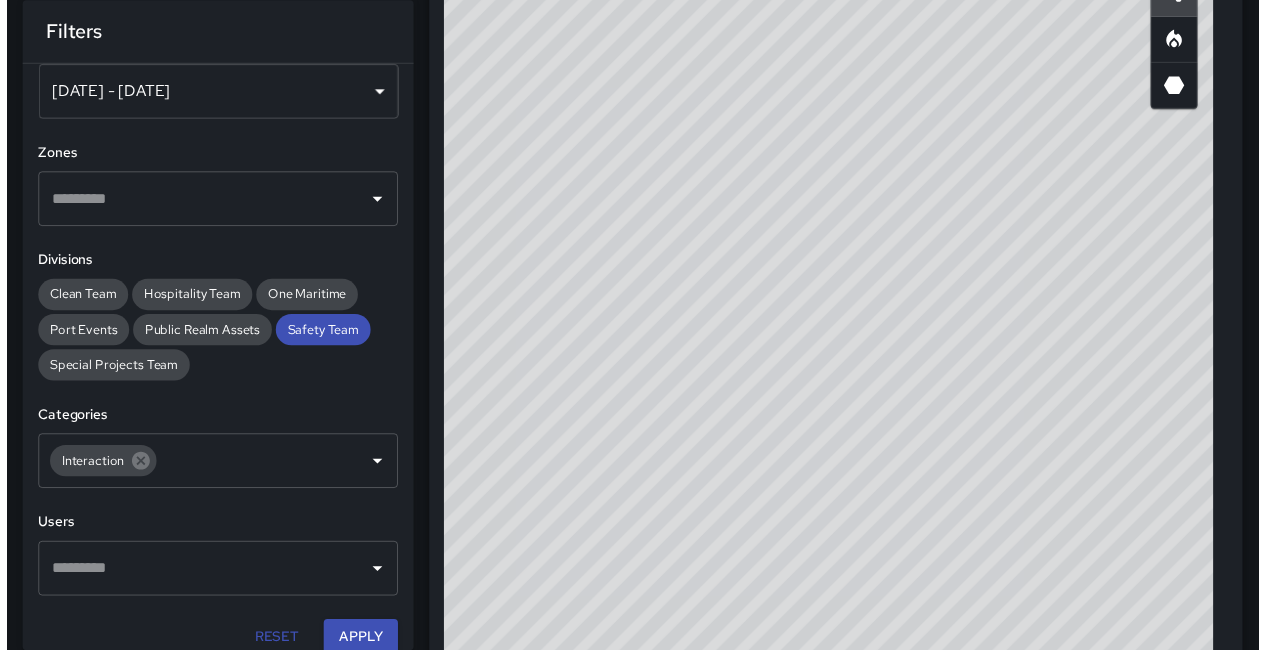 scroll, scrollTop: 16, scrollLeft: 16, axis: both 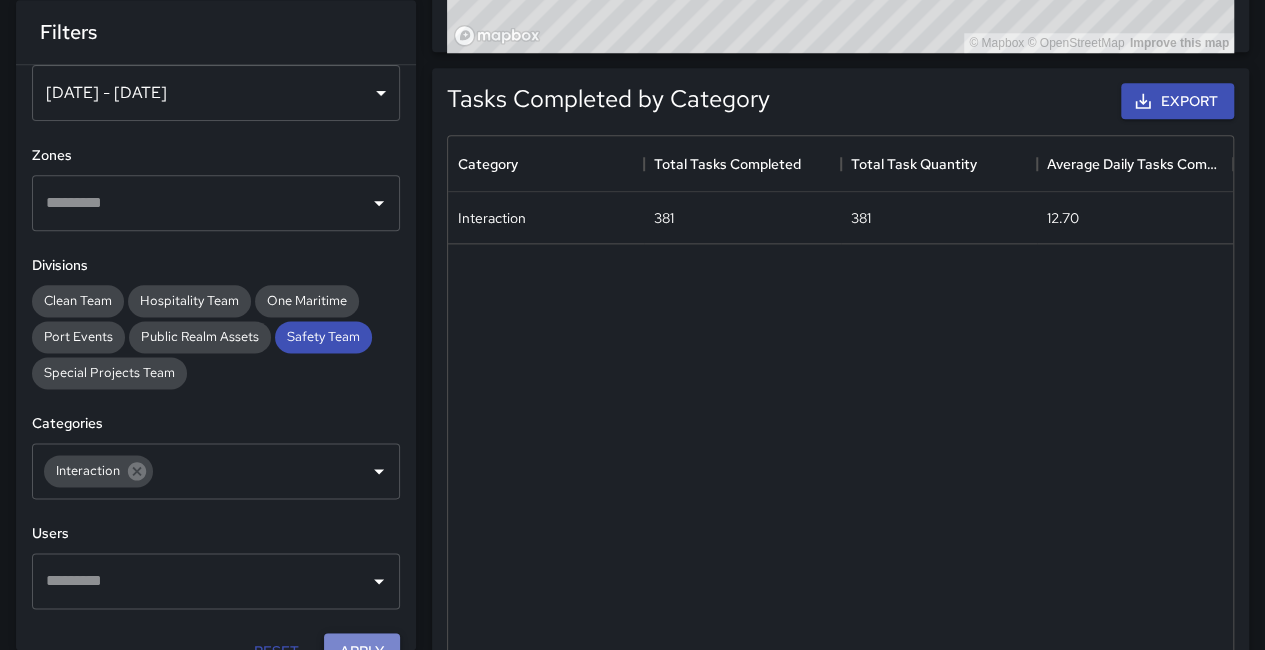 click on "Apply" at bounding box center (362, 651) 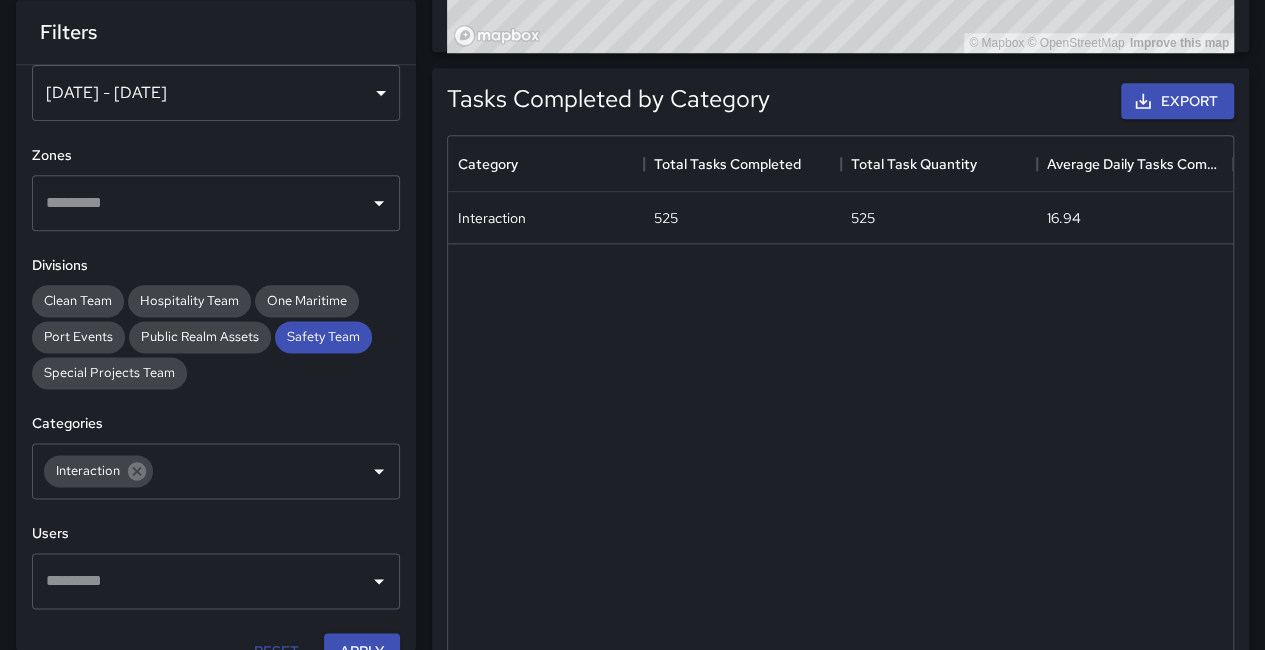 click on "[DATE] - [DATE]" at bounding box center (216, 93) 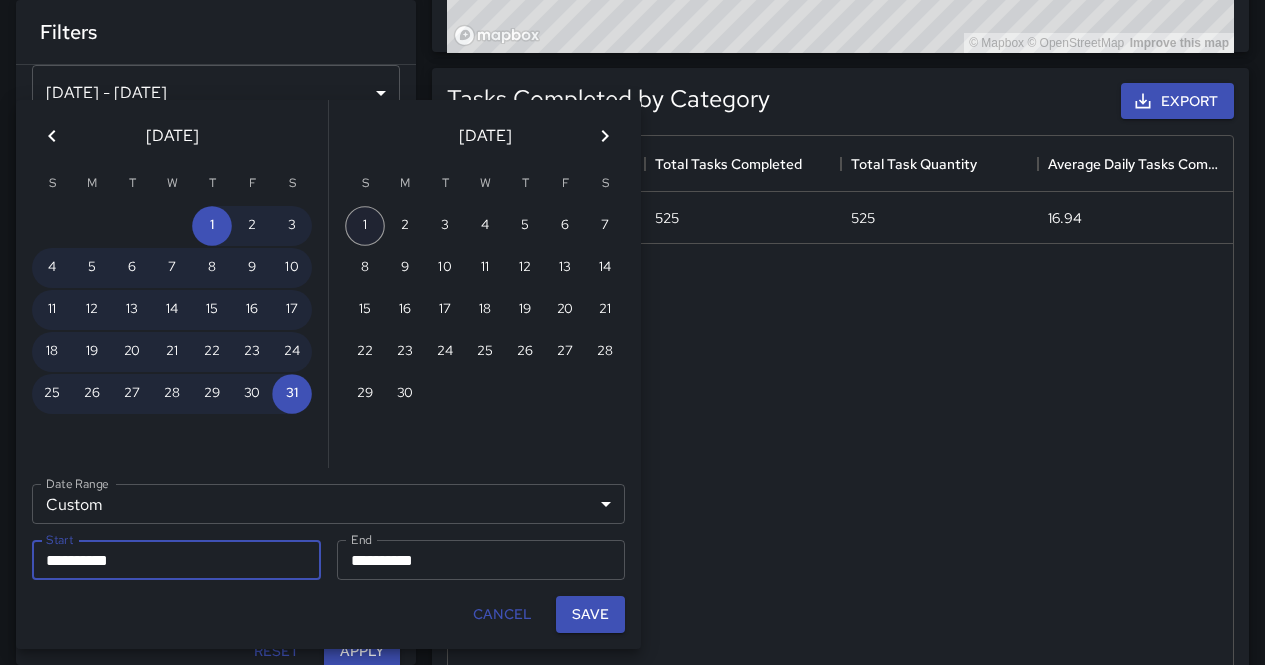 click on "1" at bounding box center (365, 226) 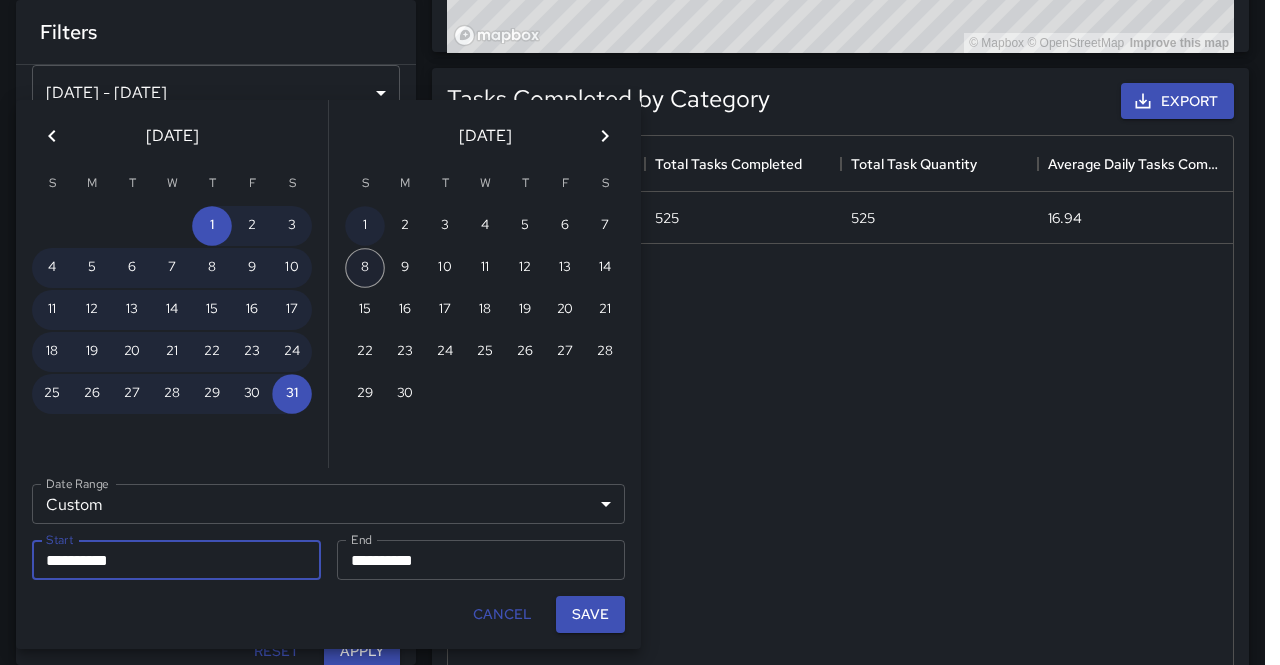 type on "**********" 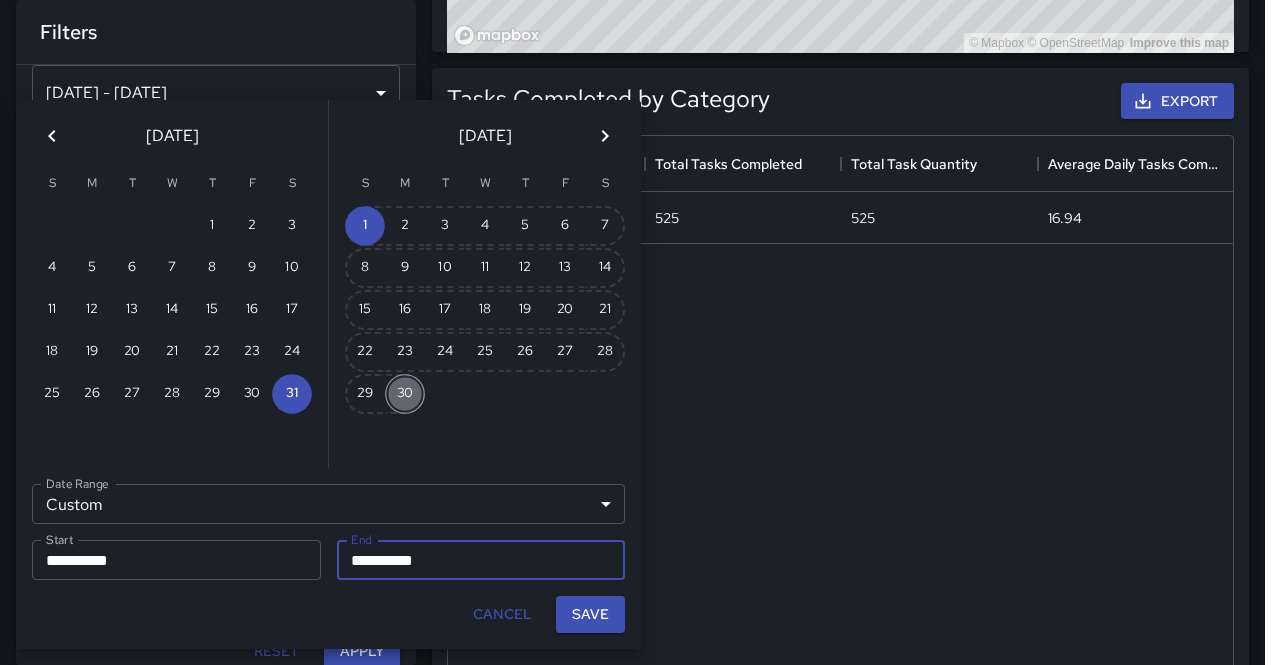 click on "30" at bounding box center [405, 394] 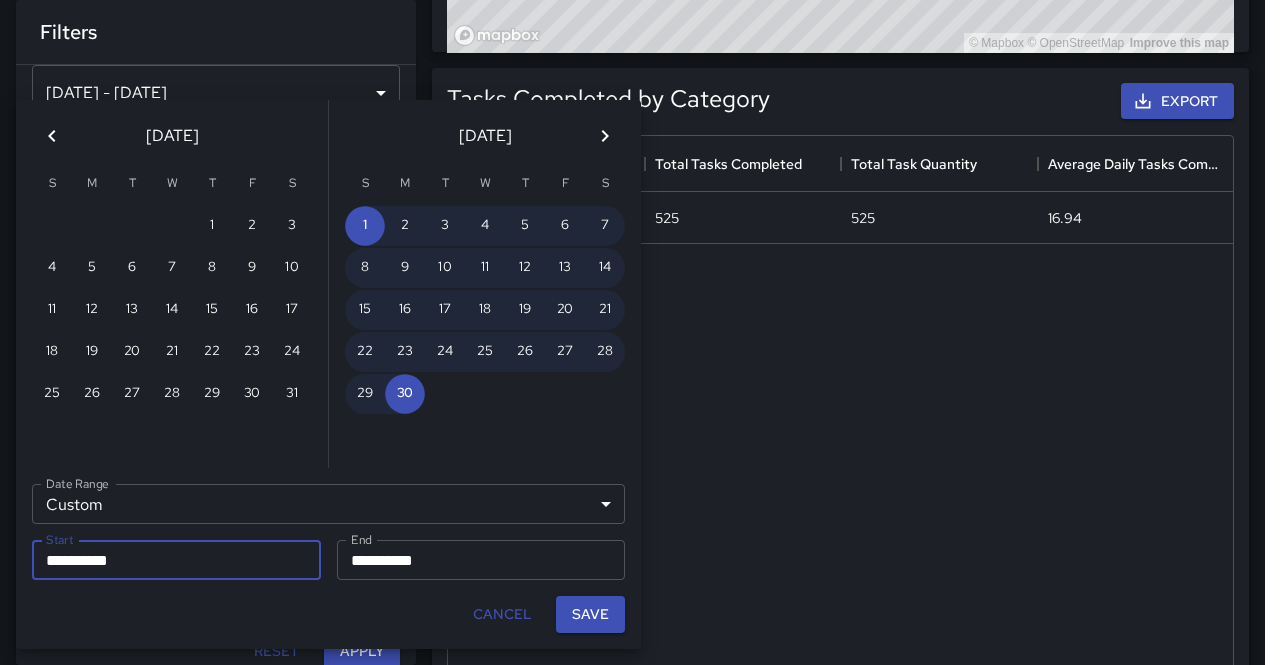 click on "Save" at bounding box center [590, 614] 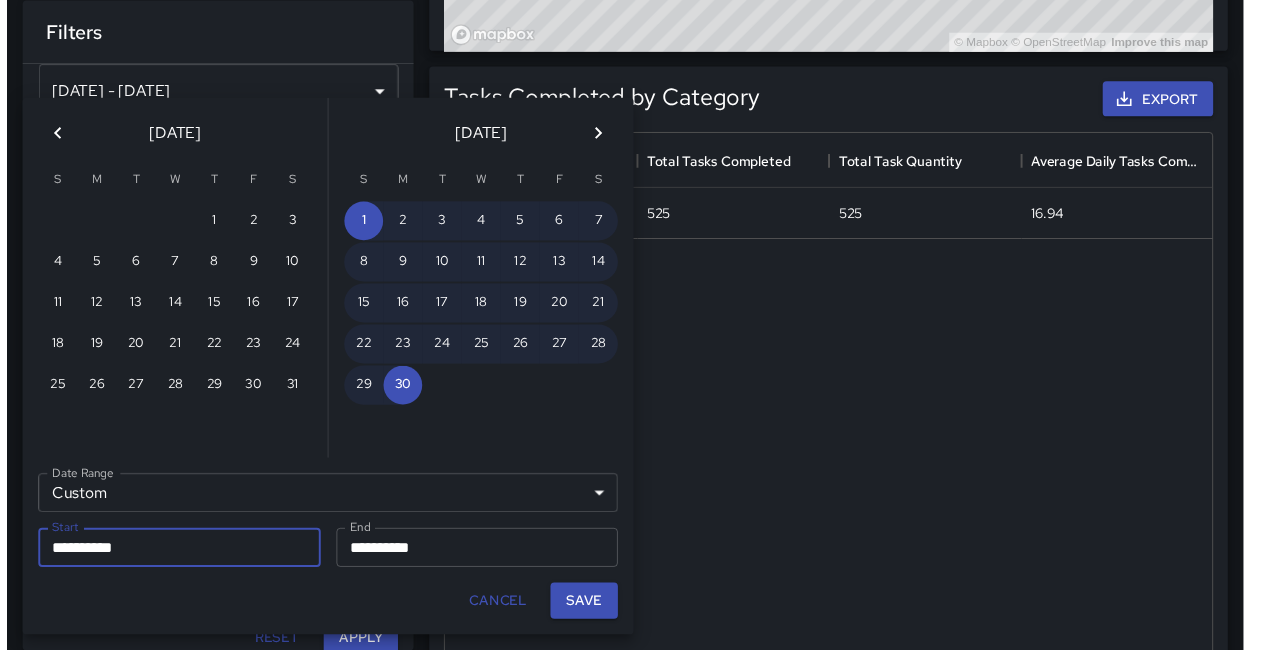 scroll, scrollTop: 16, scrollLeft: 16, axis: both 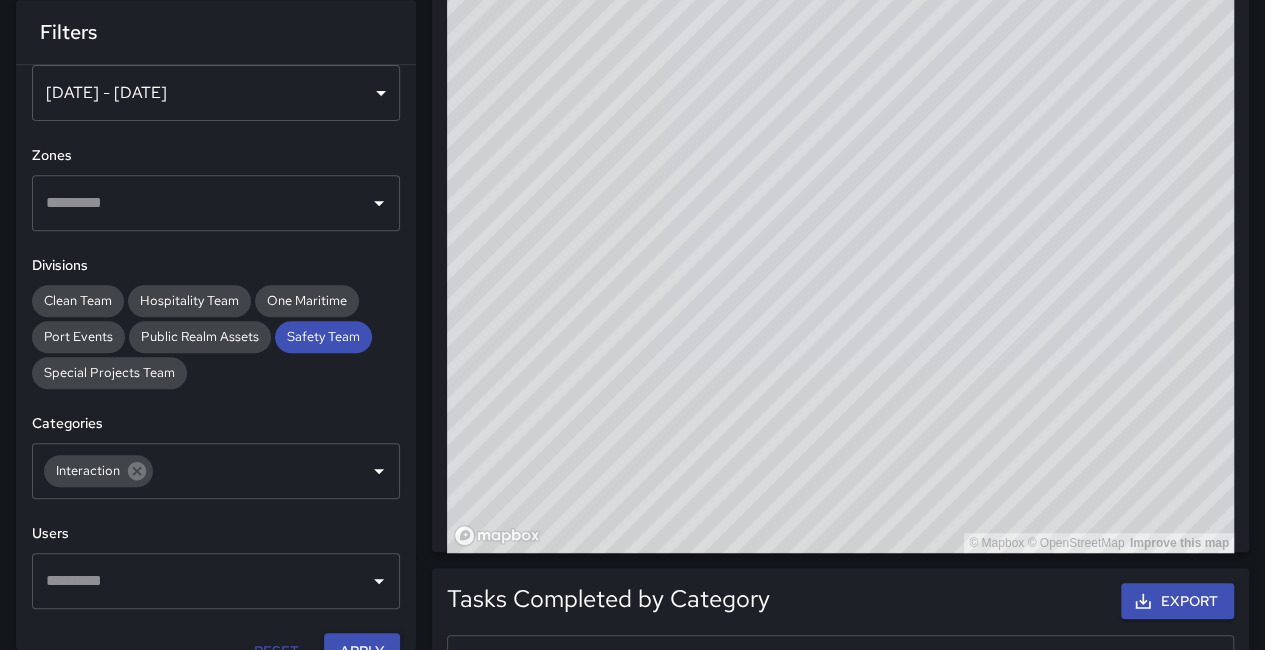 click on "Apply" at bounding box center (362, 651) 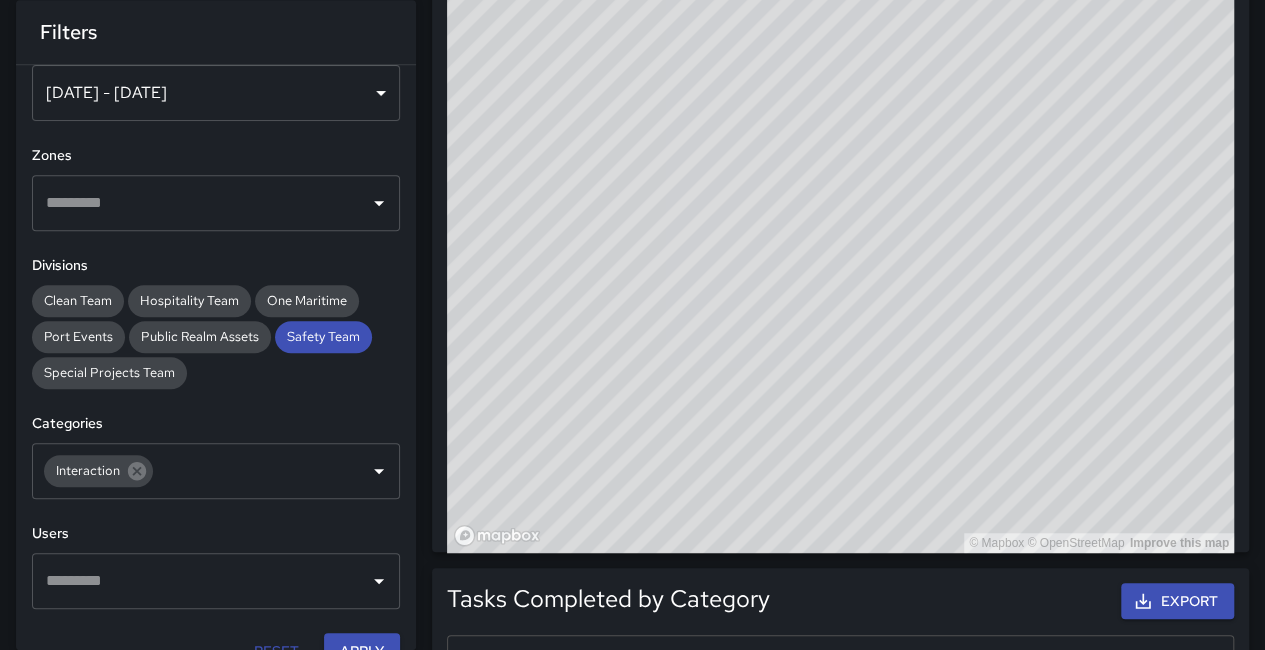 drag, startPoint x: 836, startPoint y: 287, endPoint x: 778, endPoint y: 344, distance: 81.32035 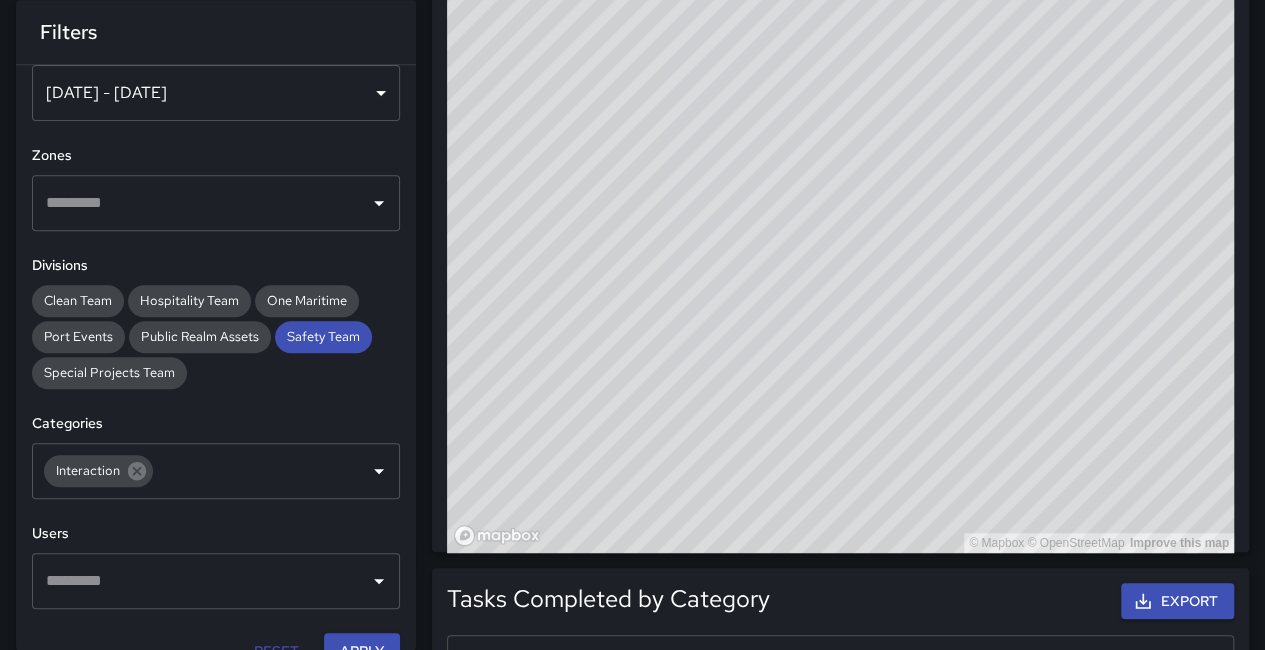 drag, startPoint x: 896, startPoint y: 313, endPoint x: 811, endPoint y: 346, distance: 91.18114 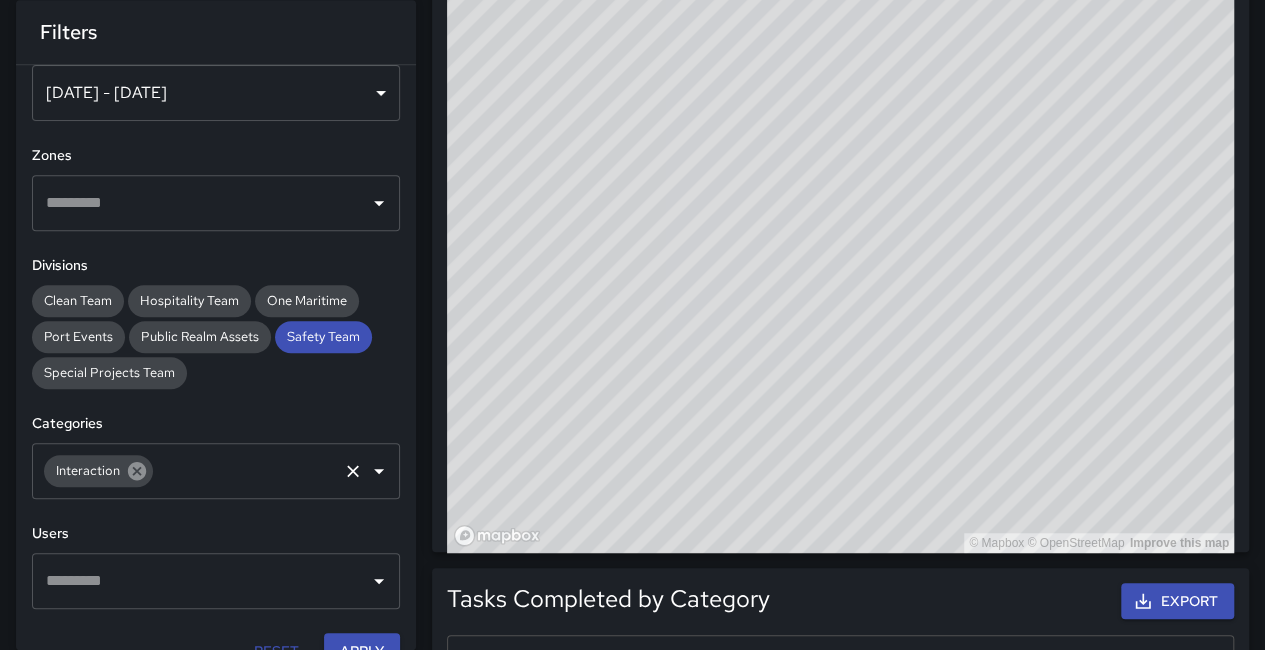 click 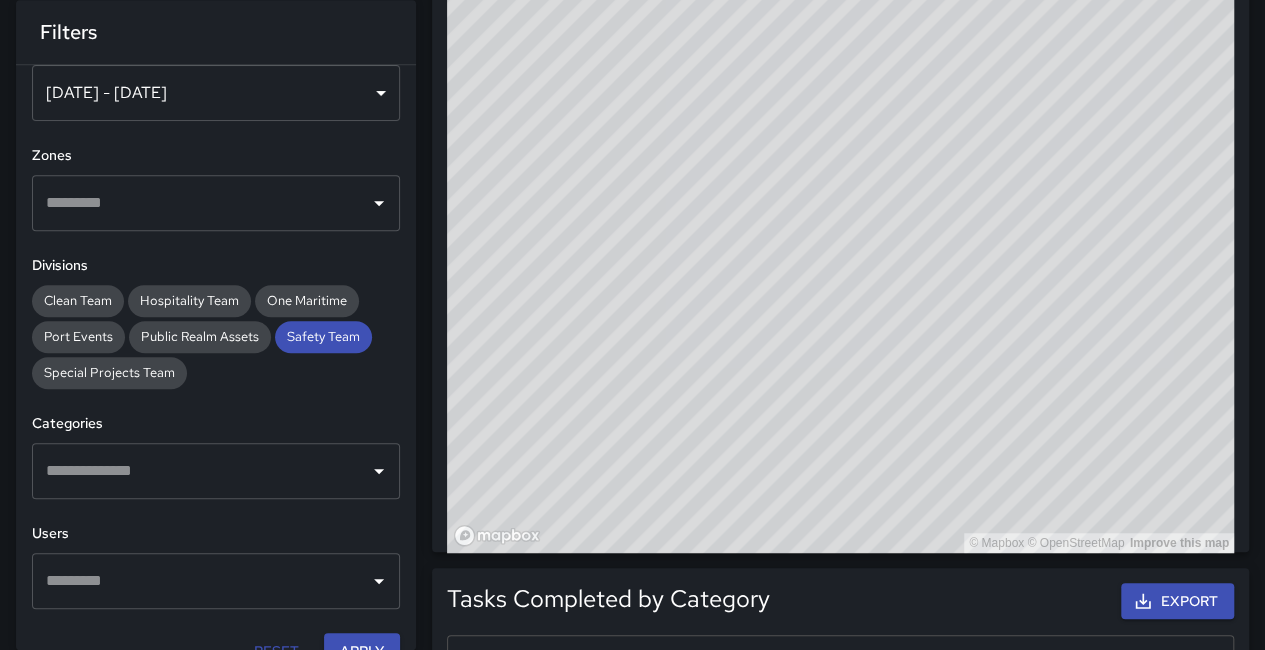 click at bounding box center [201, 471] 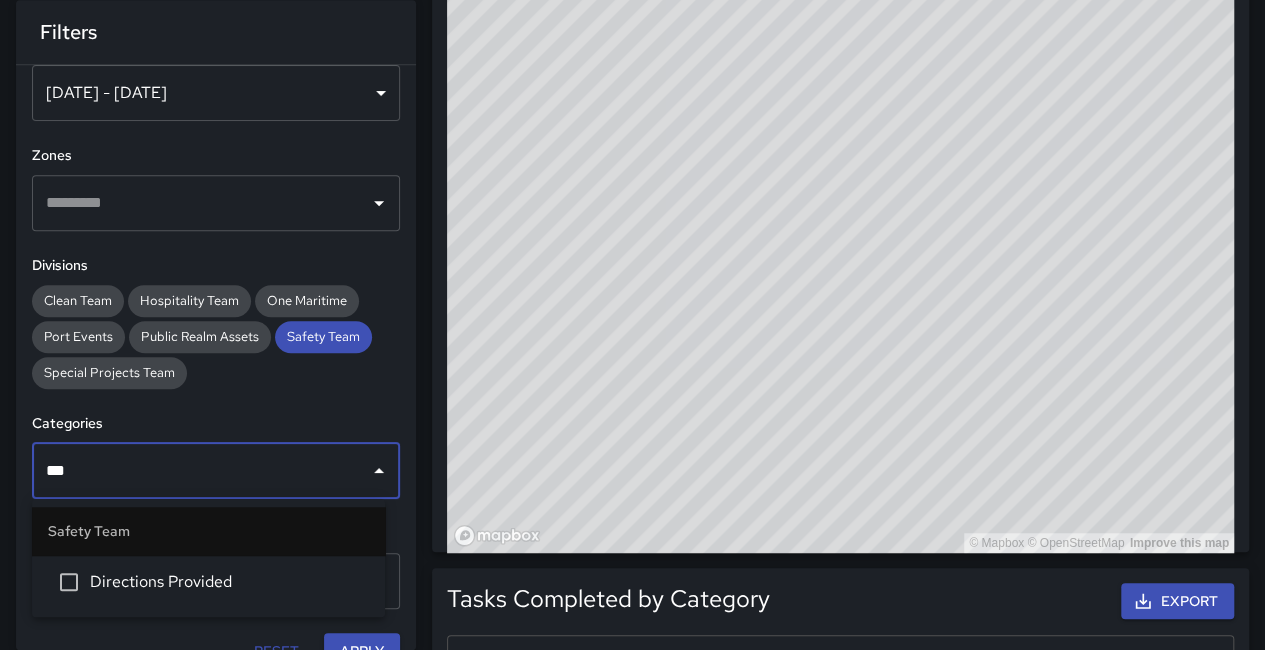 type on "****" 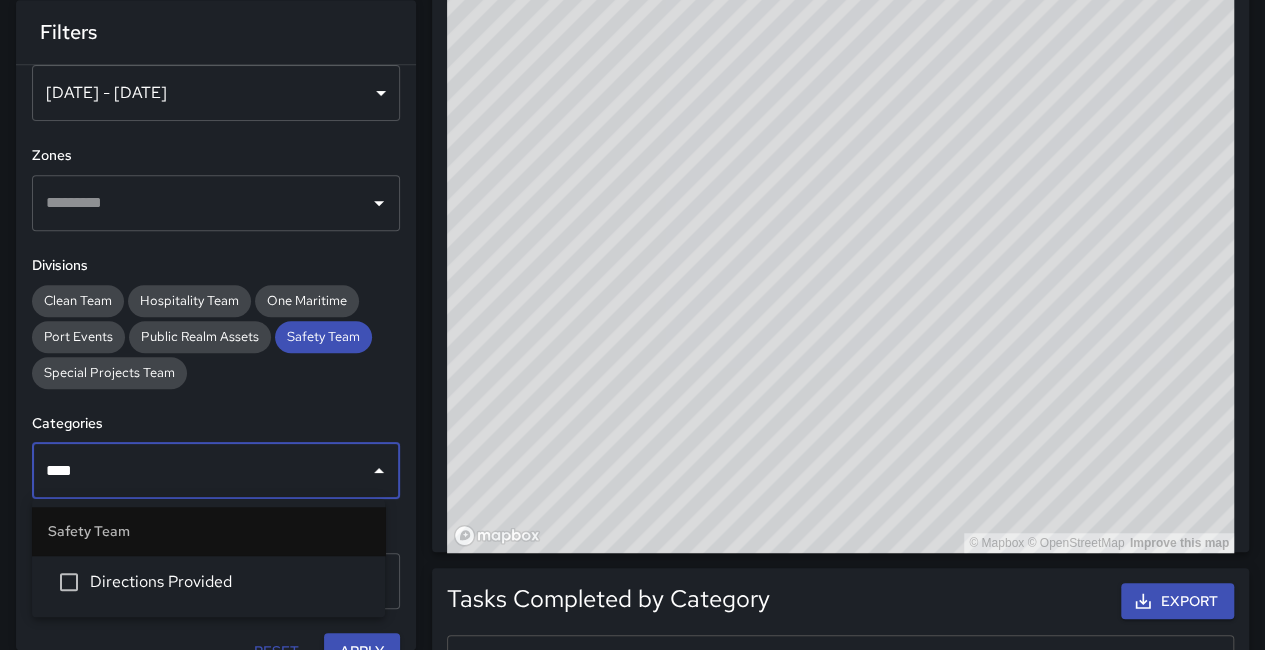 click on "Directions Provided" at bounding box center [229, 582] 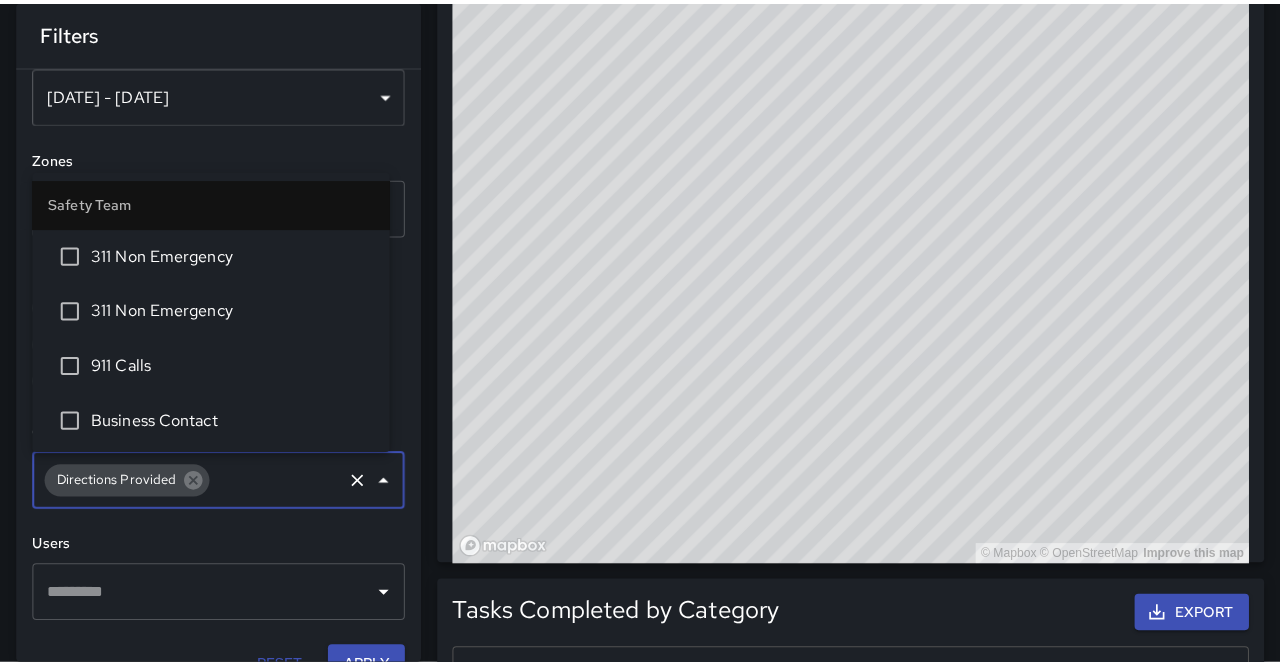 scroll, scrollTop: 98, scrollLeft: 0, axis: vertical 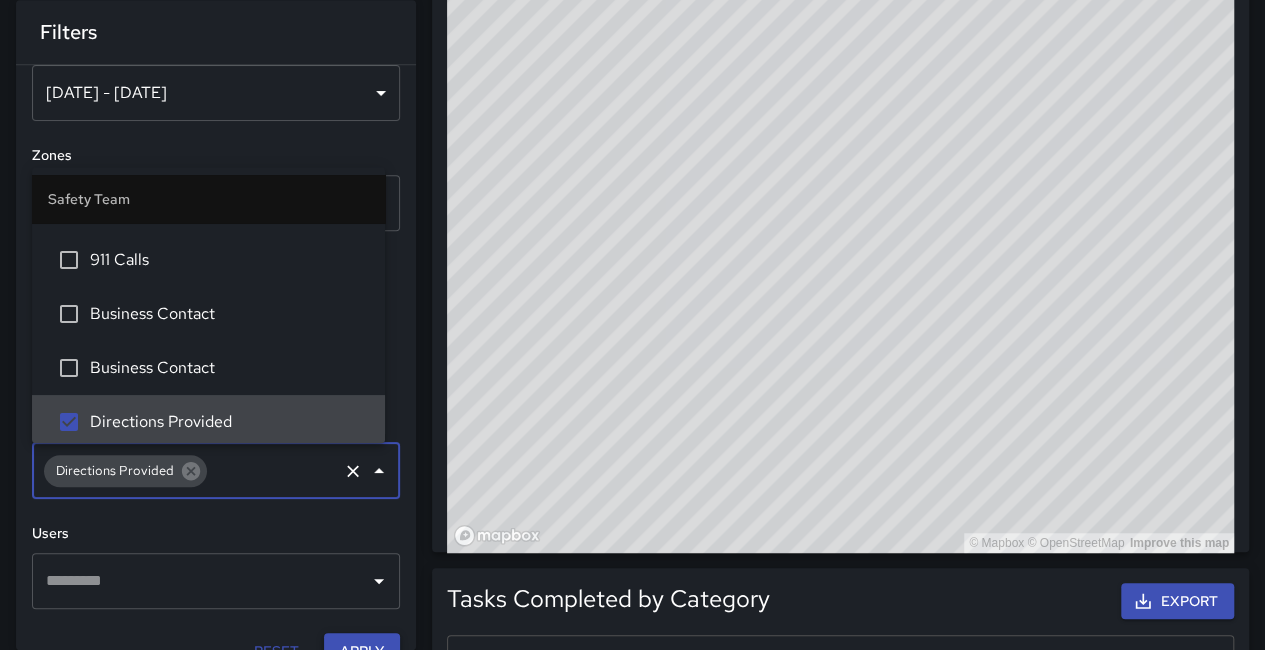 click on "Apply" at bounding box center (362, 651) 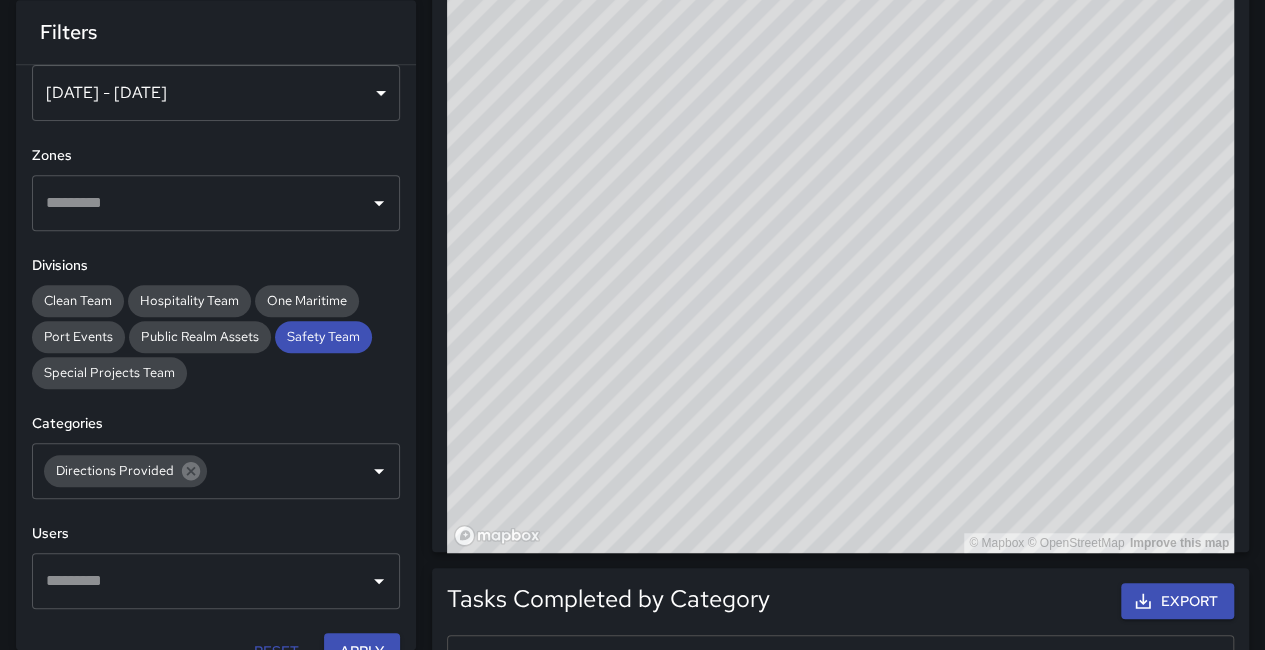 click on "[DATE] - [DATE]" at bounding box center (216, 93) 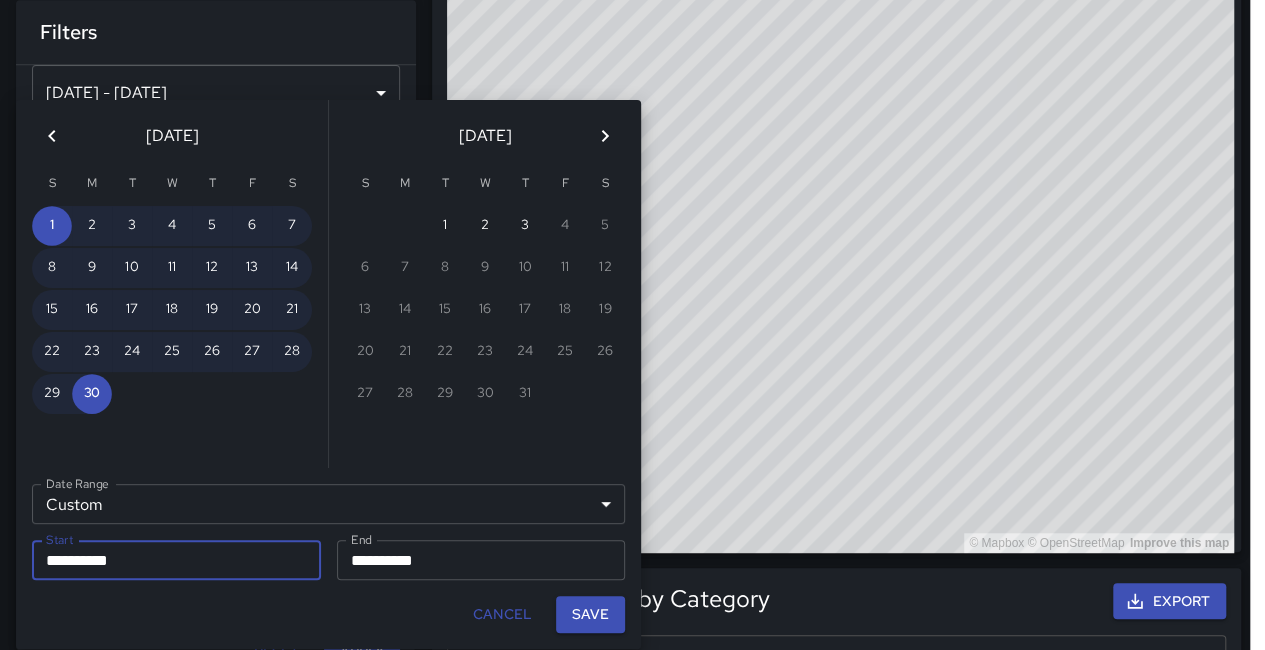 scroll, scrollTop: 16, scrollLeft: 16, axis: both 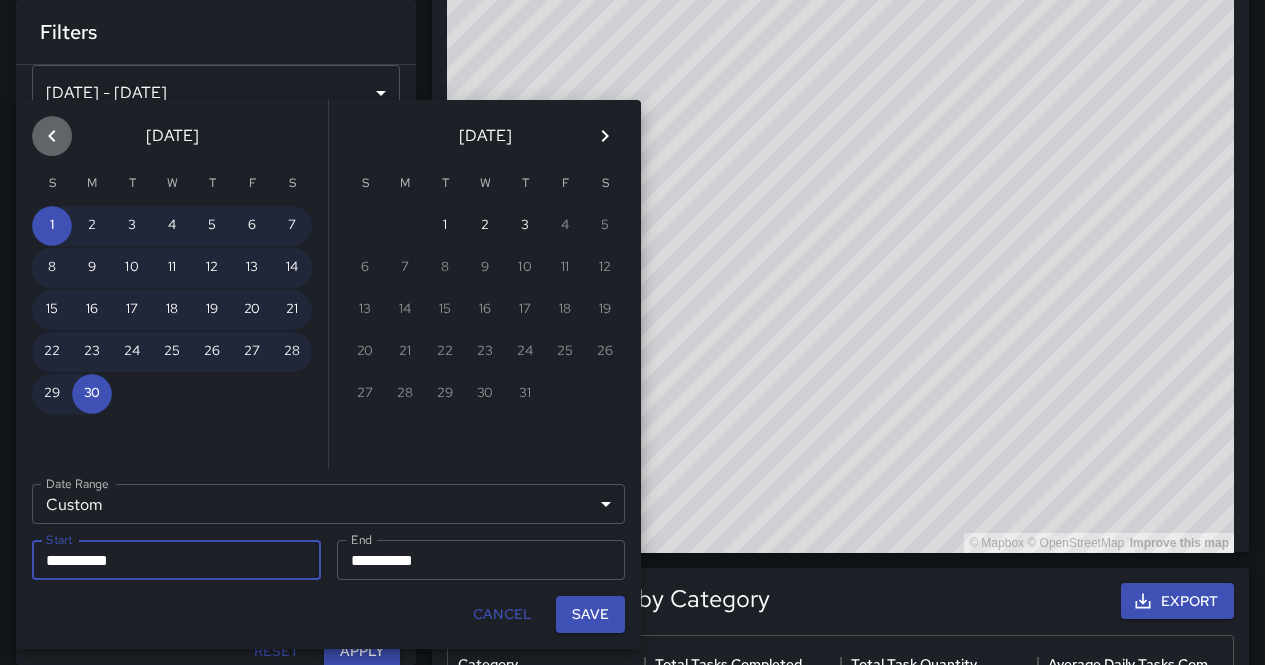 click at bounding box center [52, 136] 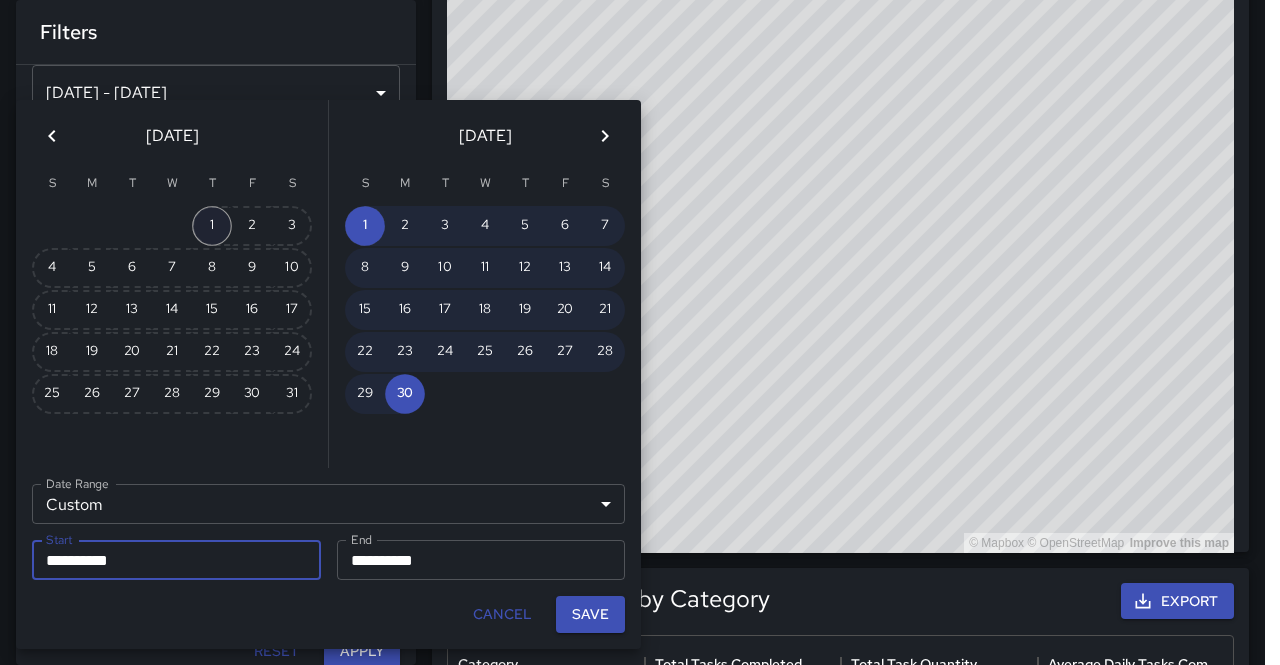 click on "1" at bounding box center (212, 226) 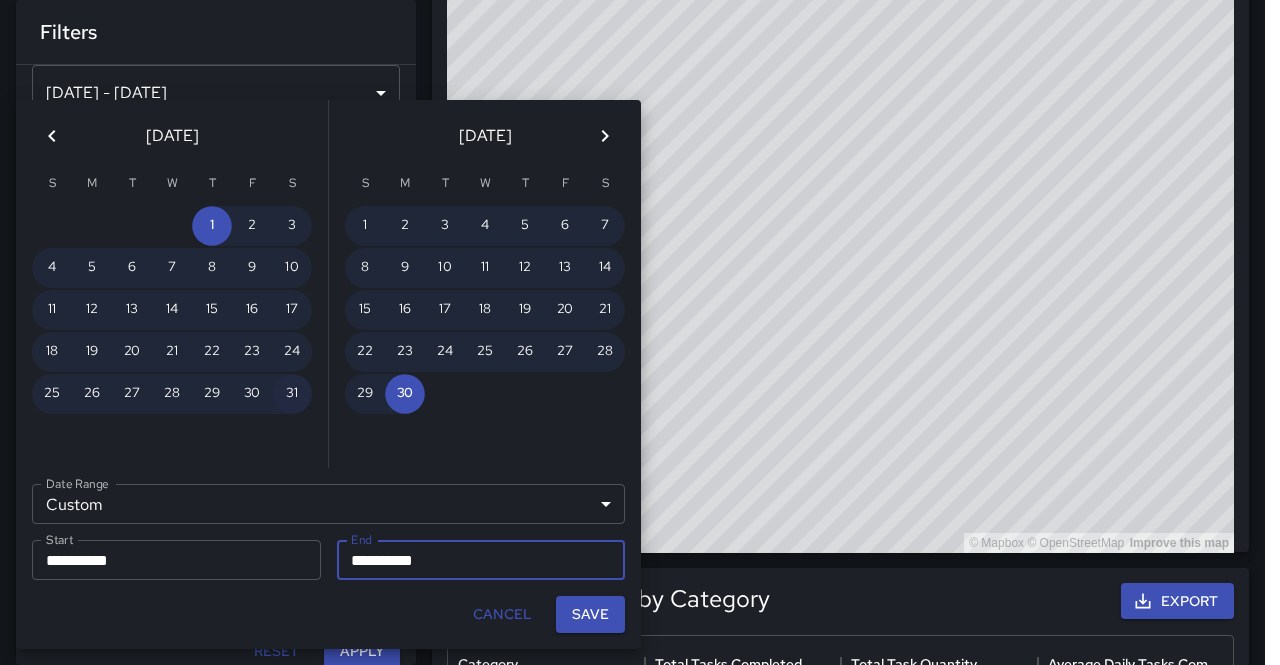 click on "31" at bounding box center [292, 394] 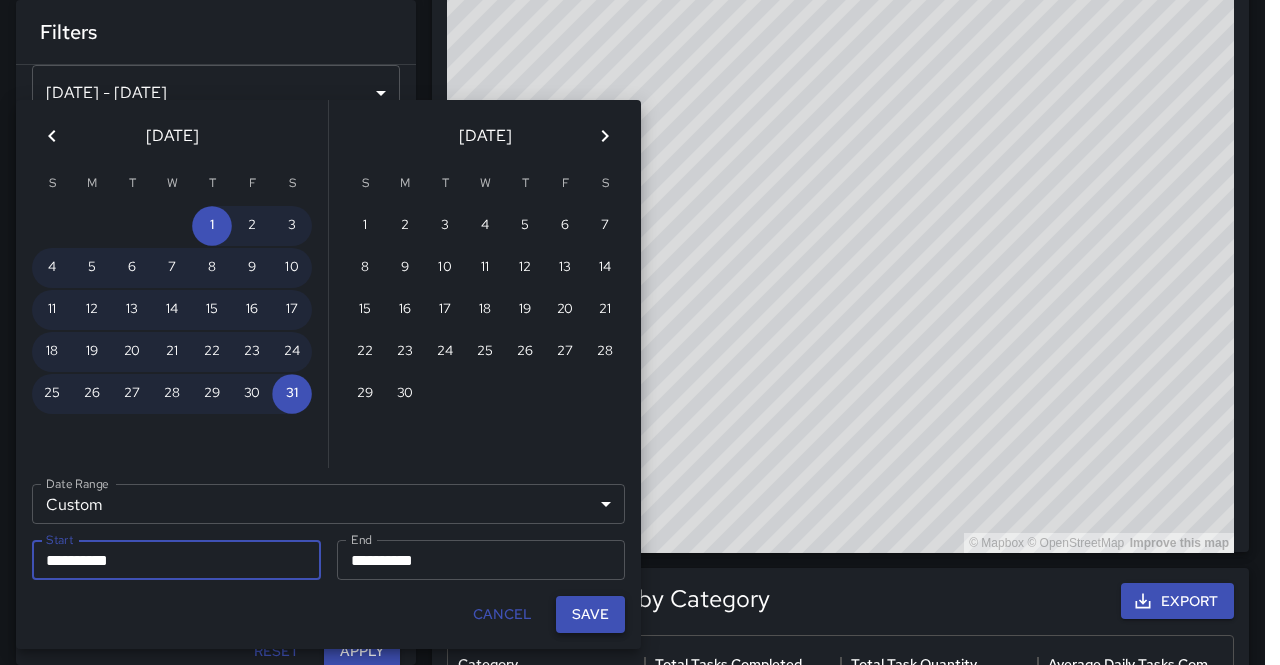 click on "Save" at bounding box center [590, 614] 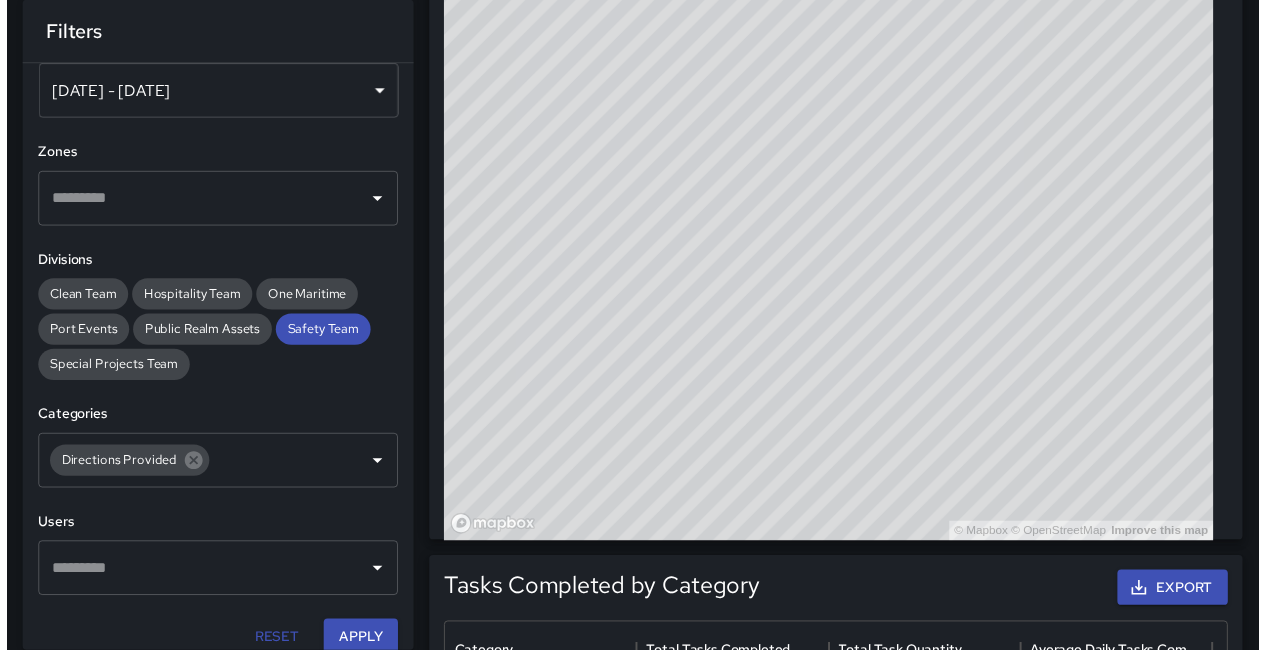 scroll, scrollTop: 16, scrollLeft: 16, axis: both 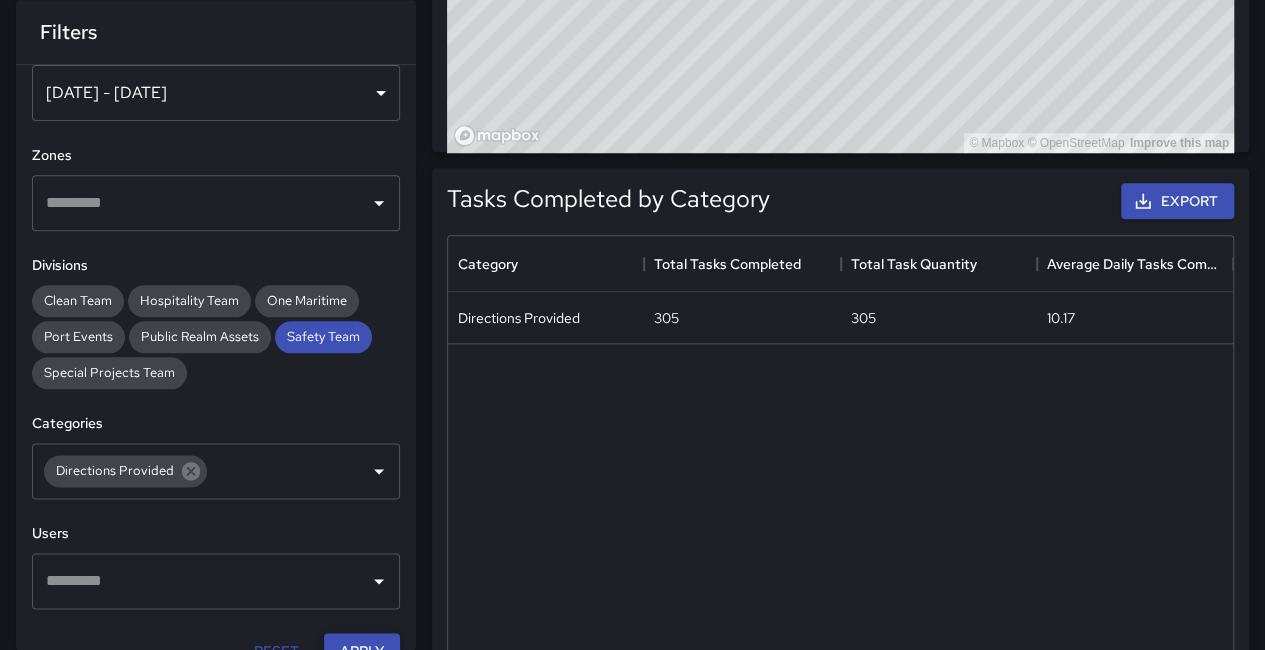 click on "Apply" at bounding box center (362, 651) 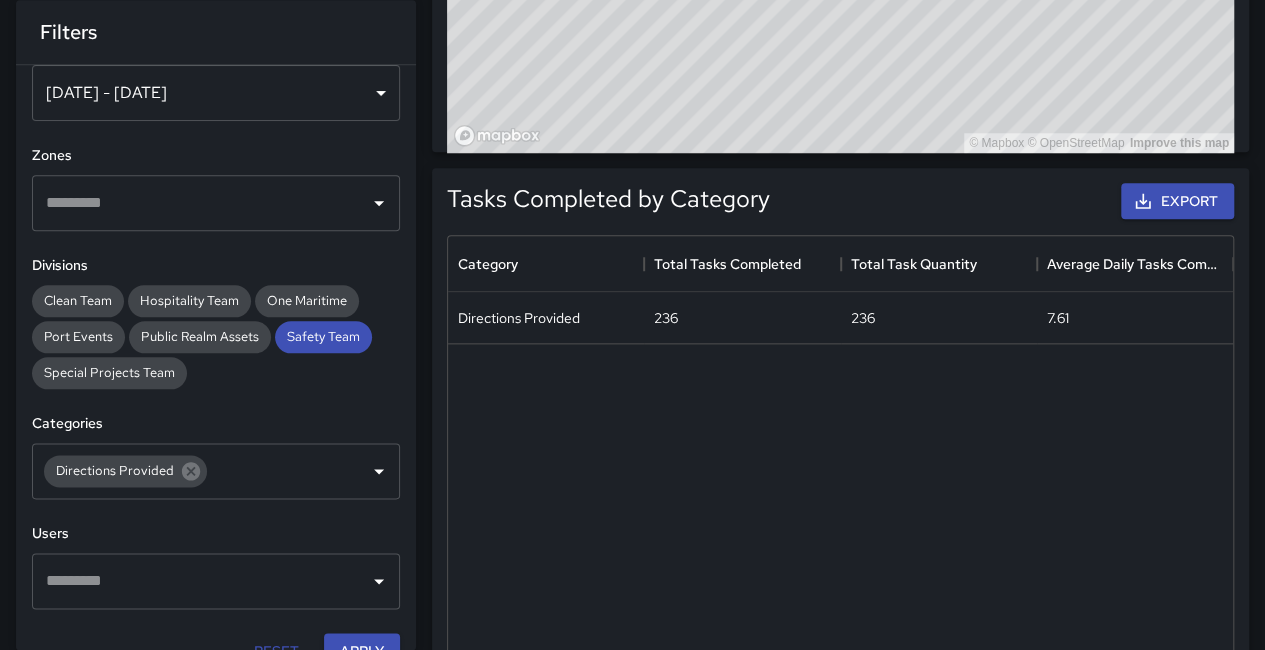 click on "[DATE] - [DATE]" at bounding box center (216, 93) 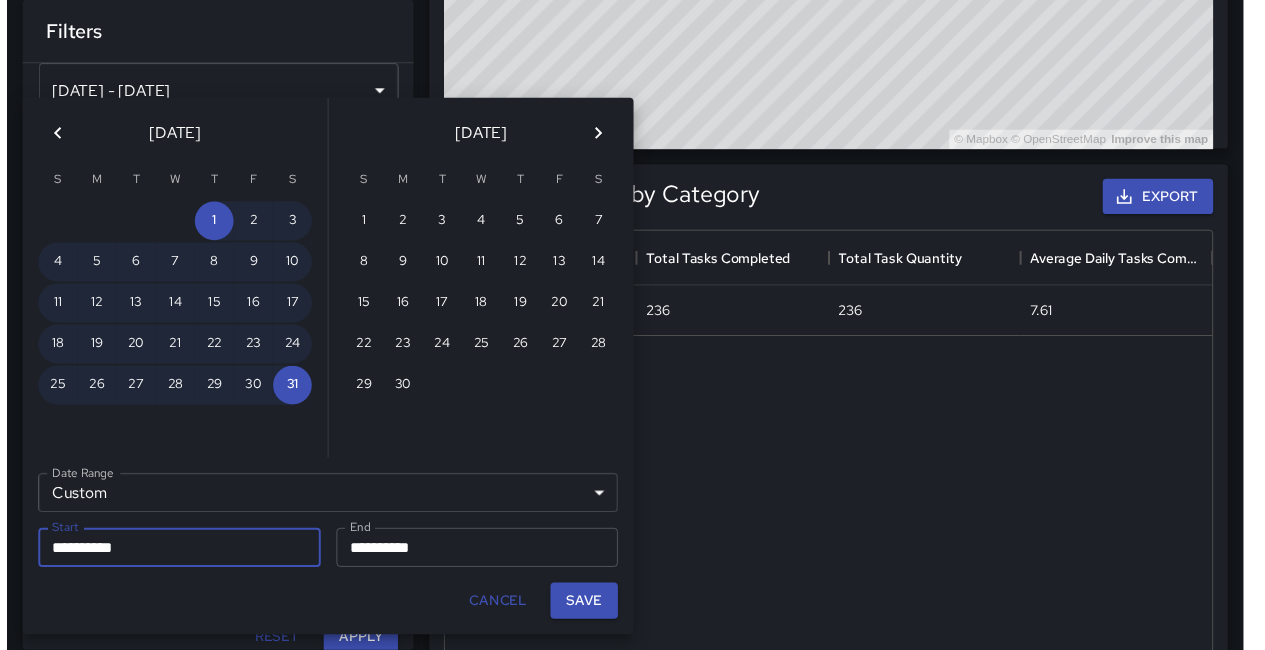 scroll, scrollTop: 16, scrollLeft: 16, axis: both 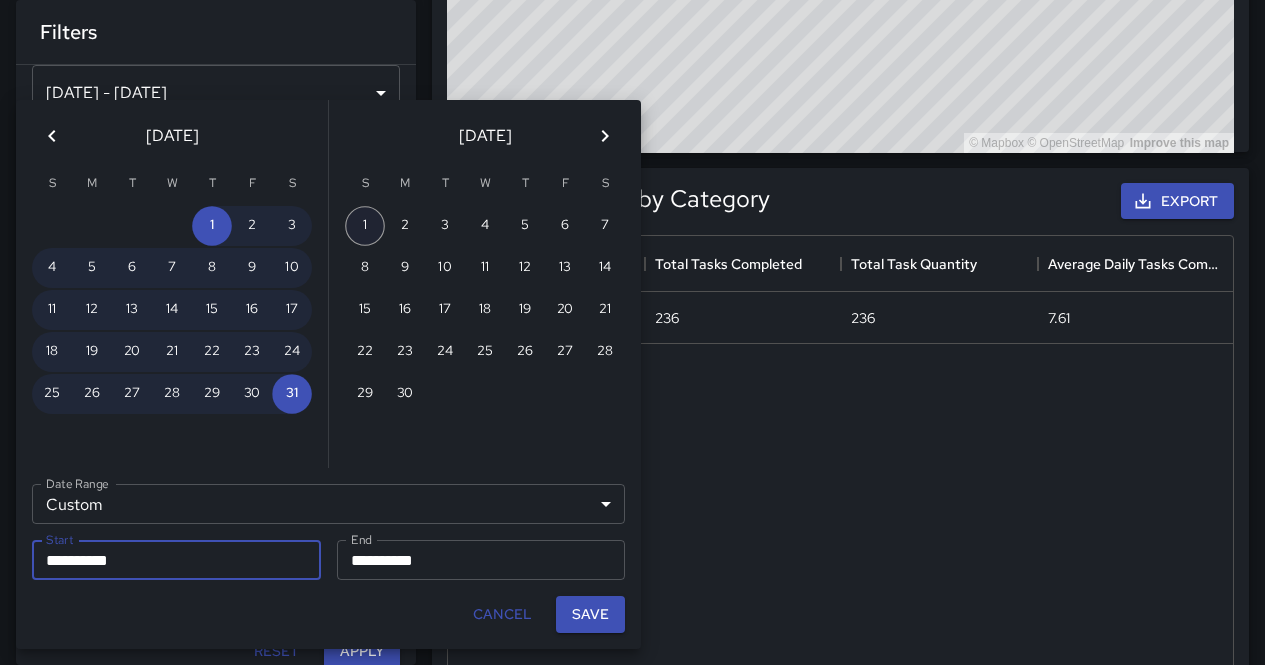 click on "1" at bounding box center [365, 226] 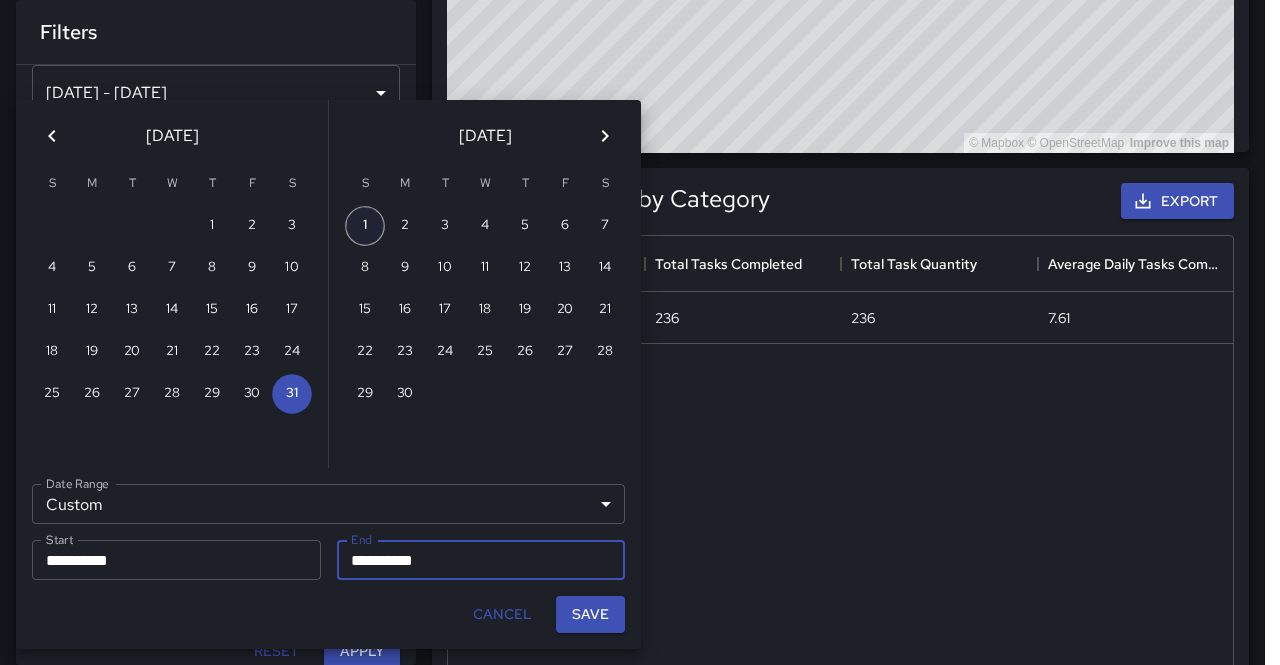 type on "**********" 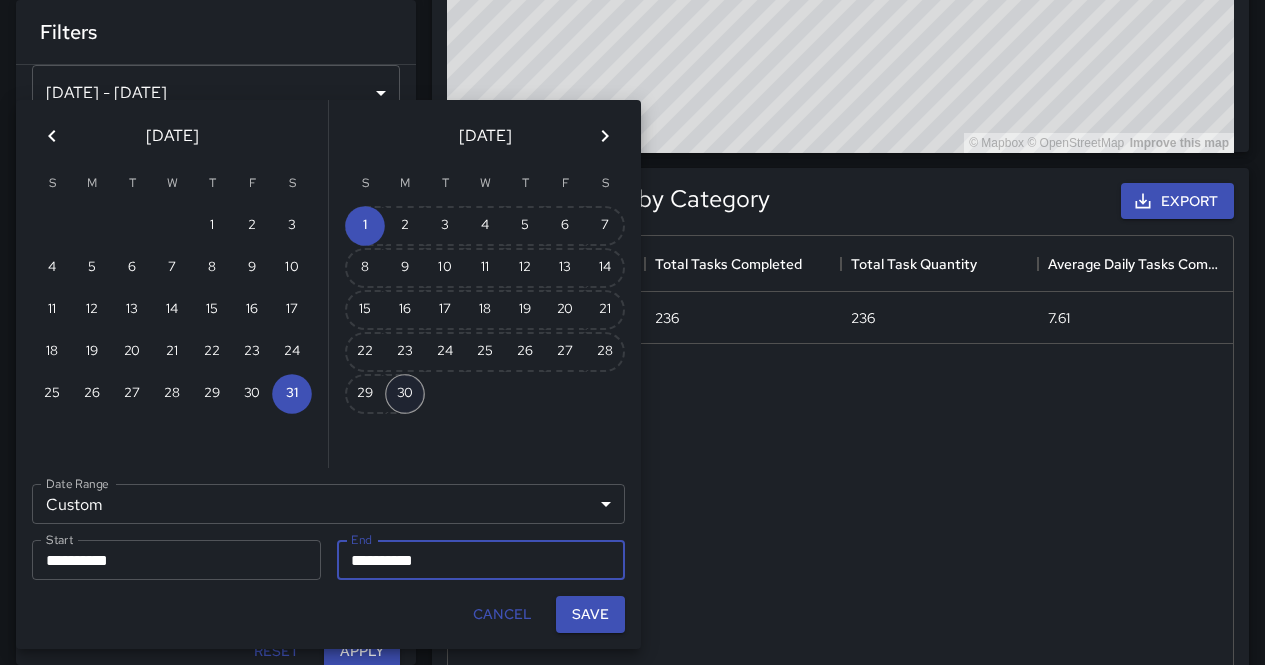click on "30" at bounding box center [405, 394] 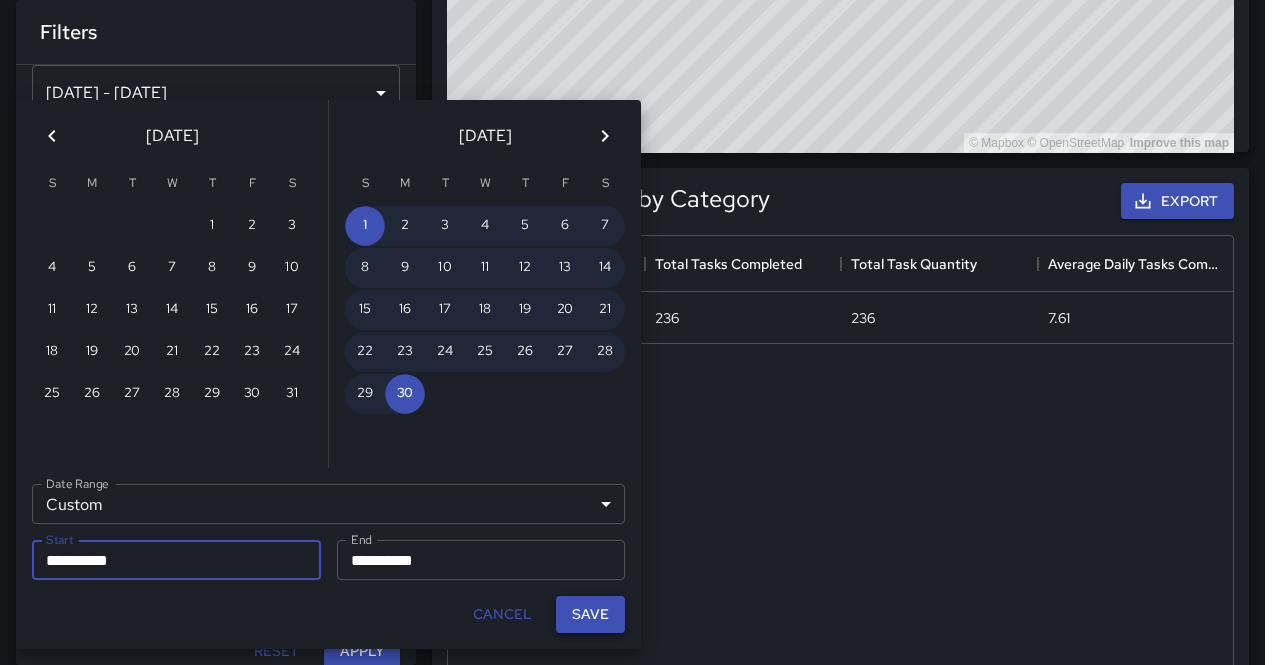click on "Save" at bounding box center (590, 614) 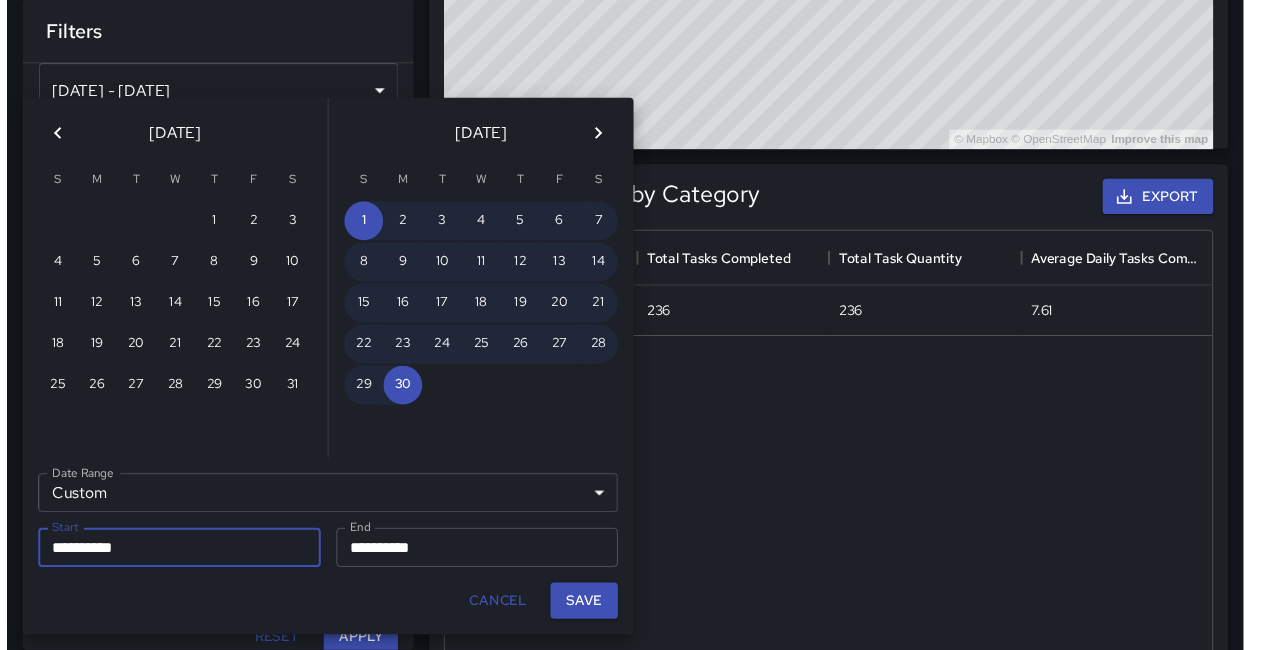 scroll, scrollTop: 16, scrollLeft: 16, axis: both 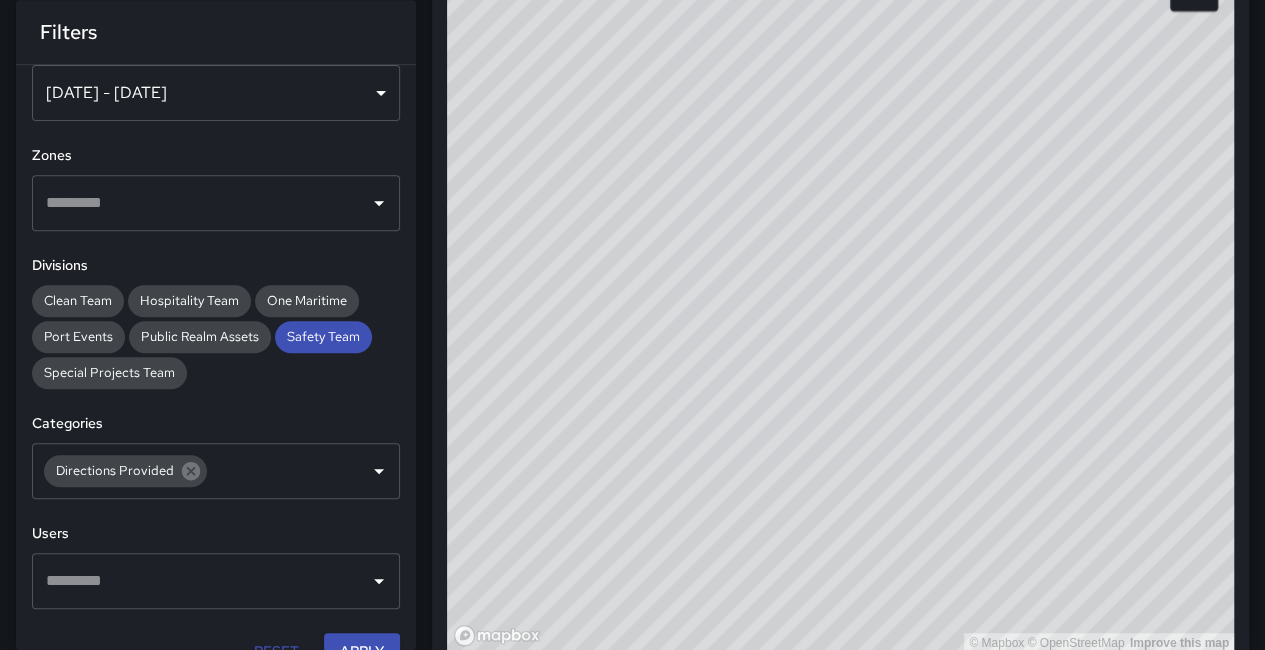 drag, startPoint x: 712, startPoint y: 362, endPoint x: 743, endPoint y: 361, distance: 31.016125 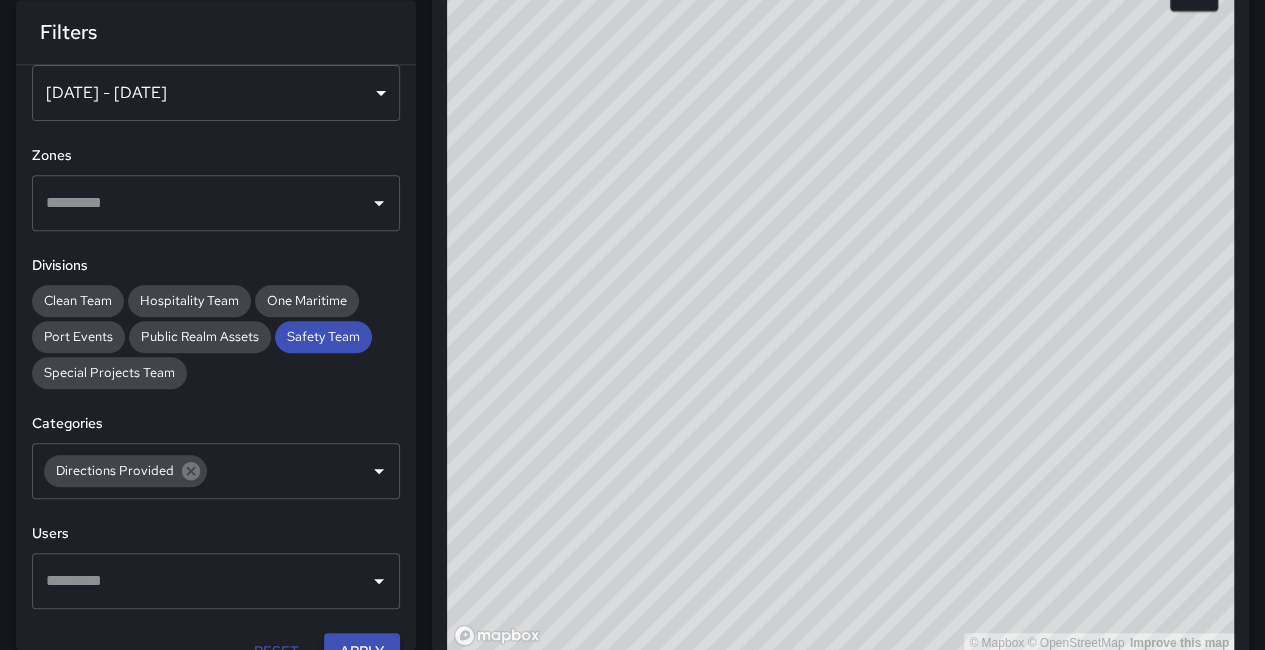 click on "Apply" at bounding box center (362, 651) 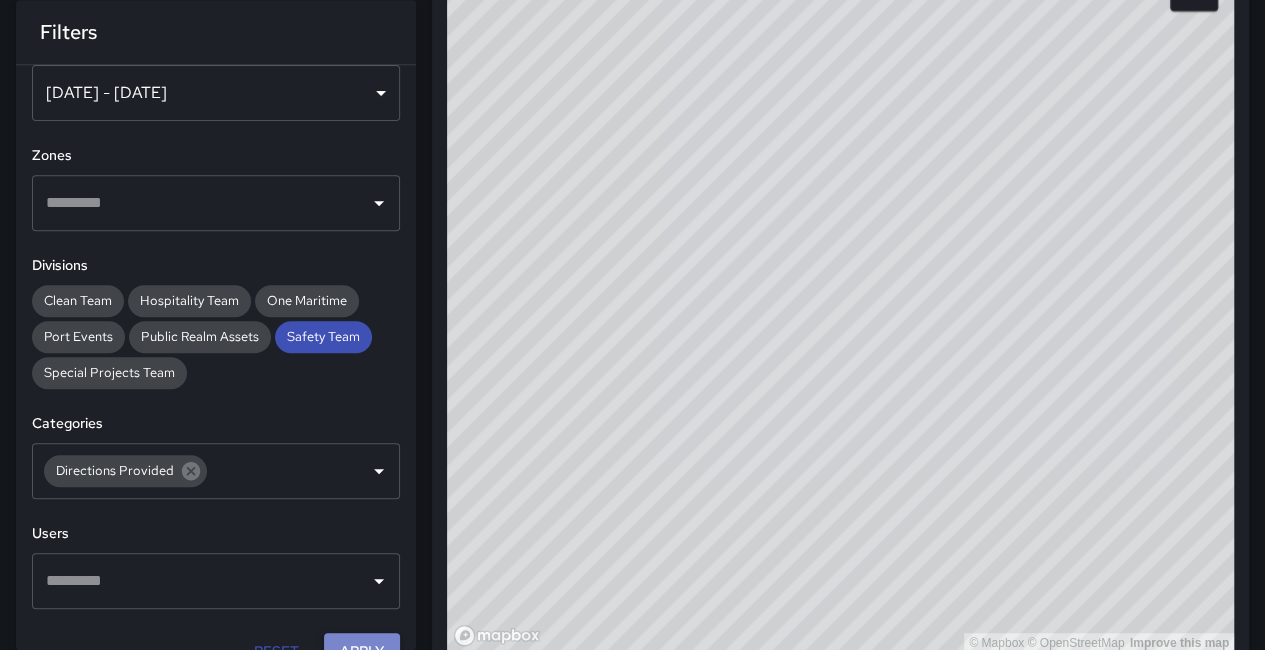 click on "Apply" at bounding box center [362, 651] 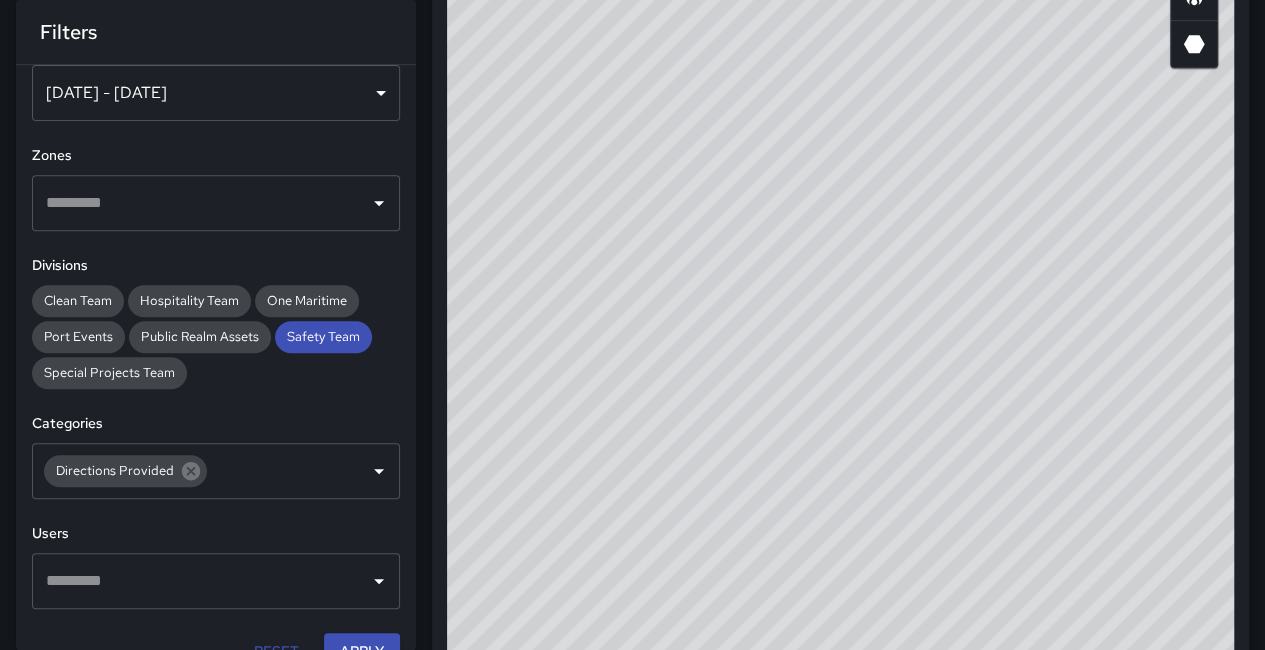 scroll, scrollTop: 431, scrollLeft: 0, axis: vertical 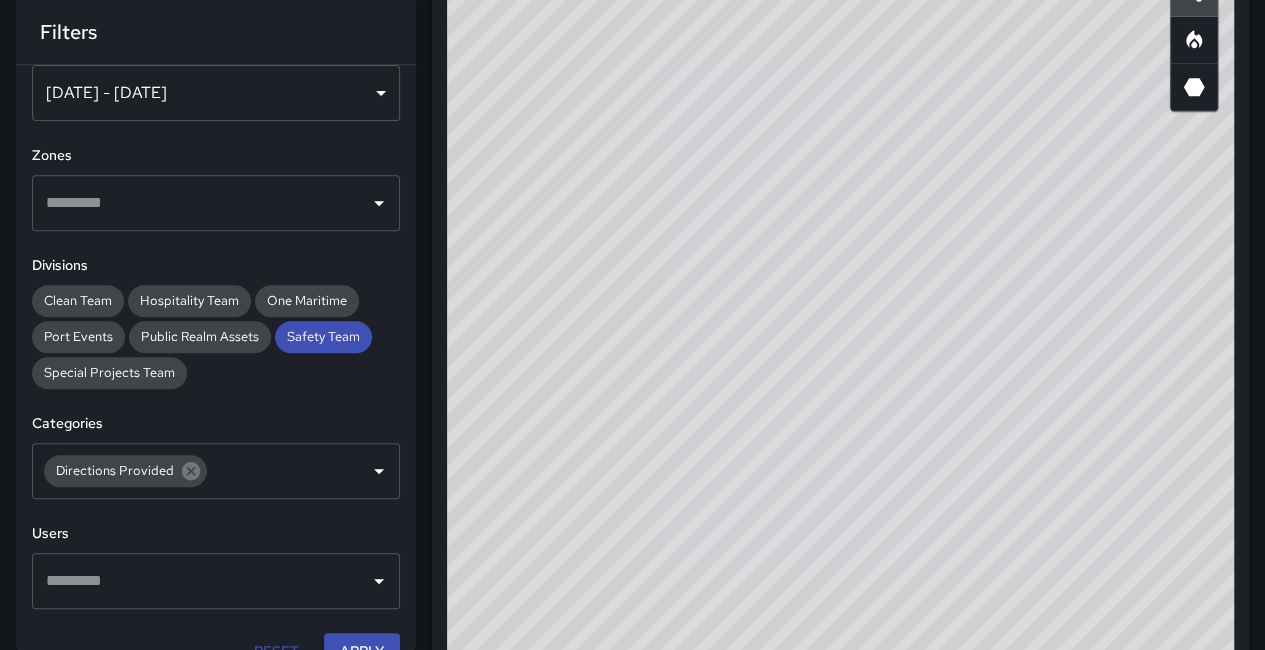 drag, startPoint x: 870, startPoint y: 433, endPoint x: 937, endPoint y: 371, distance: 91.28527 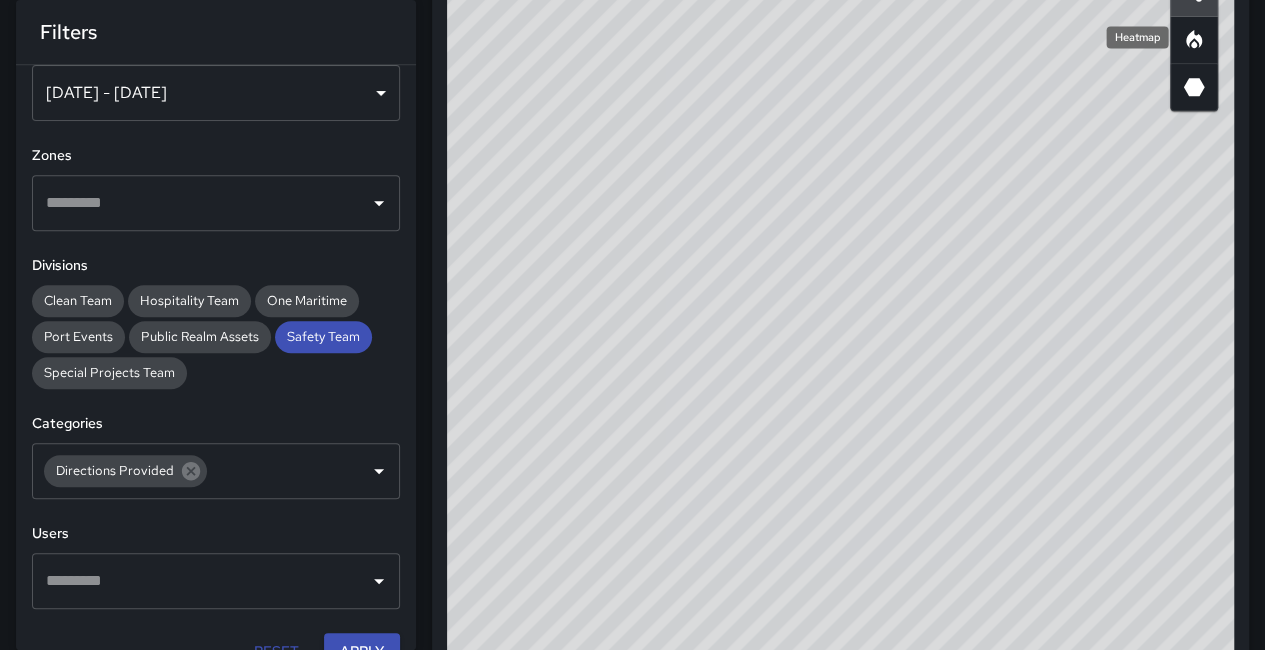 click 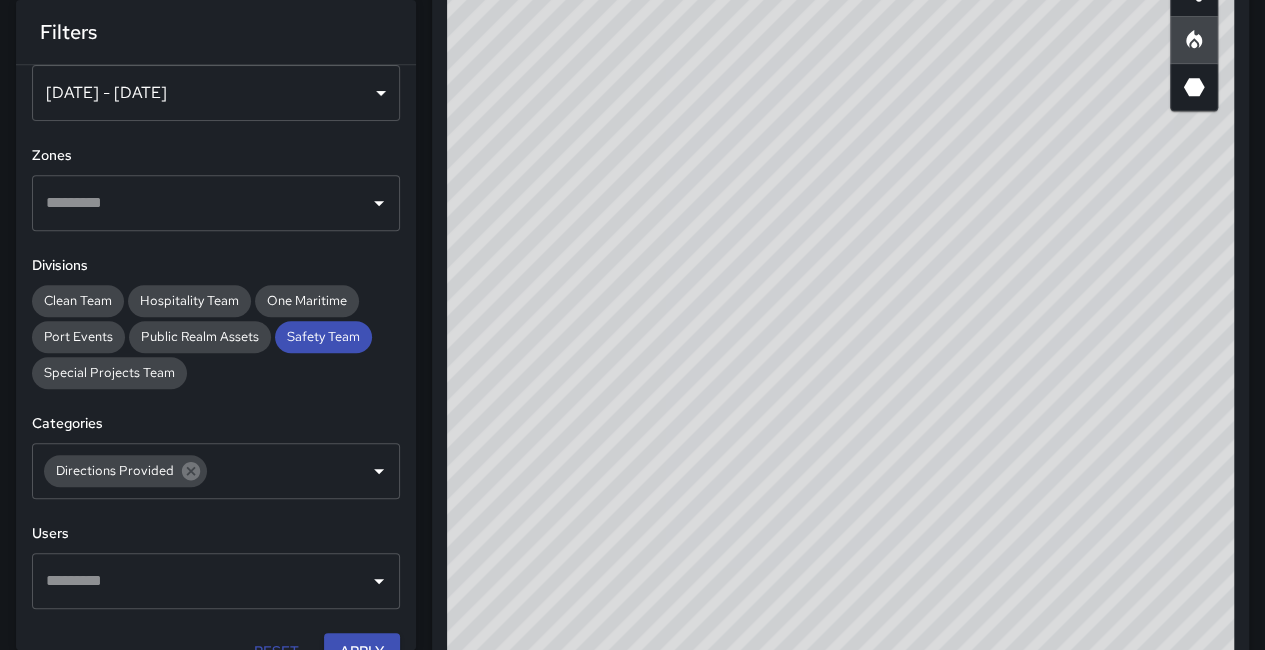 drag, startPoint x: 948, startPoint y: 234, endPoint x: 906, endPoint y: 211, distance: 47.88528 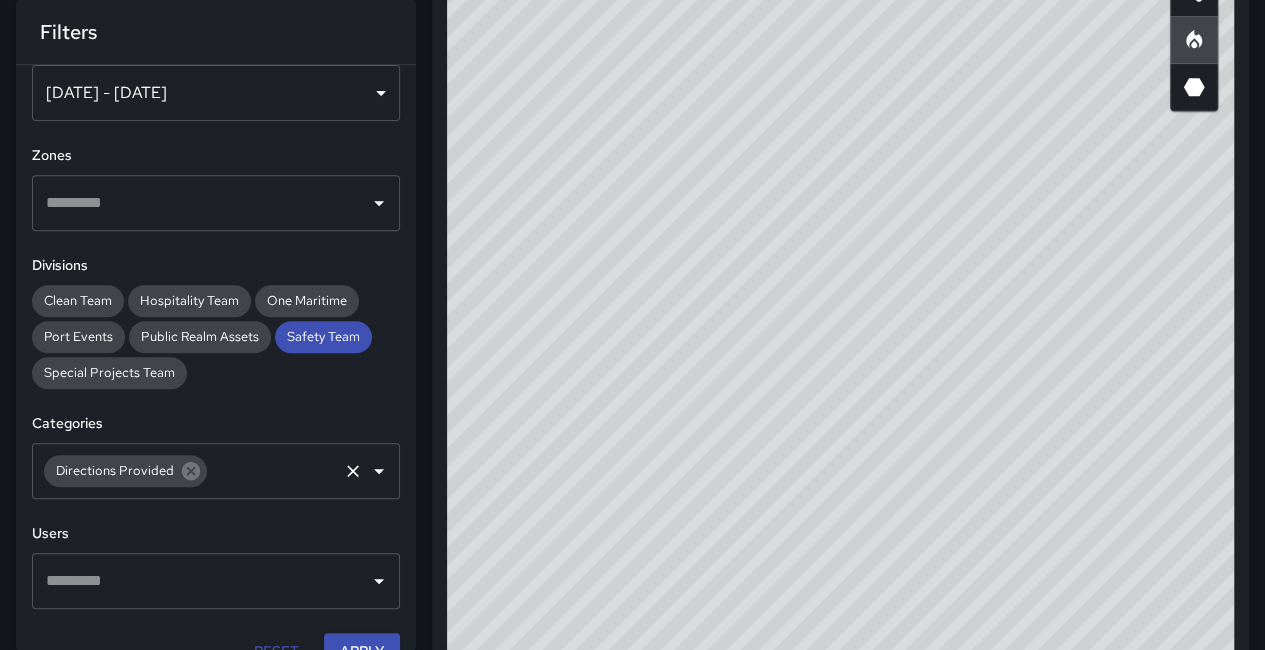 click at bounding box center (272, 471) 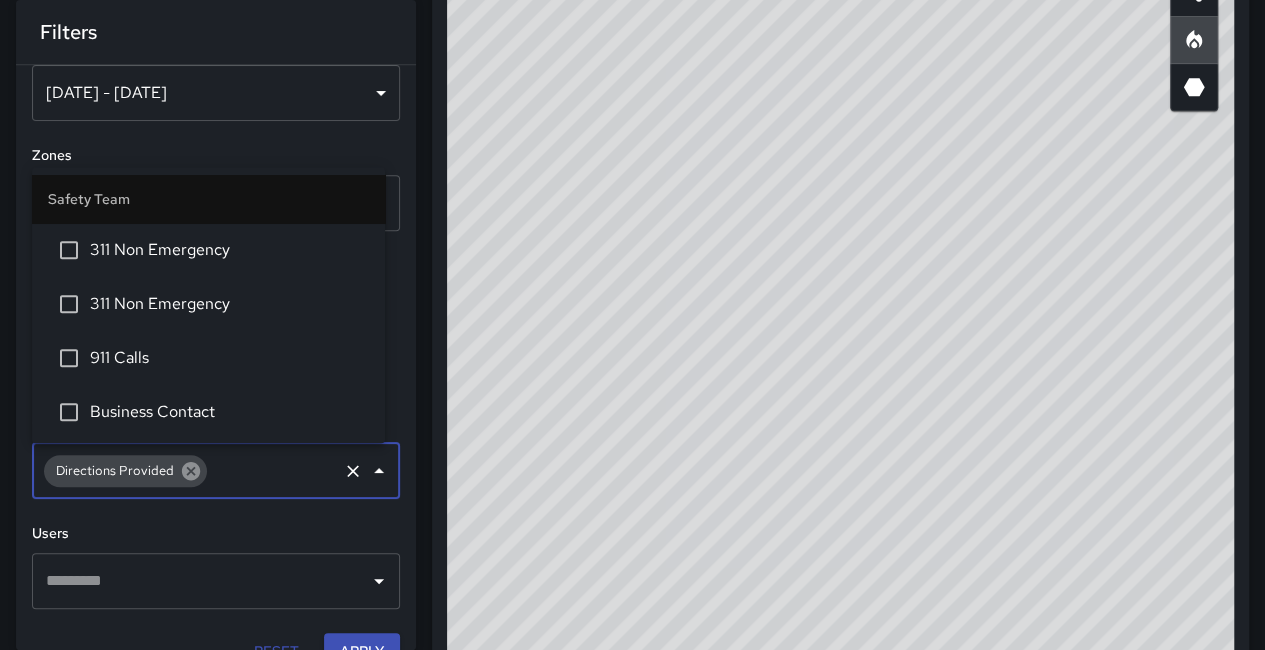 click 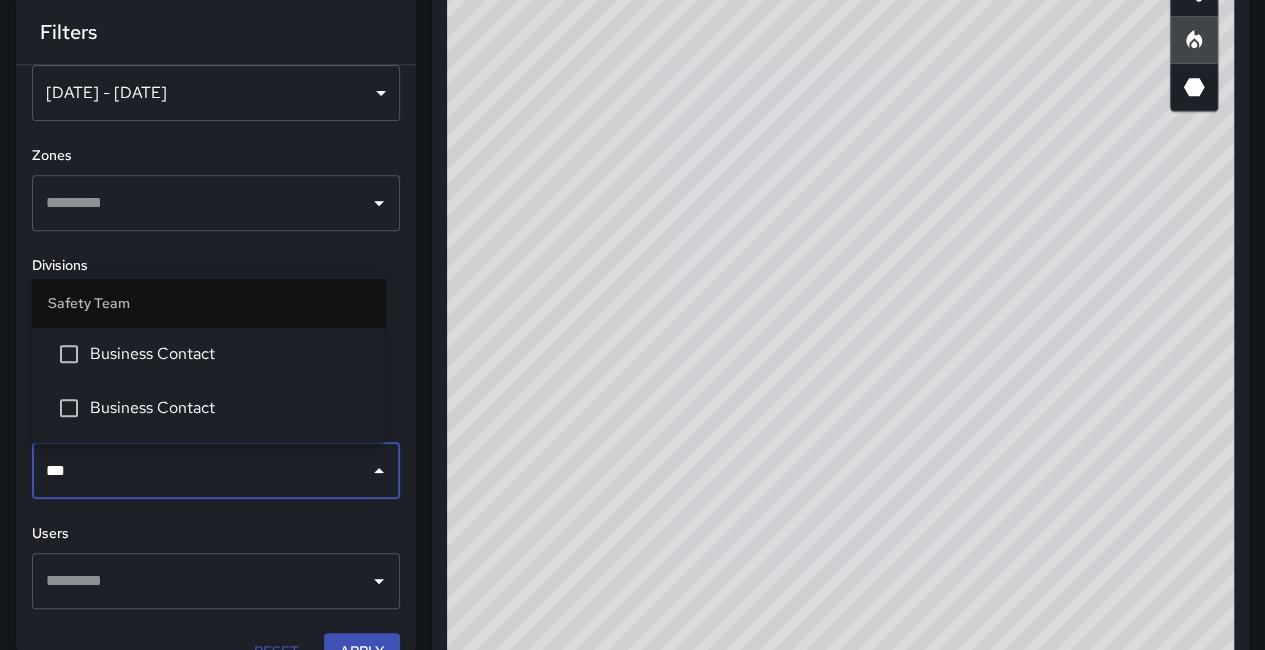 type on "****" 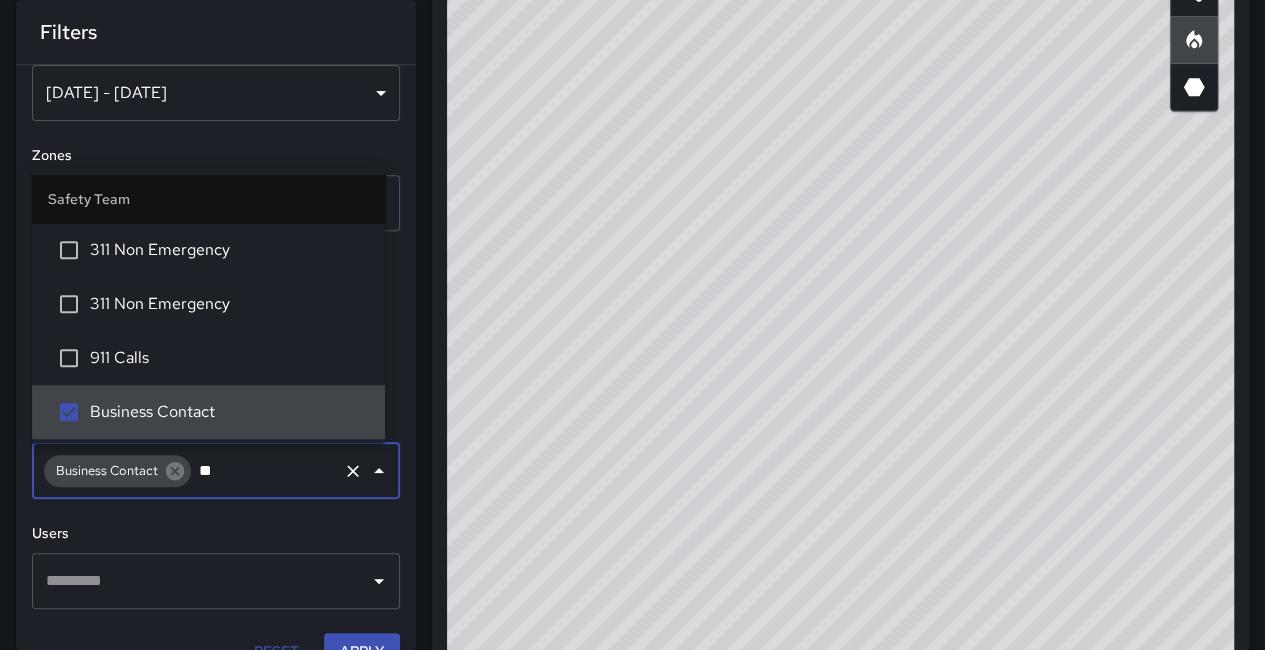 type on "***" 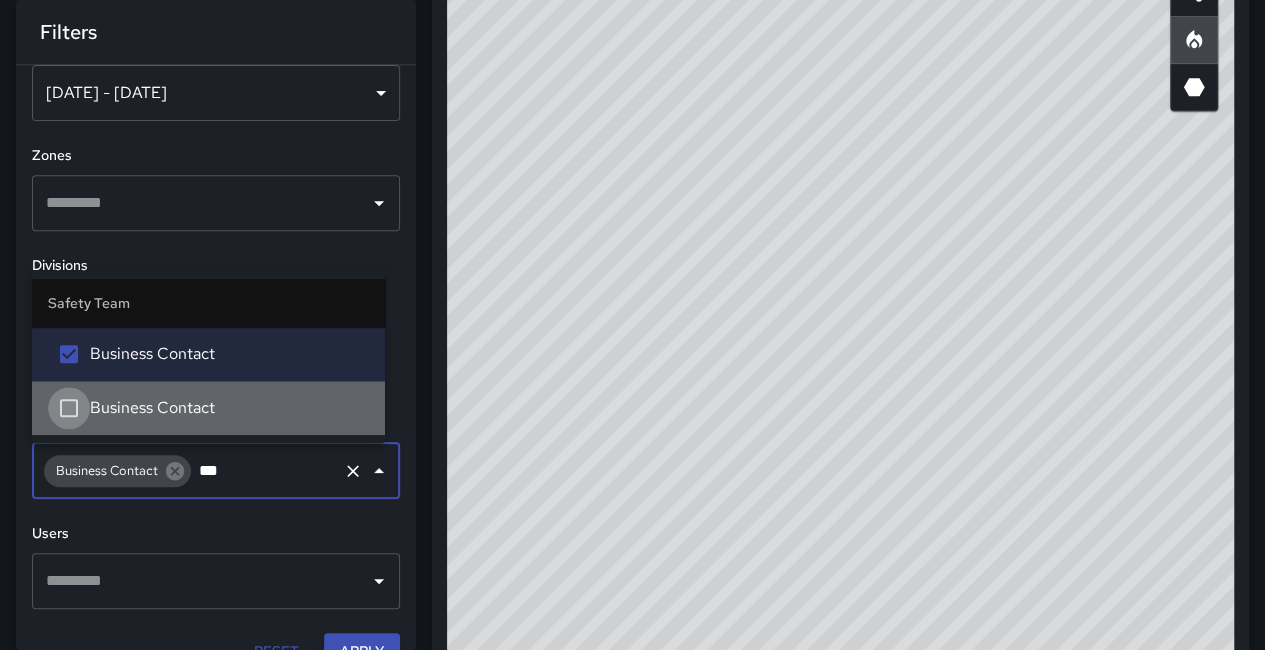type 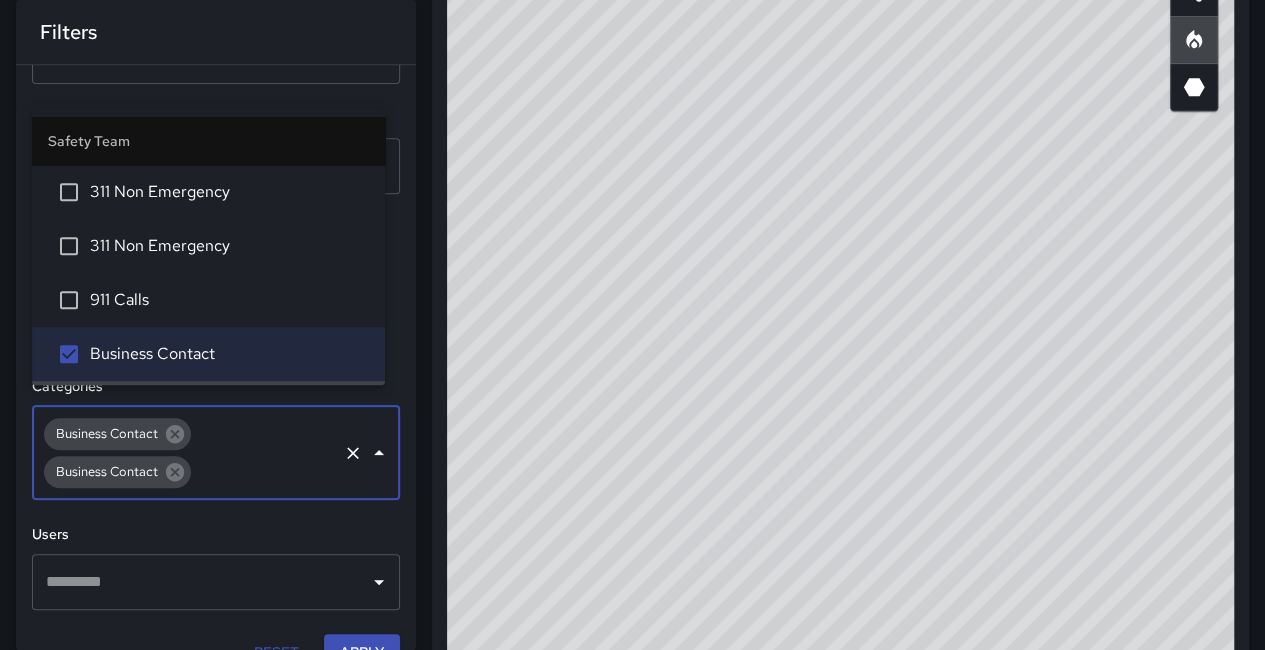 scroll, scrollTop: 104, scrollLeft: 0, axis: vertical 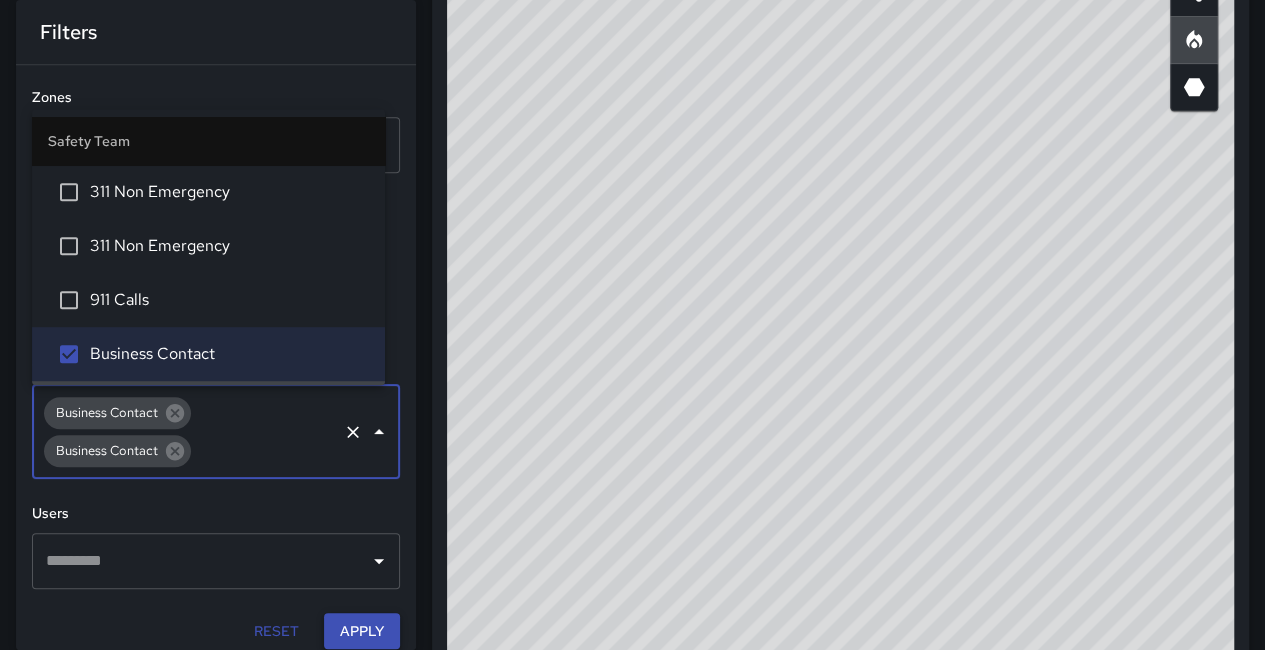 click on "Apply" at bounding box center (362, 631) 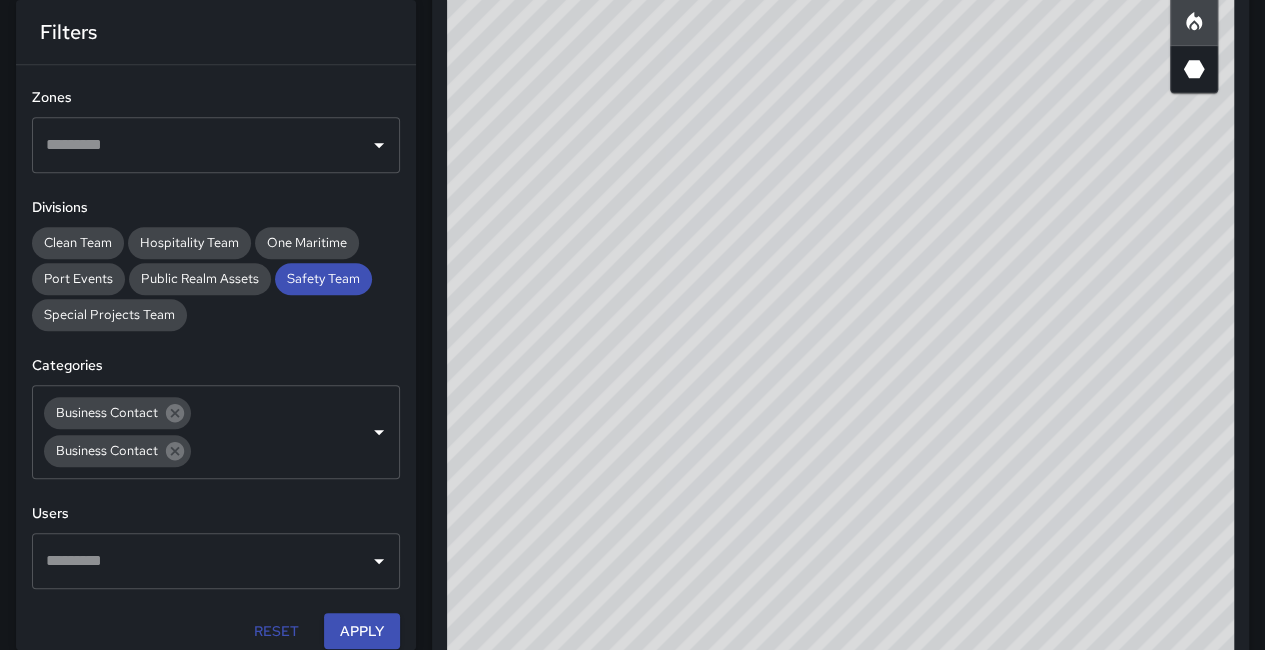 scroll, scrollTop: 331, scrollLeft: 0, axis: vertical 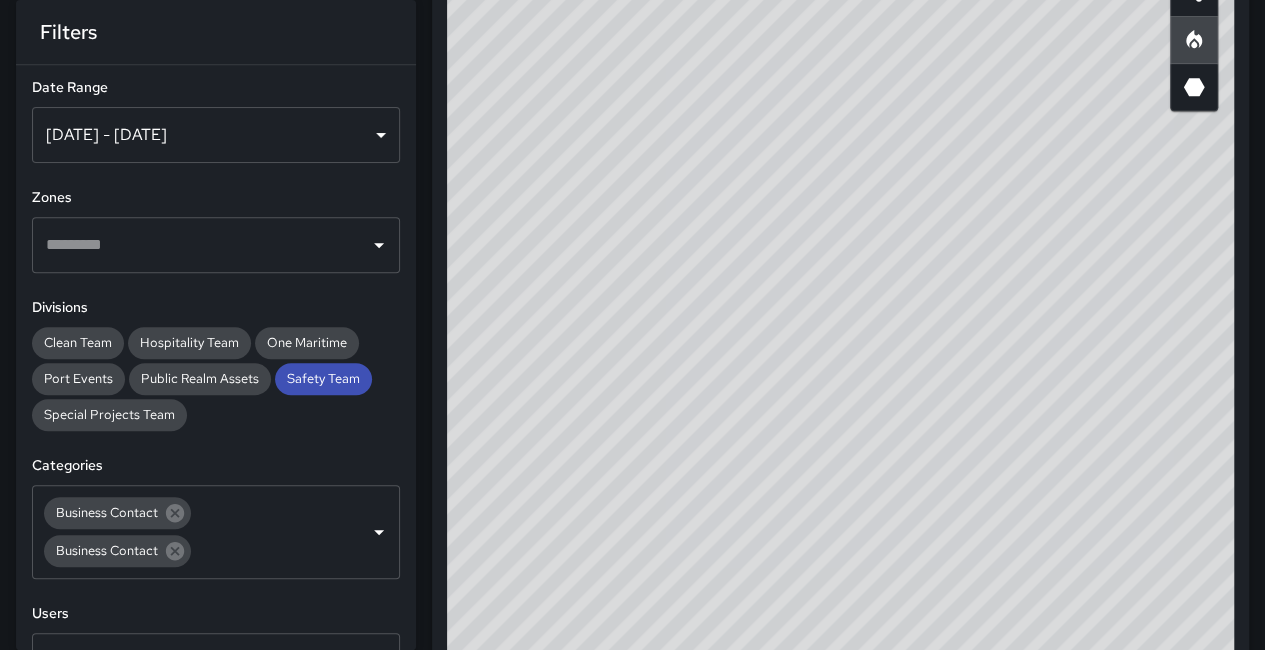 drag, startPoint x: 1062, startPoint y: 317, endPoint x: 694, endPoint y: 165, distance: 398.15576 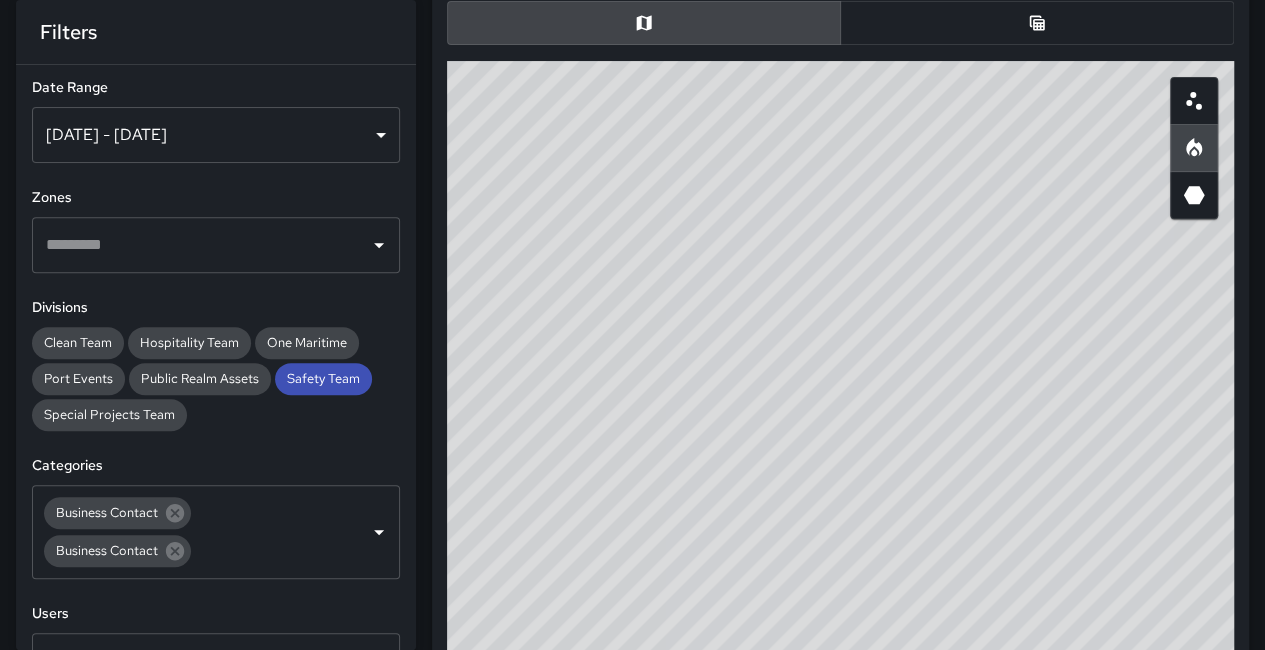 scroll, scrollTop: 131, scrollLeft: 0, axis: vertical 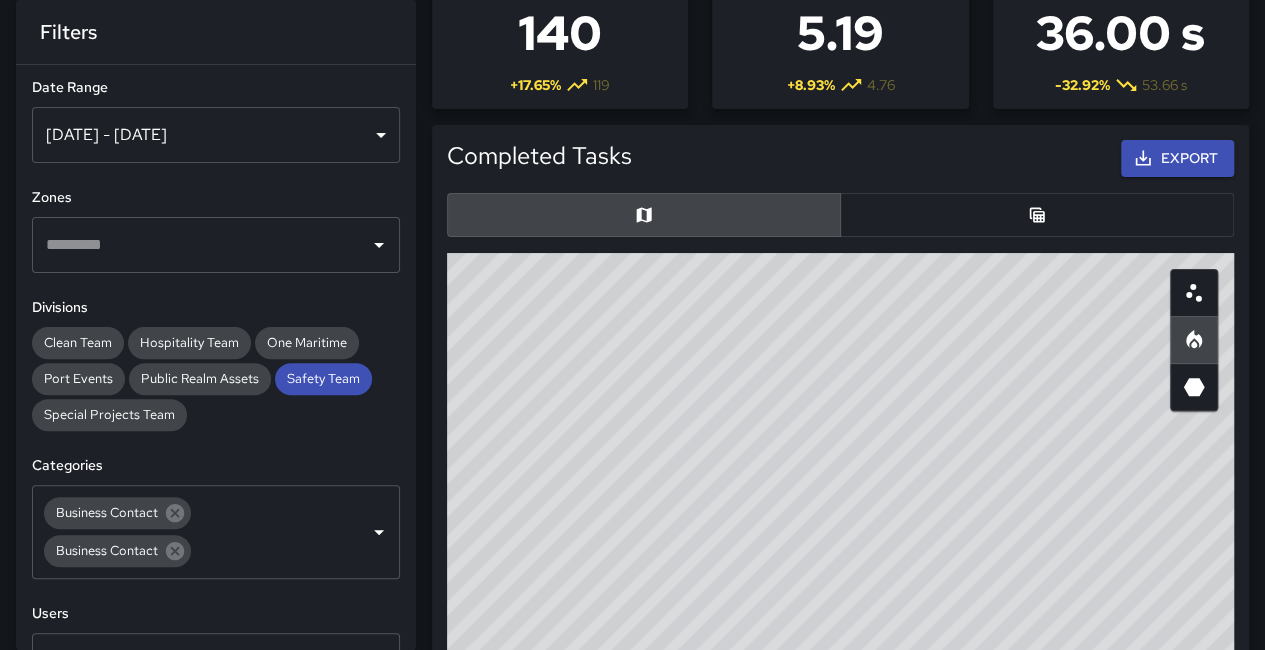 click at bounding box center (1037, 215) 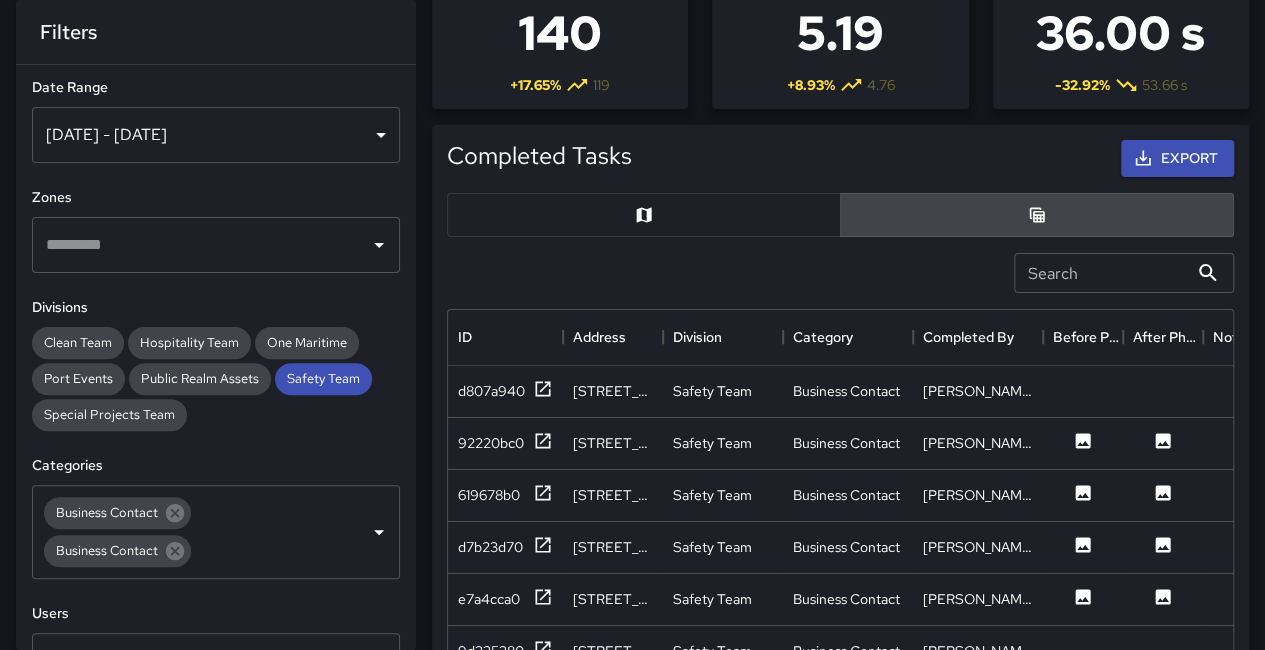 scroll, scrollTop: 730, scrollLeft: 770, axis: both 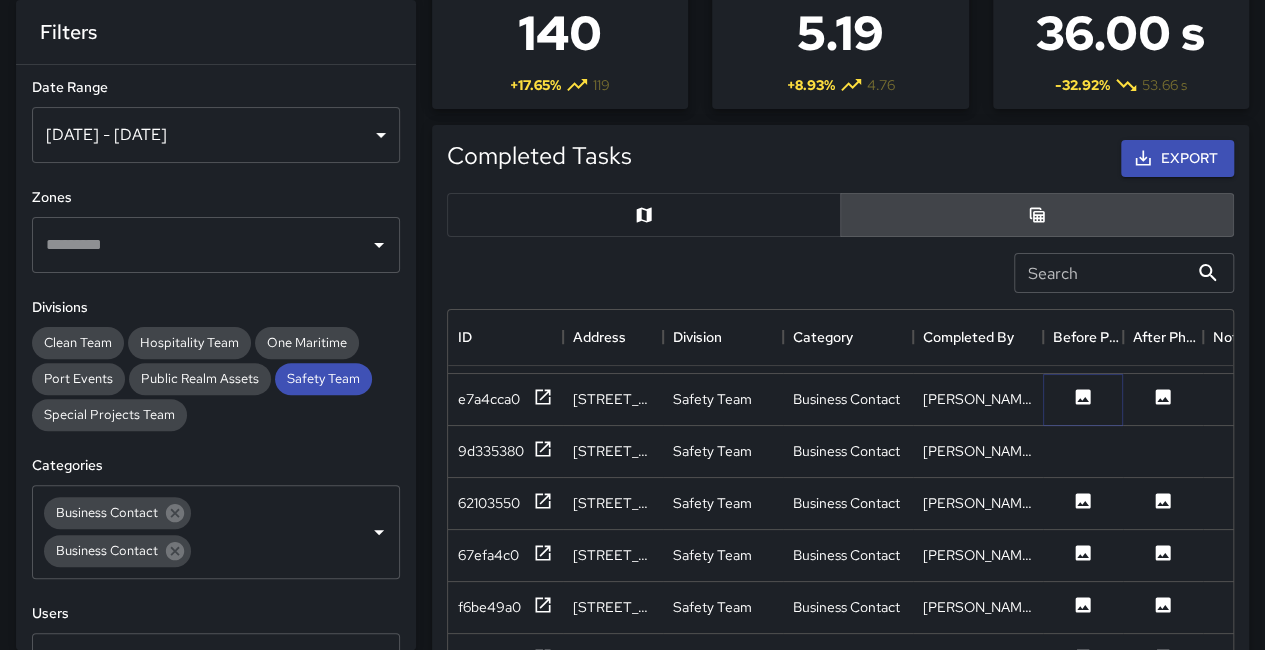 click 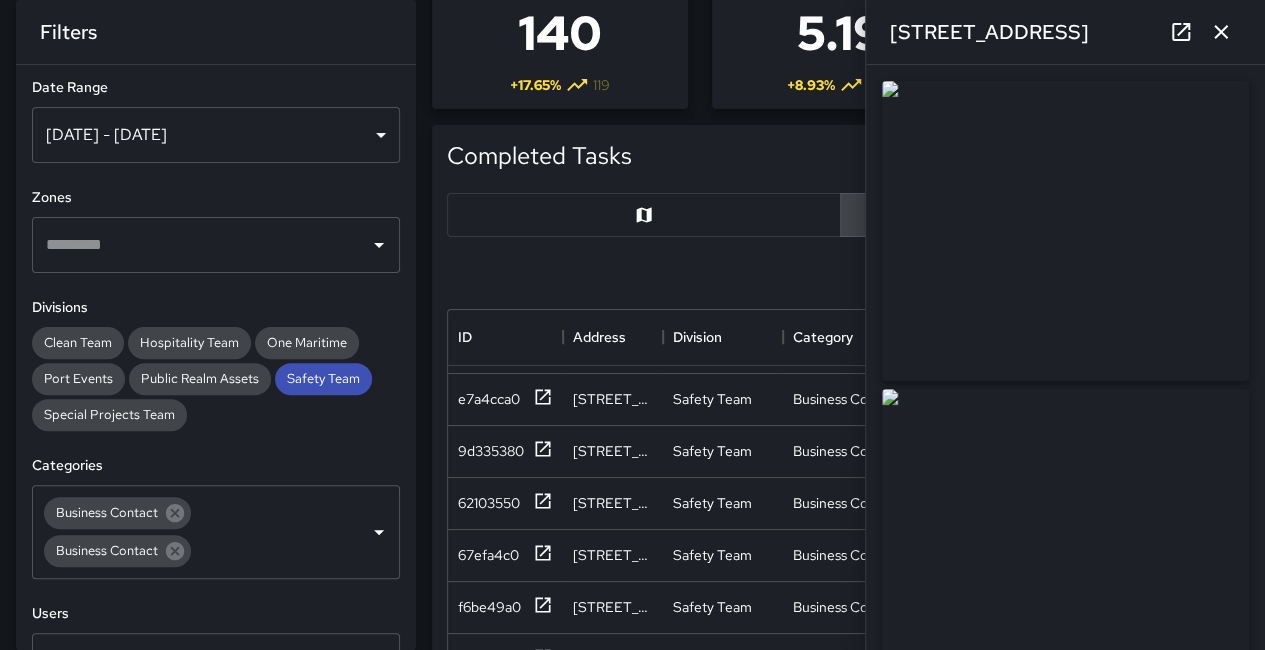 type on "**********" 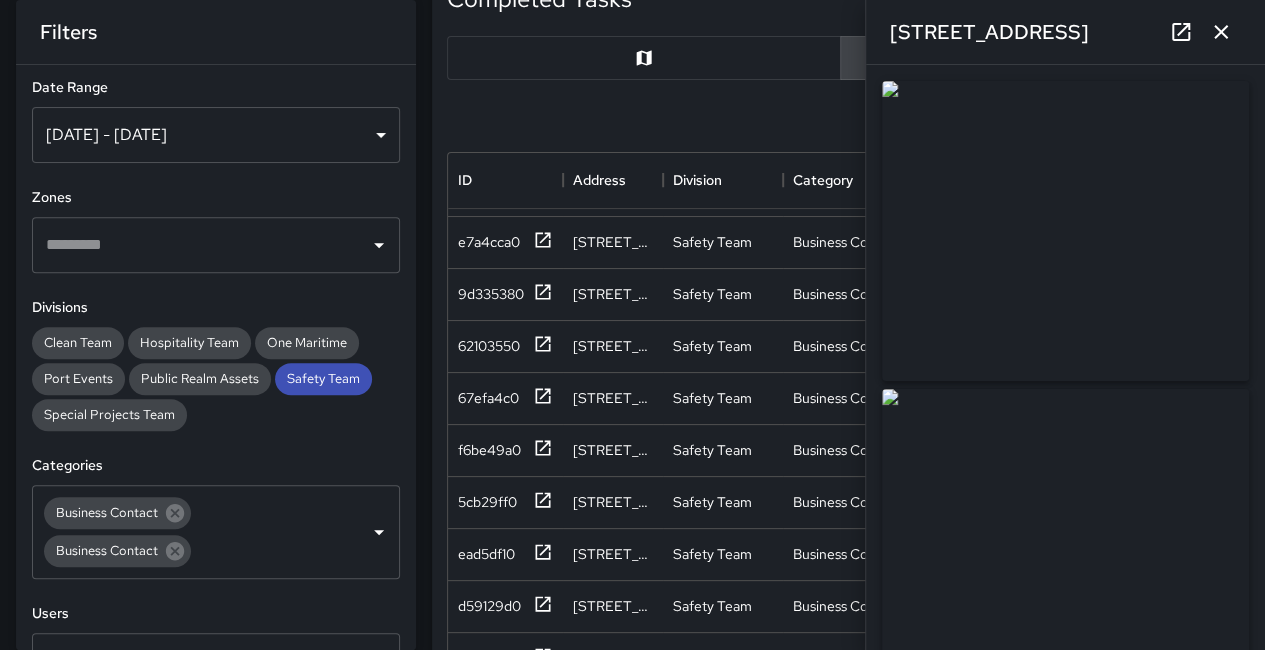 scroll, scrollTop: 331, scrollLeft: 0, axis: vertical 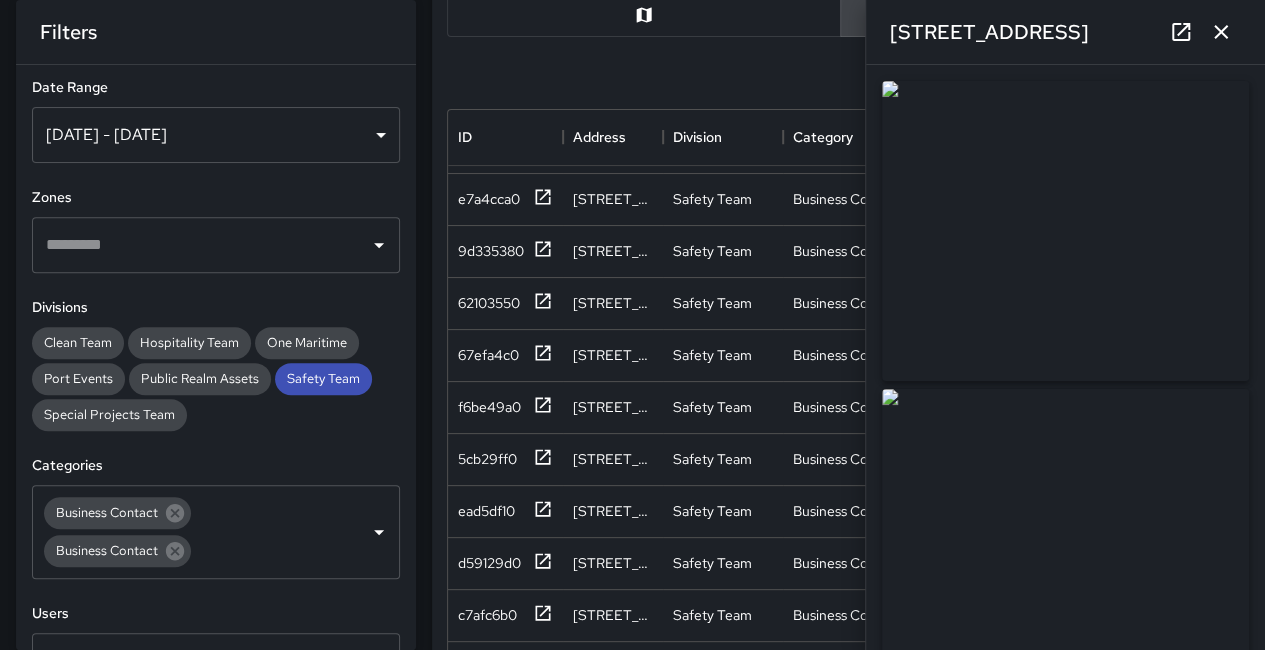 click 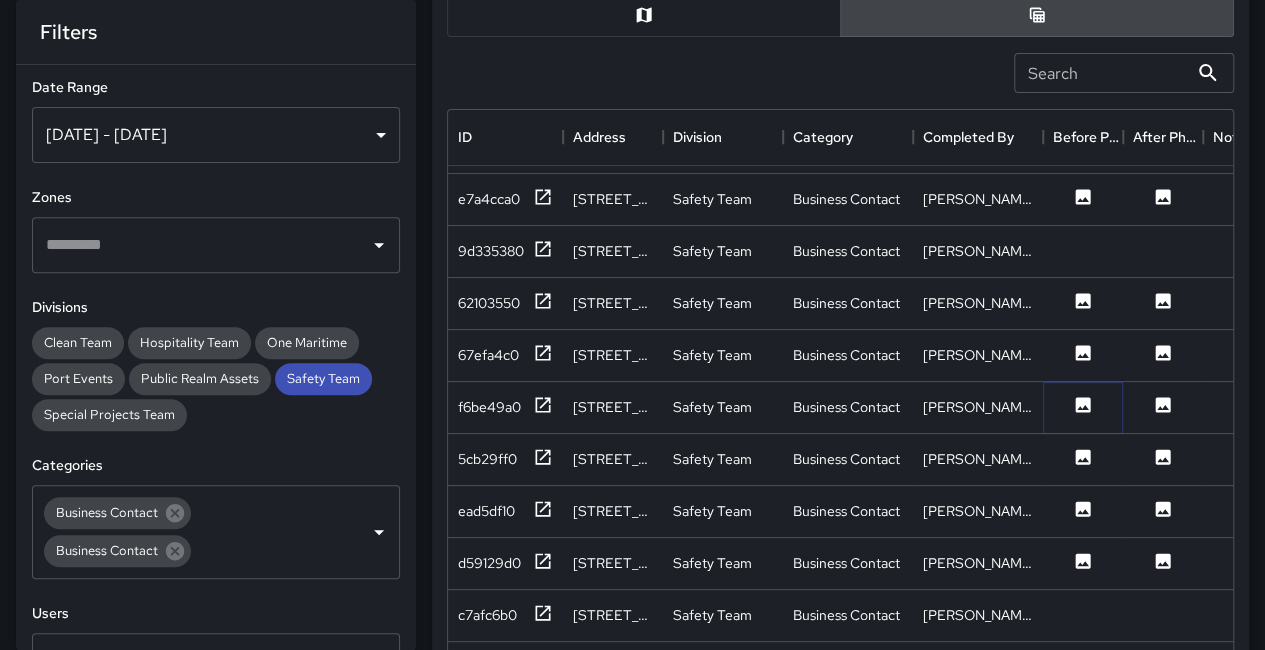 click 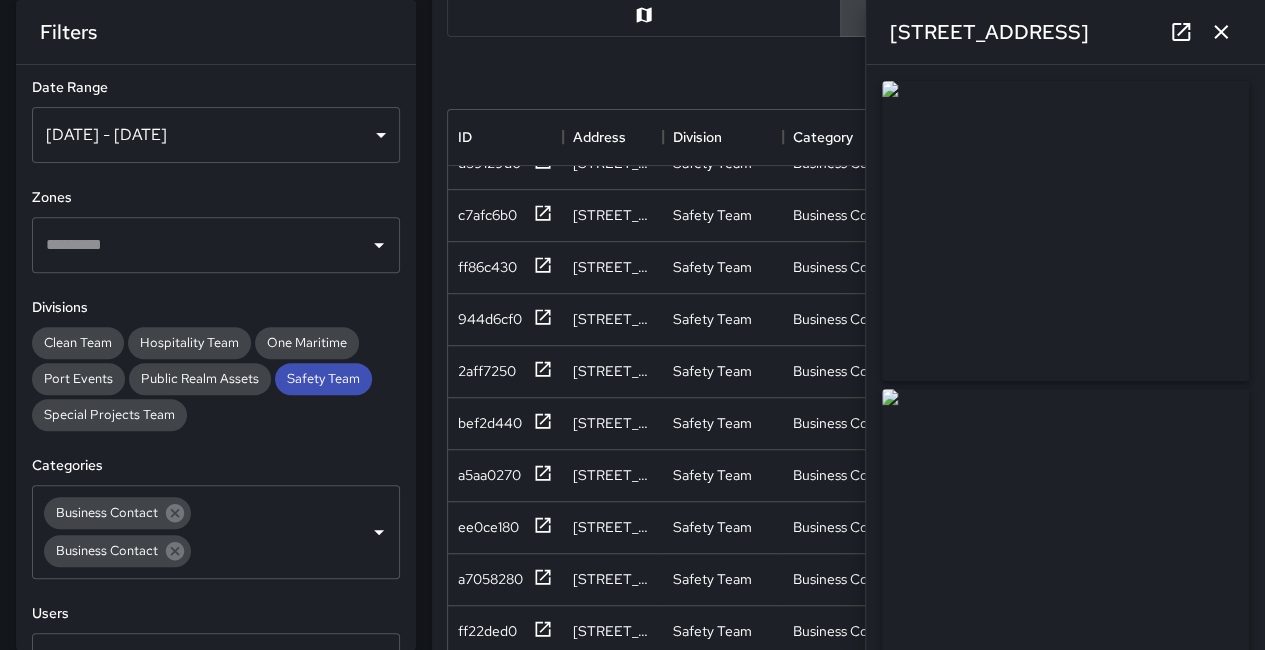 scroll, scrollTop: 648, scrollLeft: 0, axis: vertical 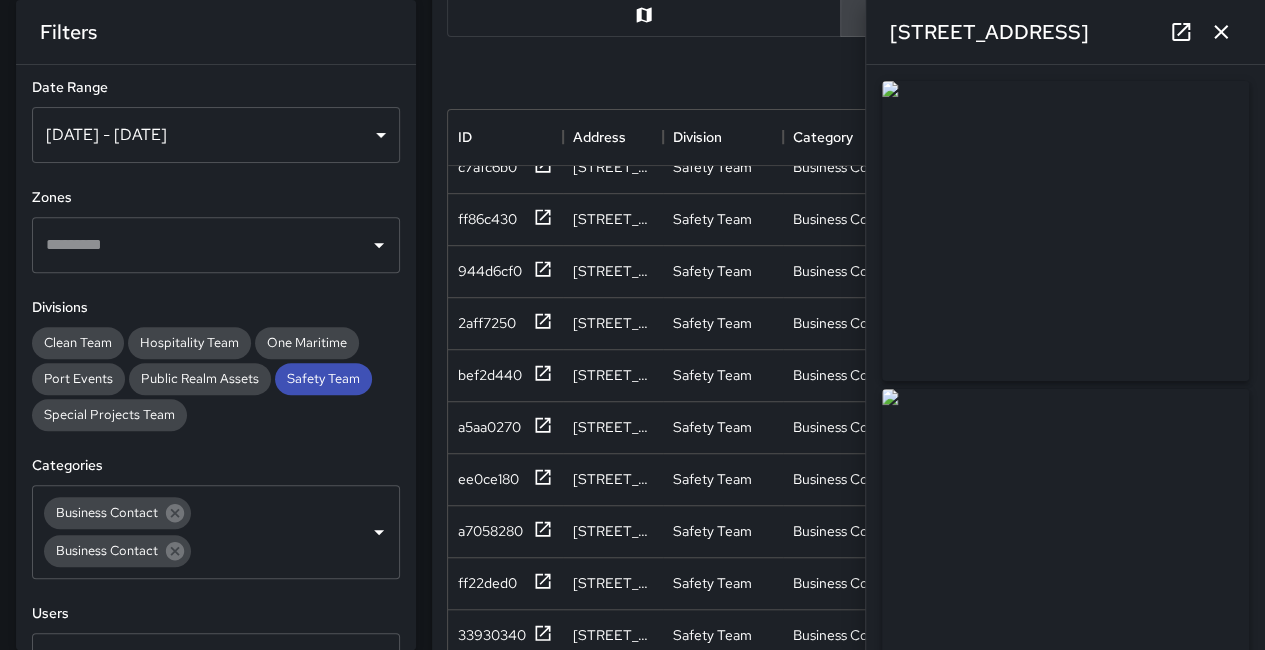 click 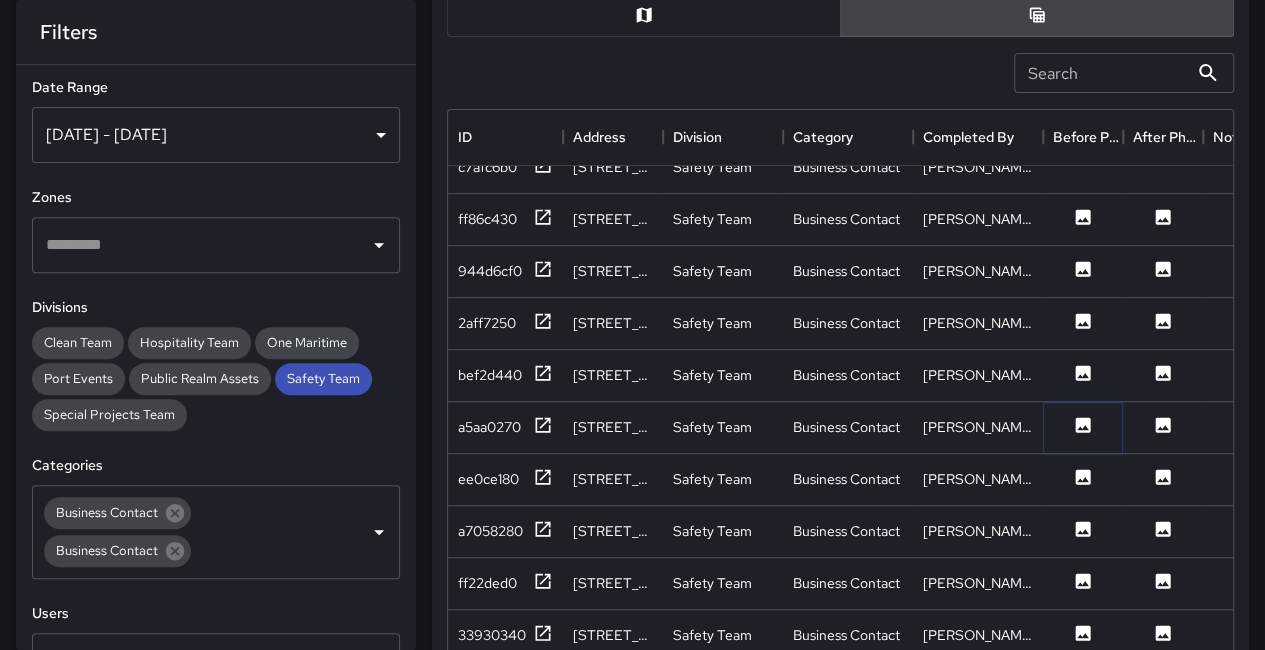 click 